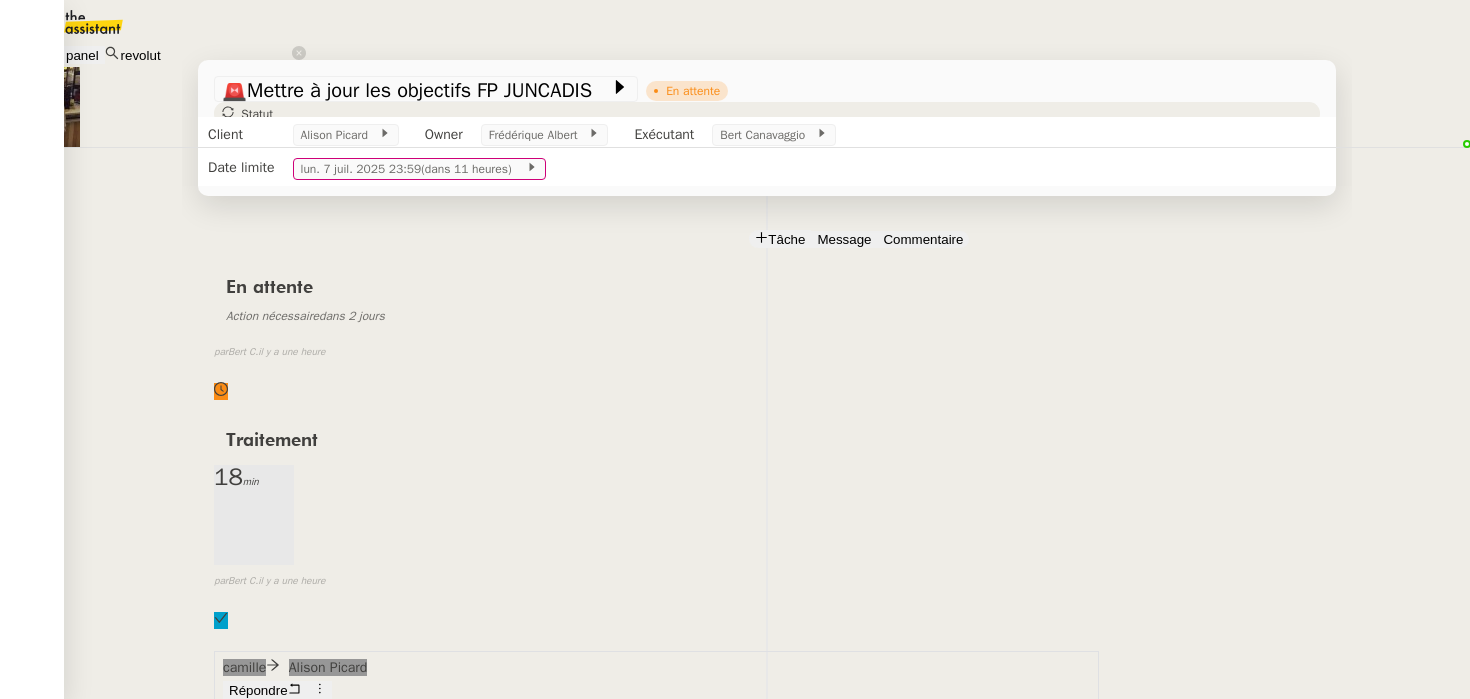 scroll, scrollTop: 0, scrollLeft: 0, axis: both 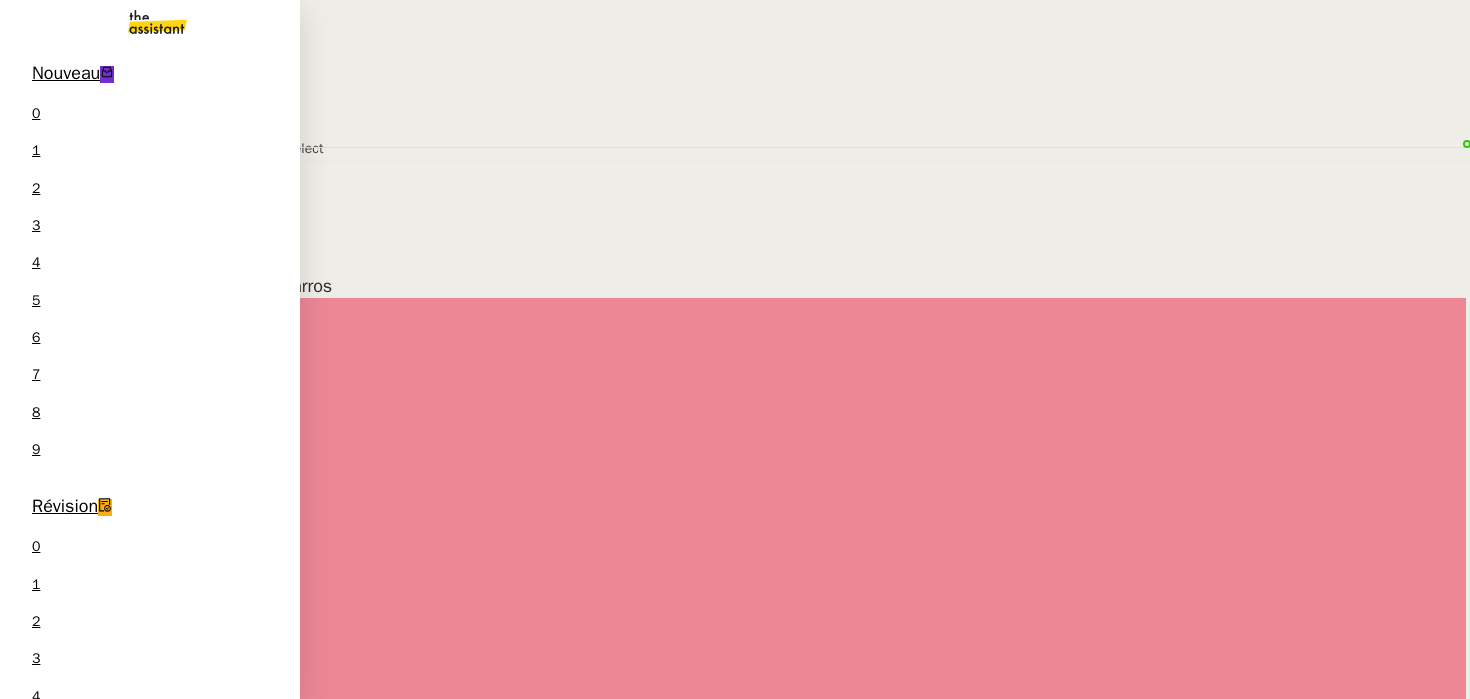 click on "Révision  0   1   2   3   4   5   6   7   8   9" at bounding box center (150, 699) 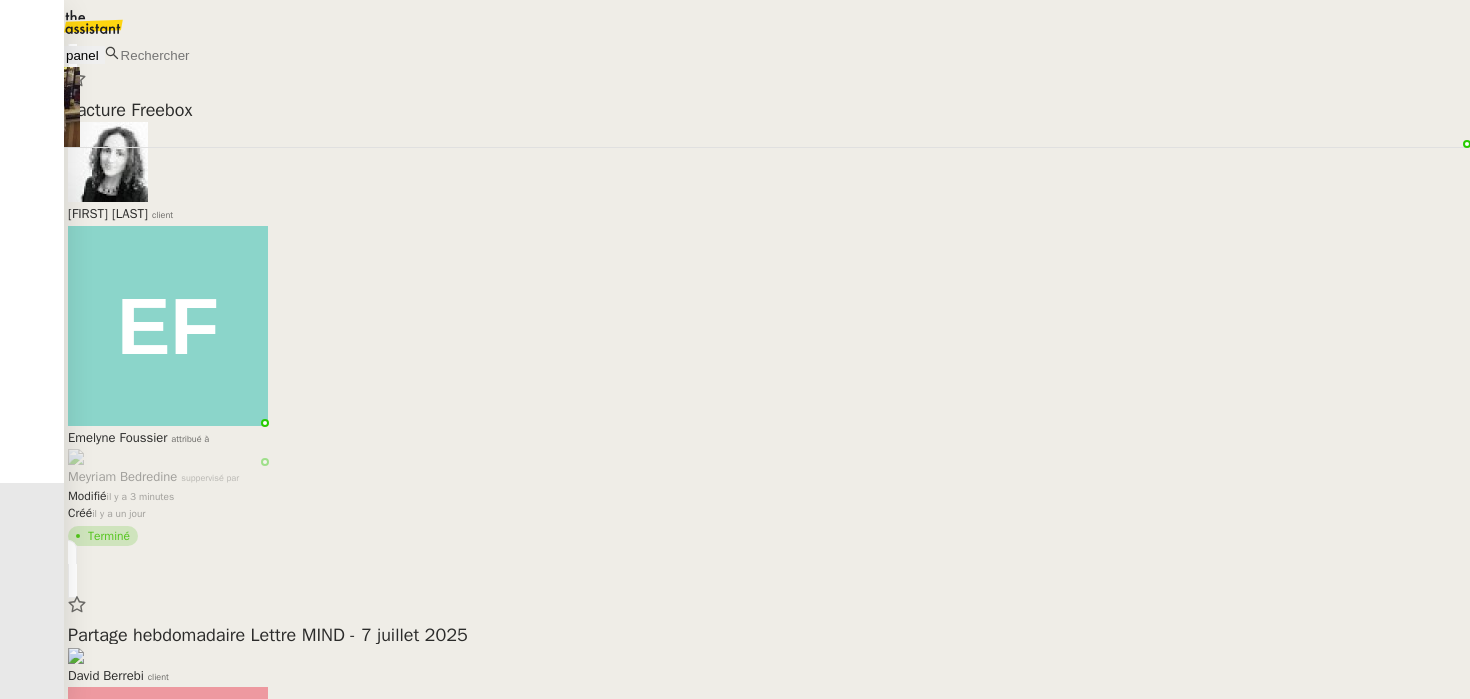 click on "[NUMBER] - [LAST] [FIRST]    client    [FIRST] [LAST]    attribué à    [FIRST] [LAST]    suppervisé par    Modifié   il y a 3 minutes  Créé   il y a un jour   Terminé   Partage hebdomadaire Lettre MIND - [DATE]  [FIRST] [LAST]    client    [FIRST] [LAST]    attribué à    [FIRST]  [LAST]    suppervisé par    Modifié   il y a une minute  Créé   il y a 8 heures   Terminé   Standard - Gestion des appels entrants - [MONTH] [YEAR]  [FIRST] [LAST]    client    [FIRST] [LAST]    attribué à    [FIRST] [LAST]    suppervisé par    Modifié   il y a quelques secondes  Créé   il y a 6 jours   Ouvert" at bounding box center (767, 371) 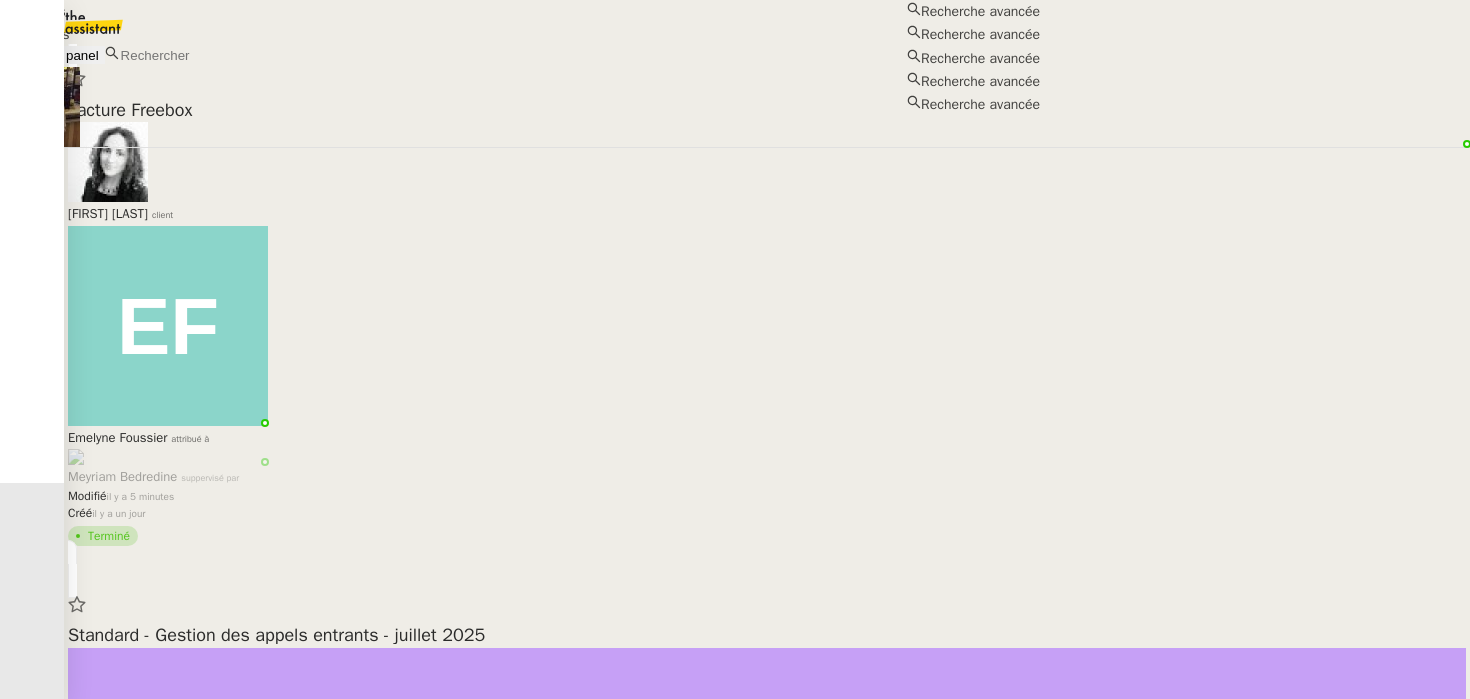 click at bounding box center (205, 55) 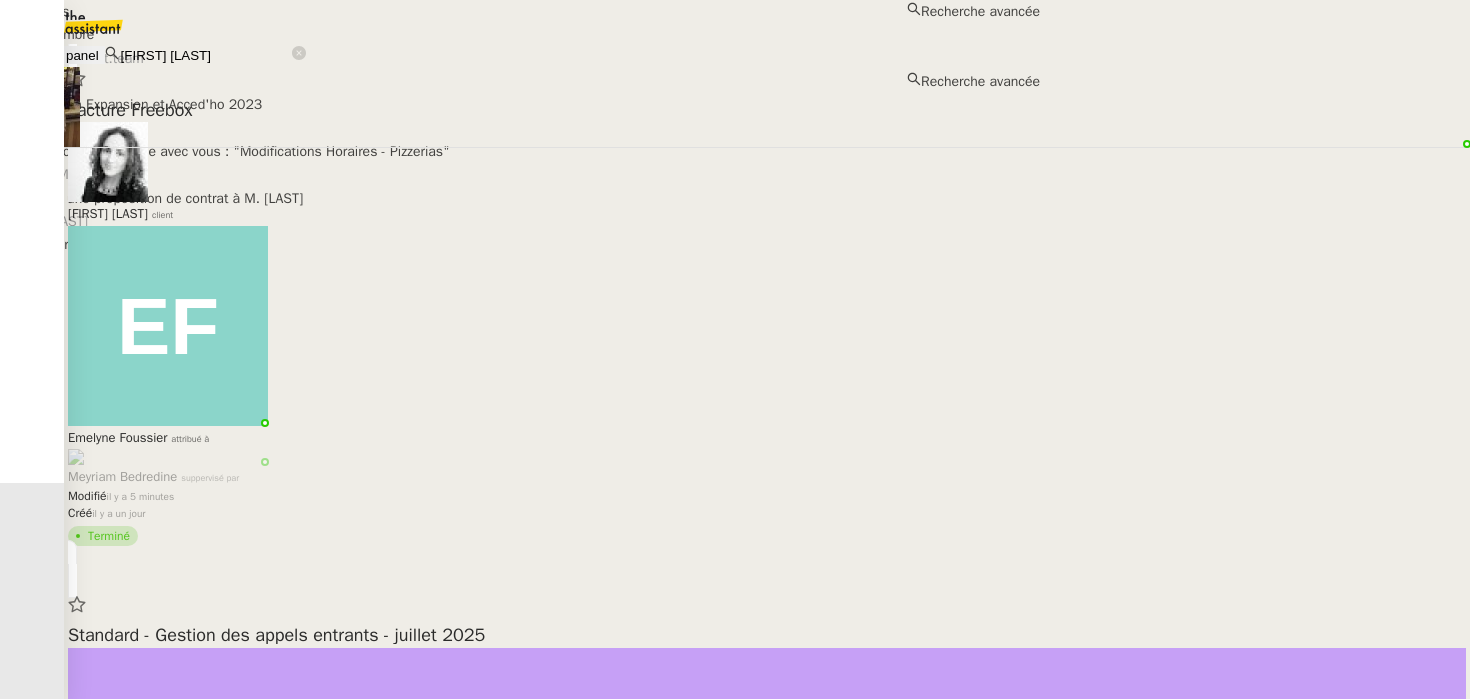 click on "Zoé Lachambre" at bounding box center [520, 34] 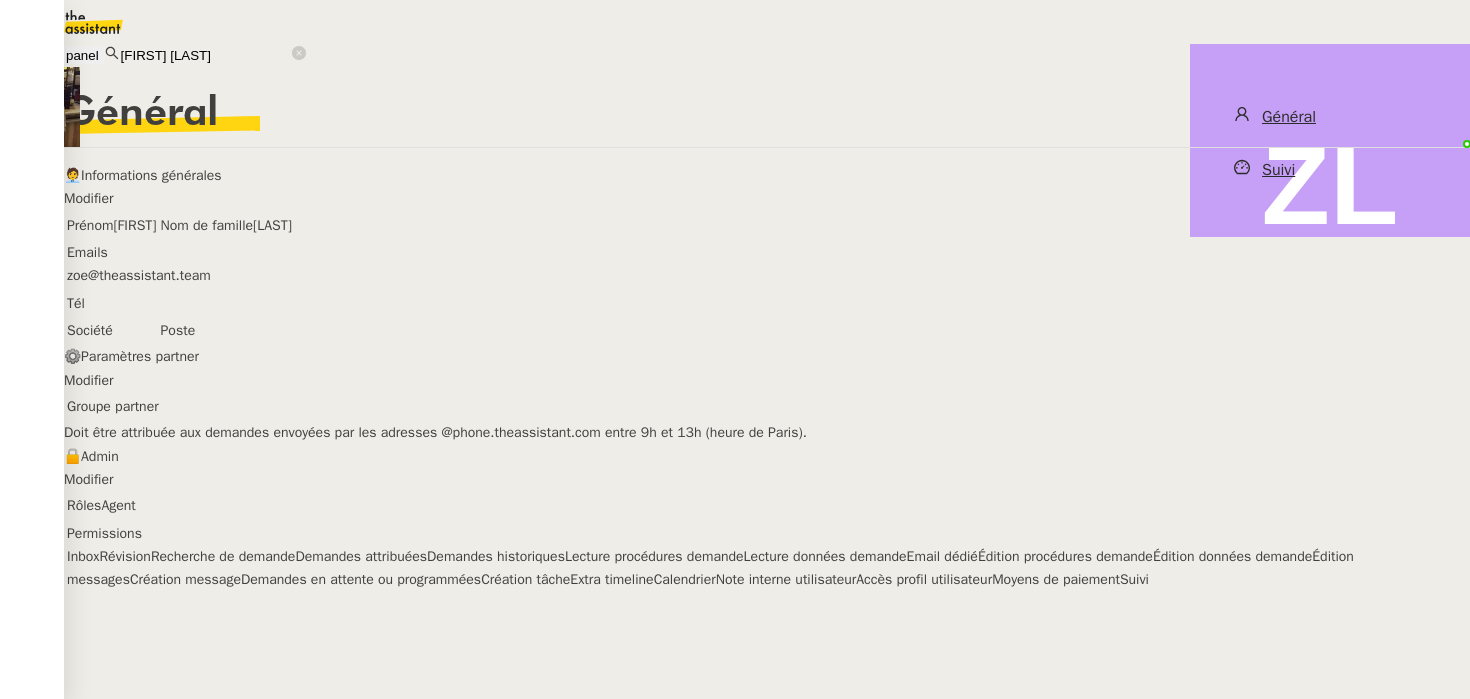 click on "Suivi" at bounding box center [1330, 170] 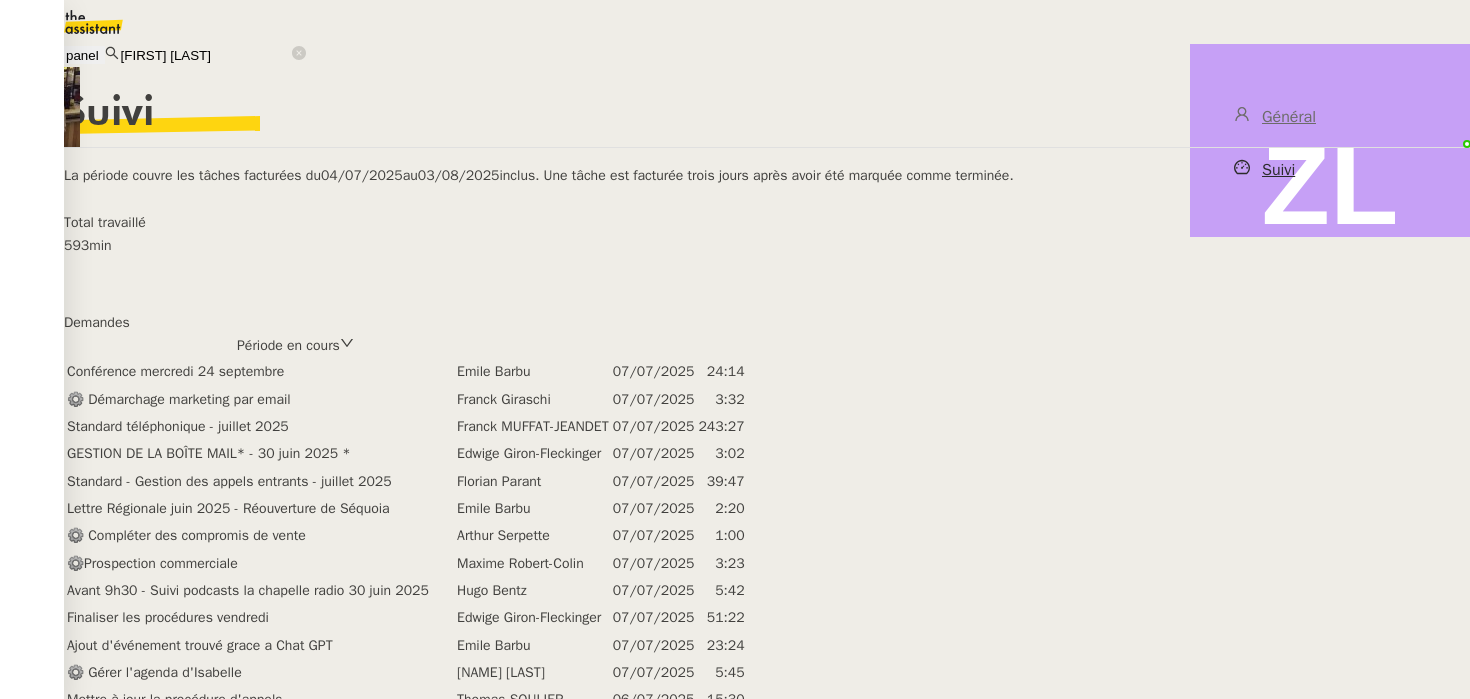 click on "Période en cours" at bounding box center (288, 345) 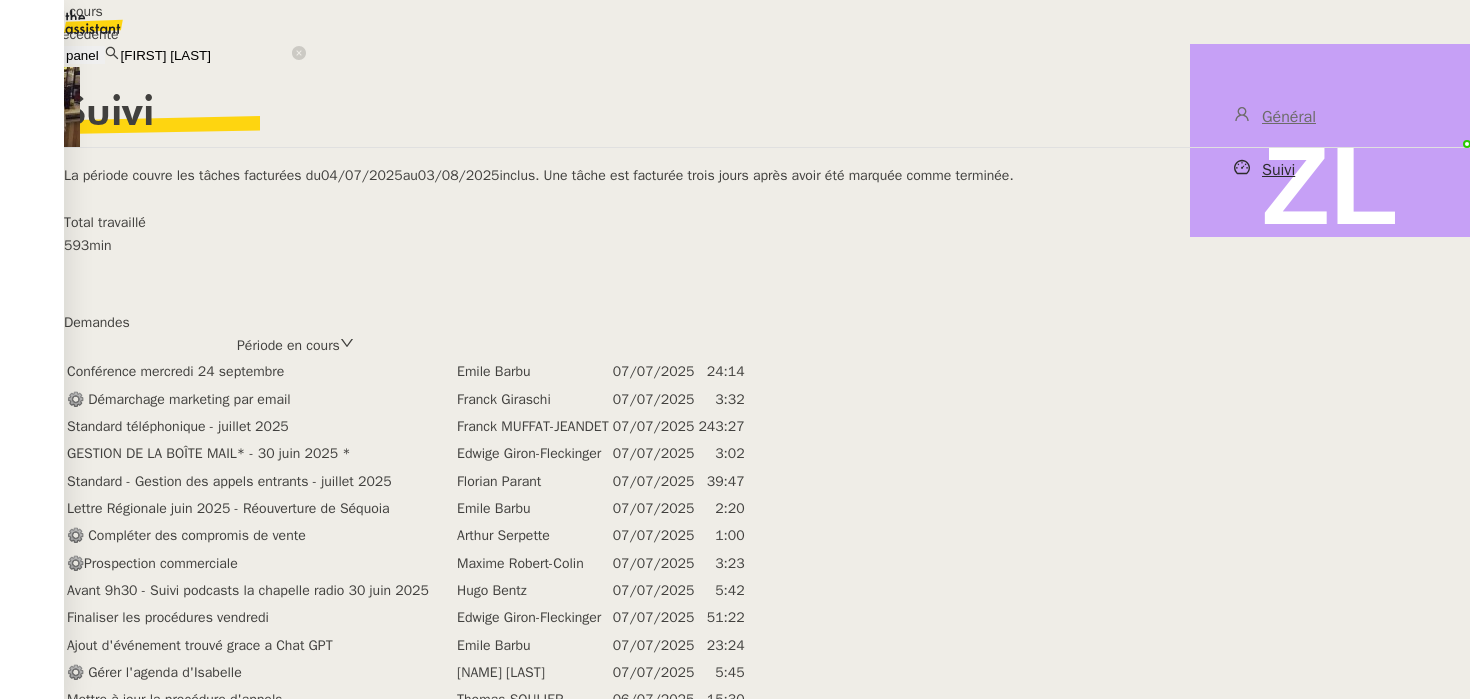 click at bounding box center [82, 32] 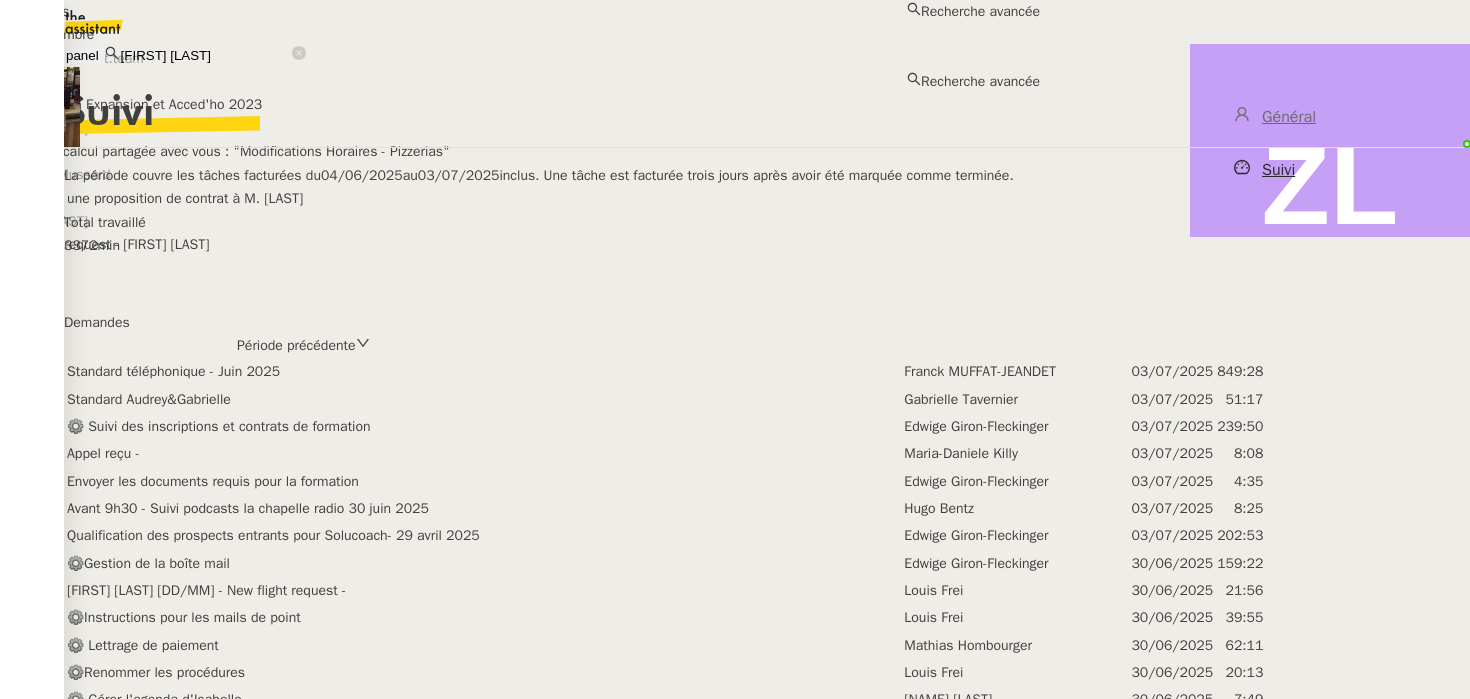 click on "zoe lacha" at bounding box center (205, 55) 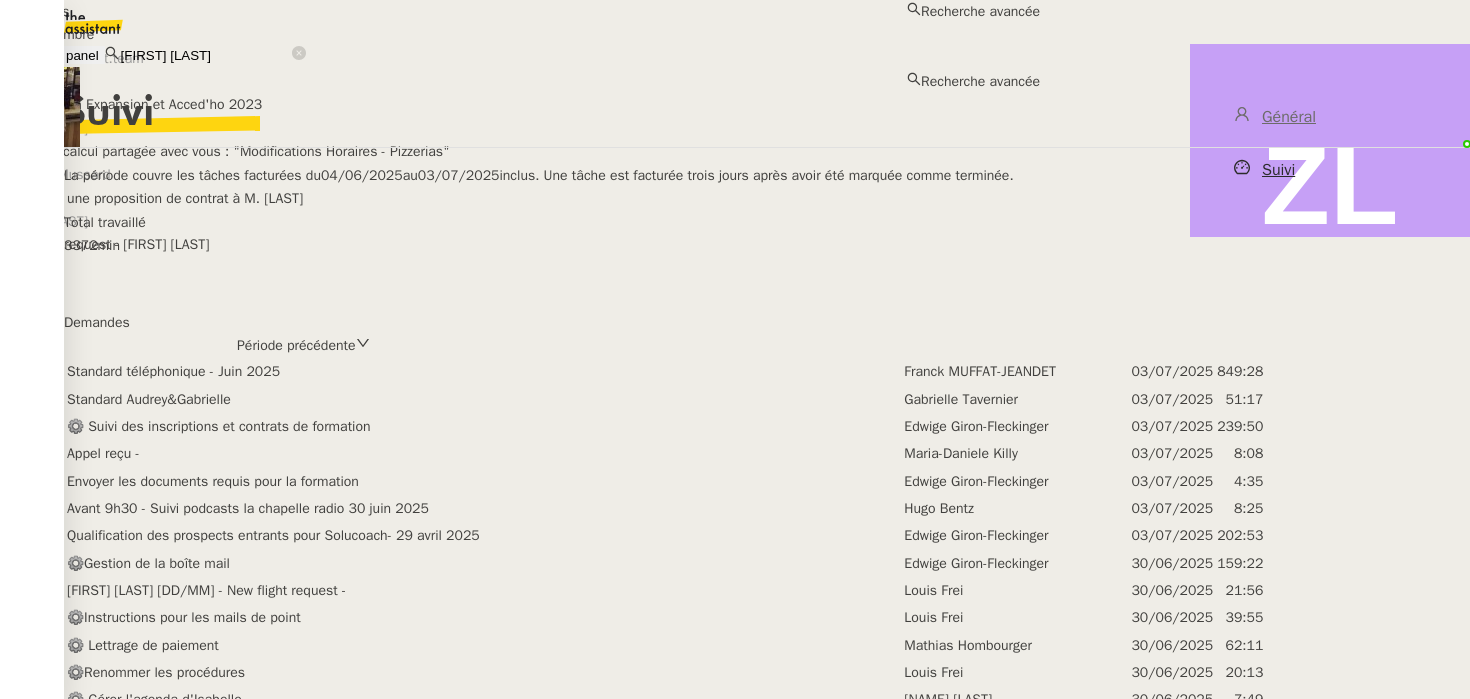 click on "zoe lacha" at bounding box center (205, 55) 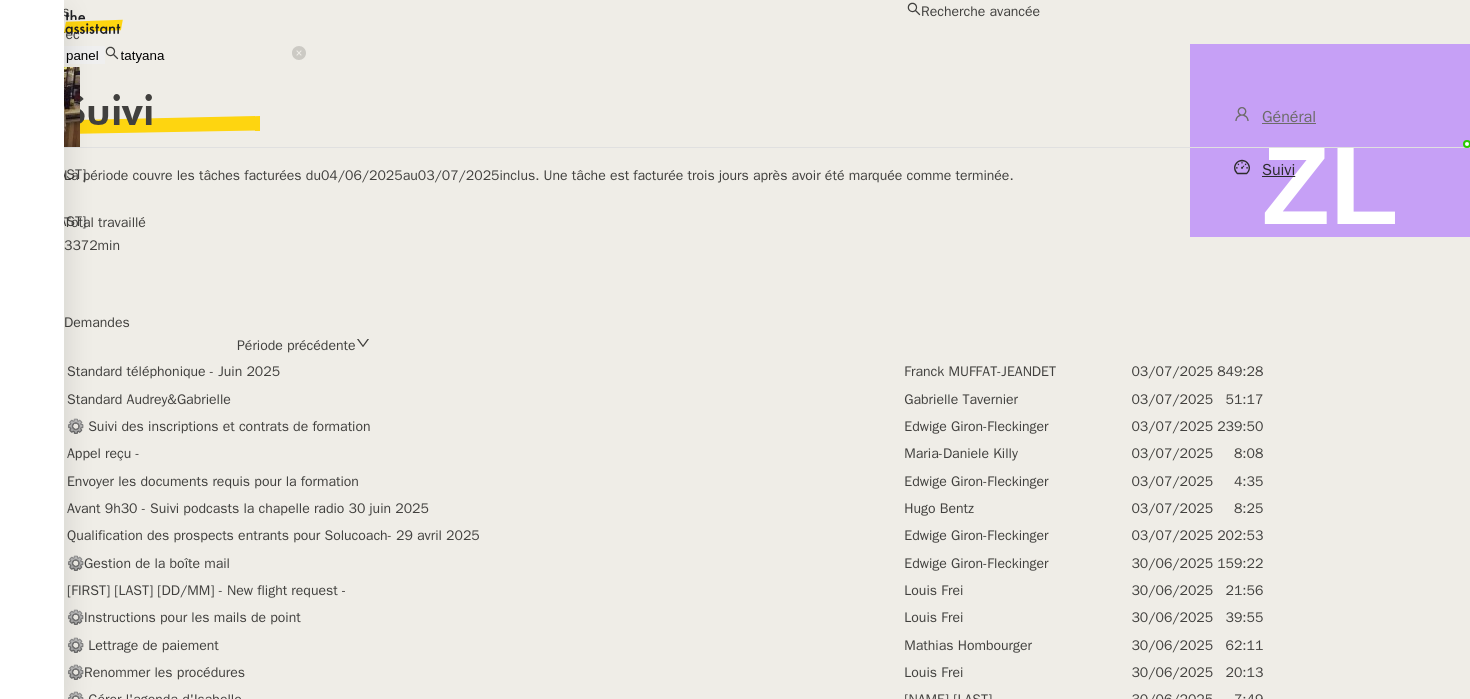 click on "Tatyana Orec" at bounding box center (520, 34) 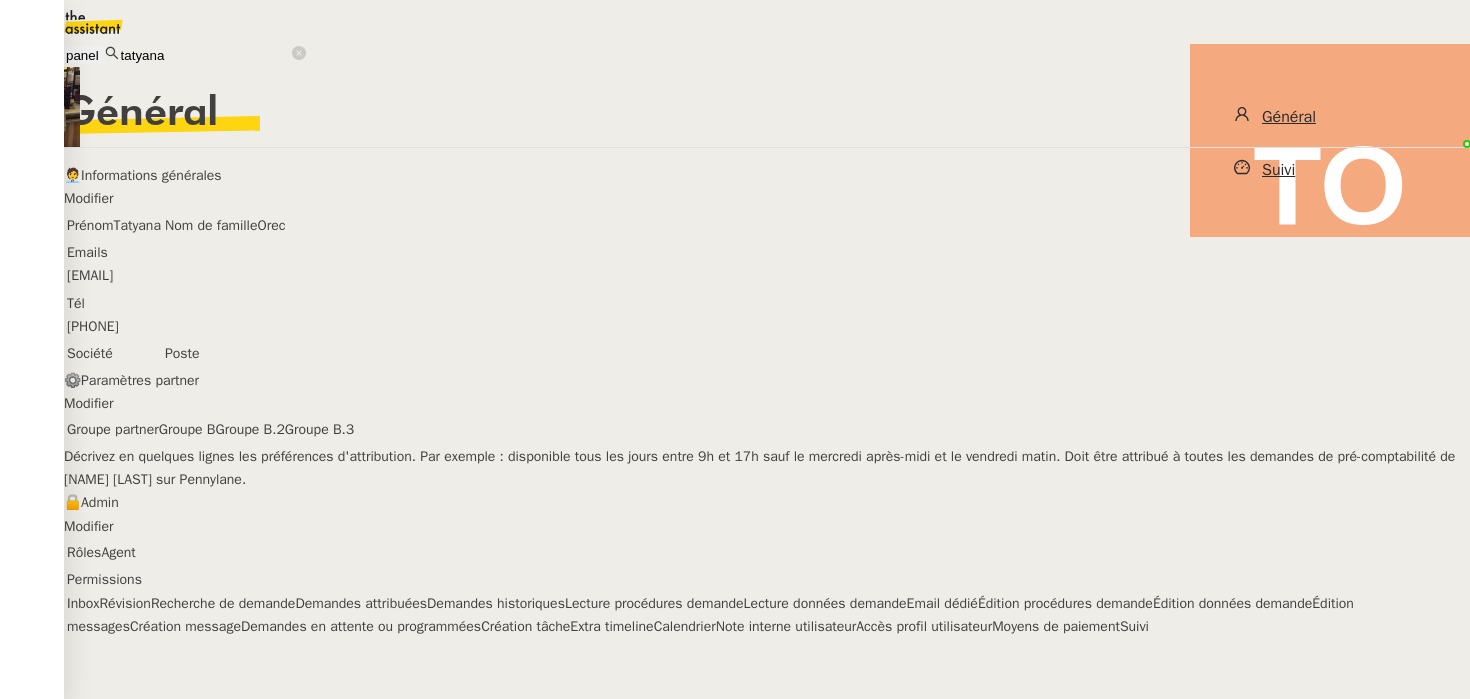 click on "Suivi" at bounding box center (1330, 170) 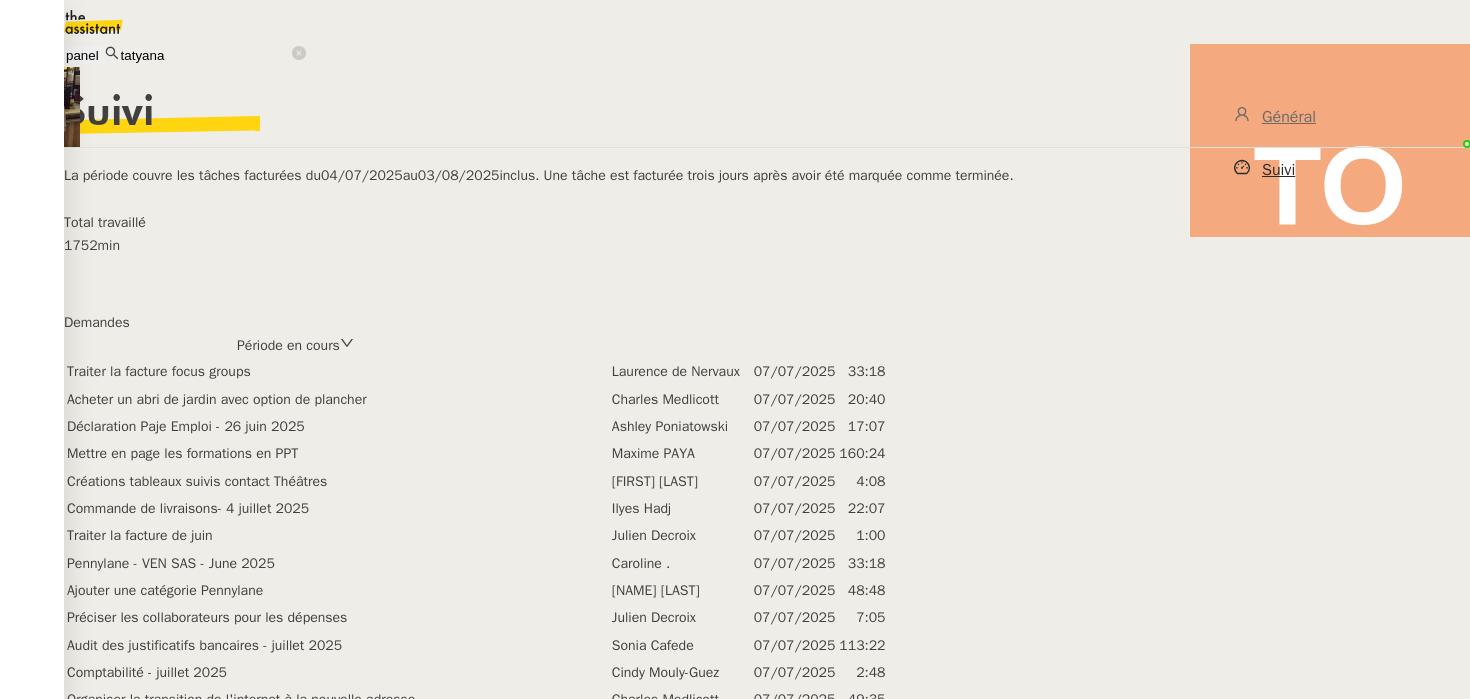 click on "Période en cours" at bounding box center [288, 345] 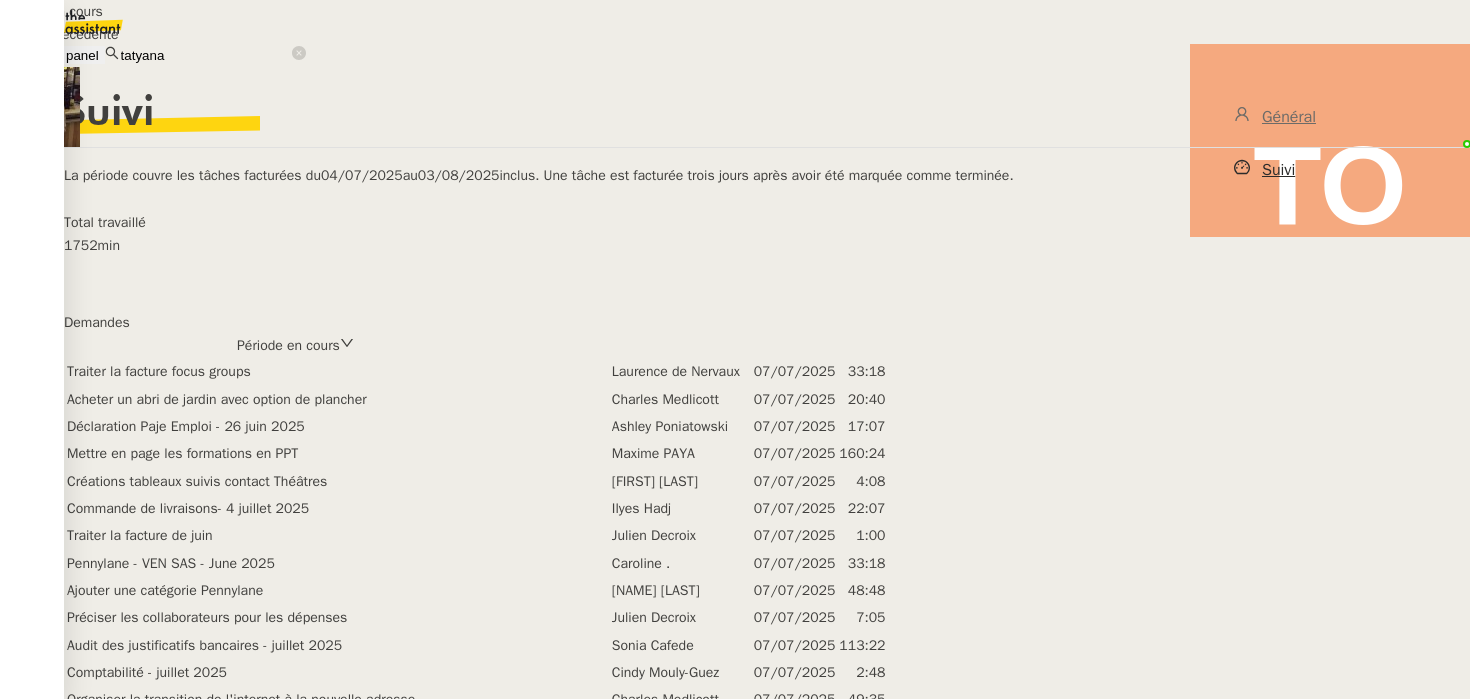 click on "Période précédente" at bounding box center [82, 34] 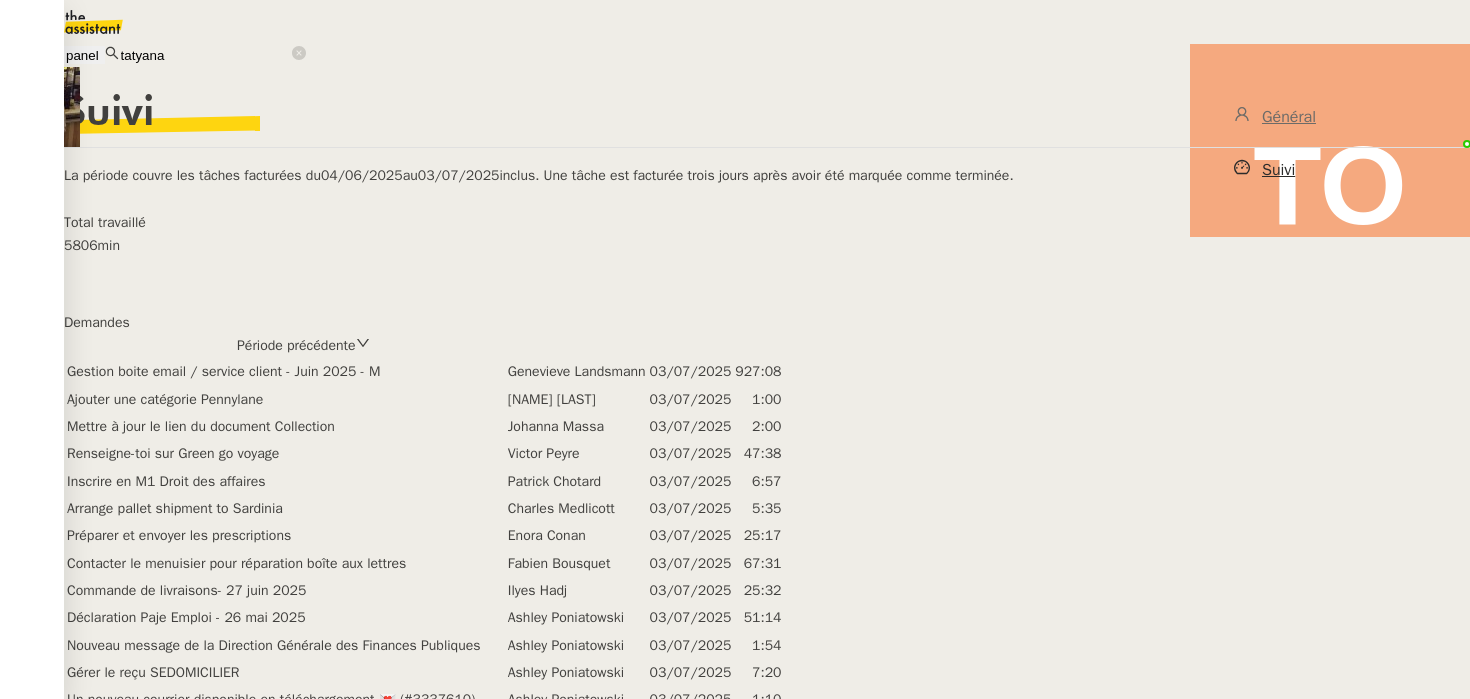 click on "tatyana" at bounding box center (205, 55) 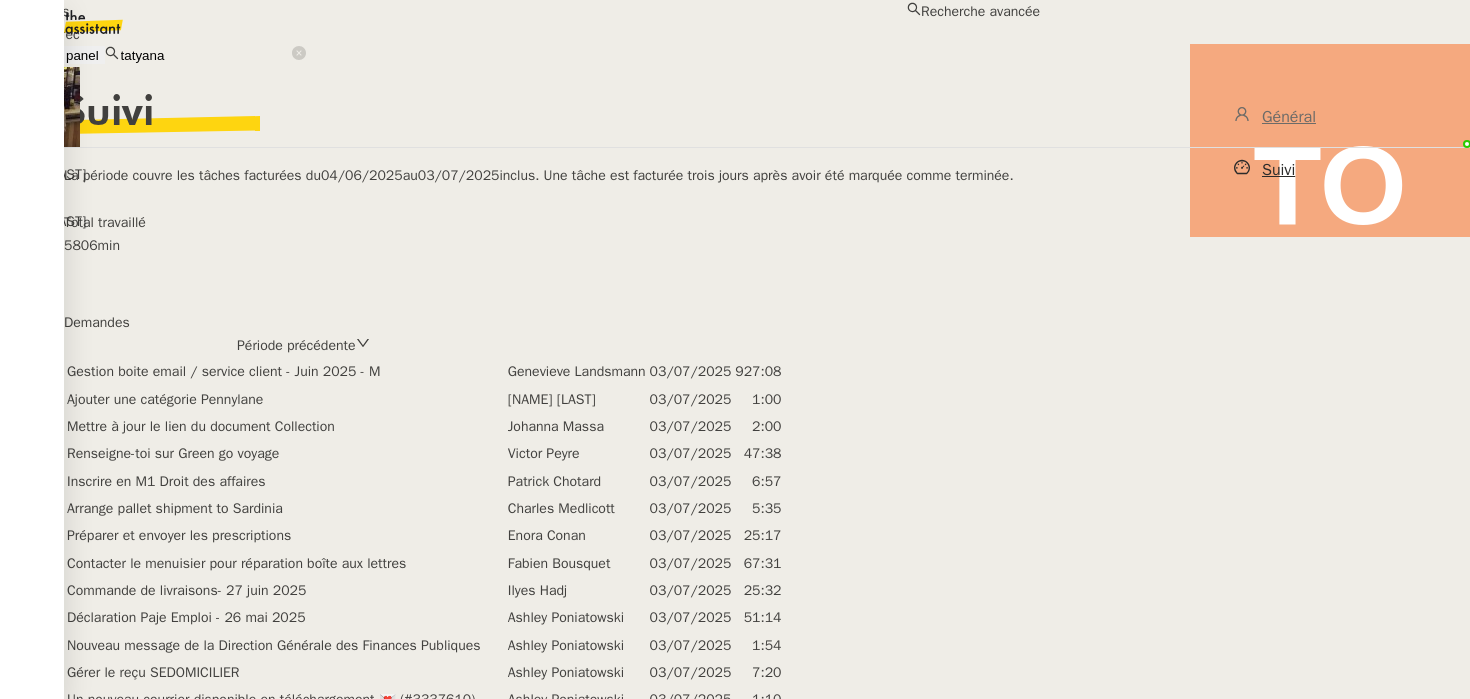 click on "tatyana" at bounding box center [205, 55] 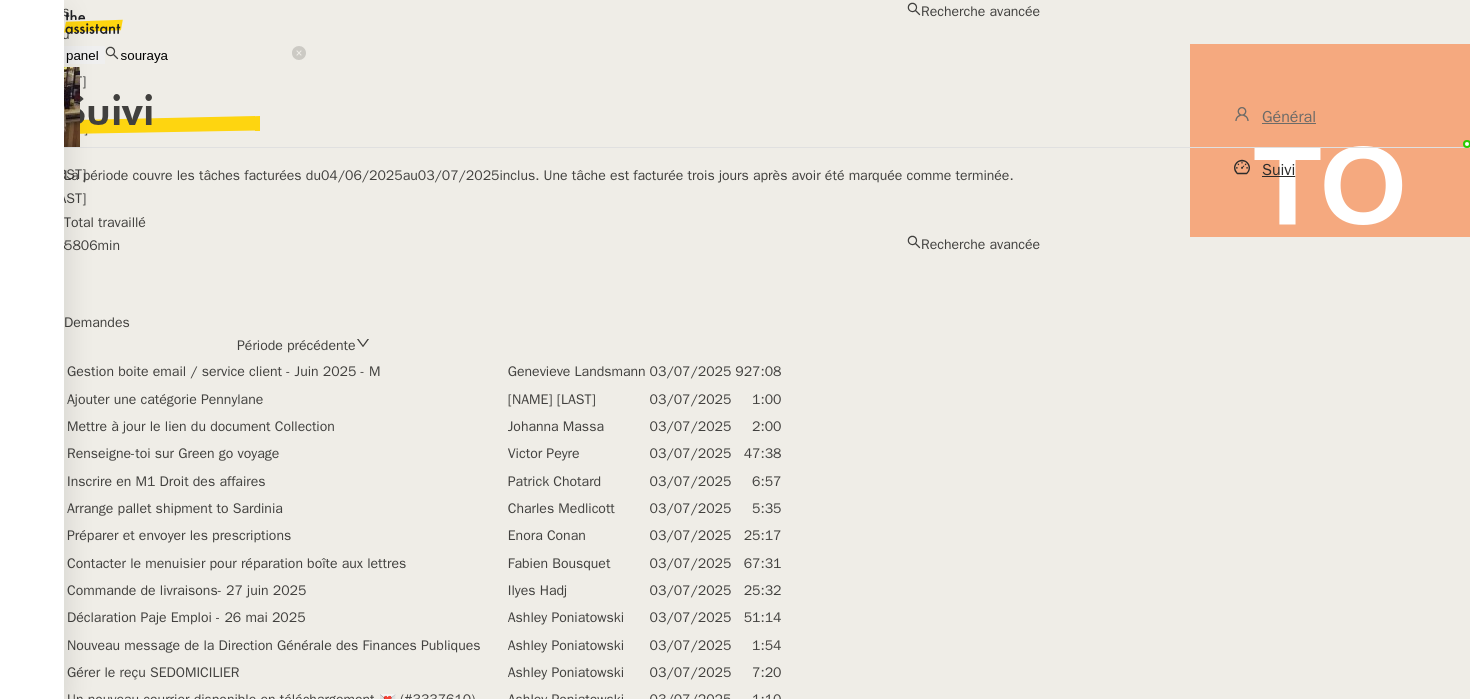 click on "Souraya Su" at bounding box center [520, 34] 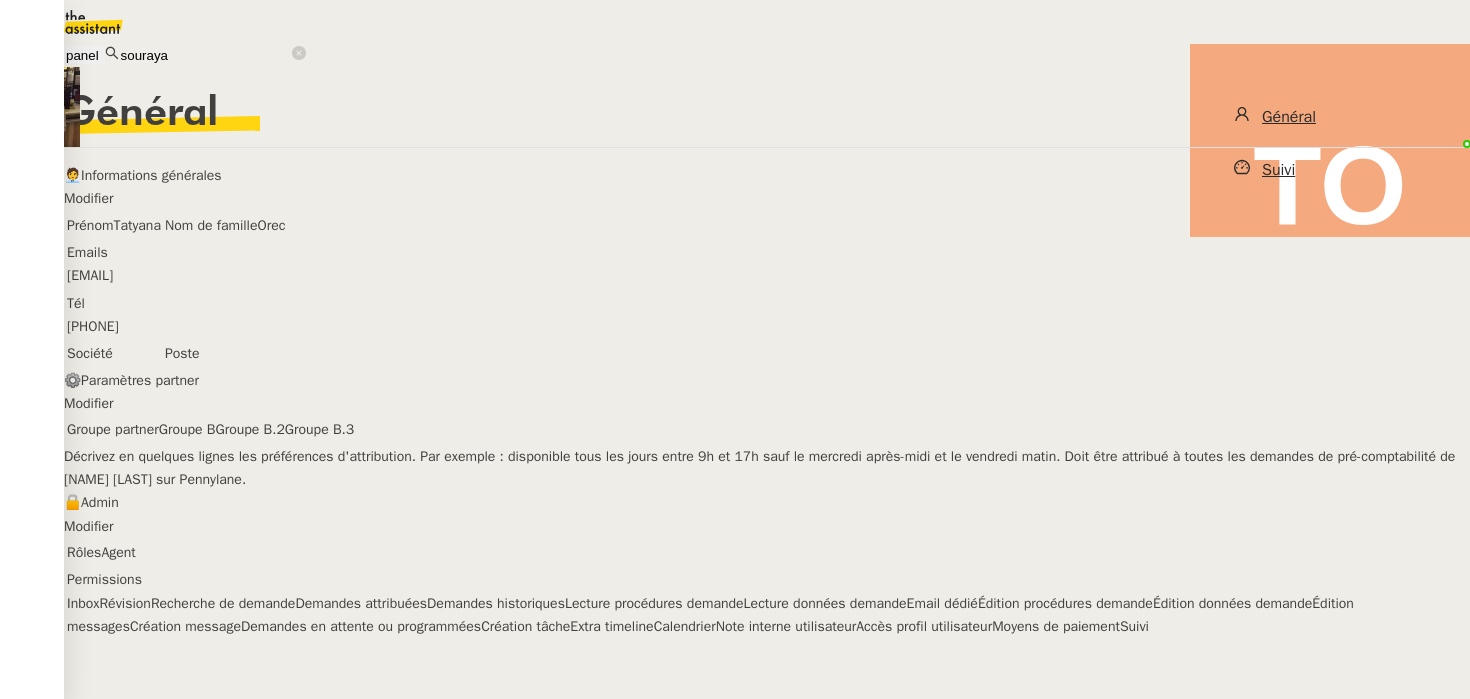 click on "Suivi" at bounding box center [1330, 170] 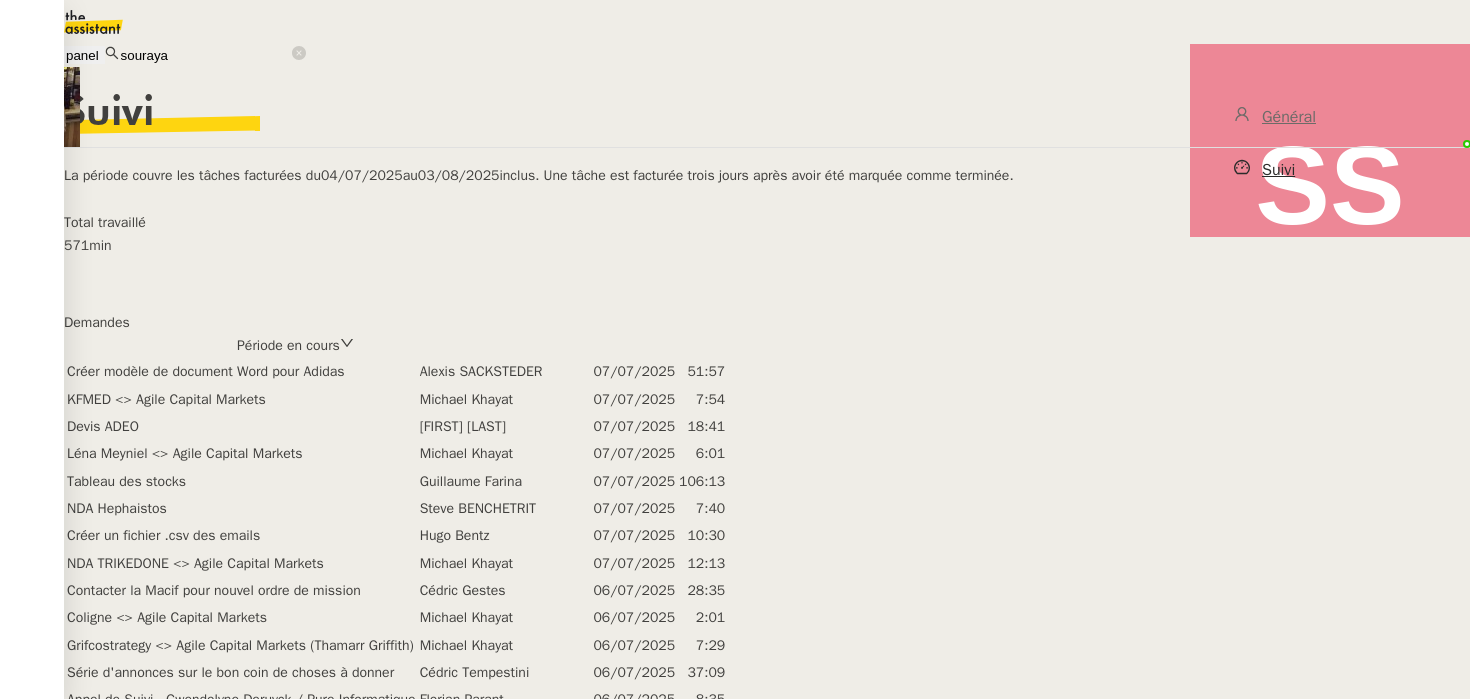 click on "Période en cours" at bounding box center (767, 345) 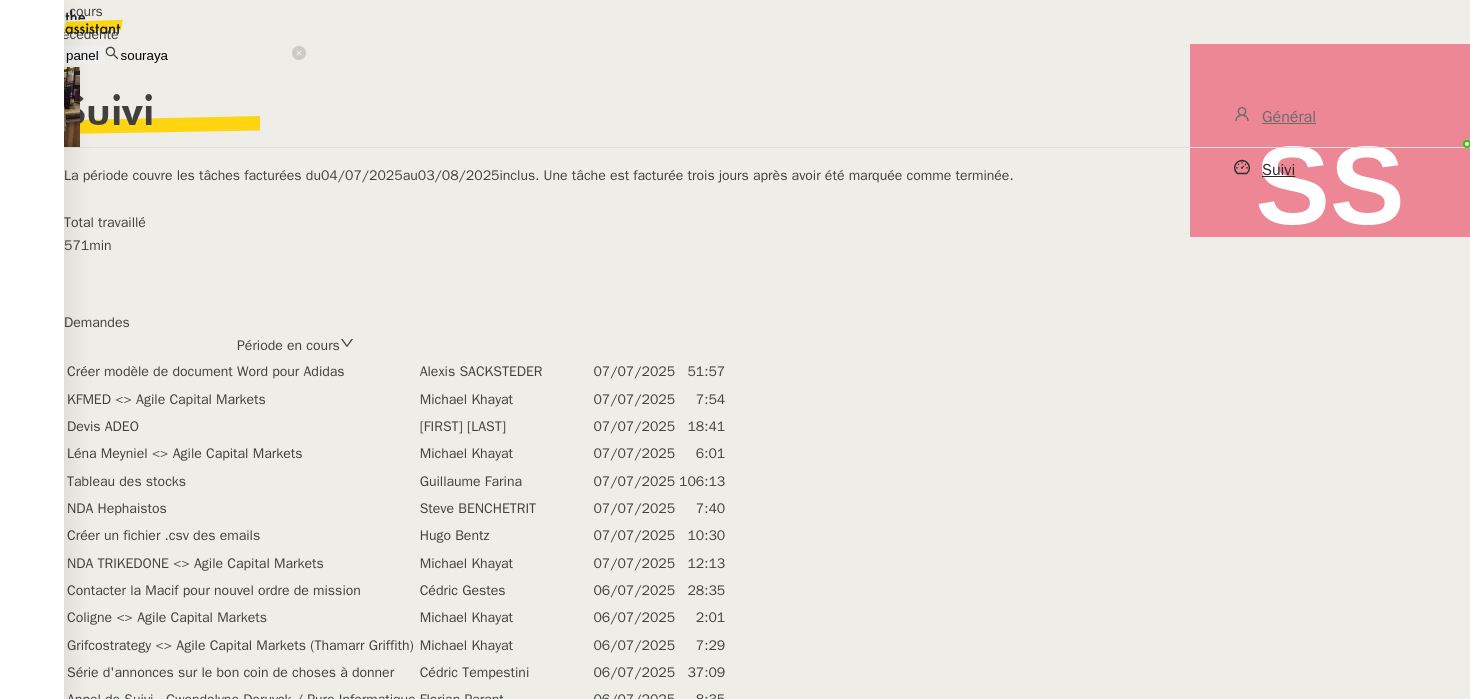 click on "Période précédente" at bounding box center [82, 34] 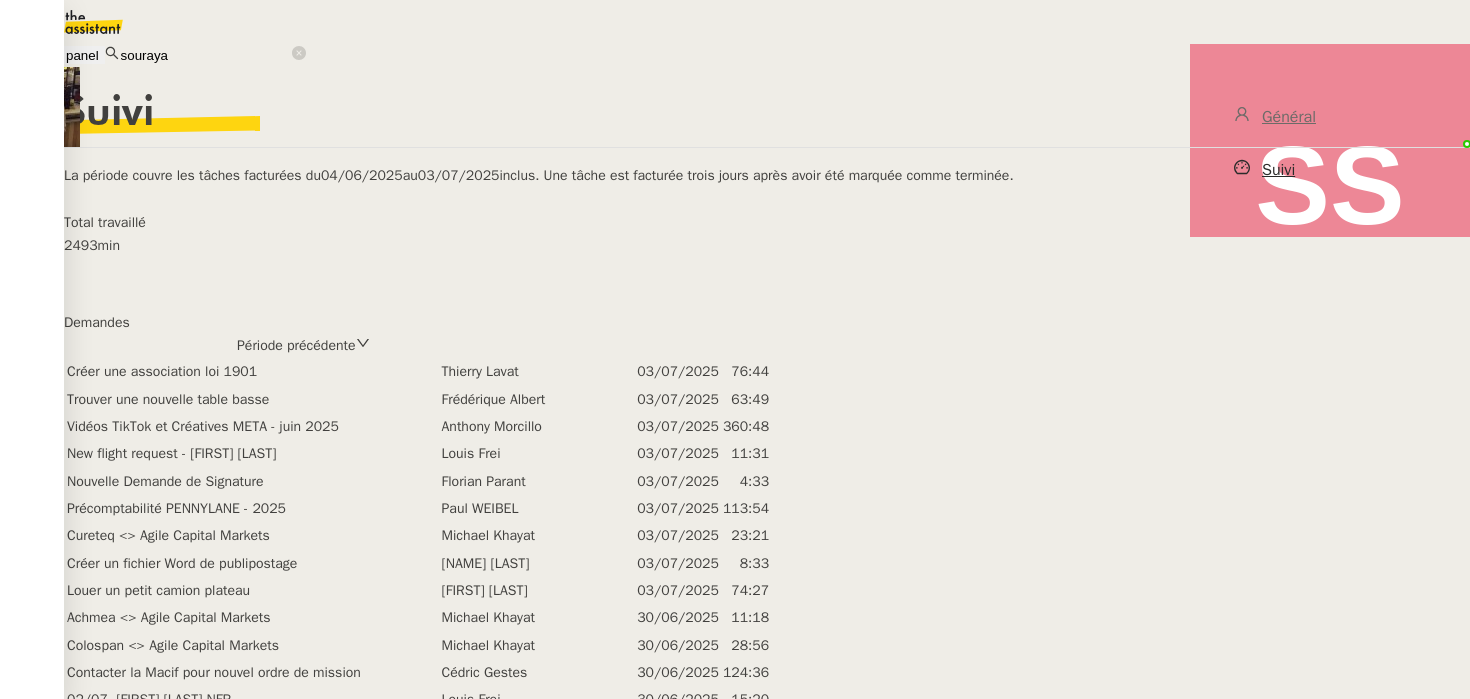 click on "souraya" at bounding box center [205, 55] 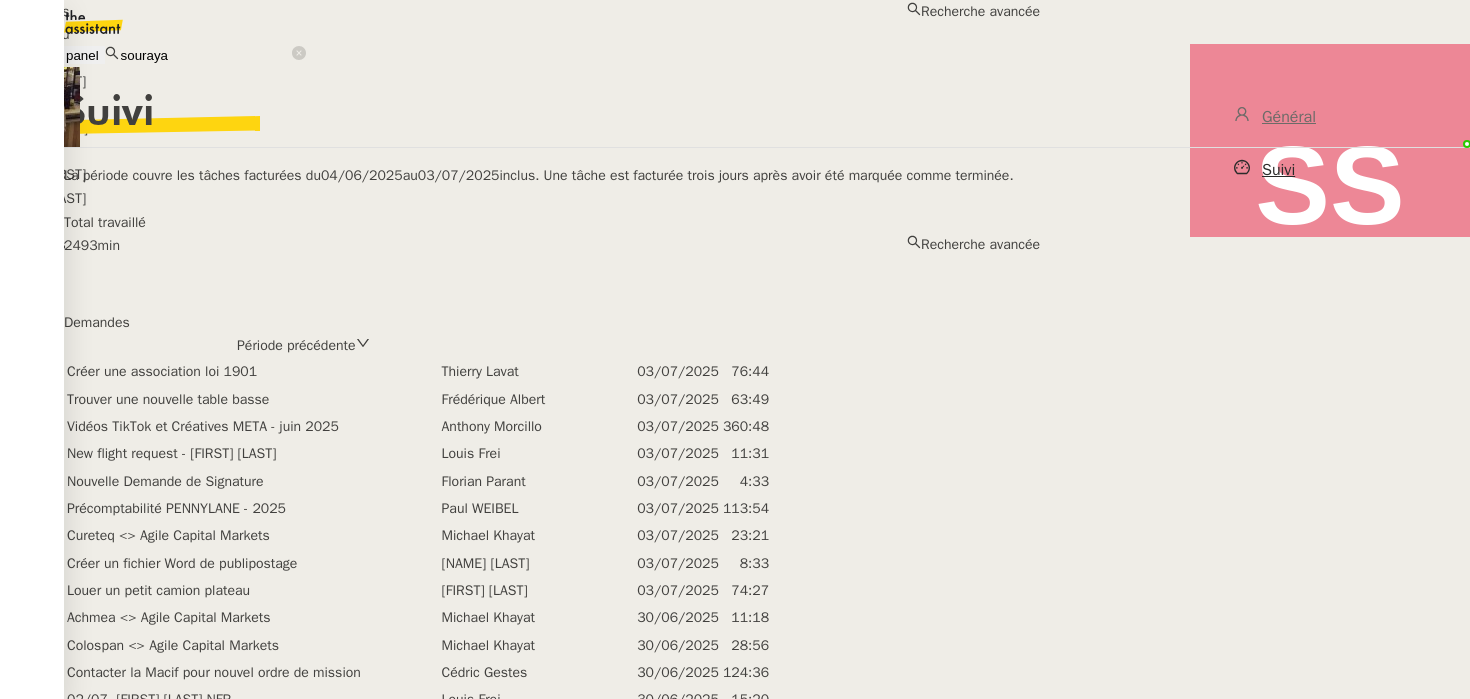 click on "souraya" at bounding box center [205, 55] 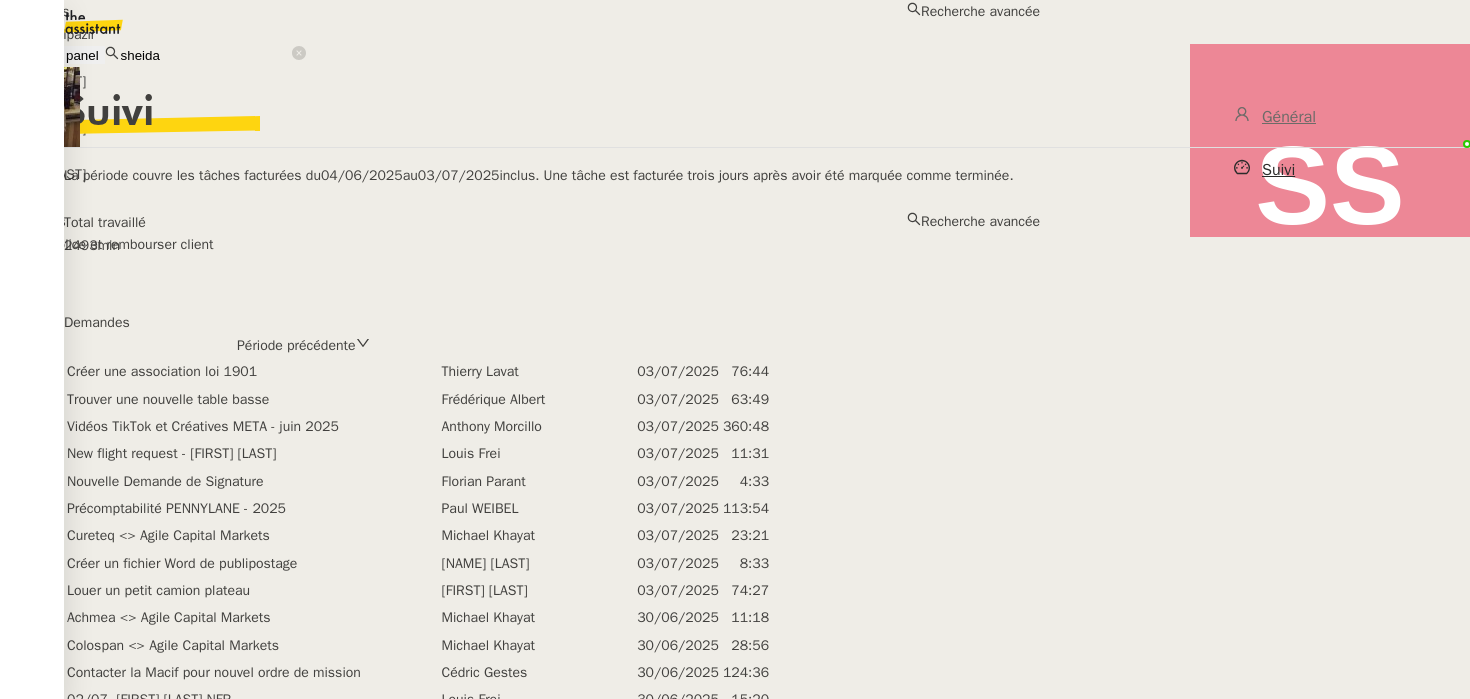 click on "Sheida Delpazir" at bounding box center [520, 34] 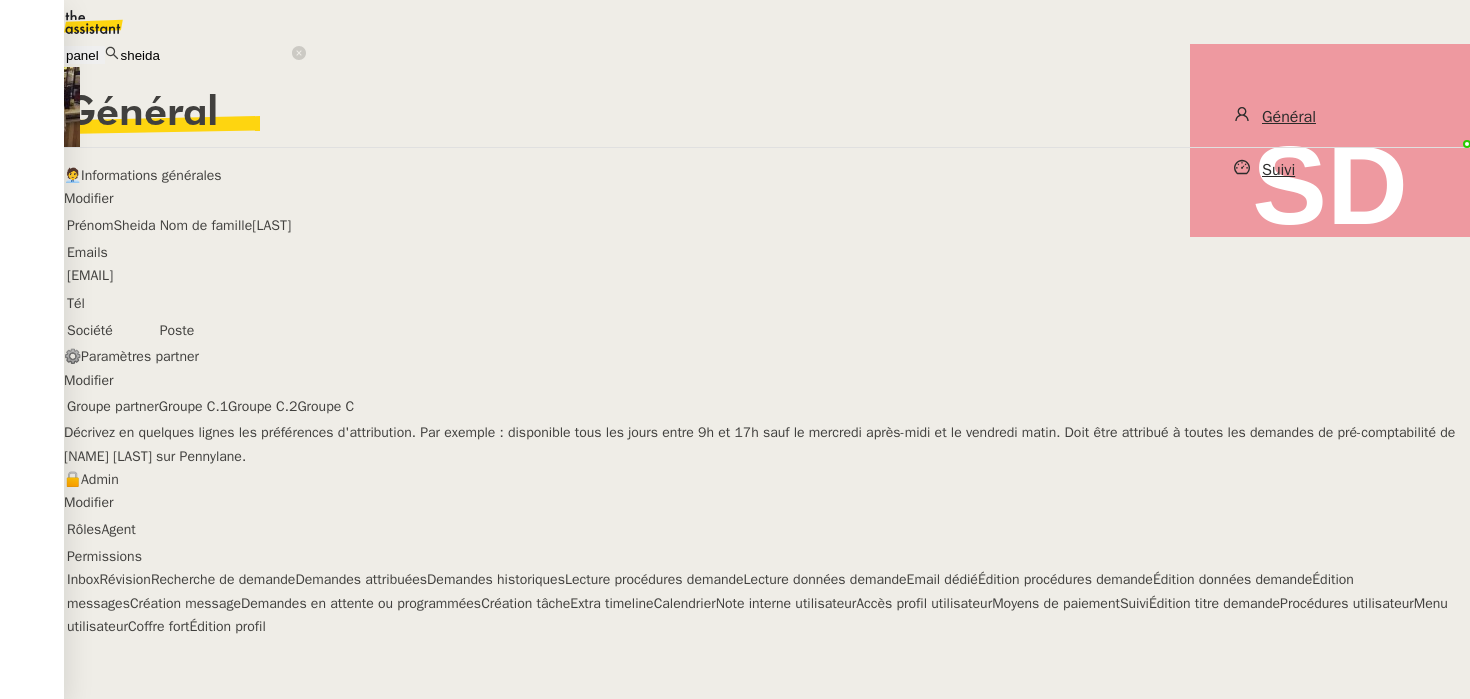 click on "Suivi" at bounding box center [1330, 170] 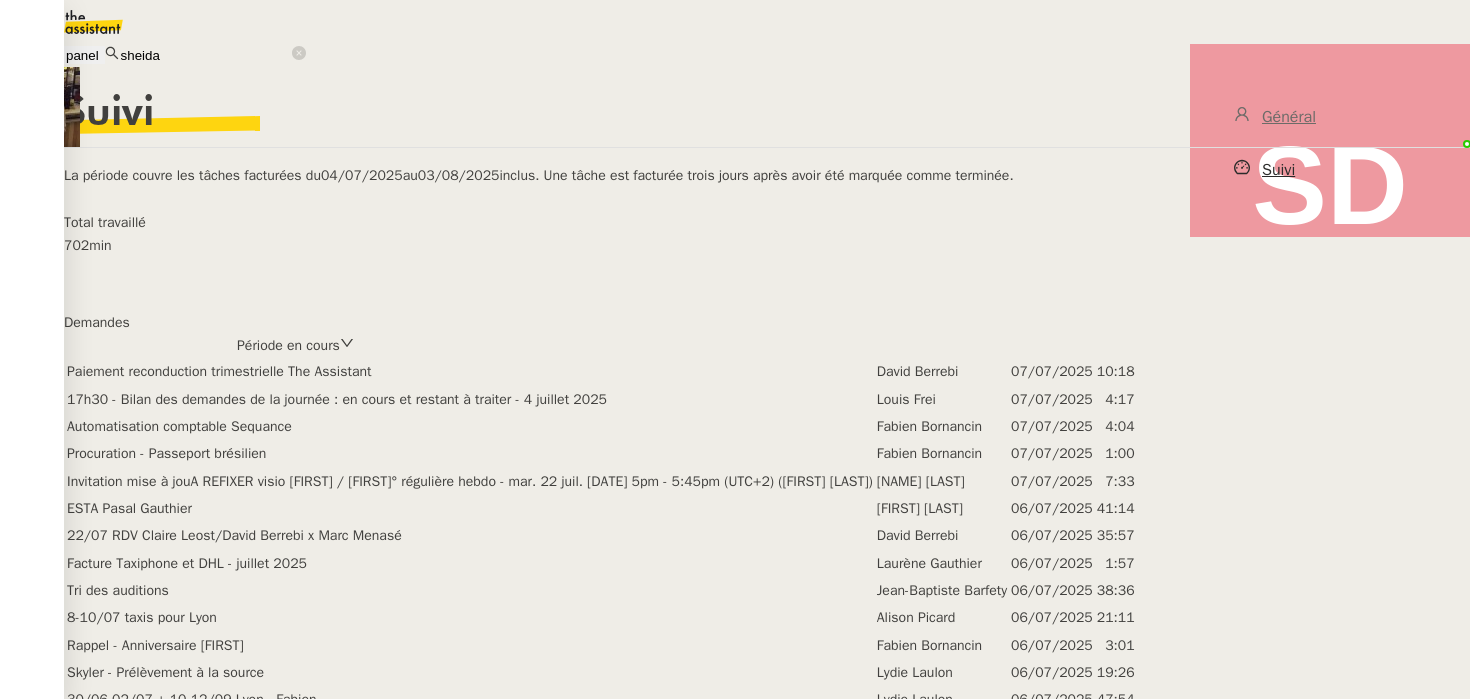 click on "Période en cours" at bounding box center [288, 345] 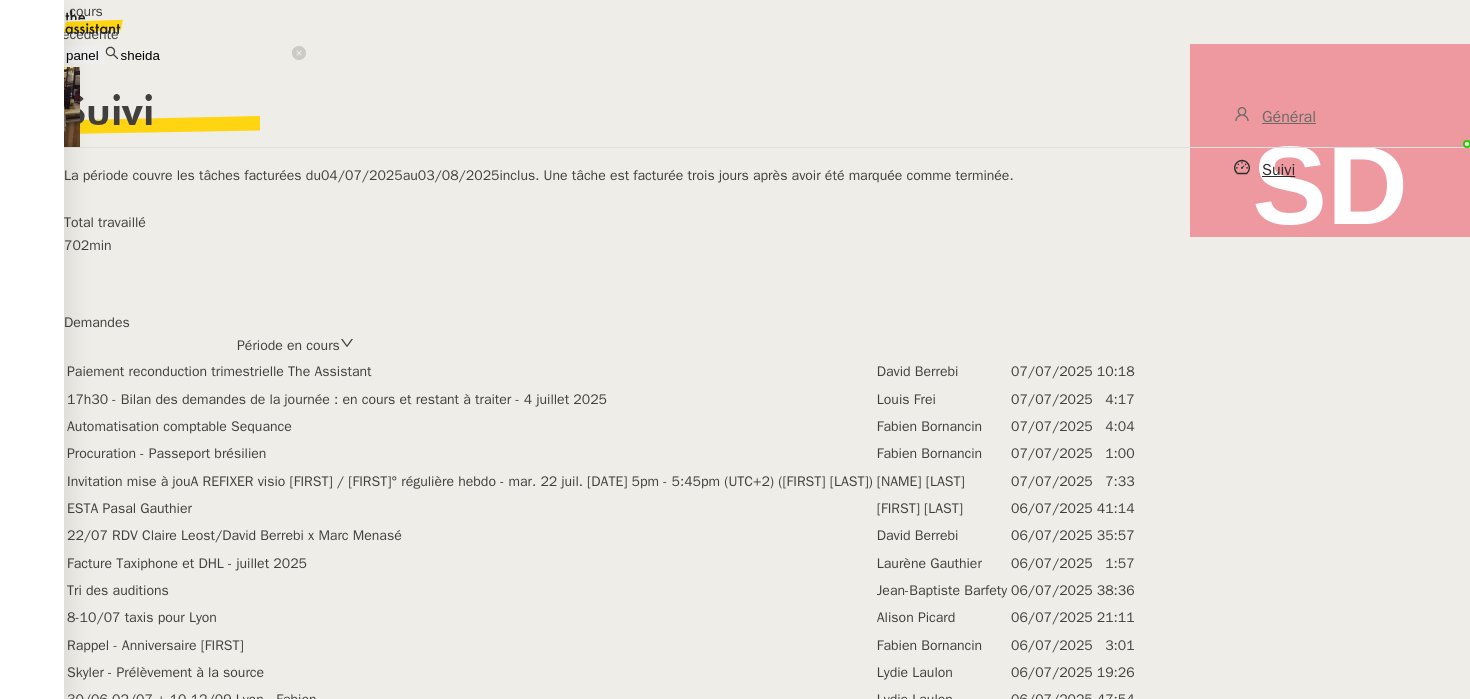 click on "Période précédente" at bounding box center [82, 34] 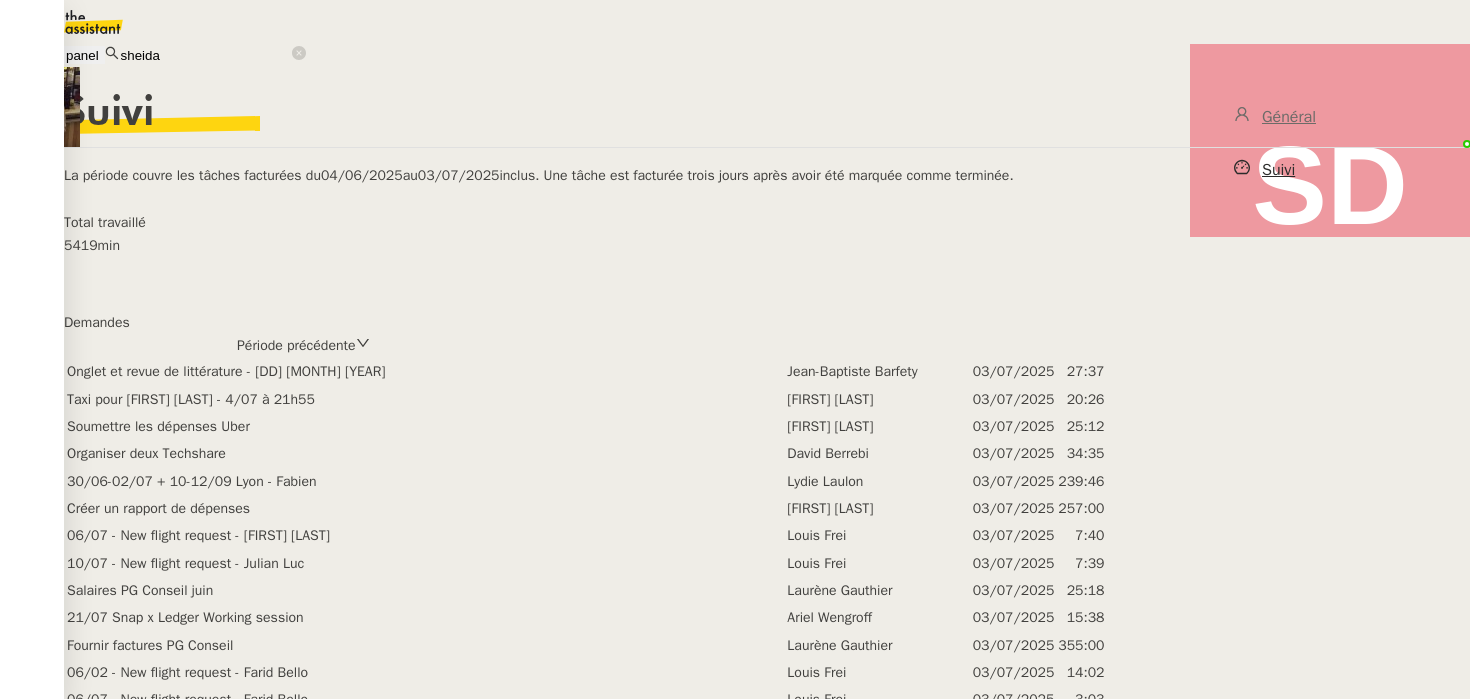 click on "sheida" at bounding box center (205, 55) 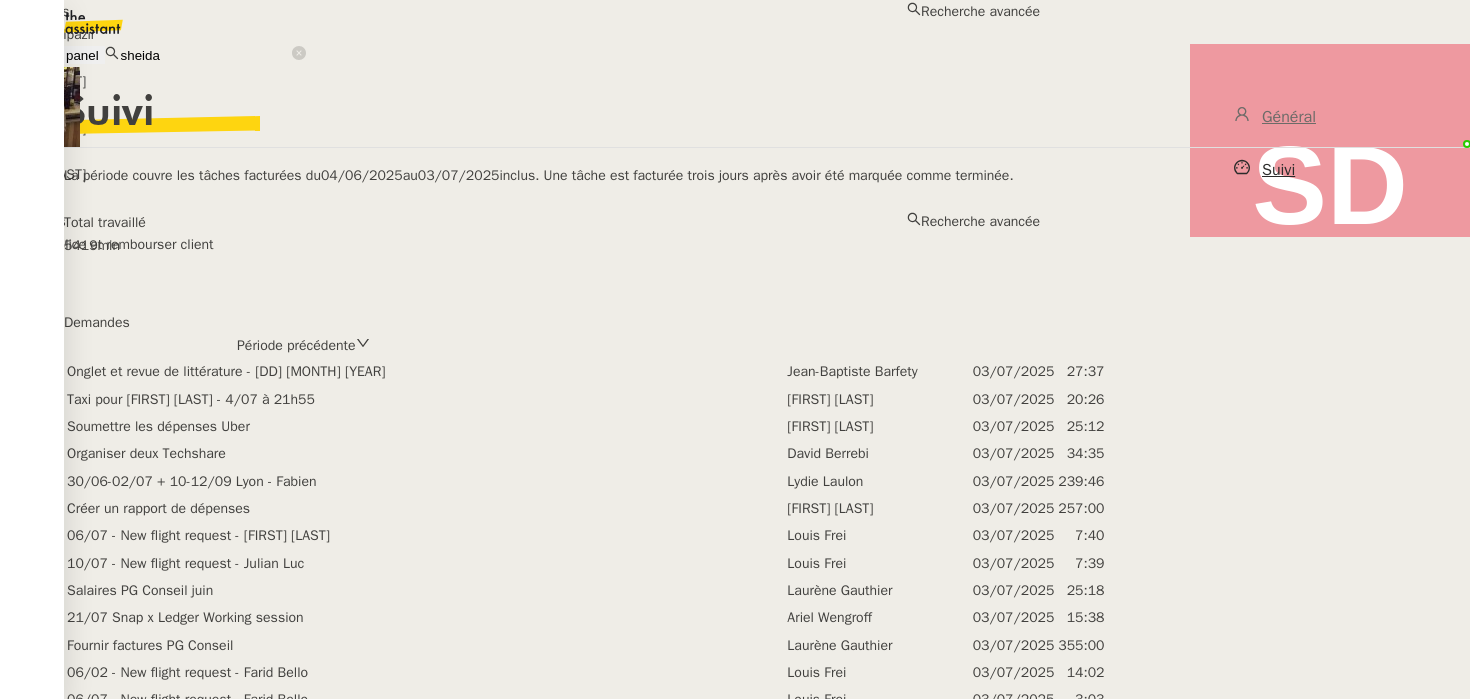 click on "sheida" at bounding box center (205, 55) 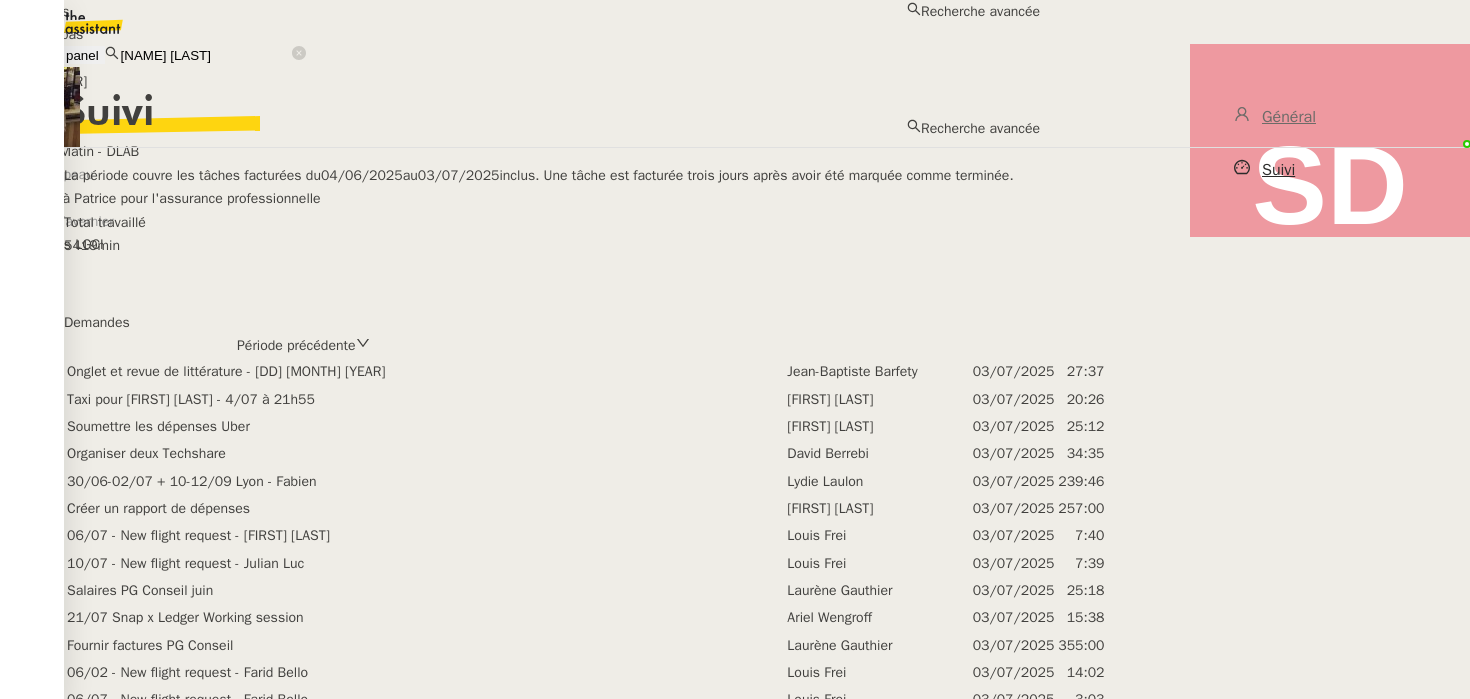 click on "Pauline Ribas" at bounding box center (520, 34) 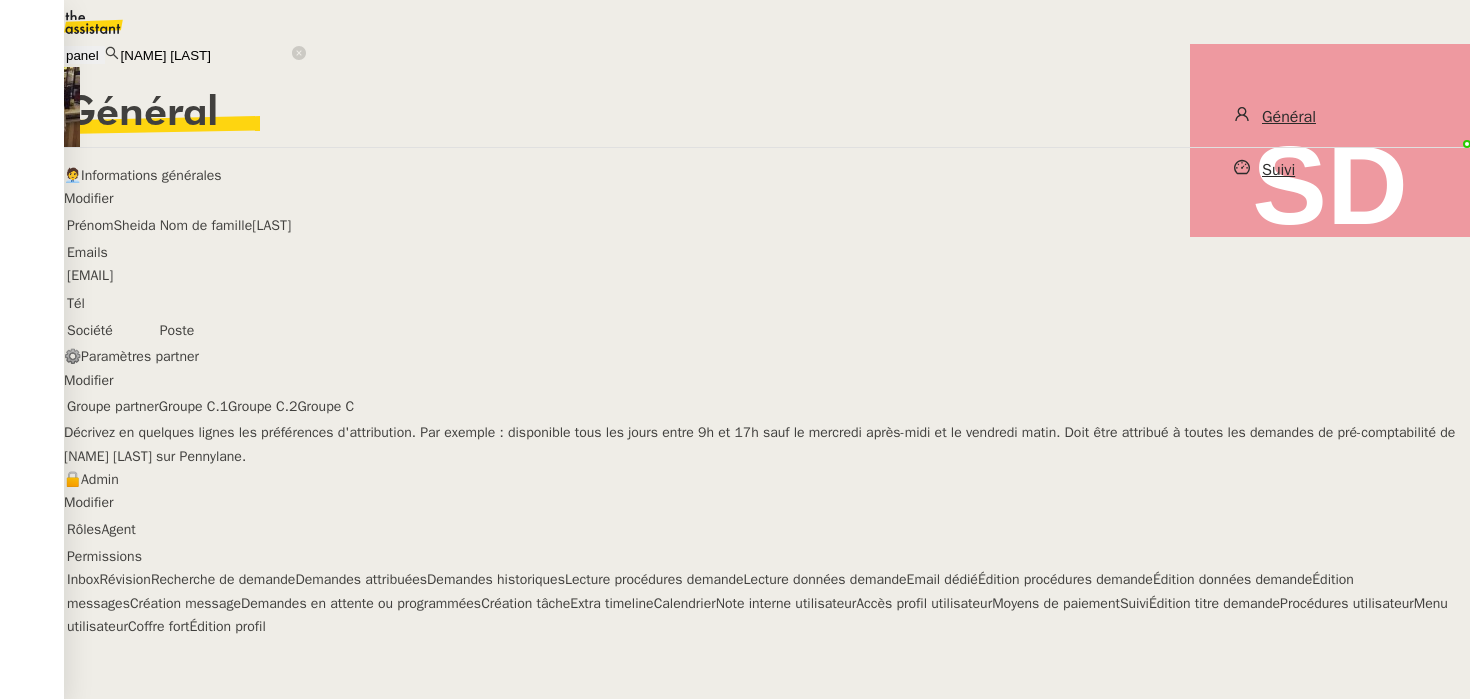 click on "Suivi" at bounding box center [1330, 170] 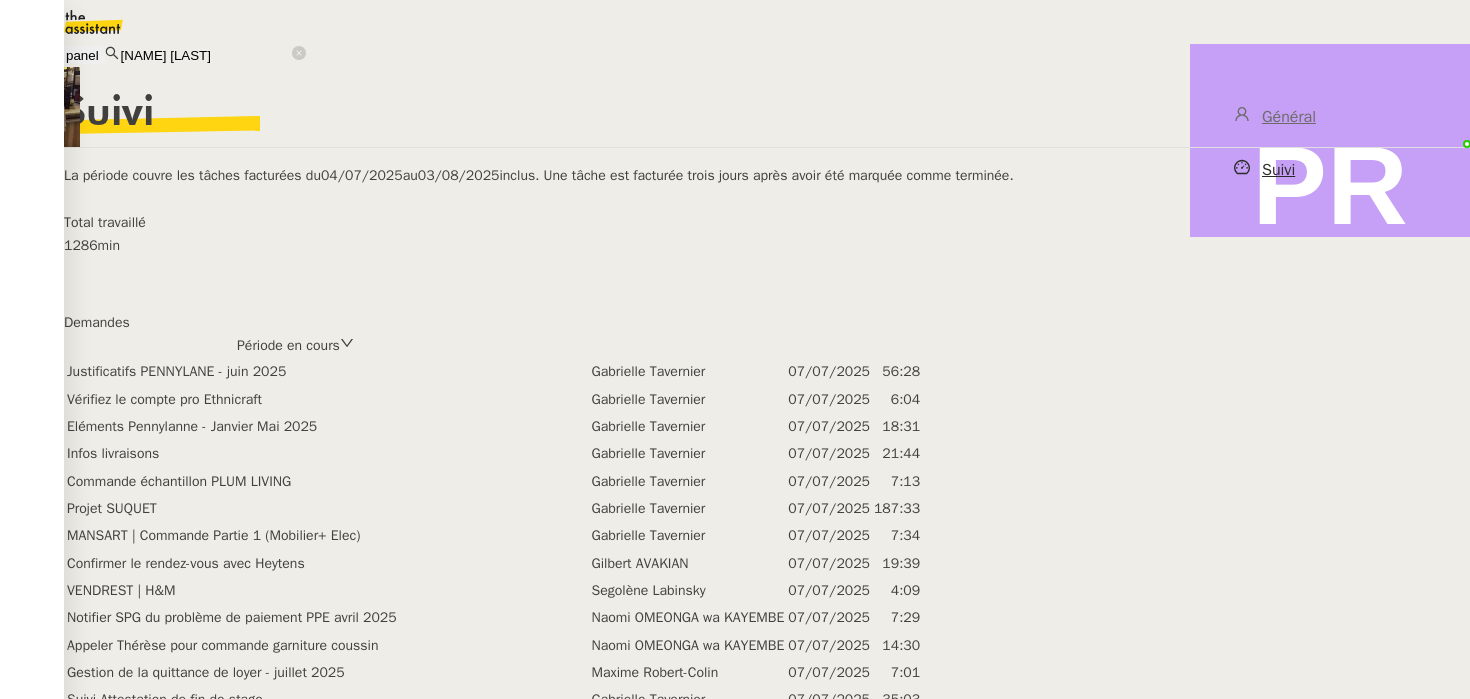click on "Période en cours" at bounding box center [288, 345] 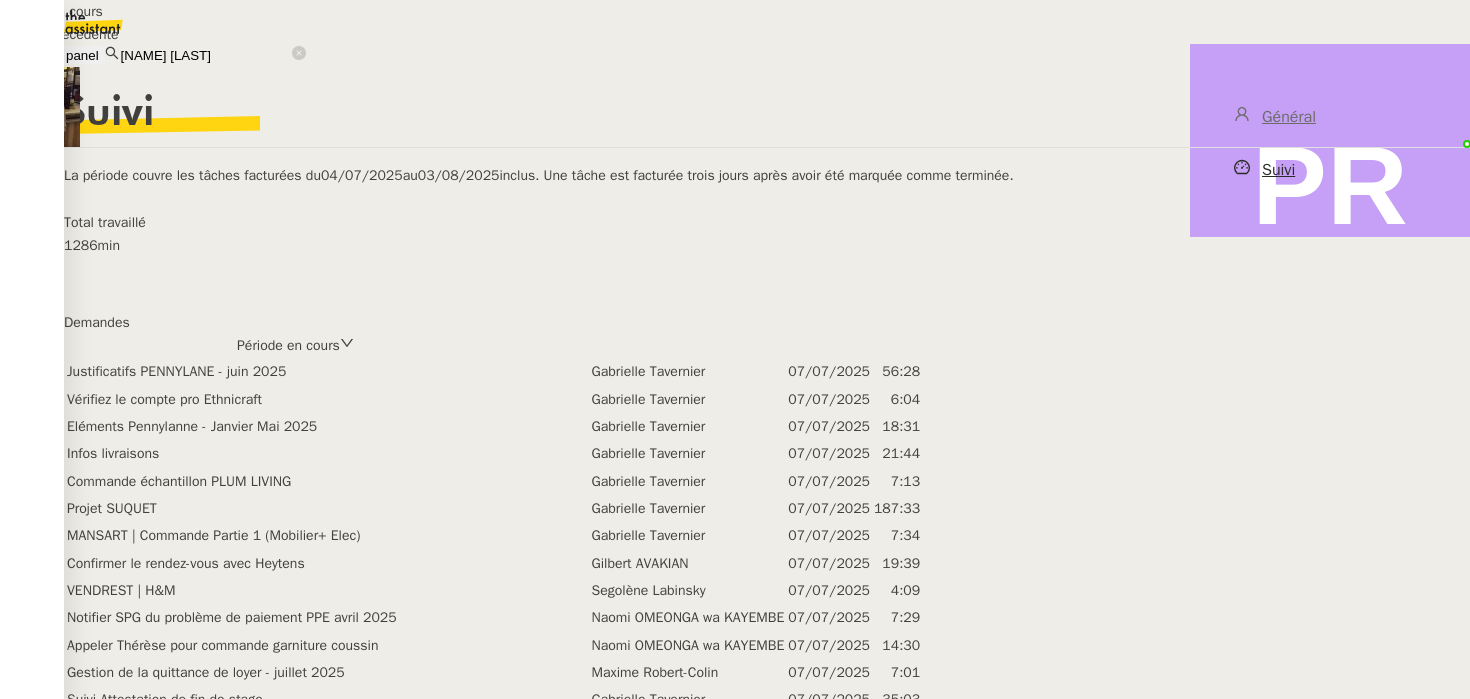 click on "Période précédente" at bounding box center [82, 34] 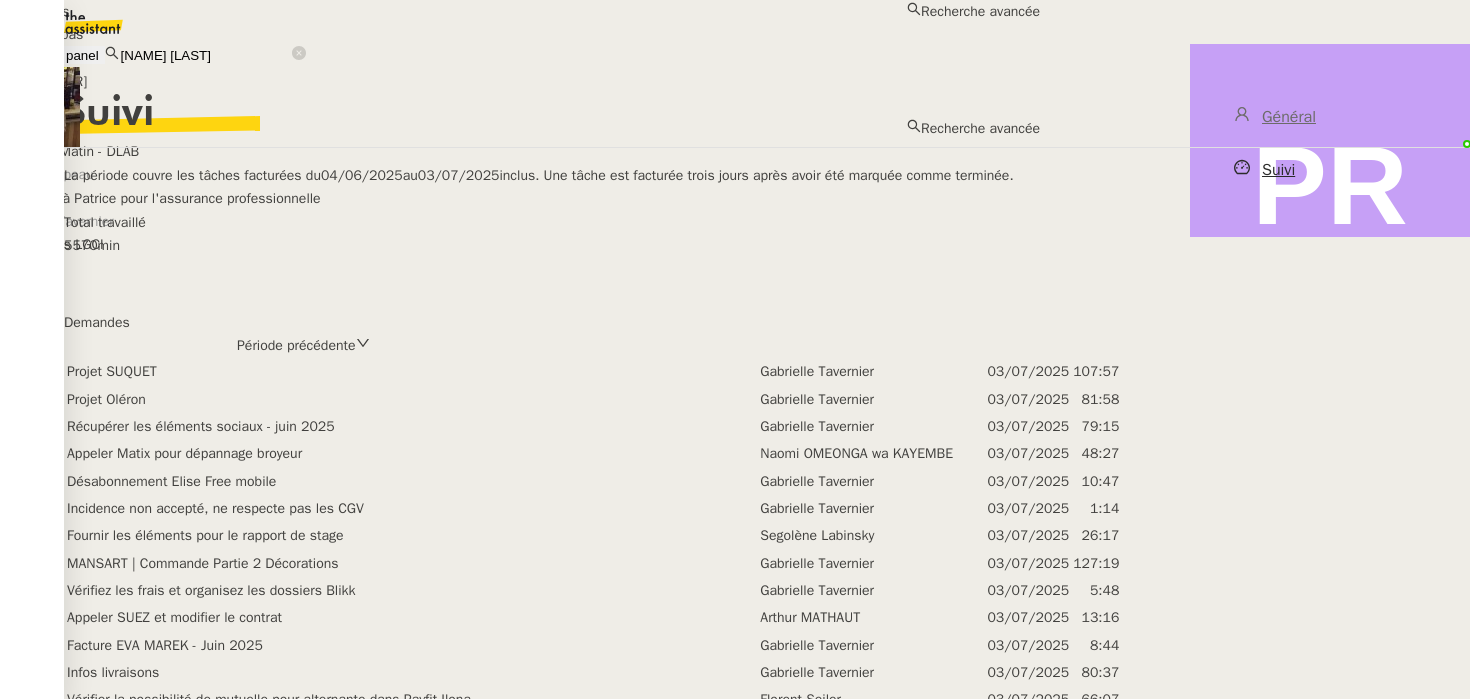 click on "pauline ri" at bounding box center (205, 55) 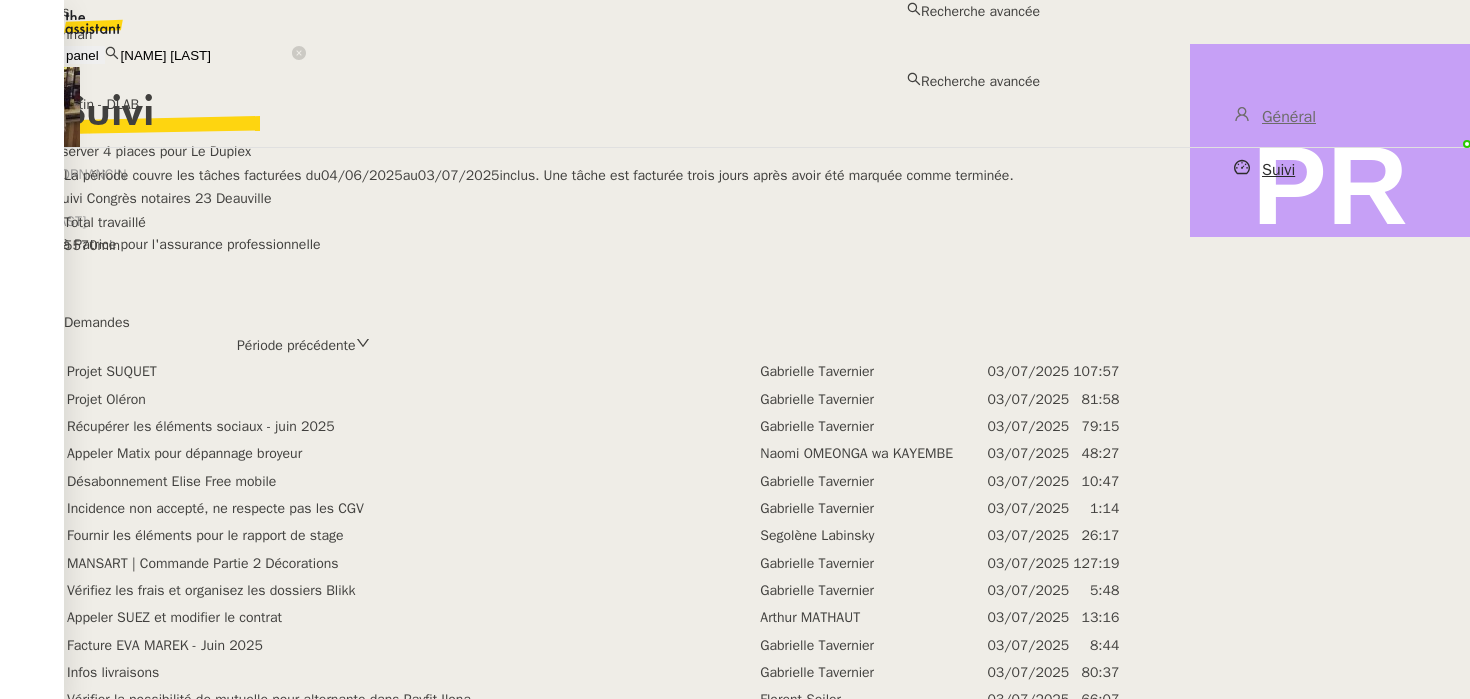 click on "Pauline Jennah  paulinej@team.theassistant.com" at bounding box center [520, 46] 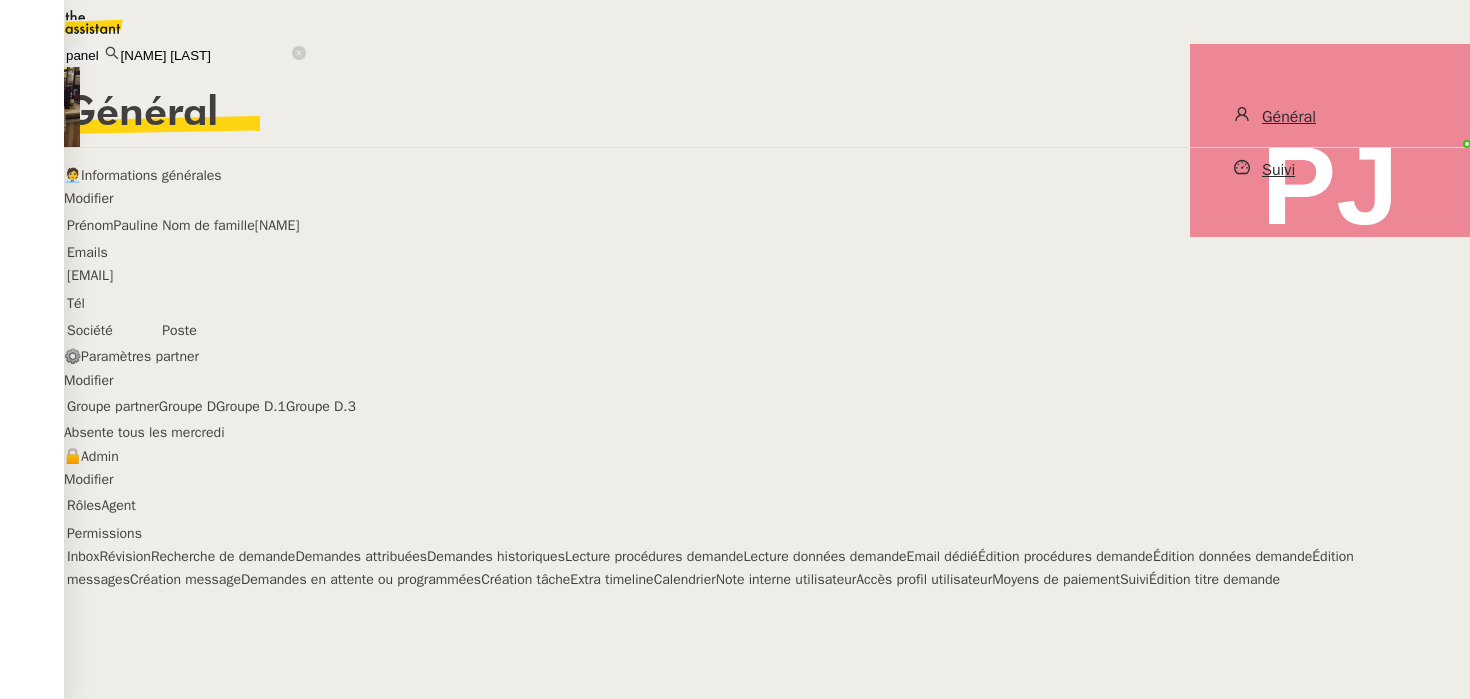click on "Suivi" at bounding box center (1330, 170) 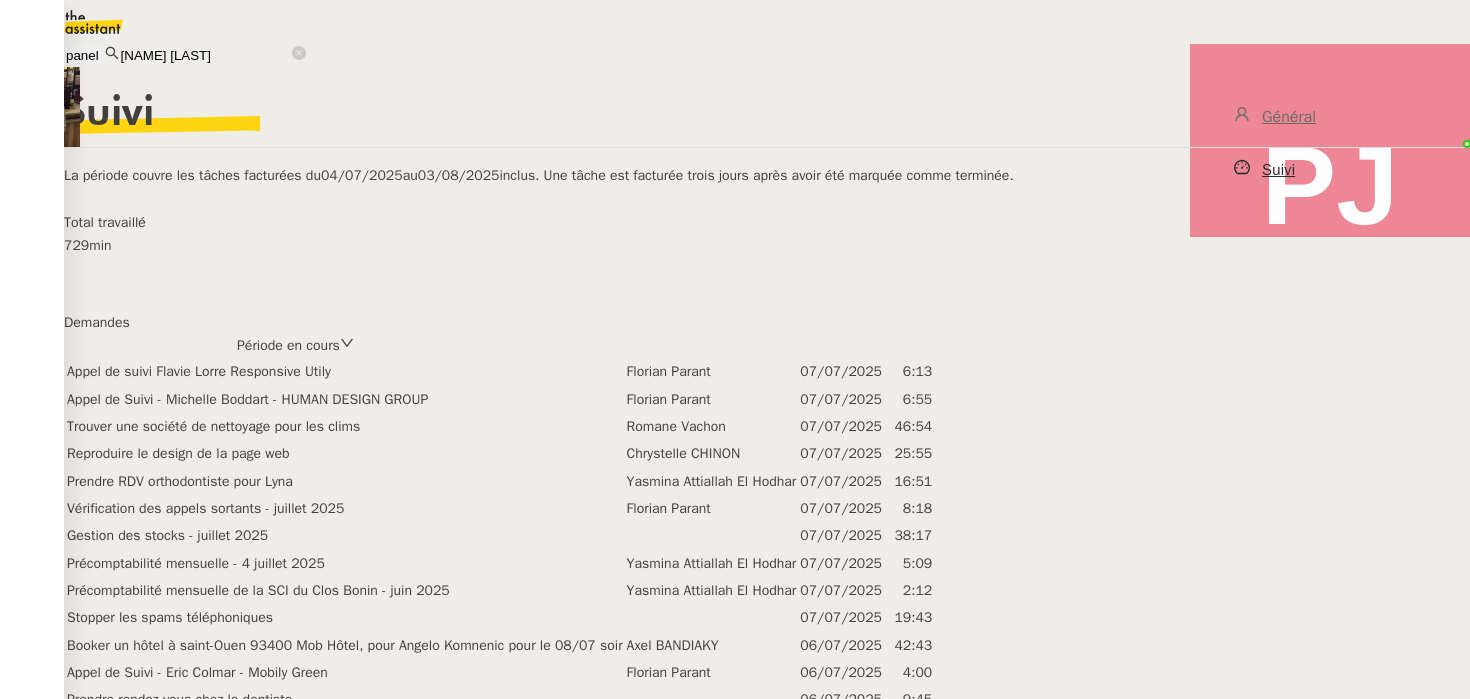 click on "Période en cours" at bounding box center [288, 345] 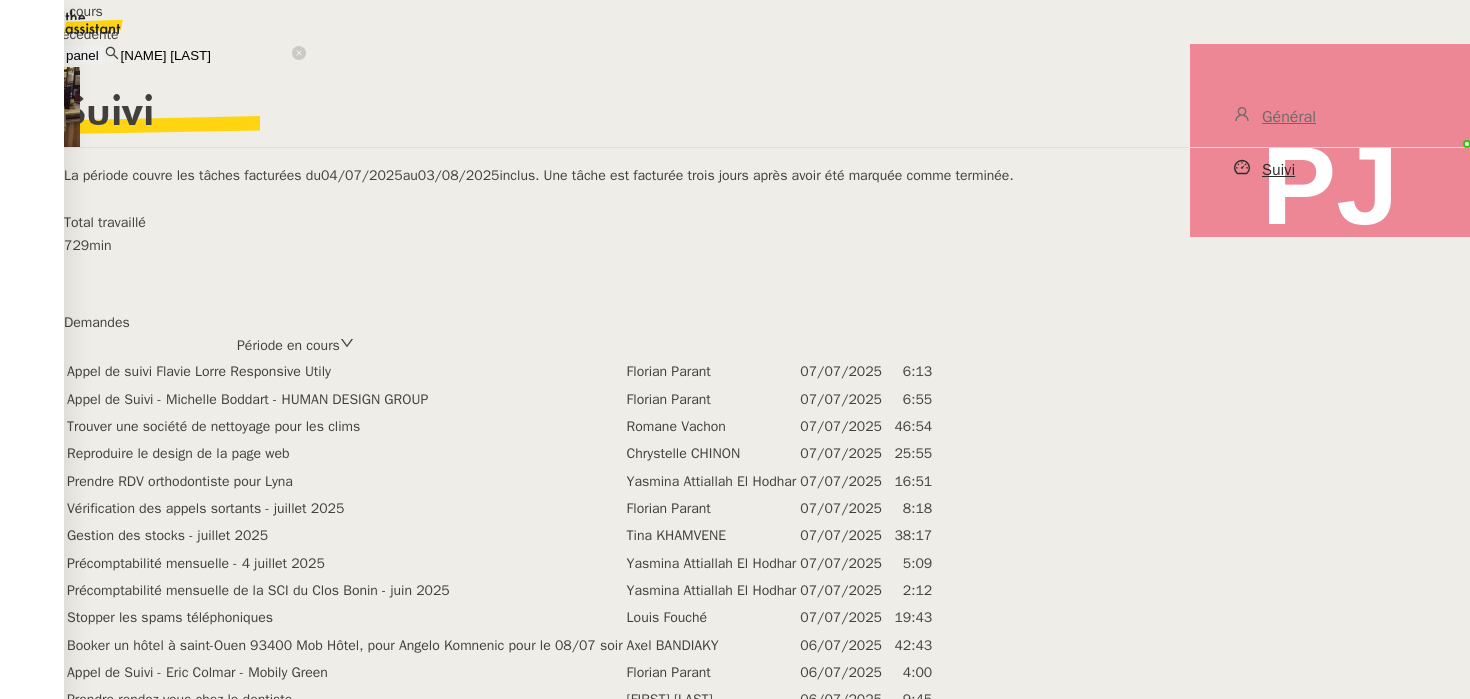 click on "Période précédente" at bounding box center [82, 34] 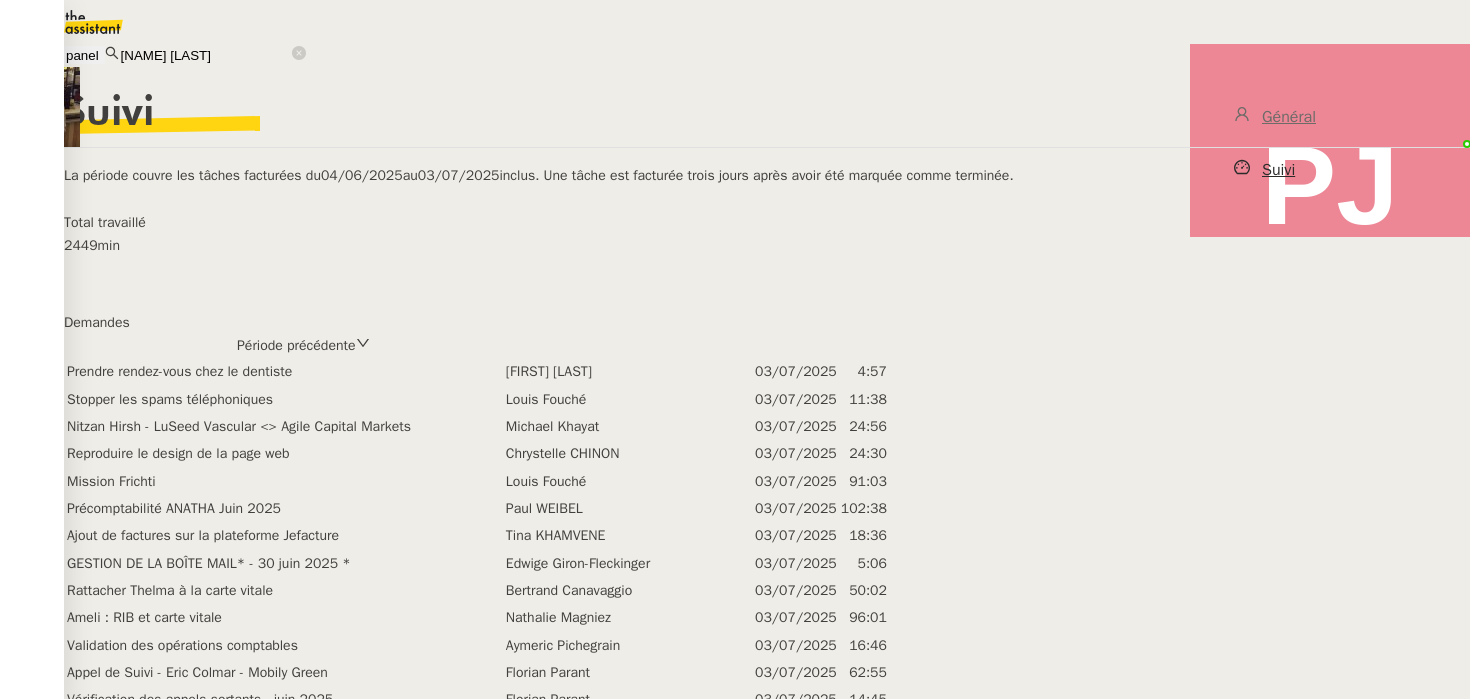 click on "pauline jenn" at bounding box center [205, 55] 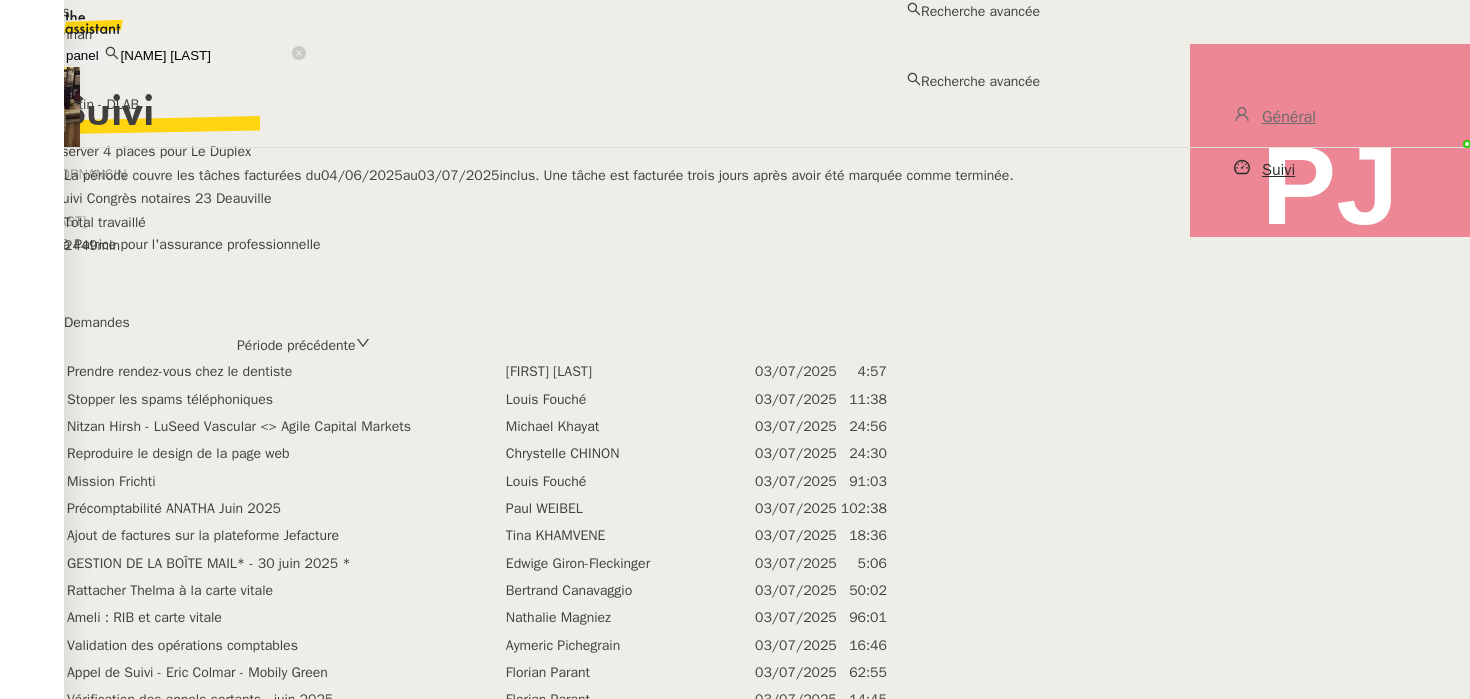 click on "pauline jenn" at bounding box center (205, 55) 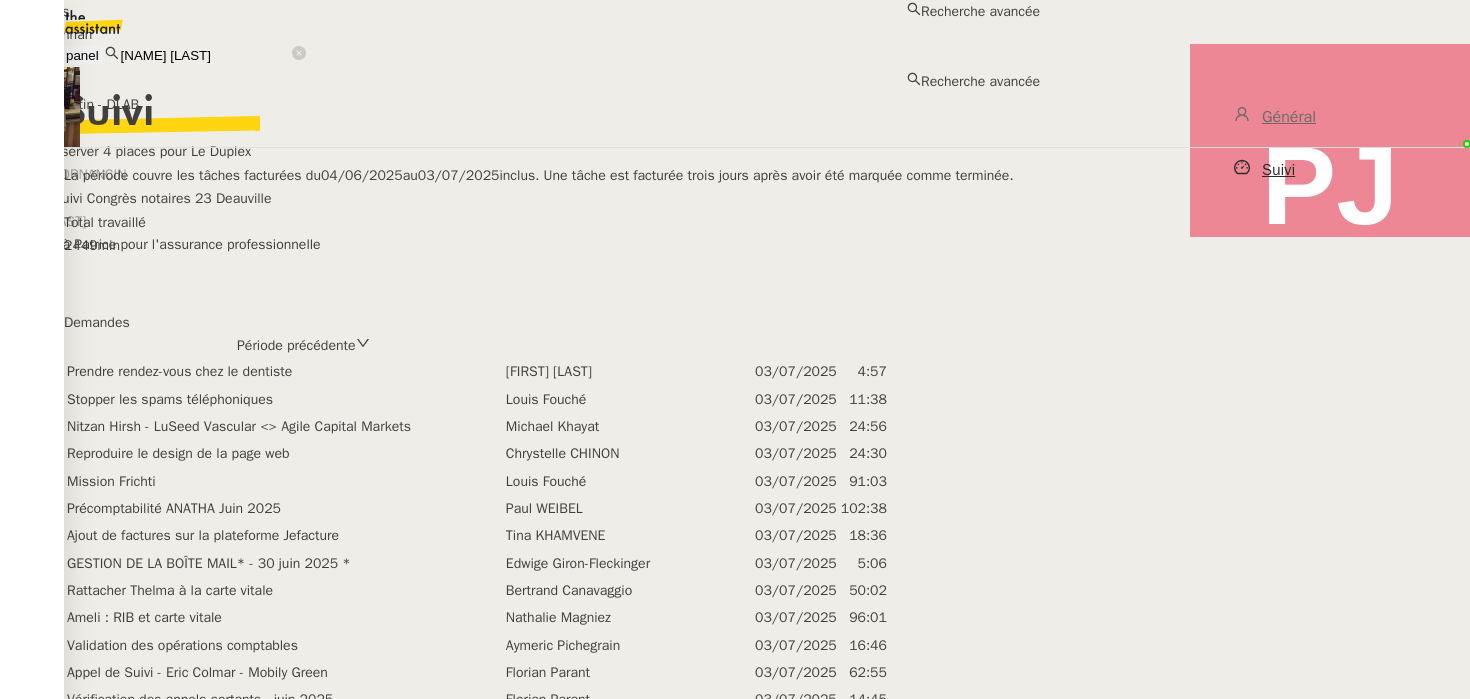 click on "pauline jenn" at bounding box center (205, 55) 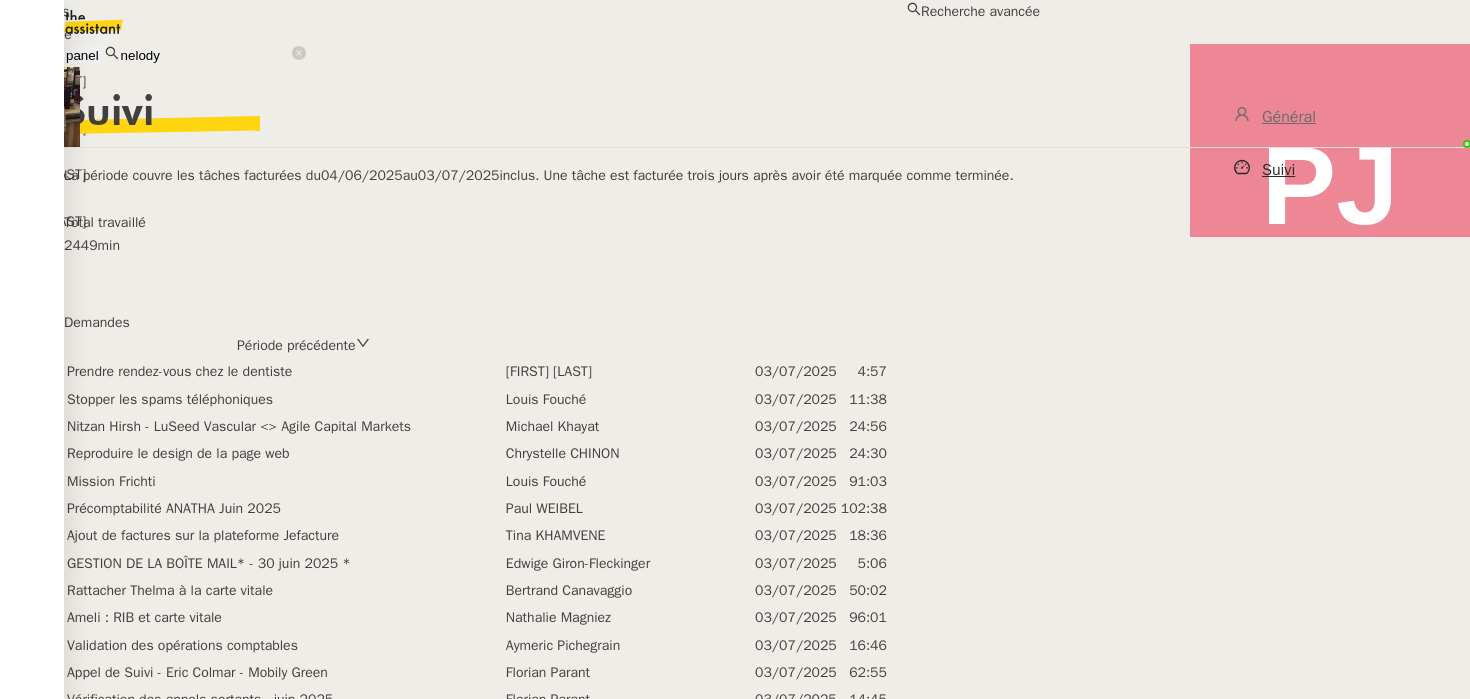 click on "Mélody Noé" at bounding box center [520, 34] 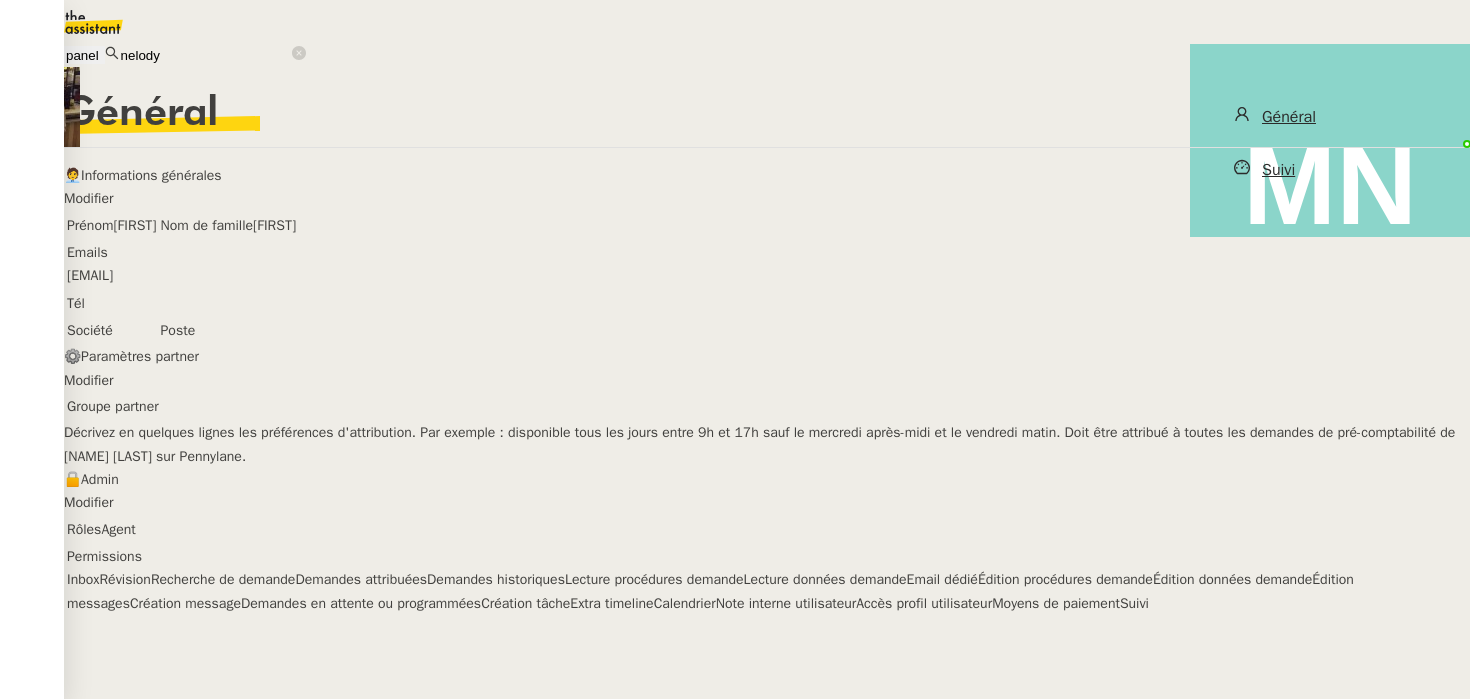 click on "Suivi" at bounding box center [1330, 170] 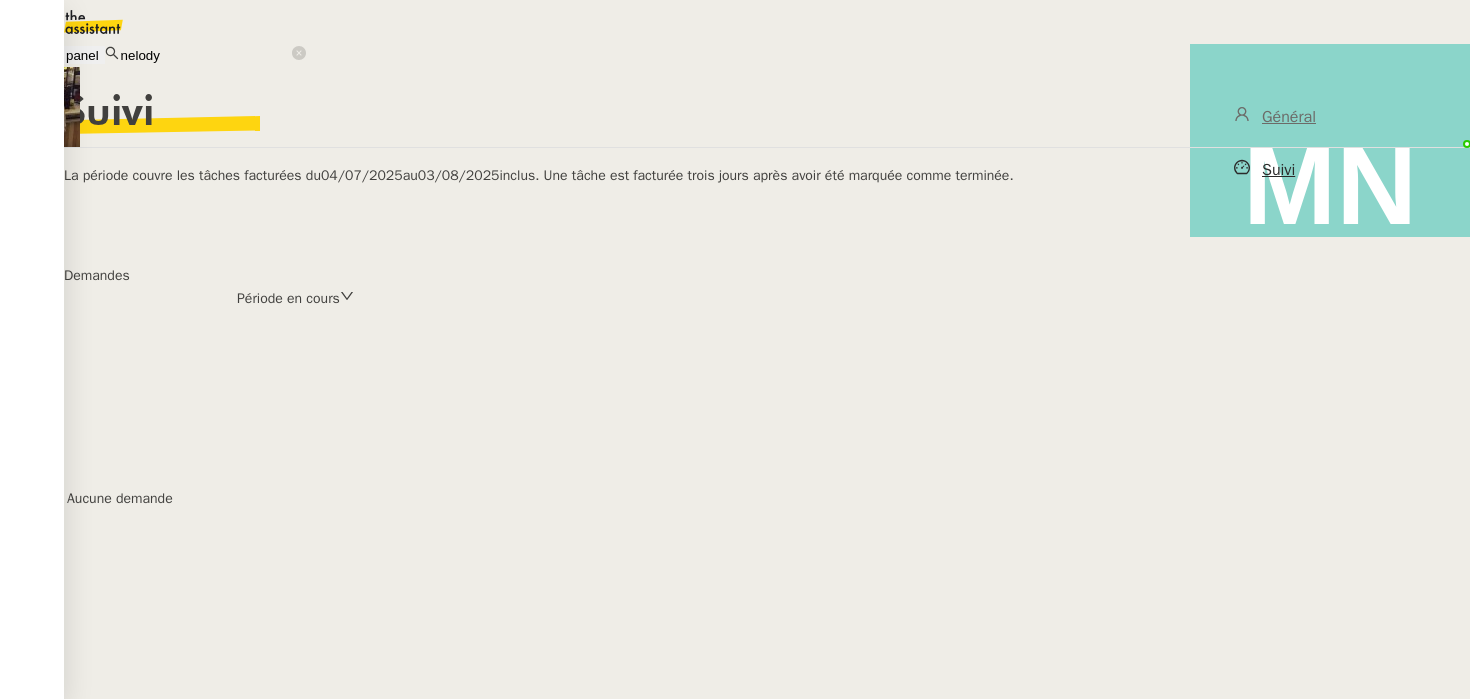click on "Période en cours" at bounding box center [288, 298] 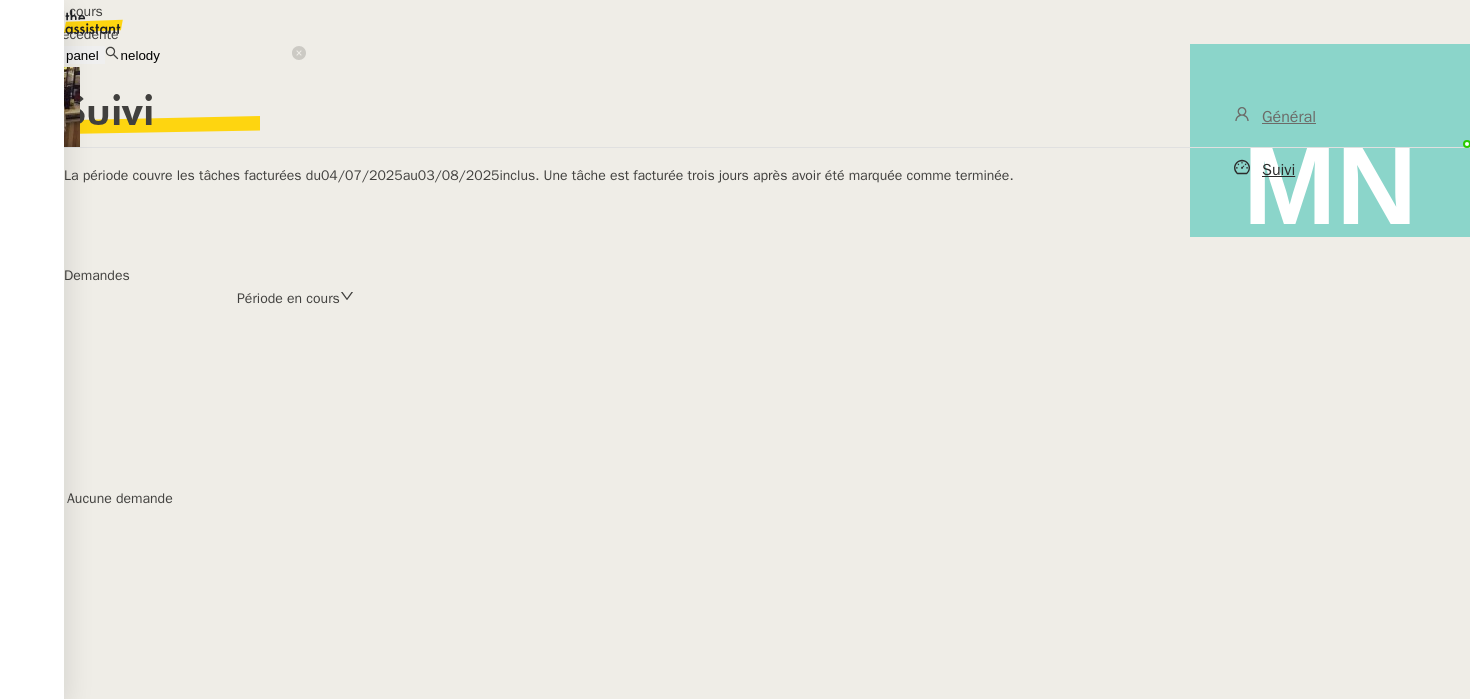 click on "Période précédente" at bounding box center [82, 34] 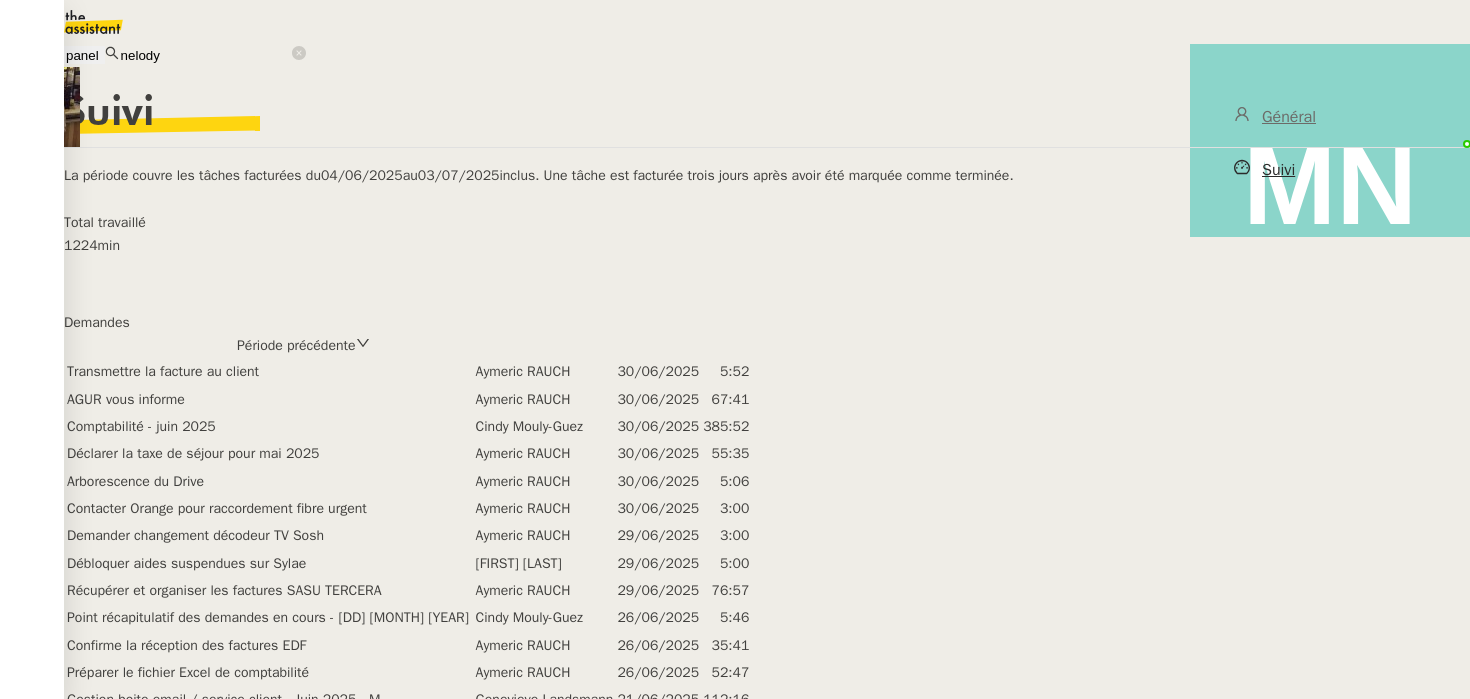 click on "La période couvre les tâches facturées du  04/06/2025  au  03/07/2025   inclus. Une tâche est facturée trois jours après avoir été marquée comme terminée." at bounding box center [539, 175] 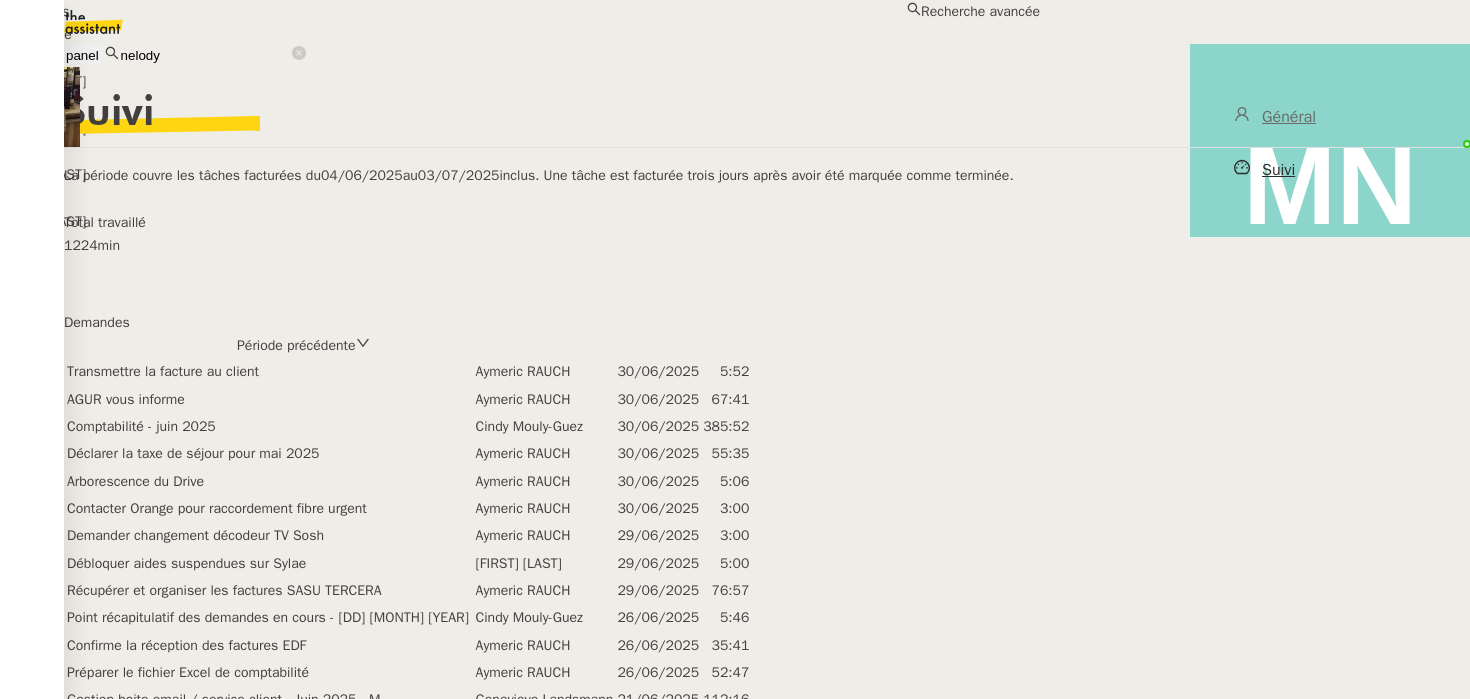 click on "nelody" at bounding box center (205, 55) 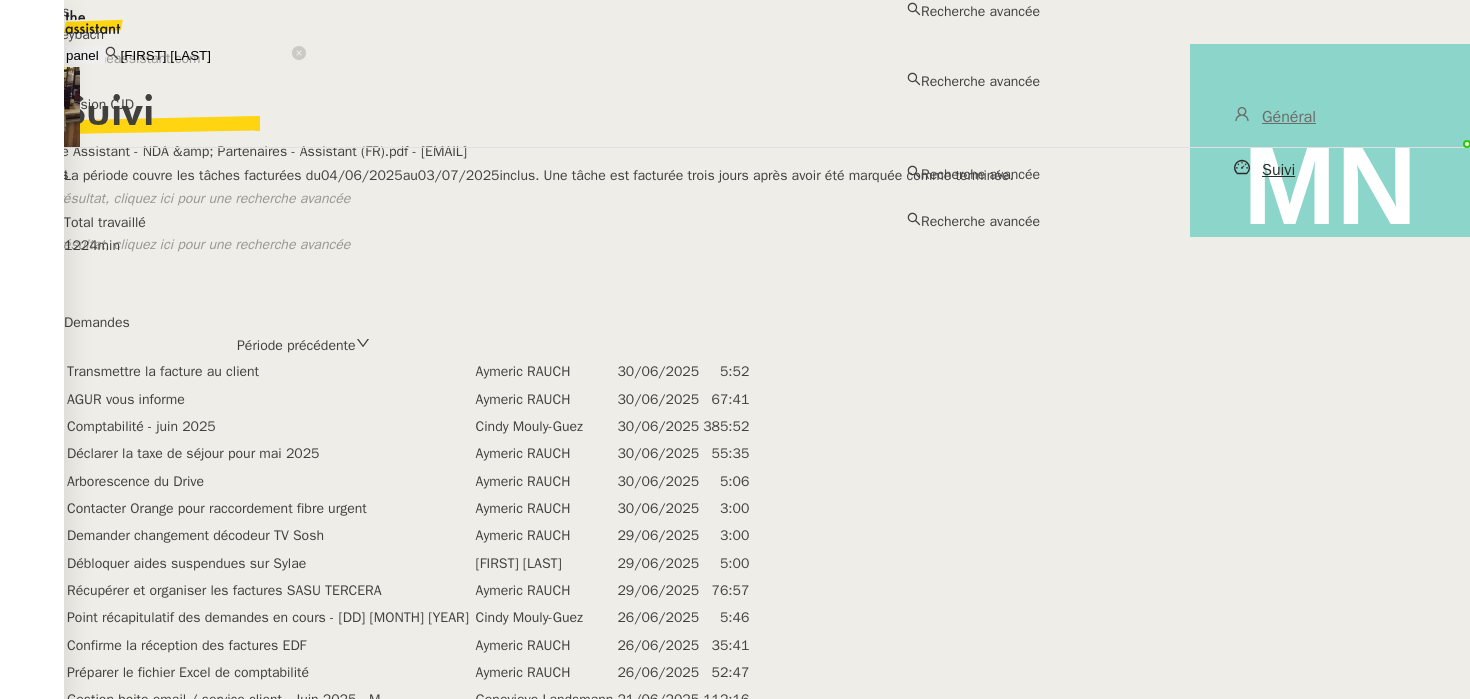 click on "Marylou Deybach" at bounding box center (520, 34) 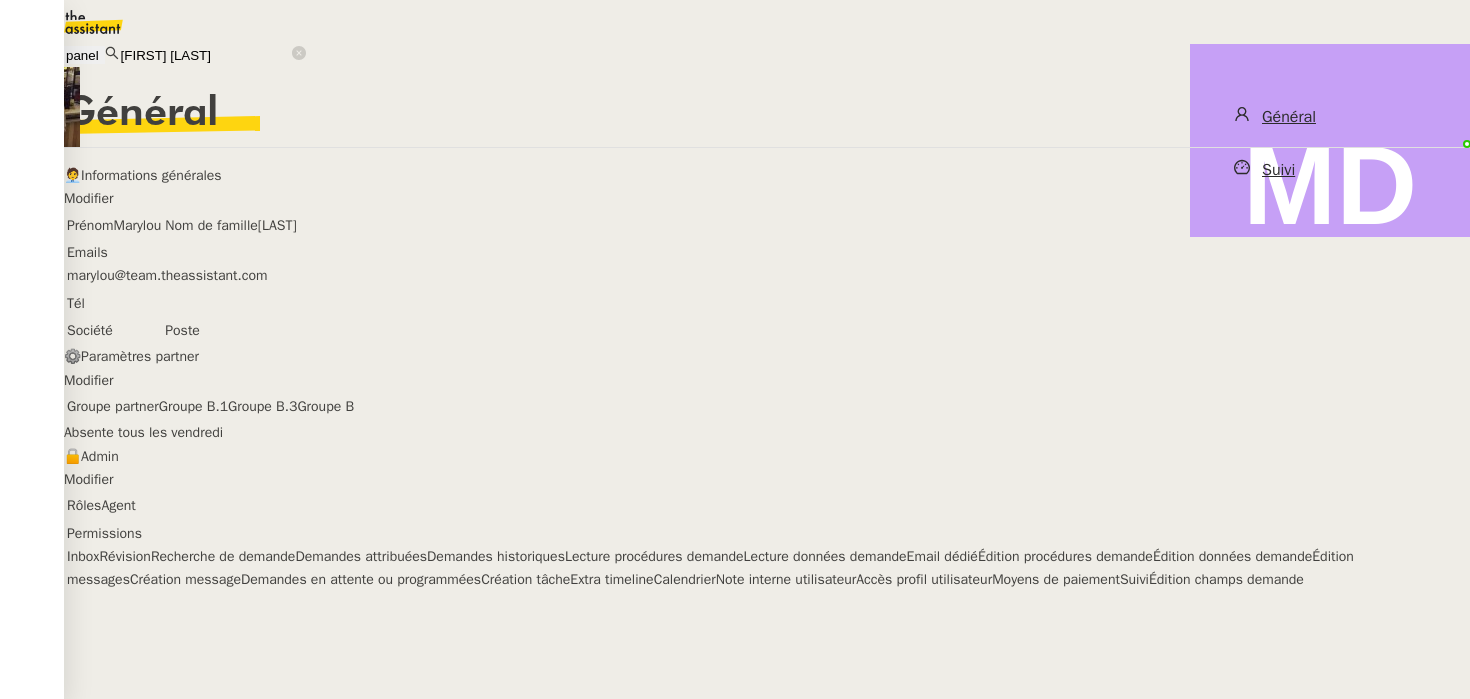 click on "Suivi" at bounding box center [1330, 170] 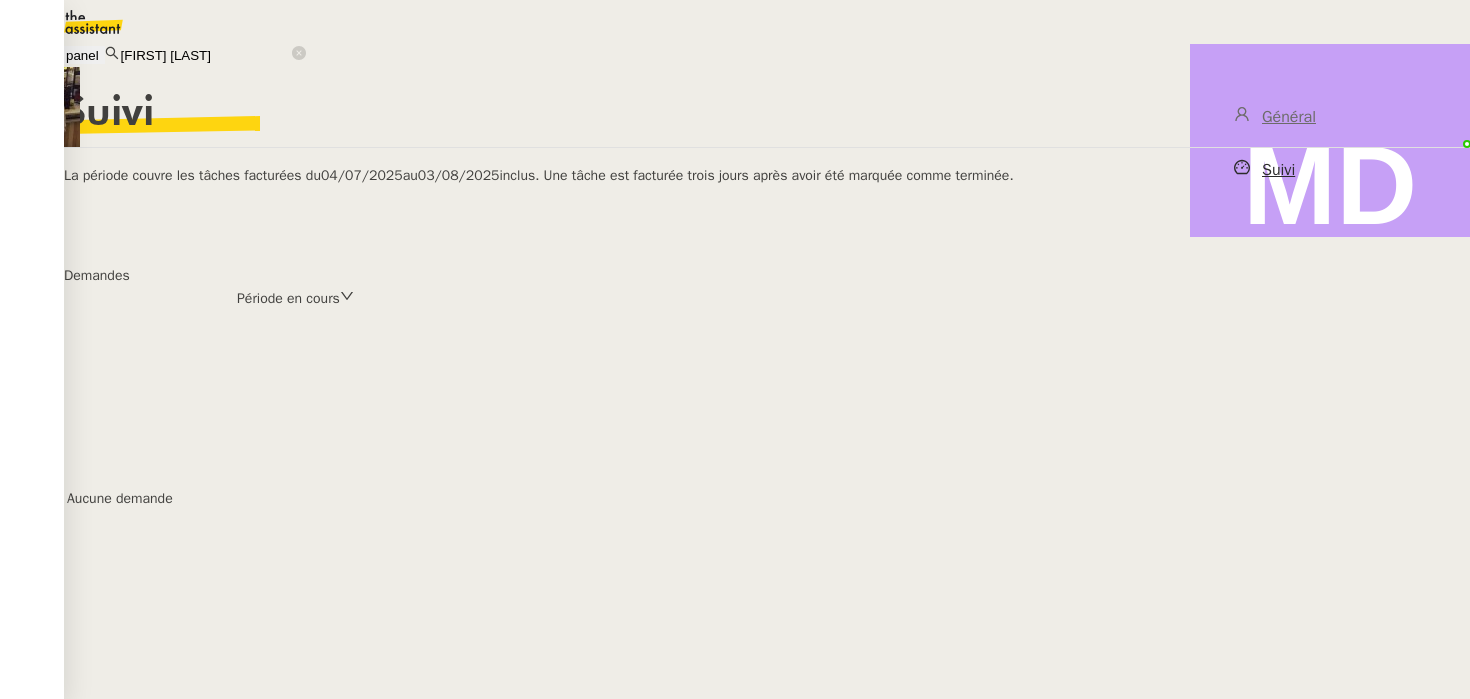 click on "Période en cours" at bounding box center [767, 298] 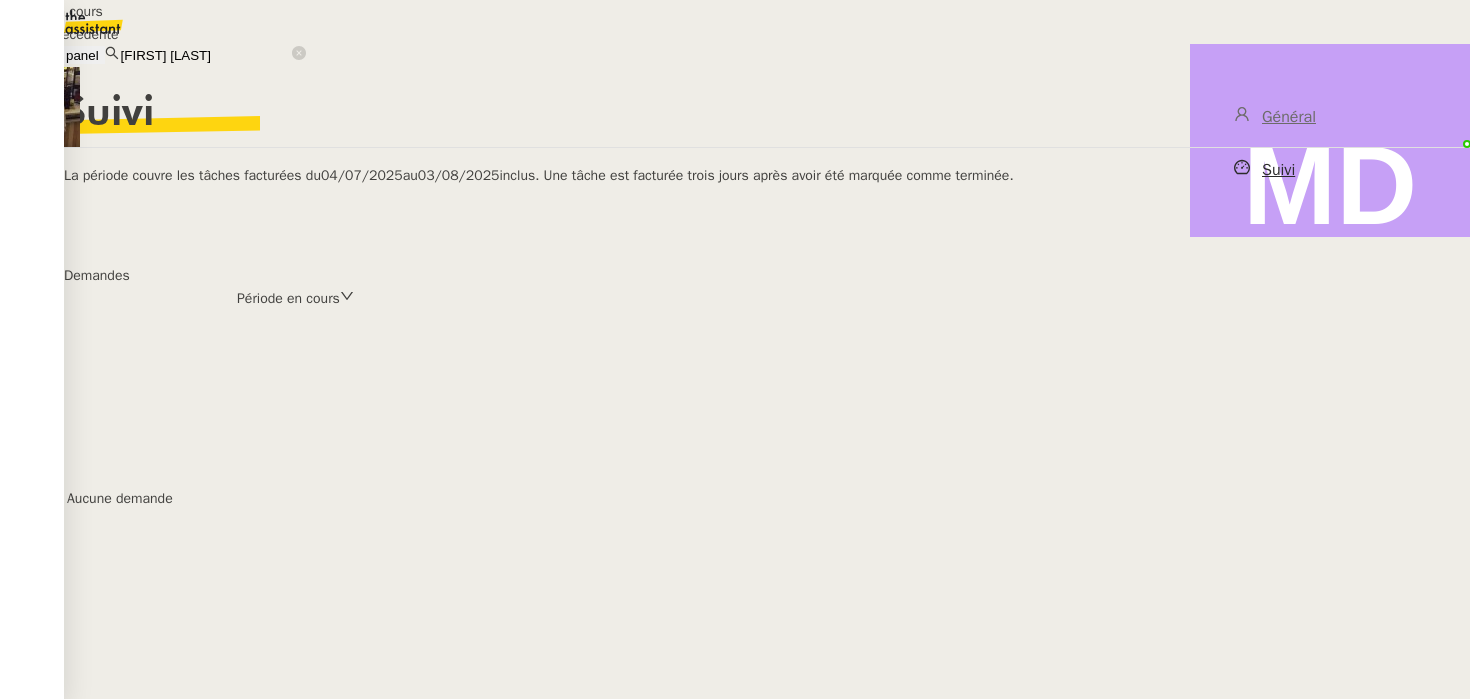 click on "Période précédente" at bounding box center (82, 34) 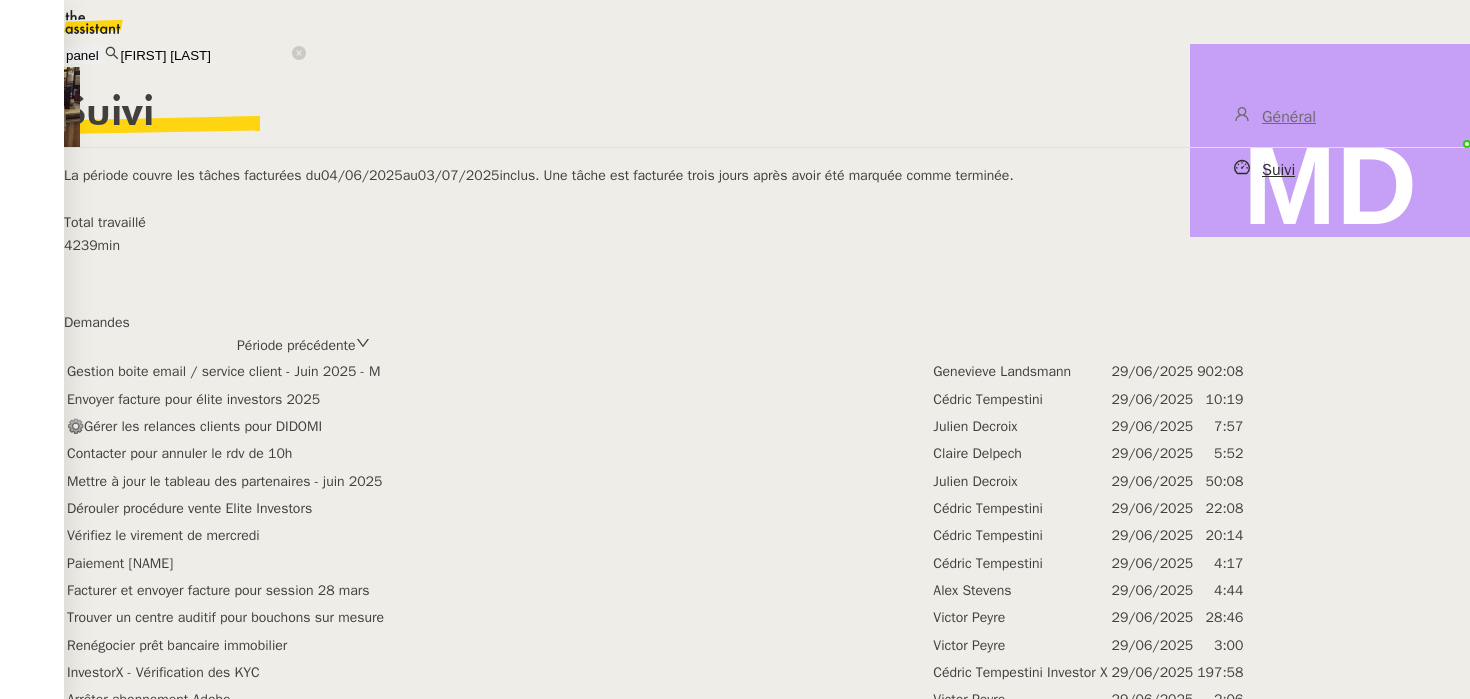 click on "Marylou DEYBACH" at bounding box center (205, 55) 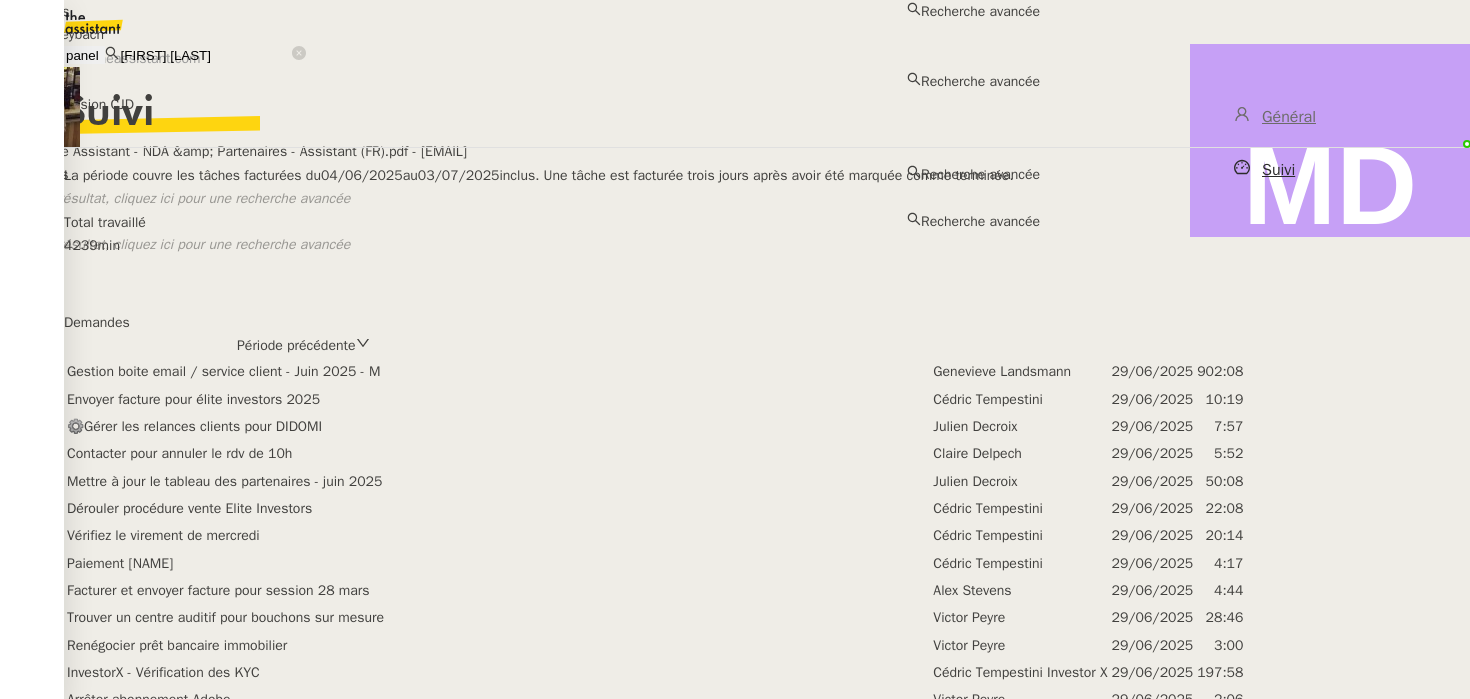 click on "Marylou DEYBACH" at bounding box center [205, 55] 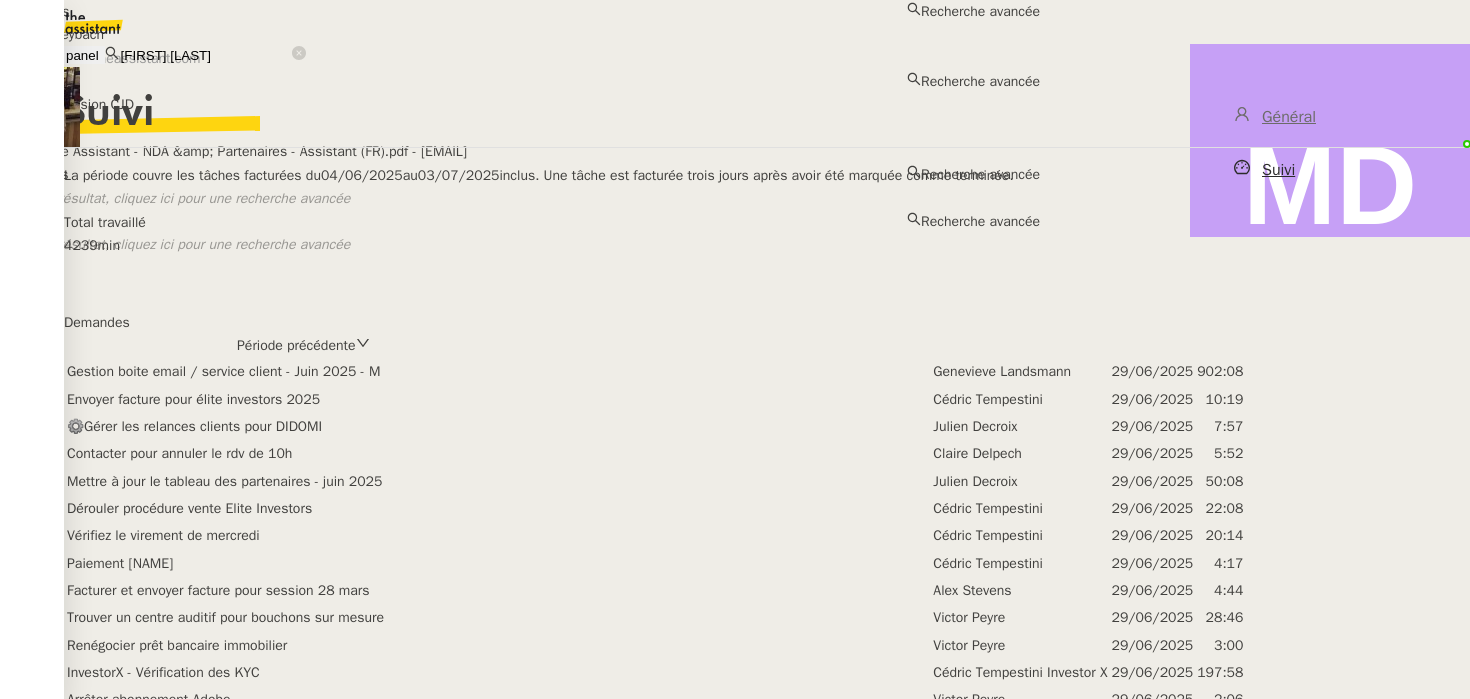 click on "Marylou DEYBACH" at bounding box center (205, 55) 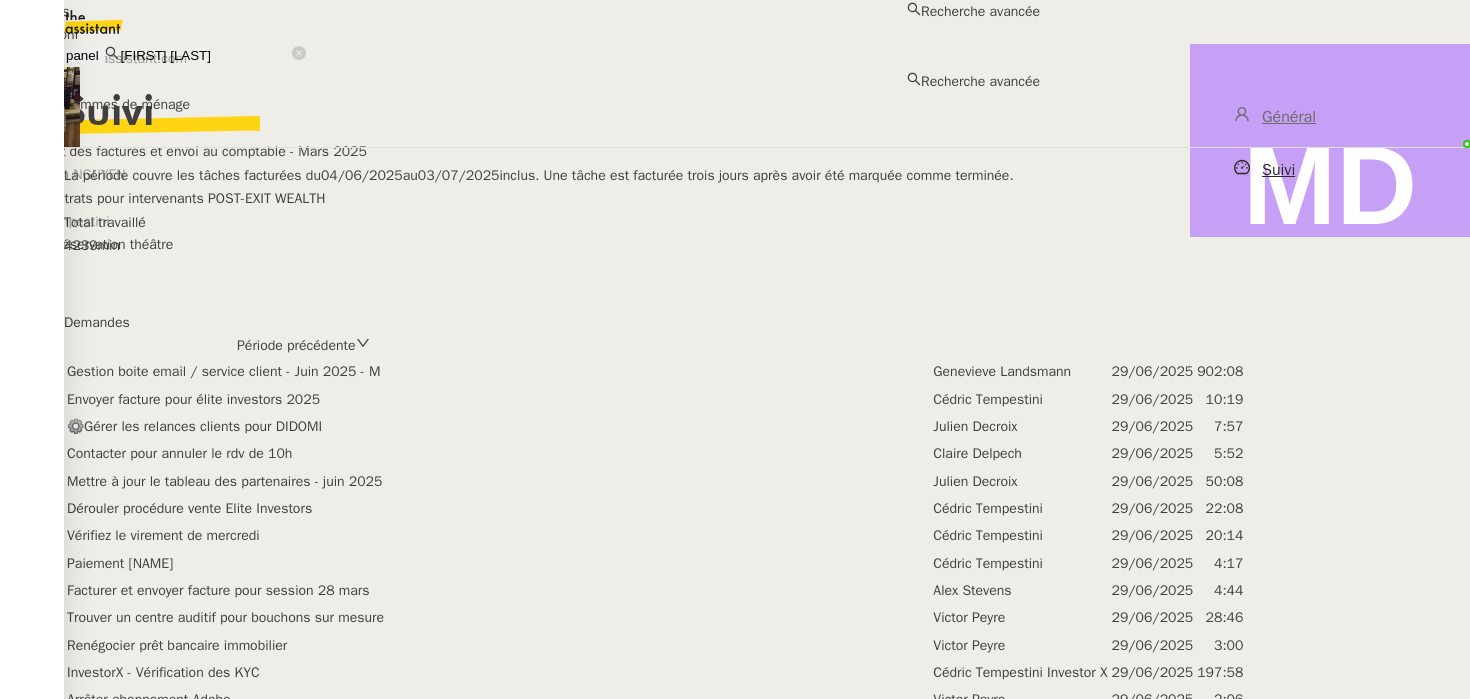 click on "Marie Orsoni" at bounding box center (520, 34) 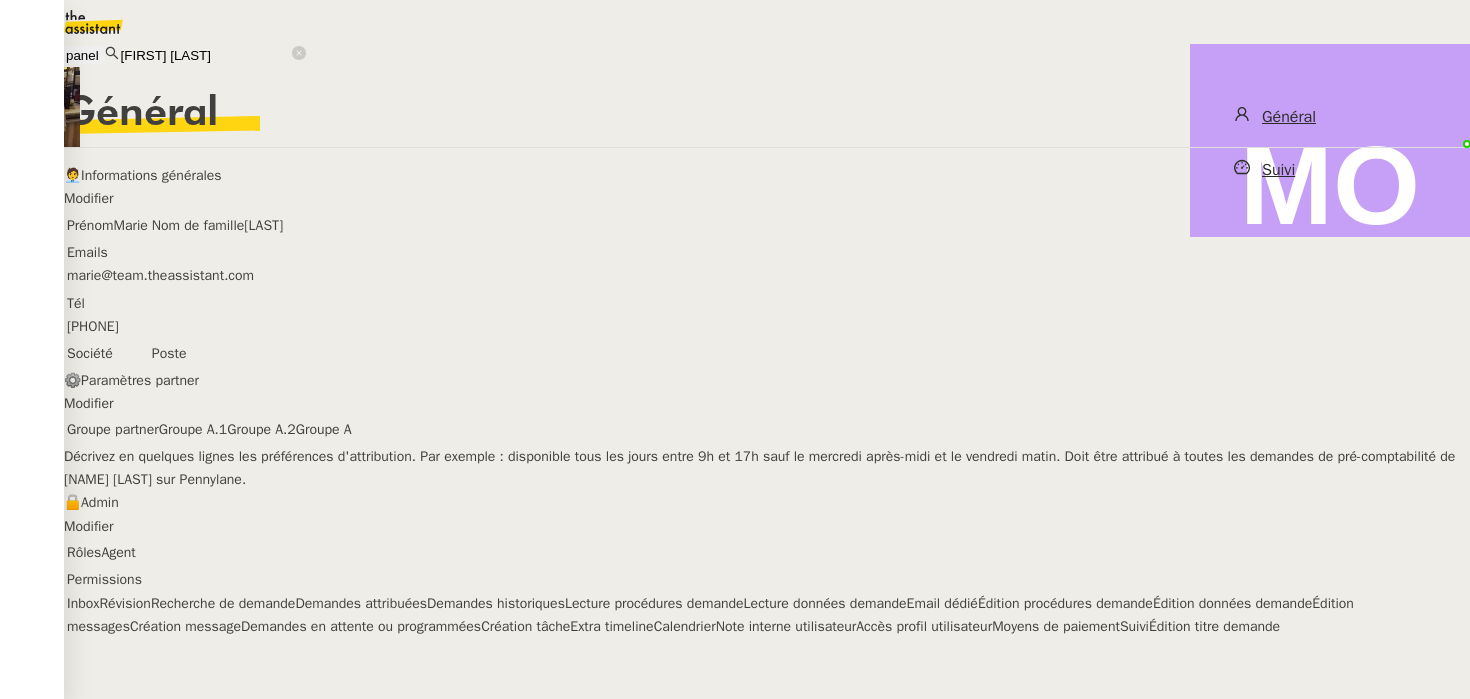 click on "Suivi" at bounding box center (1330, 170) 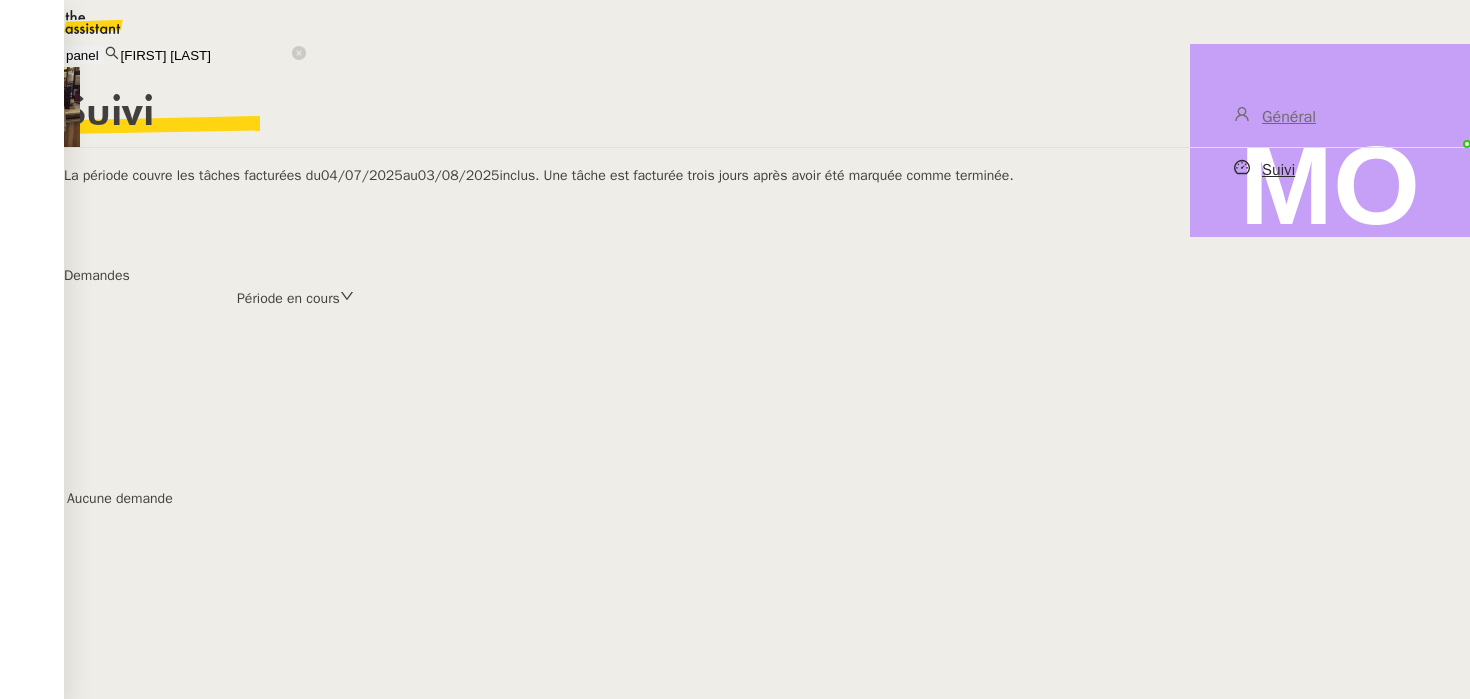 click on "Période en cours" at bounding box center [288, 298] 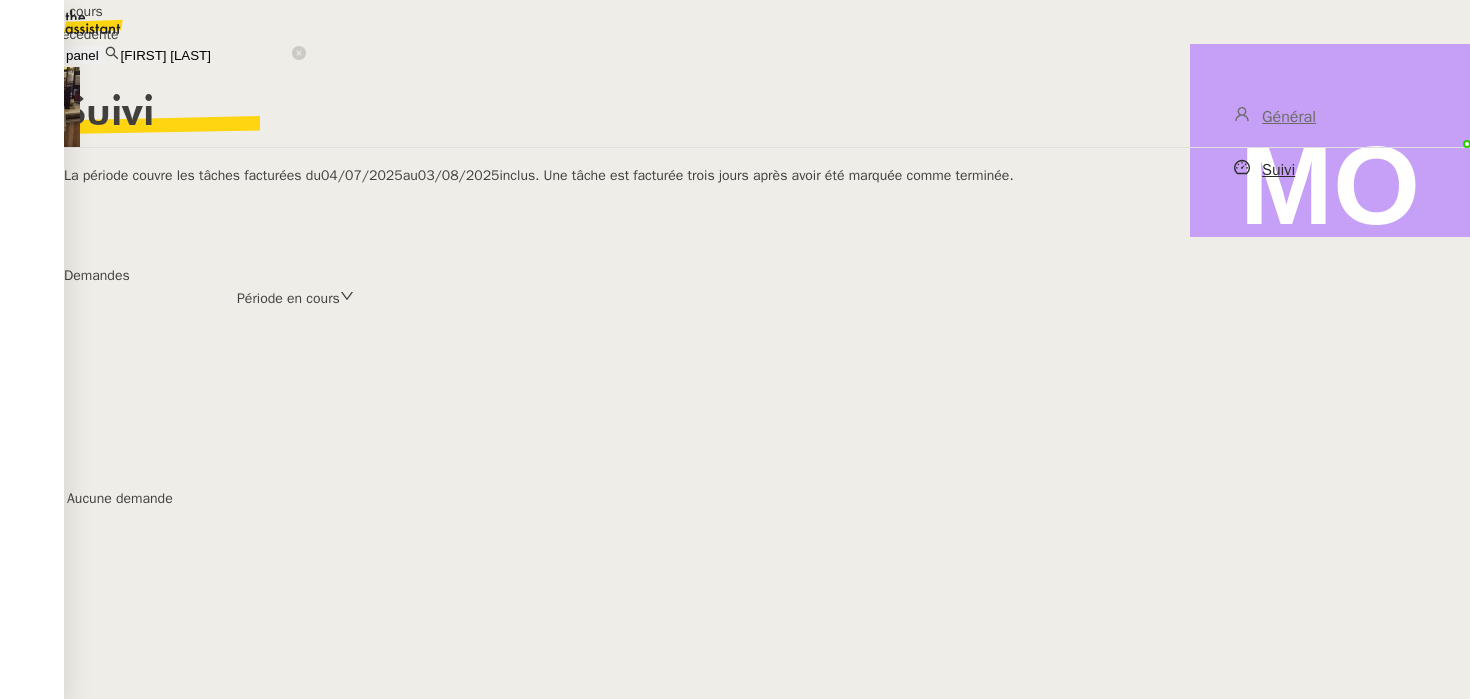click at bounding box center (82, 32) 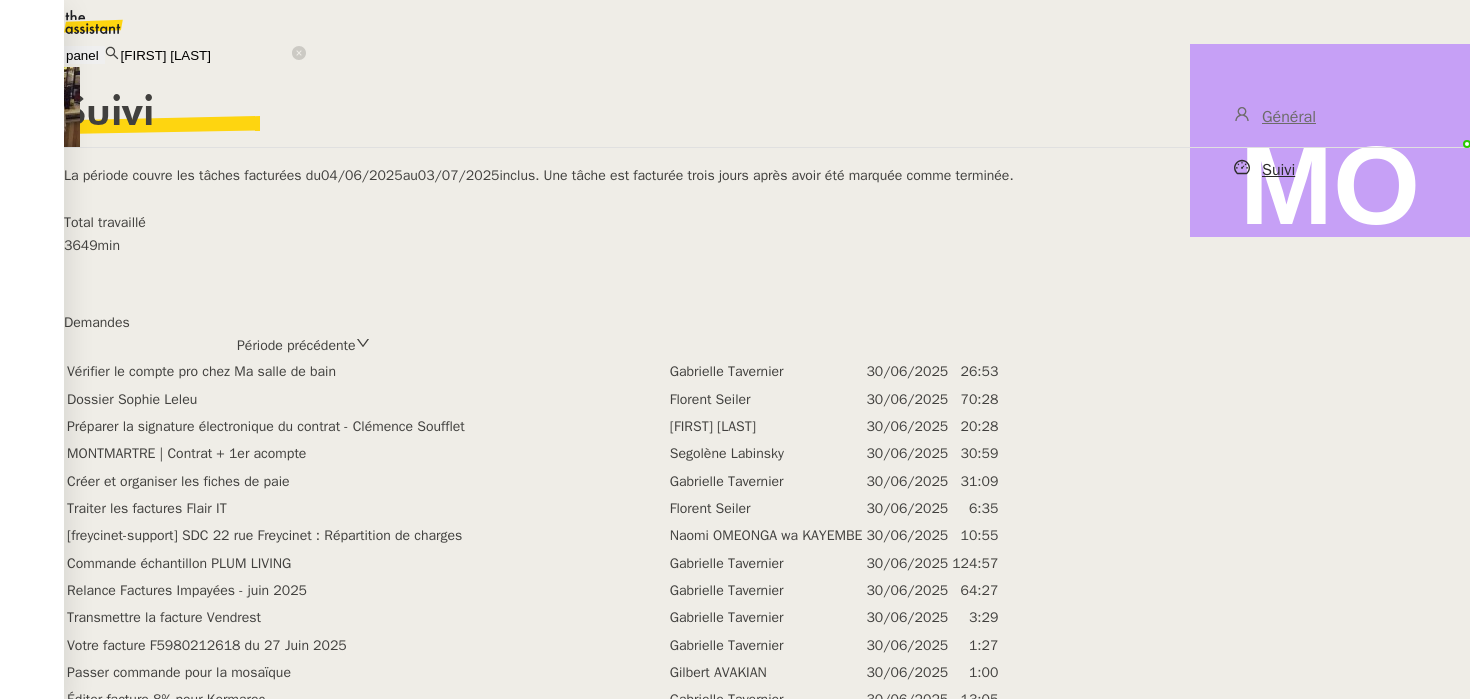 click on "Marie ORSONI" at bounding box center [205, 55] 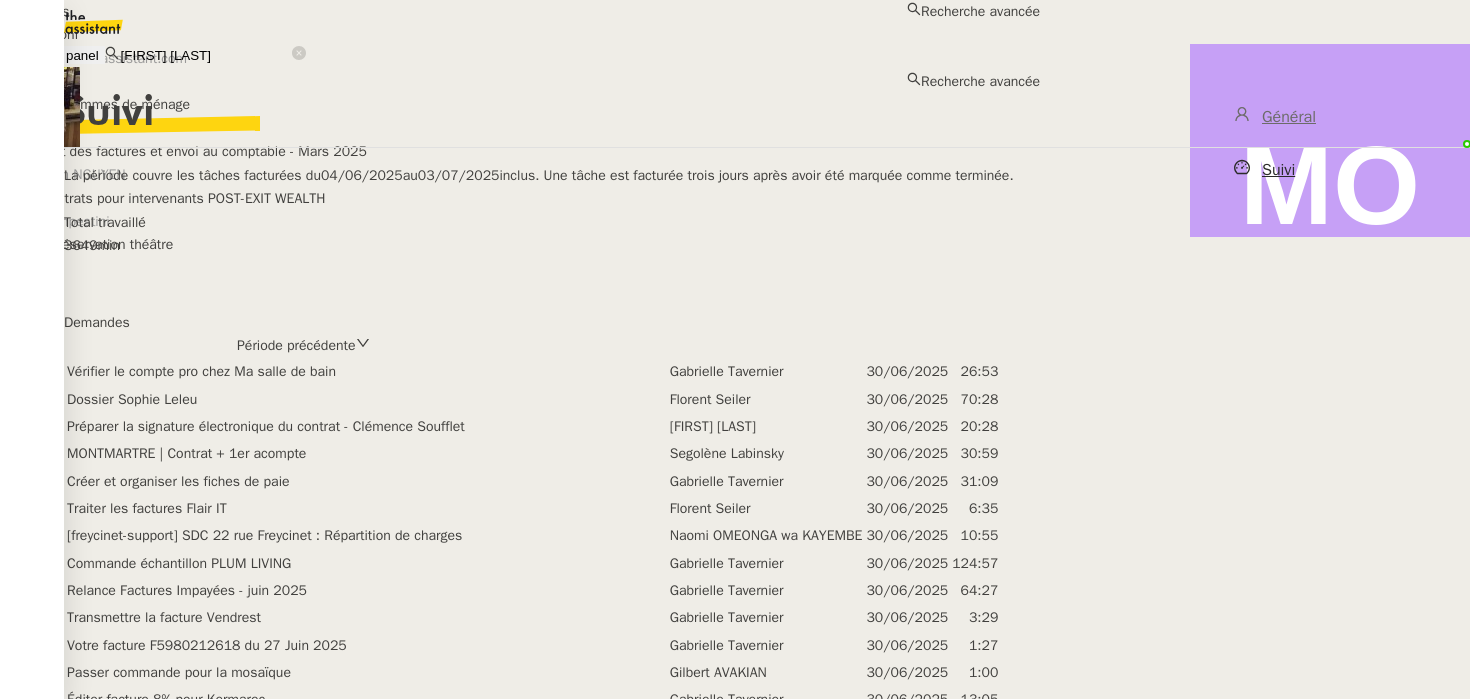 paste on "Léa JONVILLE" 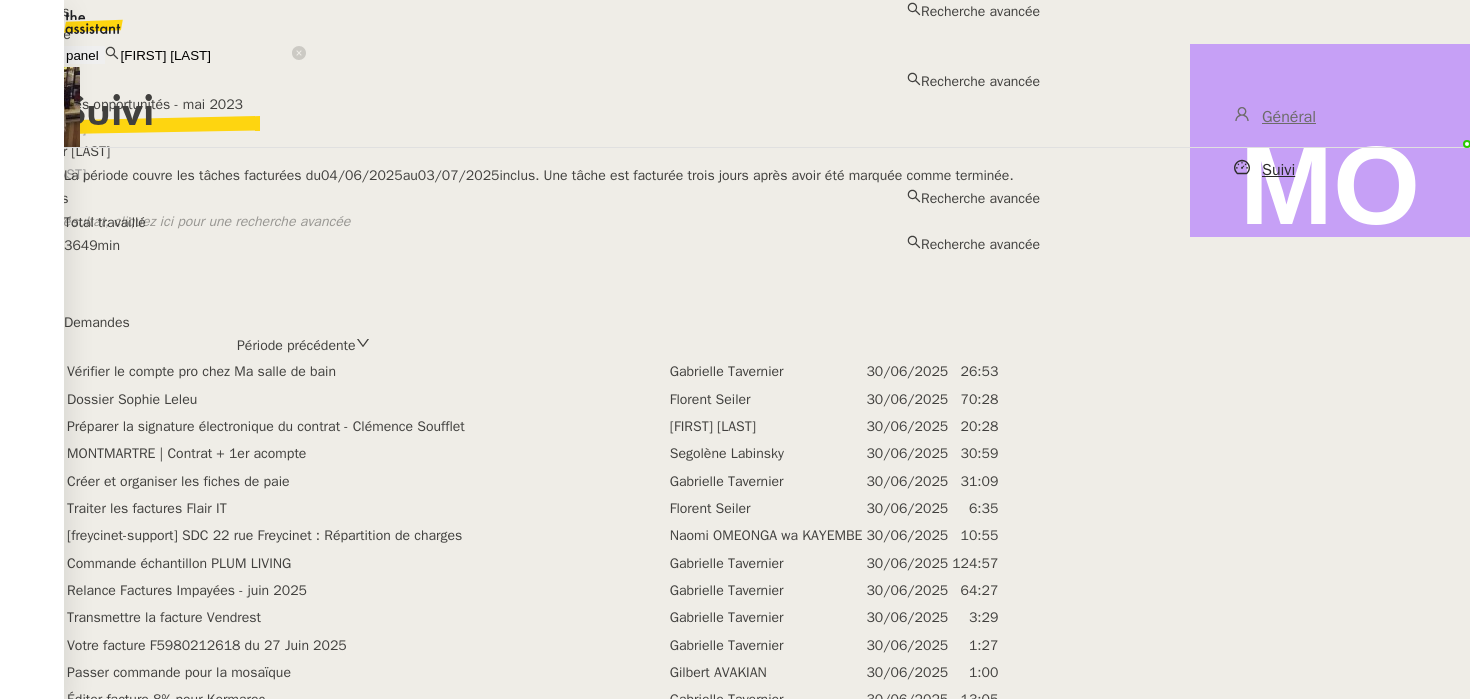 click on "Léa Jonville" at bounding box center [520, 34] 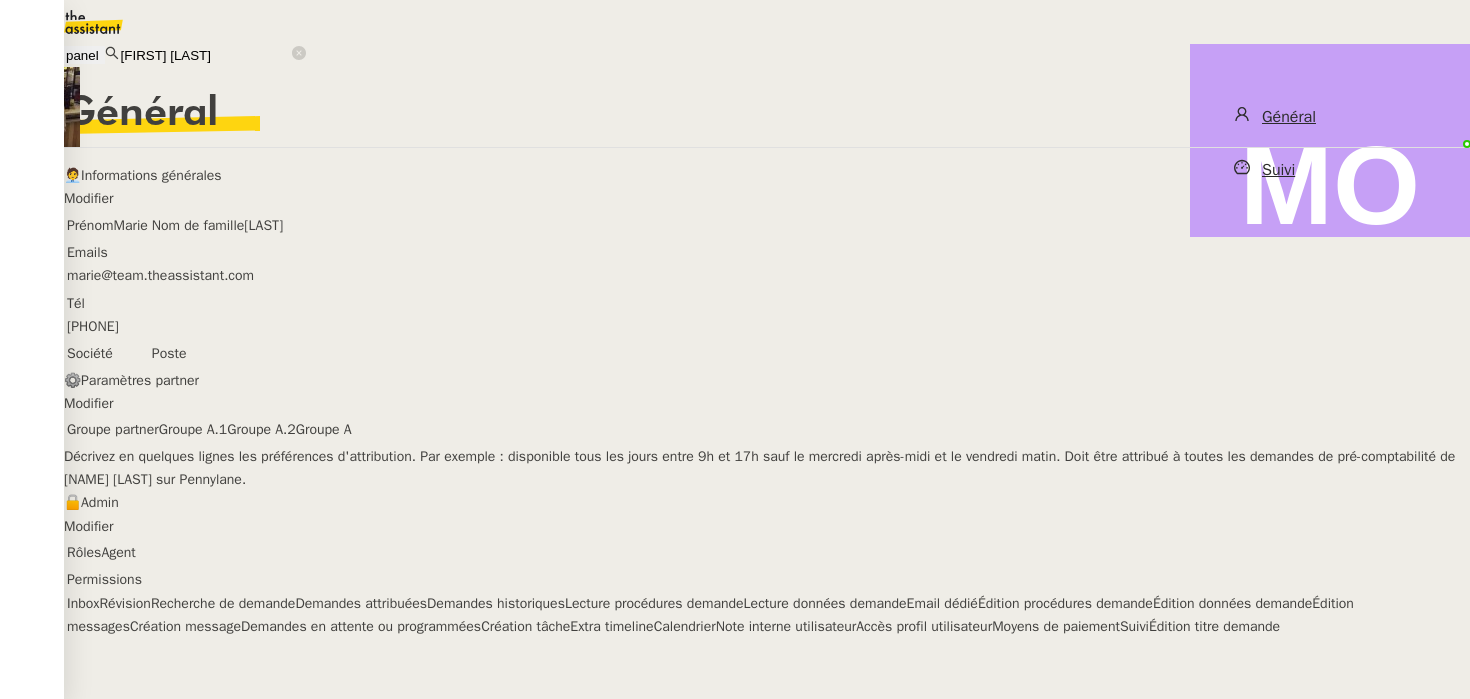 click on "Suivi" at bounding box center [1330, 170] 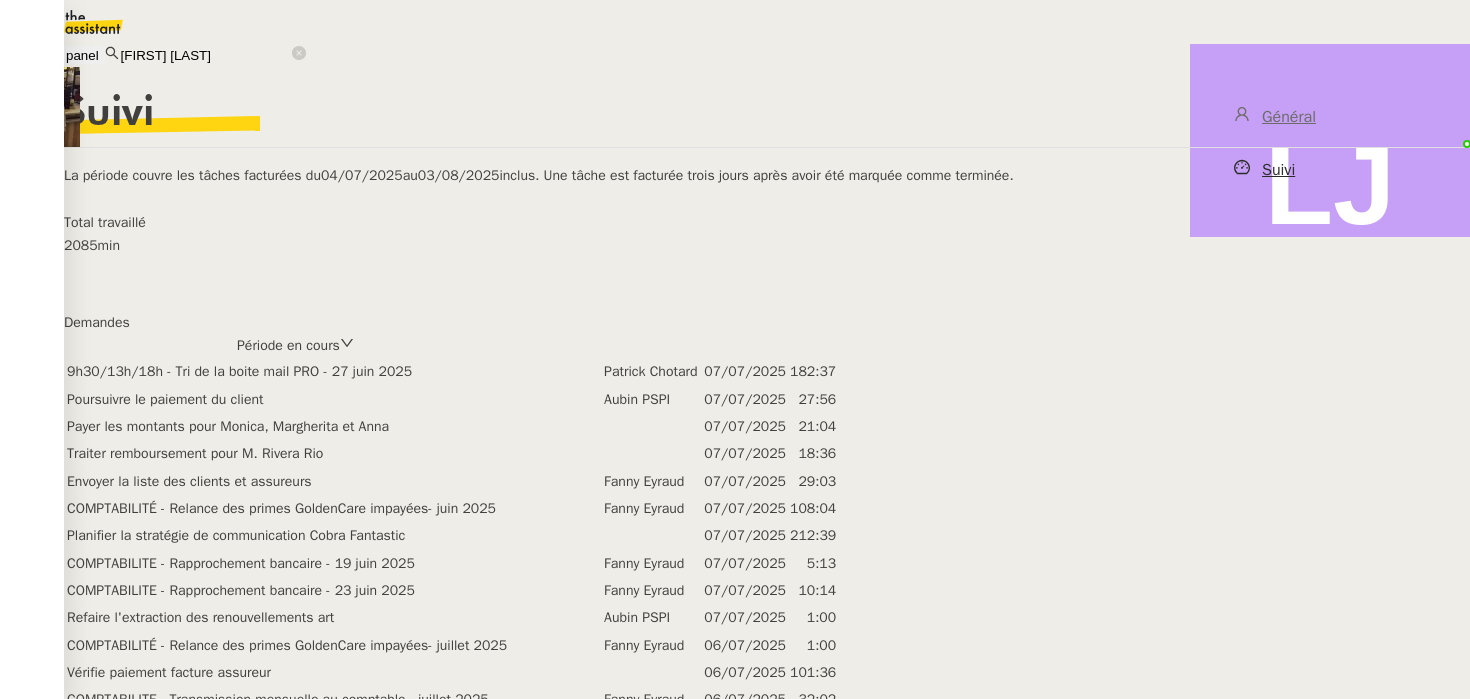 click on "Période en cours" at bounding box center (288, 345) 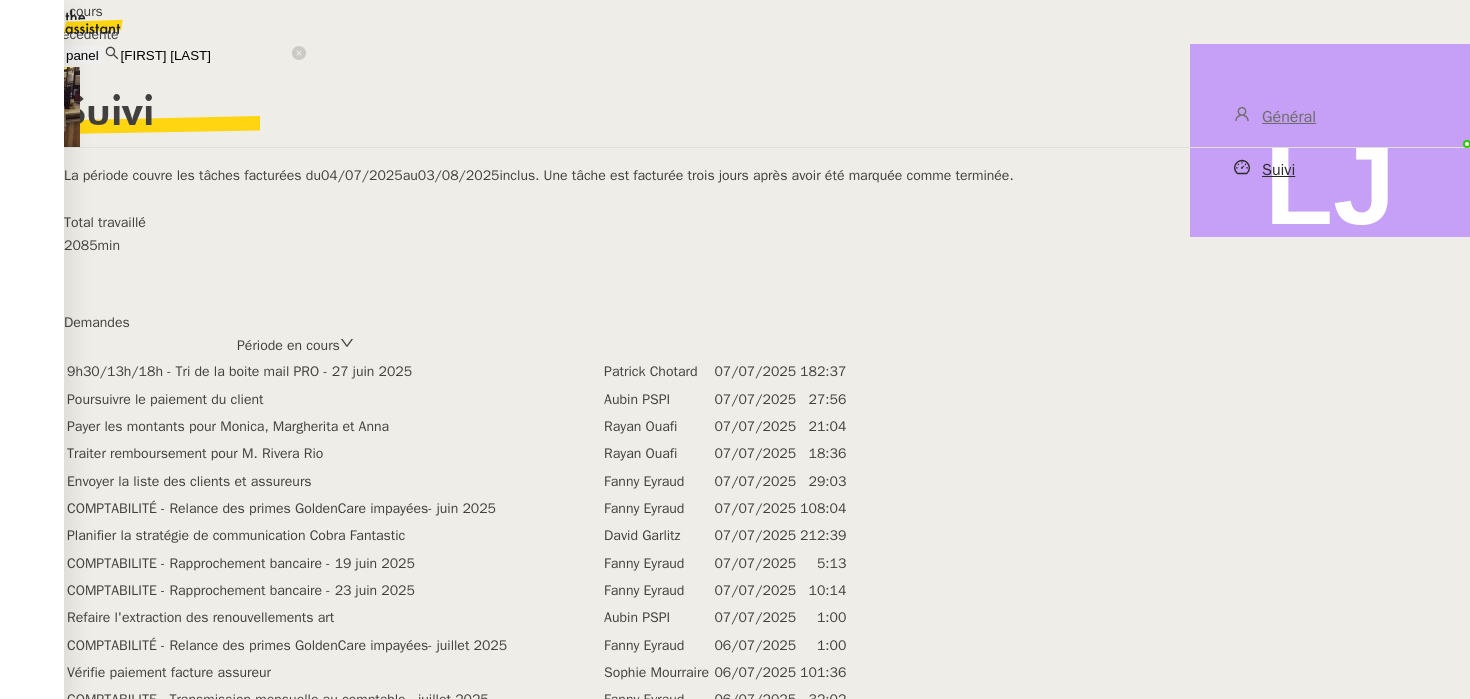 click on "Période précédente" at bounding box center [82, 34] 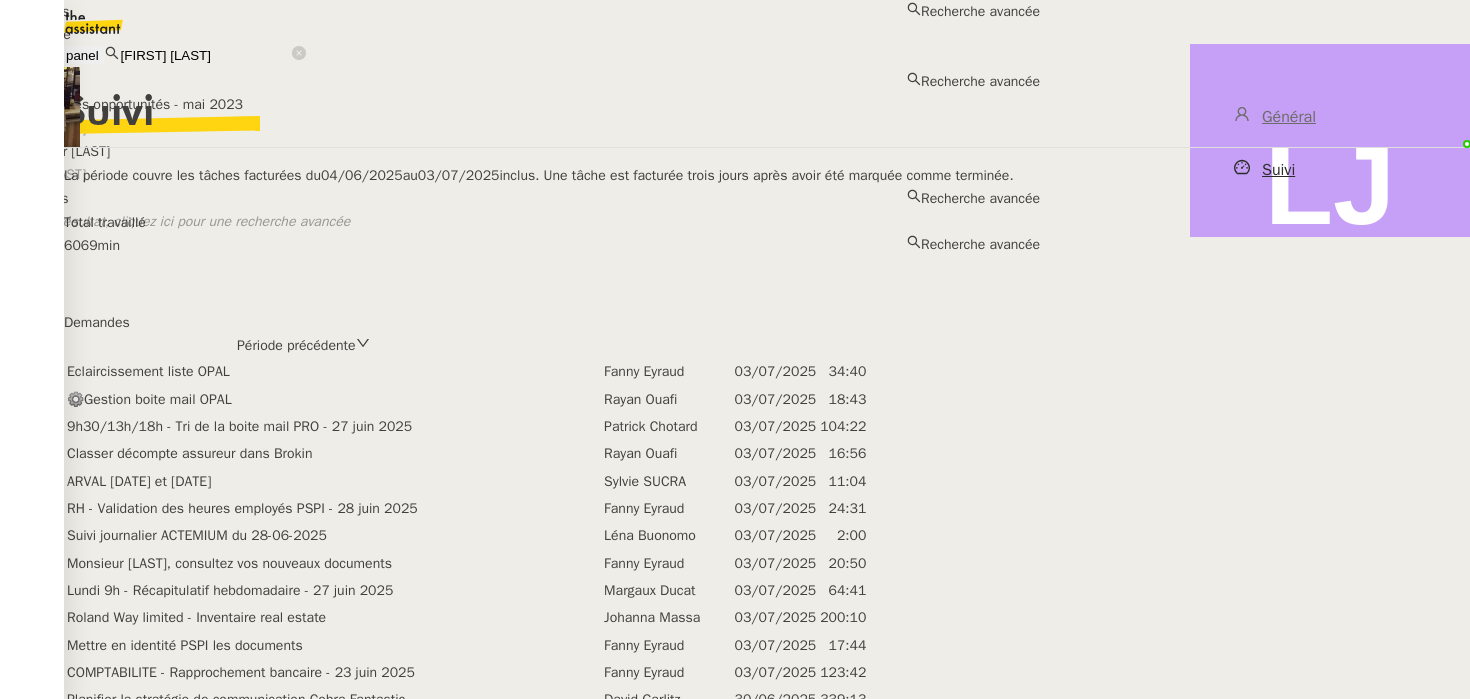 click on "Léa JONVILLE" at bounding box center [205, 55] 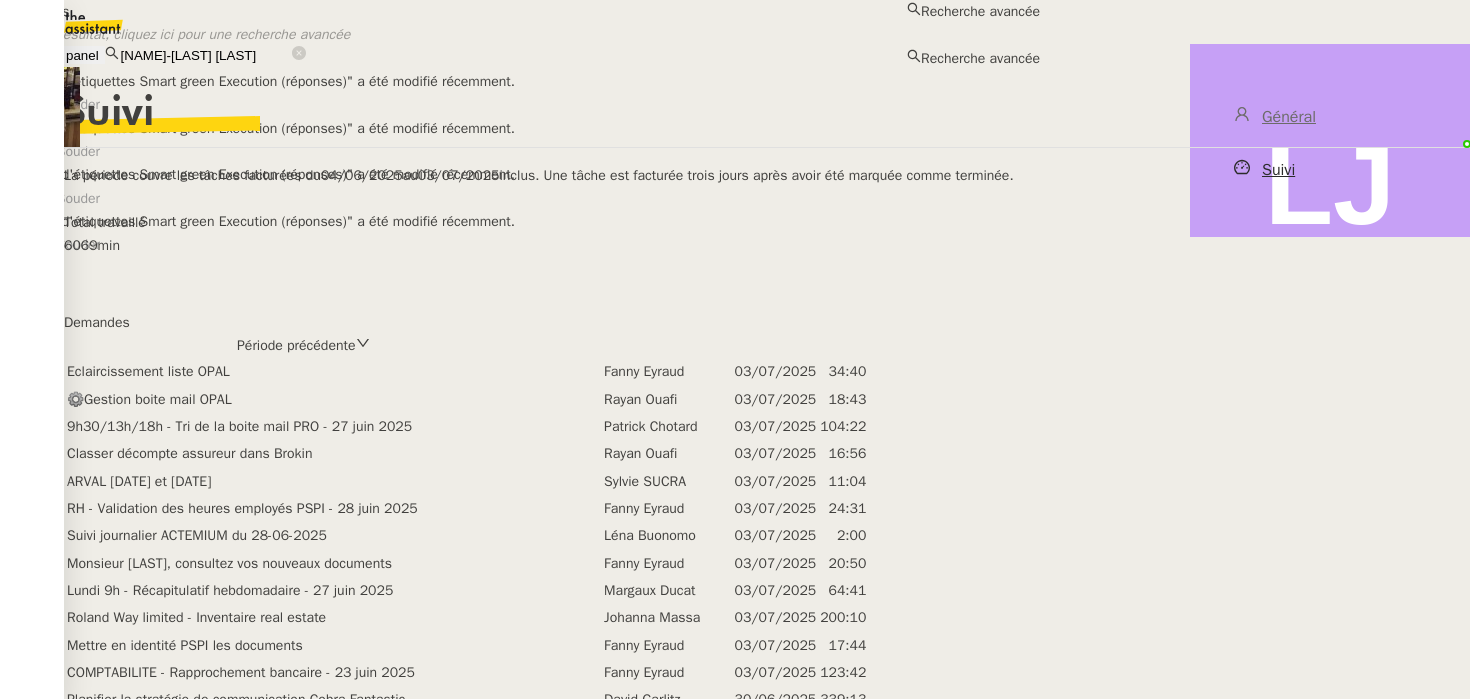 click on "Jean-Noël JOIE DE TINGUY" at bounding box center [205, 55] 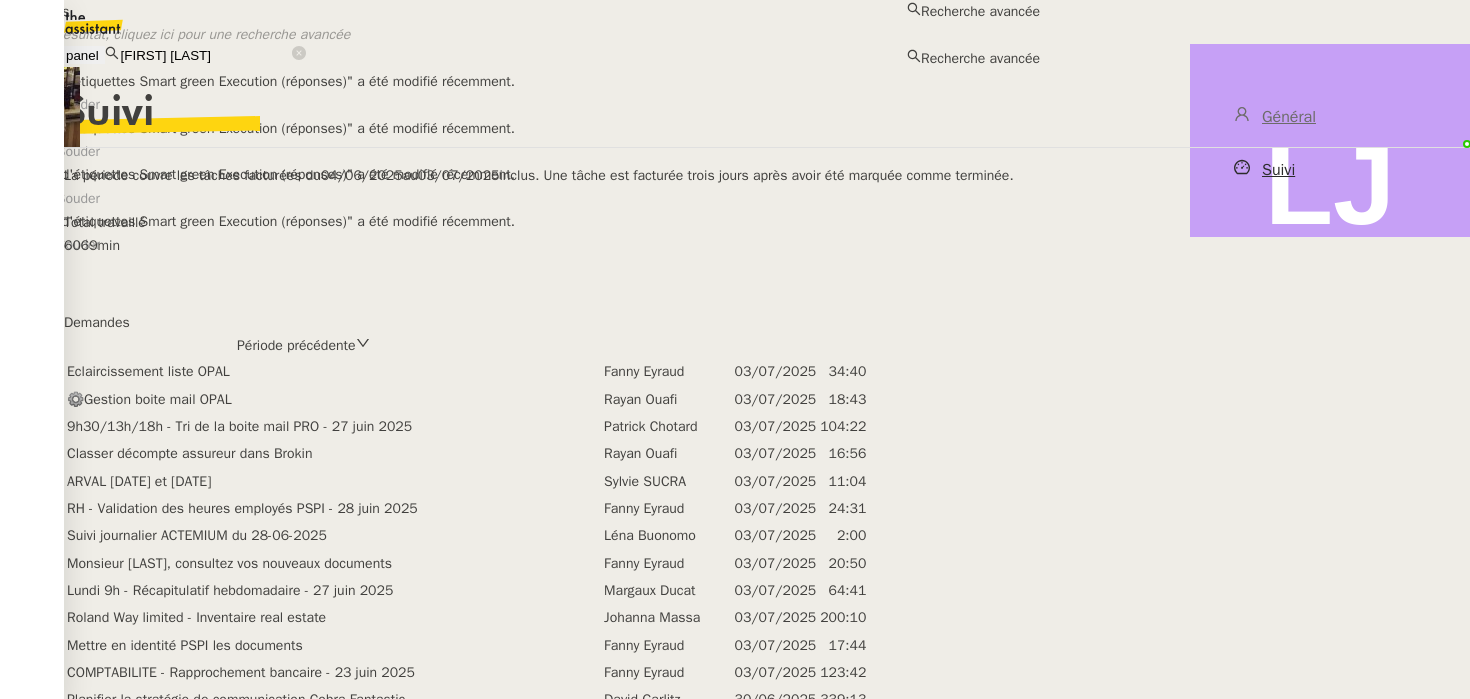 click on "Jean Noël JOIE DE TINGUY" at bounding box center [205, 55] 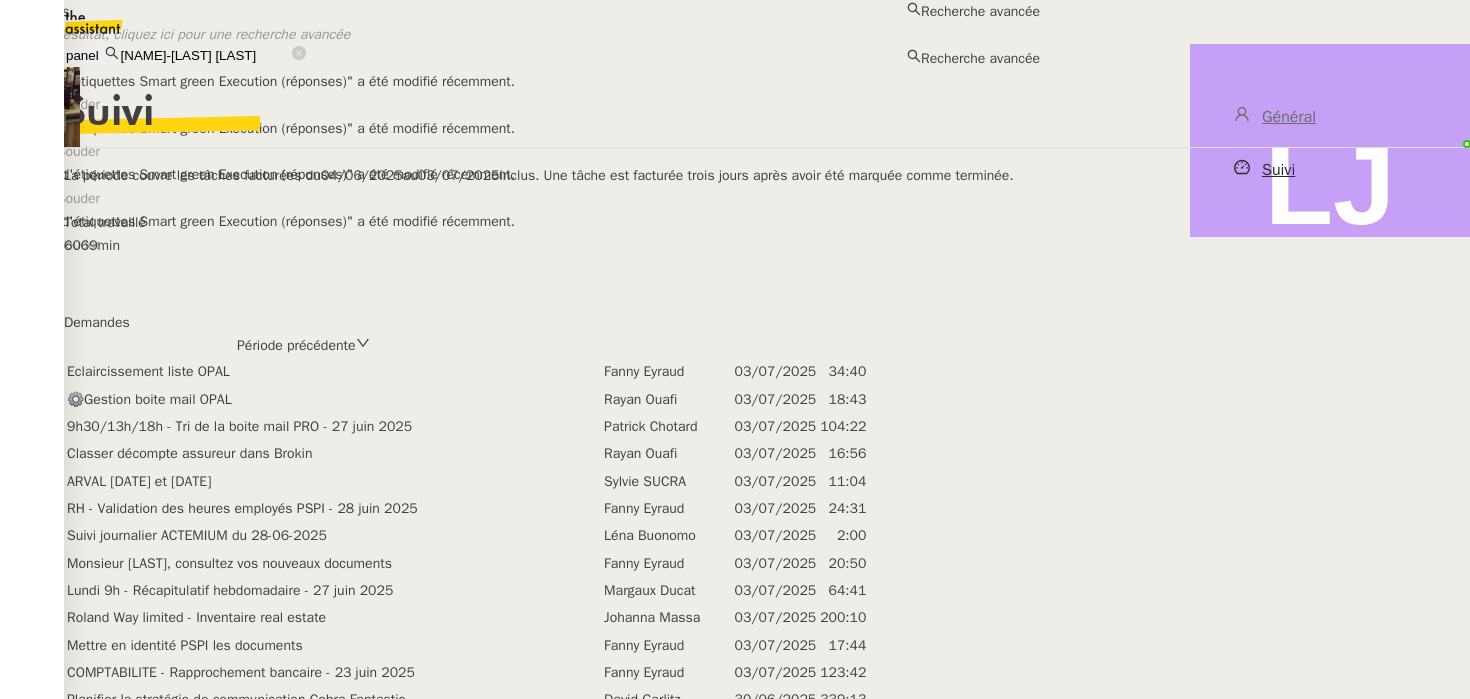 click on "Jean noel JOIE DE TINGUY" at bounding box center [205, 55] 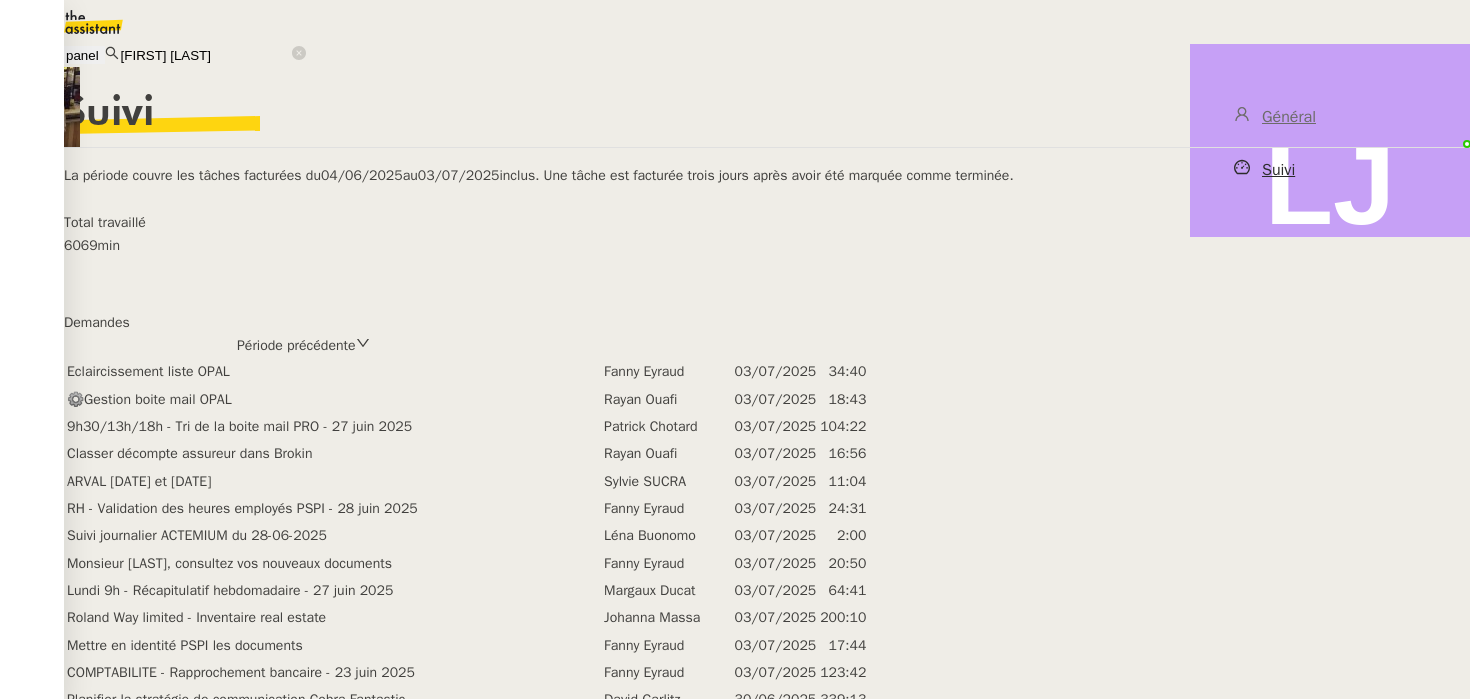 click on "Jean noel DE TINGUY" at bounding box center (205, 55) 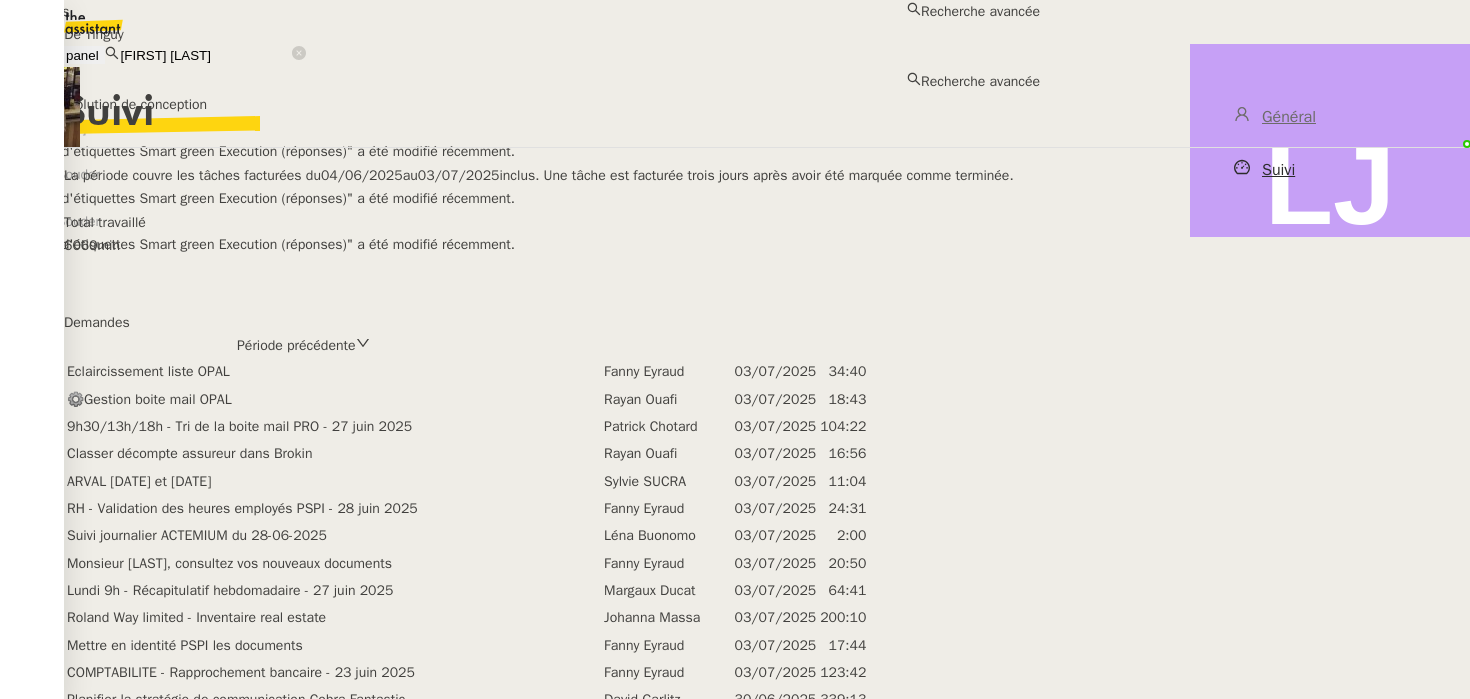click on "Jean-Noël De Tinguy" at bounding box center (520, 34) 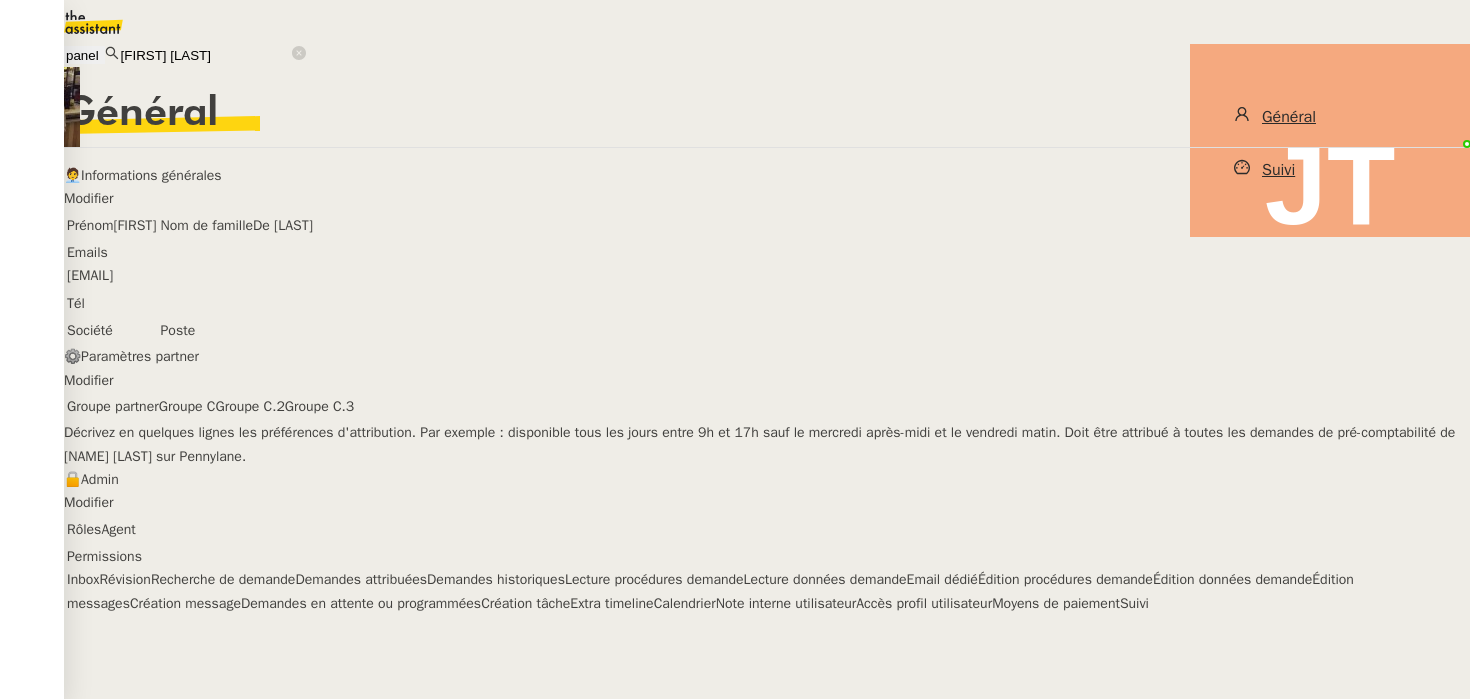 click on "Suivi" at bounding box center (1330, 170) 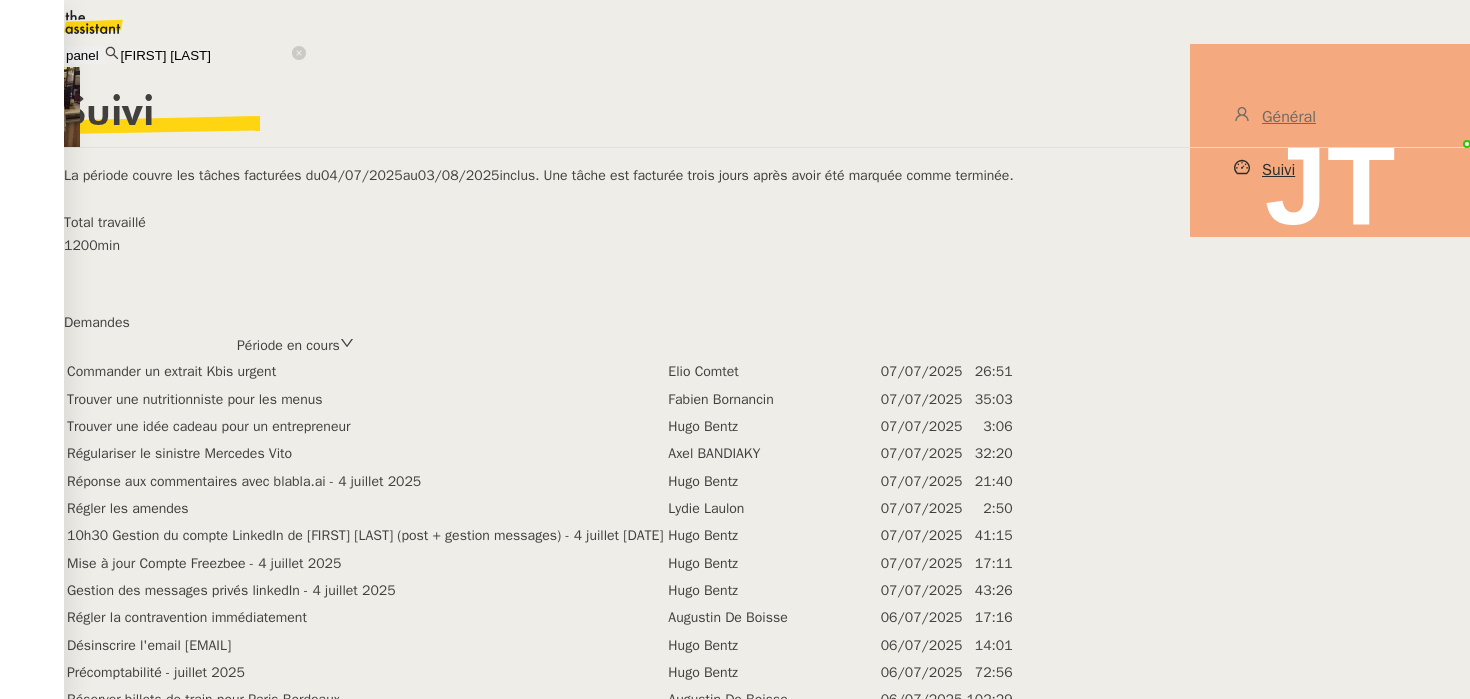 click on "Période en cours" at bounding box center (288, 345) 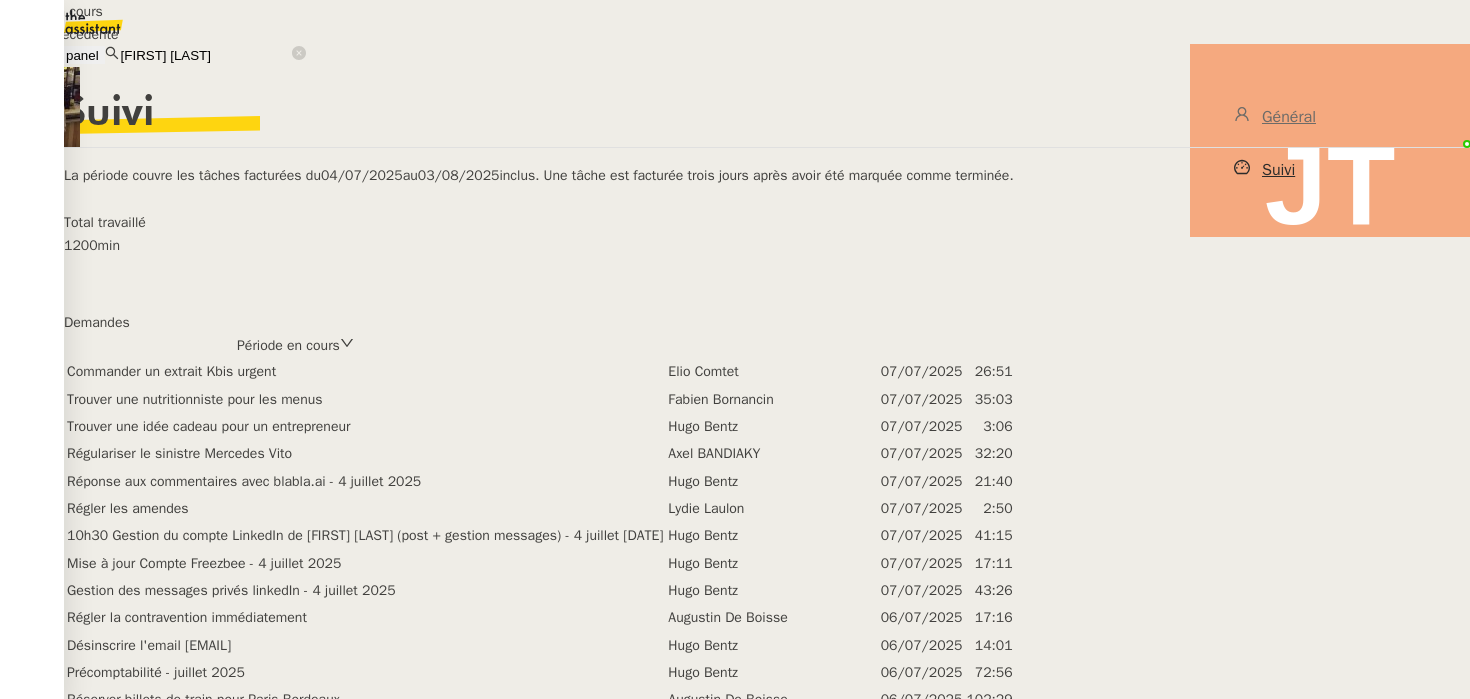 click on "Période précédente" at bounding box center (82, 34) 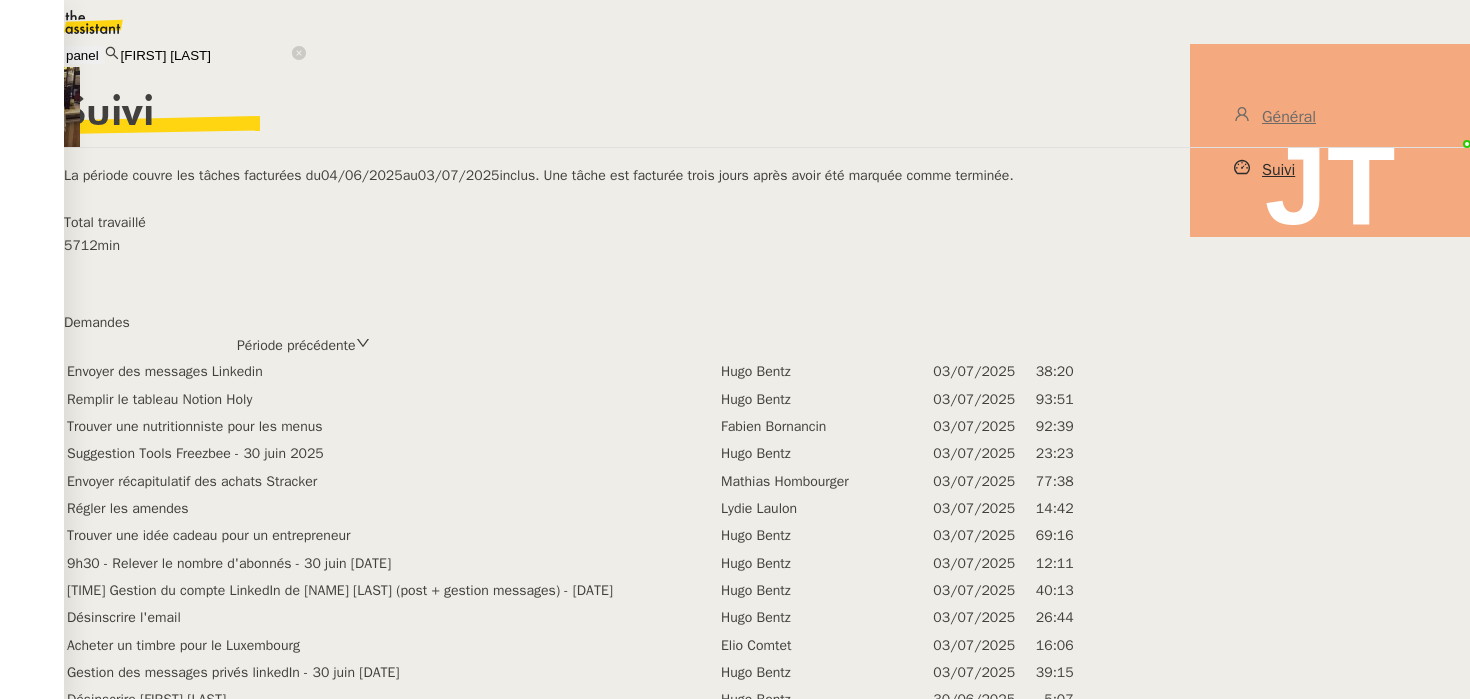 click on "Jean noel DE TINGUY" at bounding box center (205, 55) 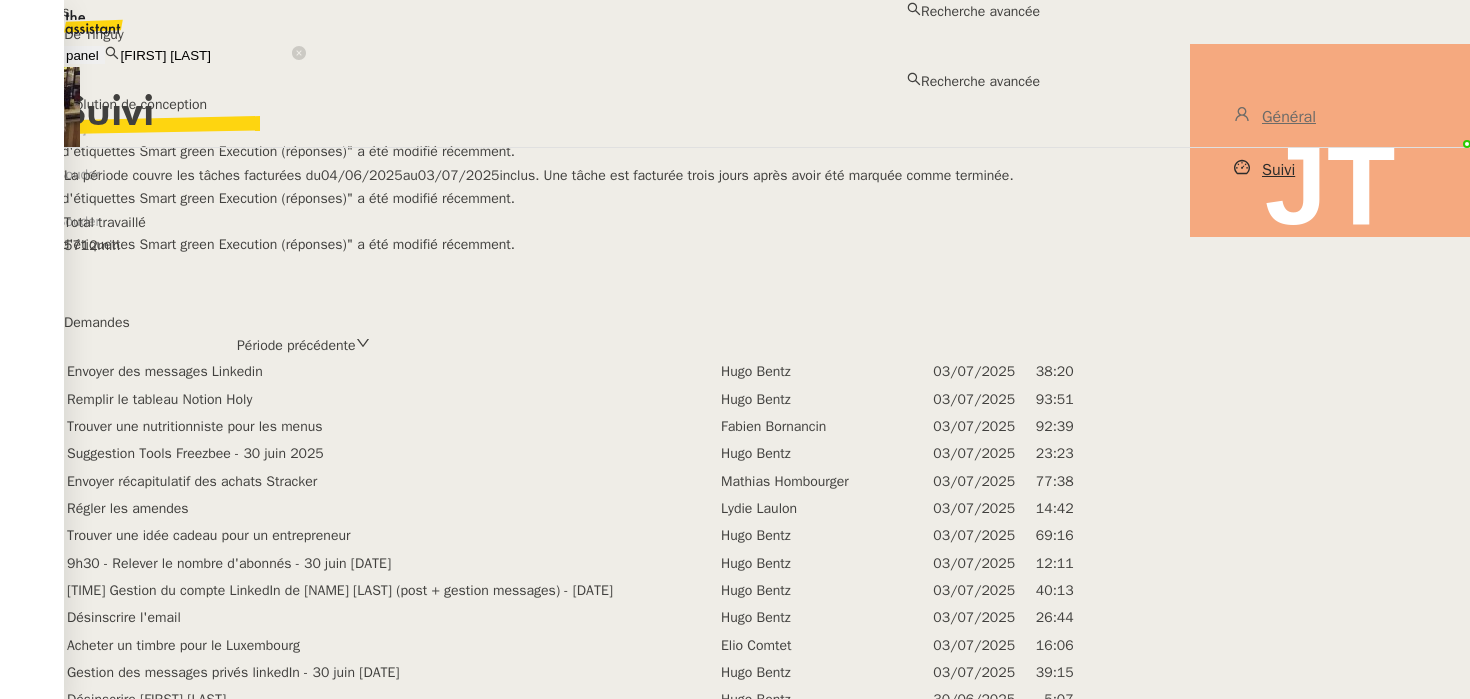 click on "Jean noel DE TINGUY" at bounding box center (205, 55) 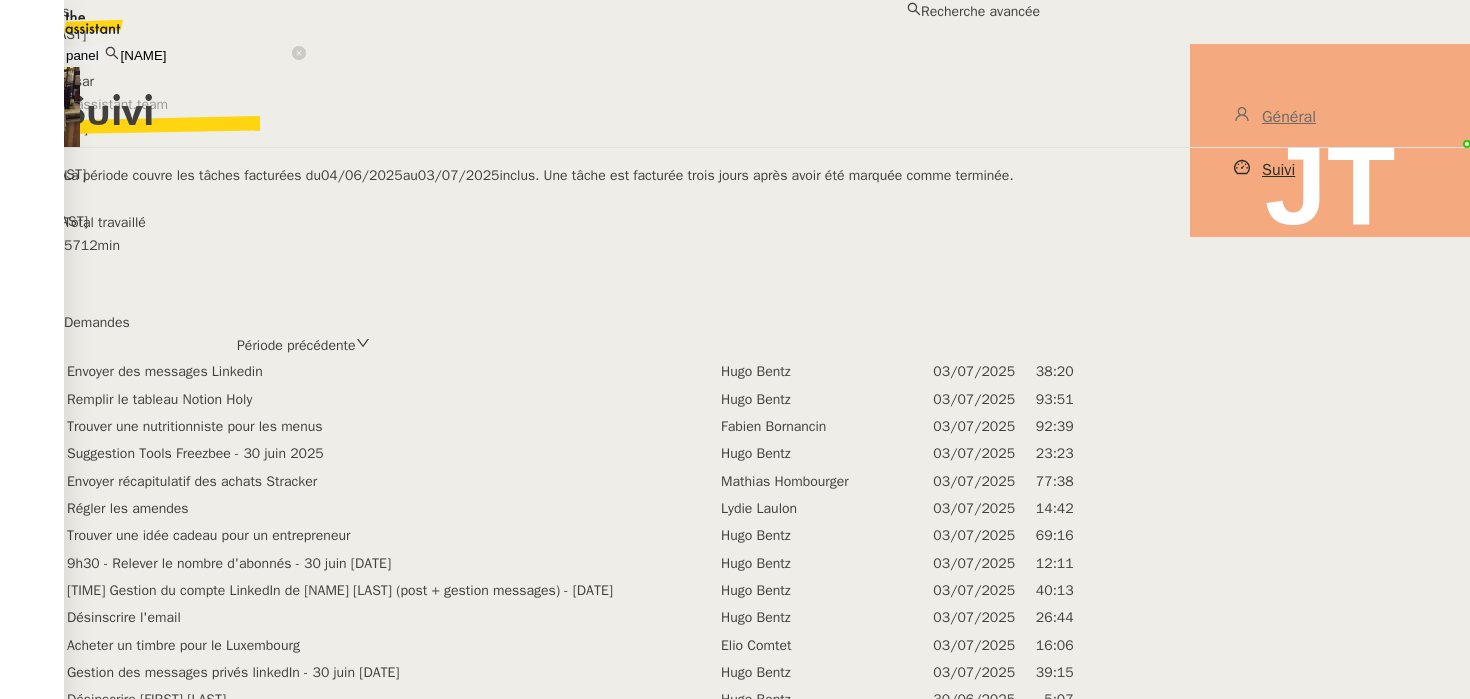 click on "Hannah Cassar" at bounding box center (520, 81) 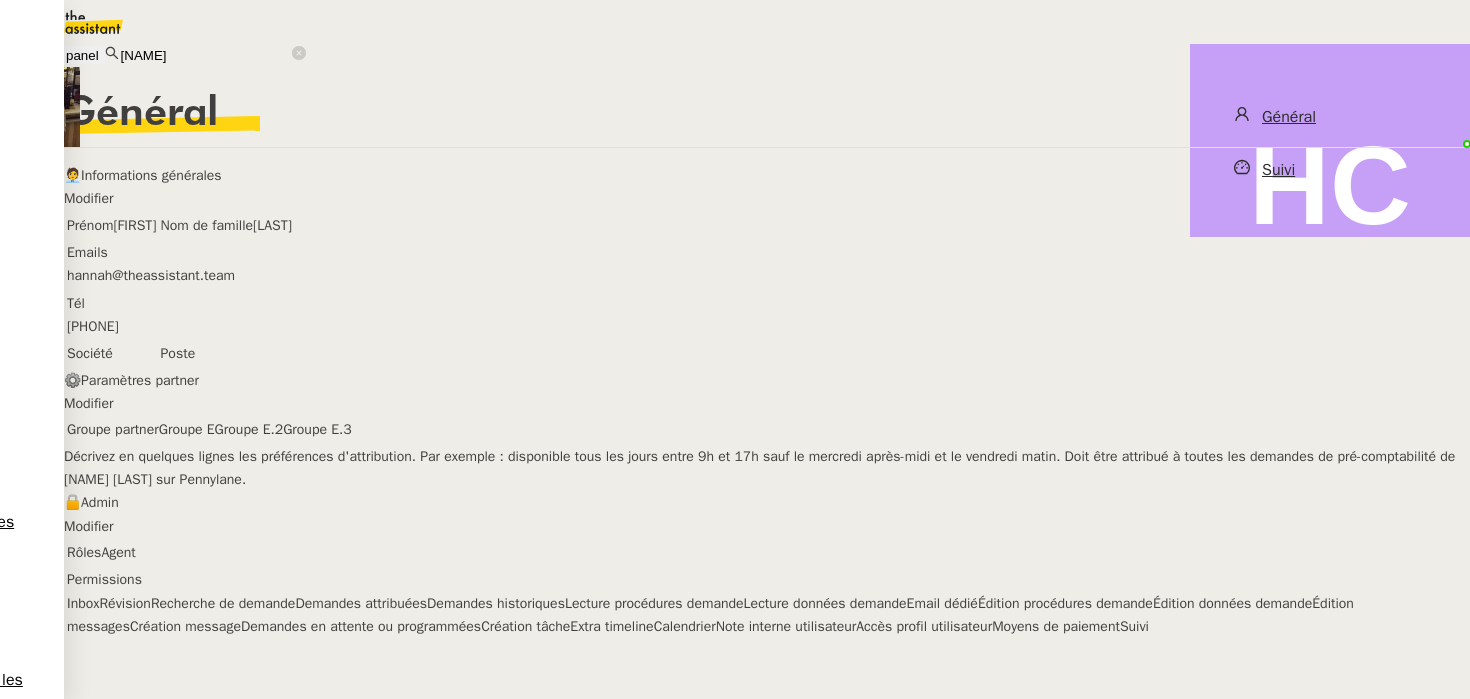 click on "Suivi" at bounding box center [1278, 170] 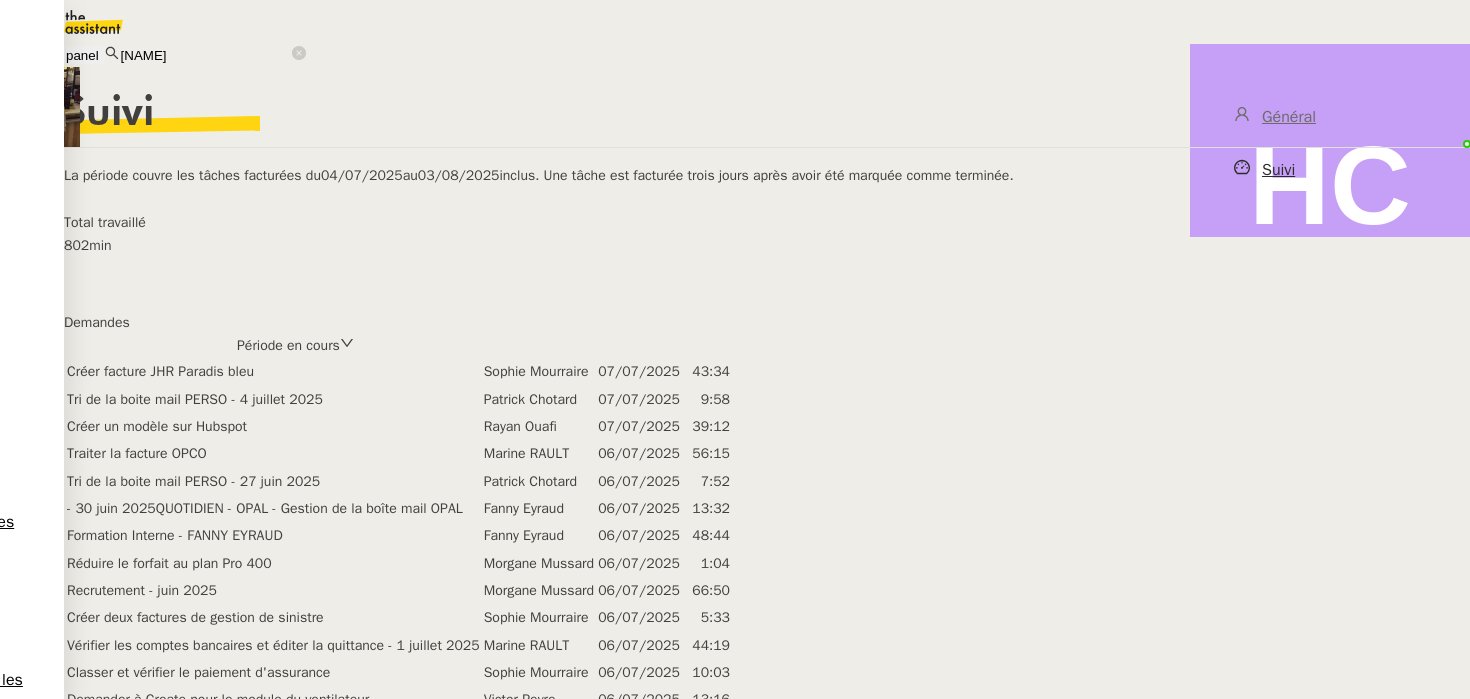 click on "Période en cours" at bounding box center (767, 345) 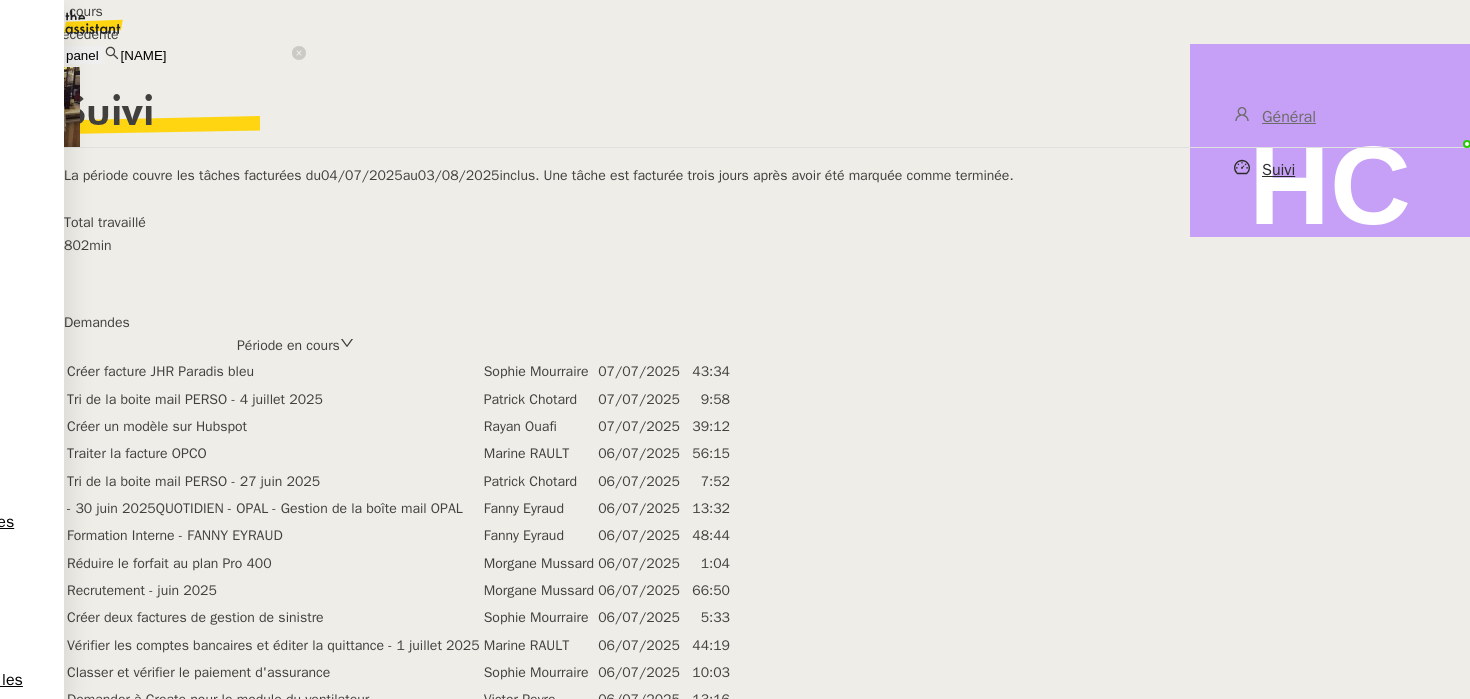click on "Période précédente" at bounding box center (82, 34) 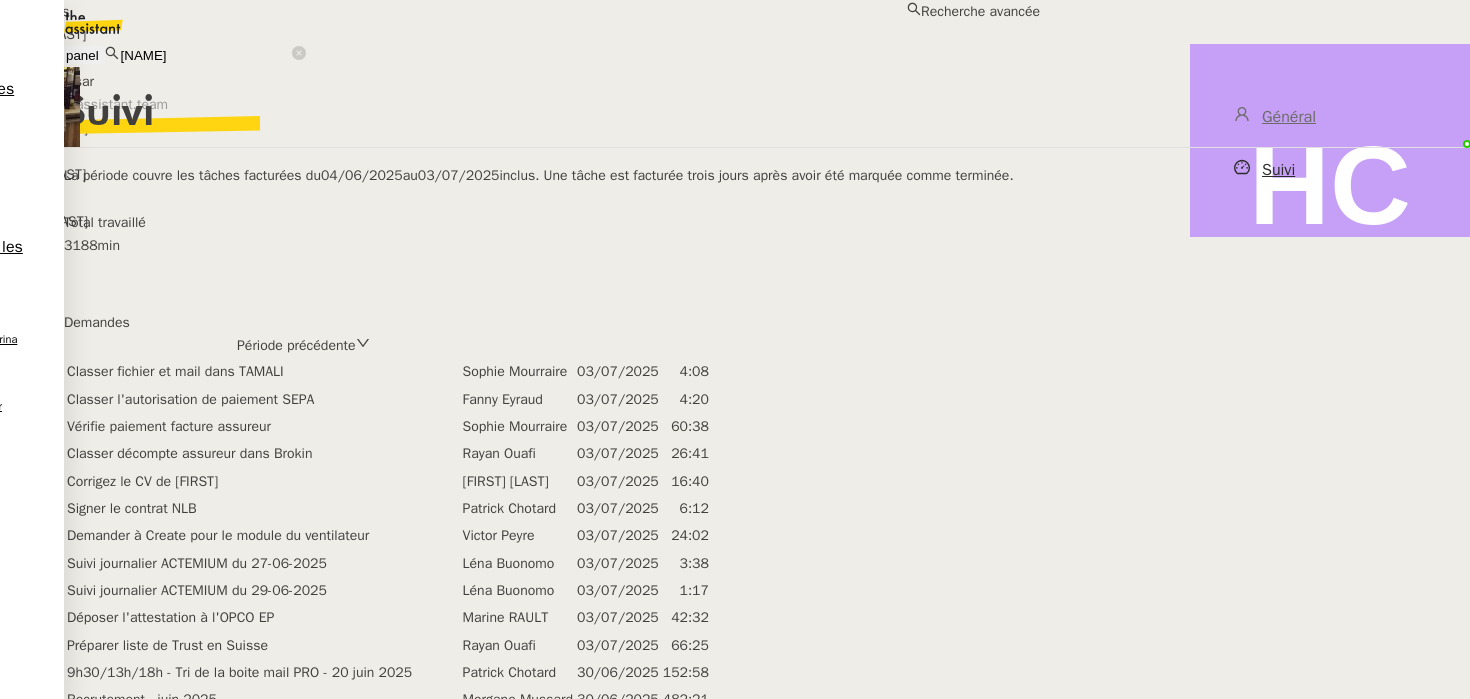click on "hanna" at bounding box center [205, 55] 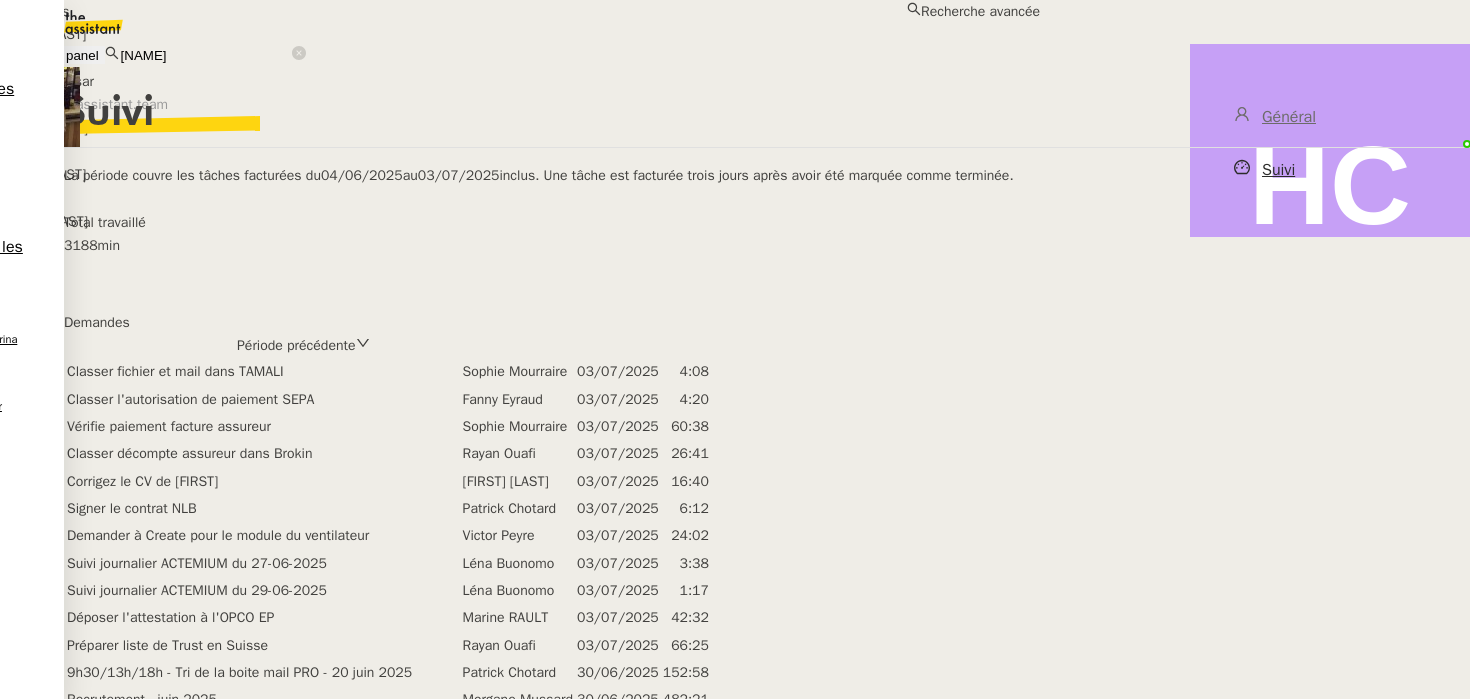 click on "hanna" at bounding box center [205, 55] 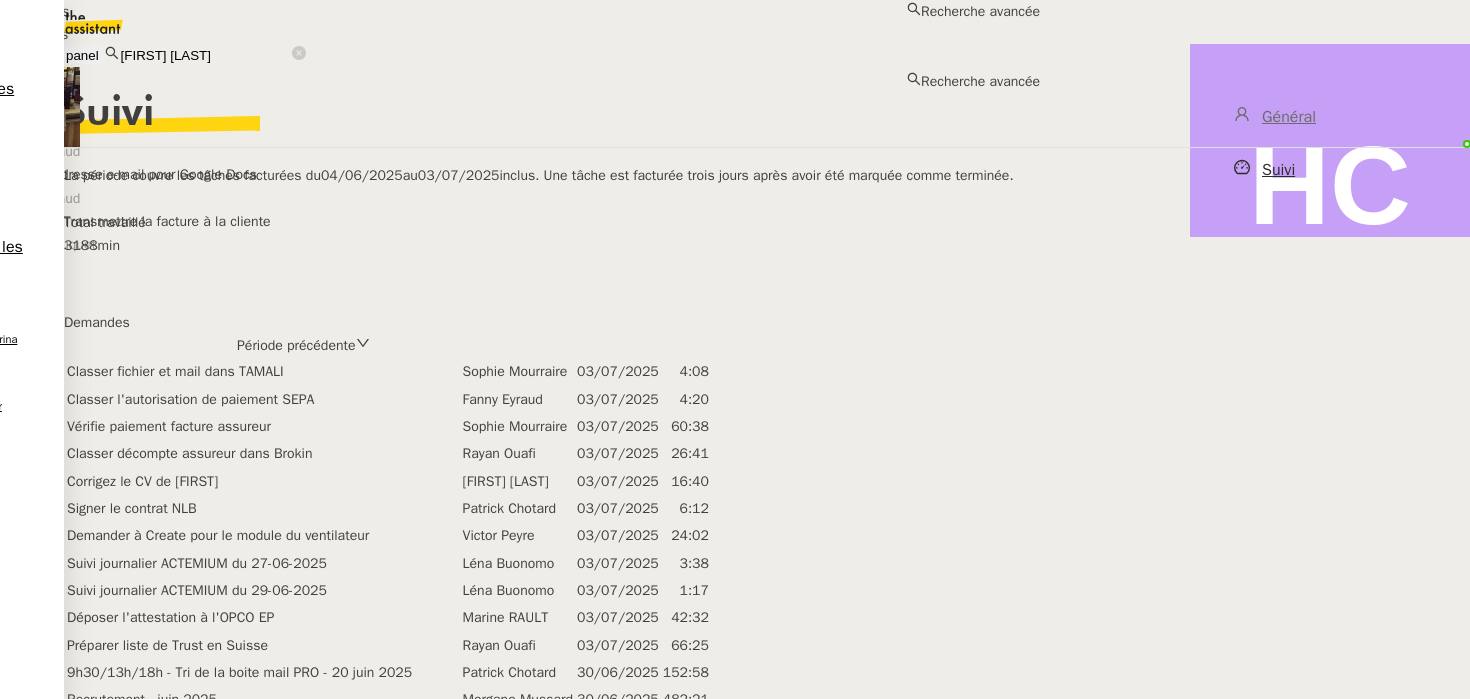 click on "Eva Dubois" at bounding box center (520, 34) 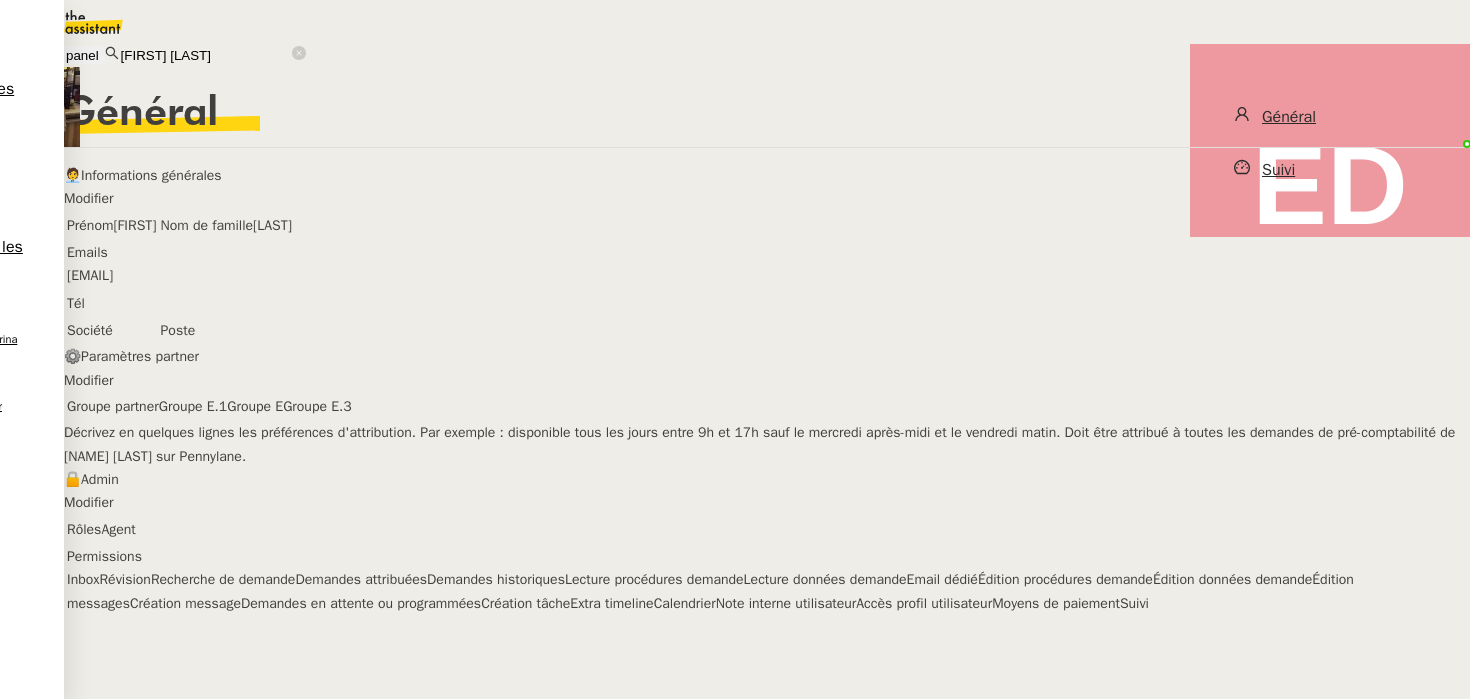 click on "Suivi" at bounding box center [1330, 170] 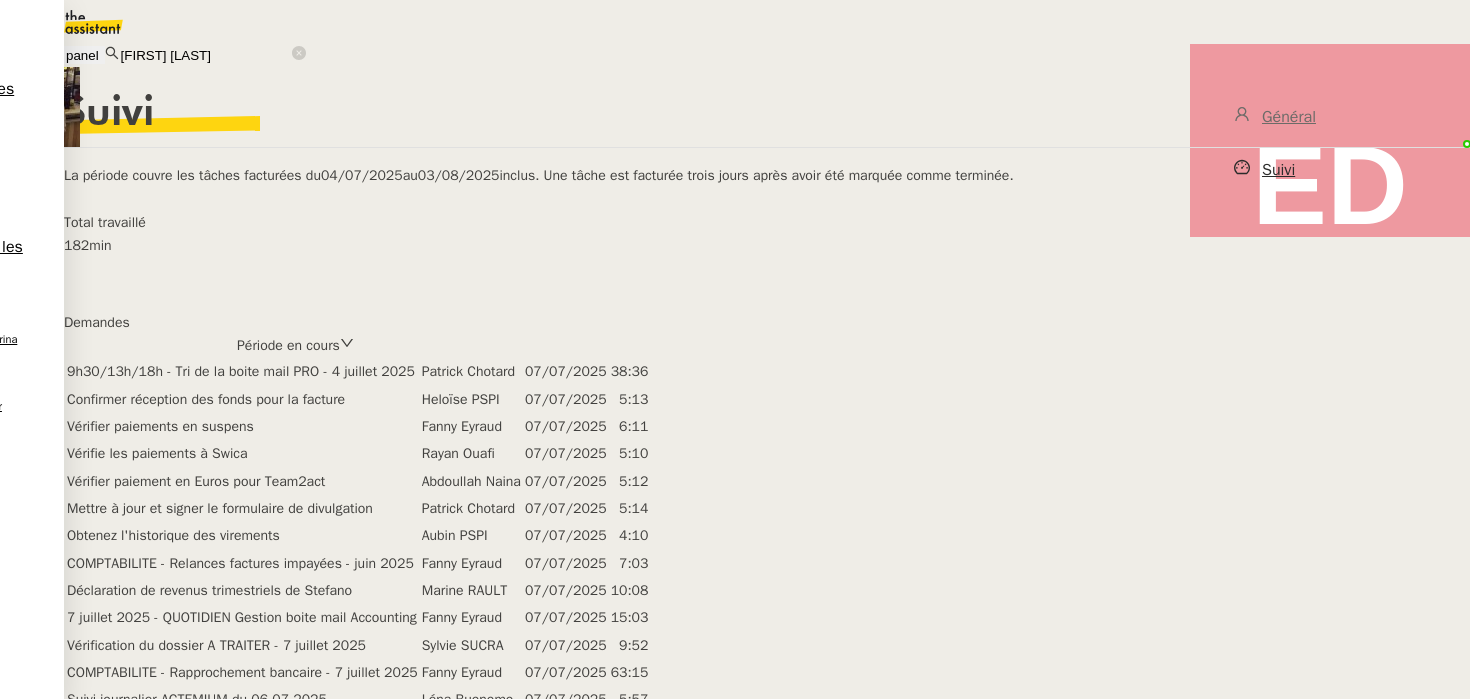 click on "Période en cours" at bounding box center (288, 345) 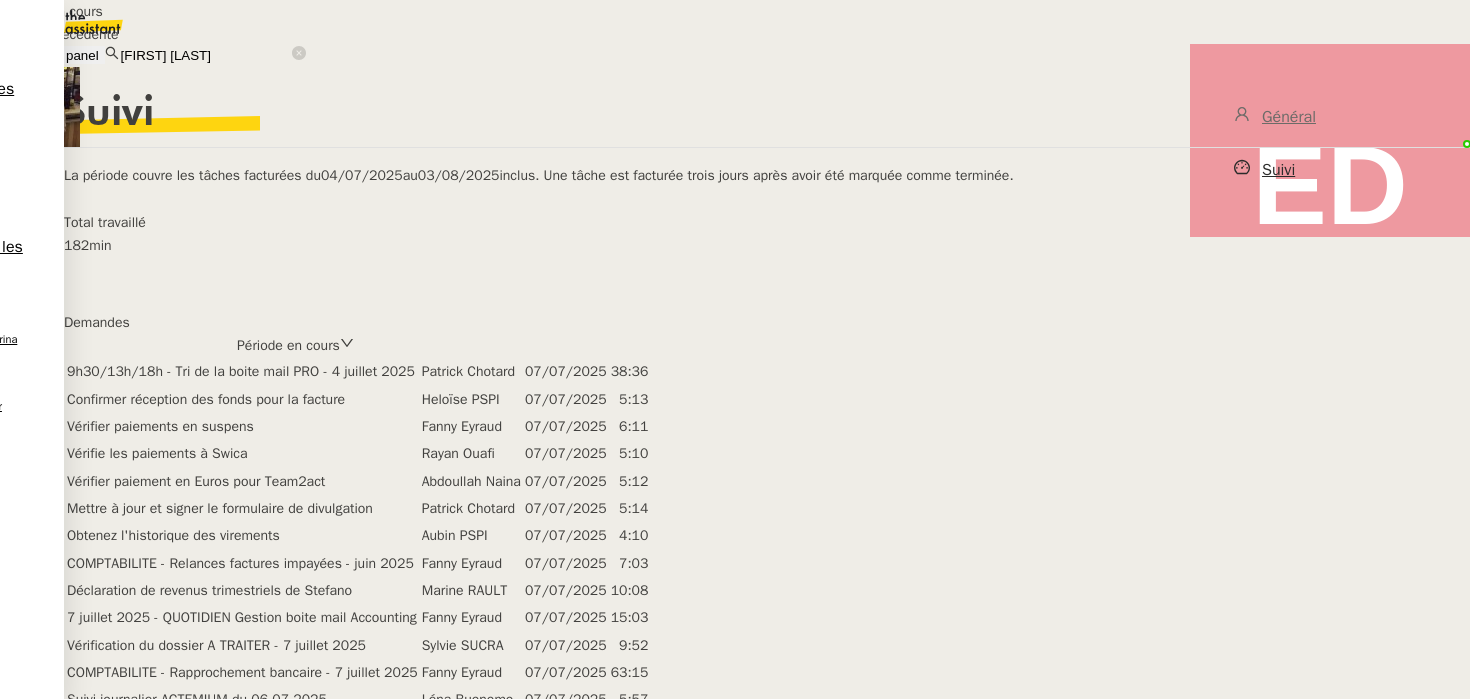 click on "Période précédente" at bounding box center (82, 34) 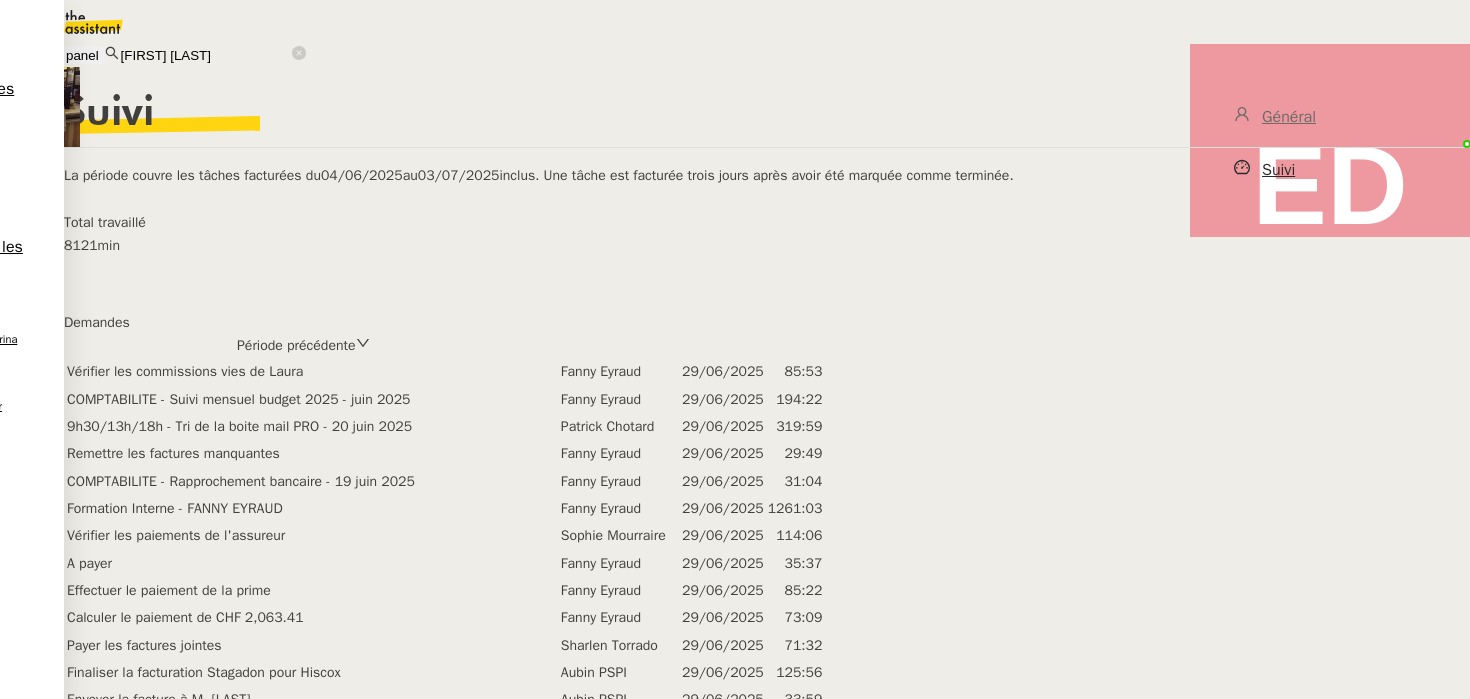 click on "Eva DUBOIS" at bounding box center [205, 55] 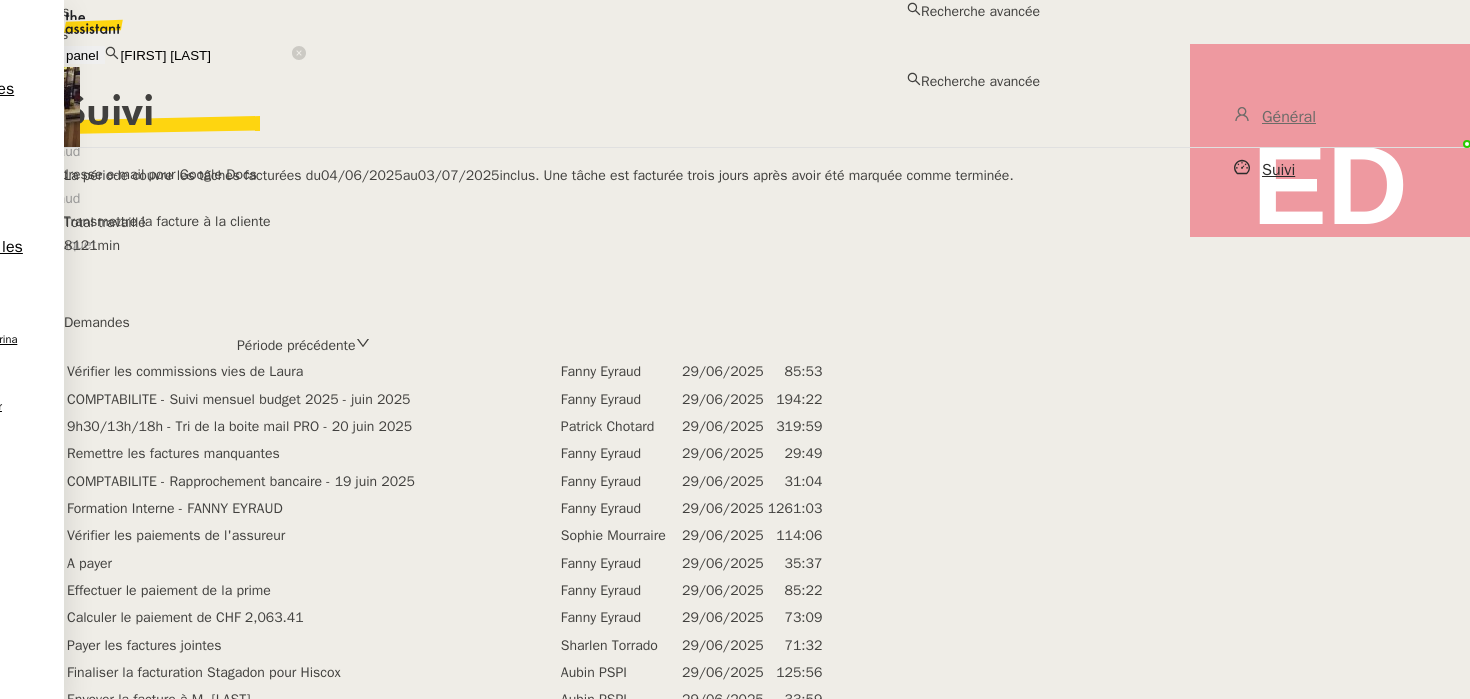 paste on "sther HILLENBRAND" 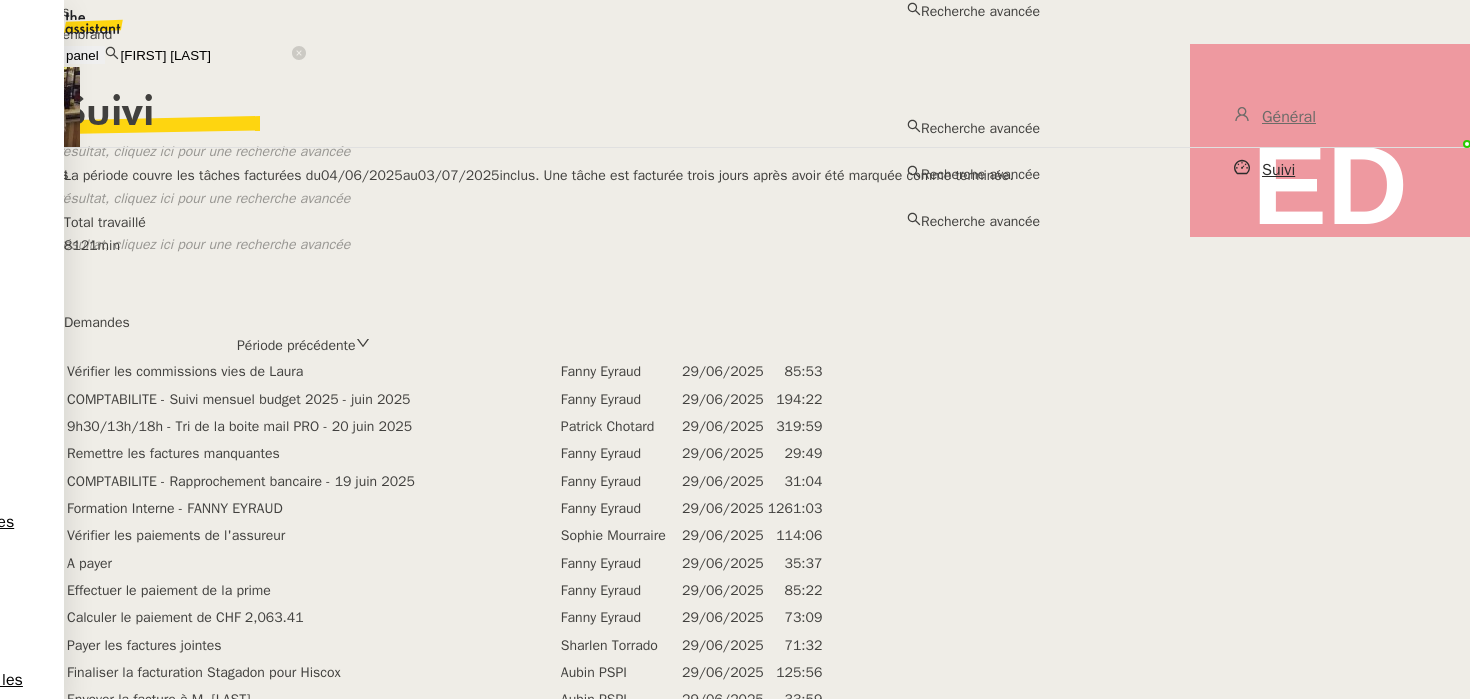 click on "Esther Hillenbrand" at bounding box center (520, 34) 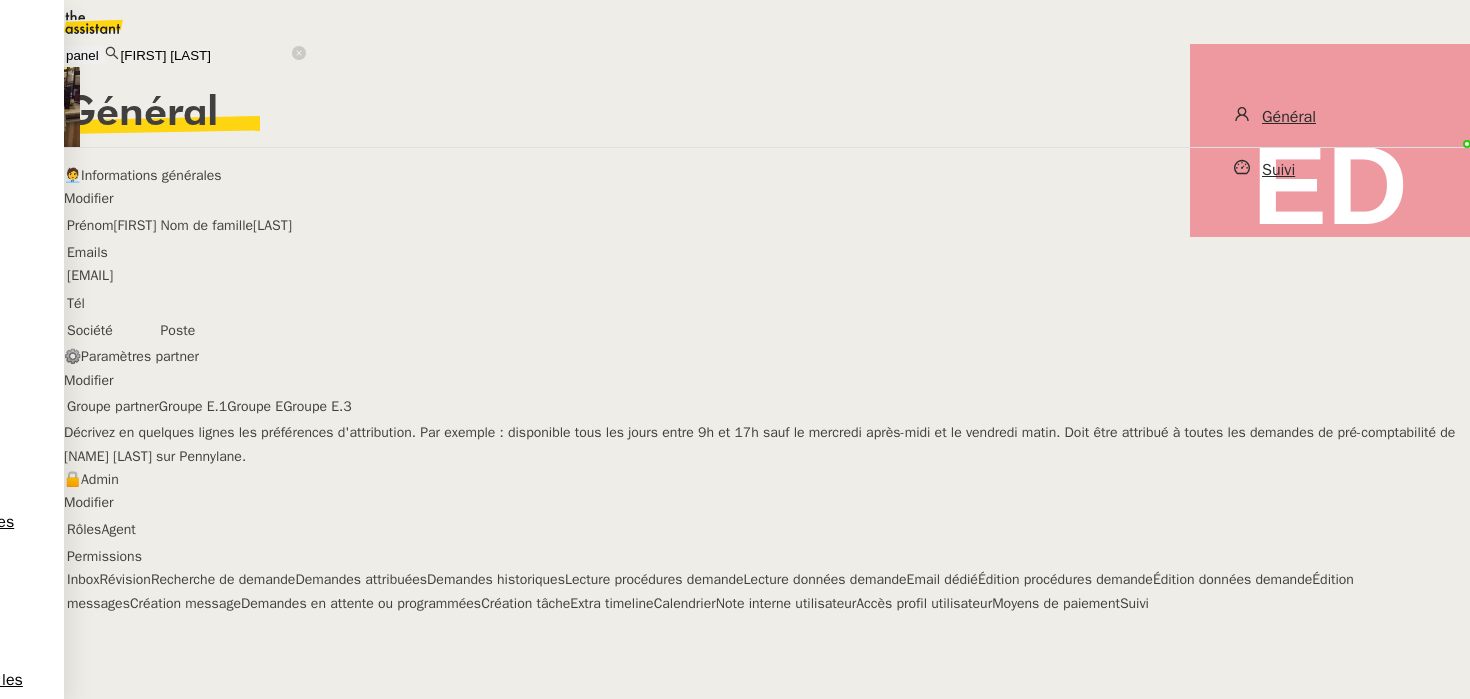 click on "Suivi" at bounding box center [1330, 170] 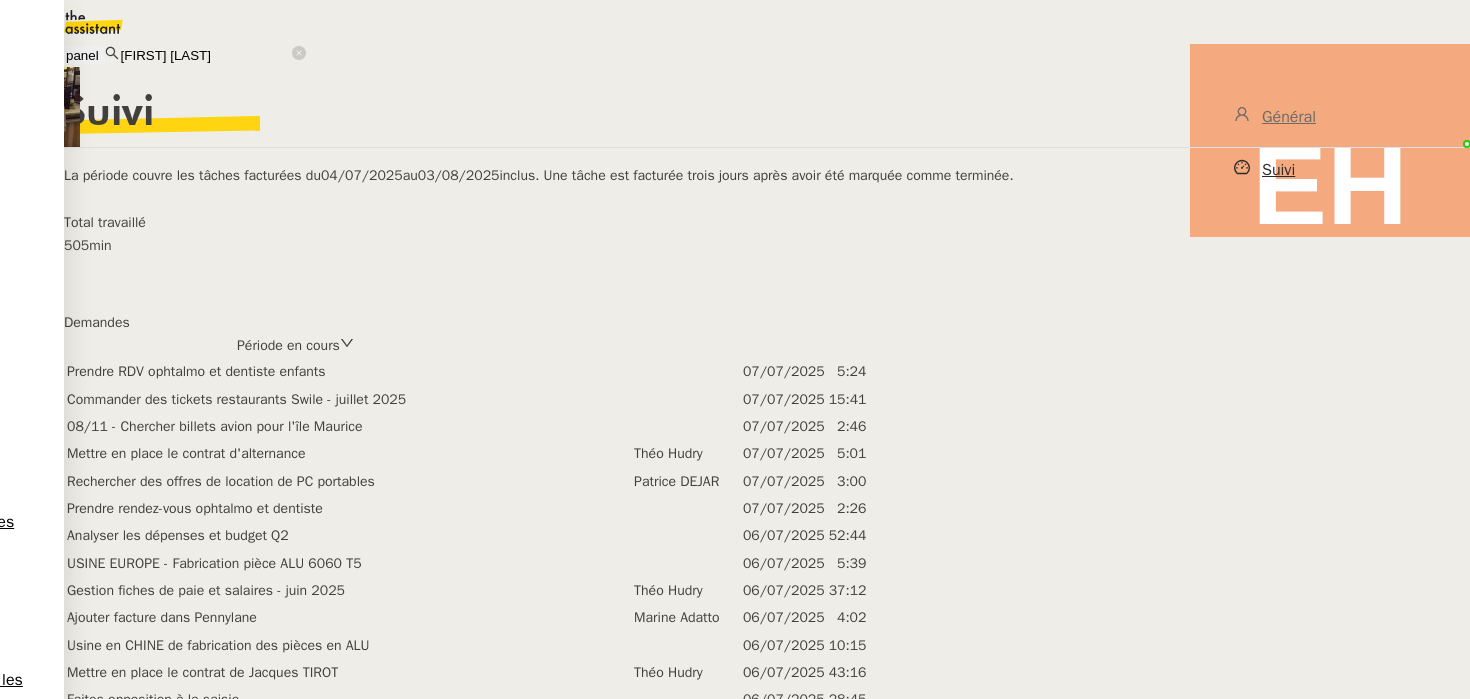 click on "Période en cours" at bounding box center [288, 345] 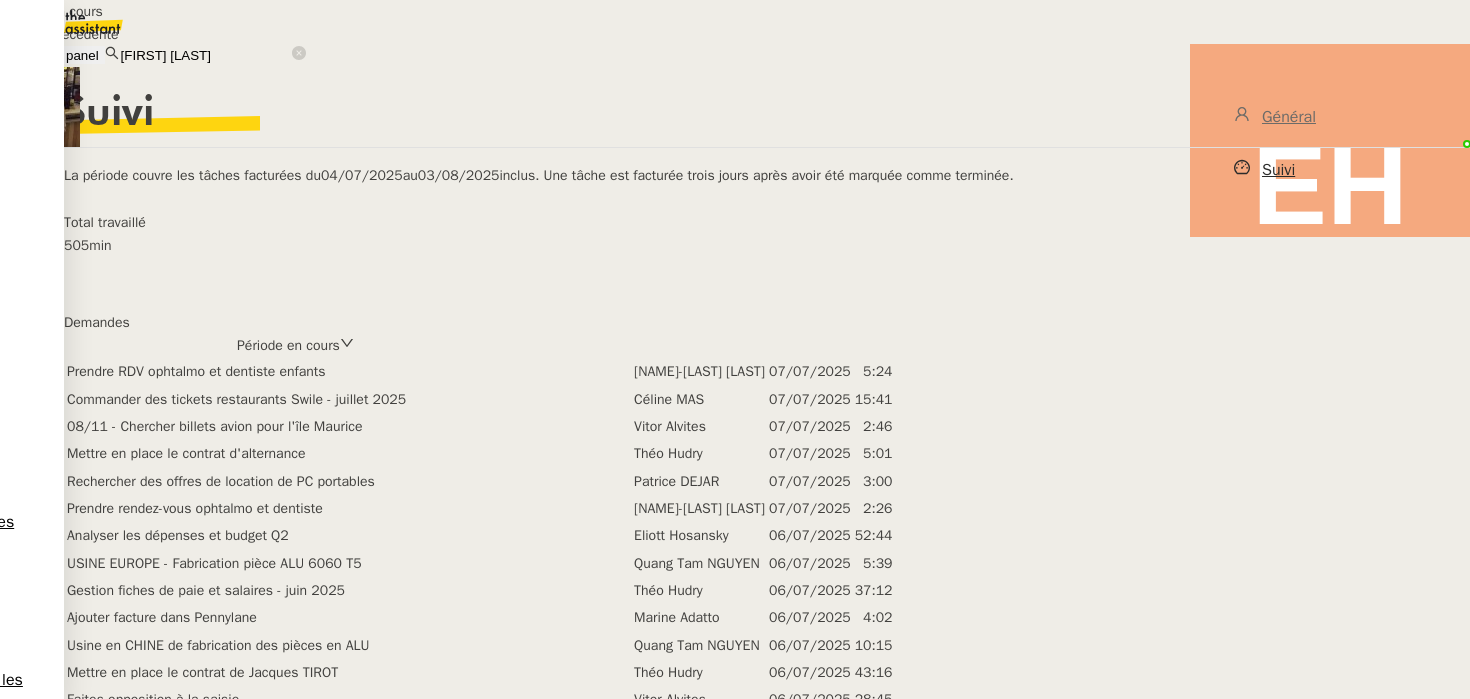 click on "Période précédente" at bounding box center (82, 34) 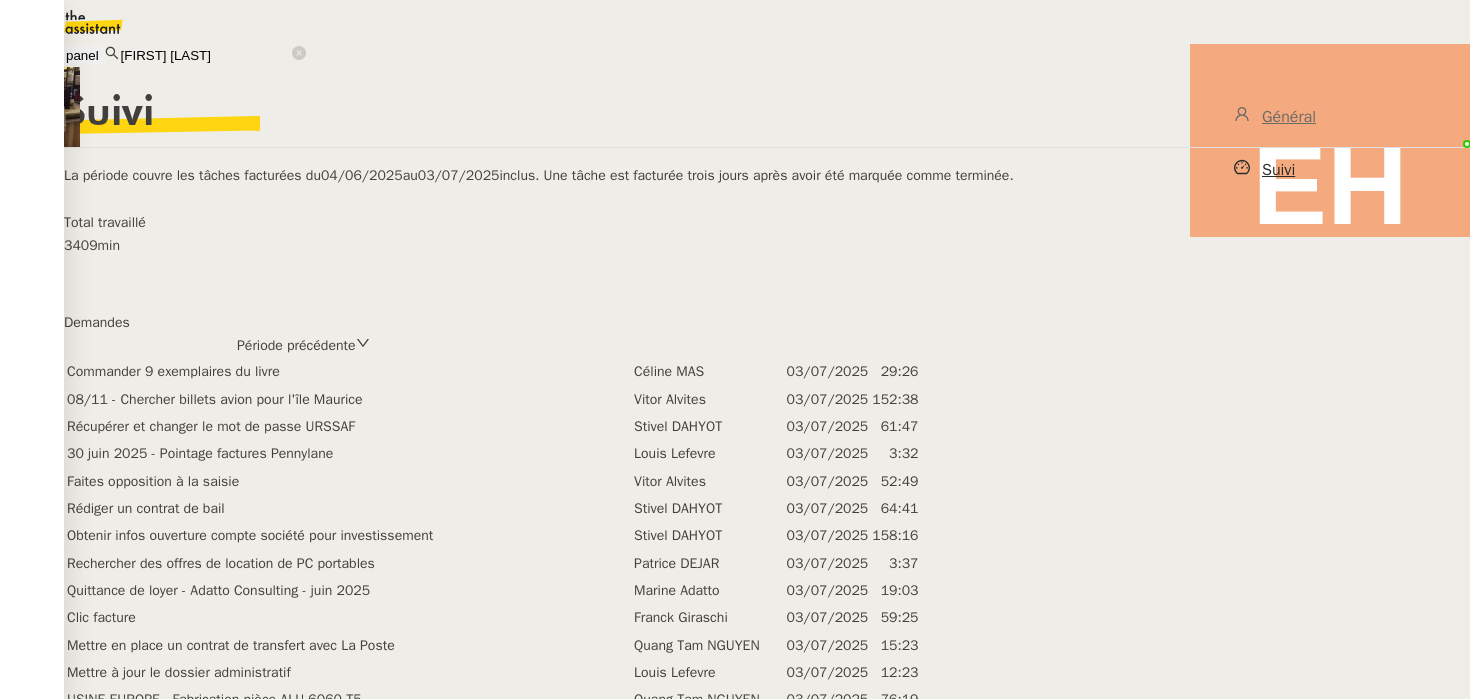 click on "Esther HILLENBRAND" at bounding box center [205, 55] 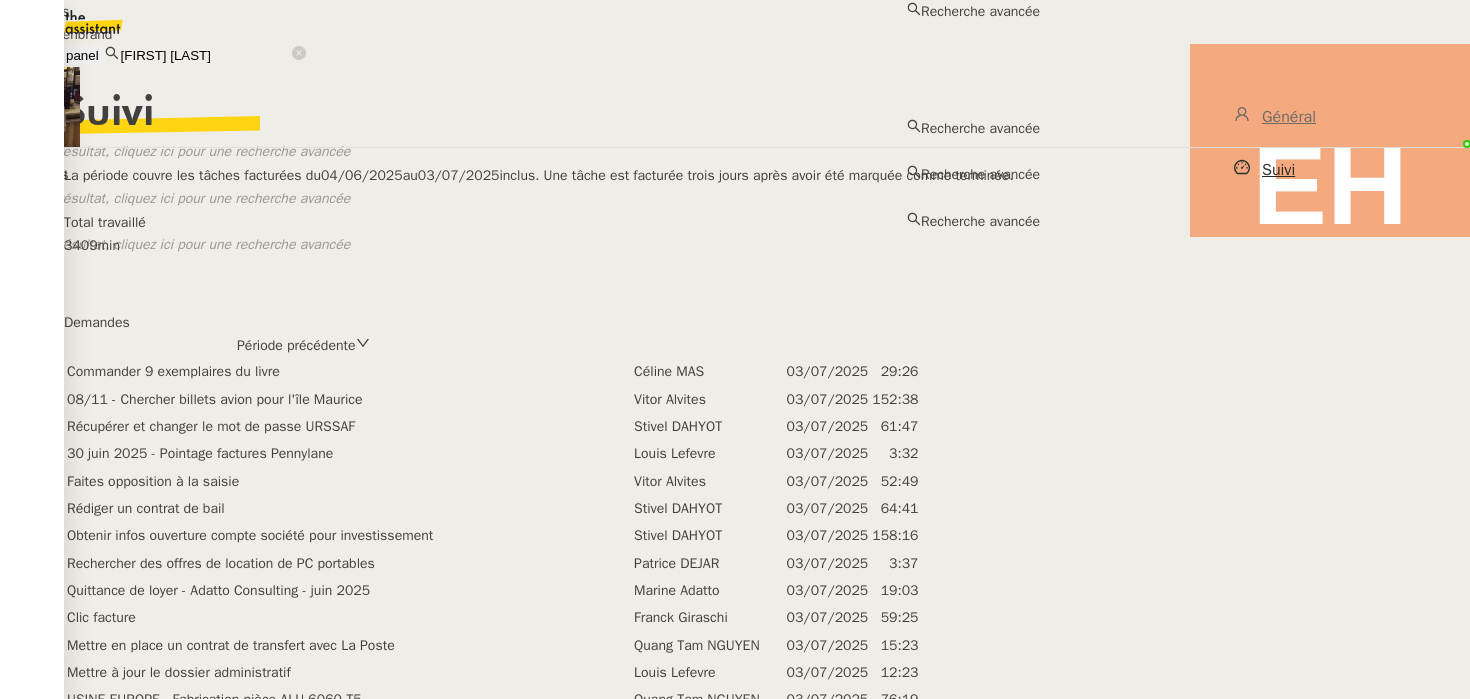 click on "Esther HILLENBRAND" at bounding box center [205, 55] 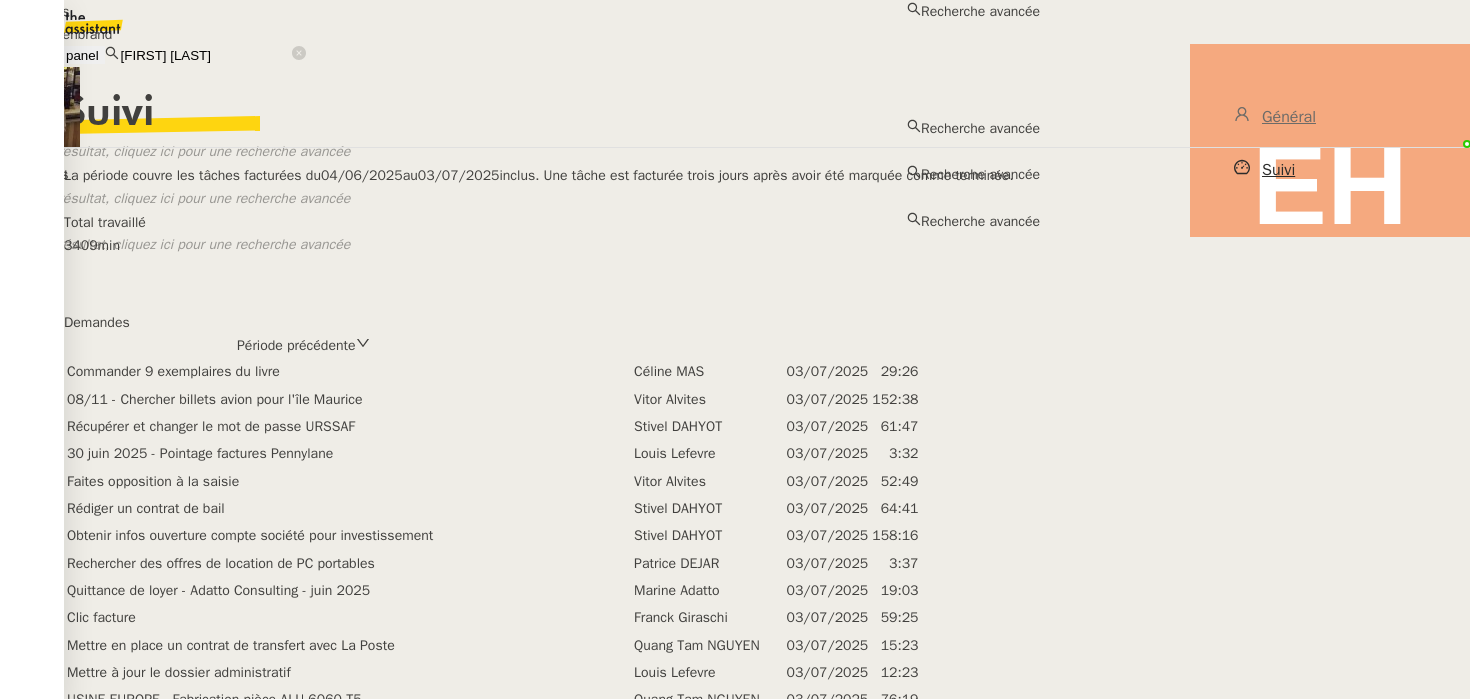 click on "Esther HILLENBRAND" at bounding box center [205, 55] 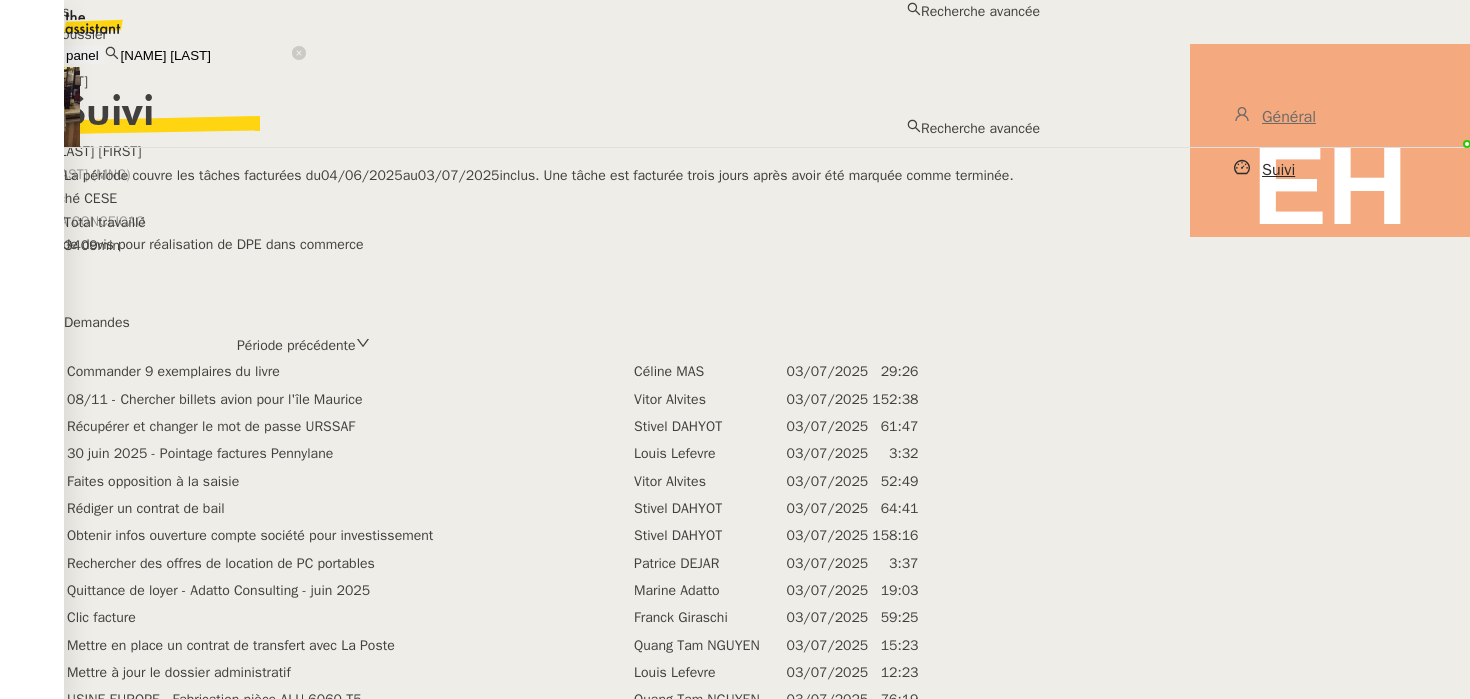 click on "Emelyne Foussier" at bounding box center (520, 34) 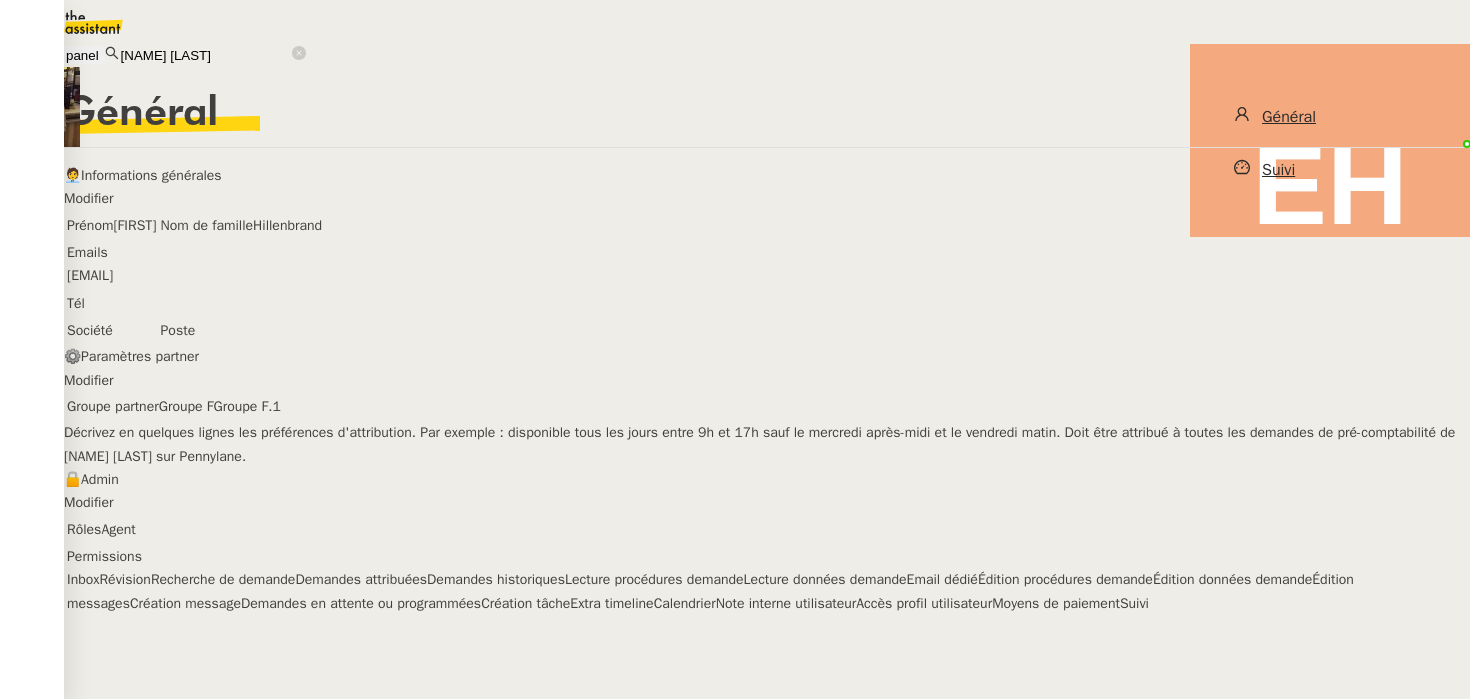 click on "Suivi" at bounding box center [1278, 170] 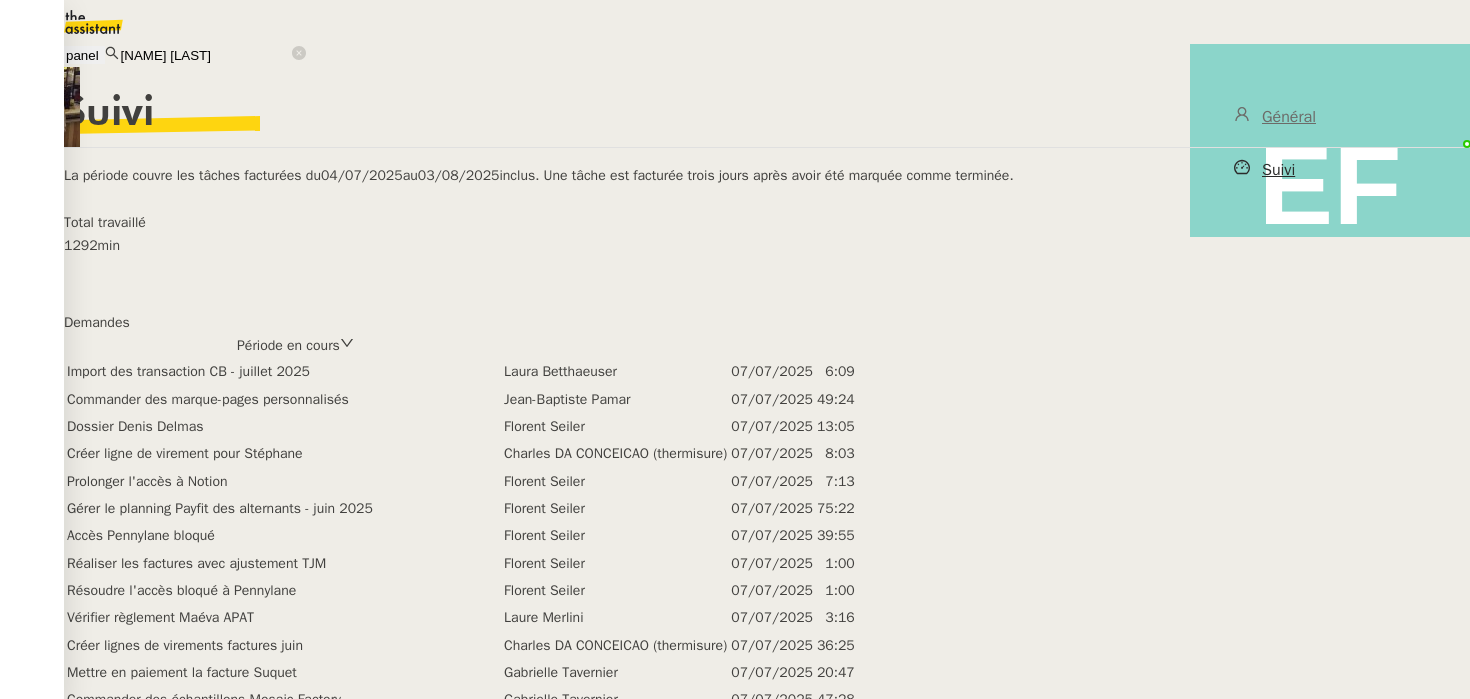 click on "Période en cours" at bounding box center [288, 345] 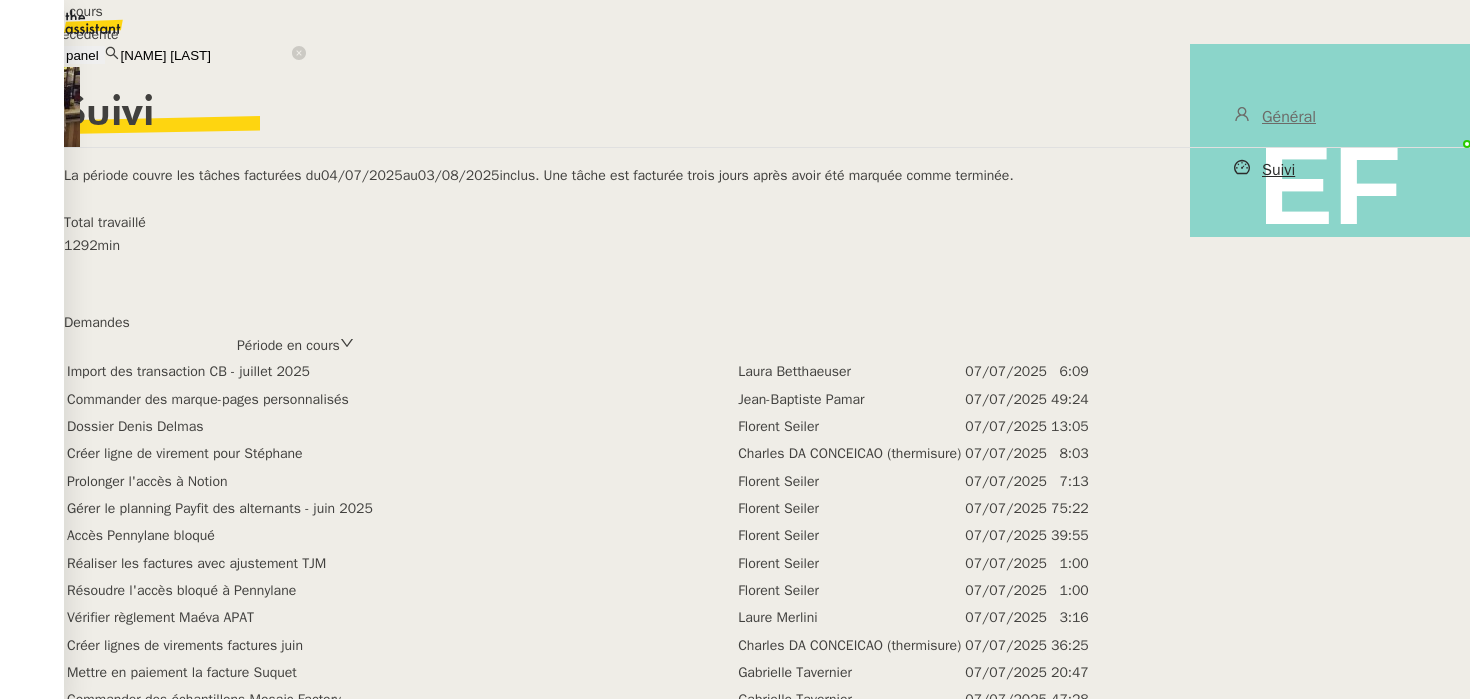 click on "Période en cours" at bounding box center (82, 11) 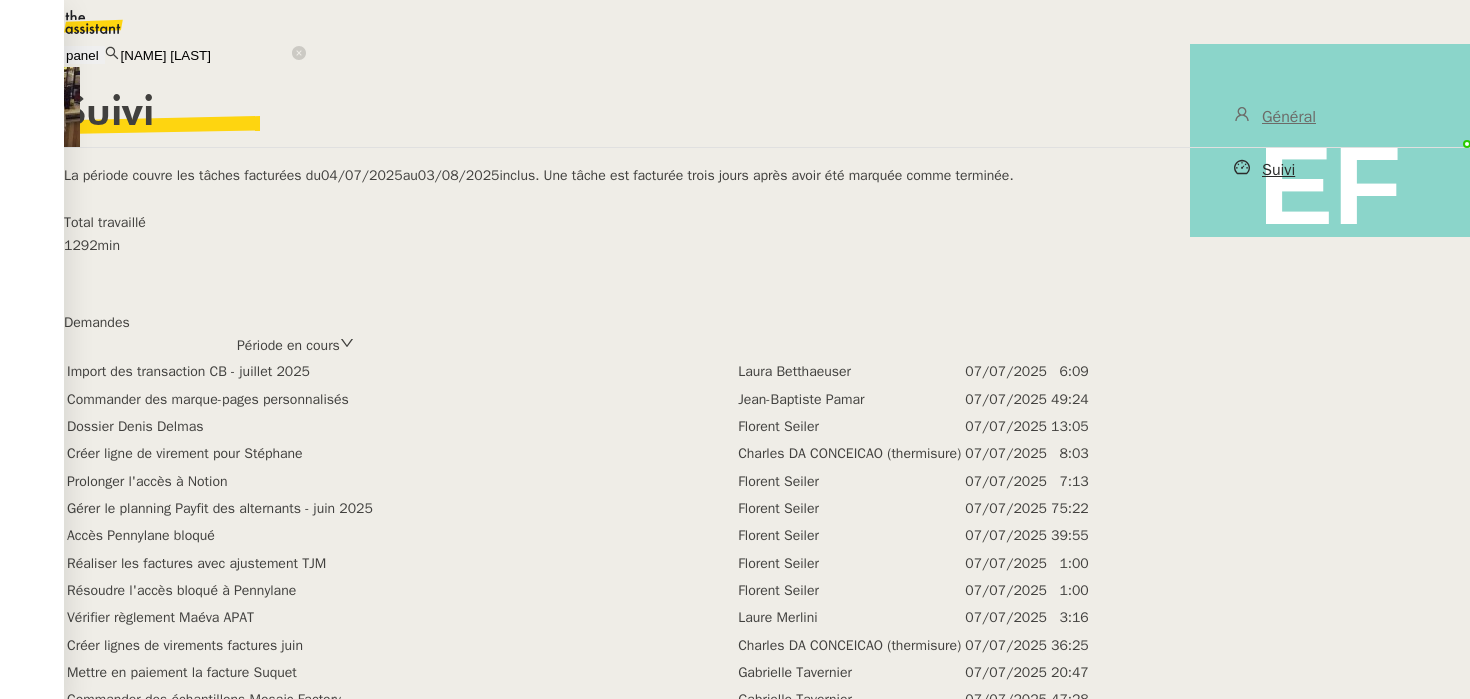 click on "Période en cours" at bounding box center (288, 345) 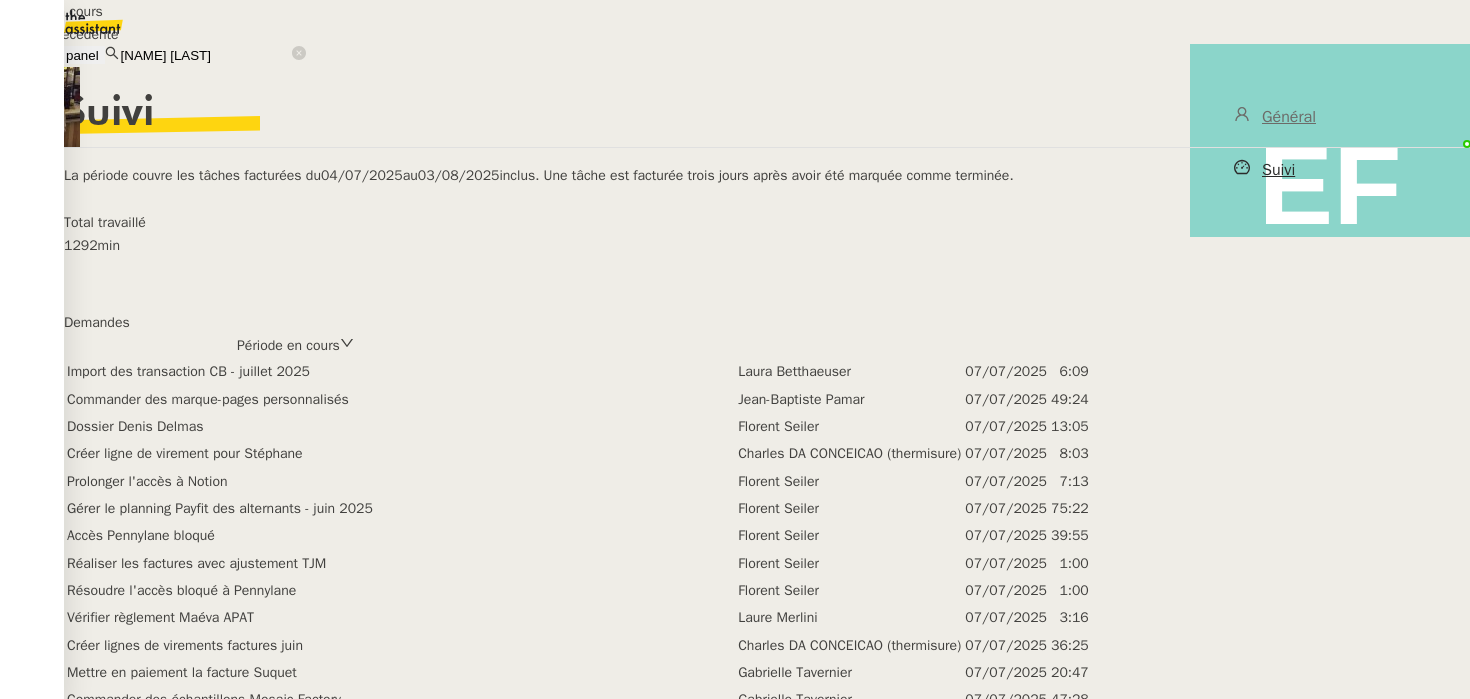 click on "Période précédente" at bounding box center (82, 34) 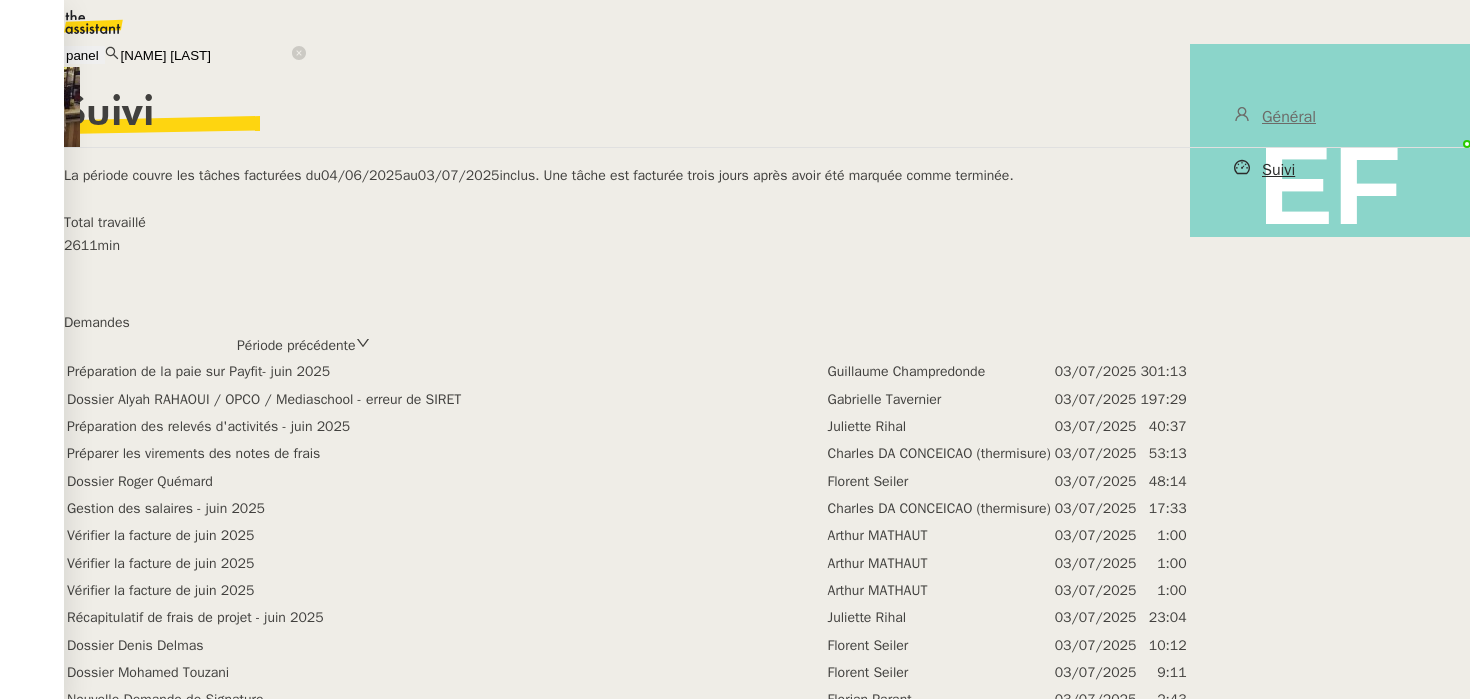 click on "Emelyne FOUSSIER" at bounding box center (205, 55) 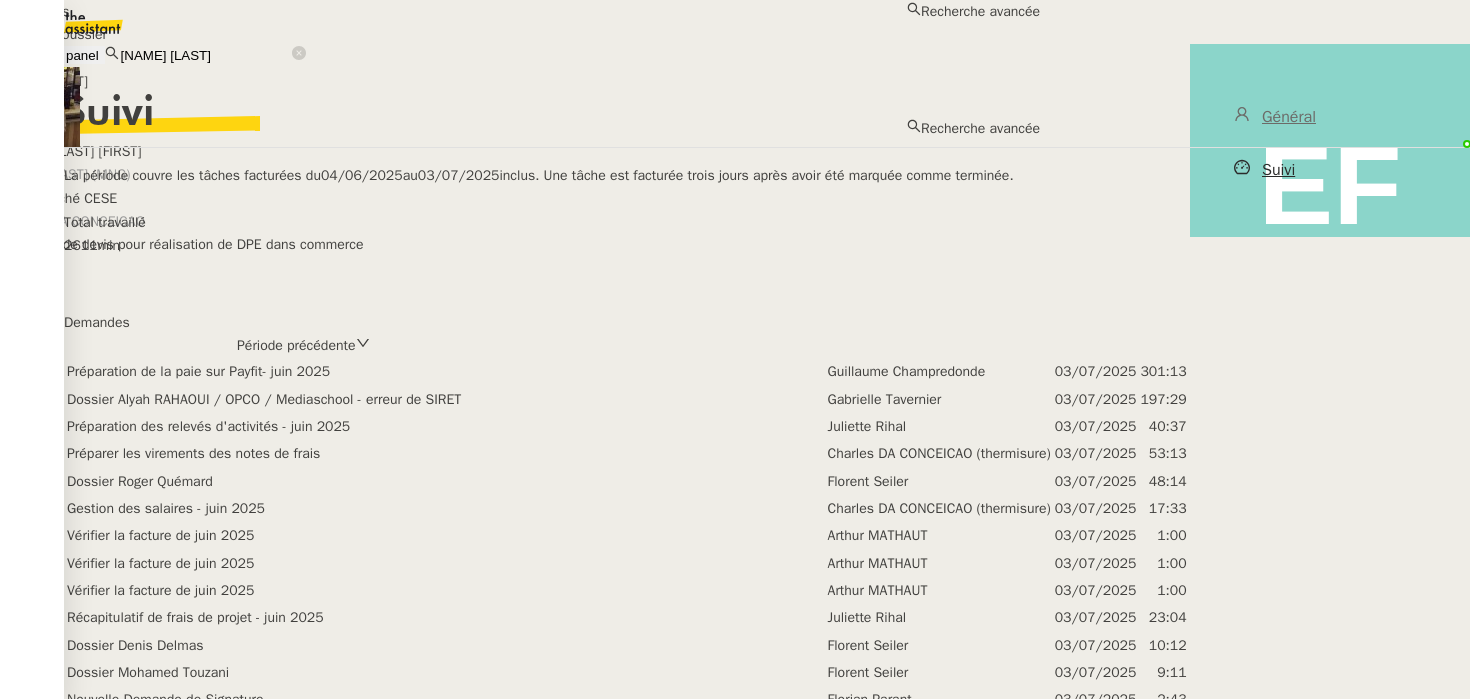 click on "Emelyne FOUSSIER" at bounding box center [205, 55] 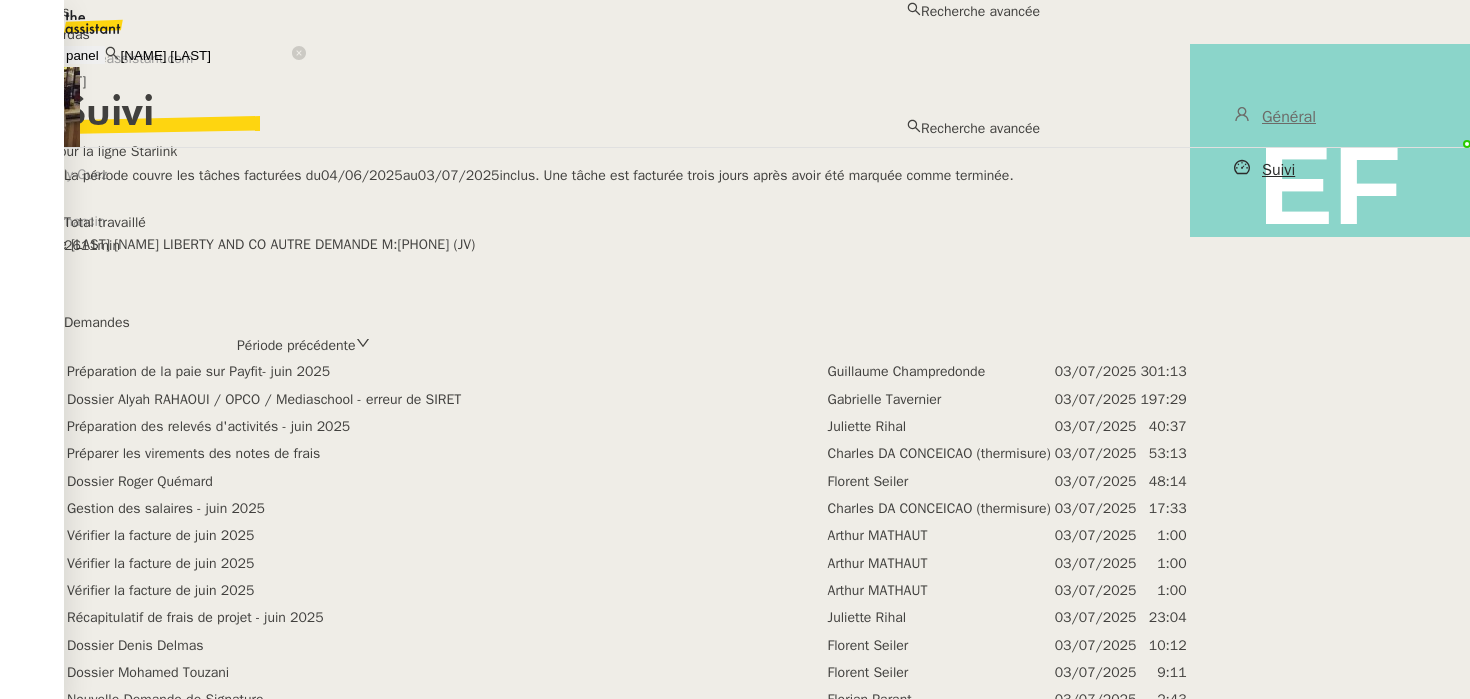 click on "Coralie Bordas" at bounding box center [520, 34] 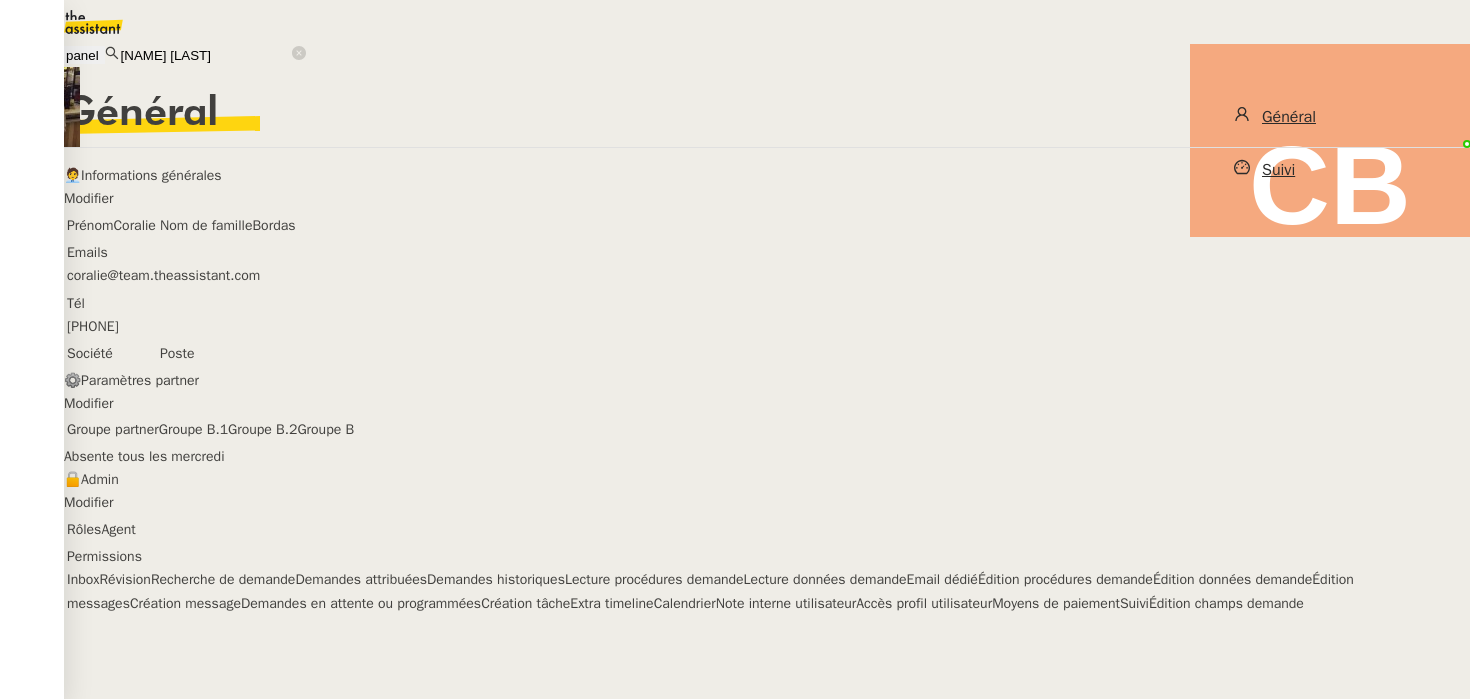 click on "Suivi" at bounding box center (1330, 170) 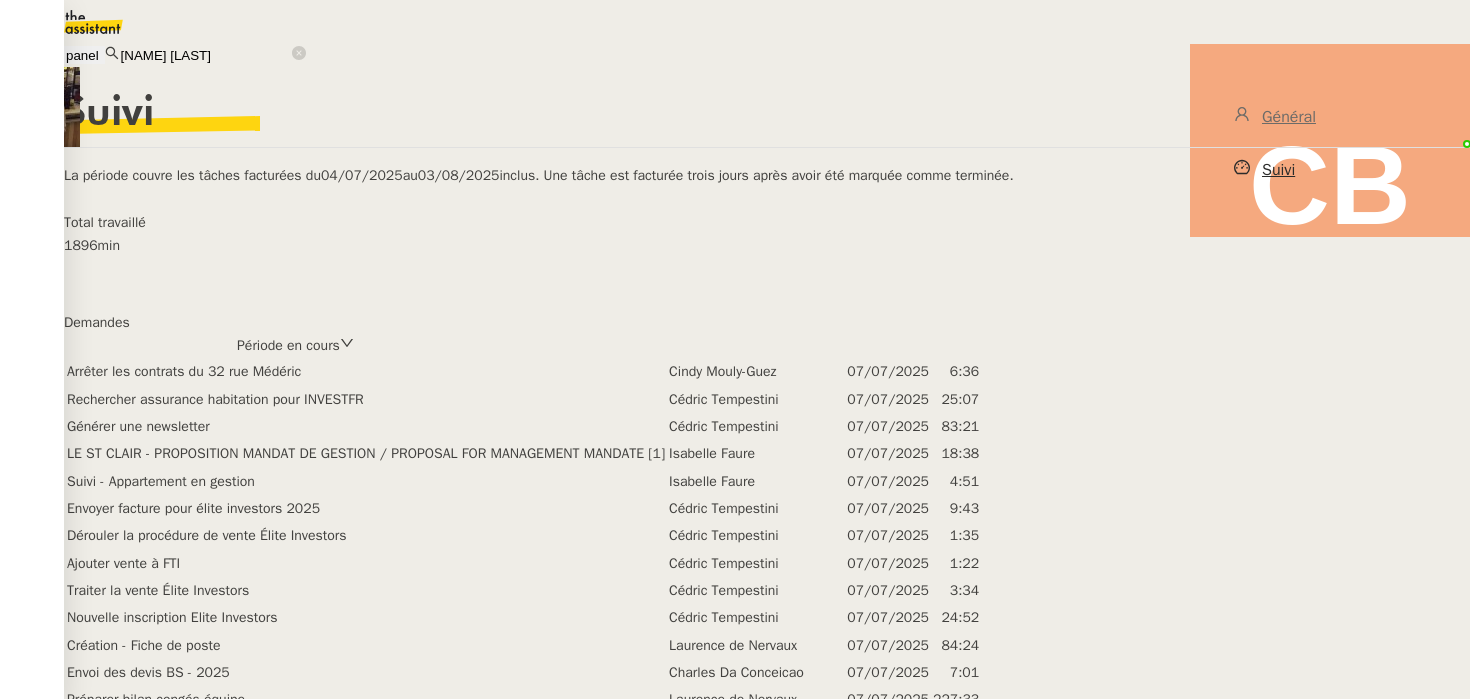 click on "Période en cours" at bounding box center [288, 345] 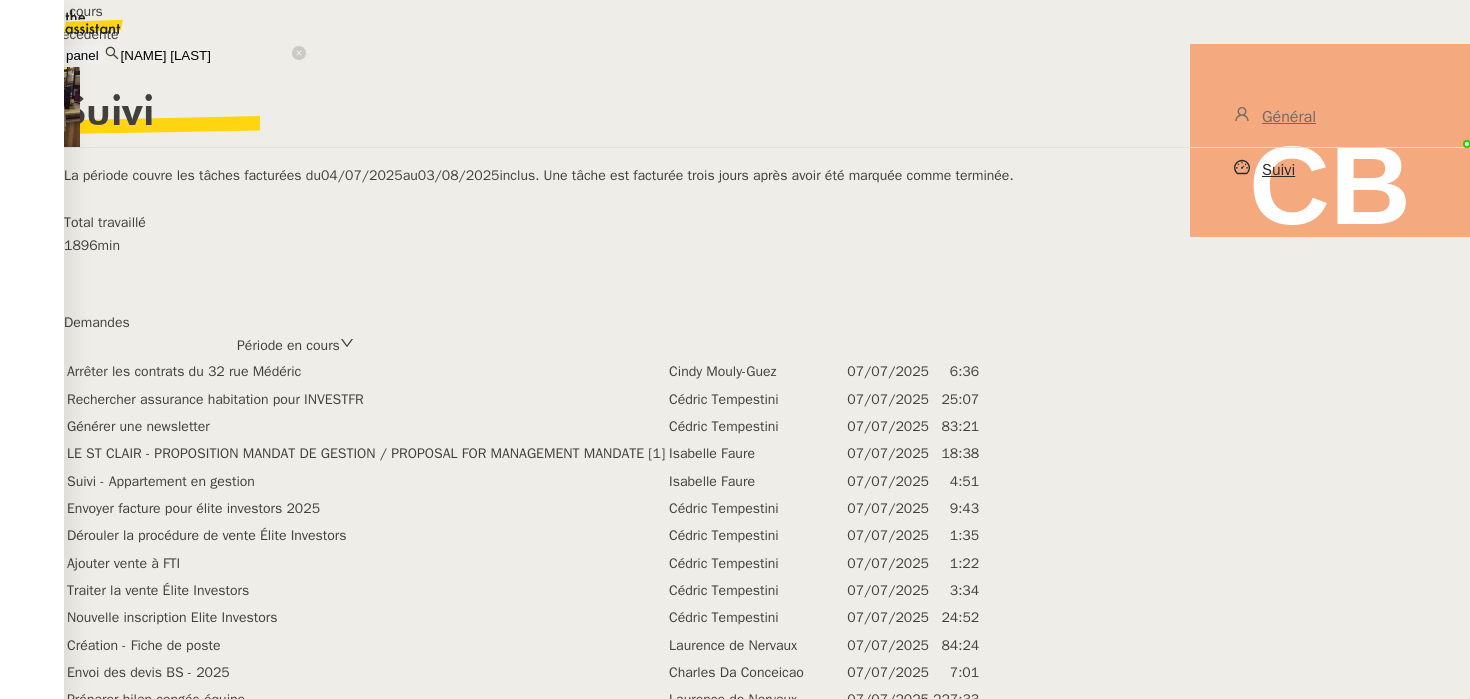 click on "Période précédente" at bounding box center [82, 34] 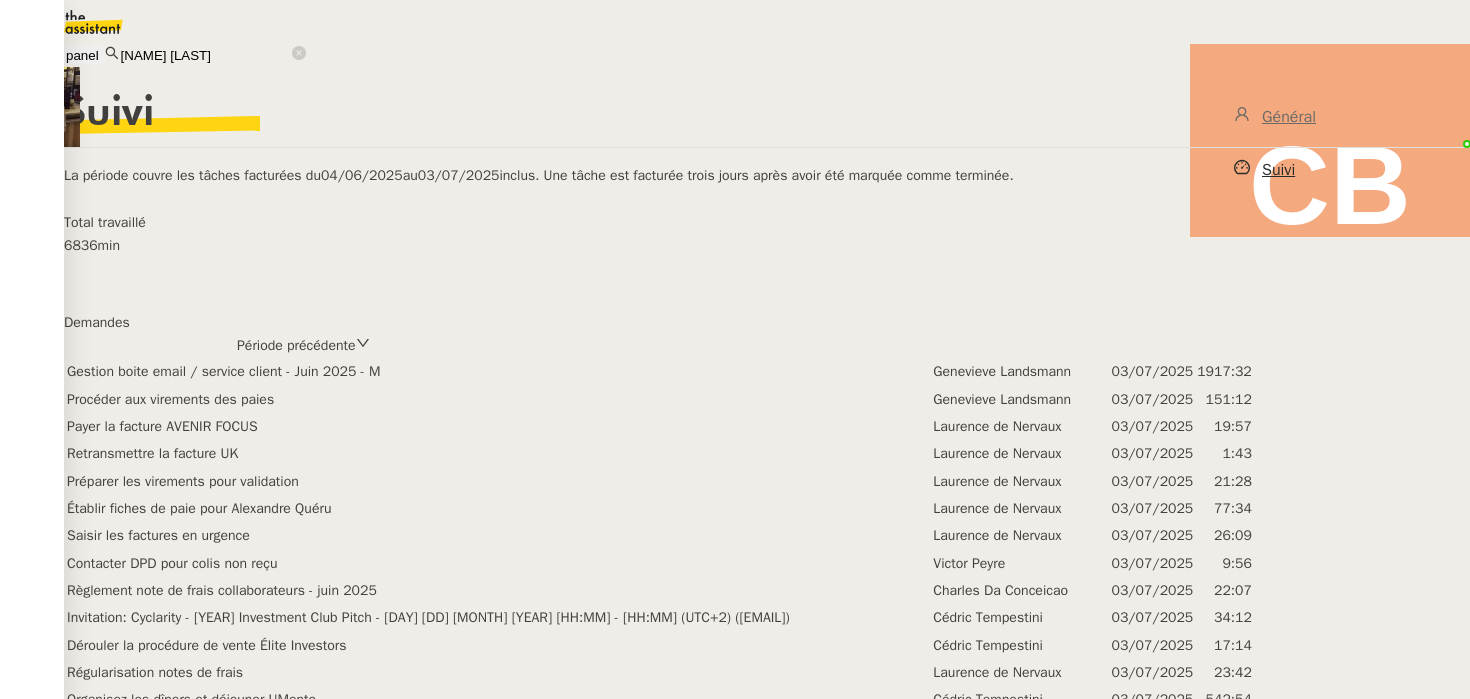 click on "Coralie BORDAS" at bounding box center [205, 55] 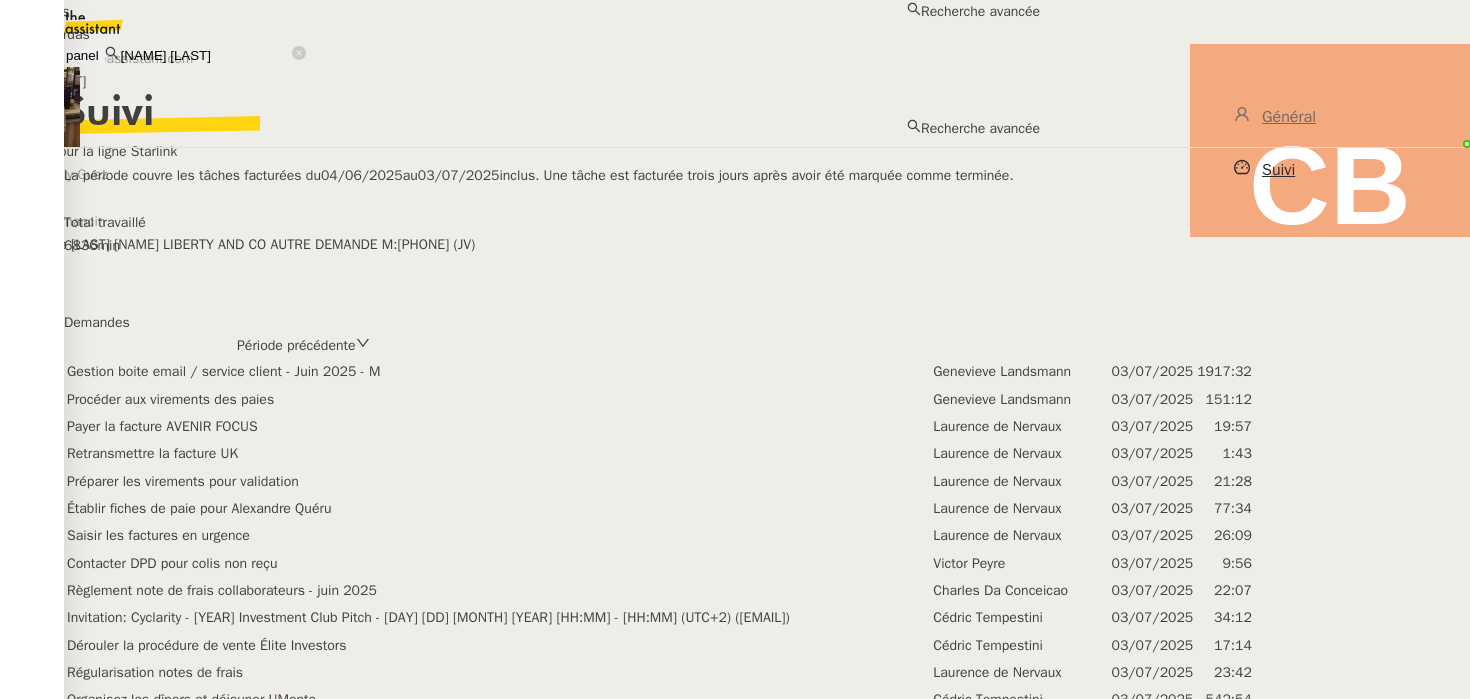 click on "Coralie BORDAS" at bounding box center (205, 55) 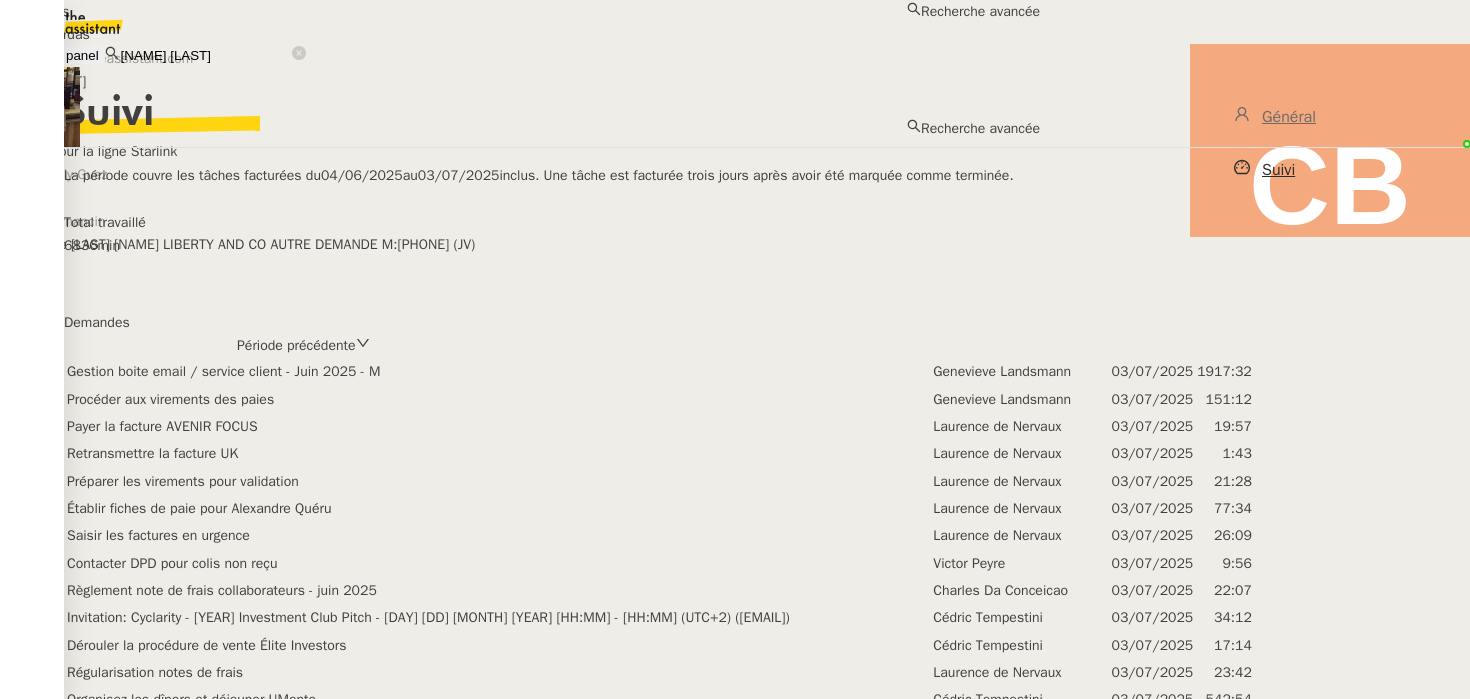 click on "Coralie BORDAS" at bounding box center (205, 55) 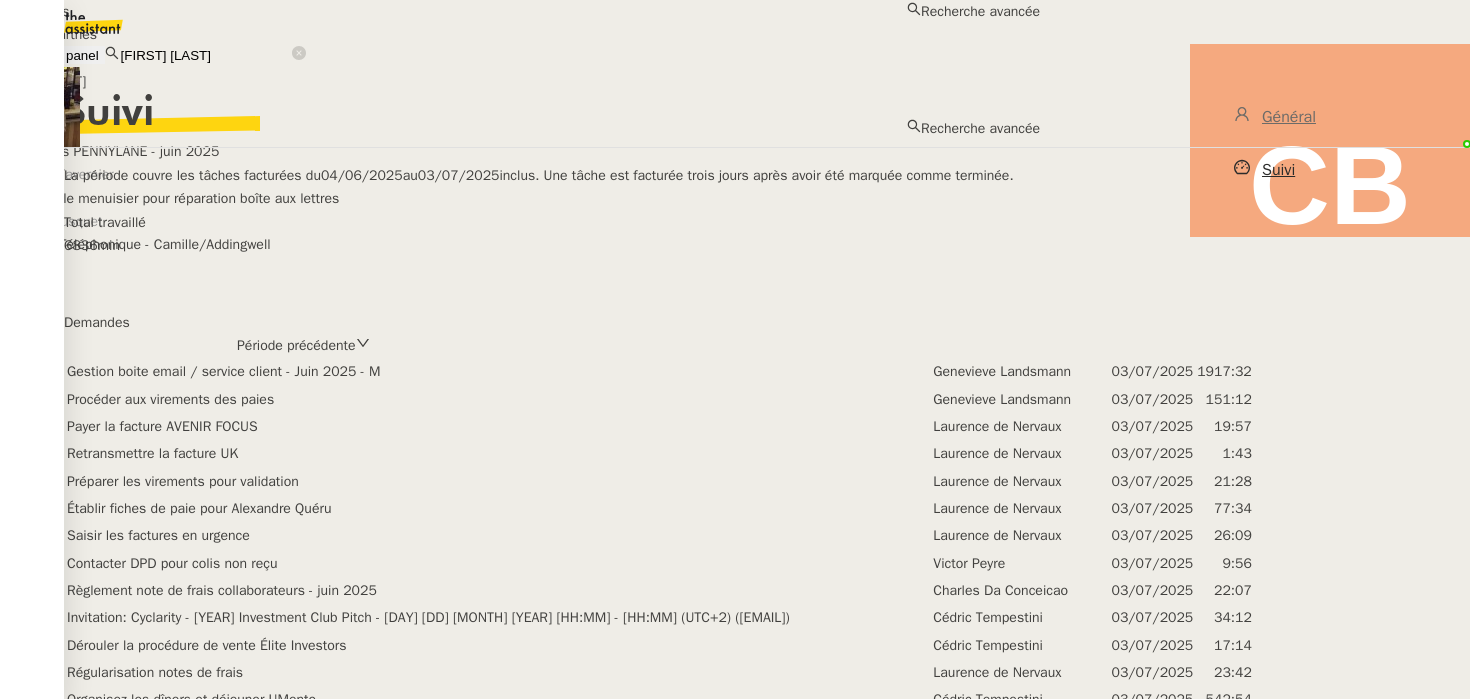 click on "Camille Barthès" at bounding box center [520, 34] 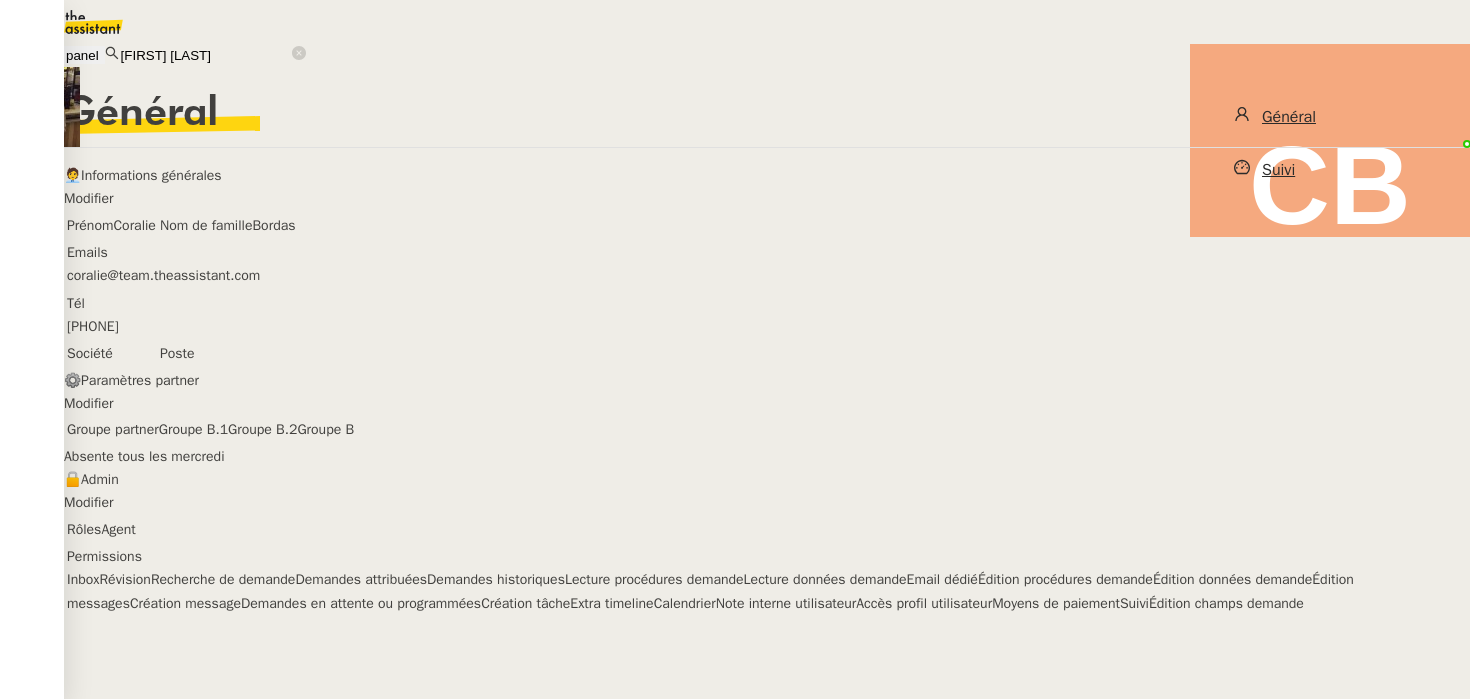 click on "Suivi" at bounding box center (1330, 170) 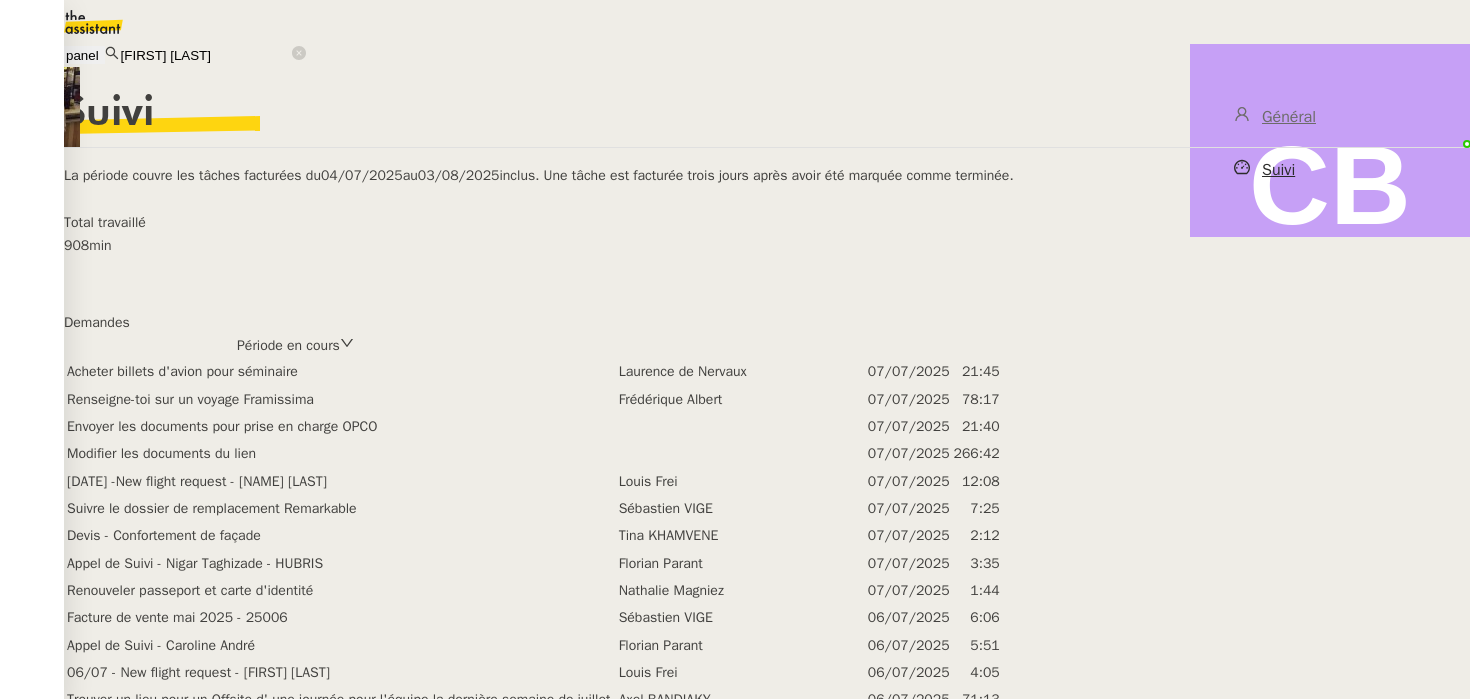 click on "Période en cours" at bounding box center [288, 345] 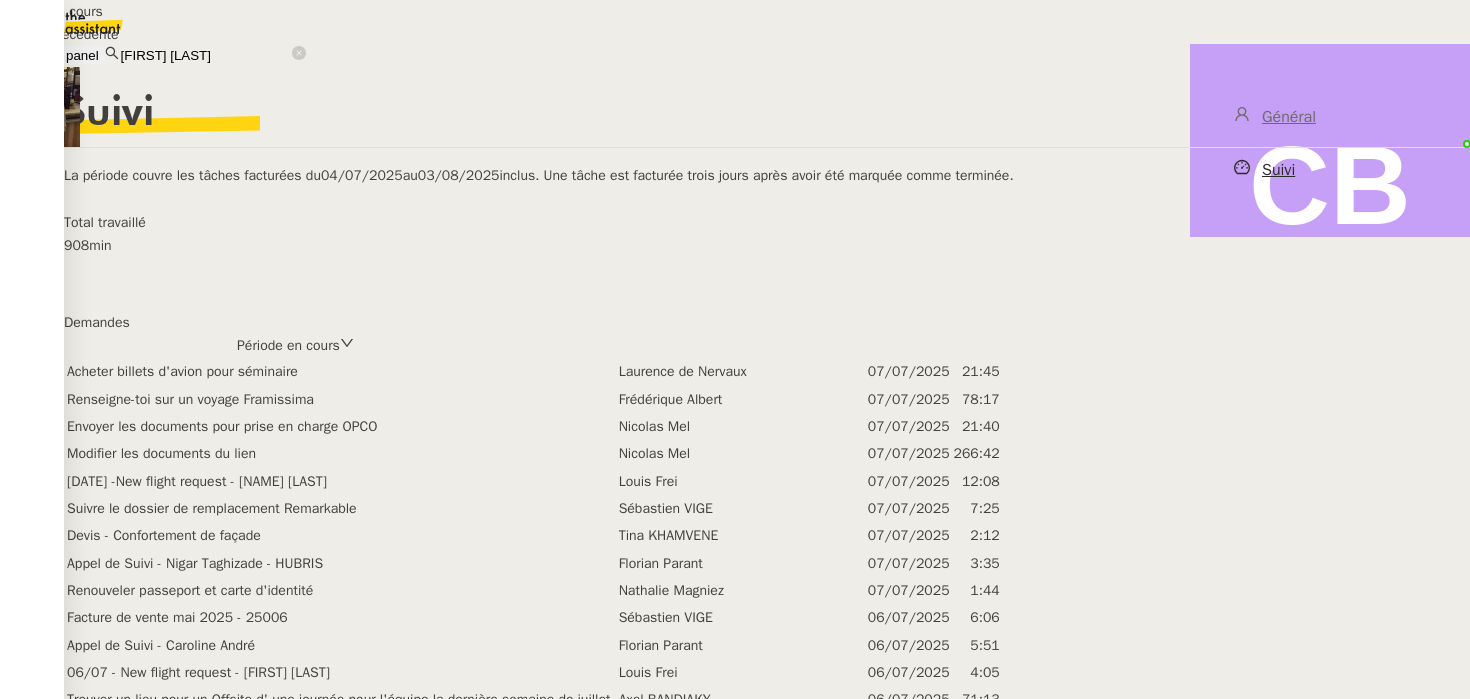 click on "Période précédente" at bounding box center [82, 34] 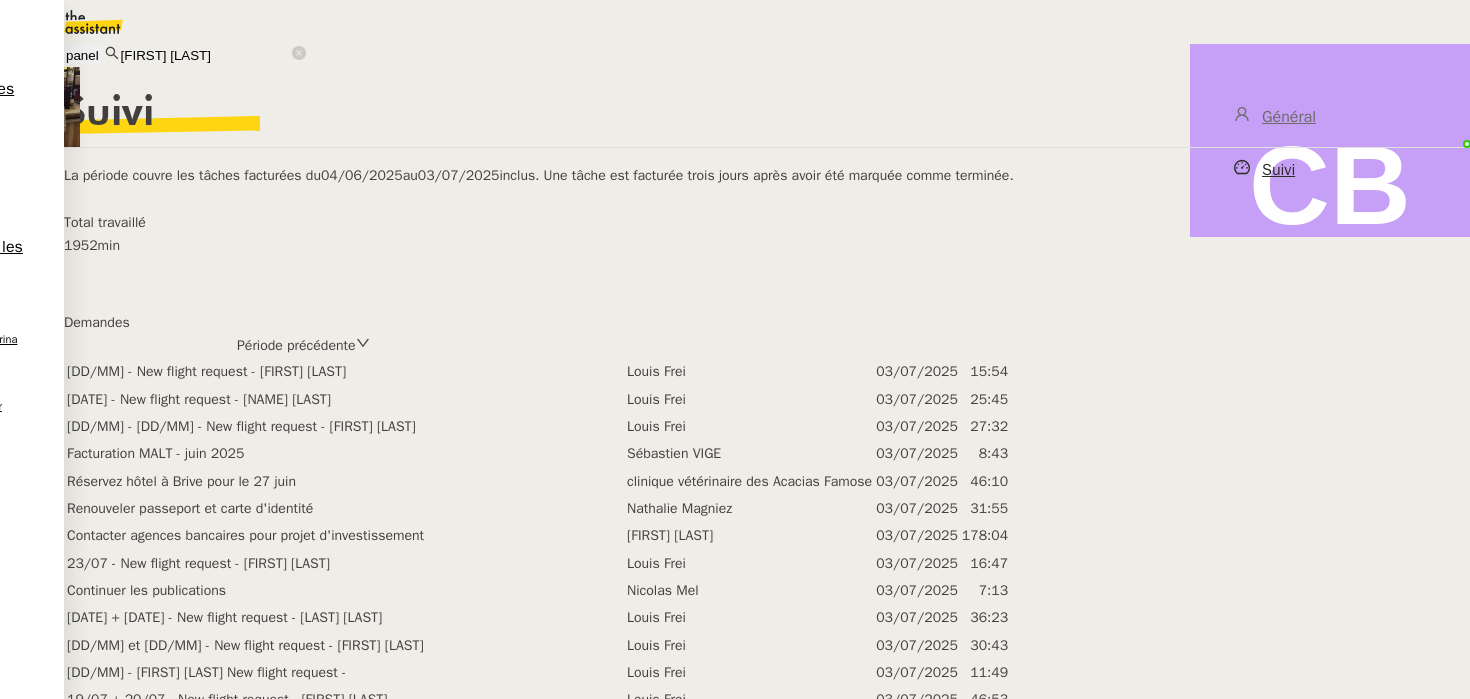click at bounding box center (77, 22) 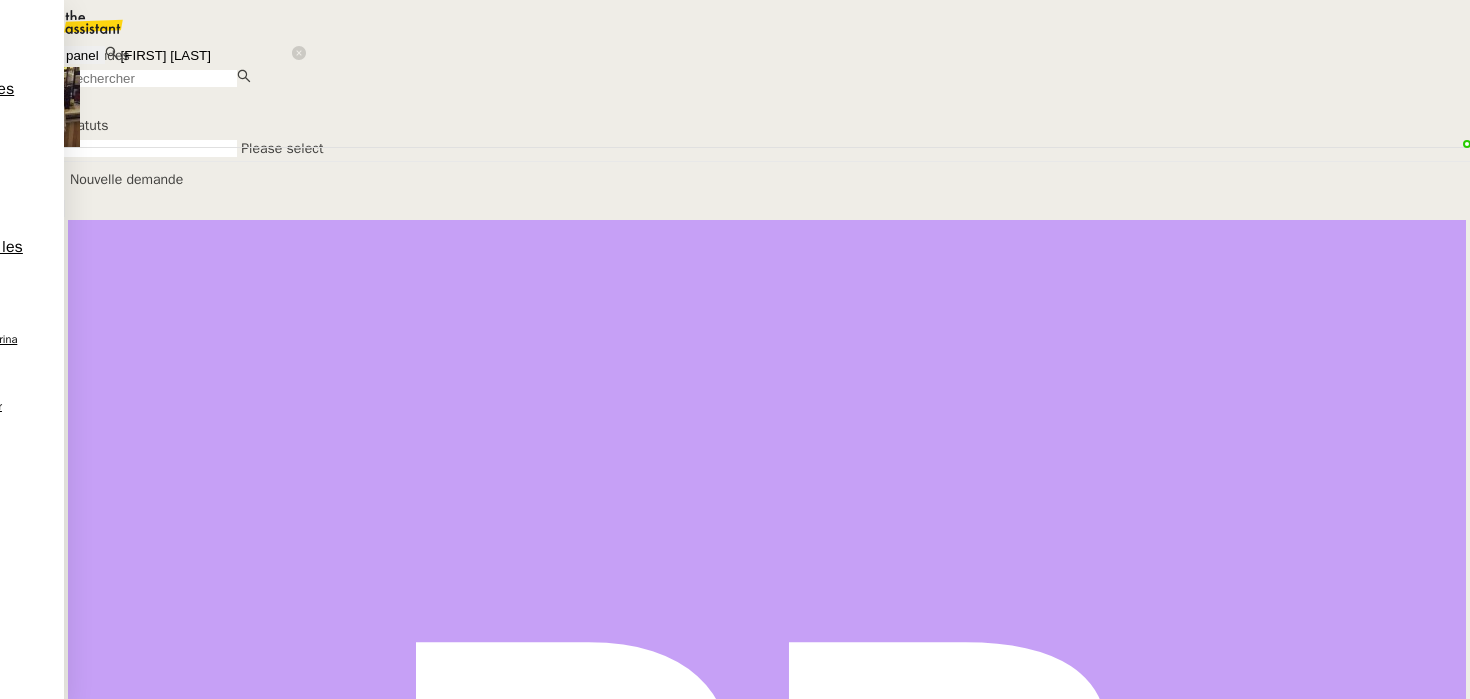 scroll, scrollTop: 0, scrollLeft: 0, axis: both 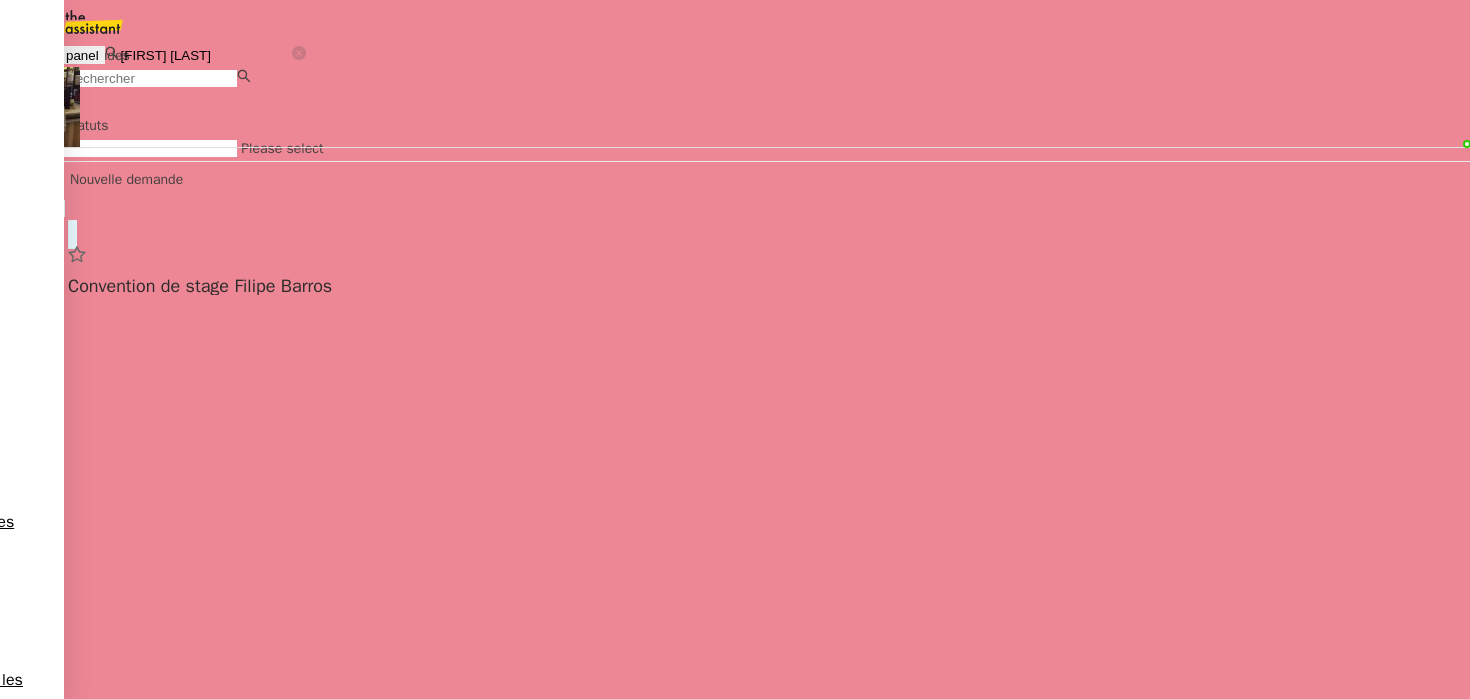click on "Laurène Gauthier    client" at bounding box center [767, 1009] 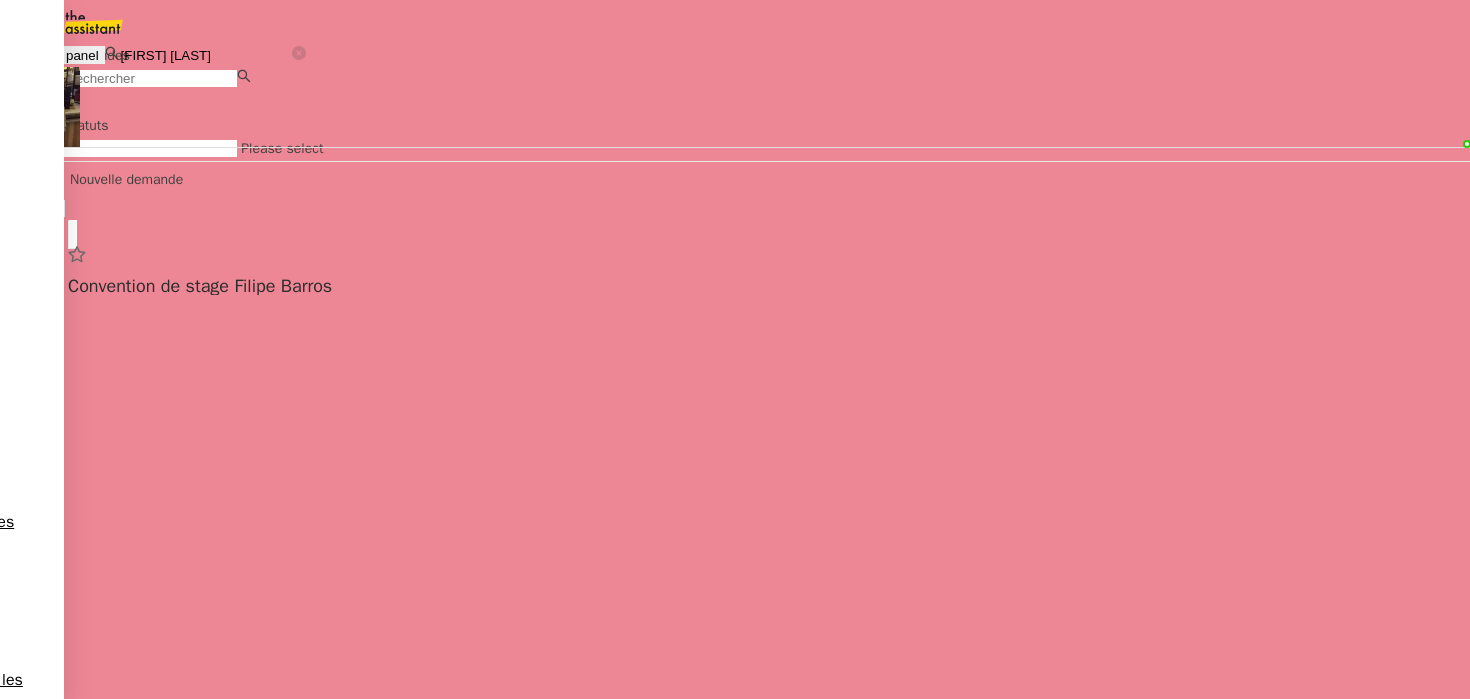 click on "Statuts    Please select" at bounding box center [767, 113] 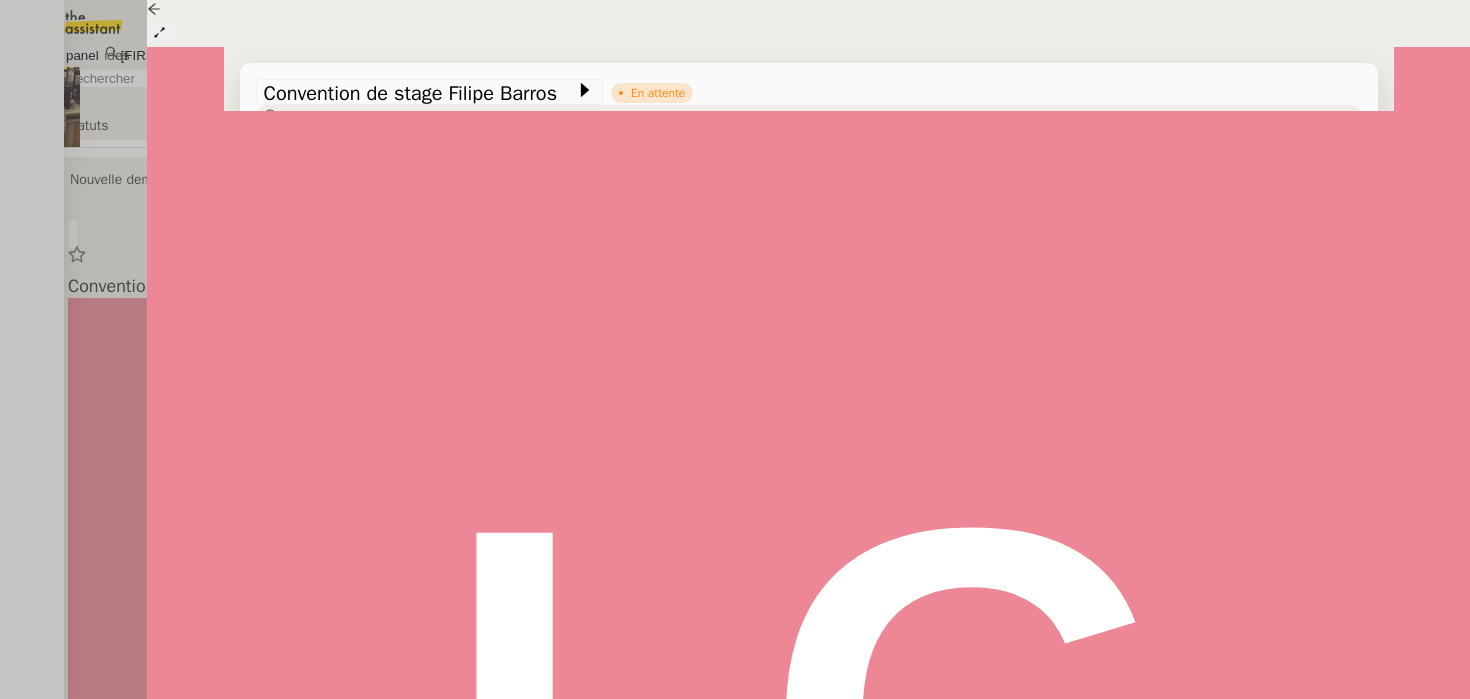 click at bounding box center (735, 349) 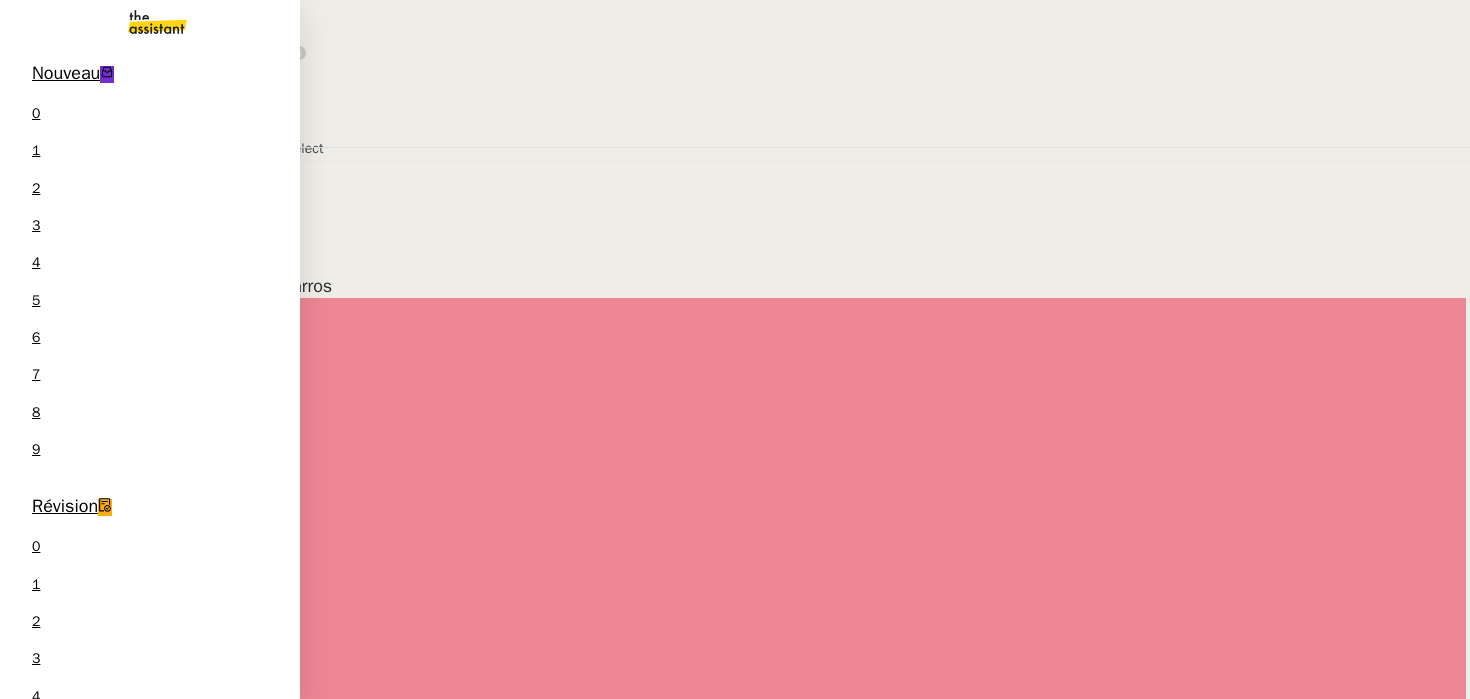 click on "Vérifiez les frais et organisez les dossiers Blikk" at bounding box center [145, 1558] 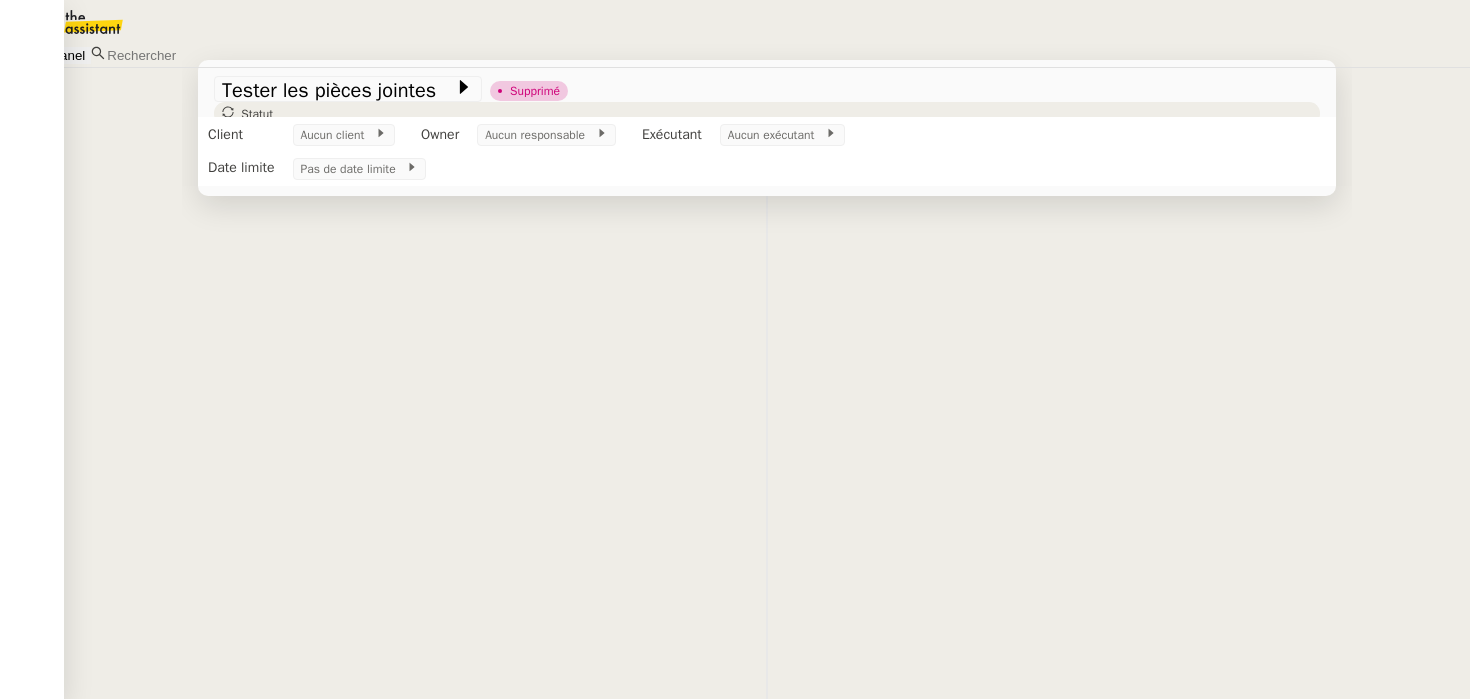 scroll, scrollTop: 0, scrollLeft: 0, axis: both 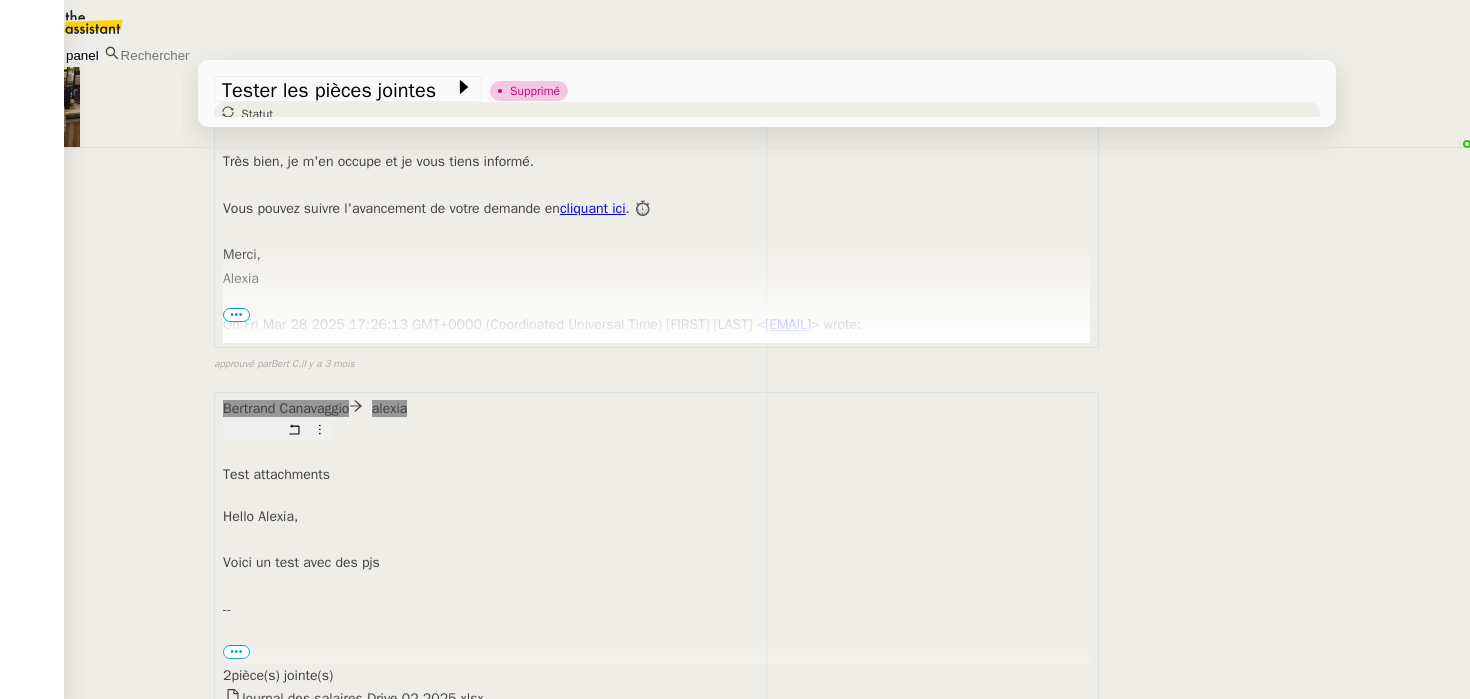 click on "[NAME]      [NAME]  Répondre Test attachments
Hello [NAME], Voici un test avec des pjs --
•••
[NAME] Co-founder [PHONE] [EMAIL] [NUMBER] [STREET], [CITY] [POSTAL_CODE]   www.theassistant.com
•••  2  pièce(s) jointe(s)  Journal des salaires Drive 02 2025.xlsx   Interconnexion Office 365 avec TheAssistant.docx  false il y a 3 mois" at bounding box center [767, 602] 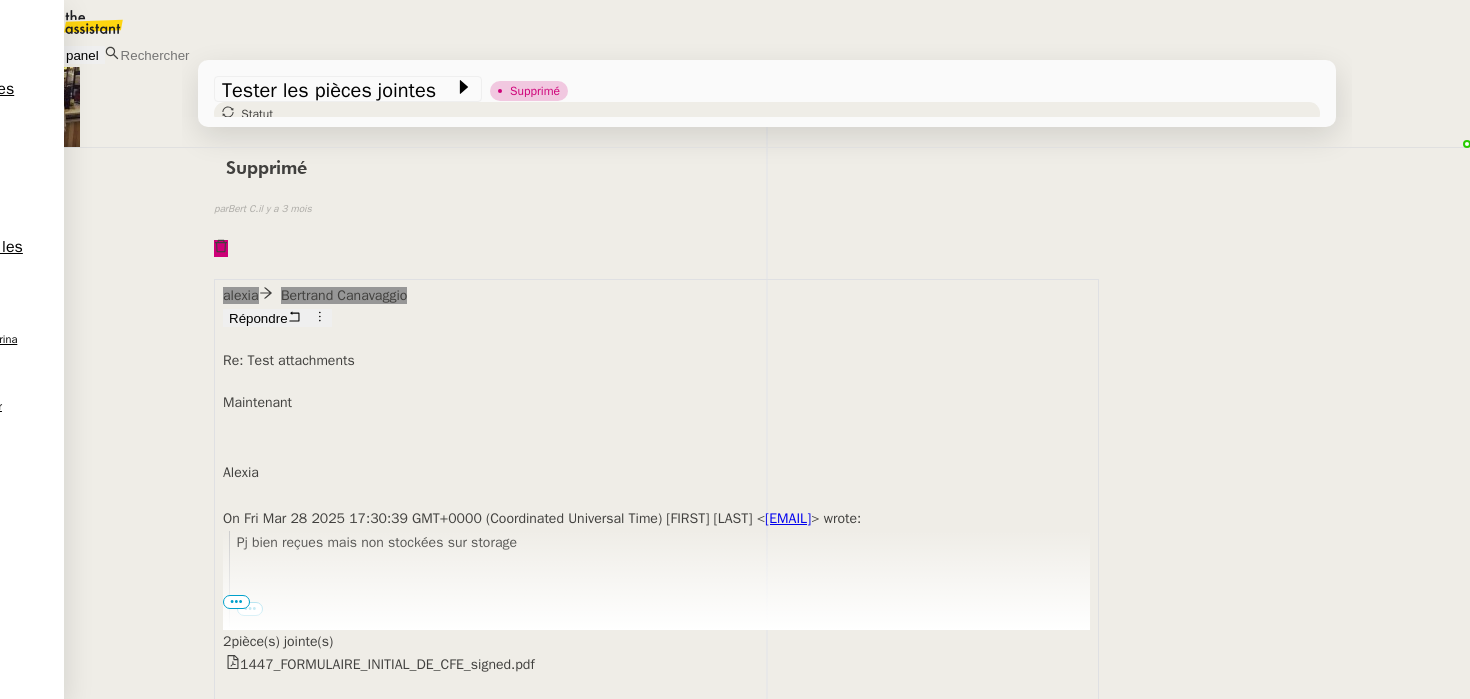 scroll, scrollTop: 0, scrollLeft: 0, axis: both 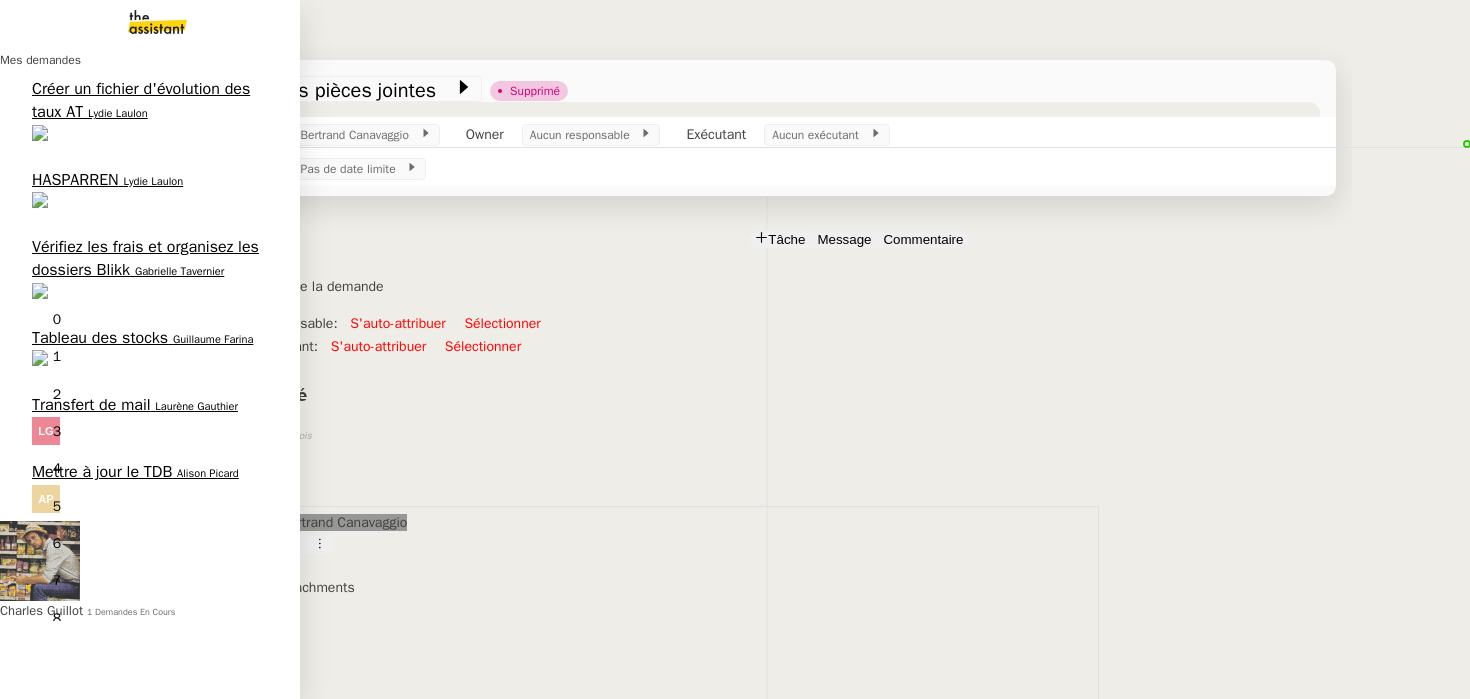 click on "Mettre à jour le TDB    Alison Picard     0   1   2   3   4   5   6   7   8   9" at bounding box center (150, 486) 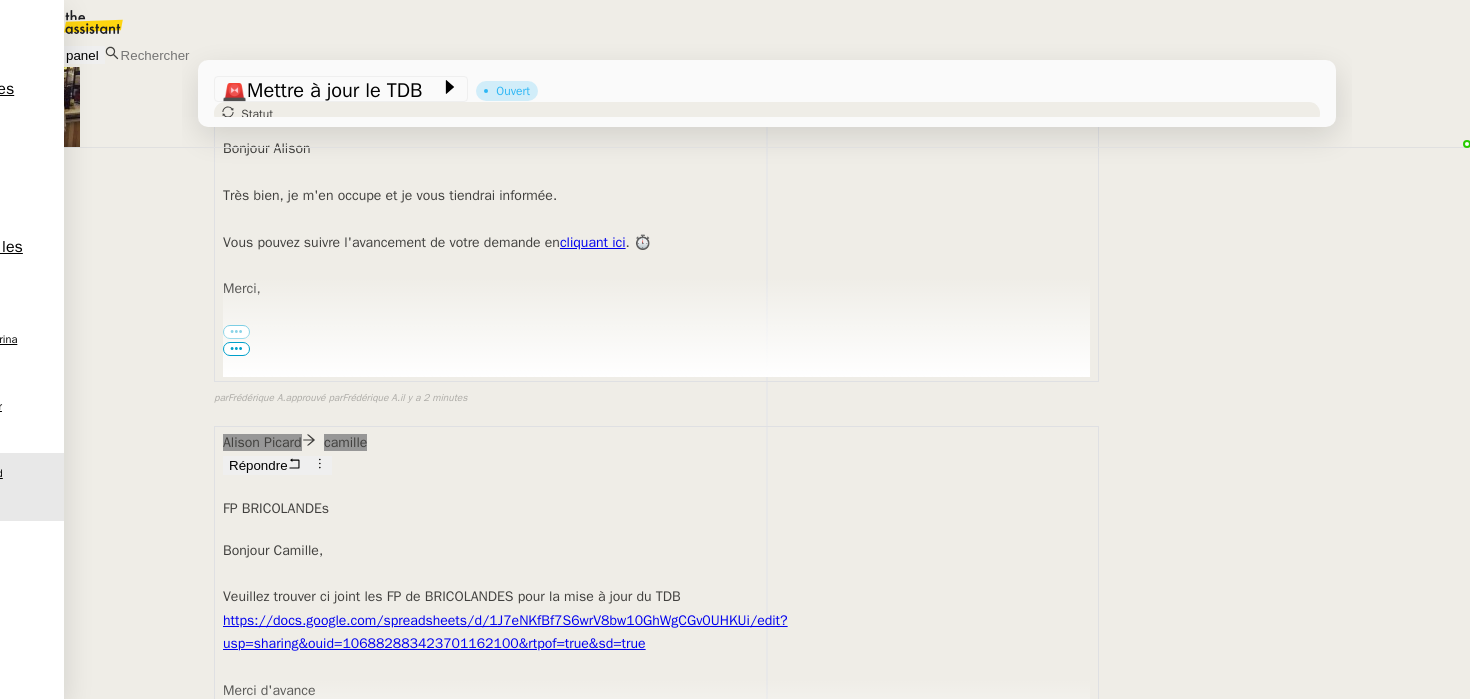 scroll, scrollTop: 0, scrollLeft: 0, axis: both 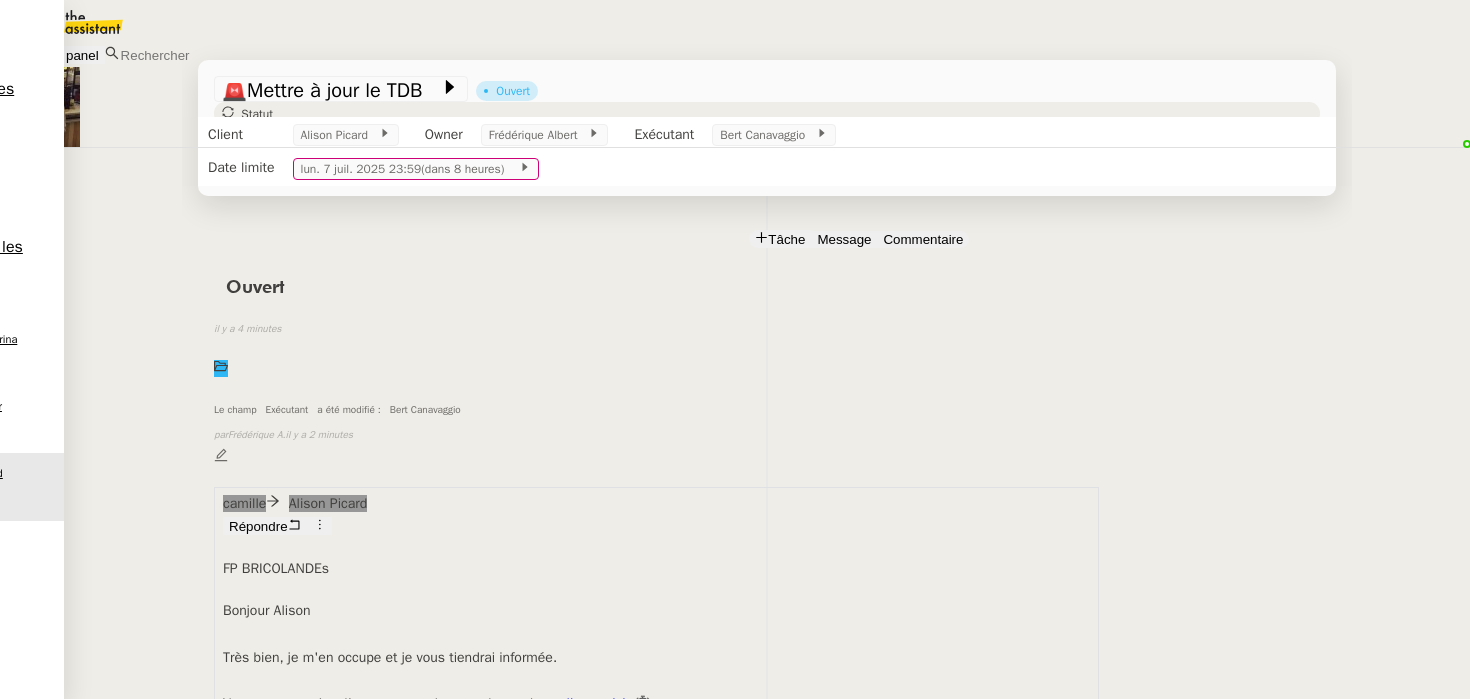 click on "Tâche" at bounding box center [786, 239] 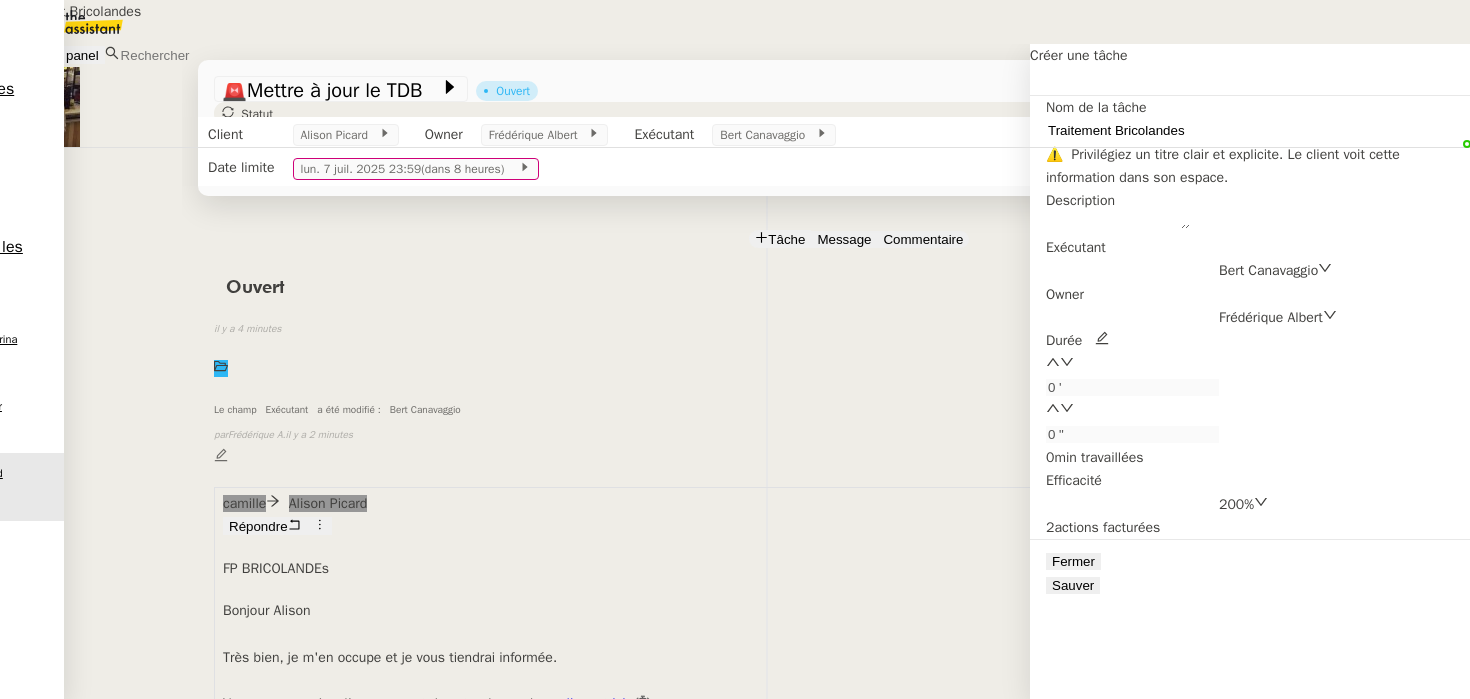 type on "Traitement Bricolandes" 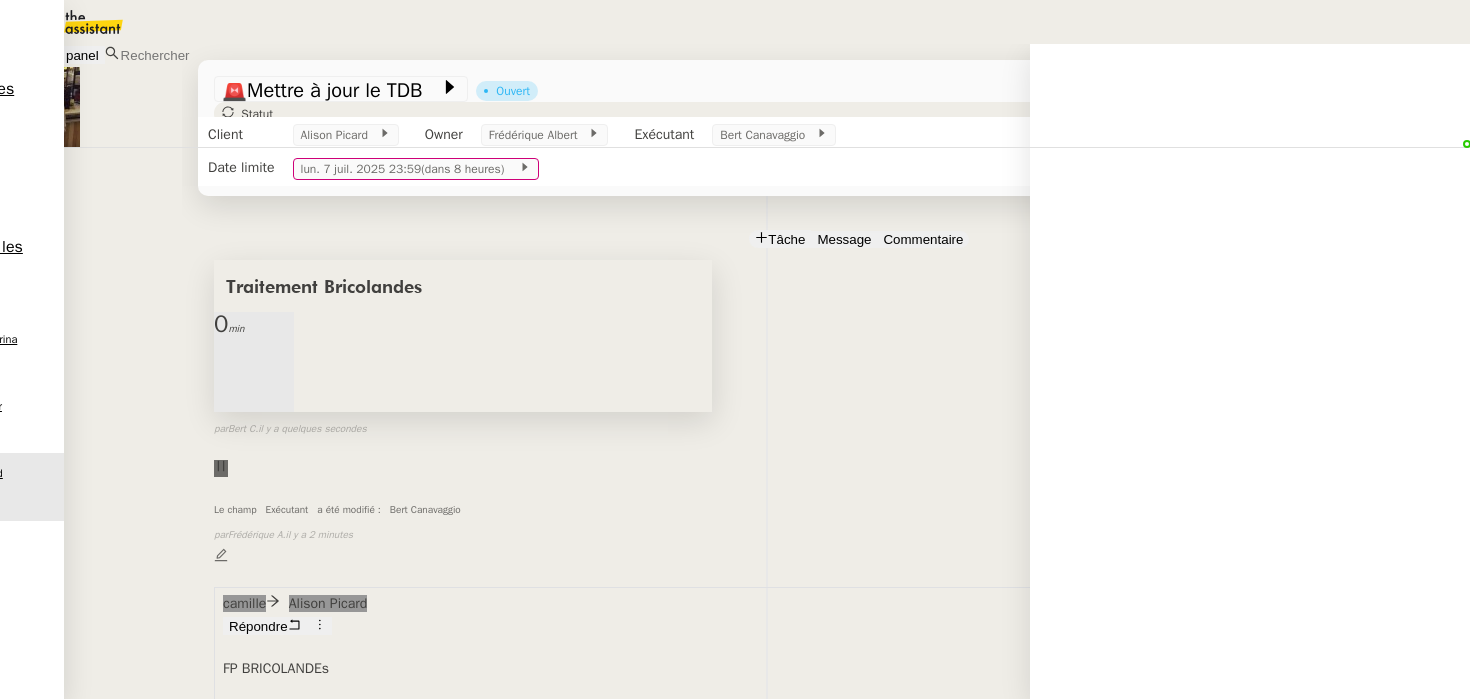 click at bounding box center (234, 340) 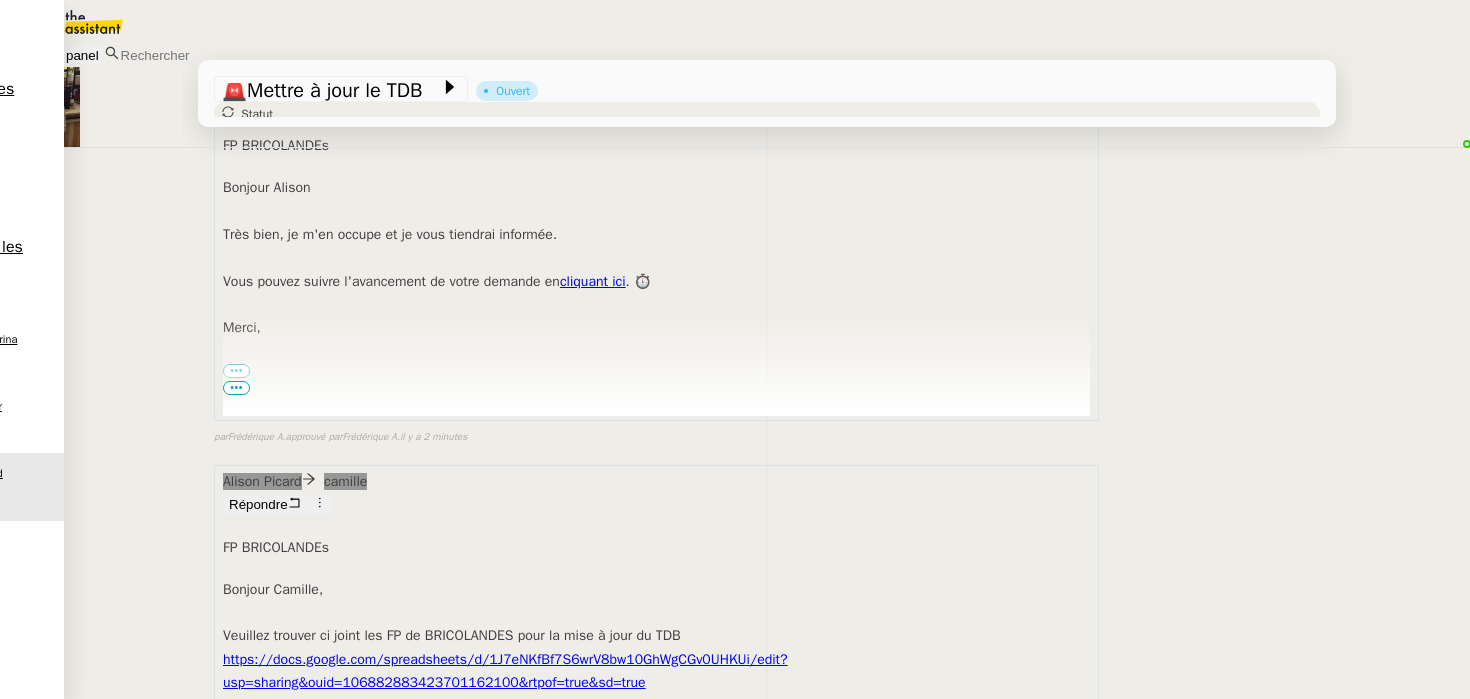 scroll, scrollTop: 459, scrollLeft: 0, axis: vertical 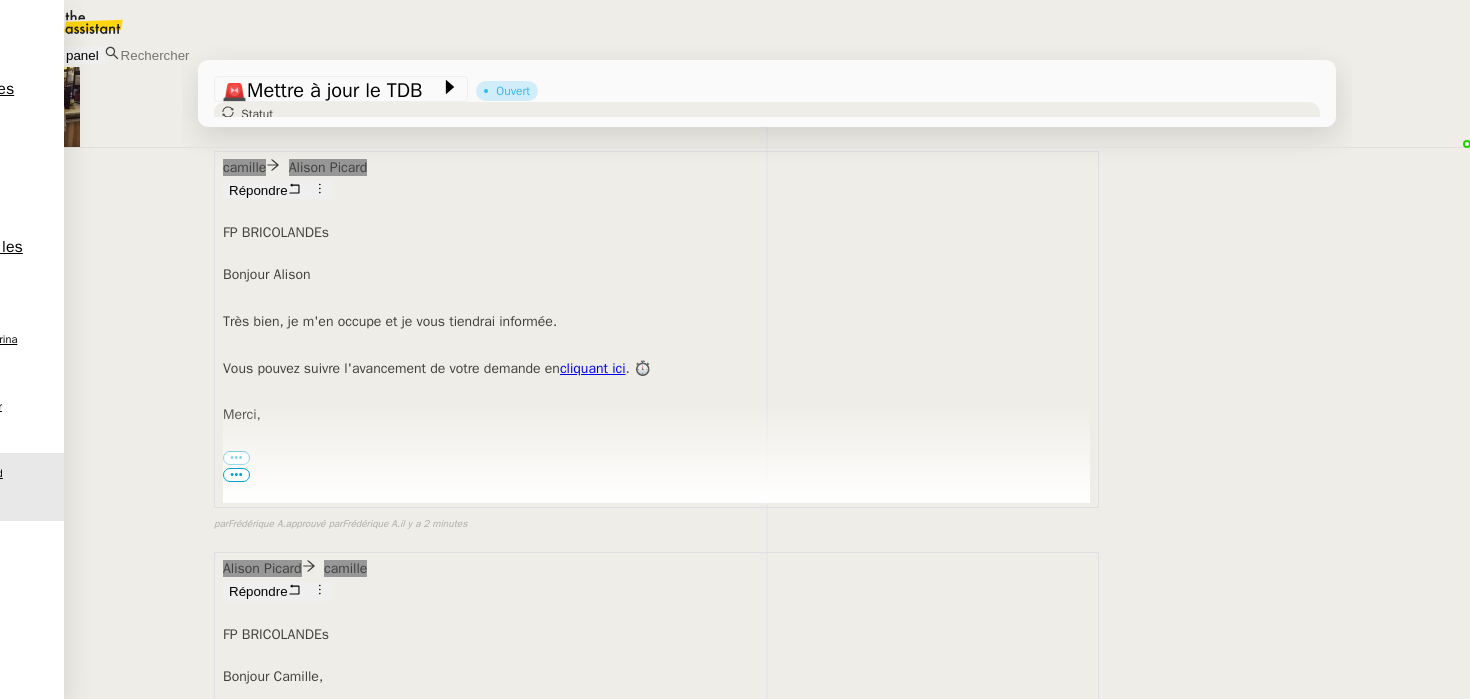 click on "https://docs.google.com/spreadsheets/d/1J7eNKfBf7S6wrV8bw10GhWgCGv0UHKUi/edit?usp=sharing&ouid=106882883423701162100&rtpof=true&sd=true" at bounding box center (656, 758) 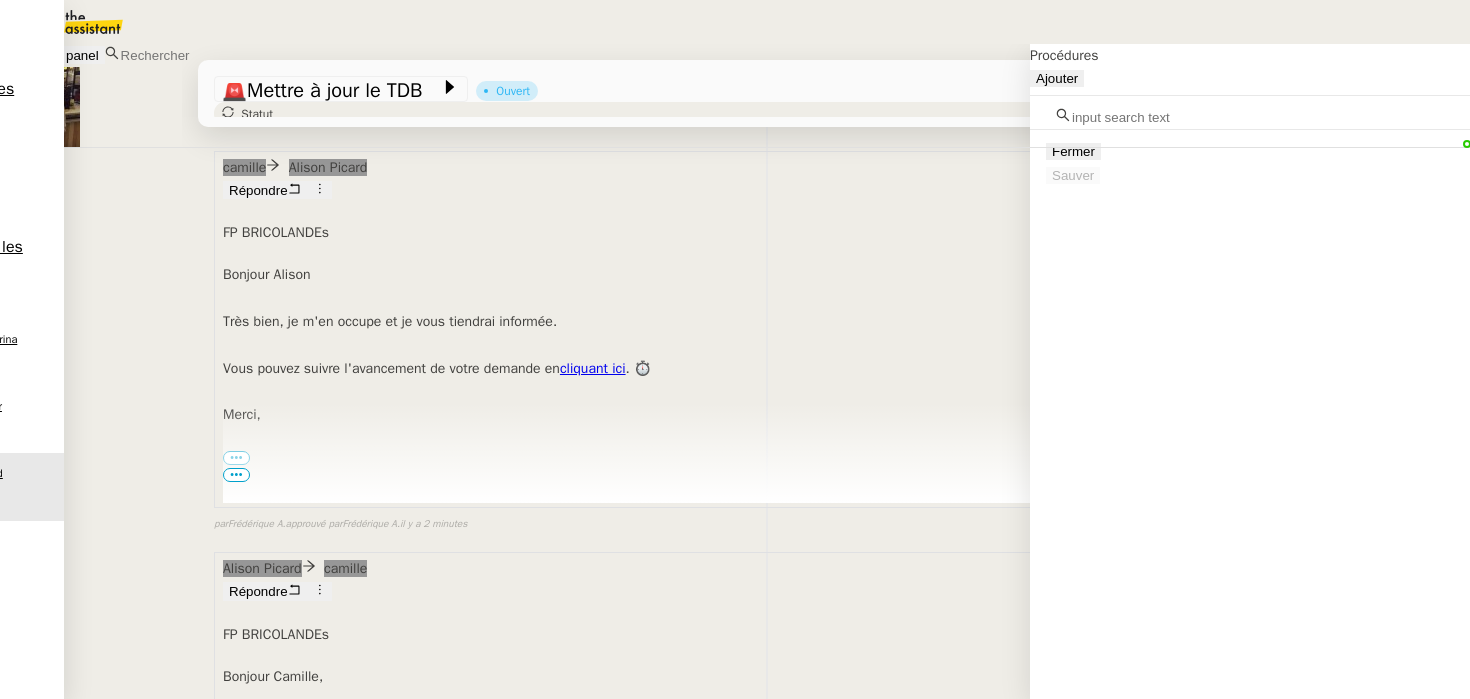 click at bounding box center [1156, 117] 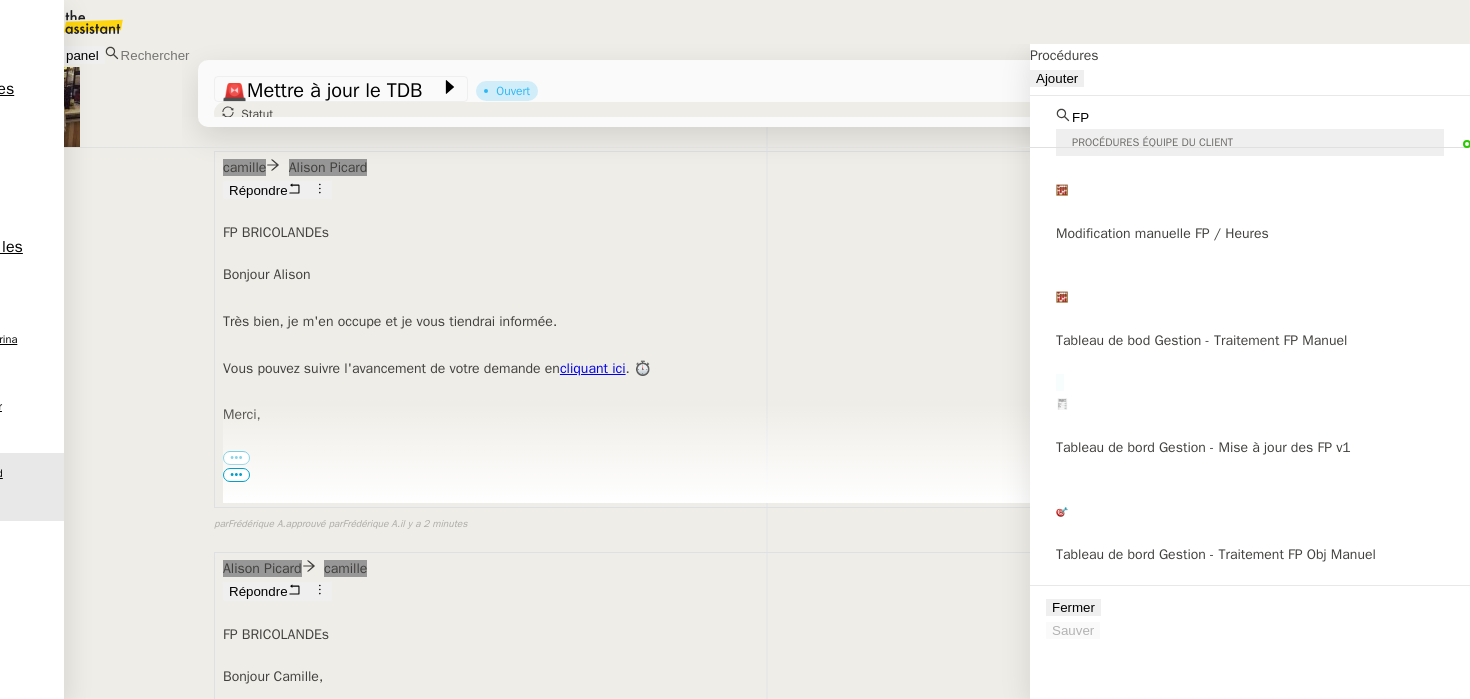type on "FP" 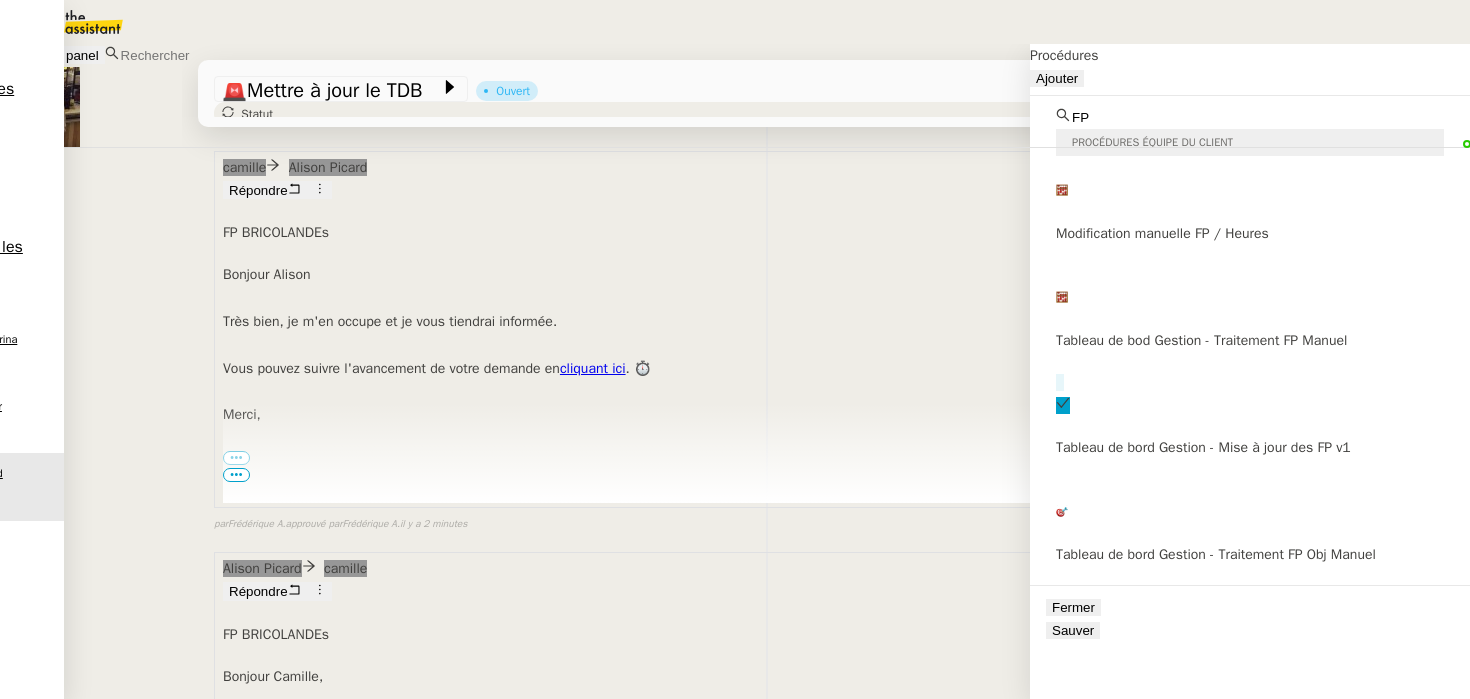 click on "Sauver" at bounding box center (1073, 630) 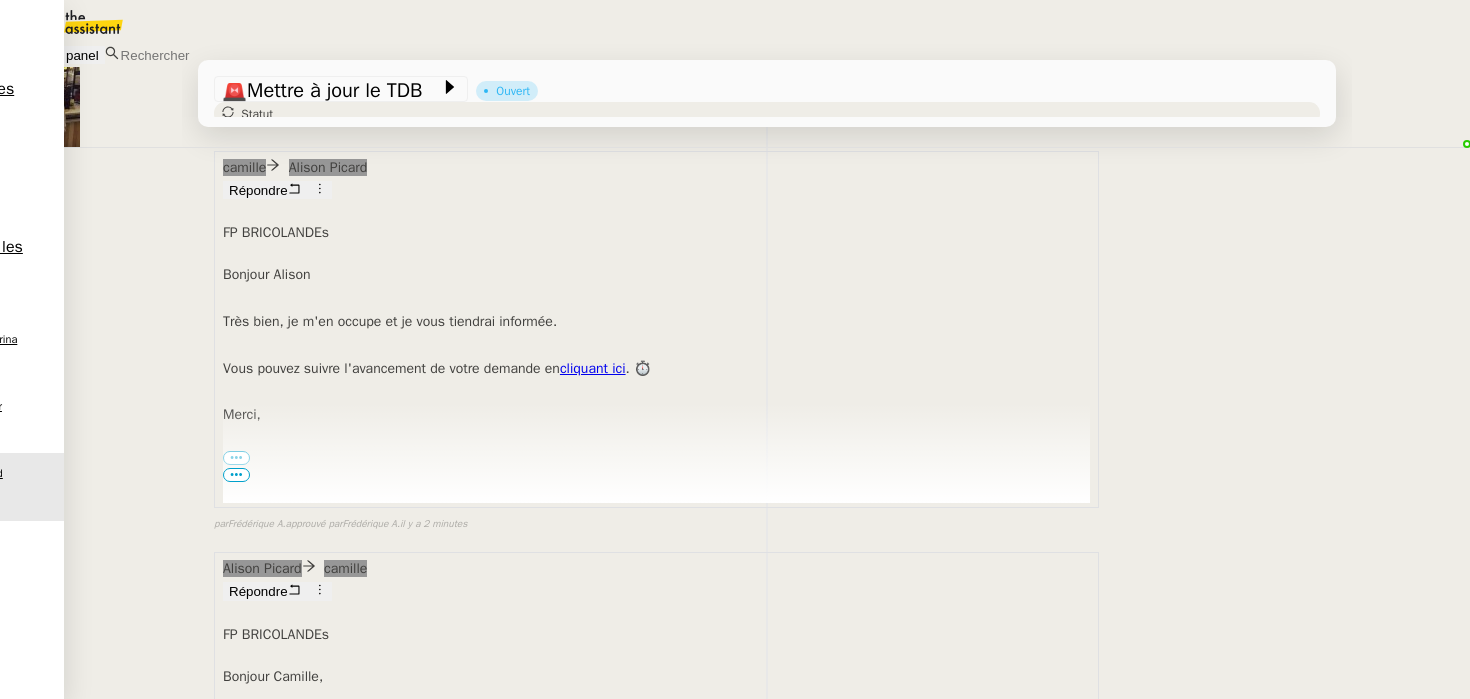 click on "Tableau de bord Gestion - Mise à jour des FP v1" at bounding box center [203, 2269] 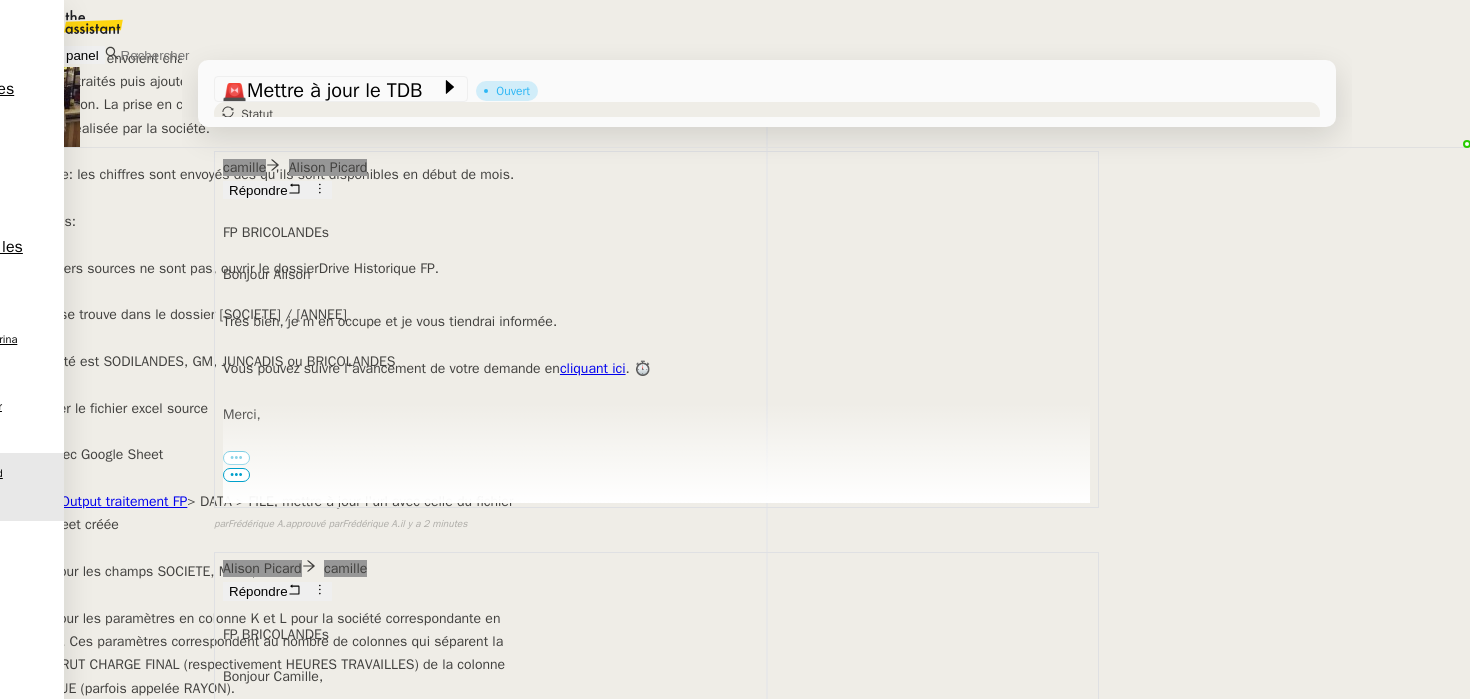 scroll, scrollTop: 636, scrollLeft: 0, axis: vertical 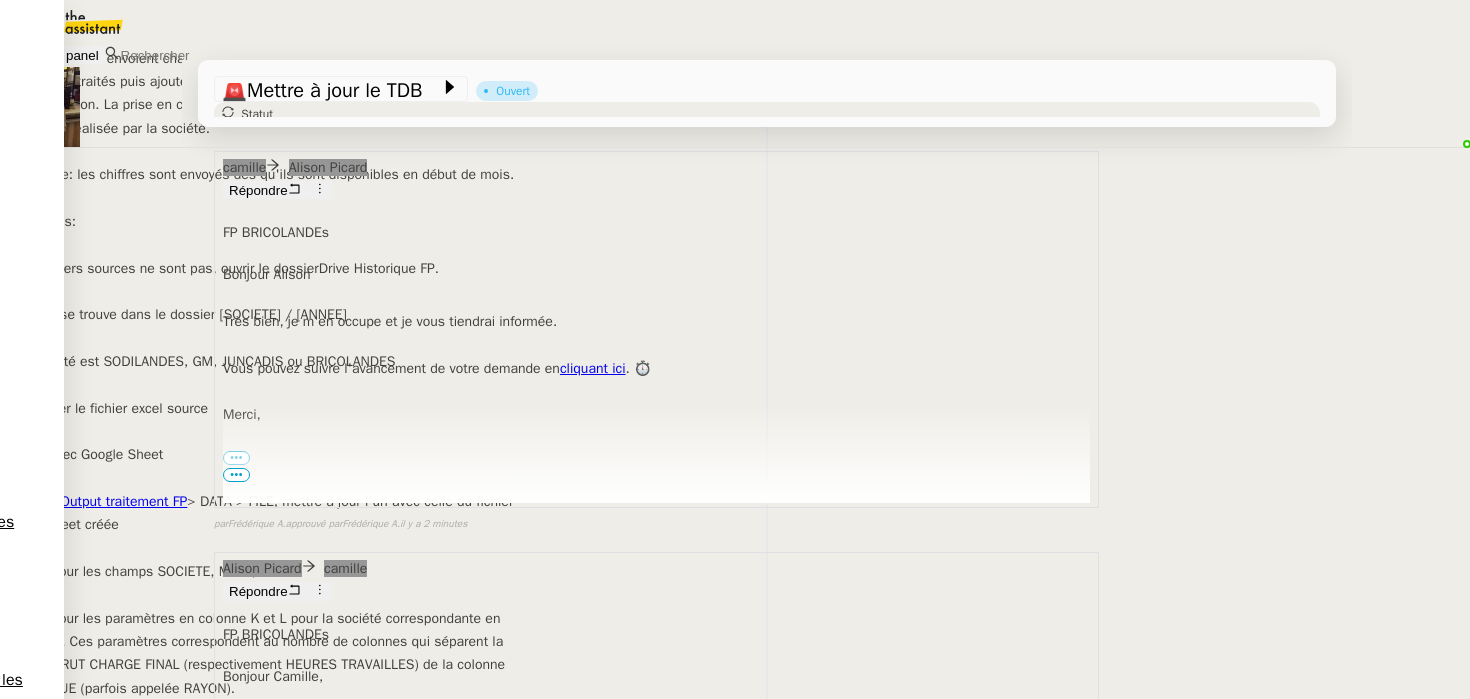 click on "Output traitement FP" at bounding box center [124, 501] 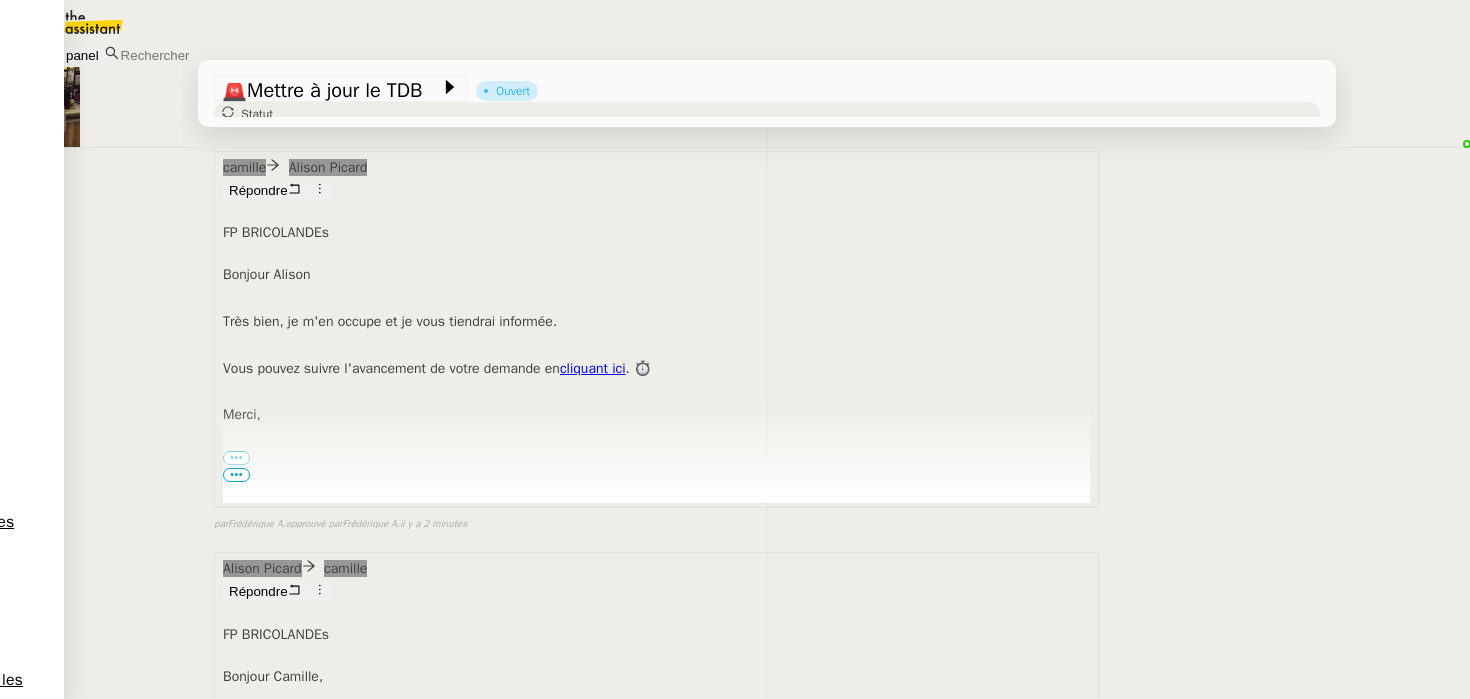 click on "https://docs.google.com/spreadsheets/d/1J7eNKfBf7S6wrV8bw10GhWgCGv0UHKUi/edit?usp=sharing&ouid=106882883423701162100&rtpof=true&sd=true" at bounding box center [505, 758] 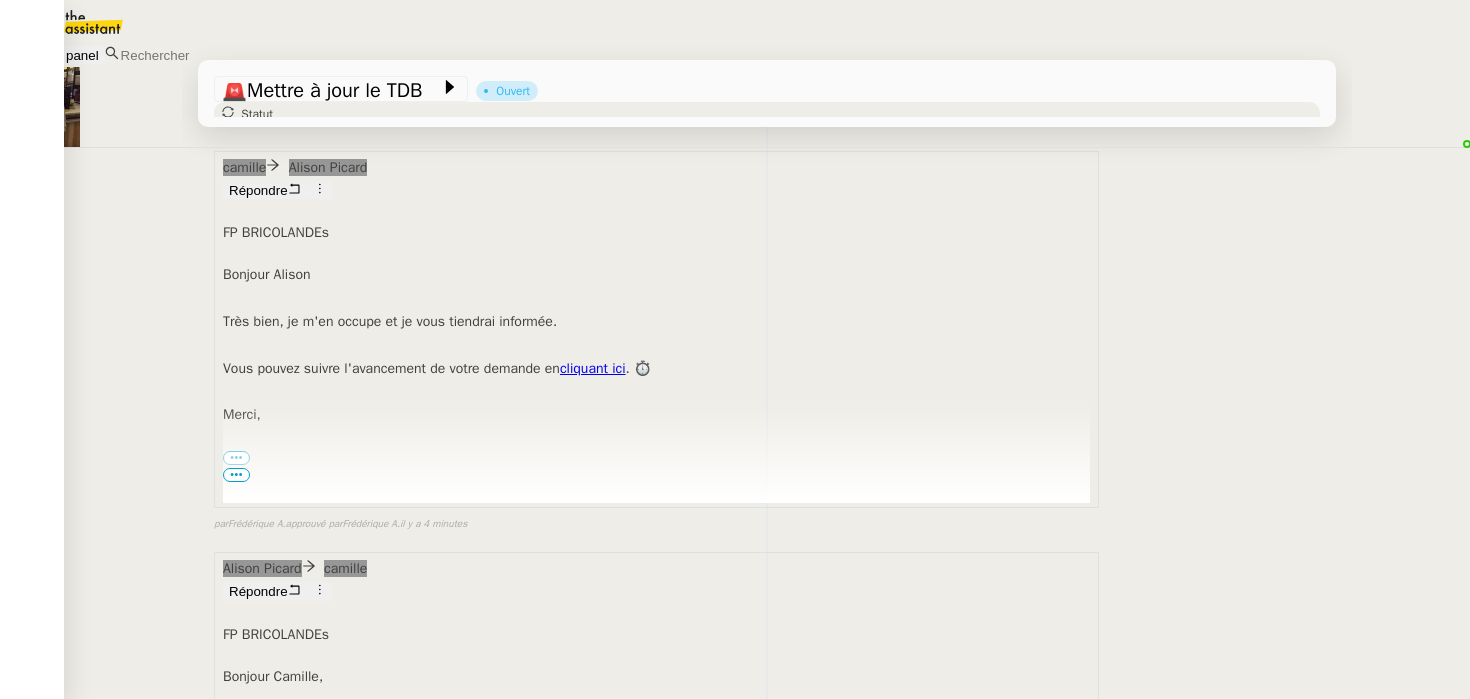 click on "Tableau de bord Gestion - Mise à jour des FP v1" at bounding box center [203, 2269] 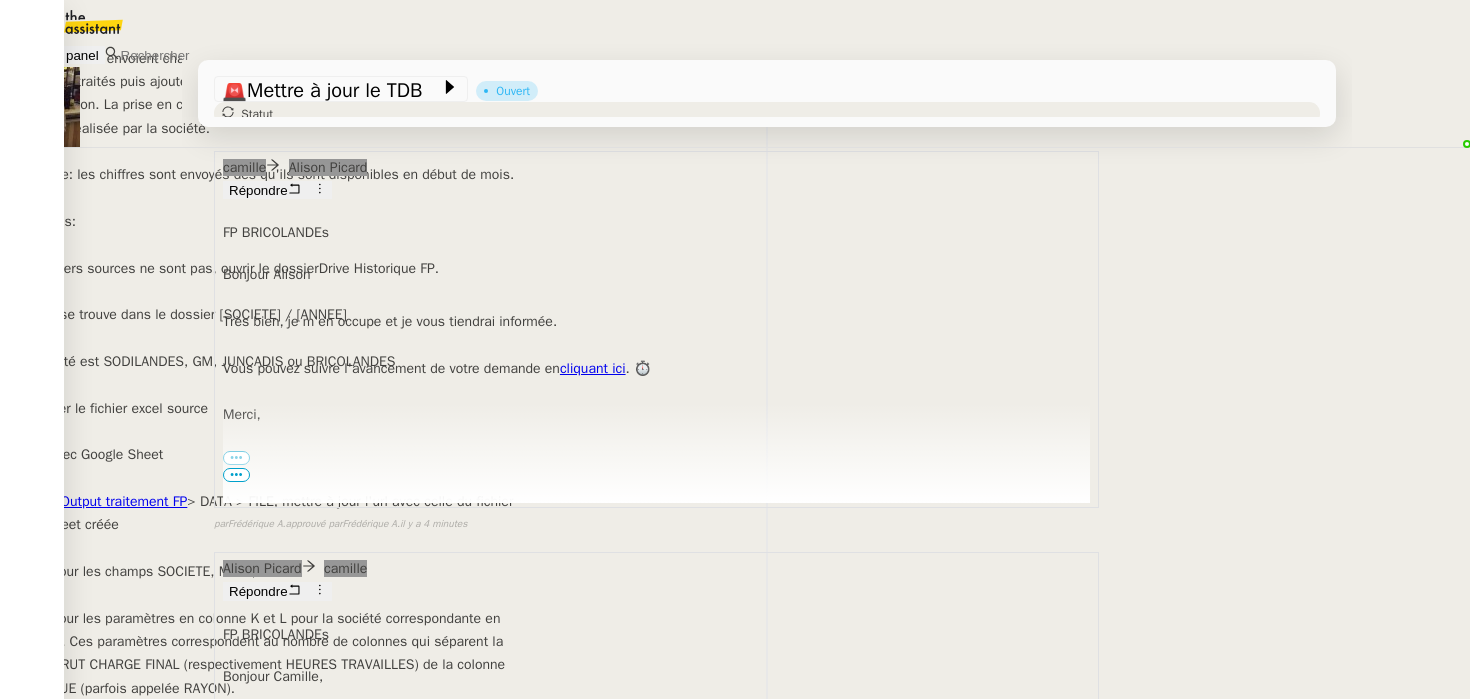 scroll, scrollTop: 672, scrollLeft: 0, axis: vertical 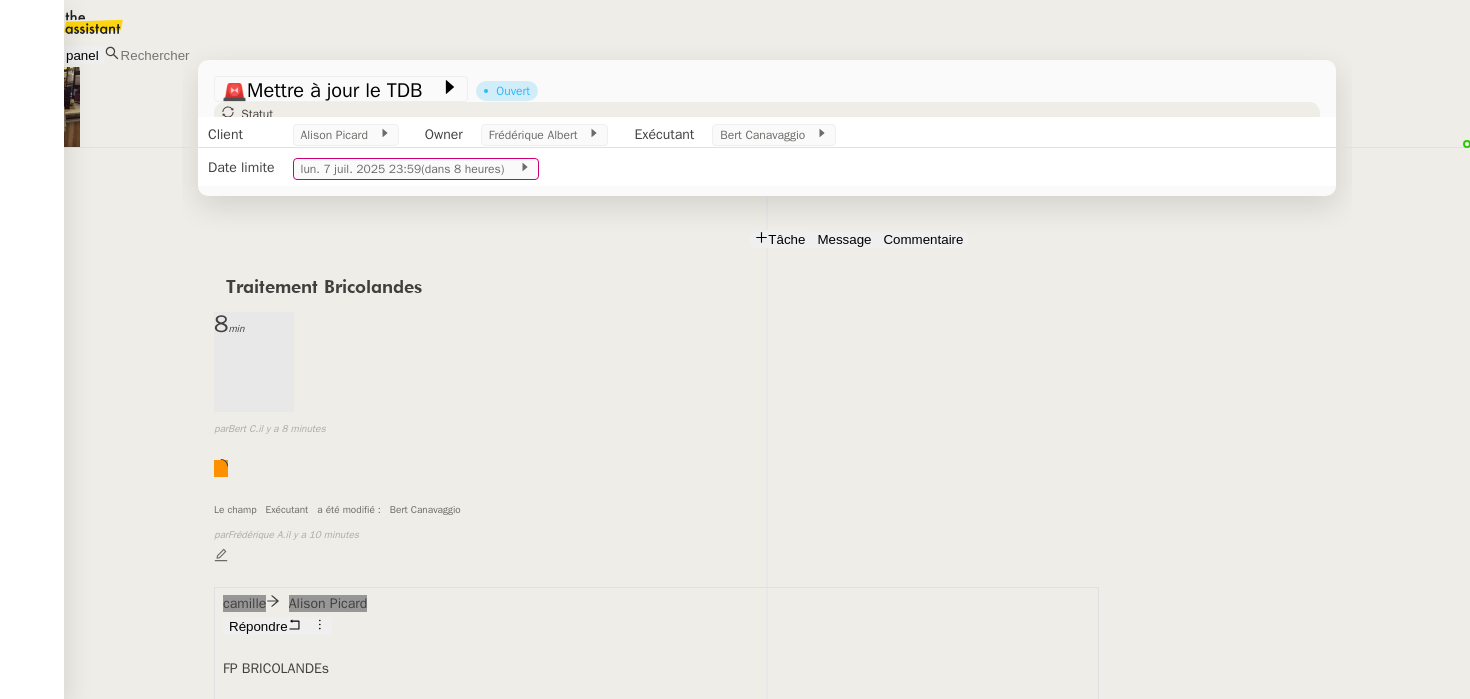 click on "camille      Alison Picard  Répondre" at bounding box center [656, 615] 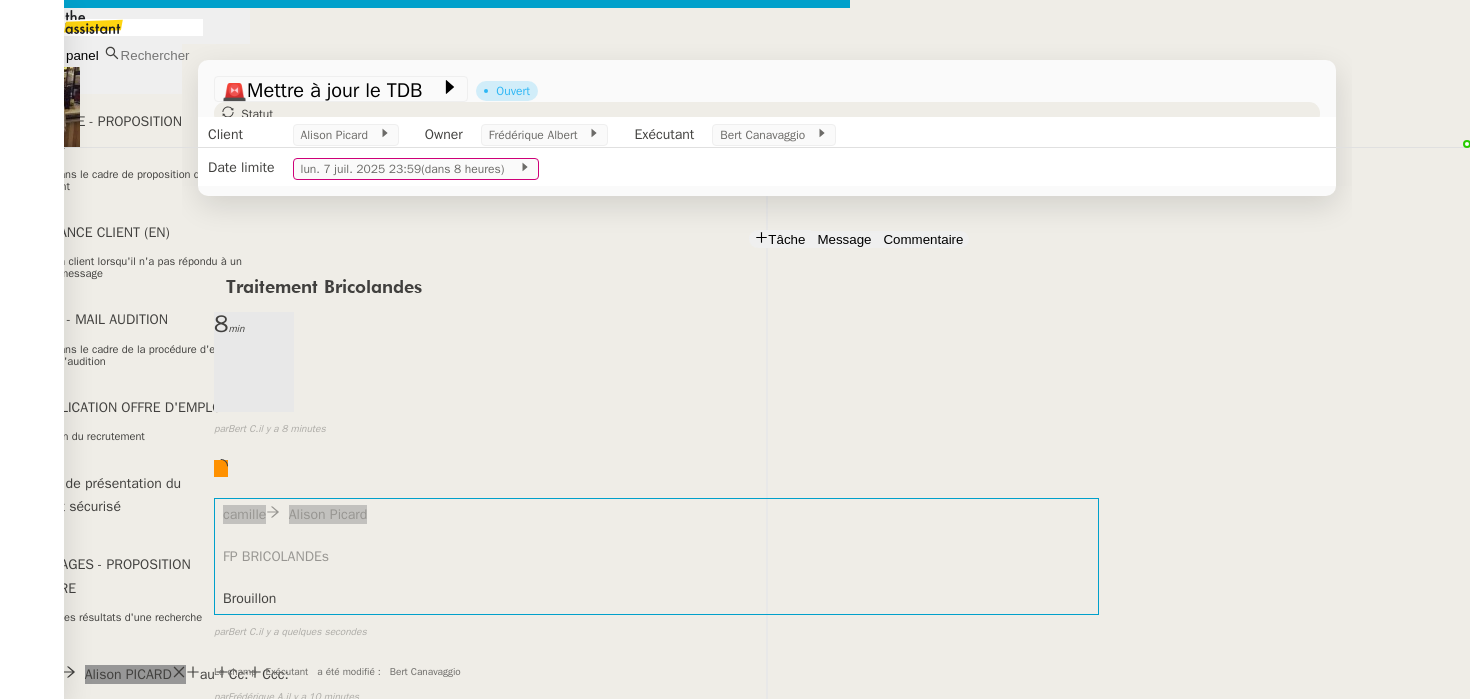 click at bounding box center [425, 837] 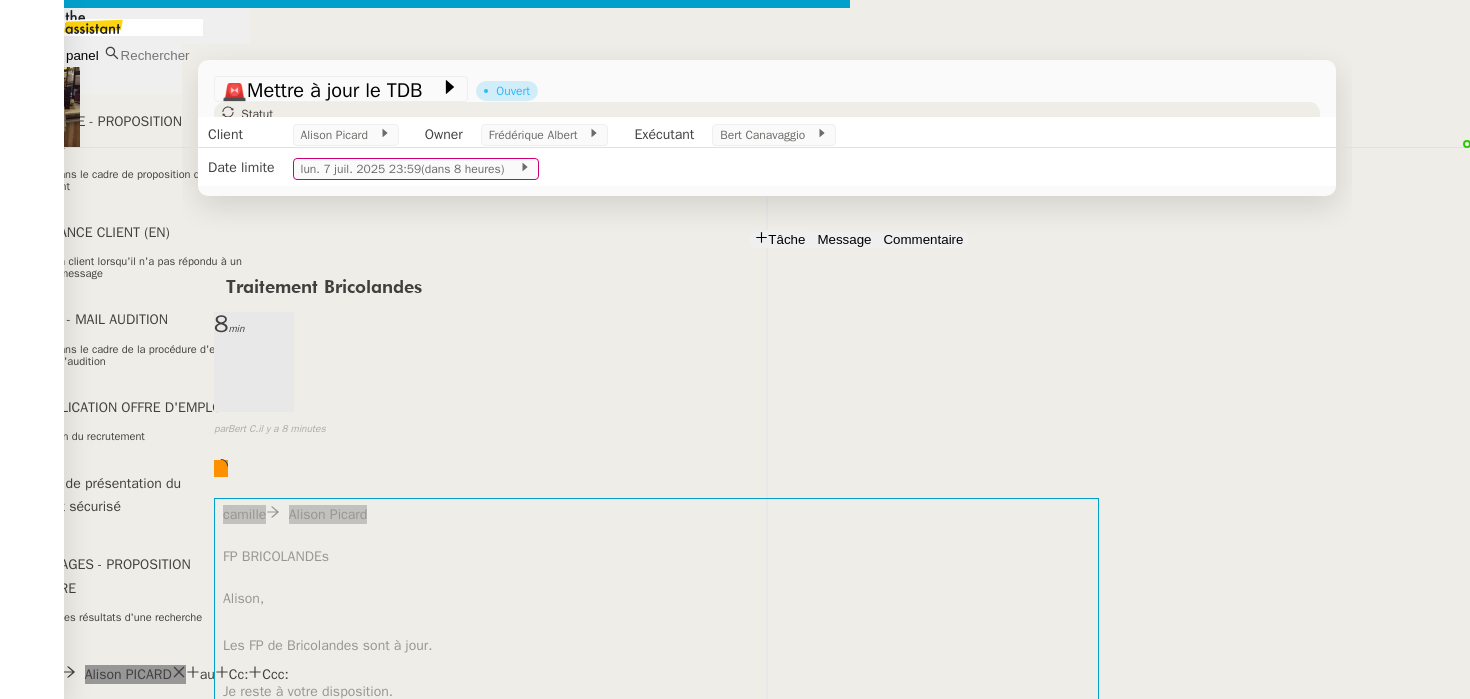 click on "Service TA - VOYAGE - PROPOSITION GLOBALE    A utiliser dans le cadre de proposition de déplacement TA - RELANCE CLIENT (EN)    Relancer un client lorsqu'il n'a pas répondu à un précédent message BAFERTY - MAIL AUDITION    A utiliser dans le cadre de la procédure d'envoi des mails d'audition TA - PUBLICATION OFFRE D'EMPLOI     Organisation du recrutement Discours de présentation du paiement sécurisé    TA - VOYAGES - PROPOSITION ITINERAIRE    Soumettre les résultats d'une recherche TA - CONFIRMATION PAIEMENT (EN)    Confirmer avec le client de modèle de transaction - Attention Plan Pro nécessaire. TA - COURRIER EXPEDIE (recommandé)    A utiliser dans le cadre de l'envoi d'un courrier recommandé TA - PARTAGE DE CALENDRIER (EN)    A utiliser pour demander au client de partager son calendrier afin de faciliter l'accès et la gestion PSPI - Appel de fonds MJL    A utiliser dans le cadre de la procédure d'appel de fonds MJL TA - RELANCE CLIENT    TA - AR PROCEDURES        21 YIELD" at bounding box center (735, 565) 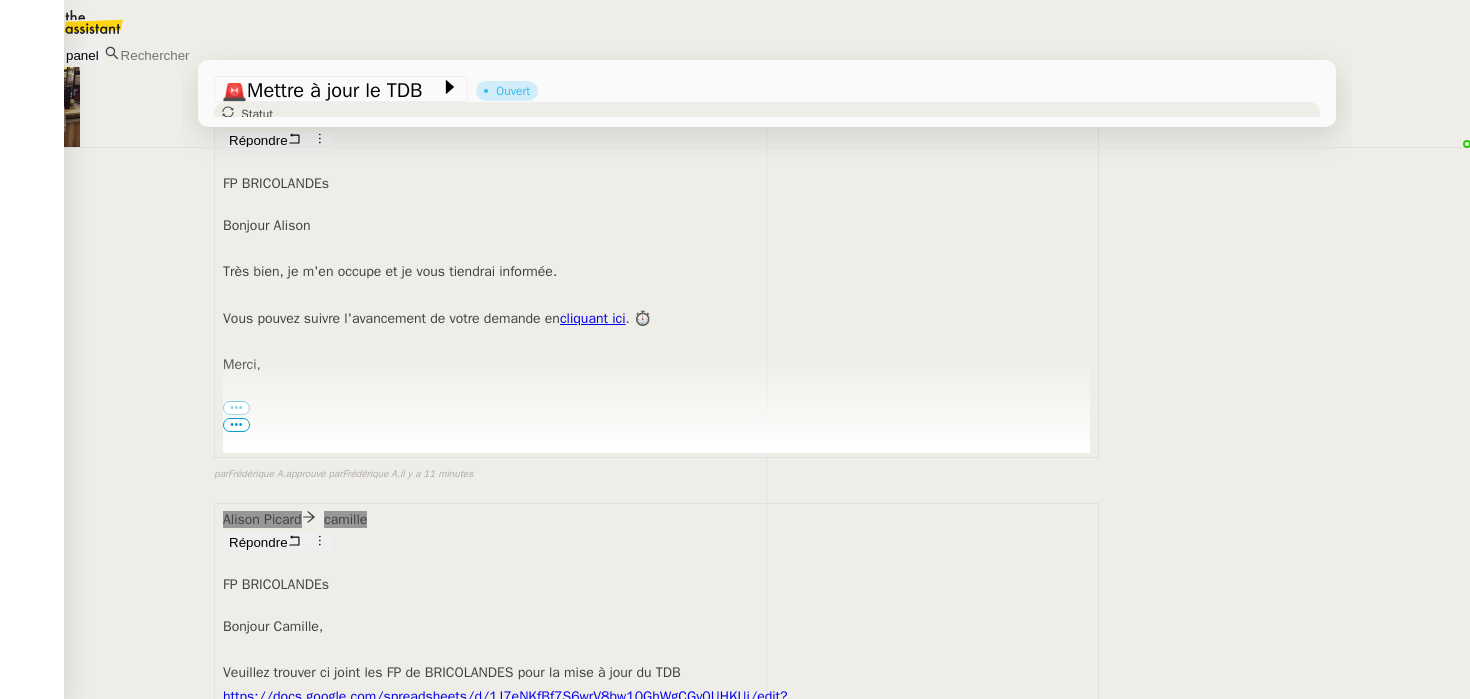 scroll, scrollTop: 0, scrollLeft: 0, axis: both 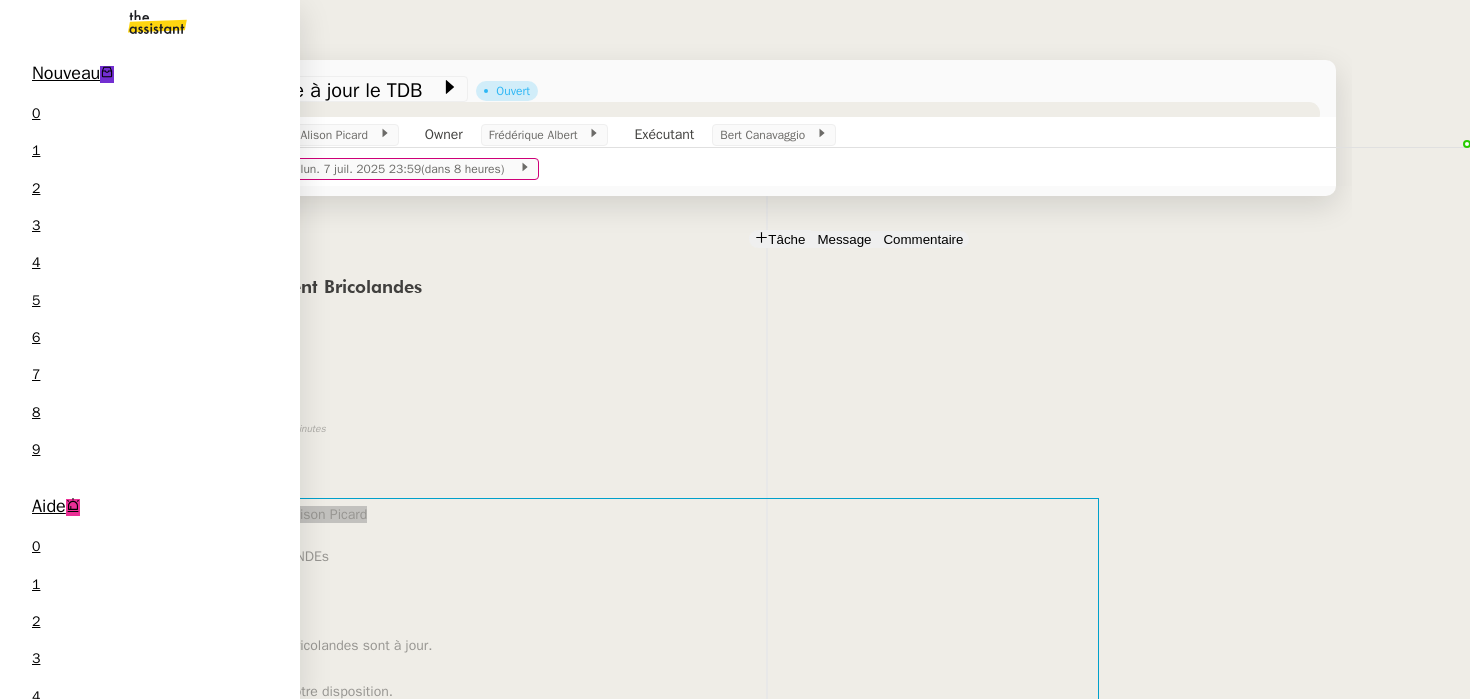 click on "Nouveau" at bounding box center [66, 73] 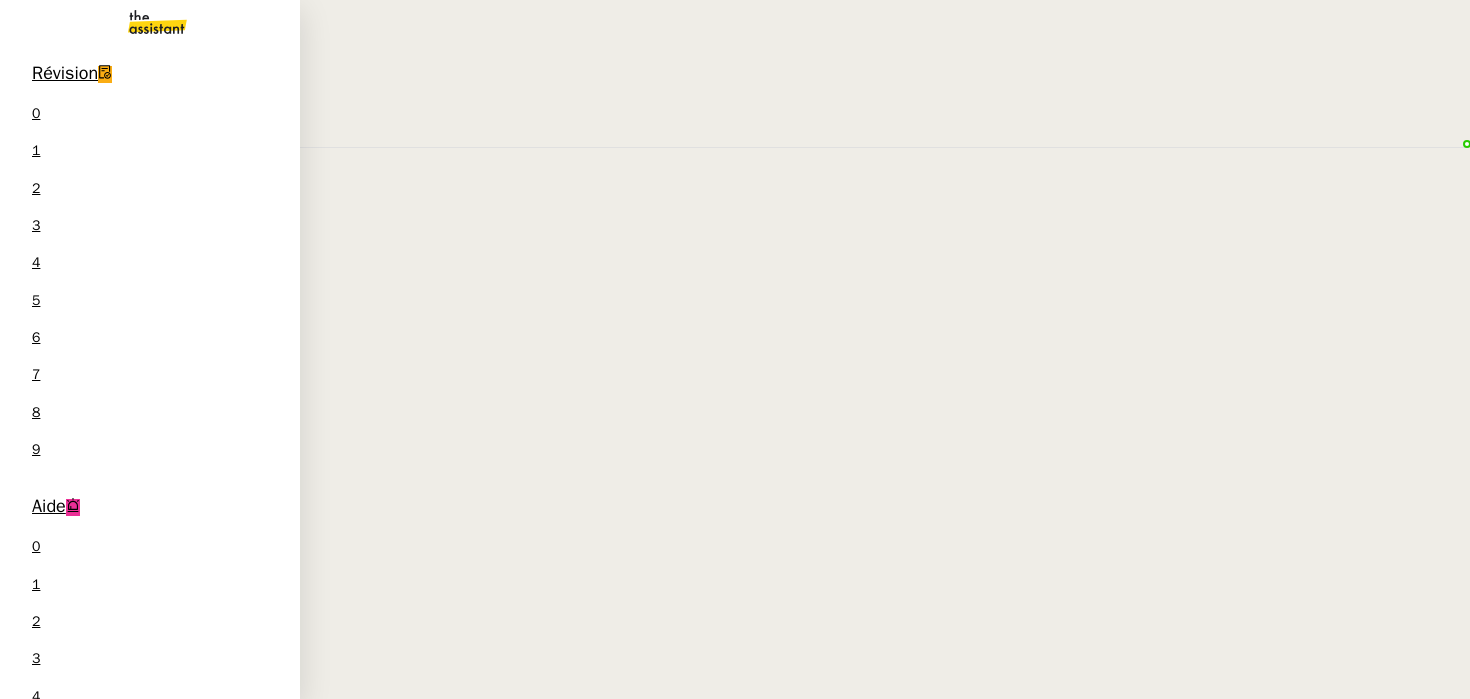 click on "Alison Picard" at bounding box center [208, 1340] 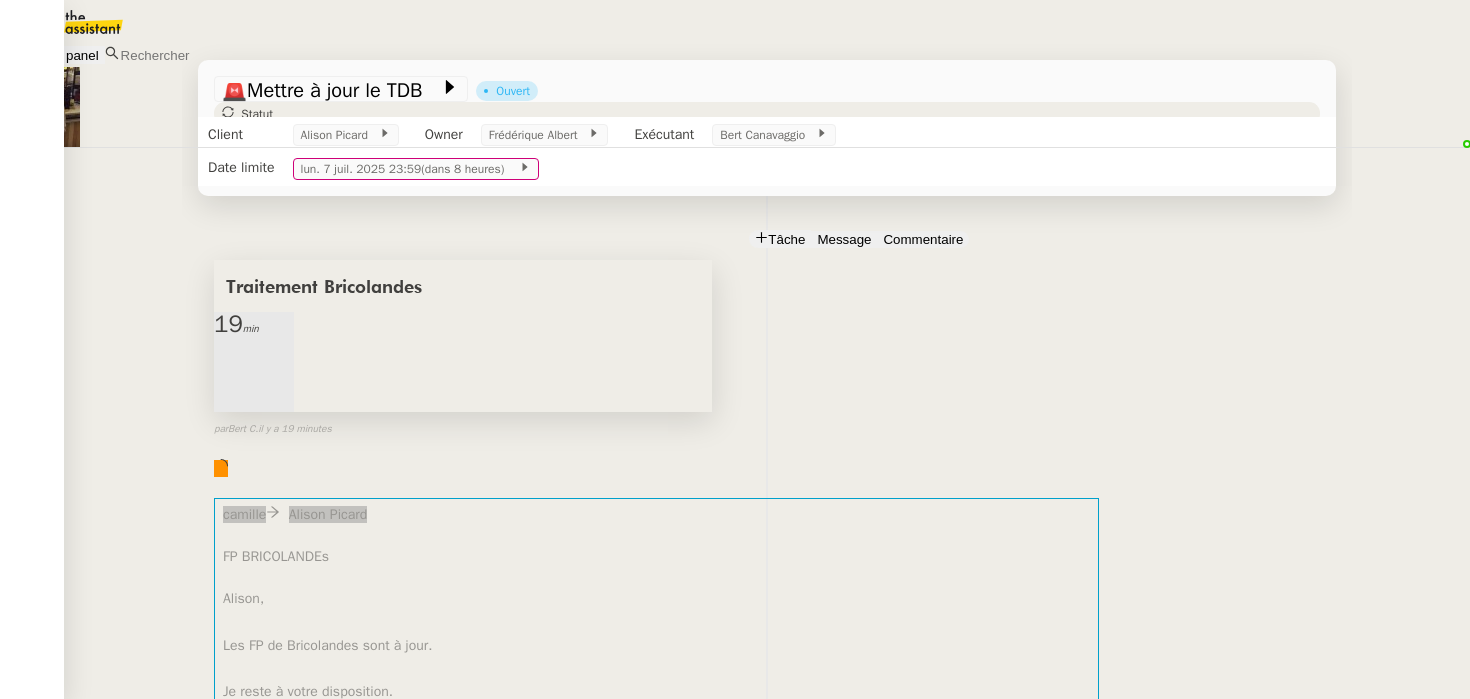 click at bounding box center (254, 340) 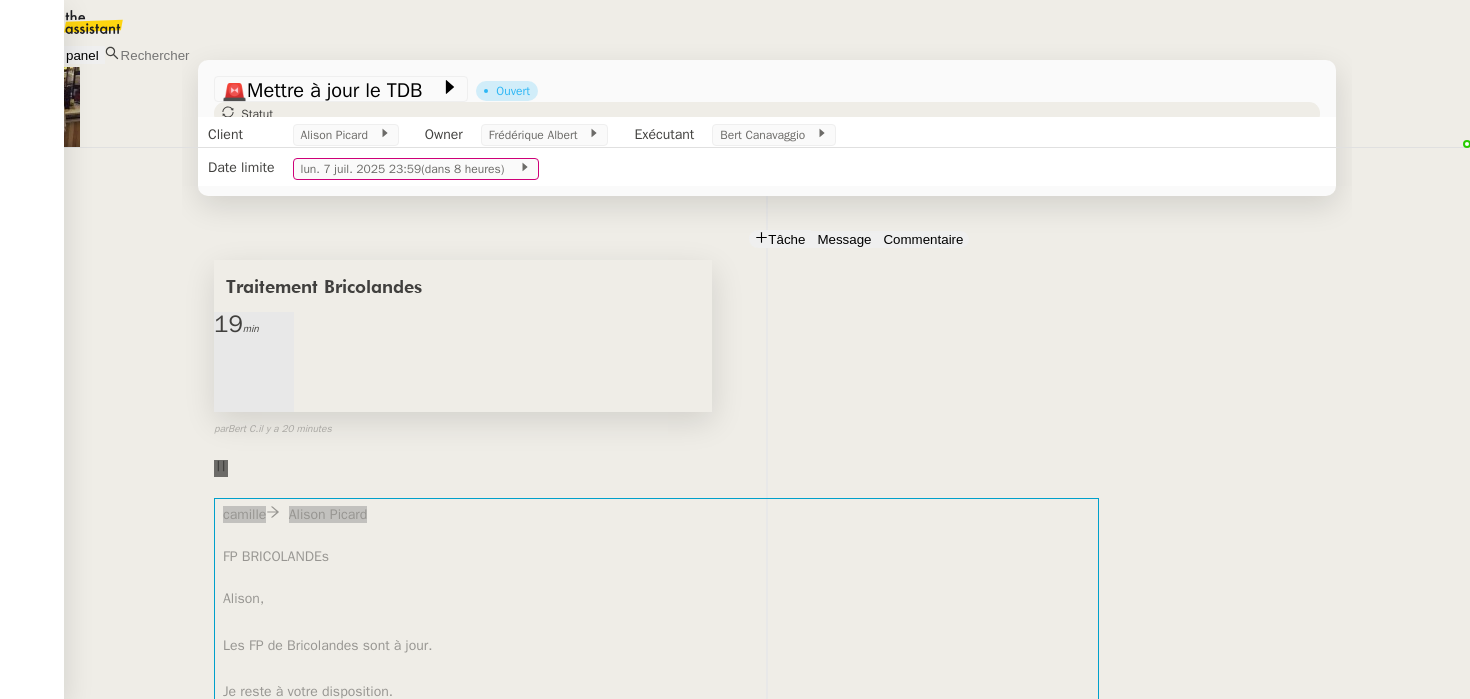 click at bounding box center [274, 340] 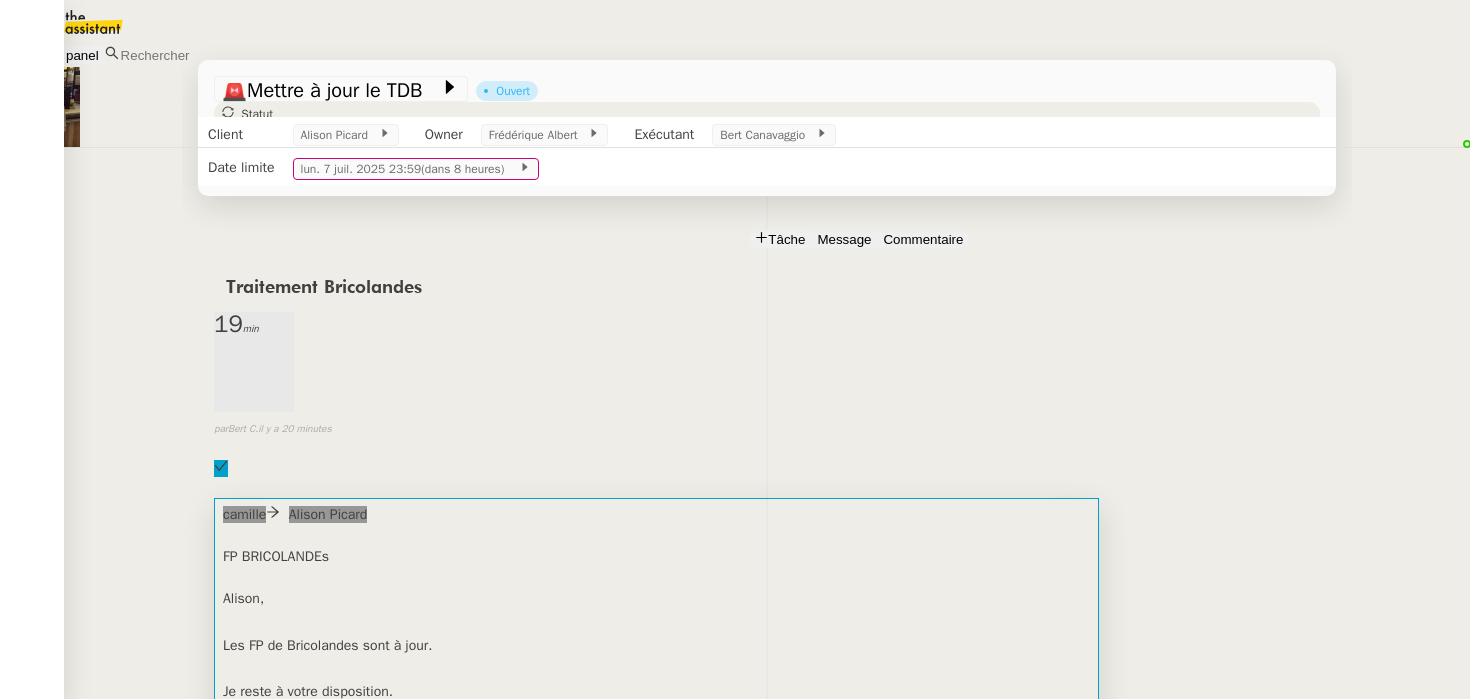 click on "Bien à vous," at bounding box center (656, 738) 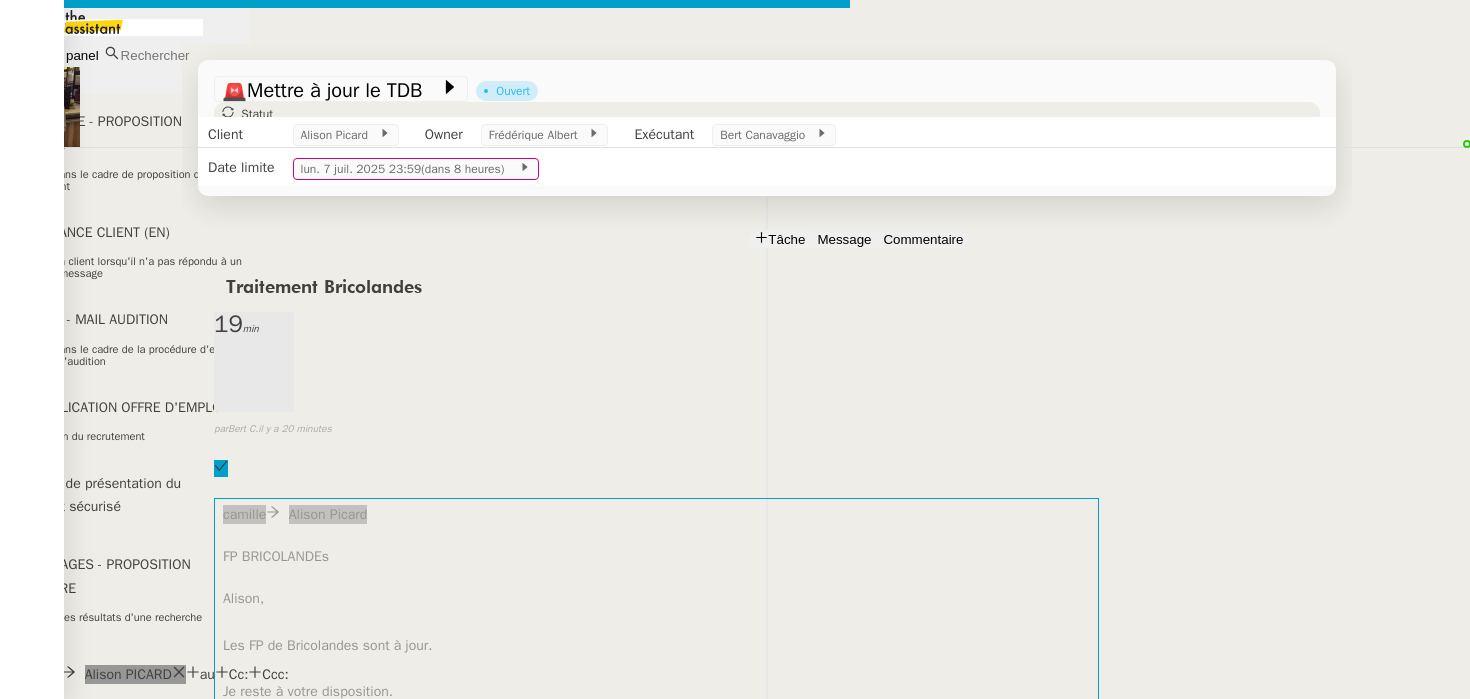 scroll, scrollTop: 0, scrollLeft: 42, axis: horizontal 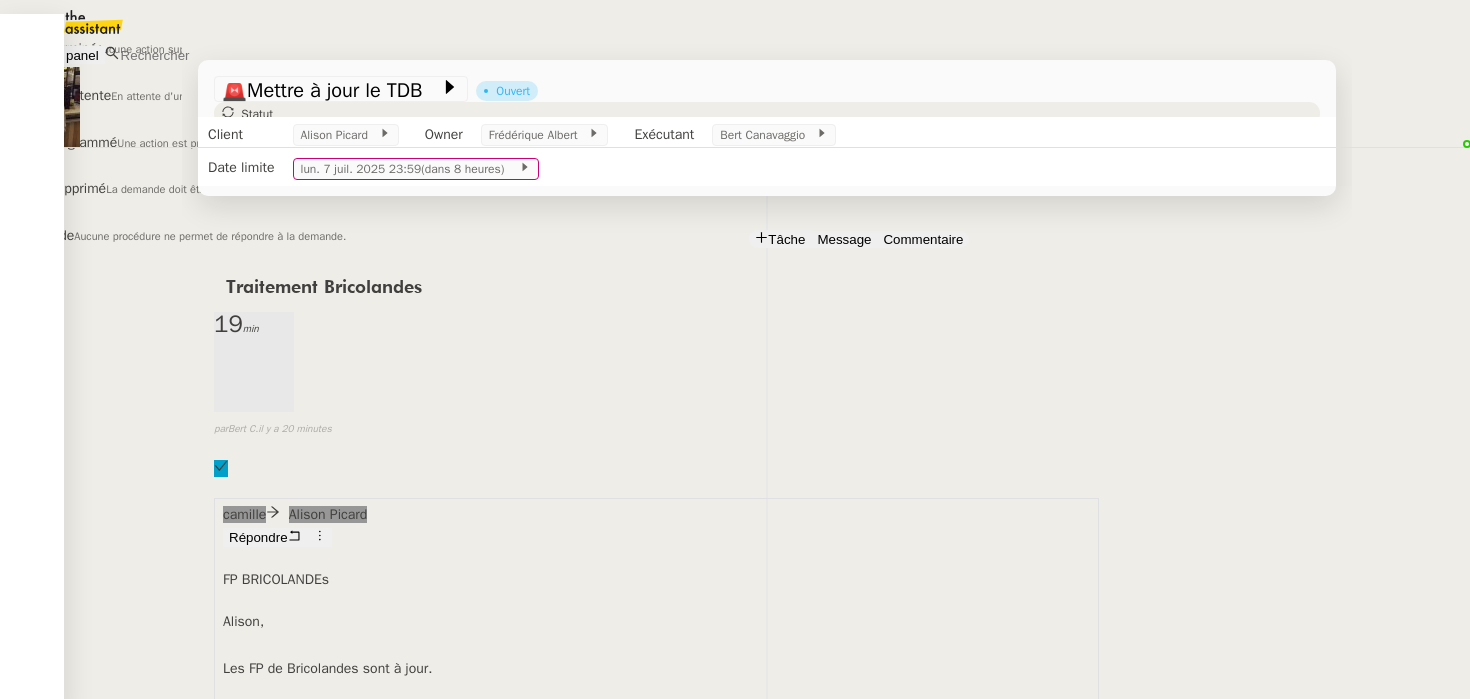 click on "En attente En attente d'une réponse d'un client, d'un contact ou d'un tiers." at bounding box center [334, 84] 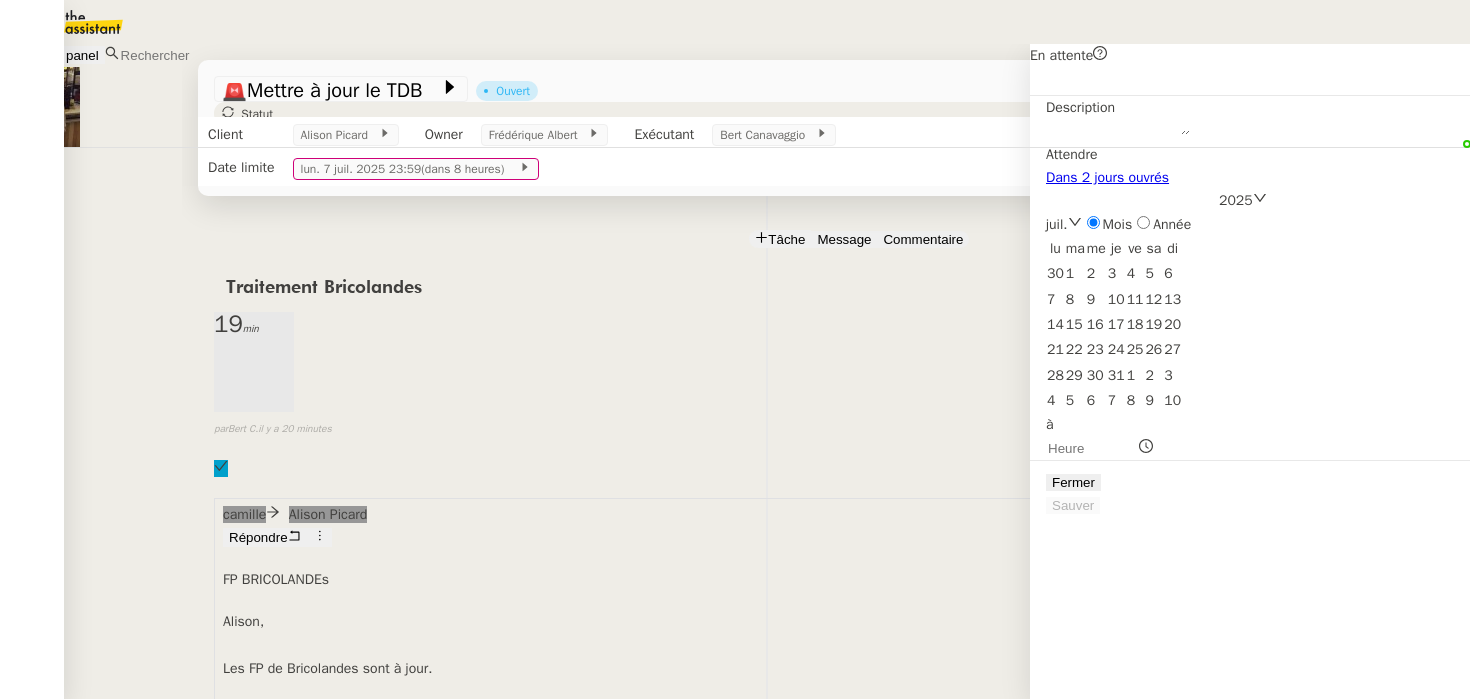 click on "Dans 2 jours ouvrés" at bounding box center (1250, 177) 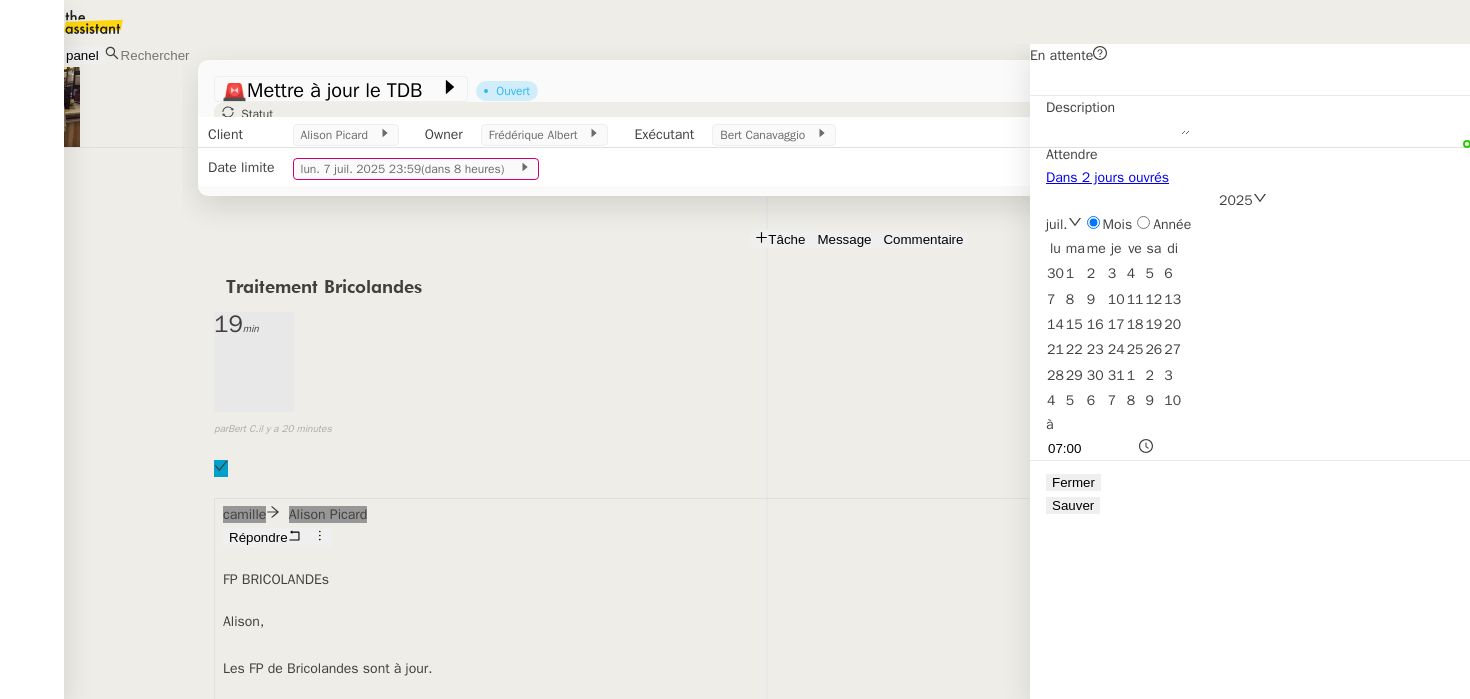 click on "Sauver" at bounding box center (1073, 505) 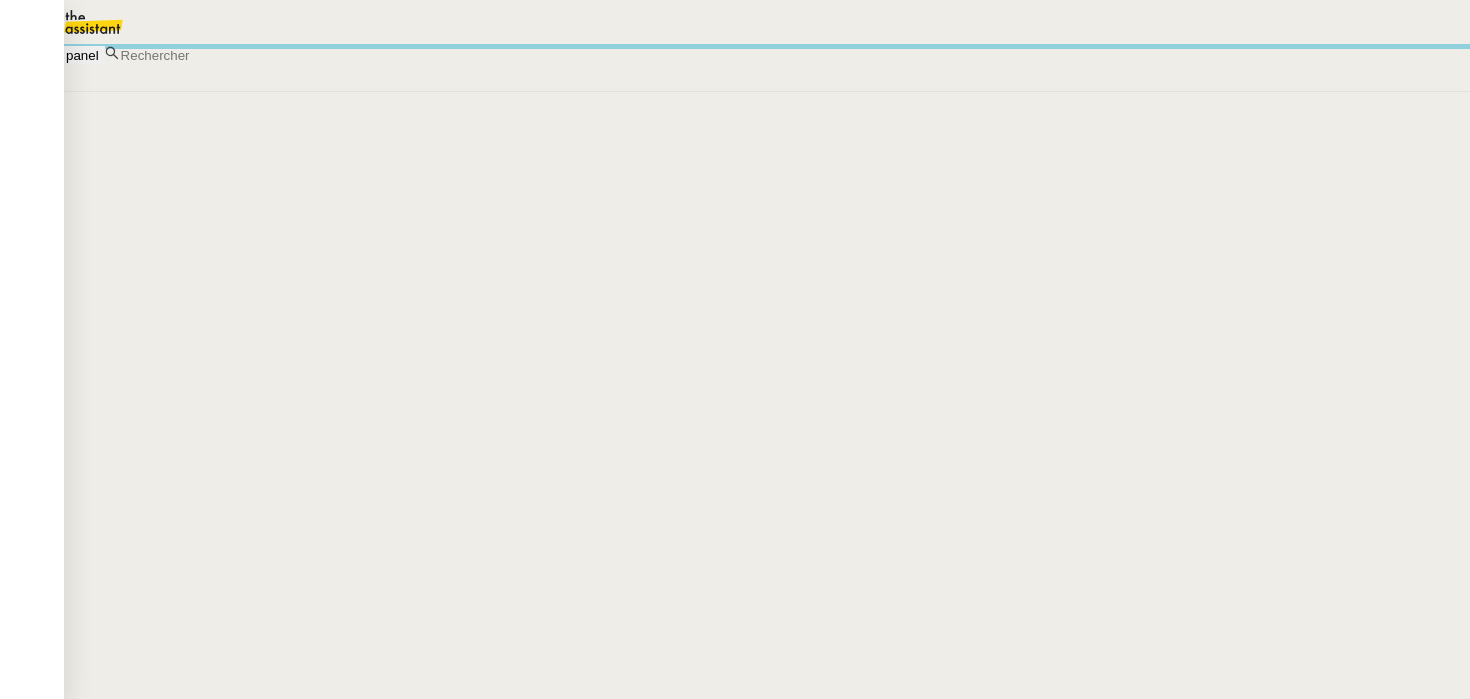 scroll, scrollTop: 0, scrollLeft: 0, axis: both 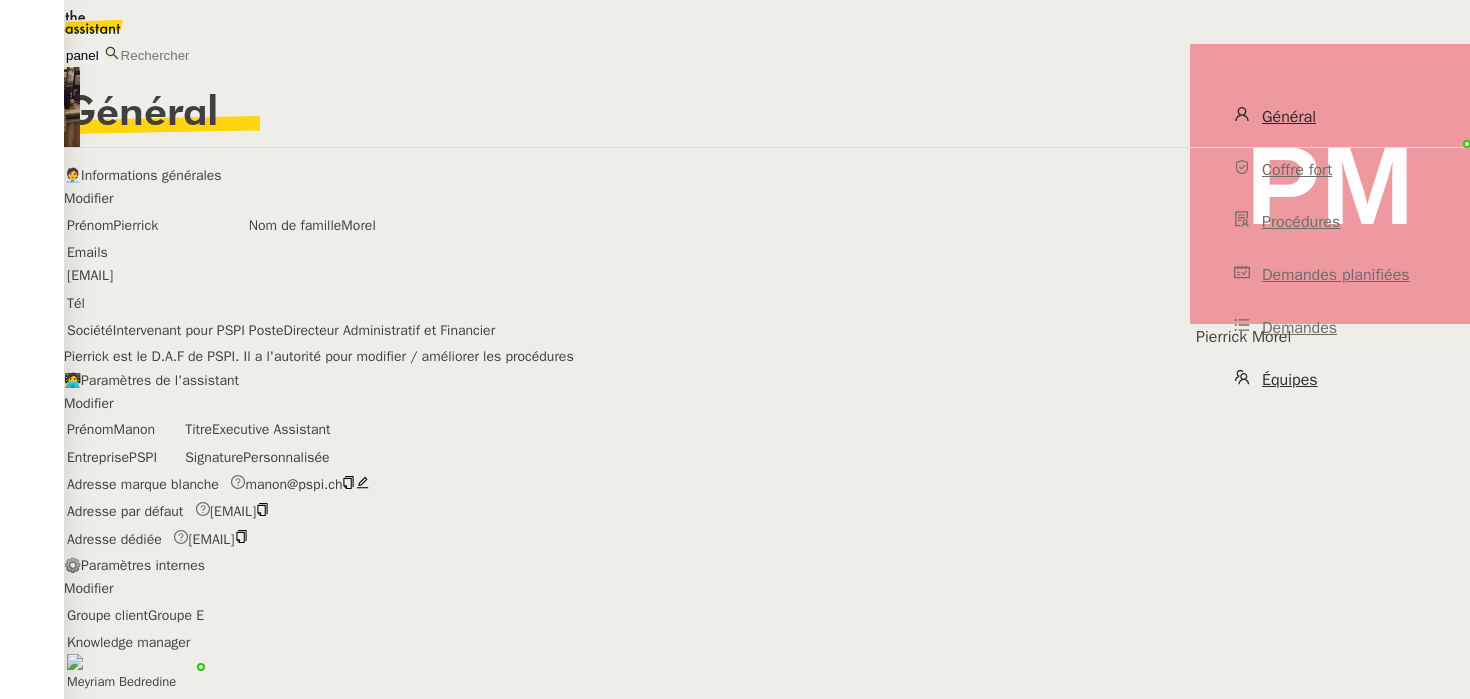 click on "Équipes" at bounding box center [1330, 380] 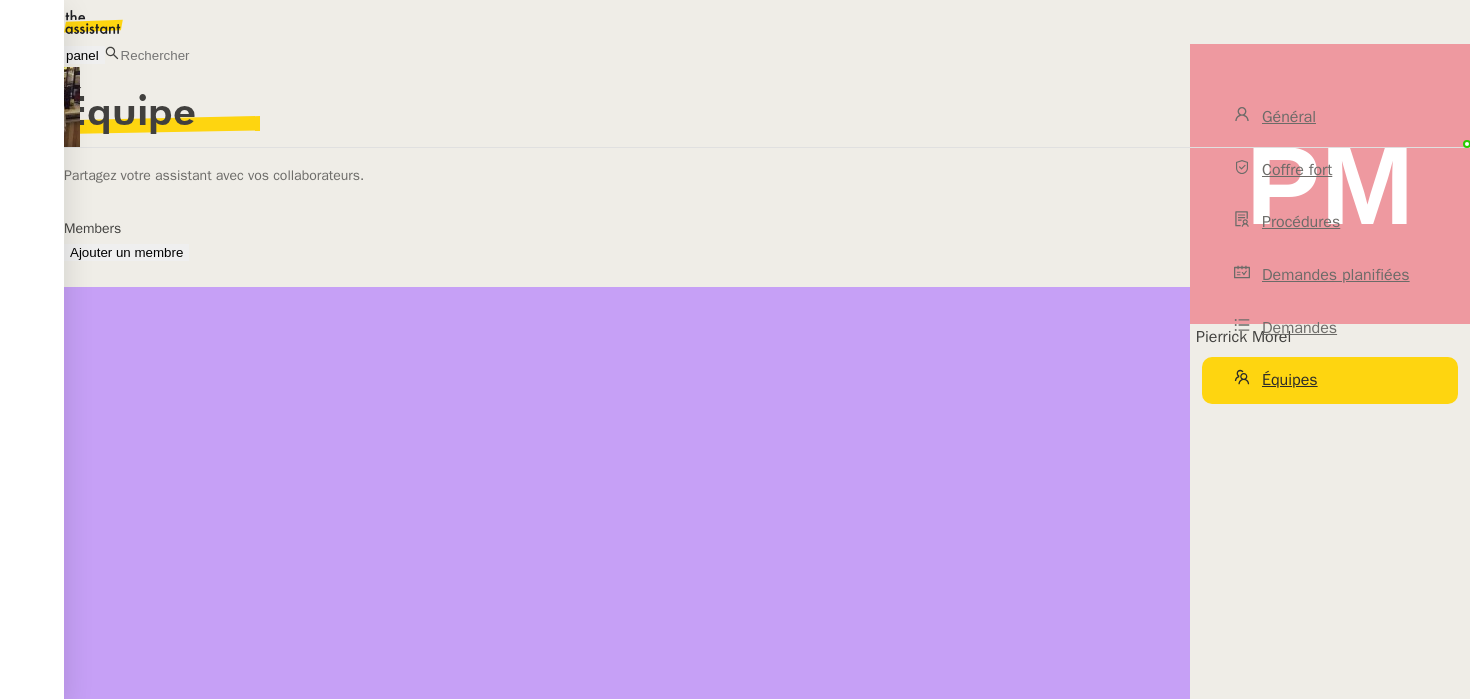 scroll, scrollTop: 0, scrollLeft: 0, axis: both 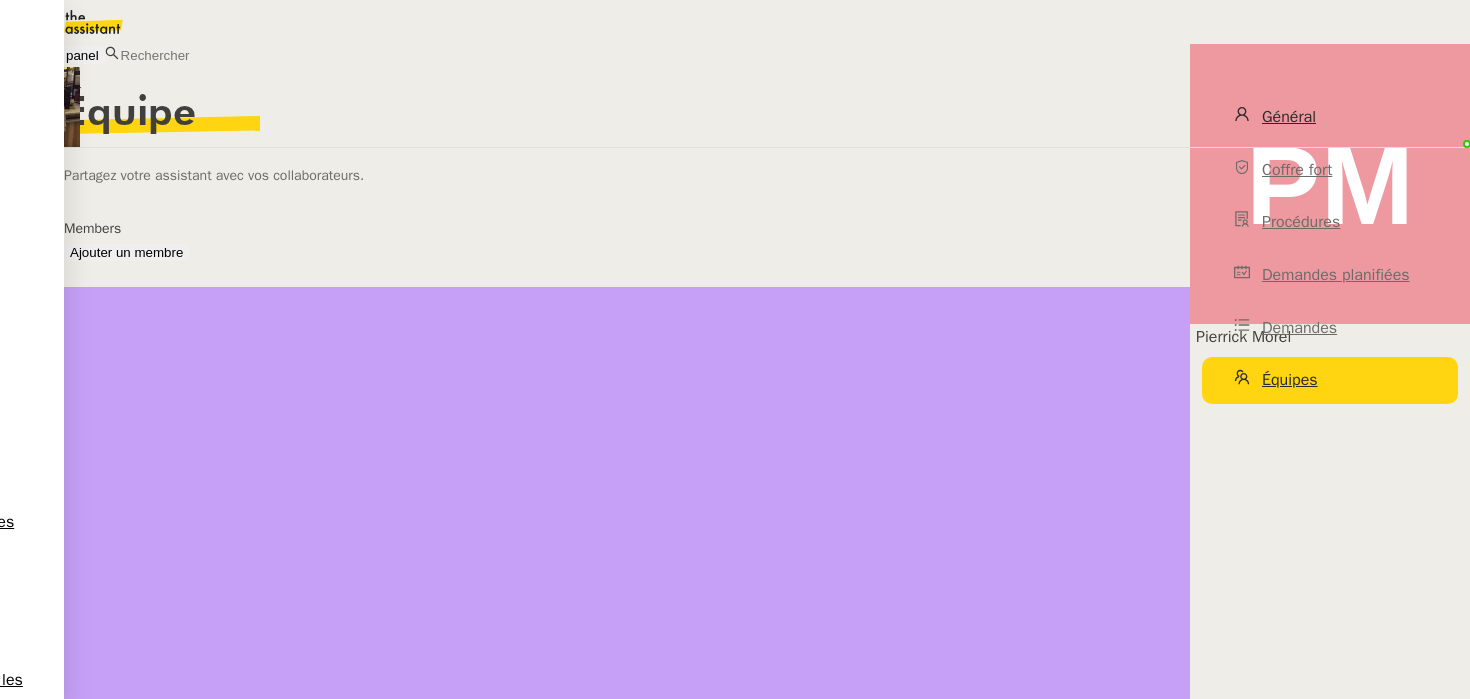 click on "Général" at bounding box center [1330, 117] 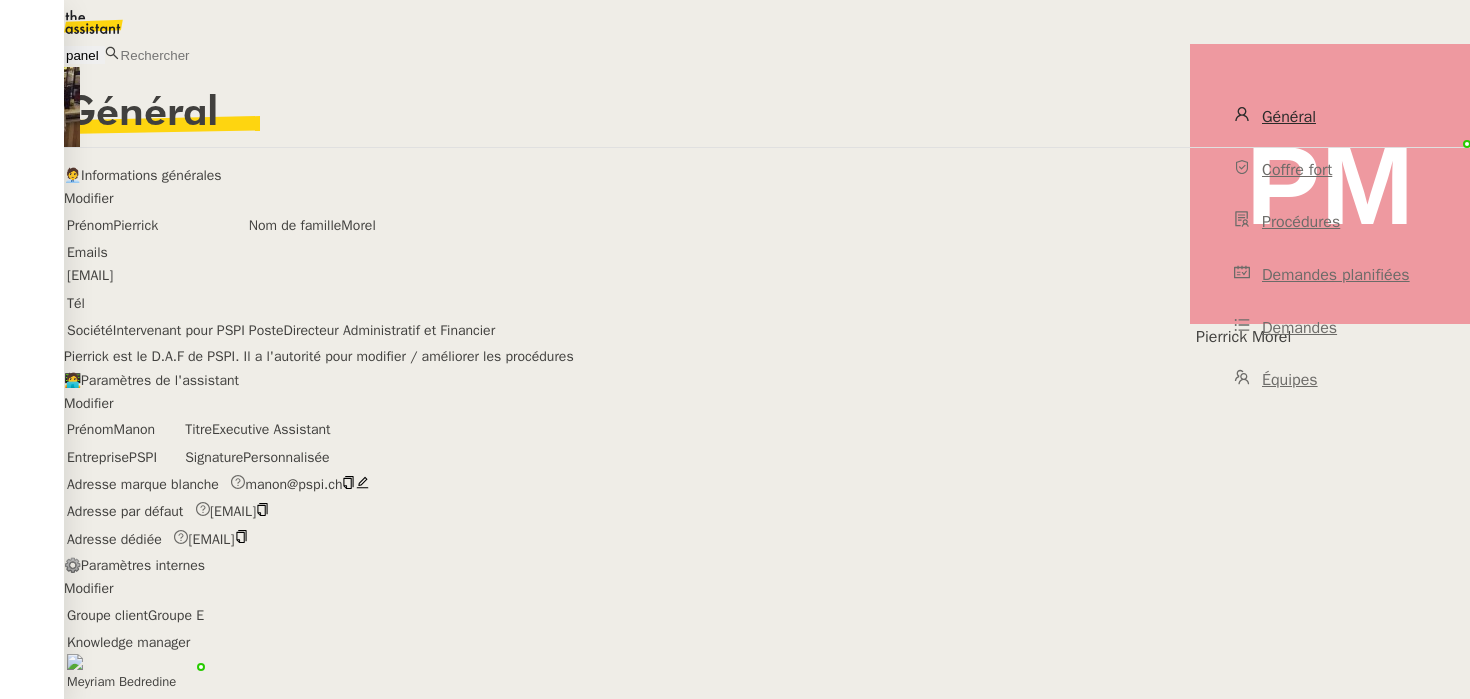 click on "Modifier" at bounding box center (88, 198) 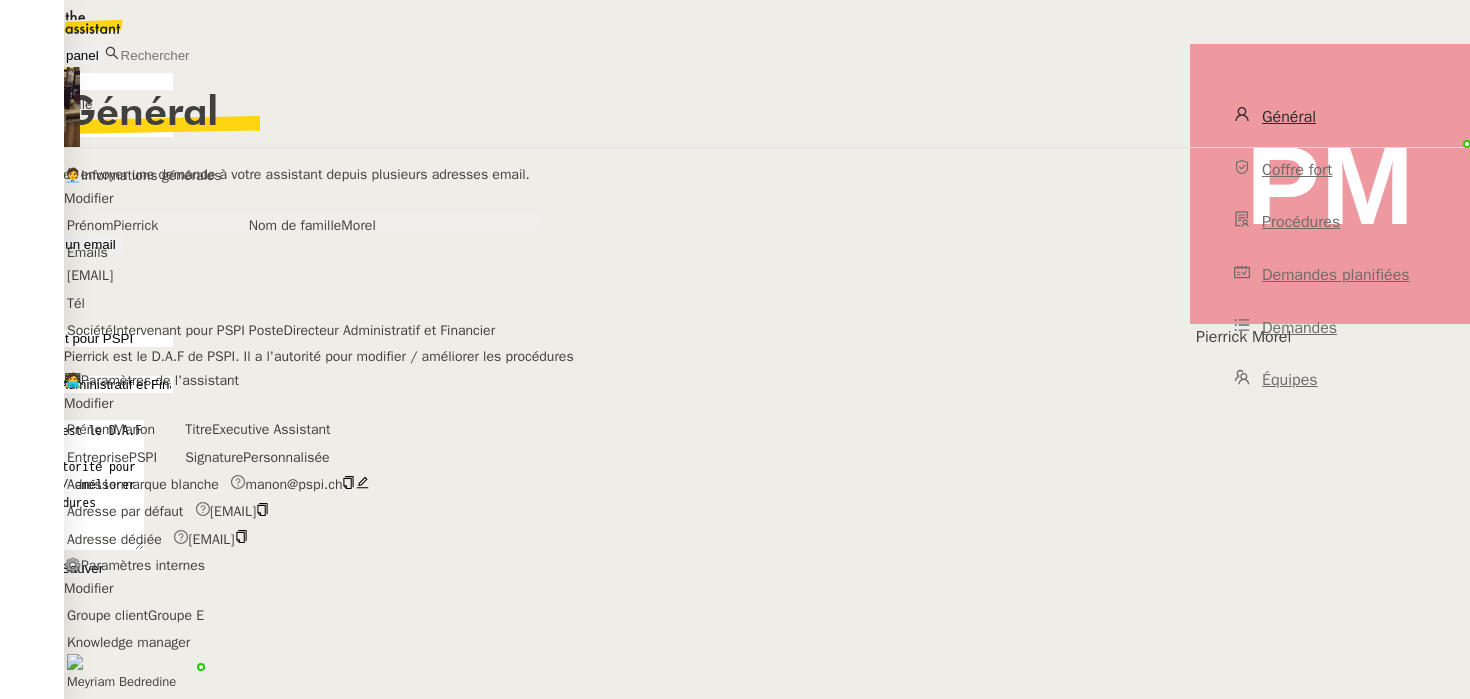 click on "Ajouter un email" at bounding box center (61, 244) 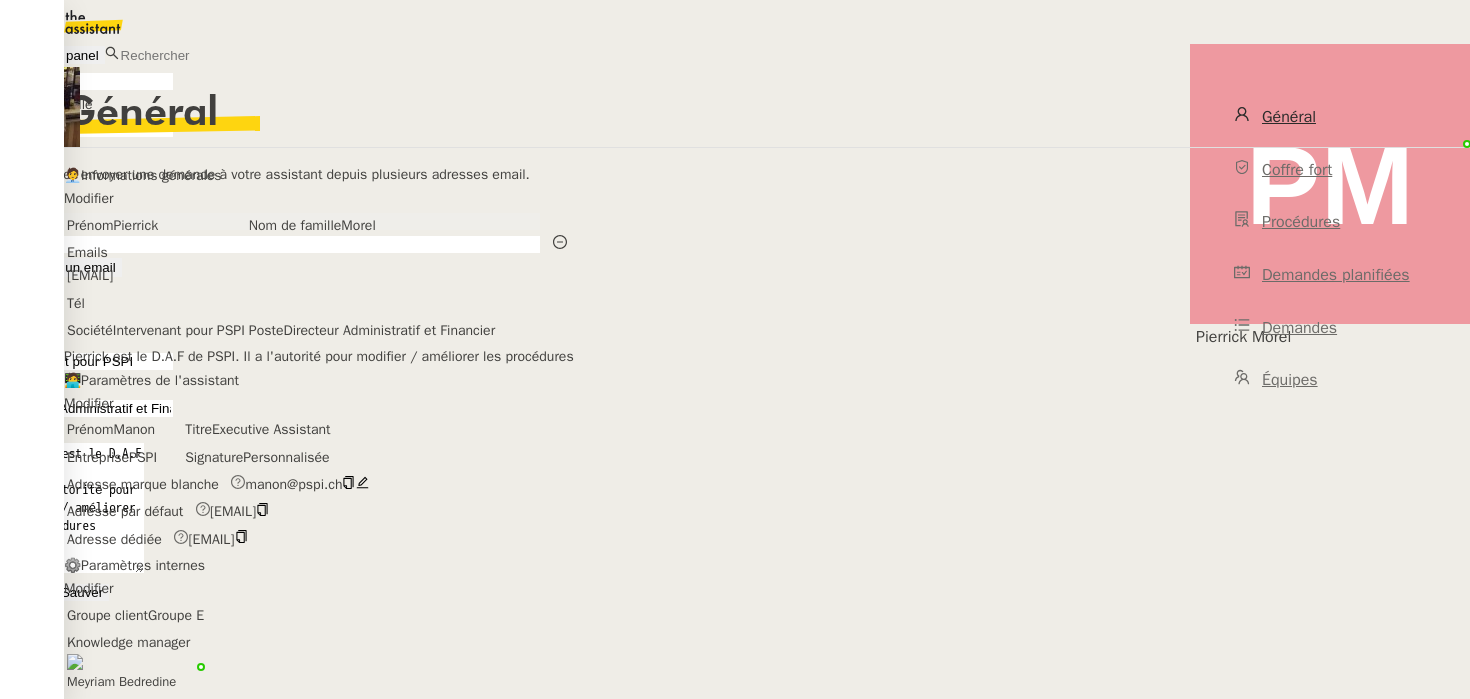 click at bounding box center (270, 244) 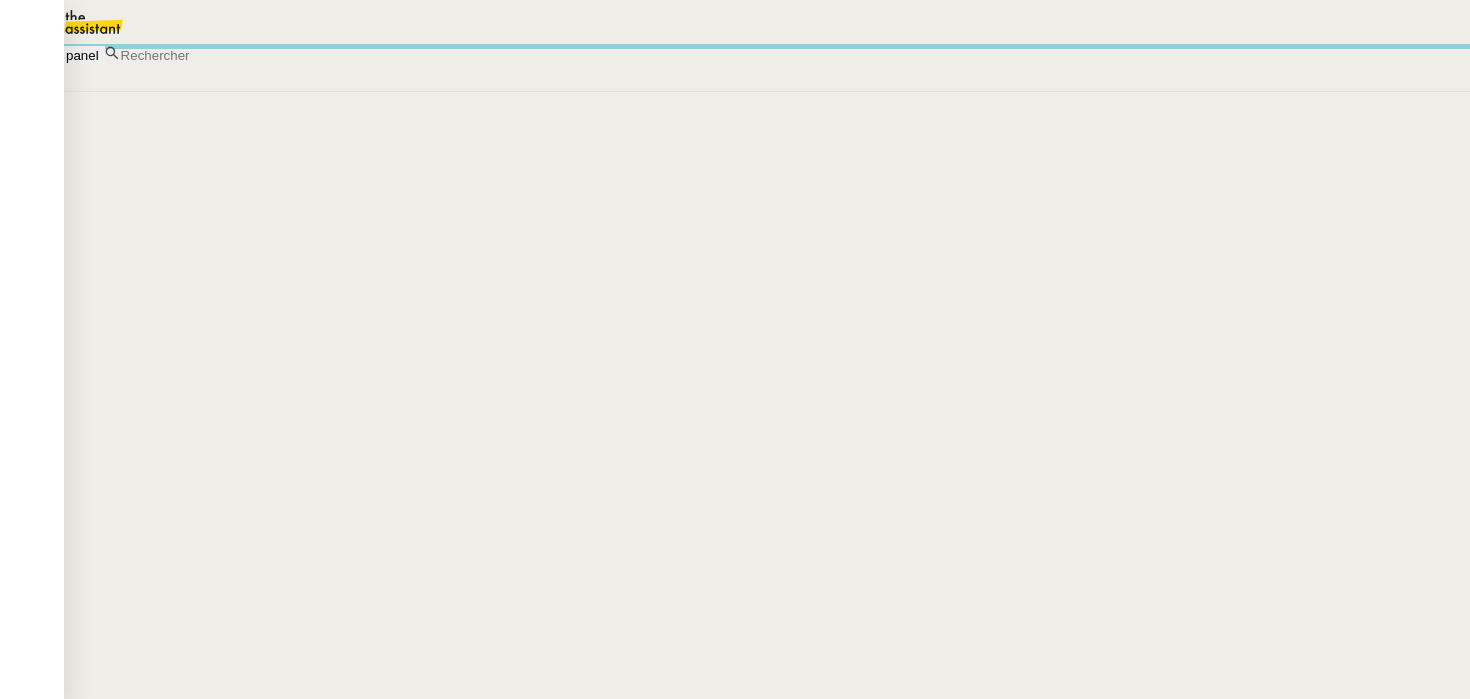 scroll, scrollTop: 0, scrollLeft: 0, axis: both 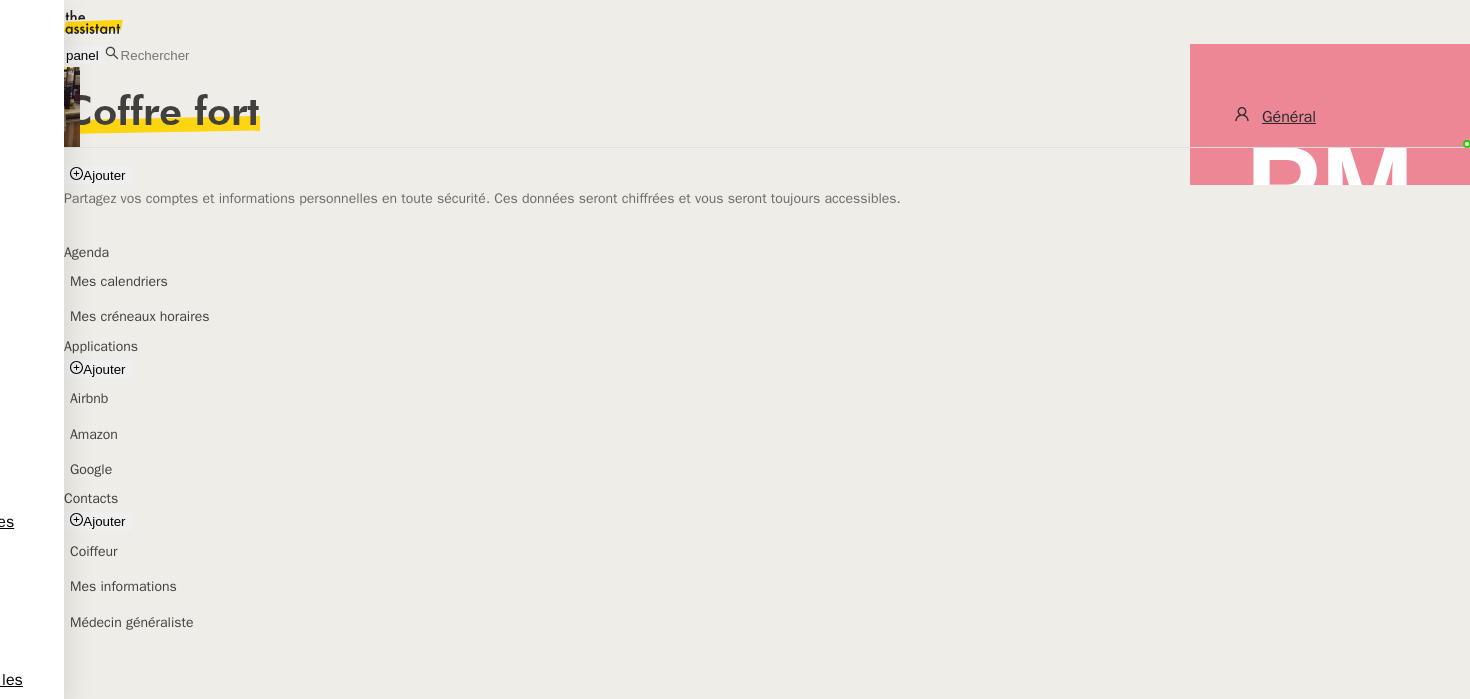 click on "Général" at bounding box center (1330, 117) 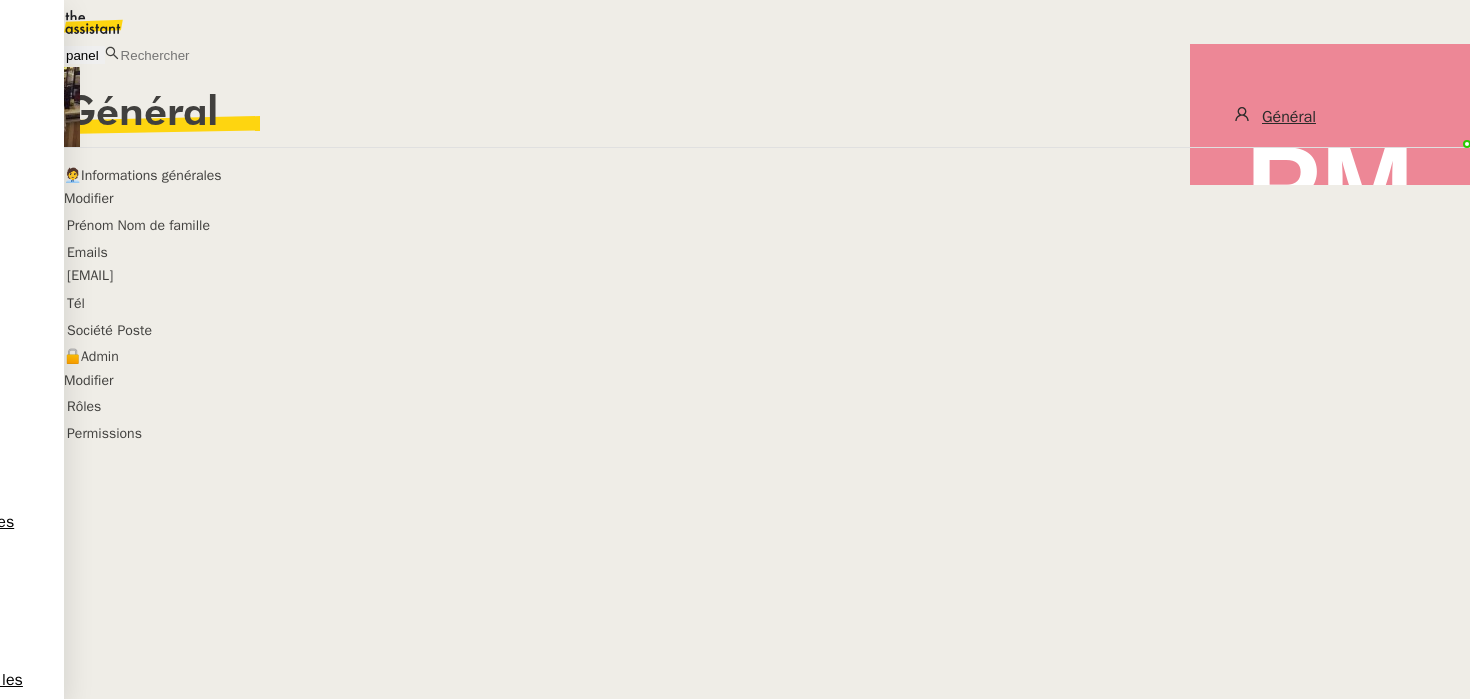 click on "[EMAIL]" at bounding box center [138, 275] 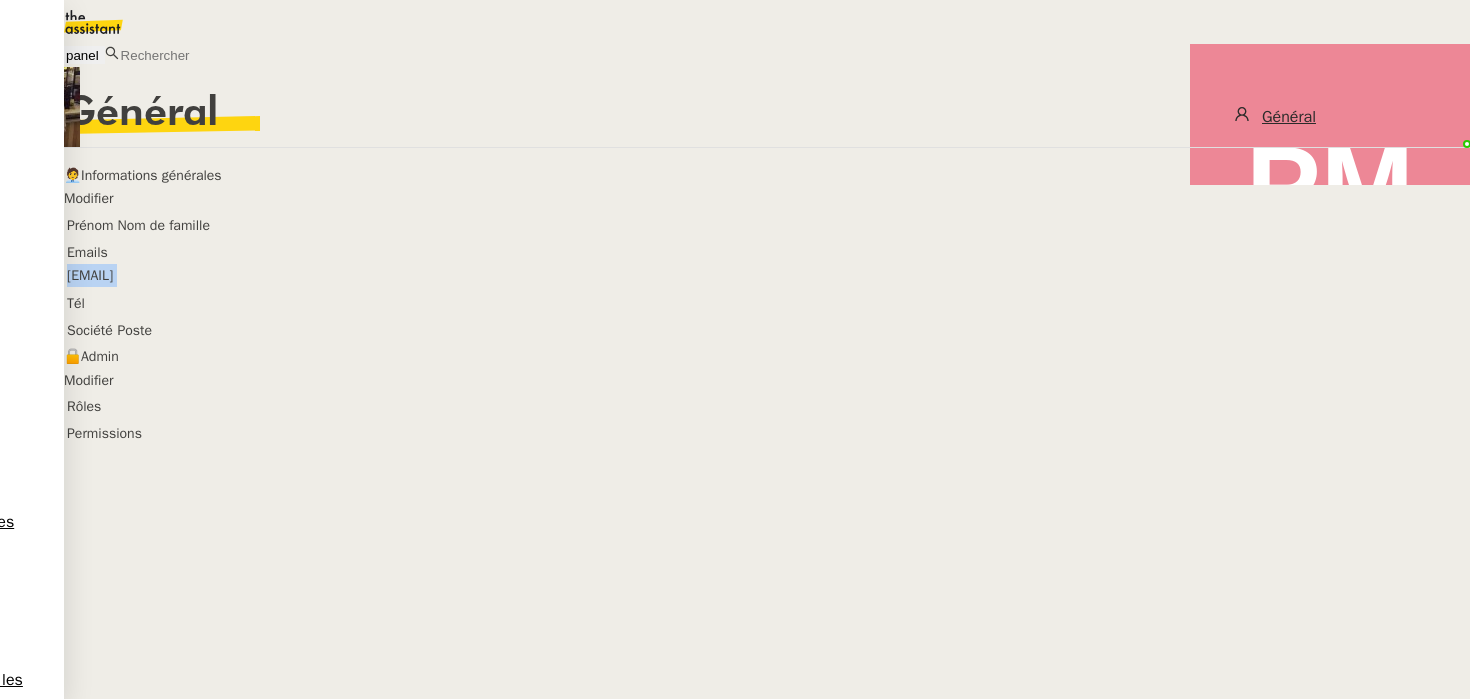 click on "[EMAIL]" at bounding box center (138, 275) 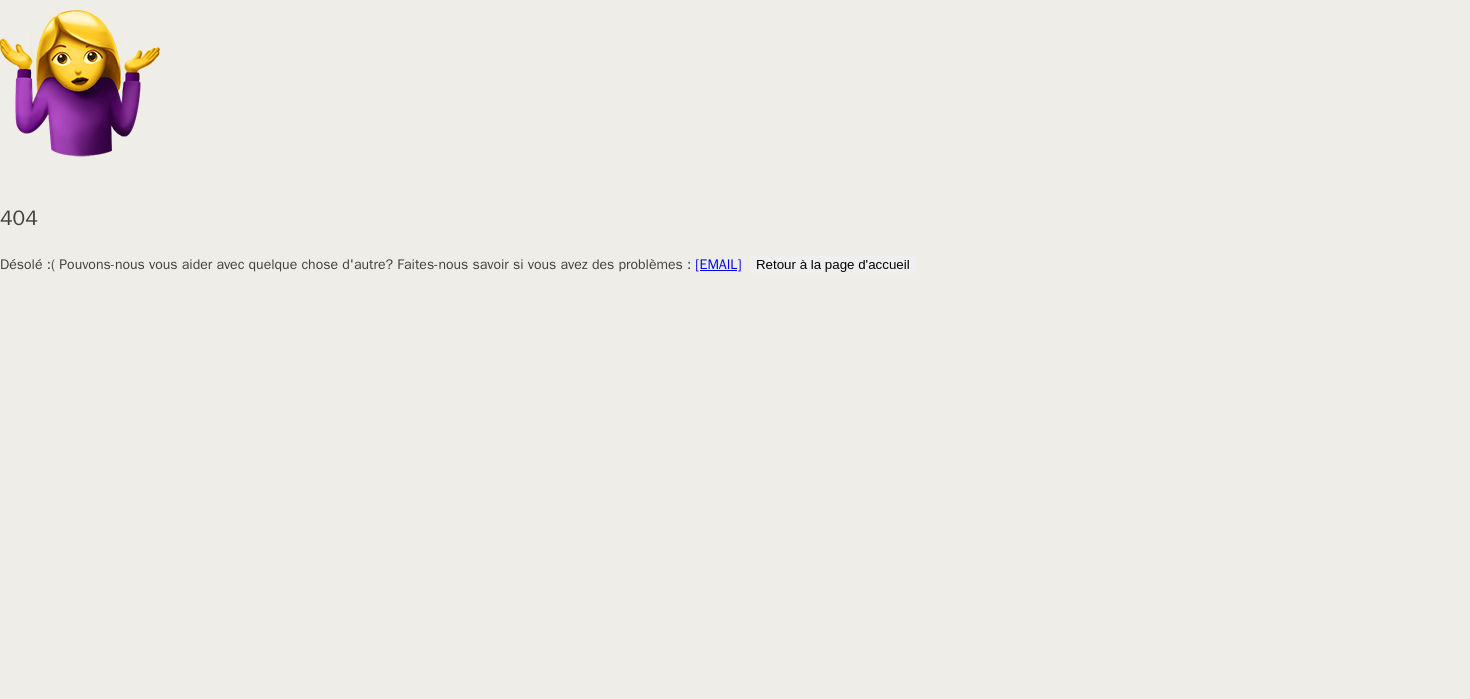 click on "404    Désolé :( Pouvons-nous vous aider avec quelque chose d'autre? Faites-nous savoir si vous avez des problèmes :    support@example.com    Retour à la page d'accueil" at bounding box center [735, 138] 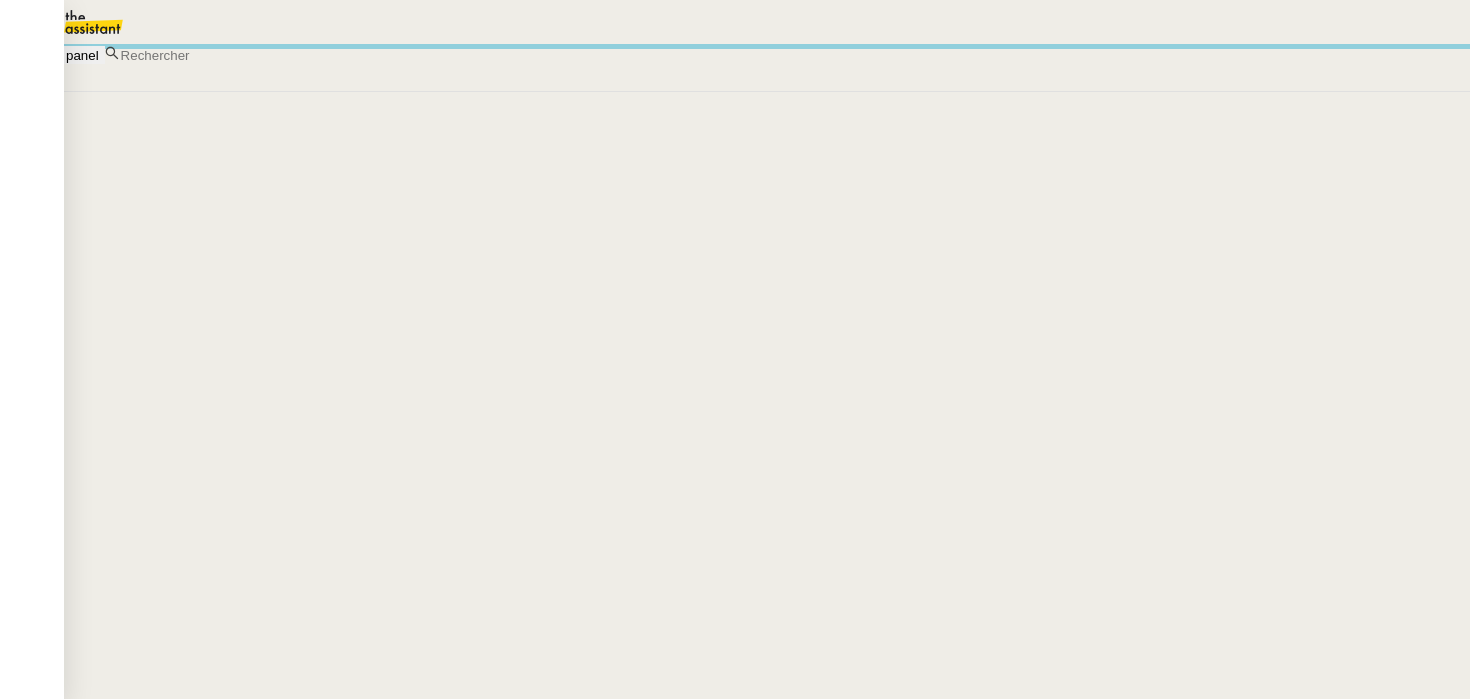 scroll, scrollTop: 0, scrollLeft: 0, axis: both 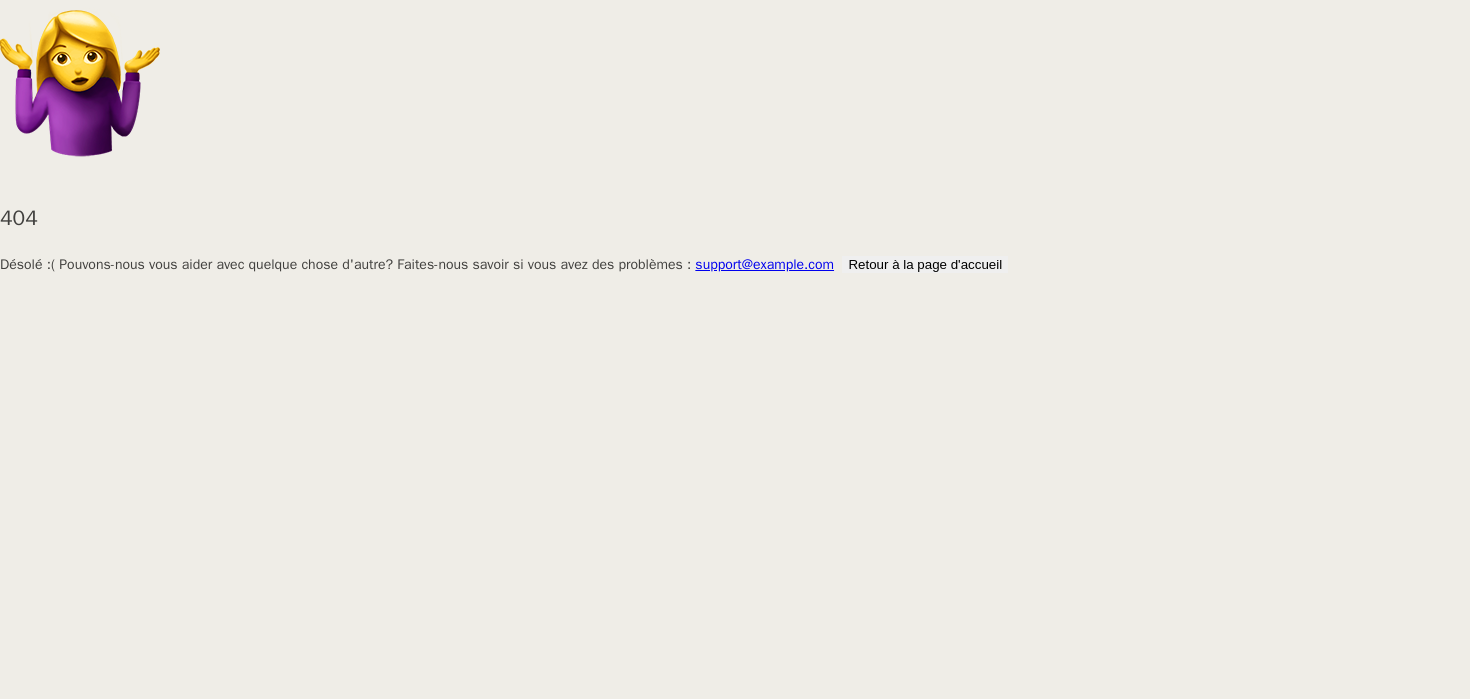 click on "404    Désolé :( Pouvons-nous vous aider avec quelque chose d'autre? Faites-nous savoir si vous avez des problèmes :    support@example.com    Retour à la page d'accueil" at bounding box center [735, 138] 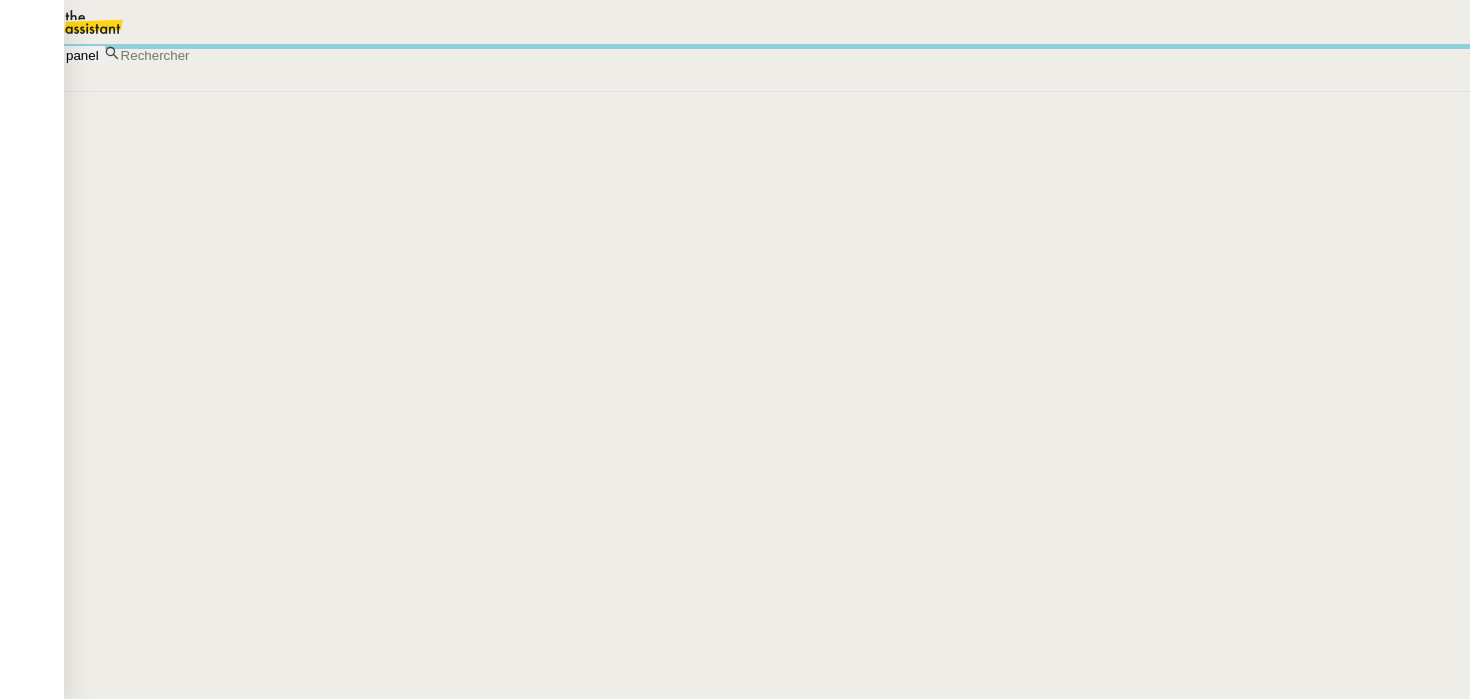 scroll, scrollTop: 0, scrollLeft: 0, axis: both 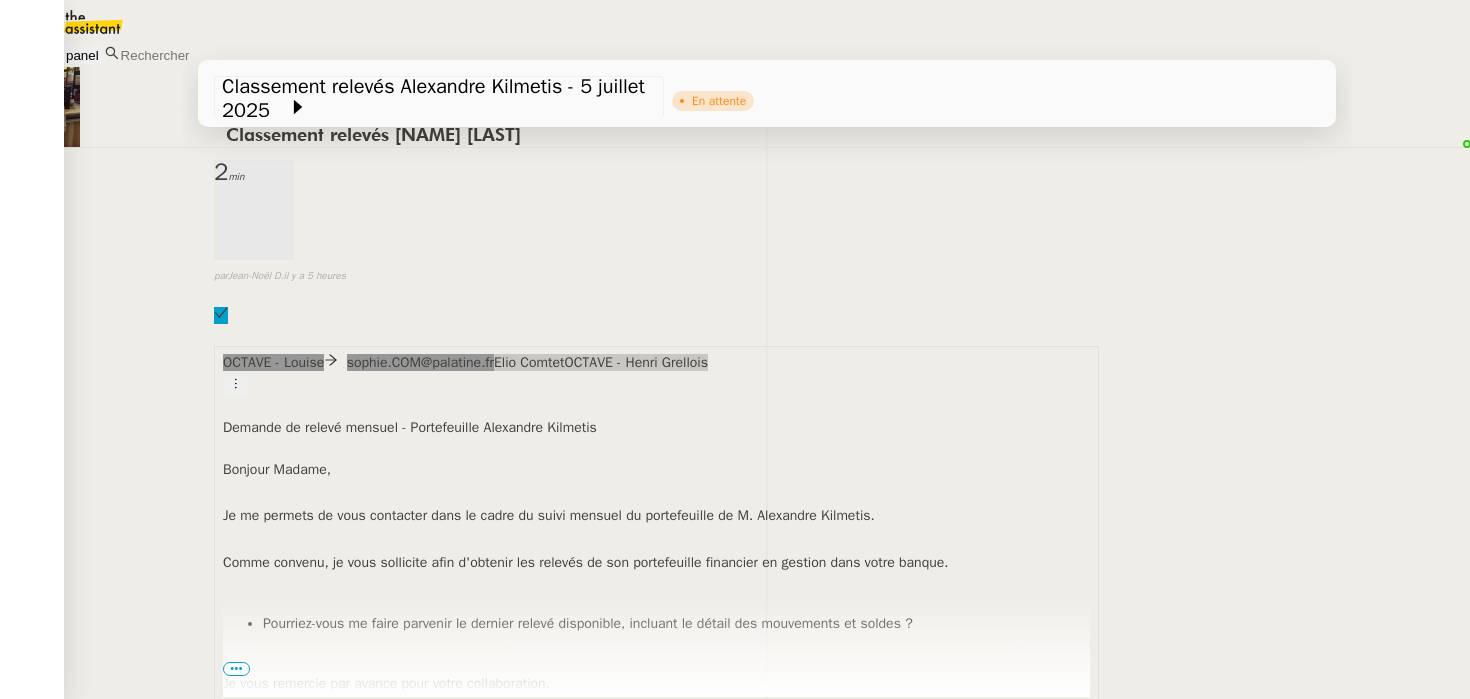 click on "Henri Grellois" at bounding box center (105, 2116) 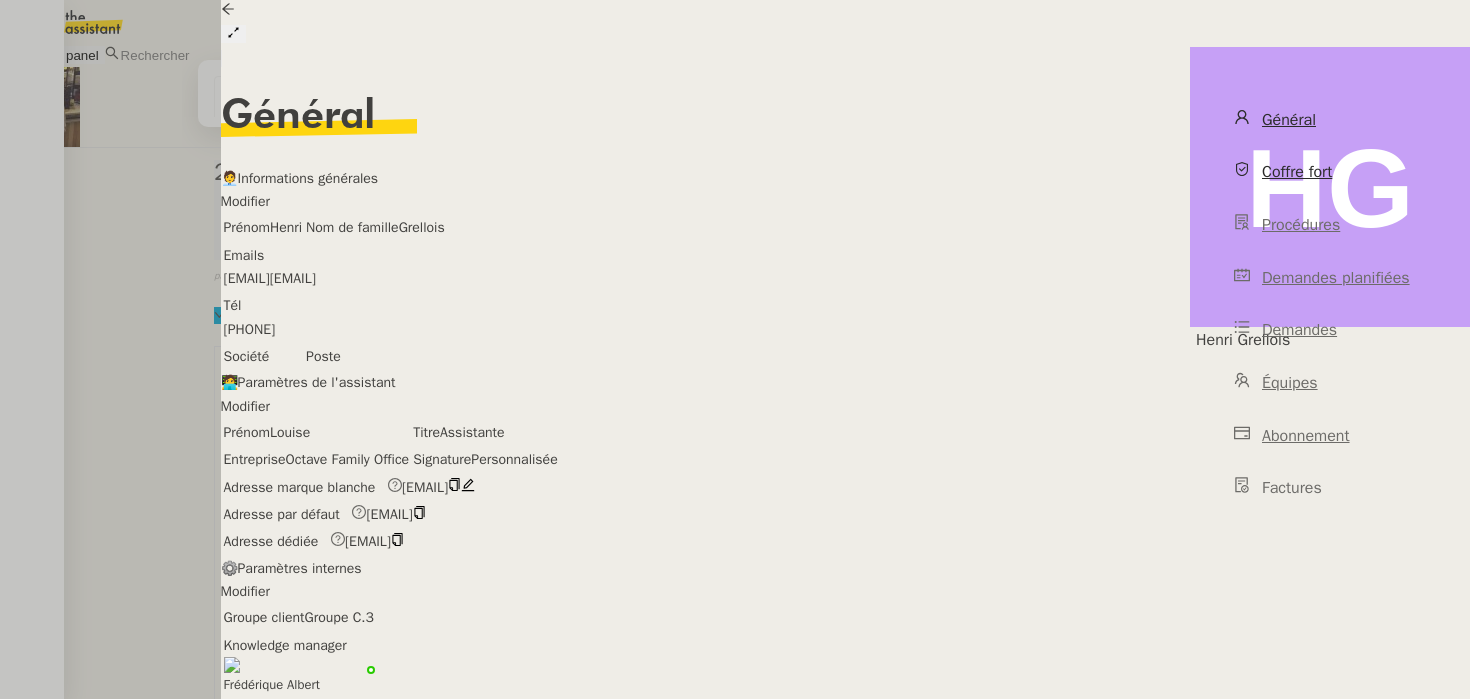 click on "Coffre fort" at bounding box center (1330, 172) 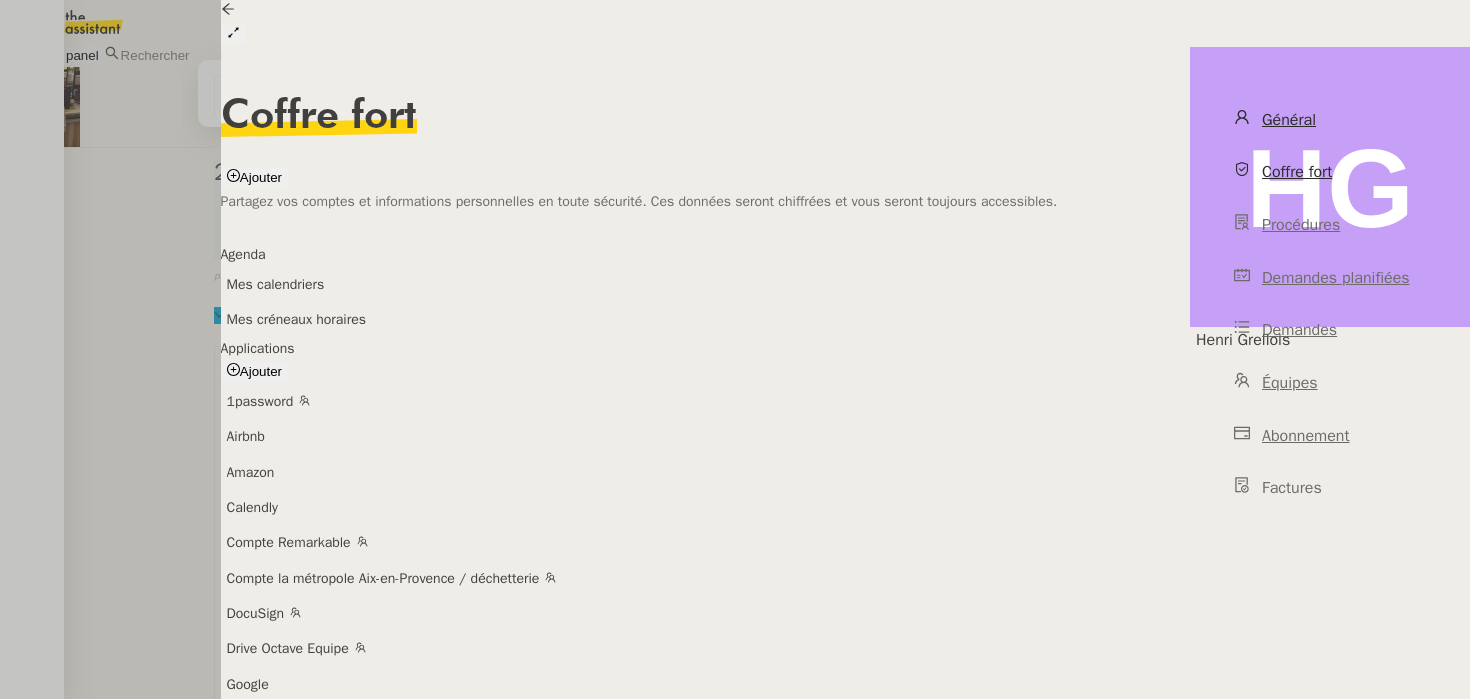 click on "Général" at bounding box center (1330, 120) 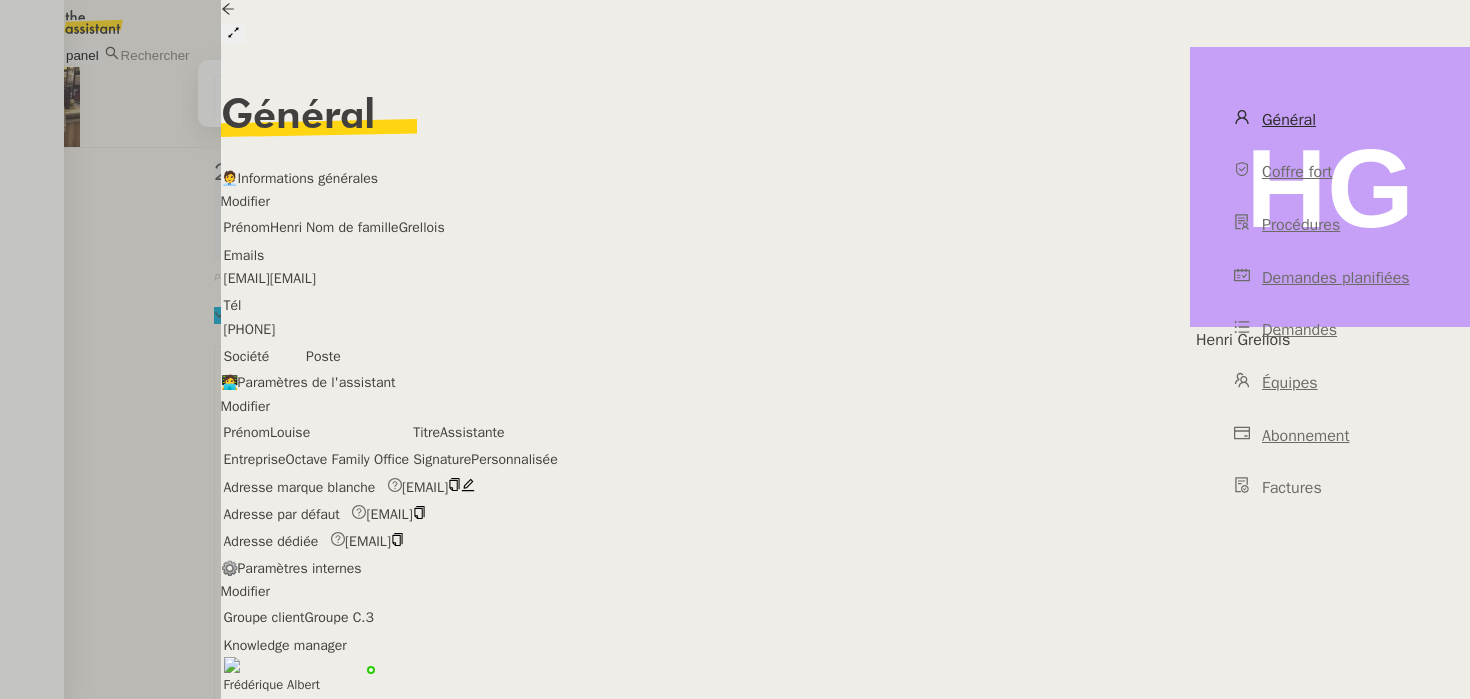 click at bounding box center [735, 349] 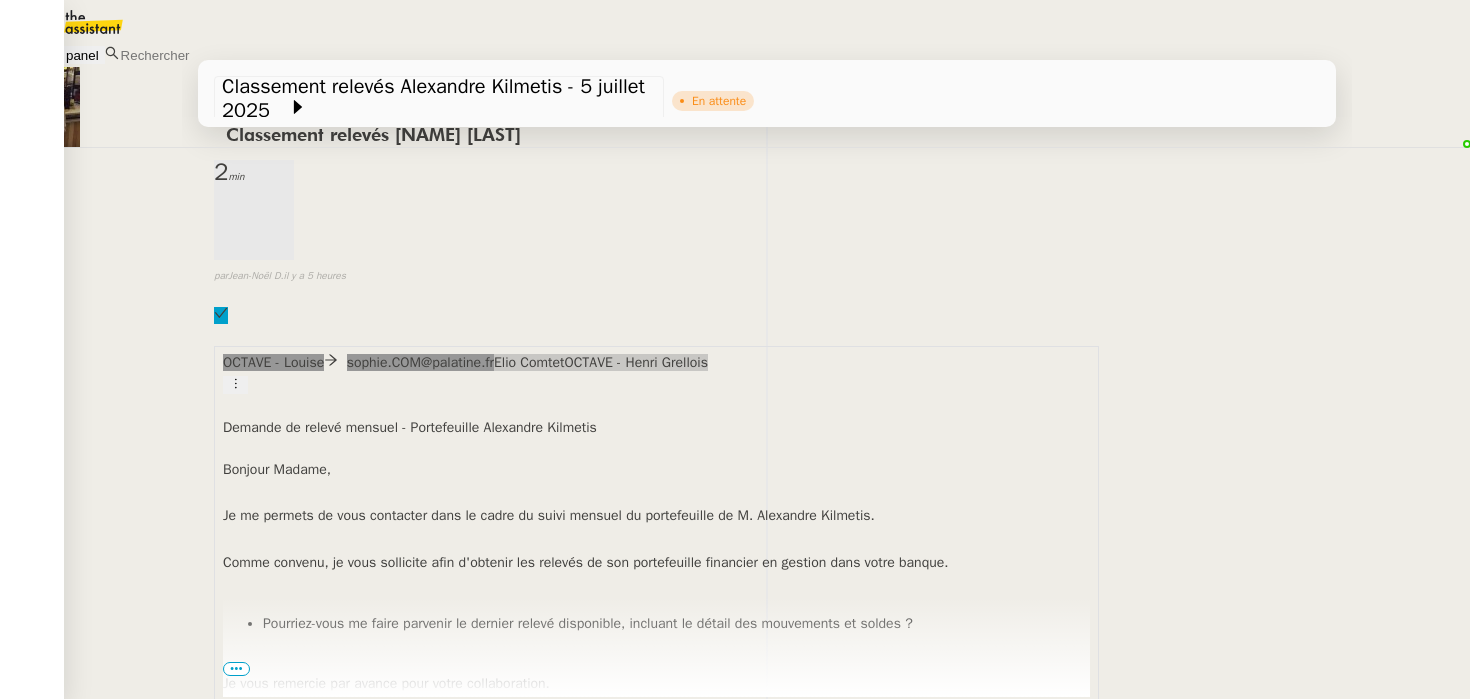 click on "Renvoyer" at bounding box center (293, 708) 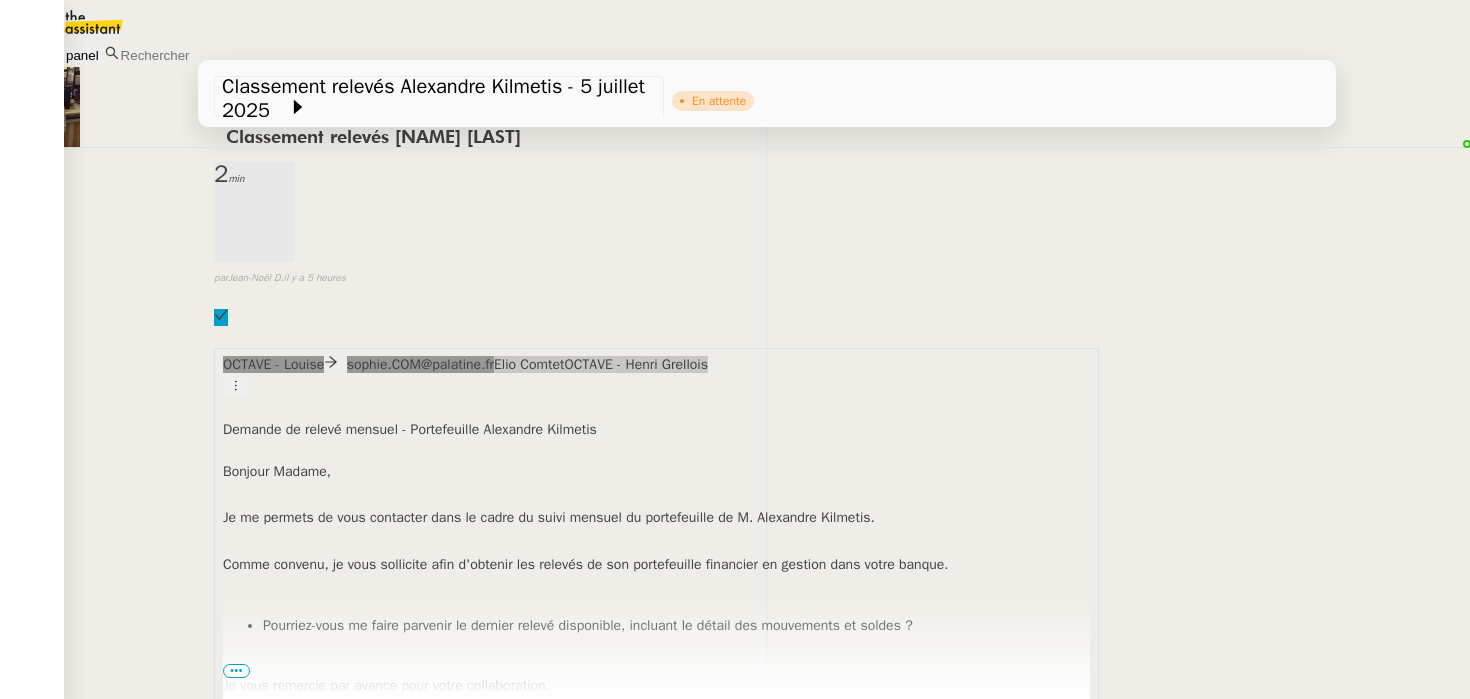 scroll, scrollTop: 194, scrollLeft: 0, axis: vertical 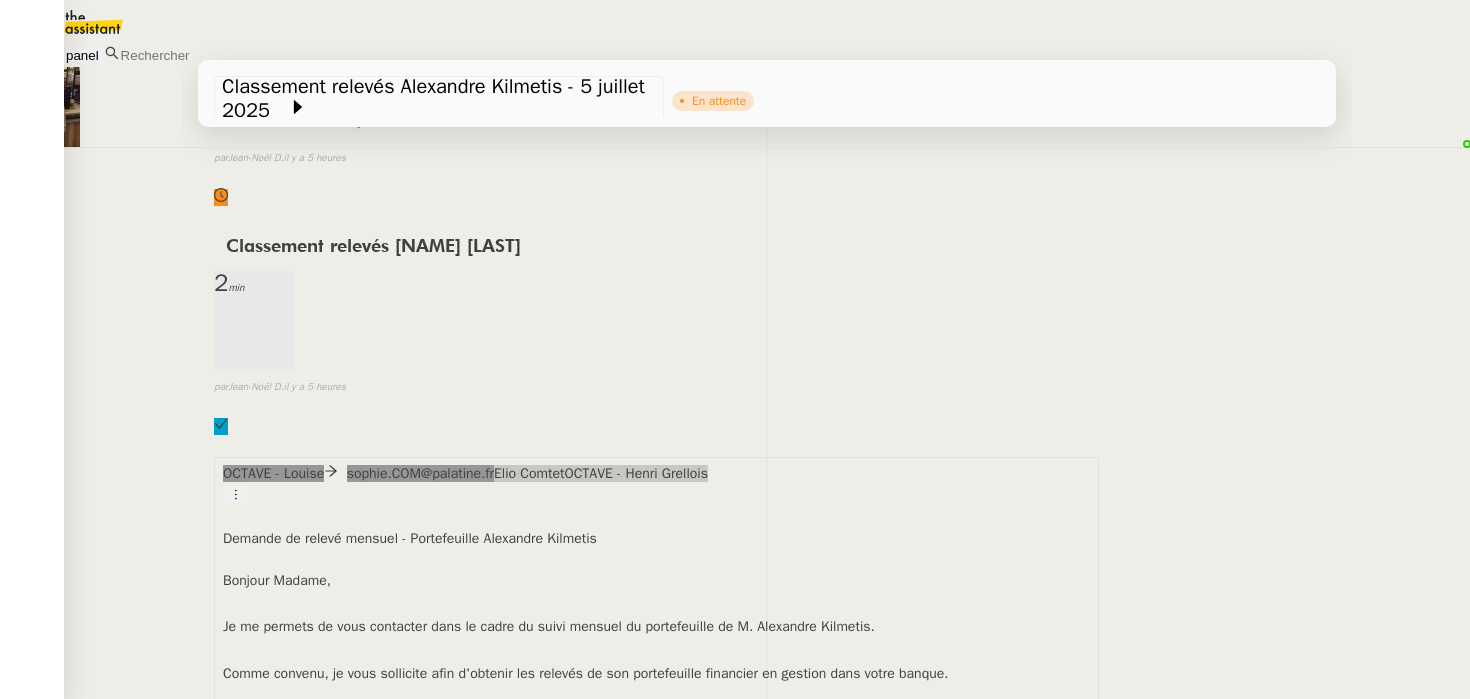 click on "Henri Grellois" at bounding box center [105, 2116] 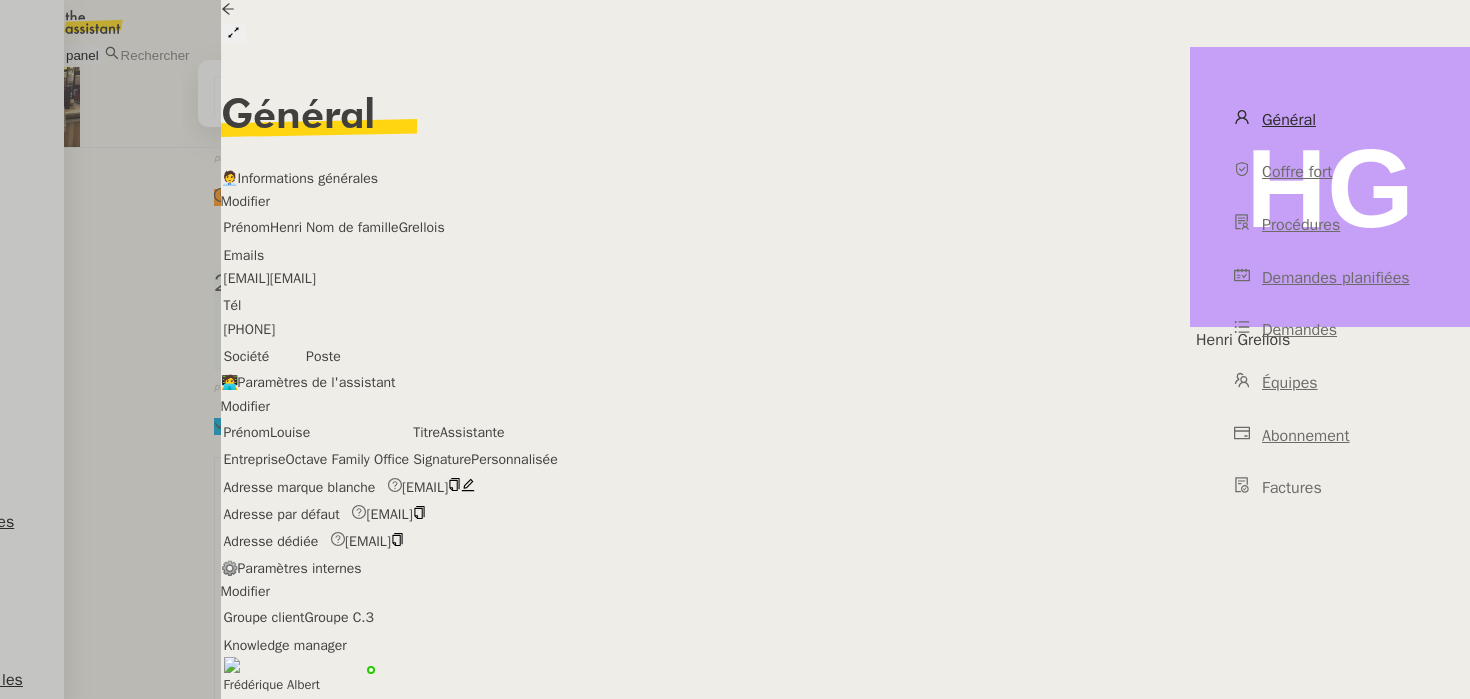 click at bounding box center (735, 349) 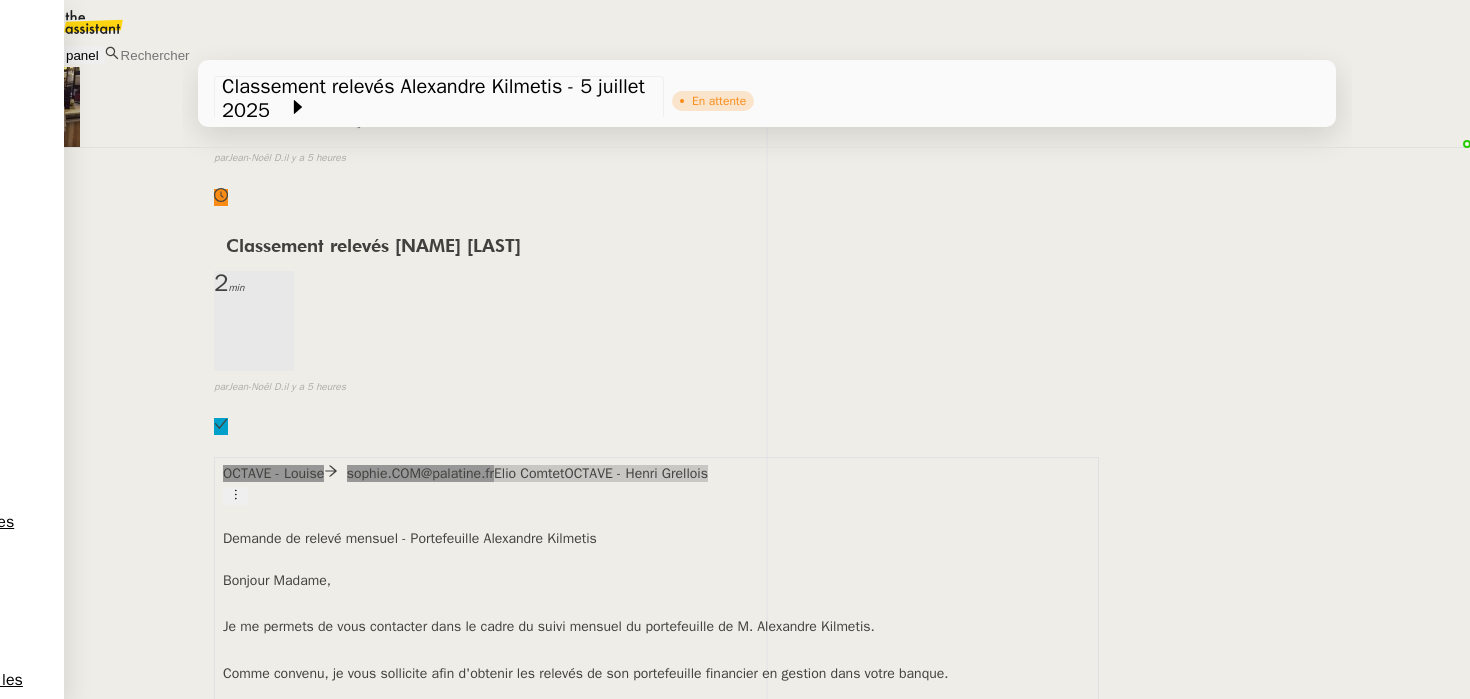 scroll, scrollTop: 305, scrollLeft: 0, axis: vertical 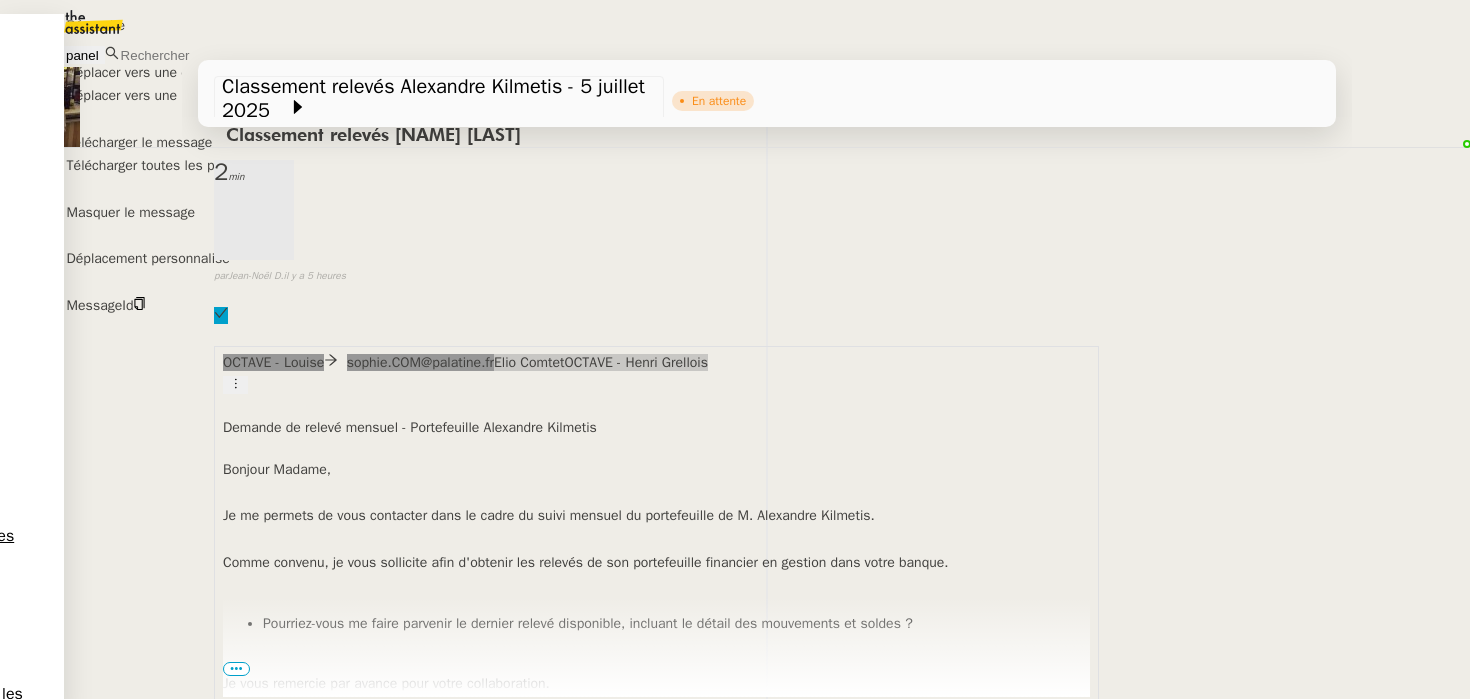 click at bounding box center (139, 306) 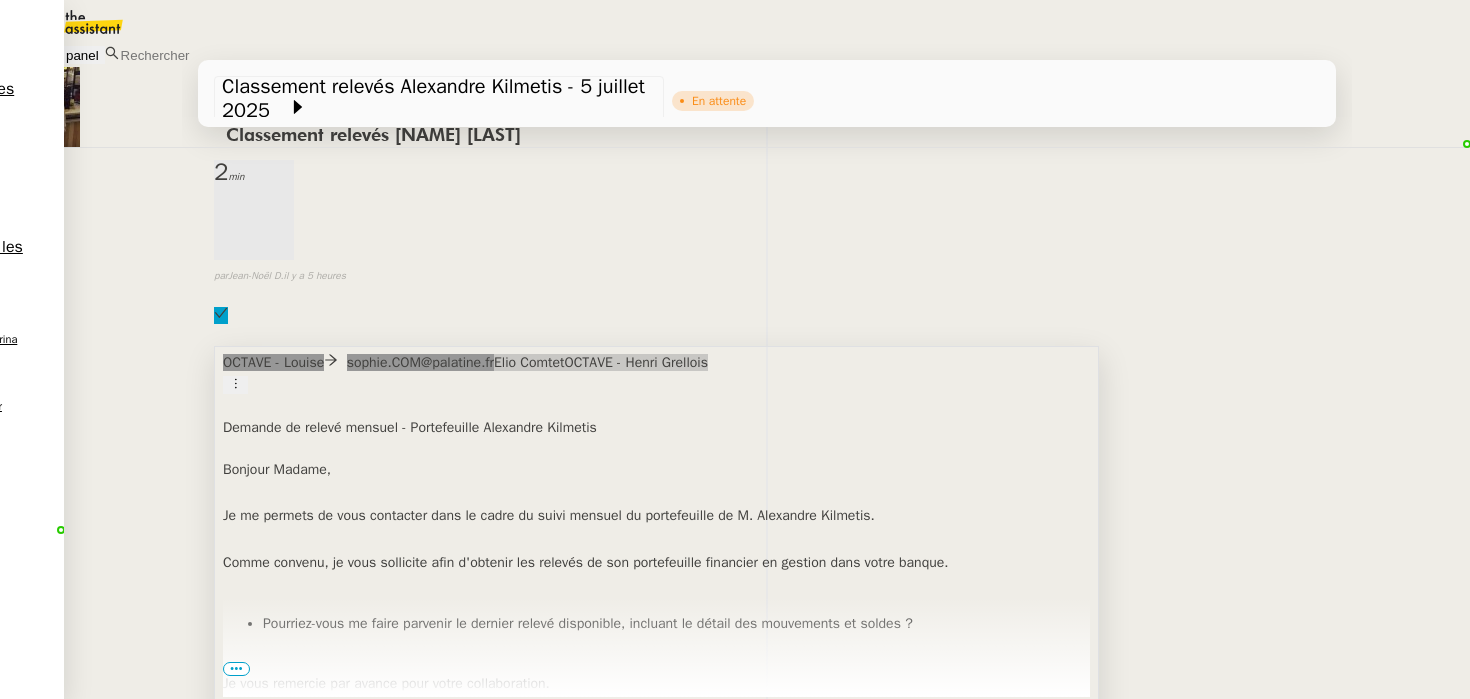click at bounding box center [656, 660] 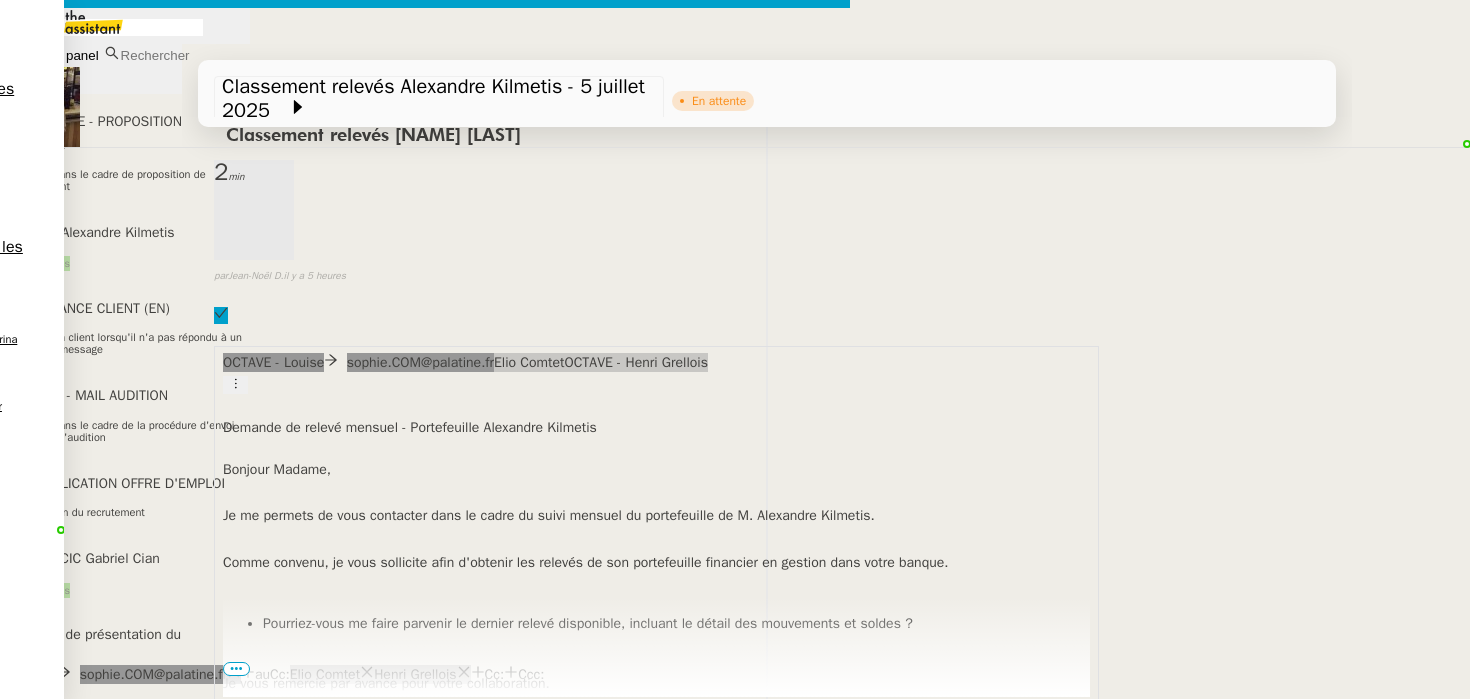 scroll, scrollTop: 0, scrollLeft: 42, axis: horizontal 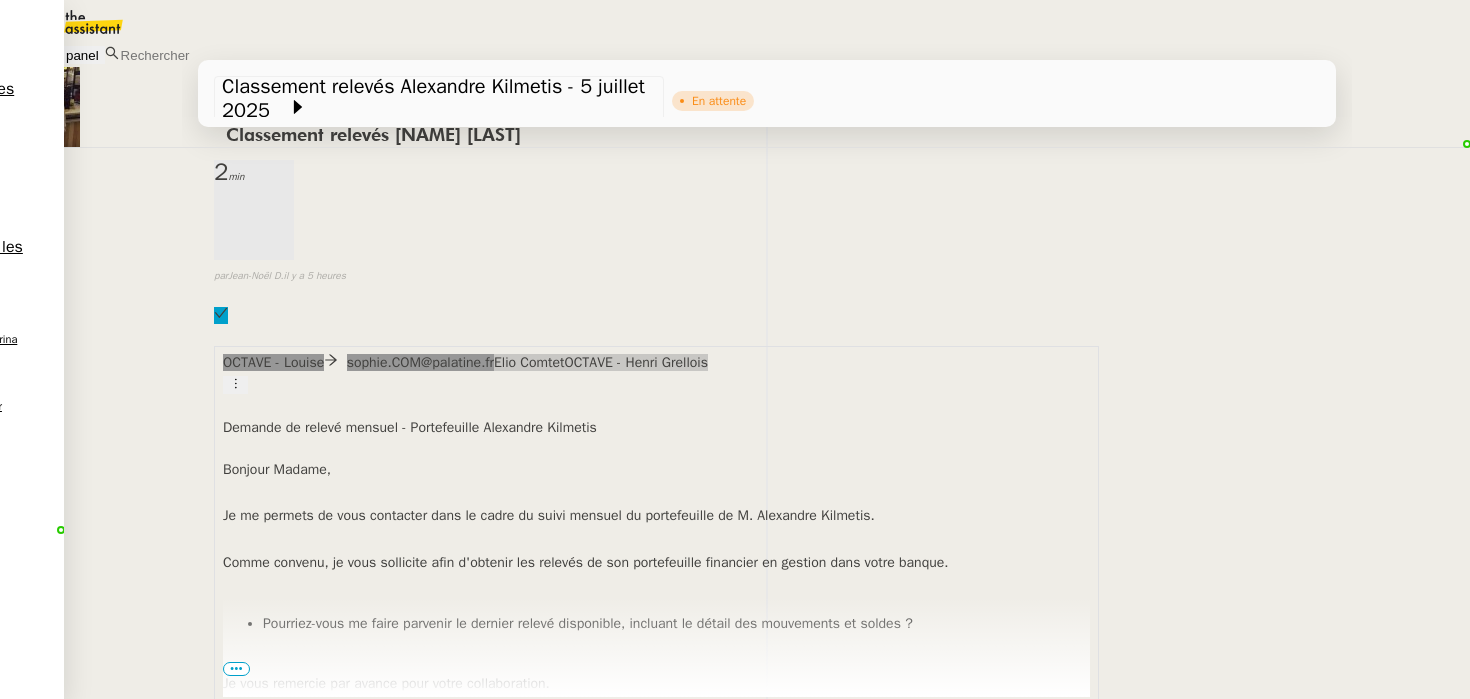 click on "assistant@octave-fo.com" at bounding box center [145, 11] 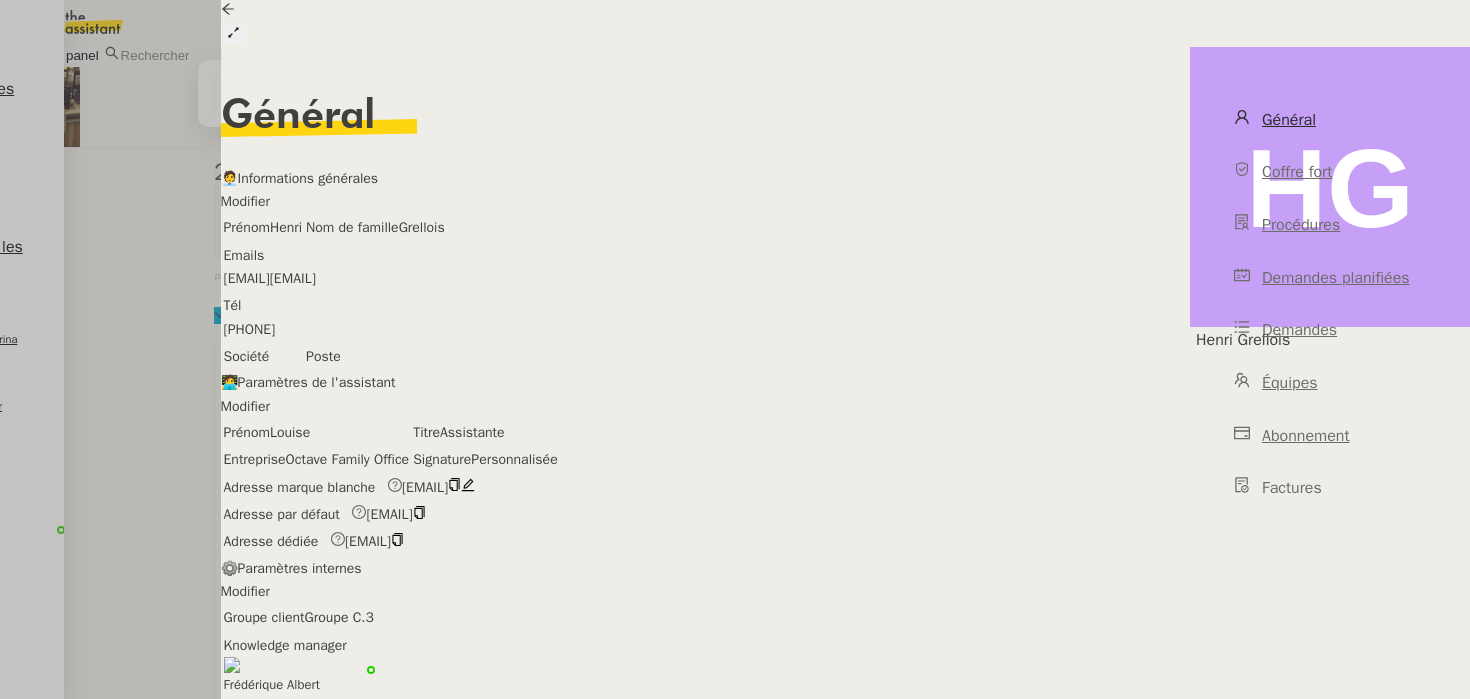 scroll, scrollTop: 160, scrollLeft: 0, axis: vertical 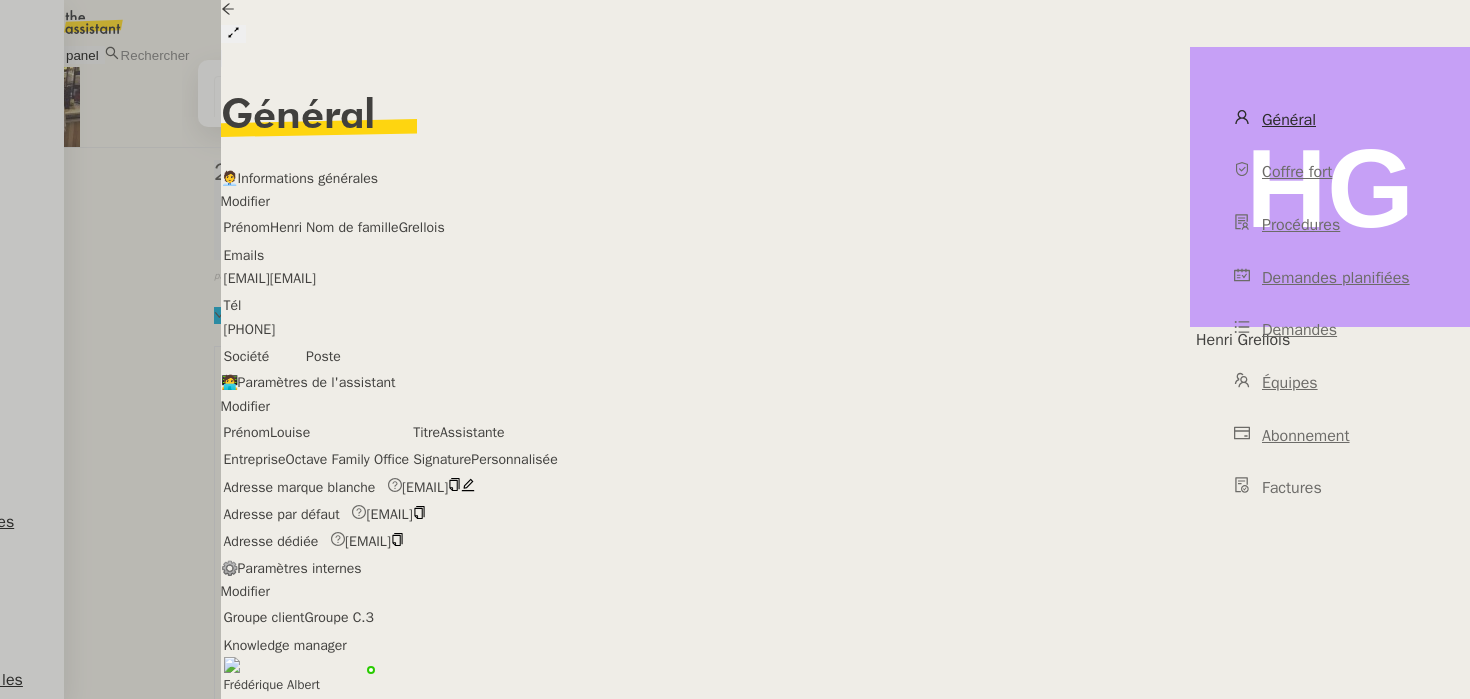 click at bounding box center [735, 349] 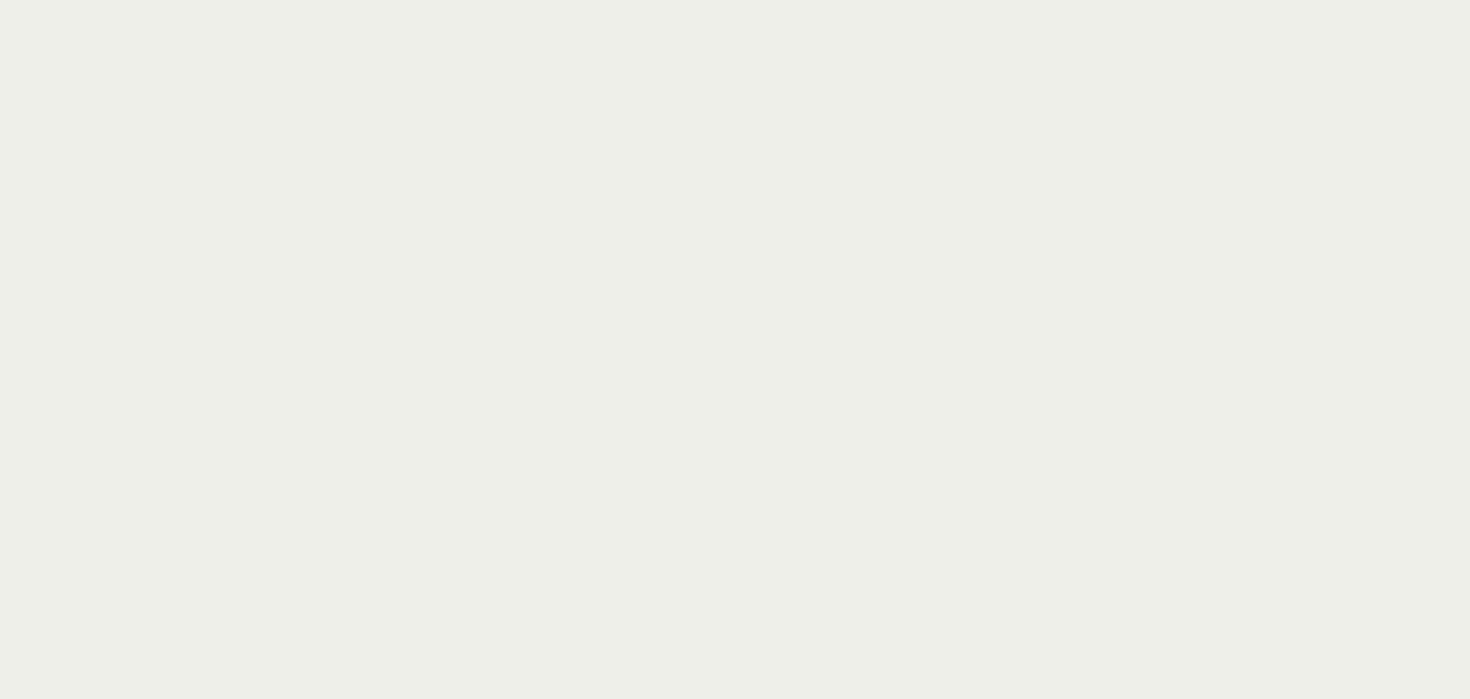 scroll, scrollTop: 0, scrollLeft: 0, axis: both 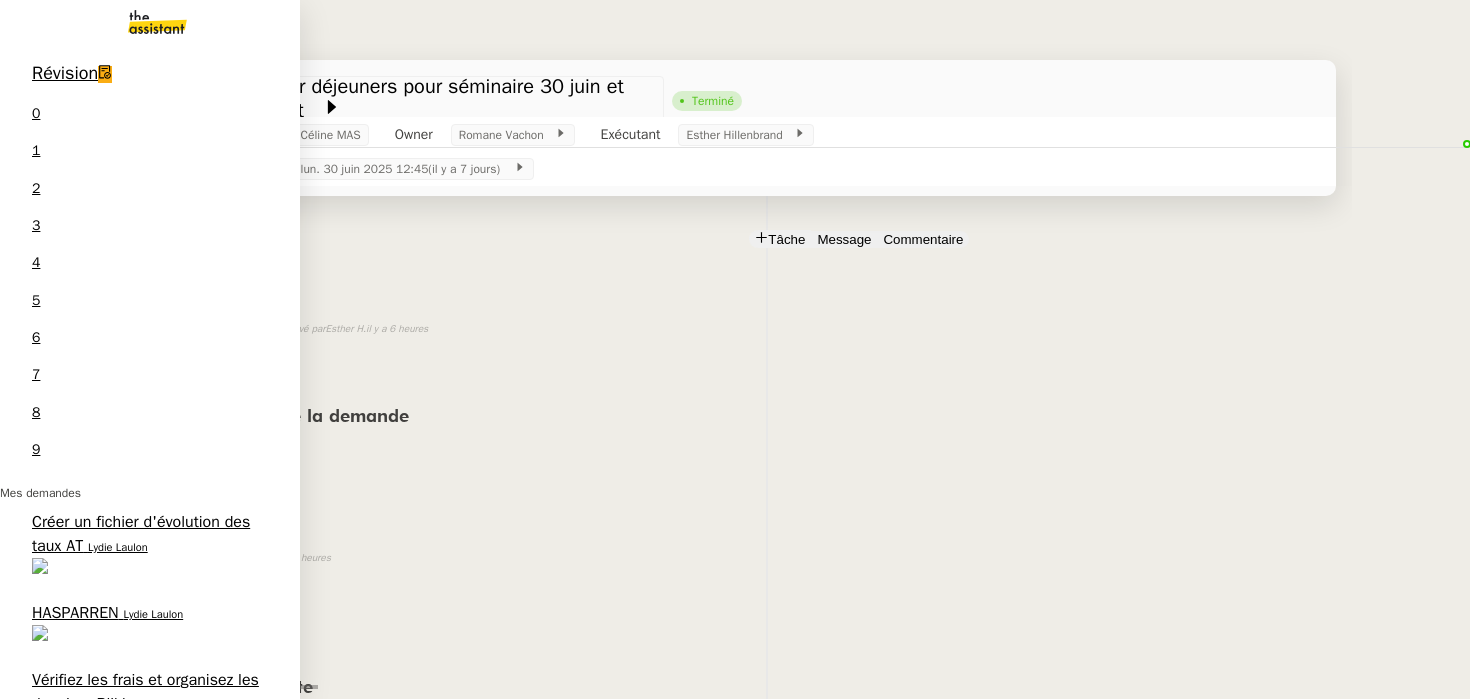 click on "Transfert de mail    Laurène Gauthier" at bounding box center [150, 852] 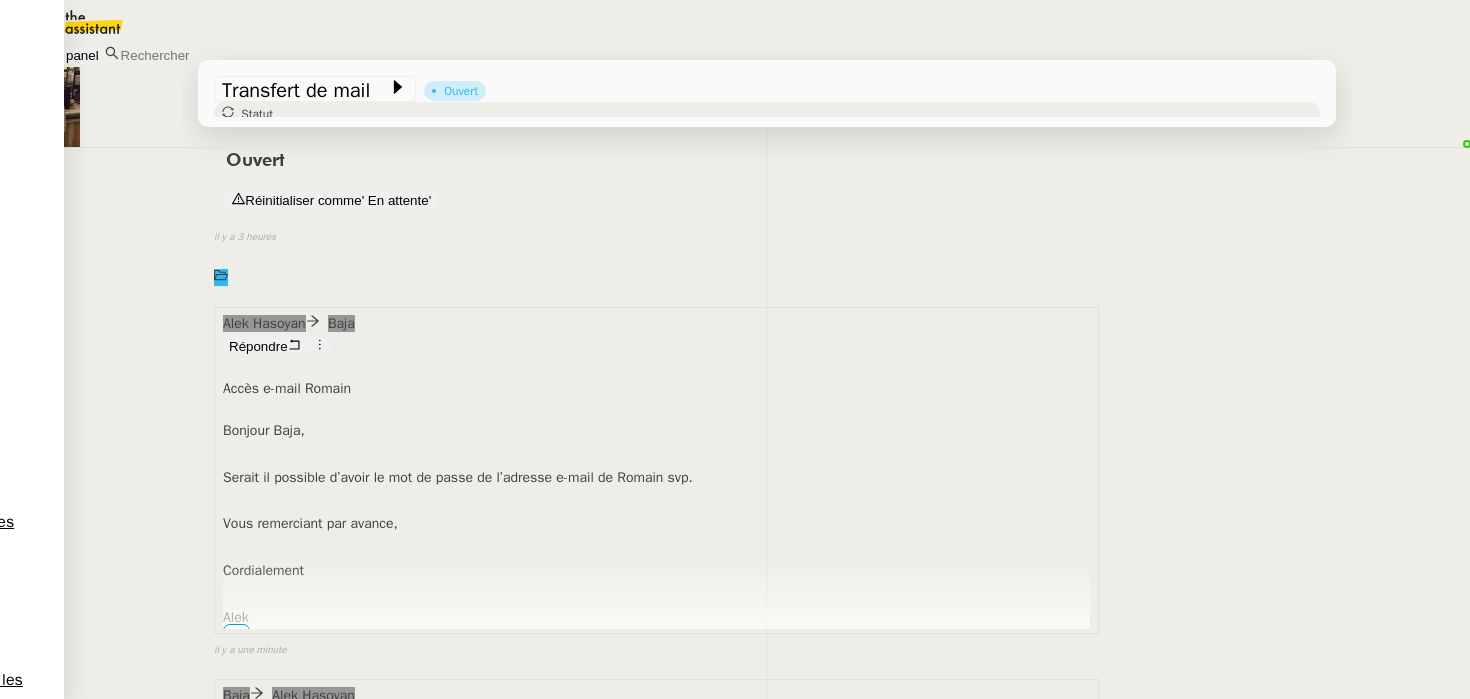 scroll, scrollTop: 0, scrollLeft: 0, axis: both 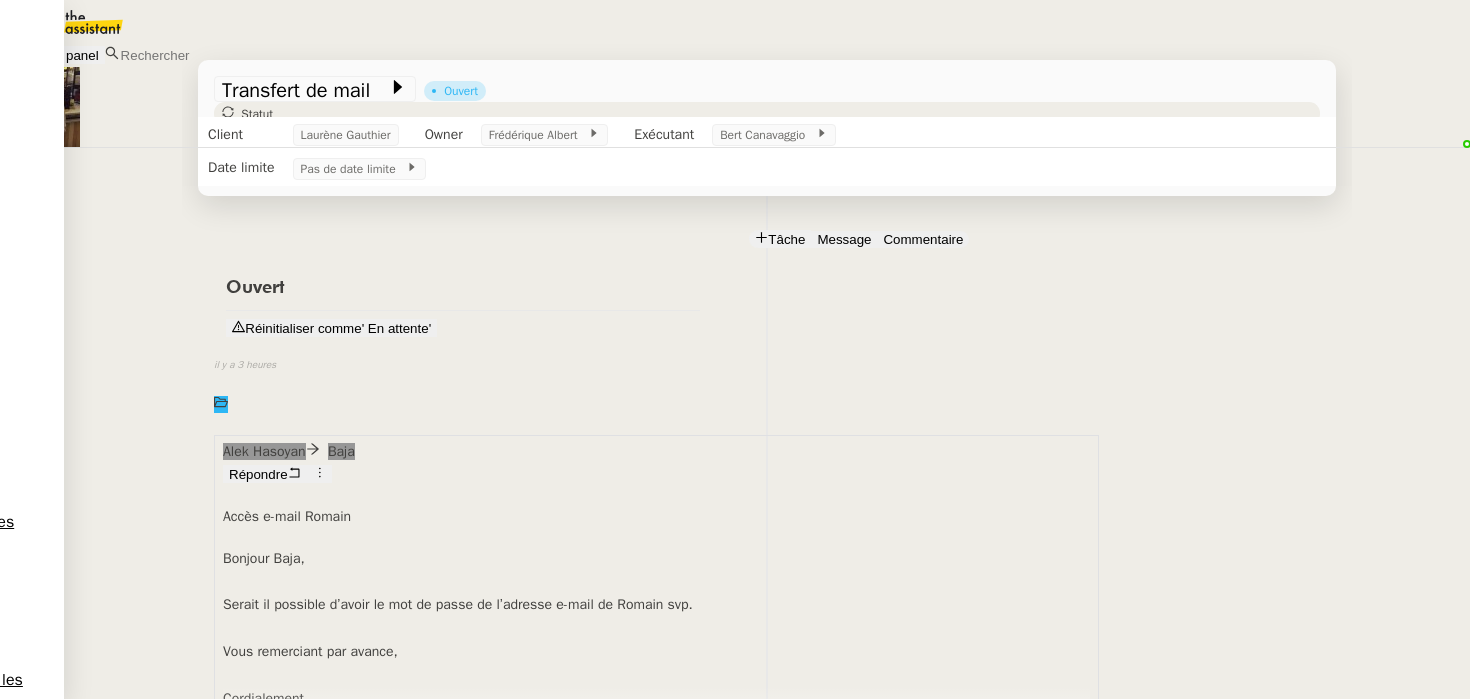 click on "Google Workspace TeamG" at bounding box center (146, 2489) 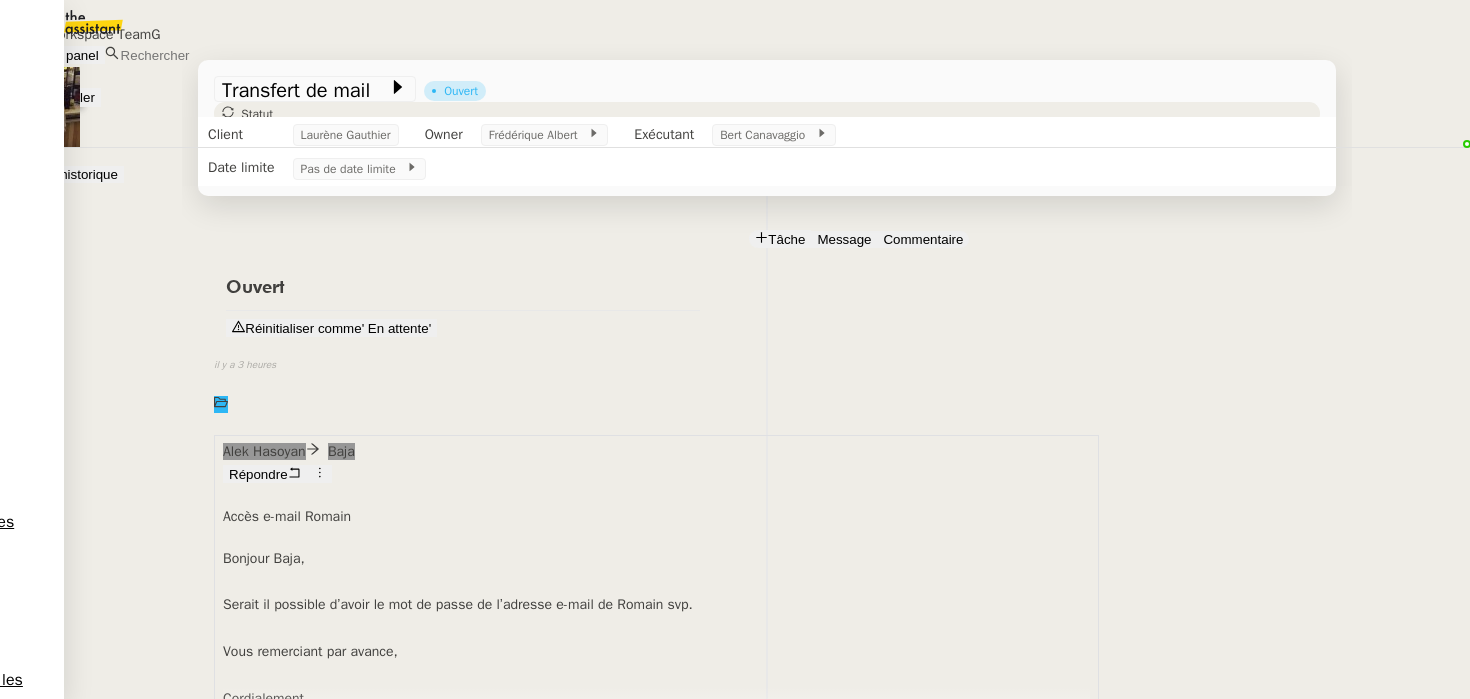 click on "Déverrouiller" at bounding box center (50, 97) 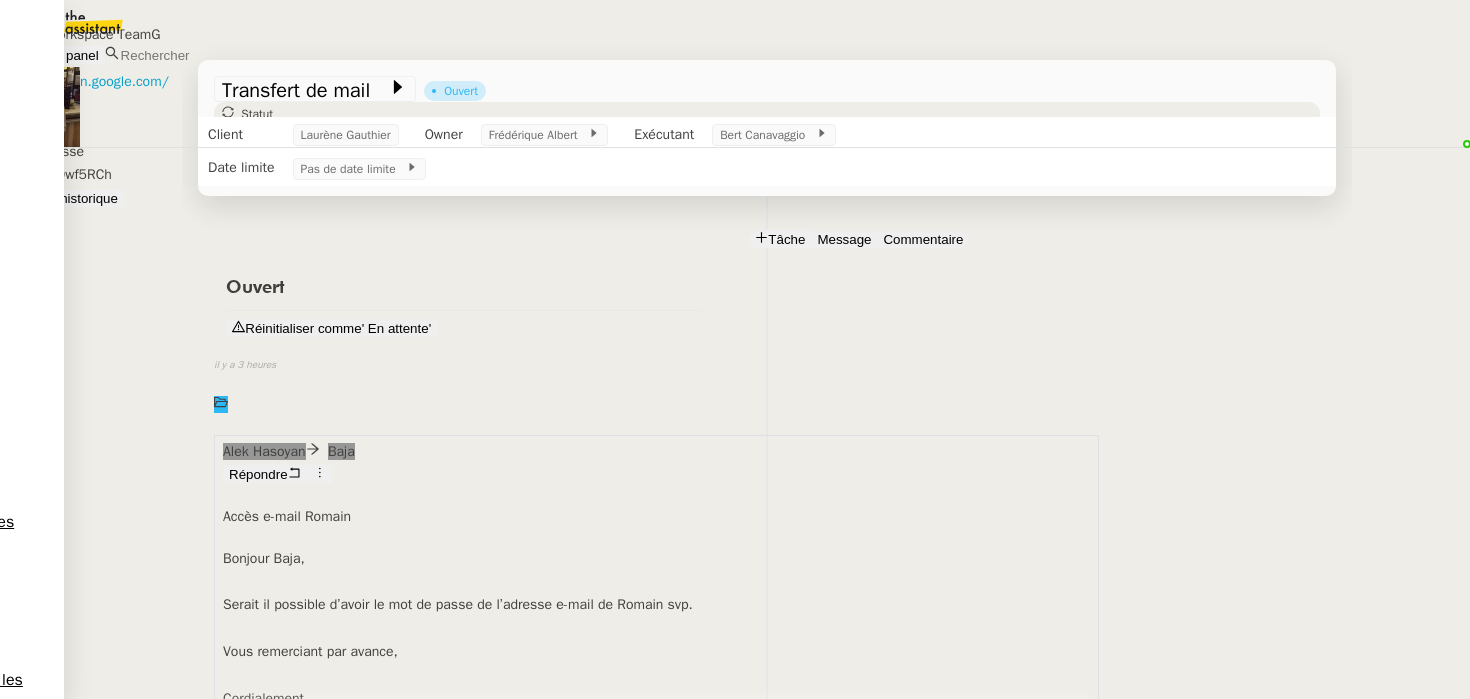 click on "JcQ3Areg0wf5RCh" at bounding box center (56, 174) 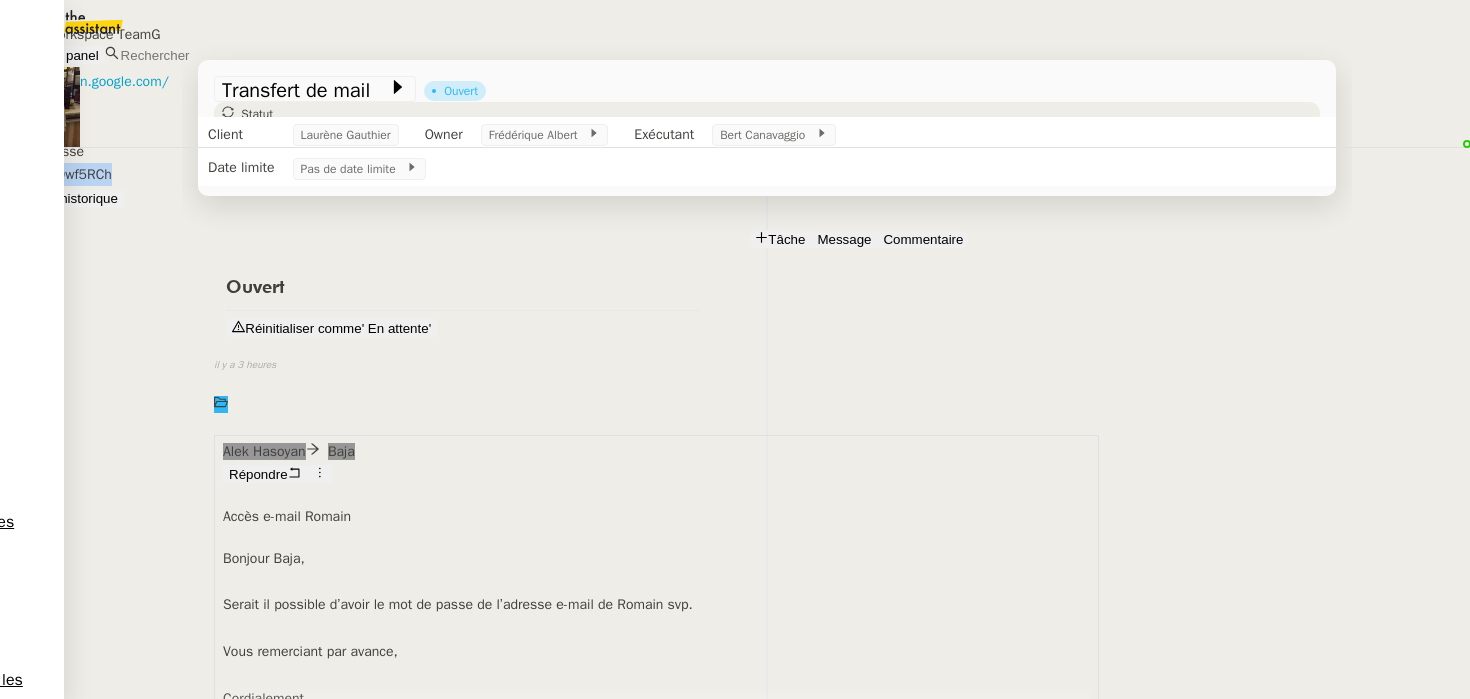 click on "JcQ3Areg0wf5RCh" at bounding box center (56, 174) 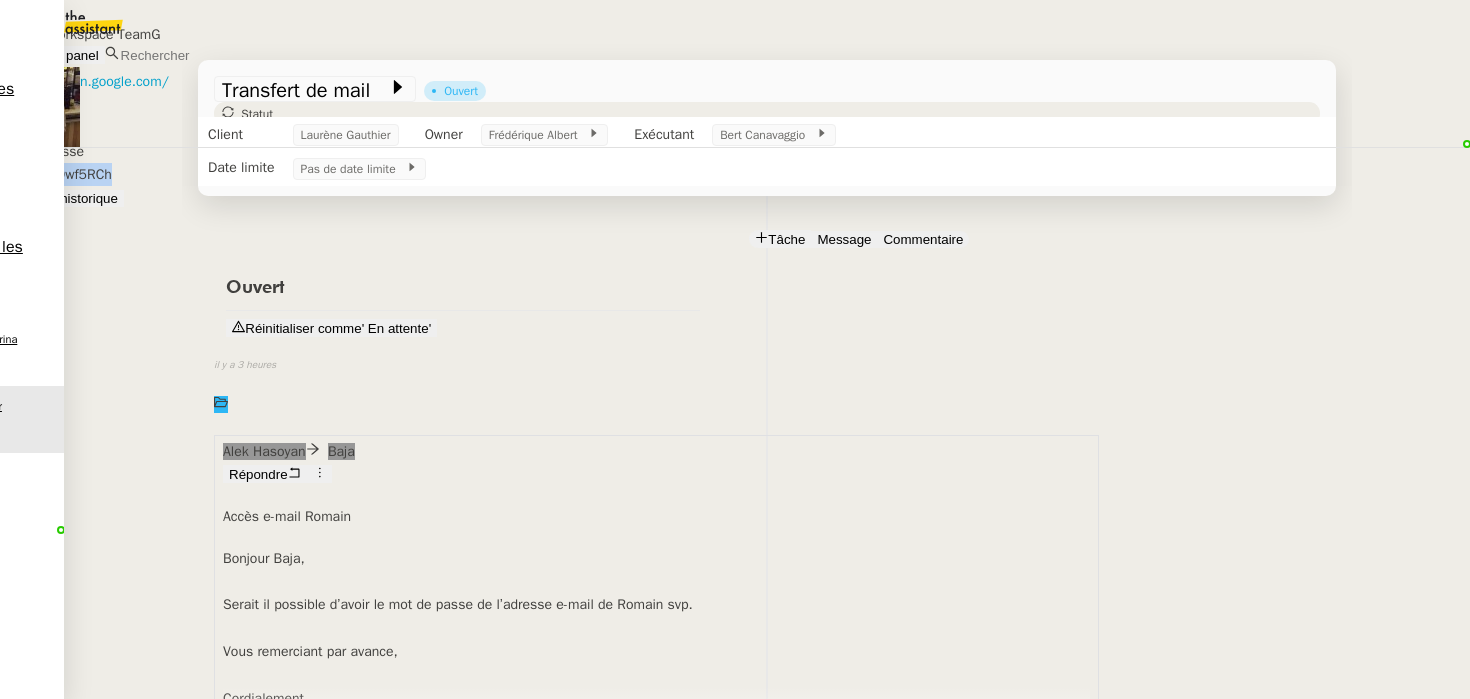 click at bounding box center [12, 11] 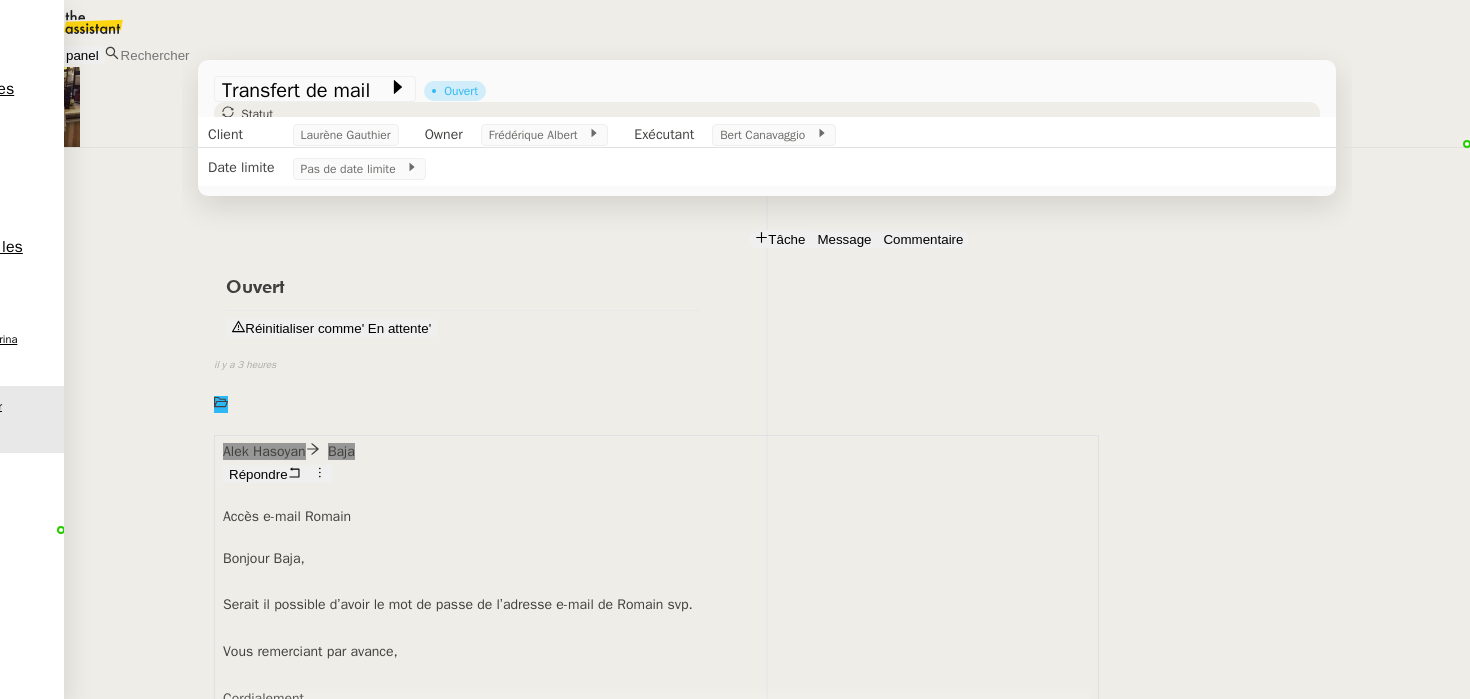 click on "Message" at bounding box center [844, 239] 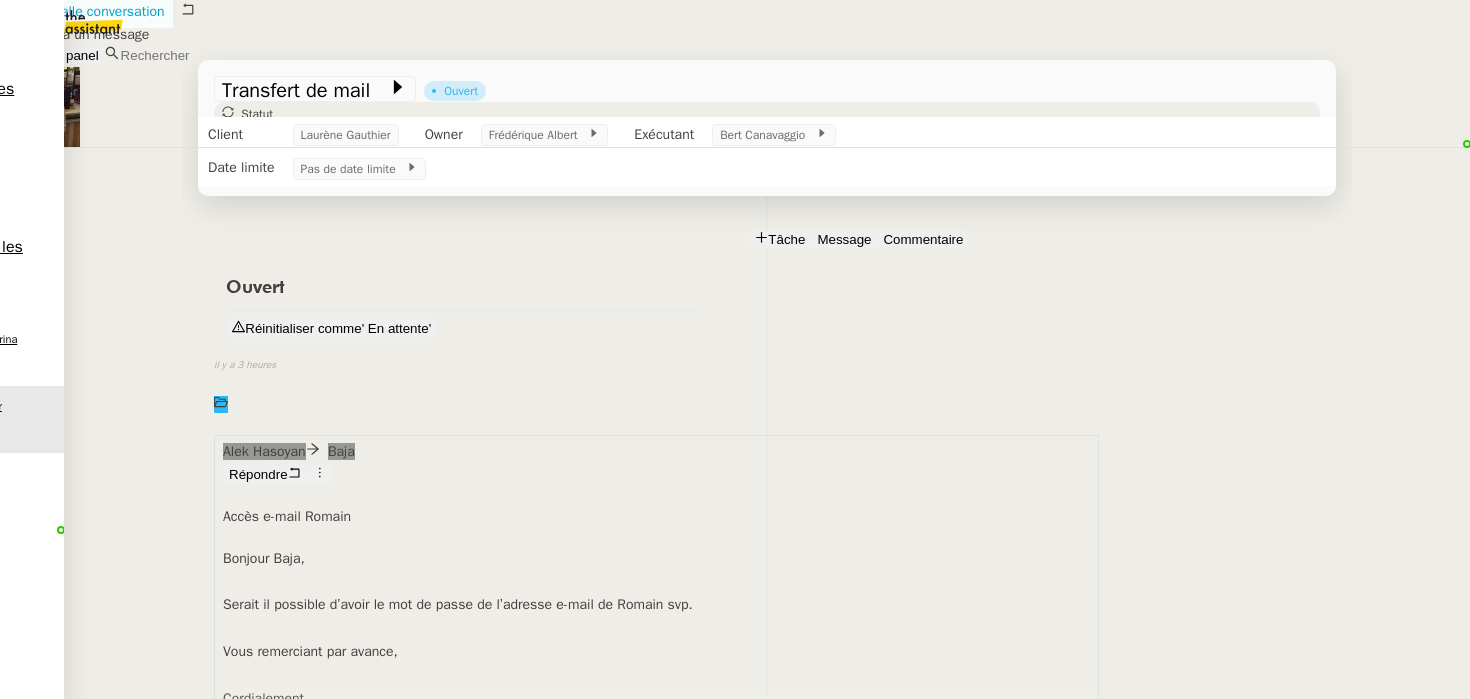 click on "Nouvelle conversation" at bounding box center [97, 11] 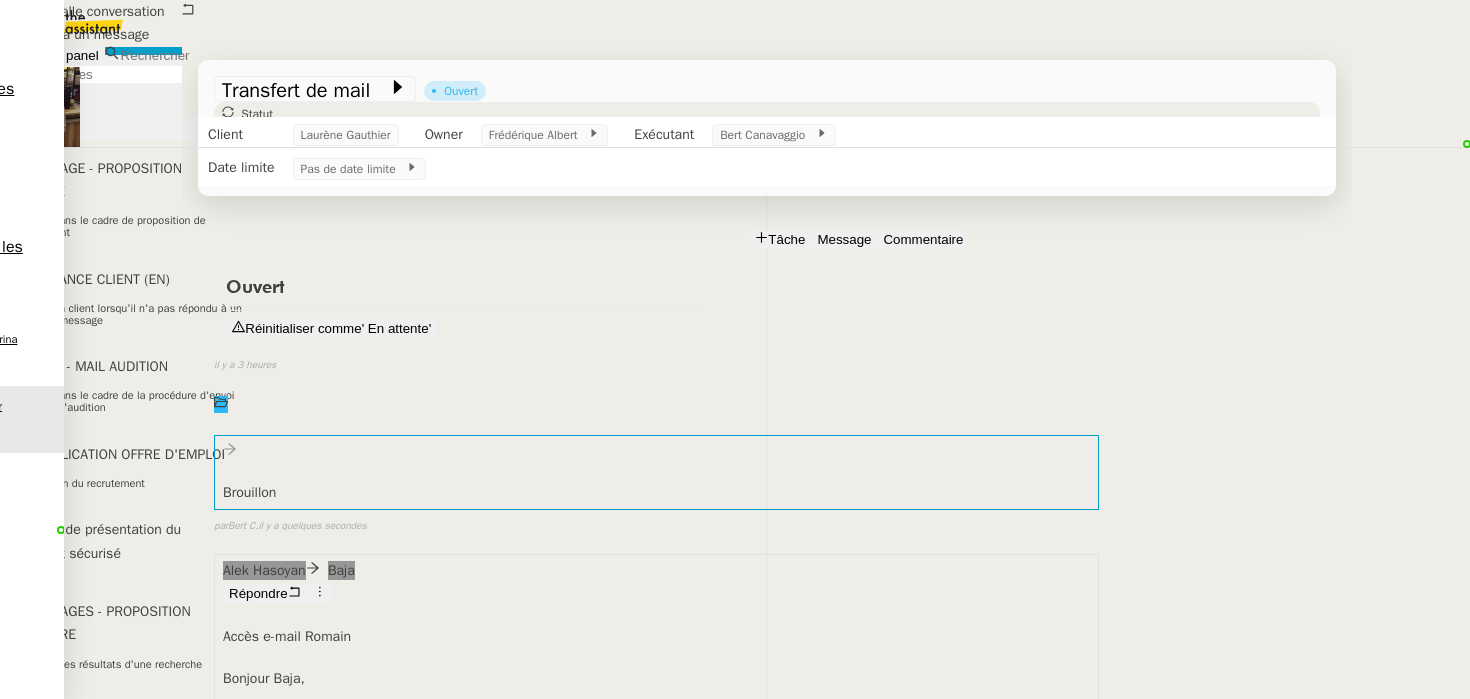 click on "_______         au
Cc:
Ccc:" at bounding box center [425, 721] 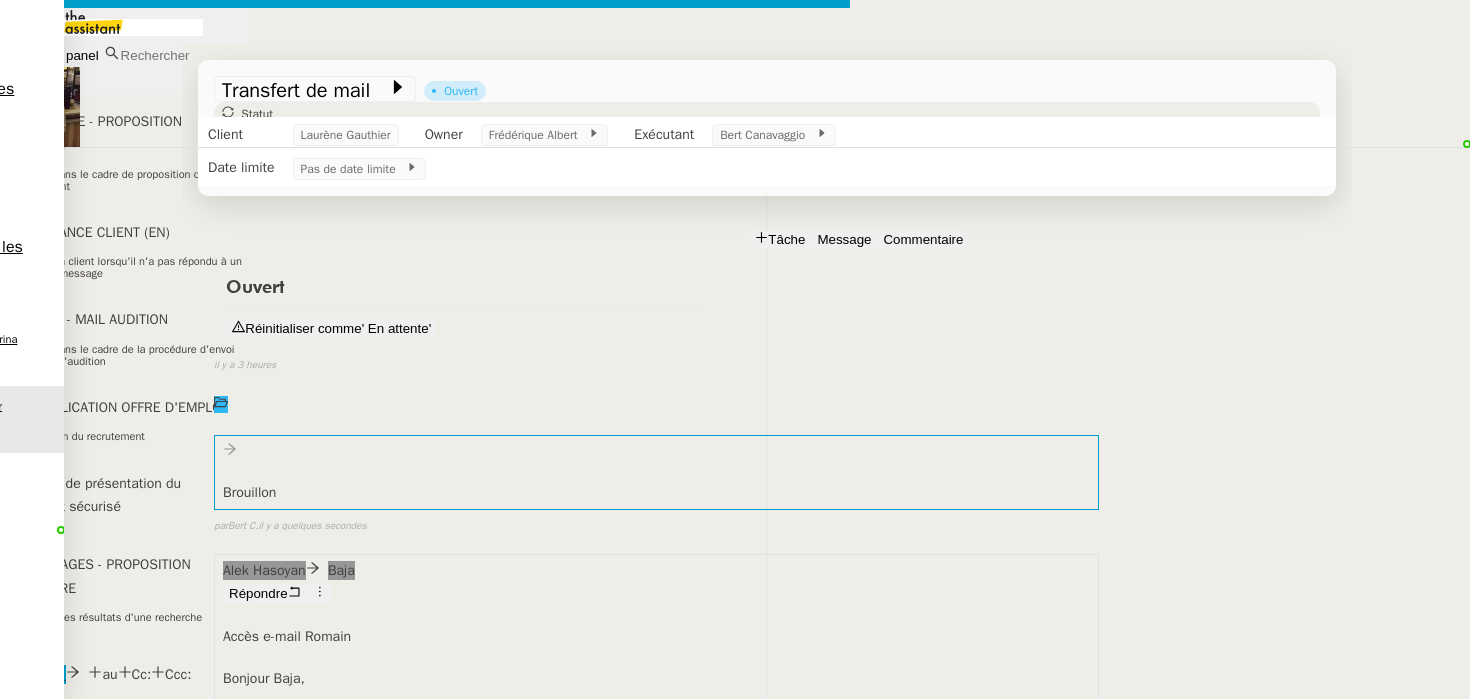 click on "_______" at bounding box center [41, 674] 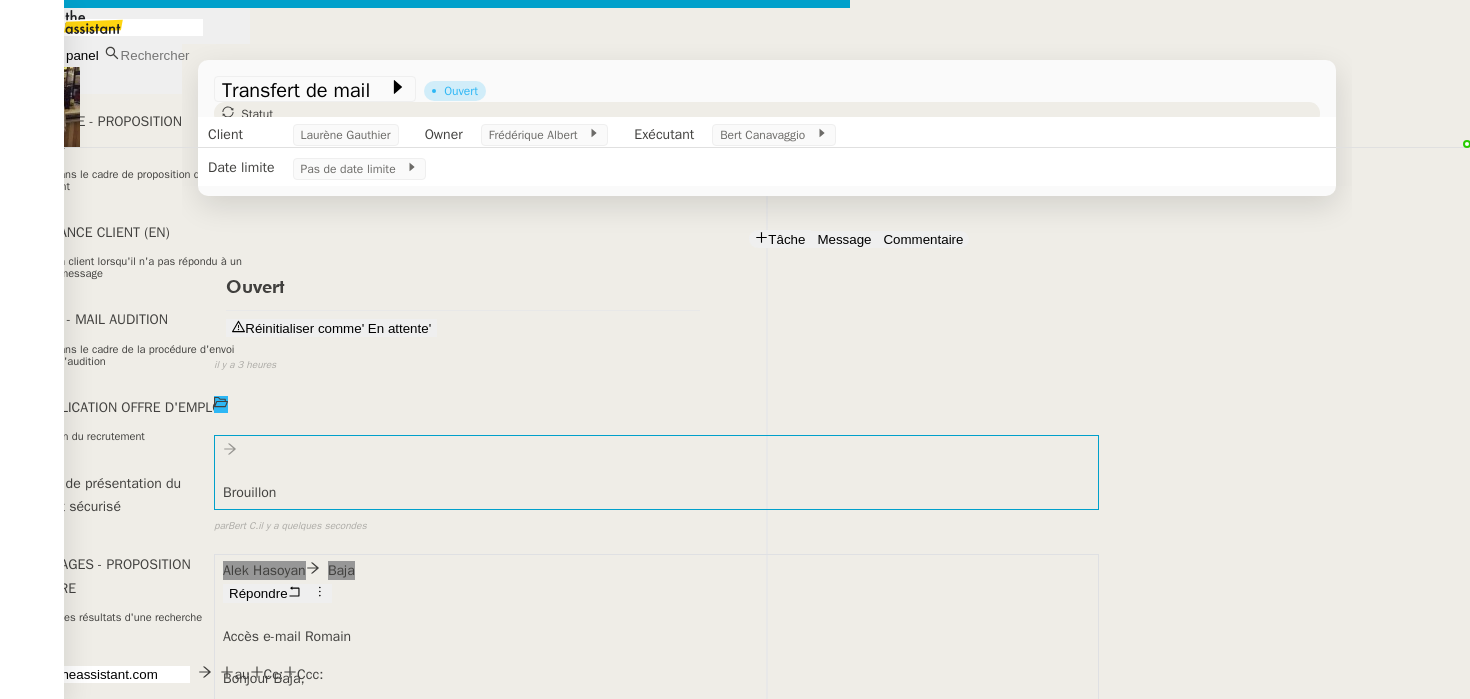scroll, scrollTop: 6, scrollLeft: 0, axis: vertical 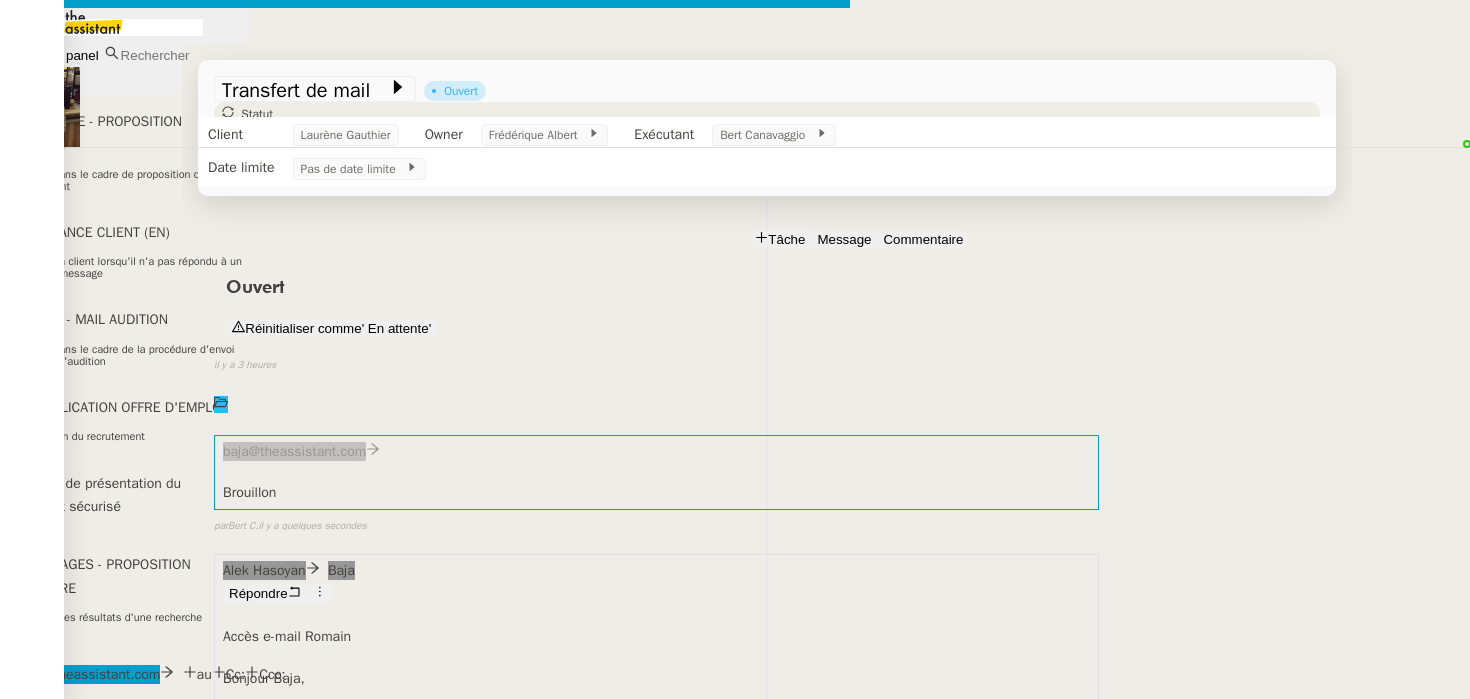 click on "Service TA - VOYAGE - PROPOSITION GLOBALE    A utiliser dans le cadre de proposition de déplacement TA - RELANCE CLIENT (EN)    Relancer un client lorsqu'il n'a pas répondu à un précédent message BAFERTY - MAIL AUDITION    A utiliser dans le cadre de la procédure d'envoi des mails d'audition TA - PUBLICATION OFFRE D'EMPLOI     Organisation du recrutement Discours de présentation du paiement sécurisé    TA - VOYAGES - PROPOSITION ITINERAIRE    Soumettre les résultats d'une recherche TA - CONFIRMATION PAIEMENT (EN)    Confirmer avec le client de modèle de transaction - Attention Plan Pro nécessaire. TA - COURRIER EXPEDIE (recommandé)    A utiliser dans le cadre de l'envoi d'un courrier recommandé TA - PARTAGE DE CALENDRIER (EN)    A utiliser pour demander au client de partager son calendrier afin de faciliter l'accès et la gestion PSPI - Appel de fonds MJL    A utiliser dans le cadre de la procédure d'appel de fonds MJL TA - RELANCE CLIENT    TA - AR PROCEDURES        21 YIELD" at bounding box center (735, 495) 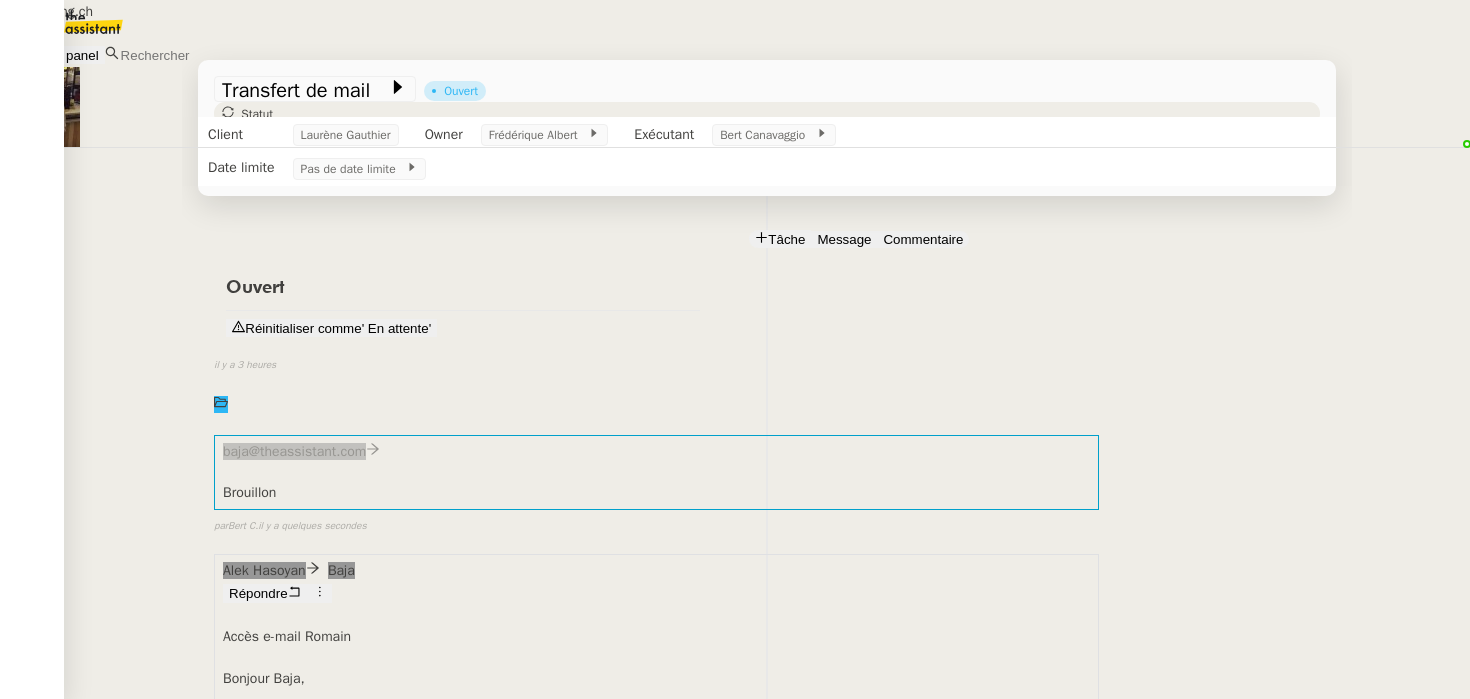 click on "alek@teamg.ch" at bounding box center [145, 11] 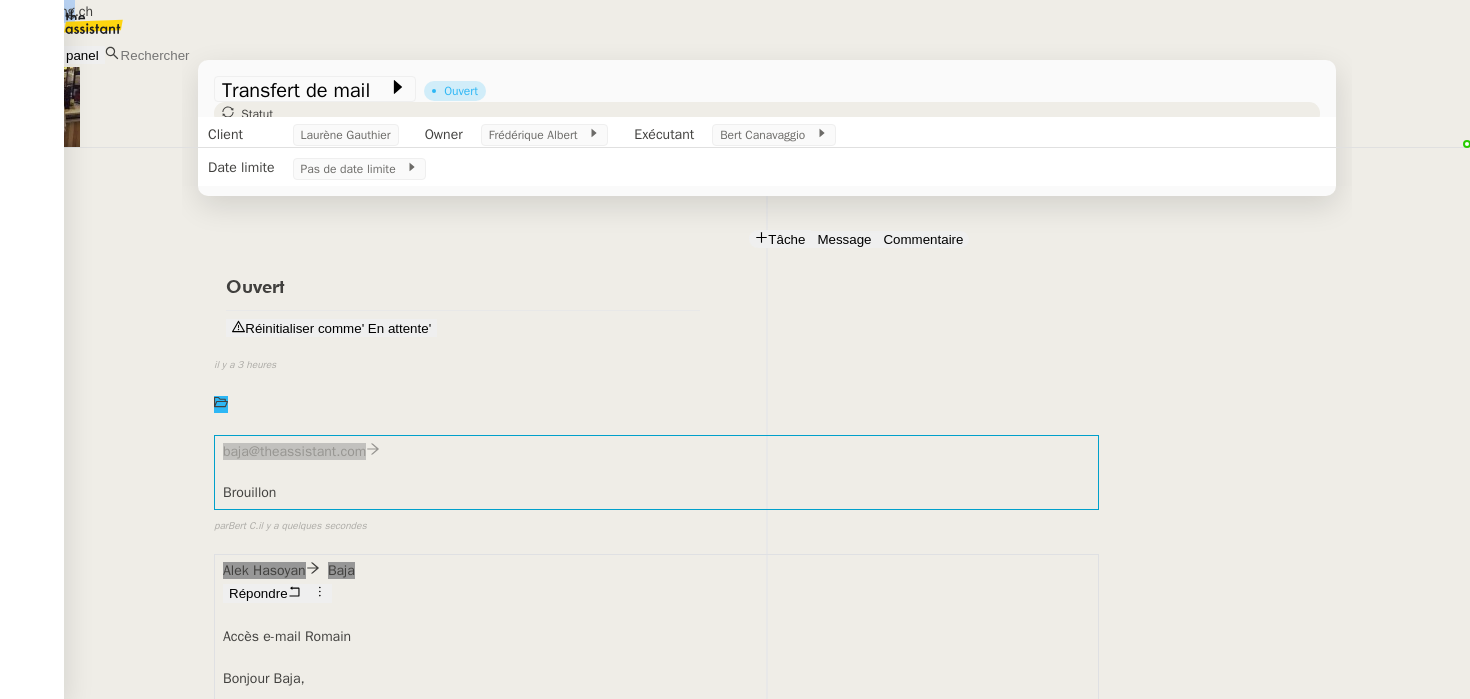 click on "alek@teamg.ch" at bounding box center [145, 11] 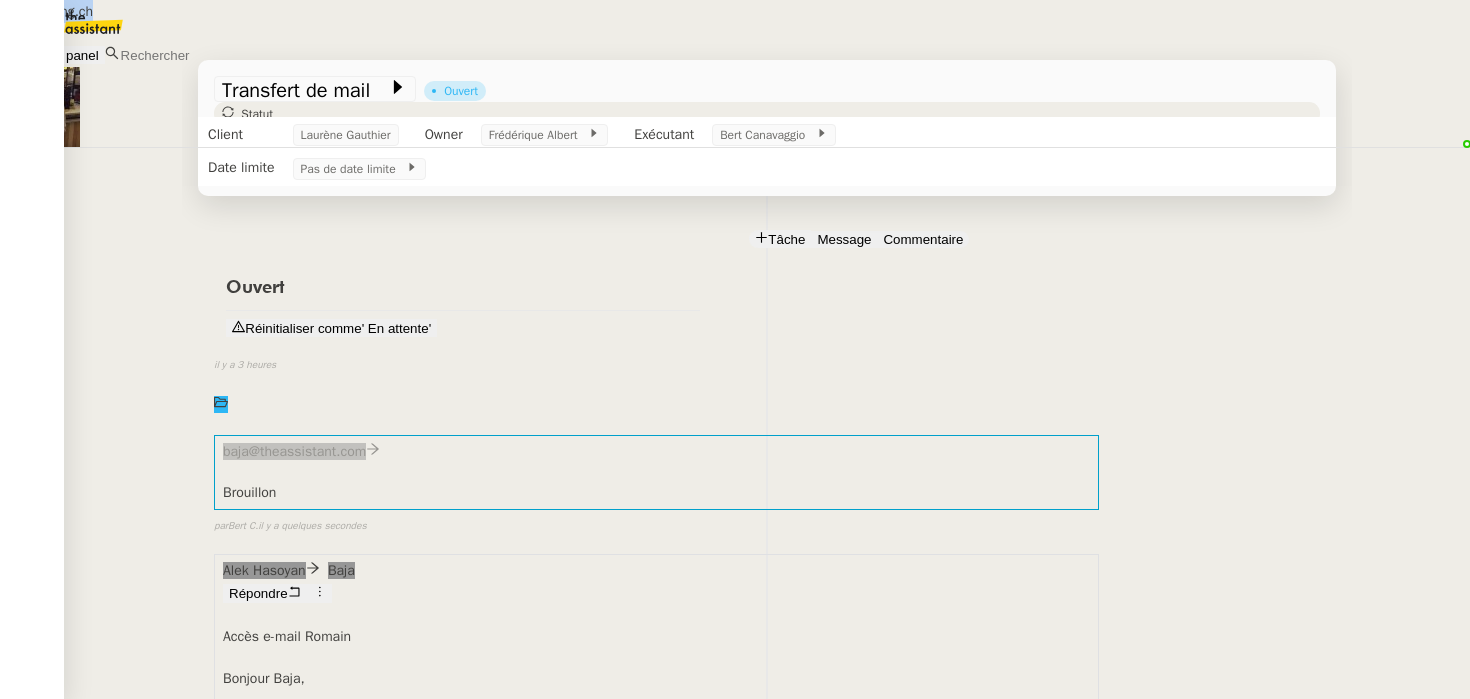 click on "alek@teamg.ch" at bounding box center [145, 11] 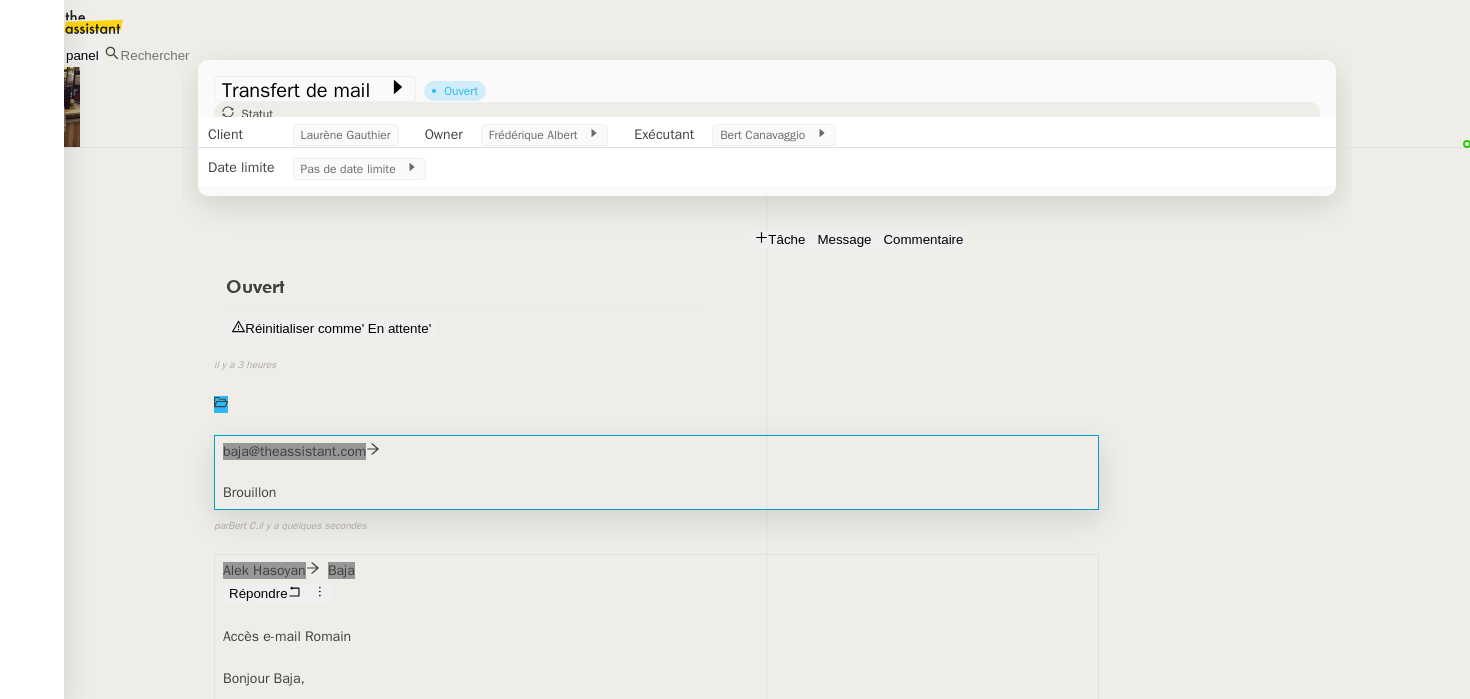 click on "baja@theassistant.com       ••• Brouillon" at bounding box center (656, 472) 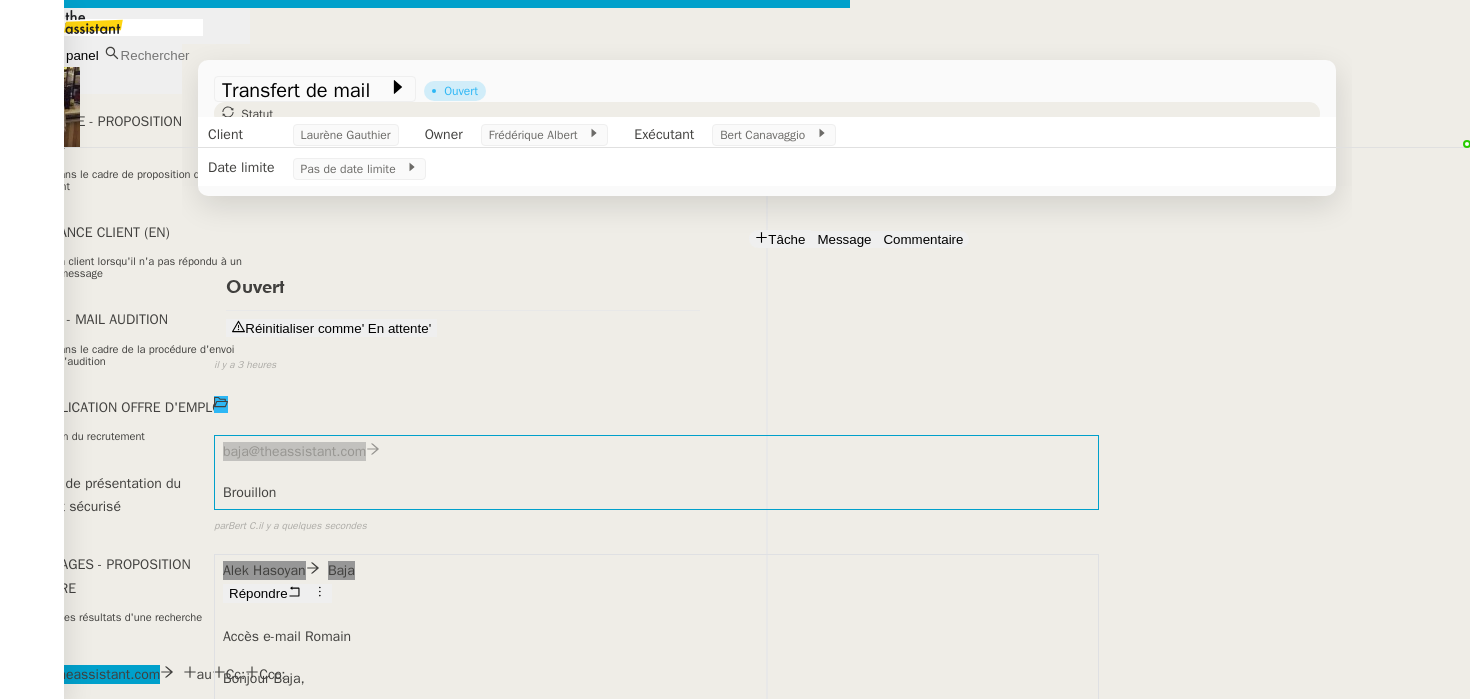 scroll, scrollTop: 0, scrollLeft: 42, axis: horizontal 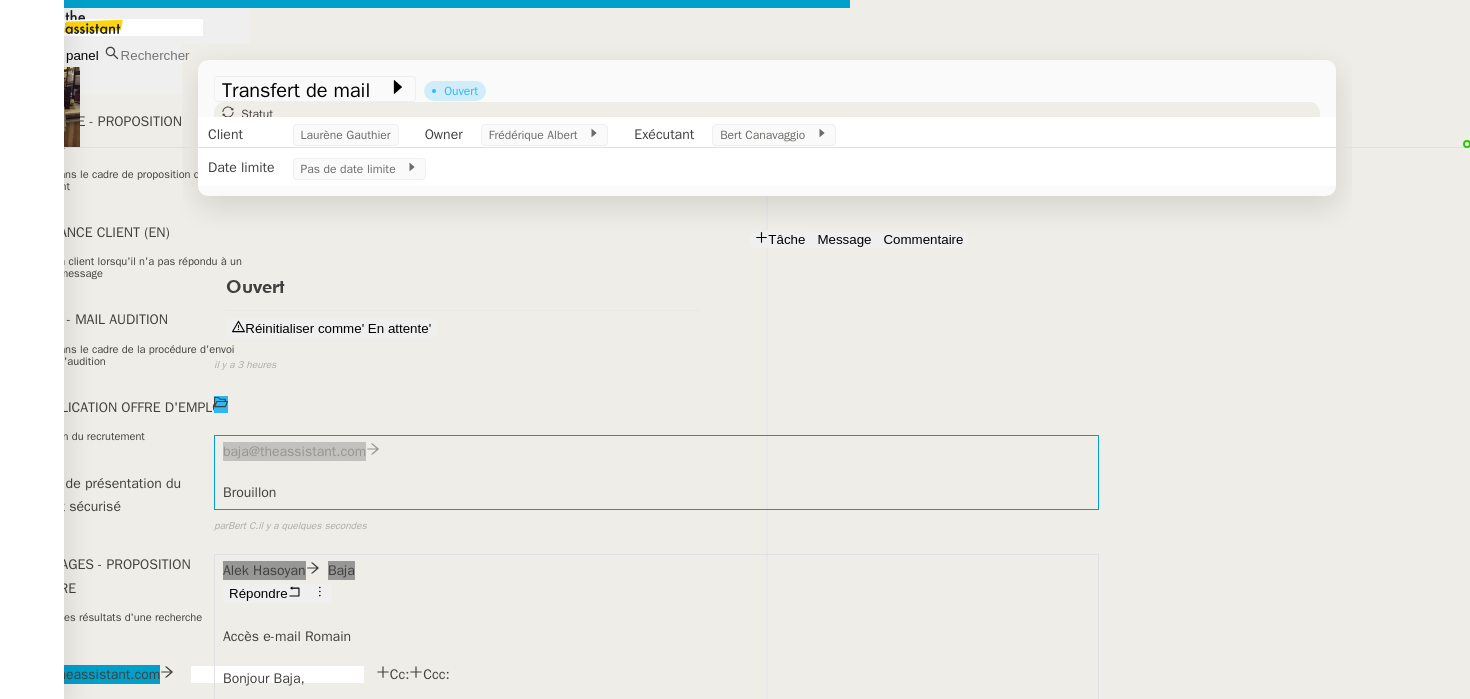paste on "alek@teamg.ch" 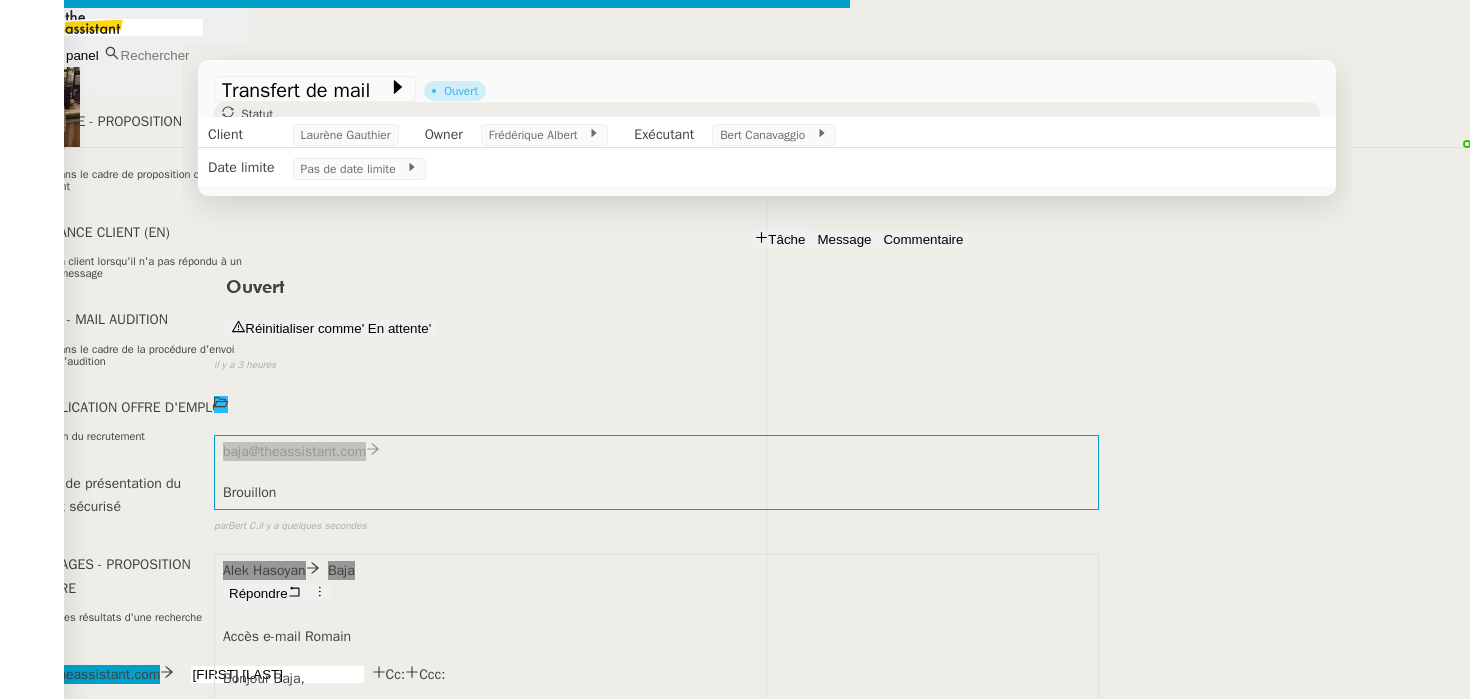 type on "raphael gauth" 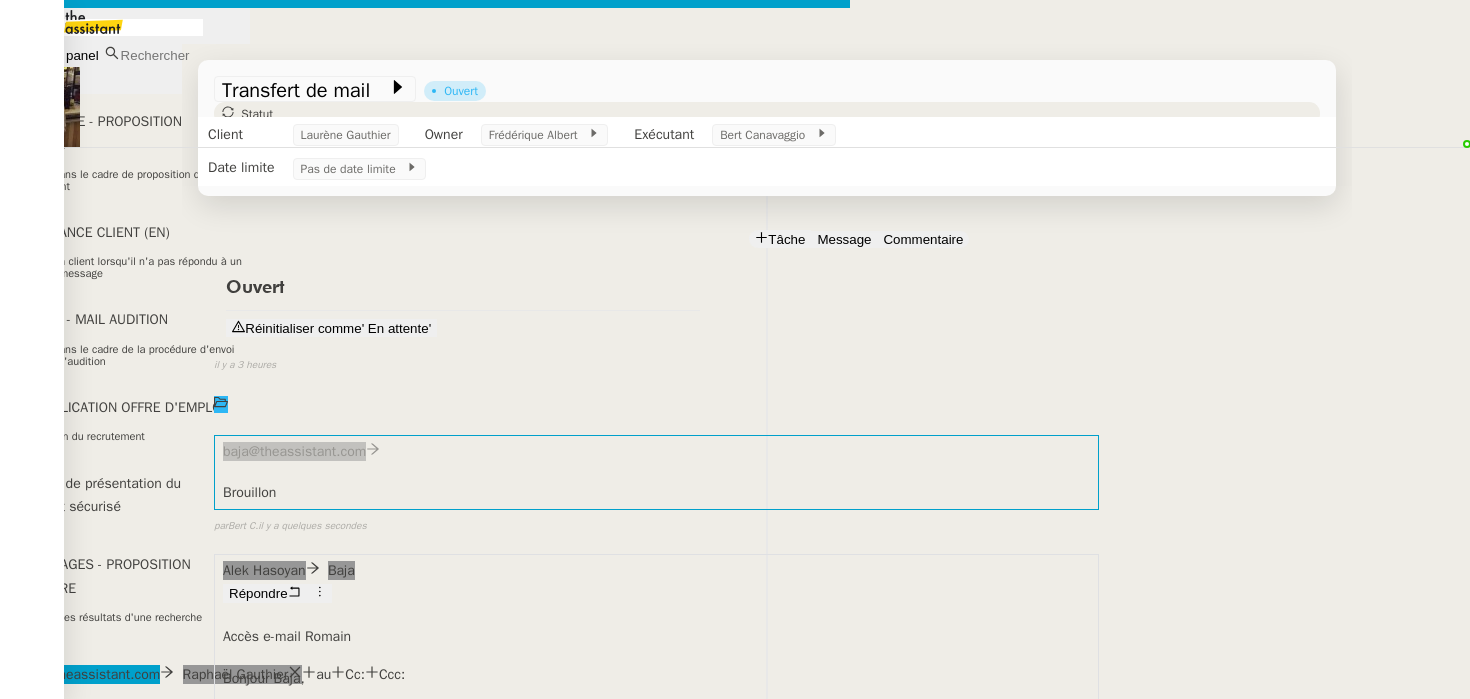 click at bounding box center [425, 719] 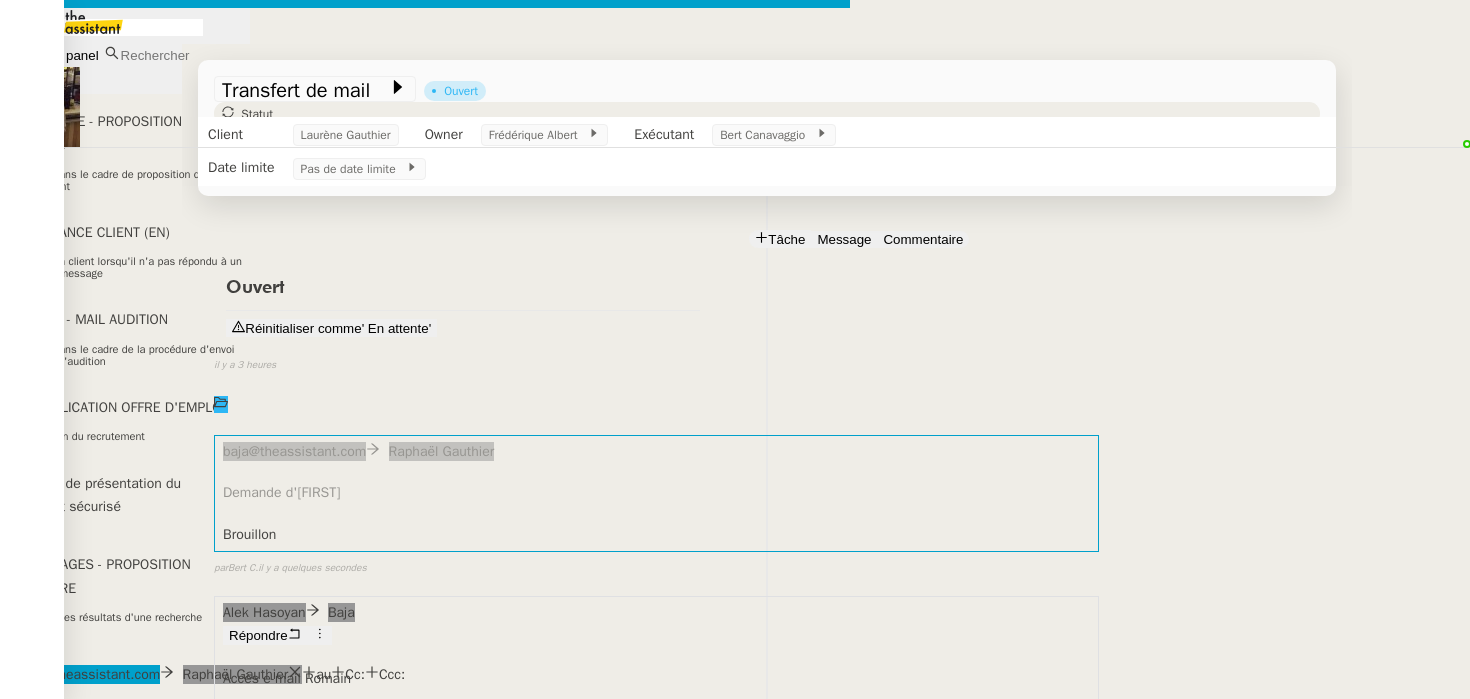 type on "Demande d'Alek" 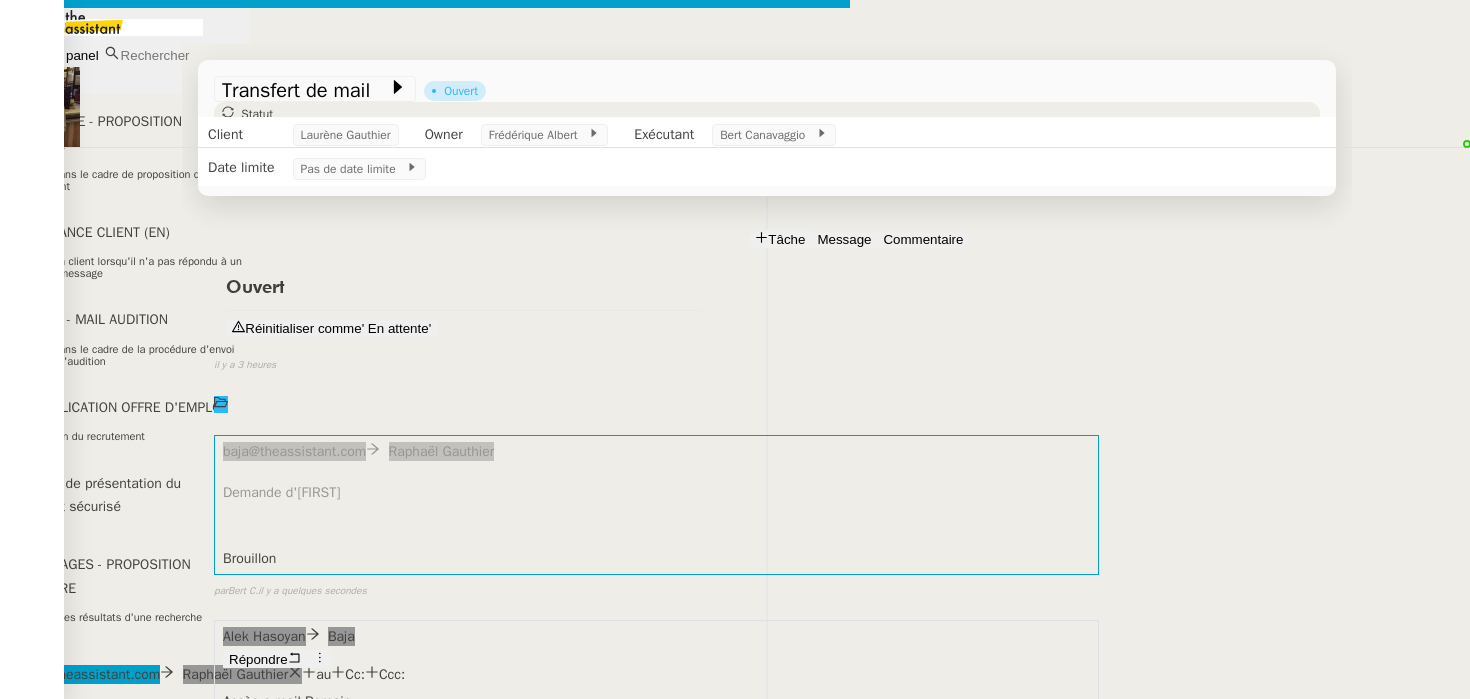 click at bounding box center (61, 798) 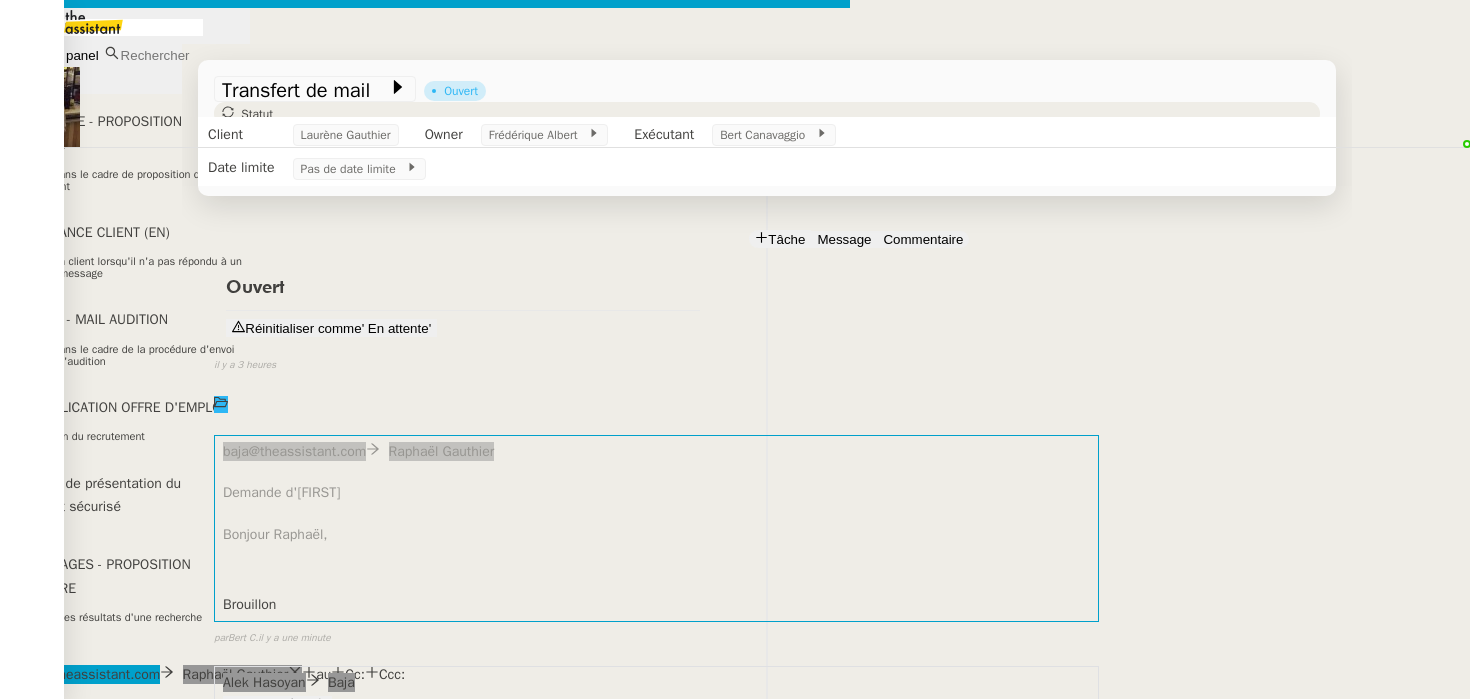 click on "Service TA - VOYAGE - PROPOSITION GLOBALE    A utiliser dans le cadre de proposition de déplacement TA - RELANCE CLIENT (EN)    Relancer un client lorsqu'il n'a pas répondu à un précédent message BAFERTY - MAIL AUDITION    A utiliser dans le cadre de la procédure d'envoi des mails d'audition TA - PUBLICATION OFFRE D'EMPLOI     Organisation du recrutement Discours de présentation du paiement sécurisé    TA - VOYAGES - PROPOSITION ITINERAIRE    Soumettre les résultats d'une recherche TA - CONFIRMATION PAIEMENT (EN)    Confirmer avec le client de modèle de transaction - Attention Plan Pro nécessaire. TA - COURRIER EXPEDIE (recommandé)    A utiliser dans le cadre de l'envoi d'un courrier recommandé TA - PARTAGE DE CALENDRIER (EN)    A utiliser pour demander au client de partager son calendrier afin de faciliter l'accès et la gestion PSPI - Appel de fonds MJL    A utiliser dans le cadre de la procédure d'appel de fonds MJL TA - RELANCE CLIENT    TA - AR PROCEDURES        21 YIELD" at bounding box center (735, 518) 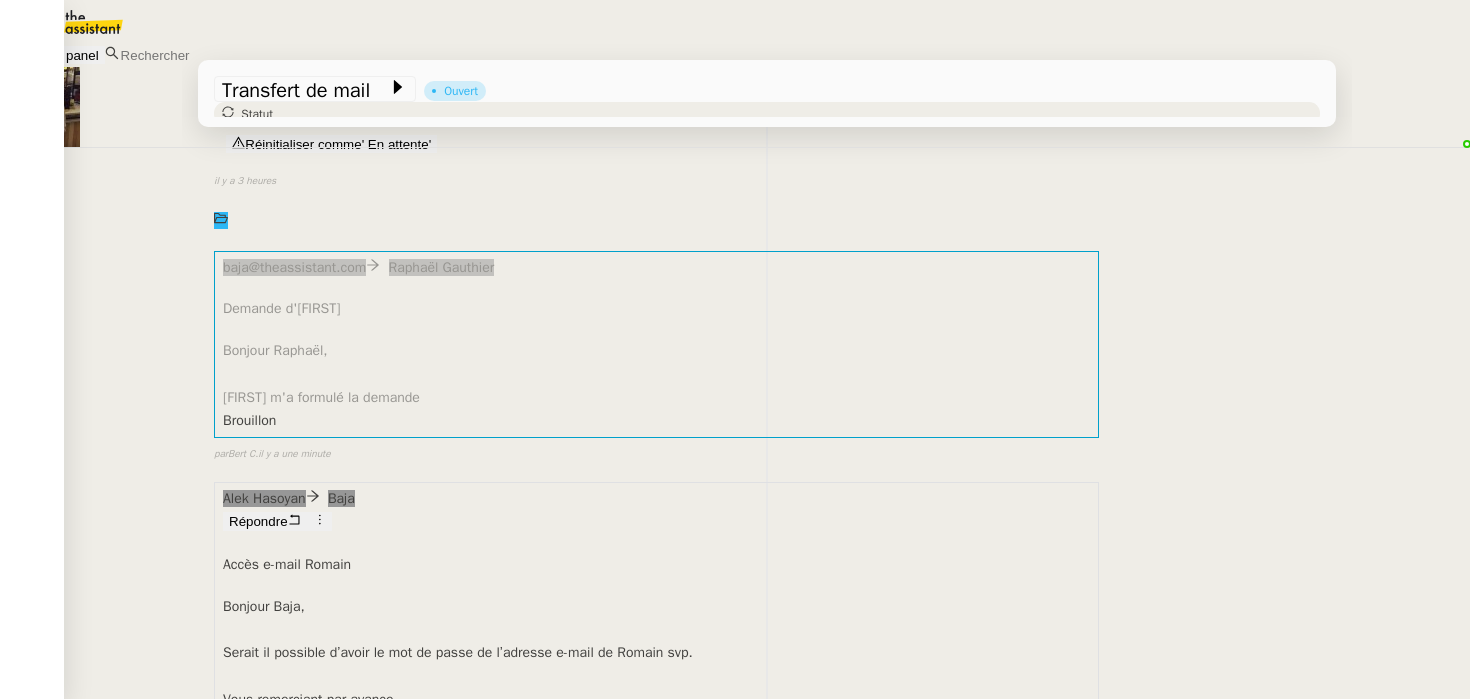 scroll, scrollTop: 289, scrollLeft: 0, axis: vertical 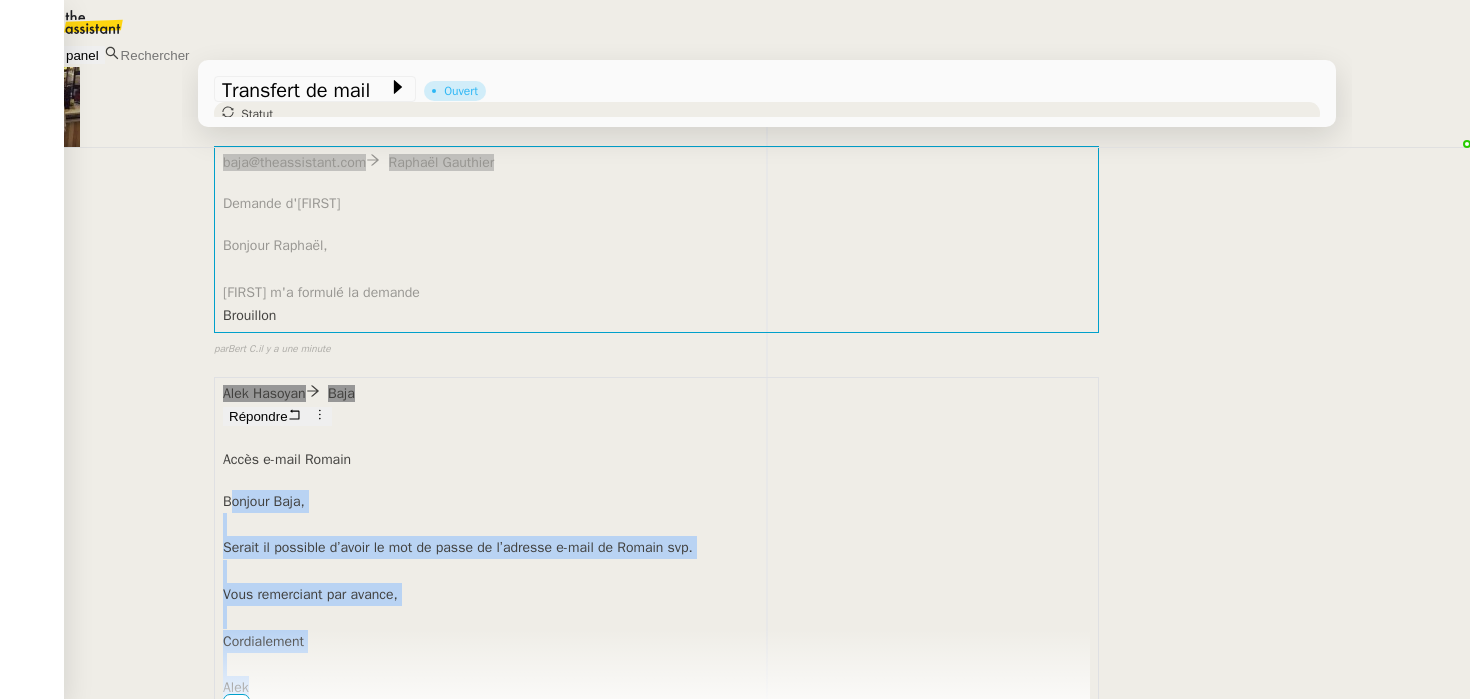 drag, startPoint x: 194, startPoint y: 584, endPoint x: 92, endPoint y: 428, distance: 186.38669 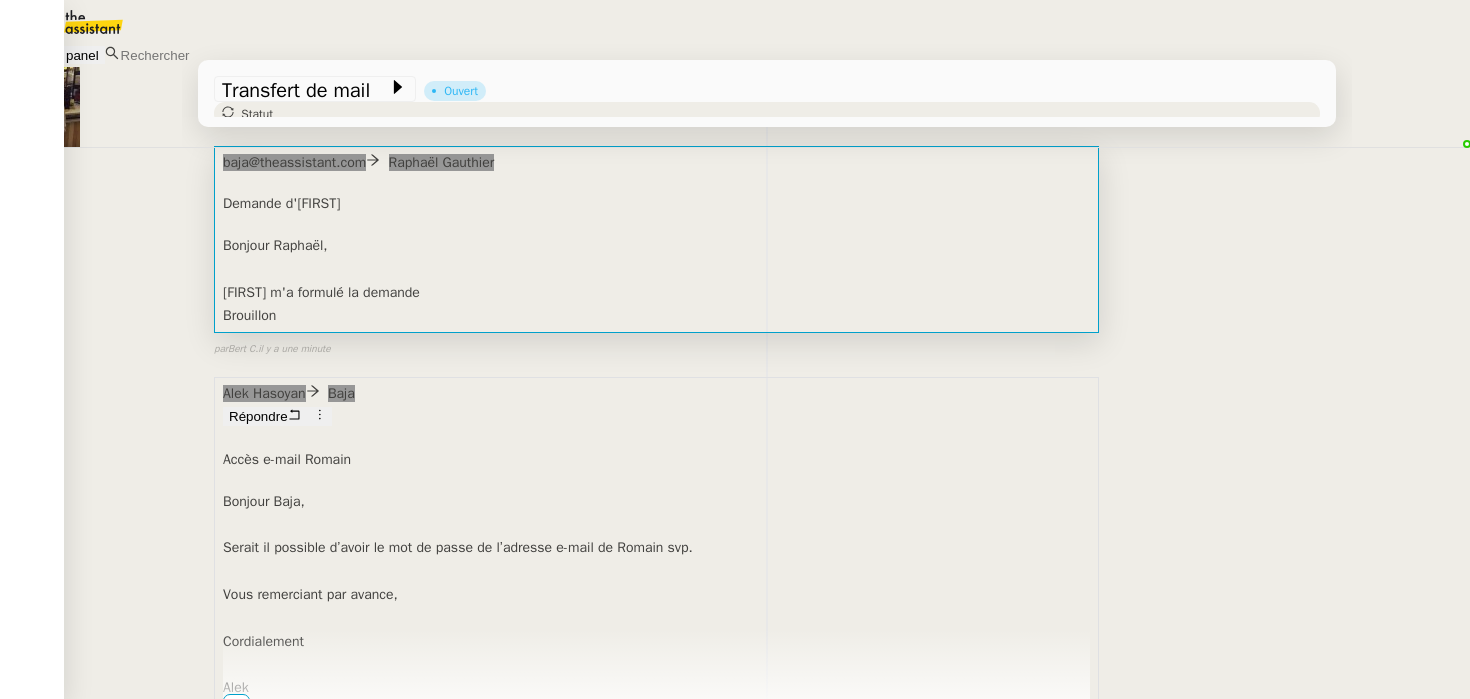 click on "Demande d'Alek" at bounding box center [656, 203] 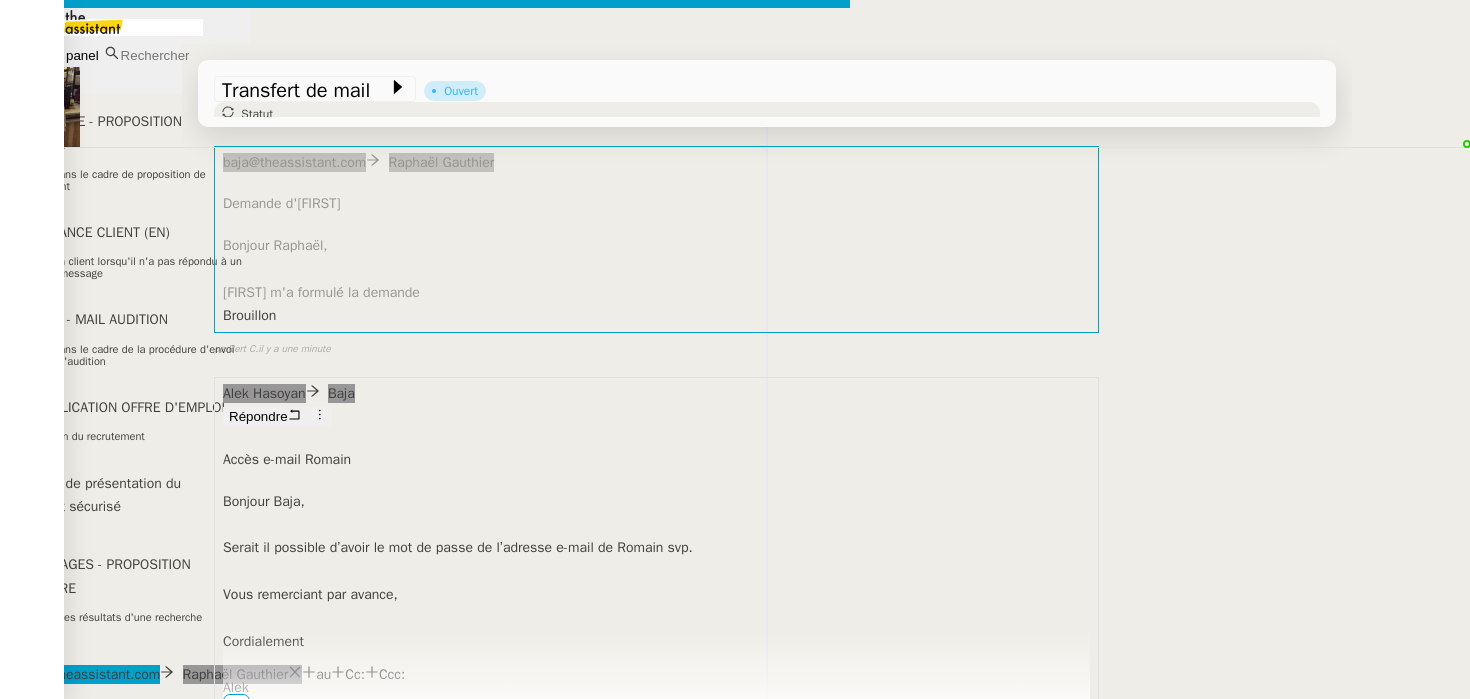 scroll, scrollTop: 0, scrollLeft: 42, axis: horizontal 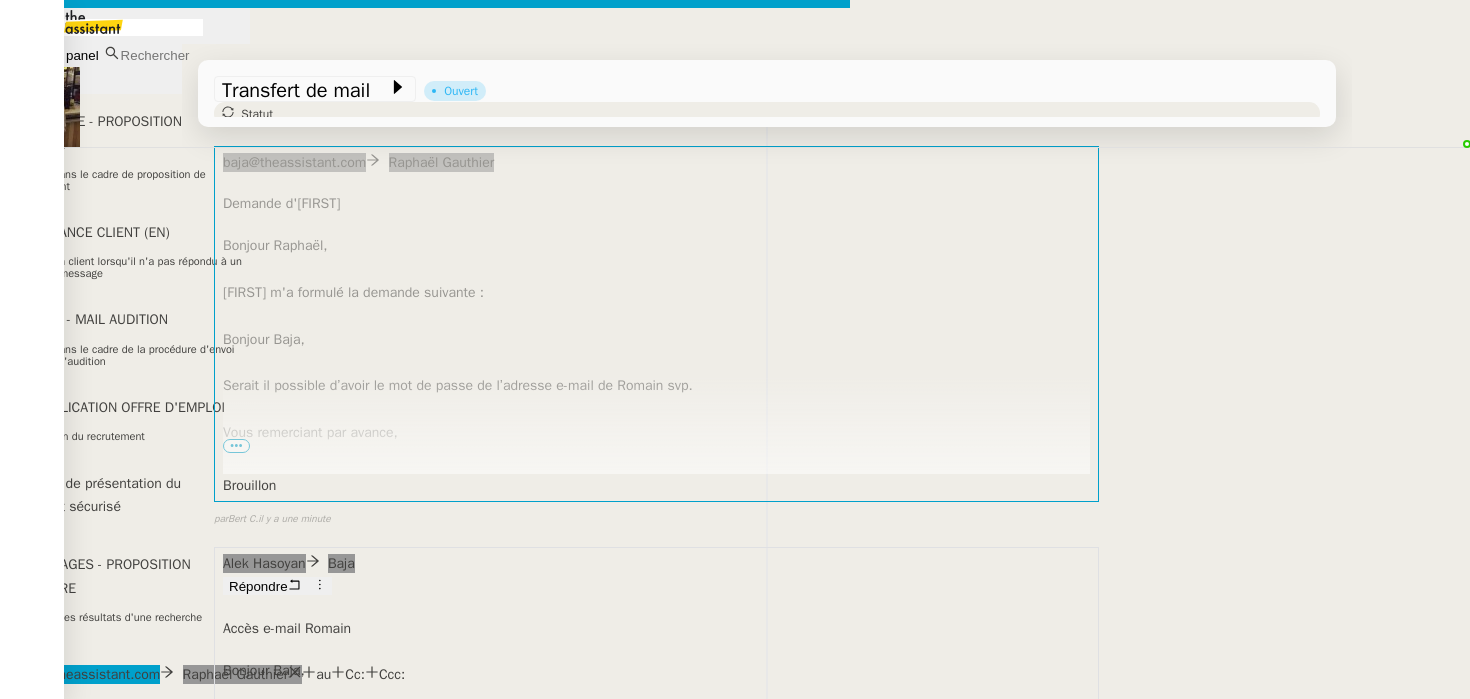 drag, startPoint x: 333, startPoint y: 249, endPoint x: 301, endPoint y: 246, distance: 32.140316 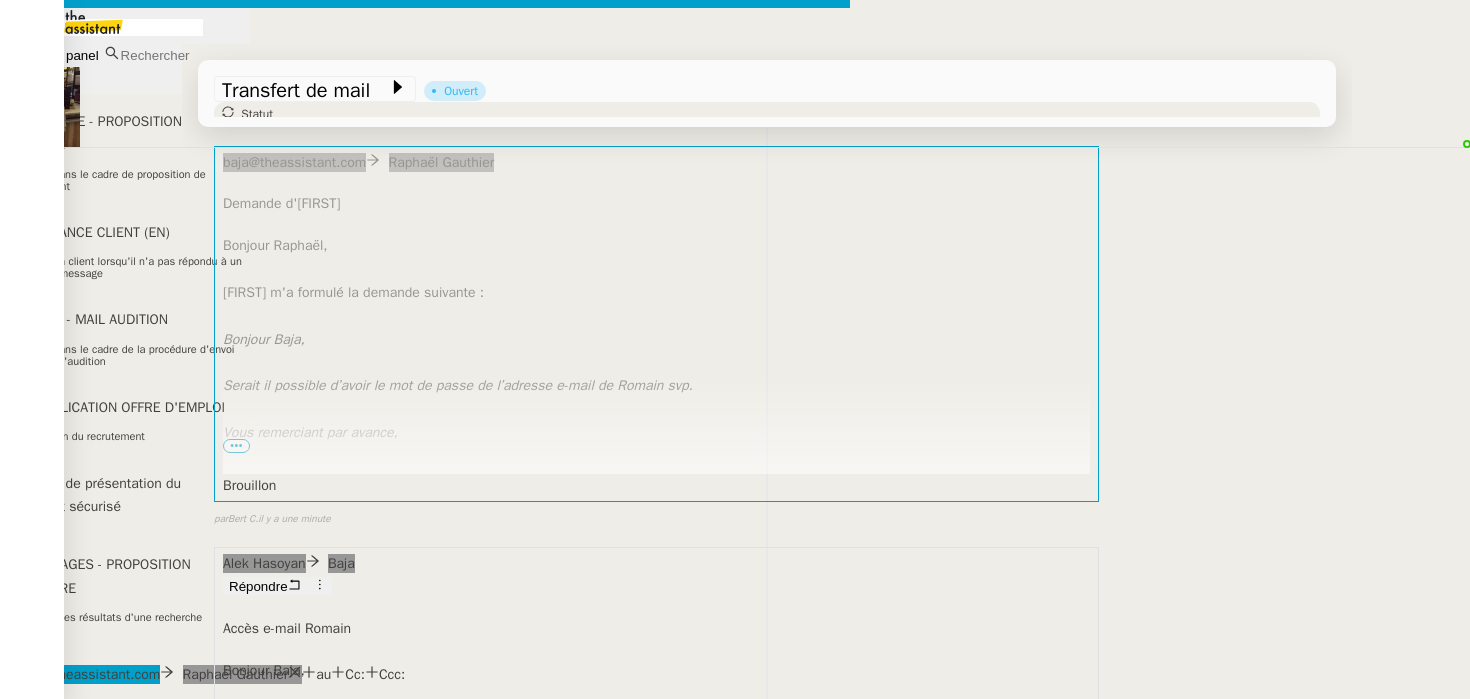 click on "Alek m'a formulé la demande suivante :" at bounding box center (425, 883) 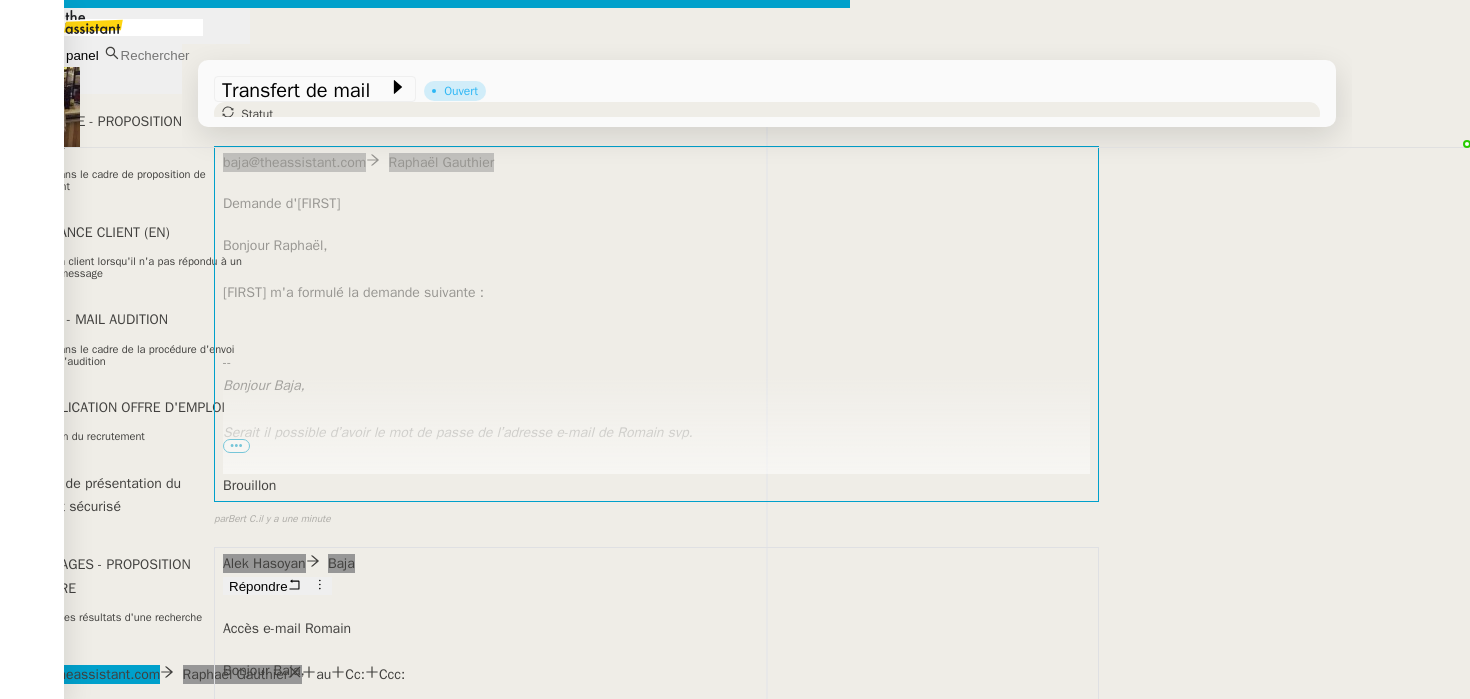 drag, startPoint x: 371, startPoint y: 418, endPoint x: 284, endPoint y: 258, distance: 182.12358 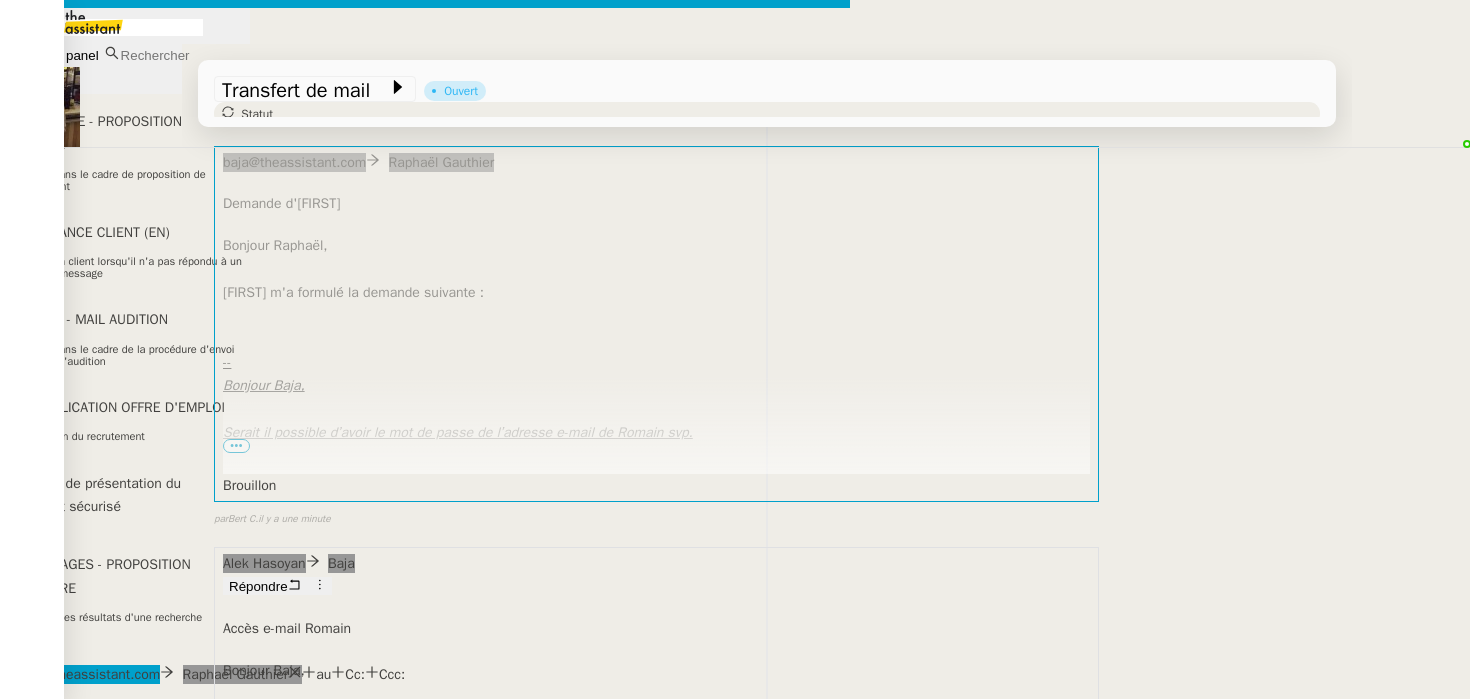 click at bounding box center (37, 798) 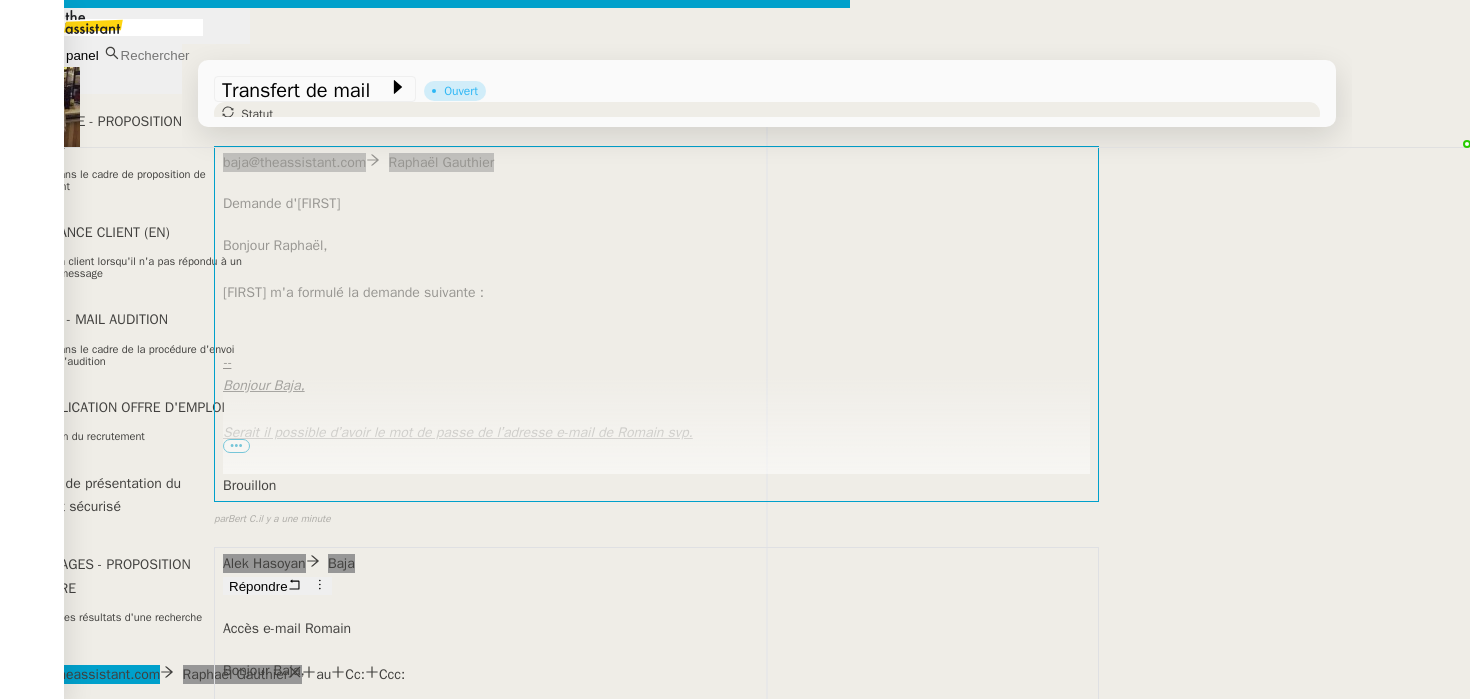 click at bounding box center (61, 798) 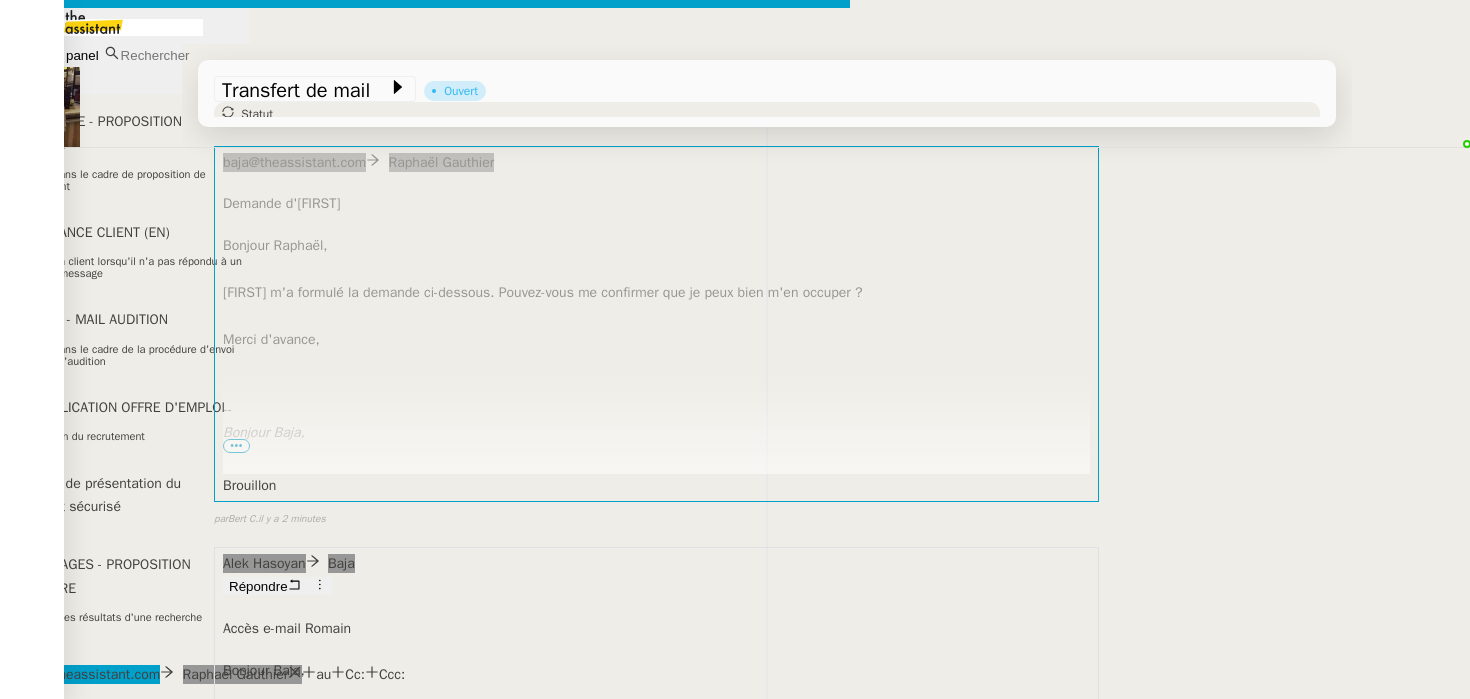copy on "Bonjour Raphaël, Alek m'a formulé la demande ci-dessous. Pouvez-vous me confirmer que je peux bien m'en occuper ? Merci d'avance, -- Bonjour Baja, Serait il possible d’avoir le mot de passe de l’adresse e-mail de Romain svp. Vous remerciant par avance, Cordialement Alek" 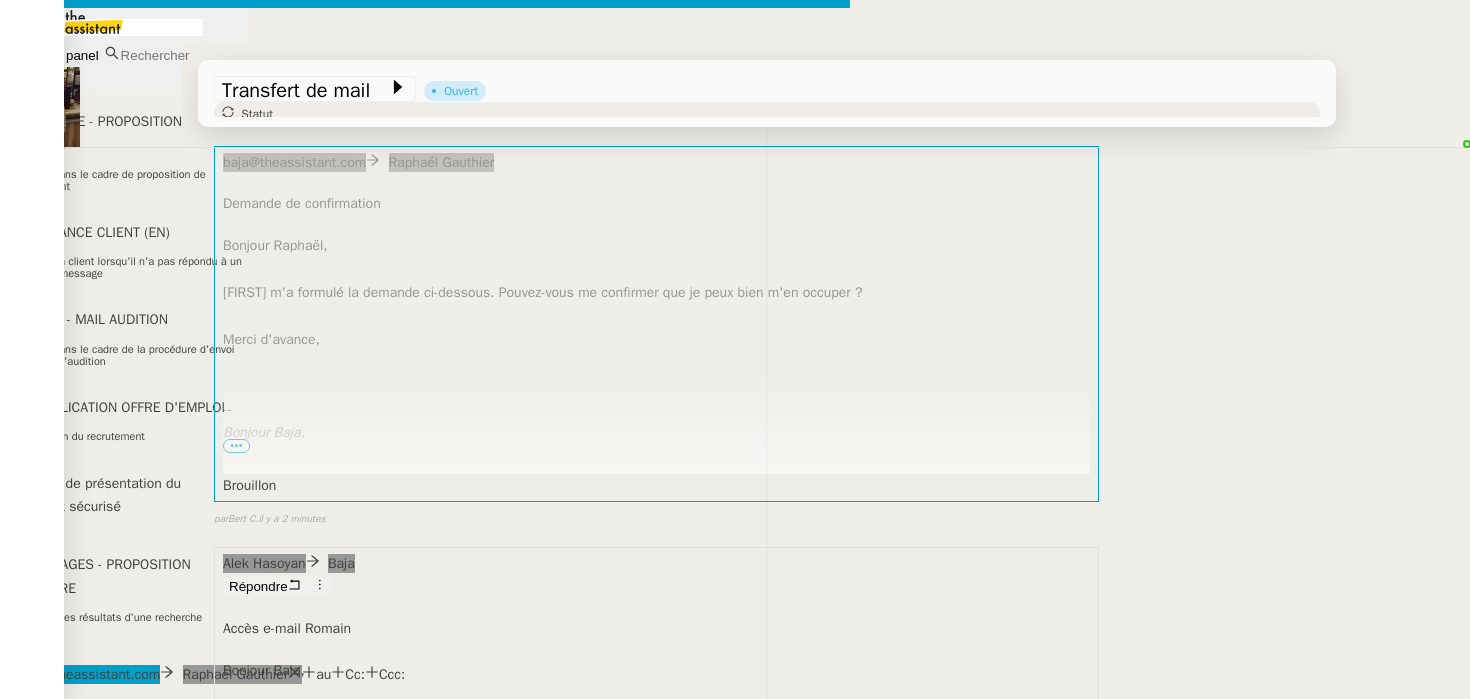 type on "Demande de confirmation" 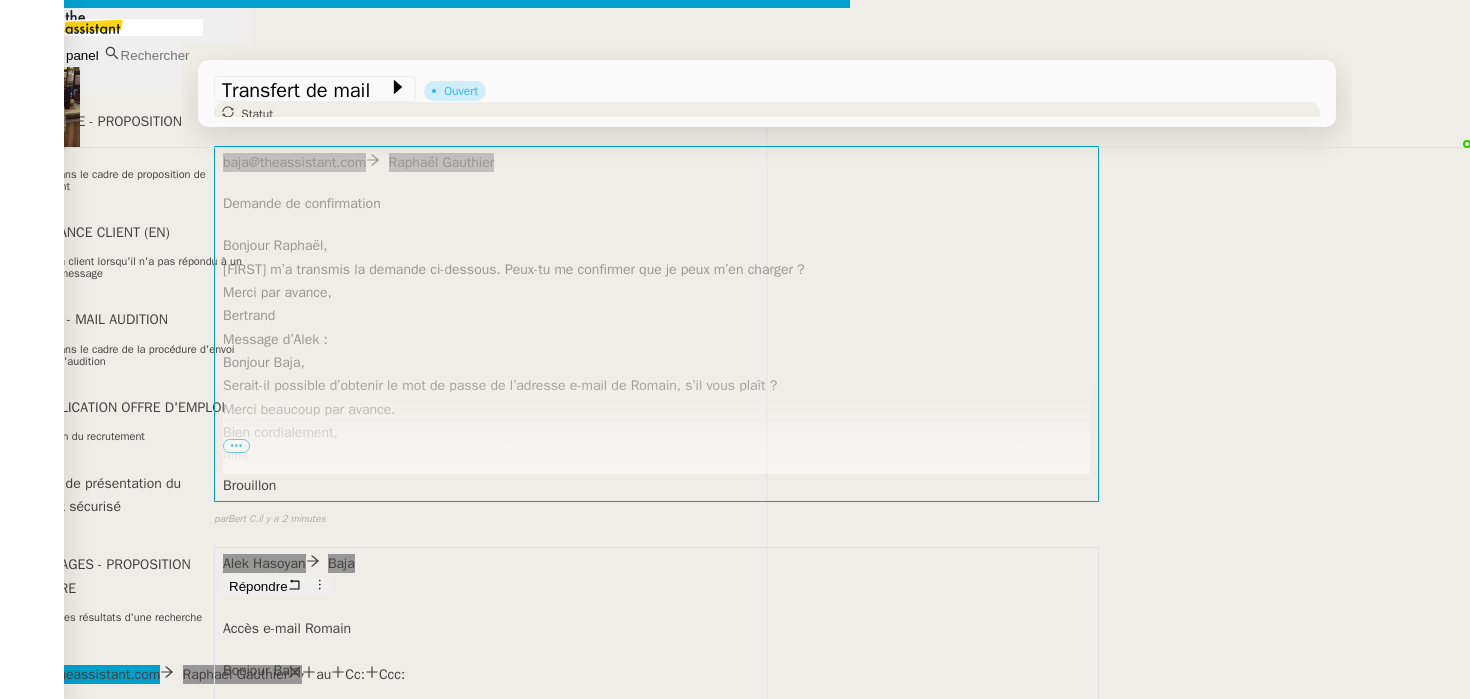 click on "Bertrand" at bounding box center (425, 907) 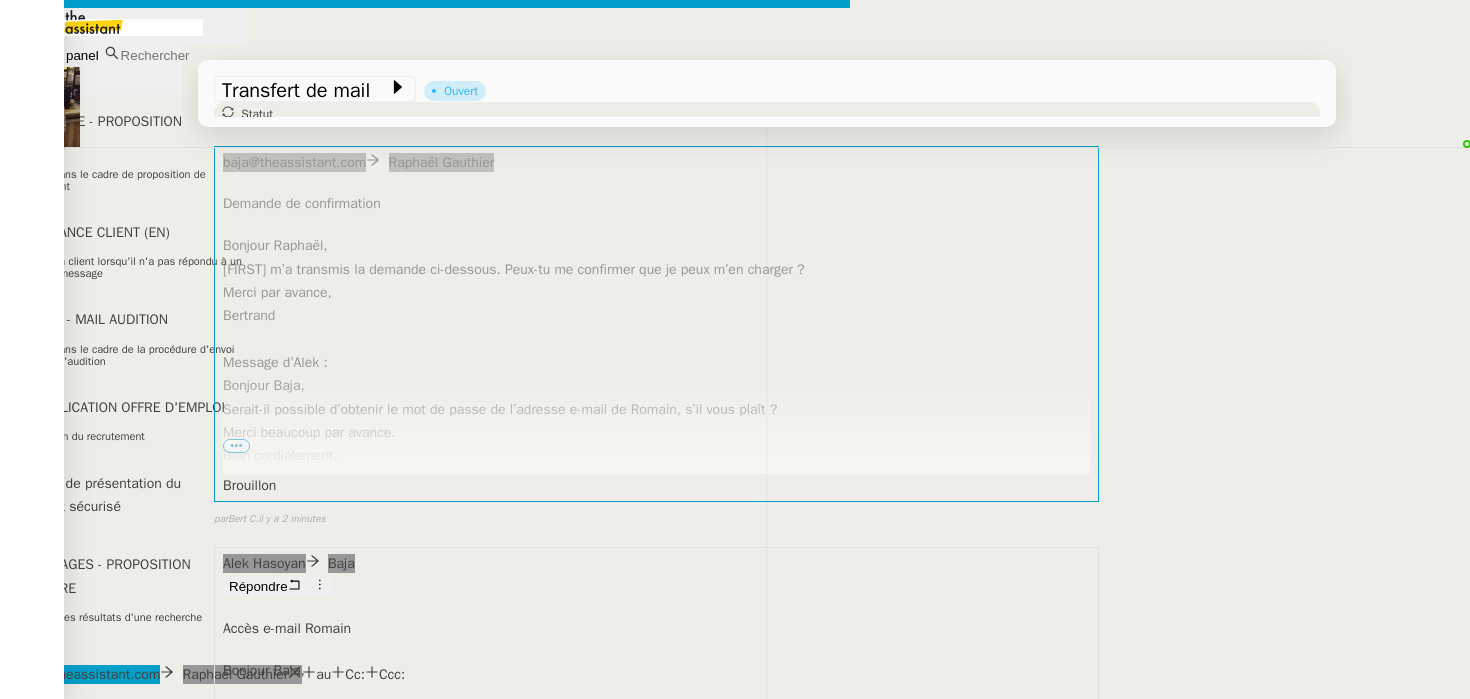 click on "Message d’Alek :" at bounding box center [425, 953] 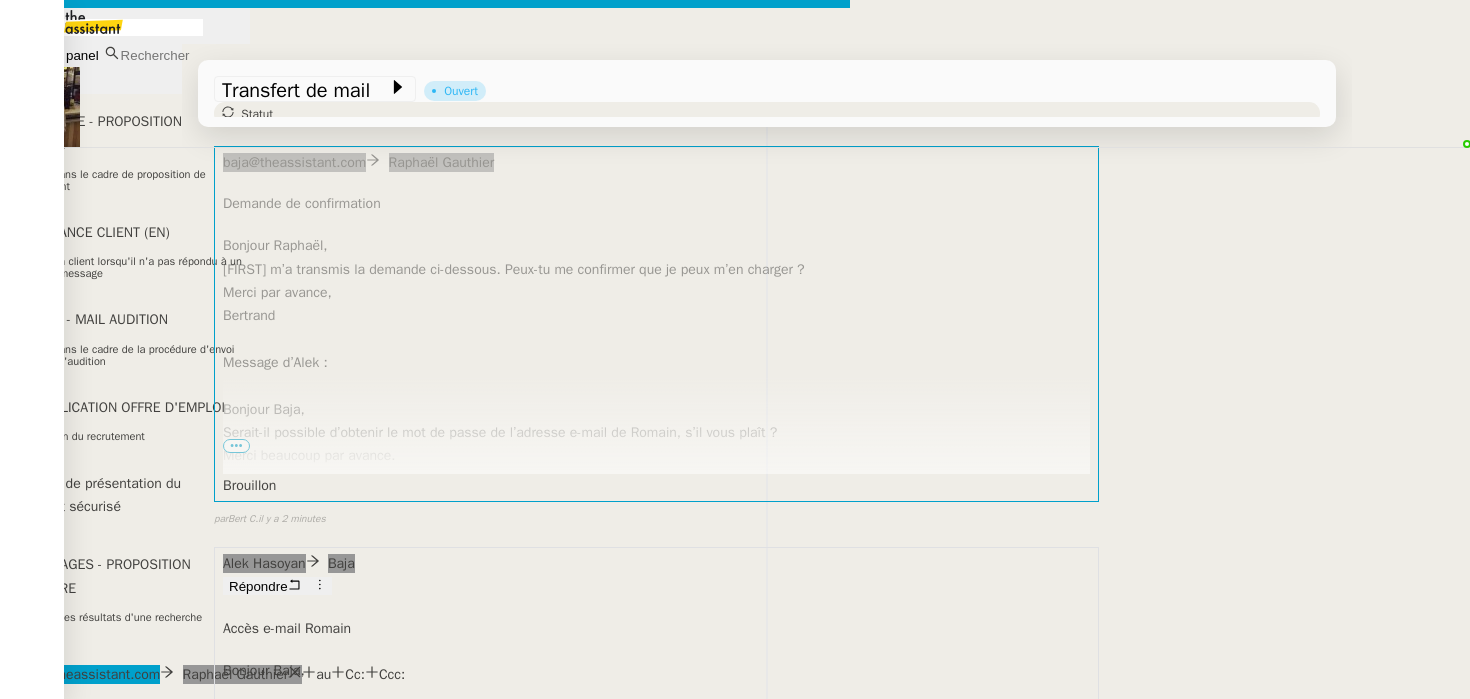 click on "Bertrand" at bounding box center [425, 907] 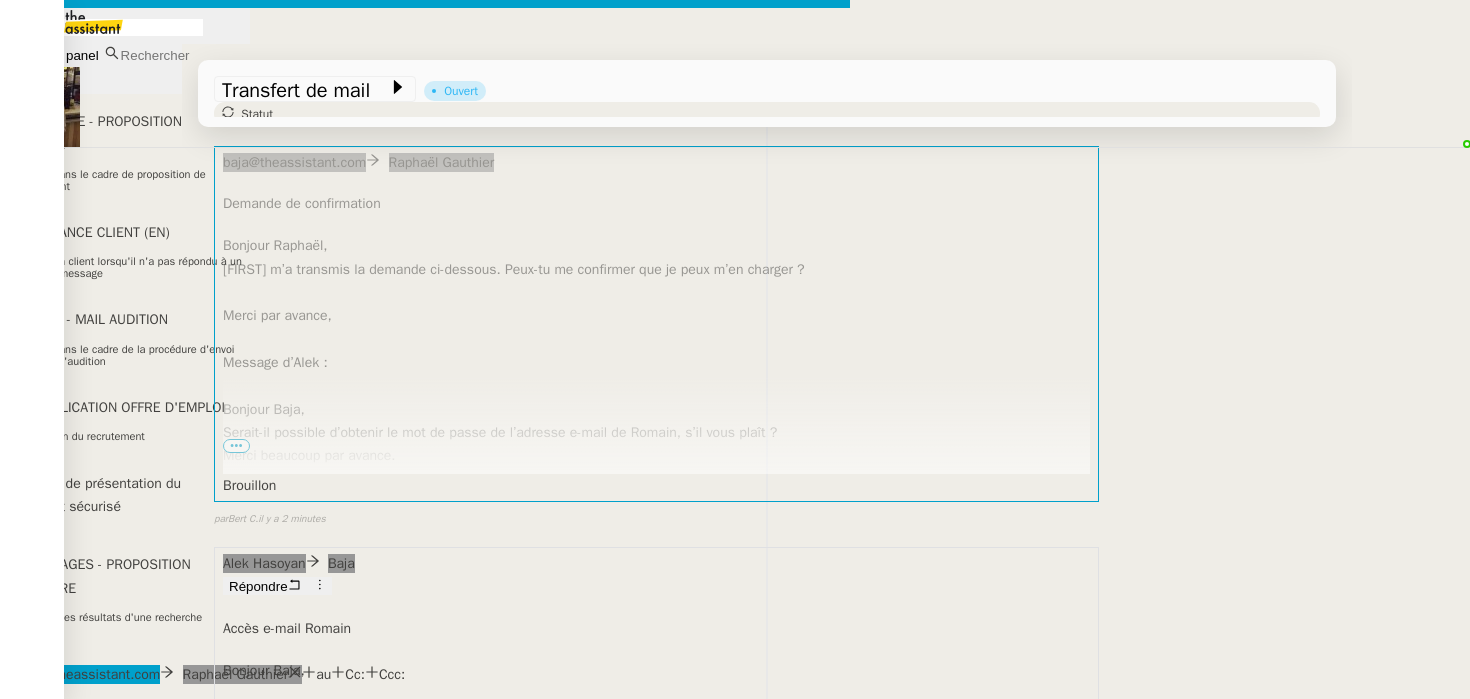 click on "Alek" at bounding box center [425, 1093] 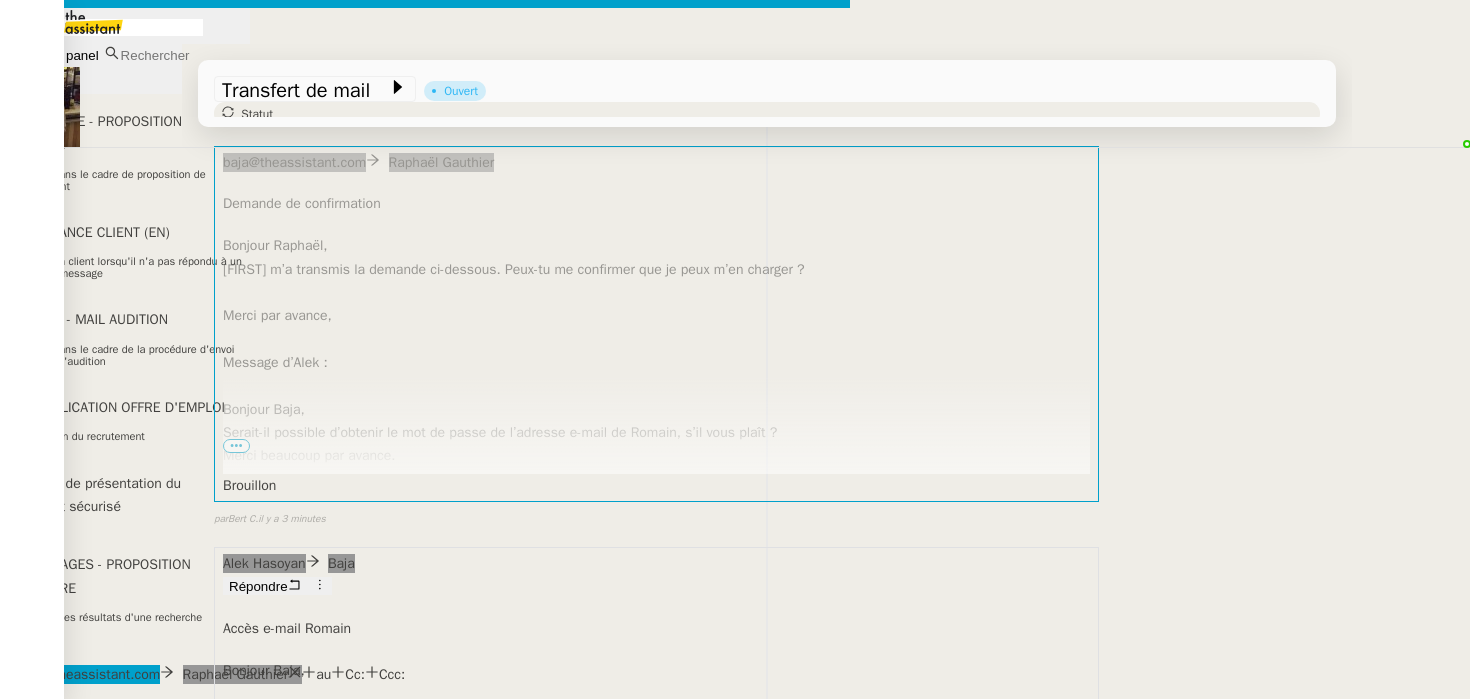 click on "Alek m’a transmis la demande ci-dessous. Peux-tu me confirmer que je peux m’en charger ?" at bounding box center [425, 860] 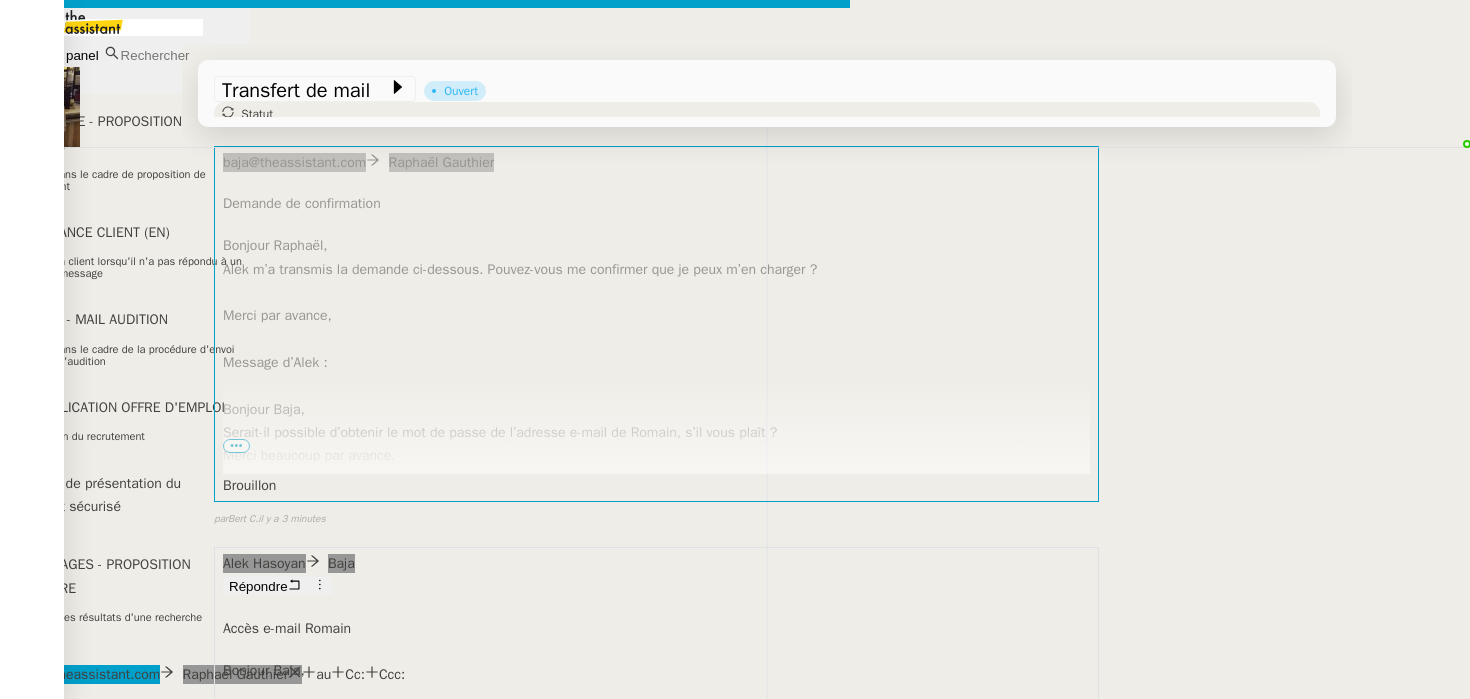 click at bounding box center [425, 883] 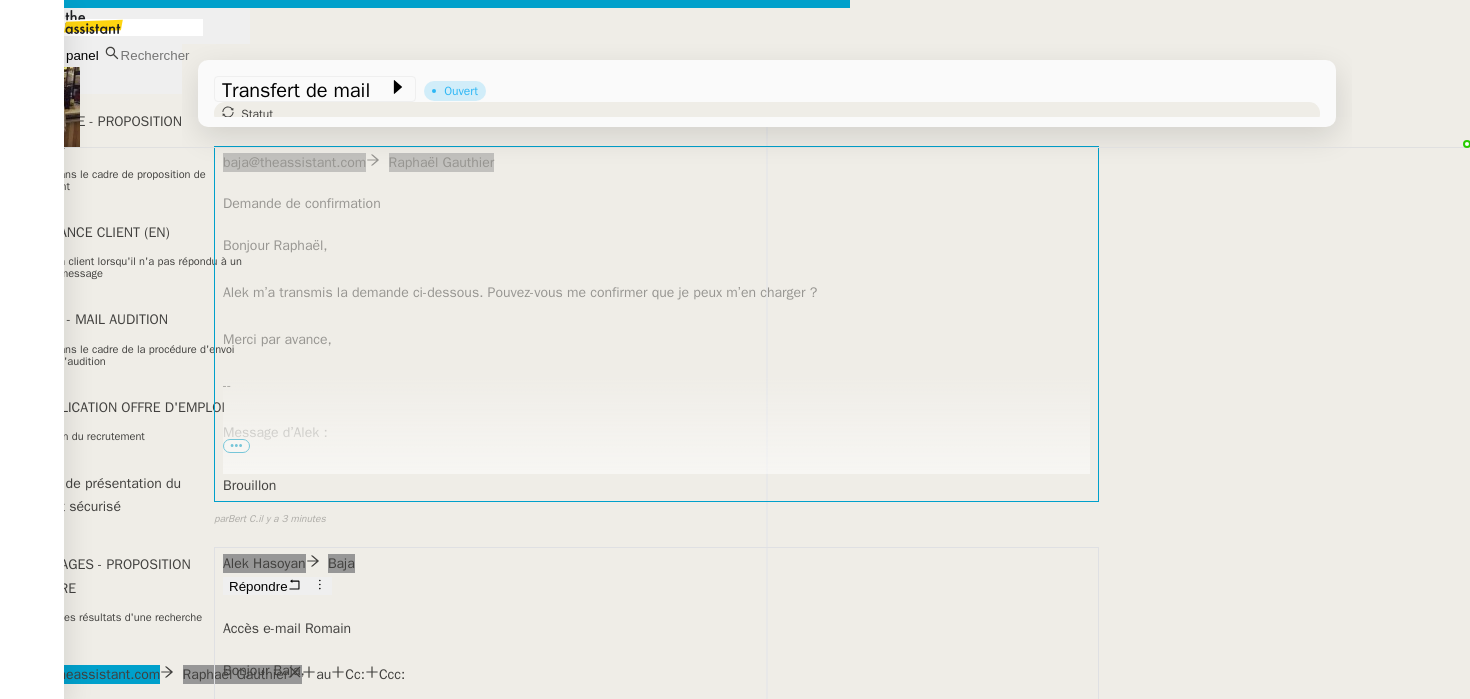 click on "Bien cordialement," at bounding box center (425, 1140) 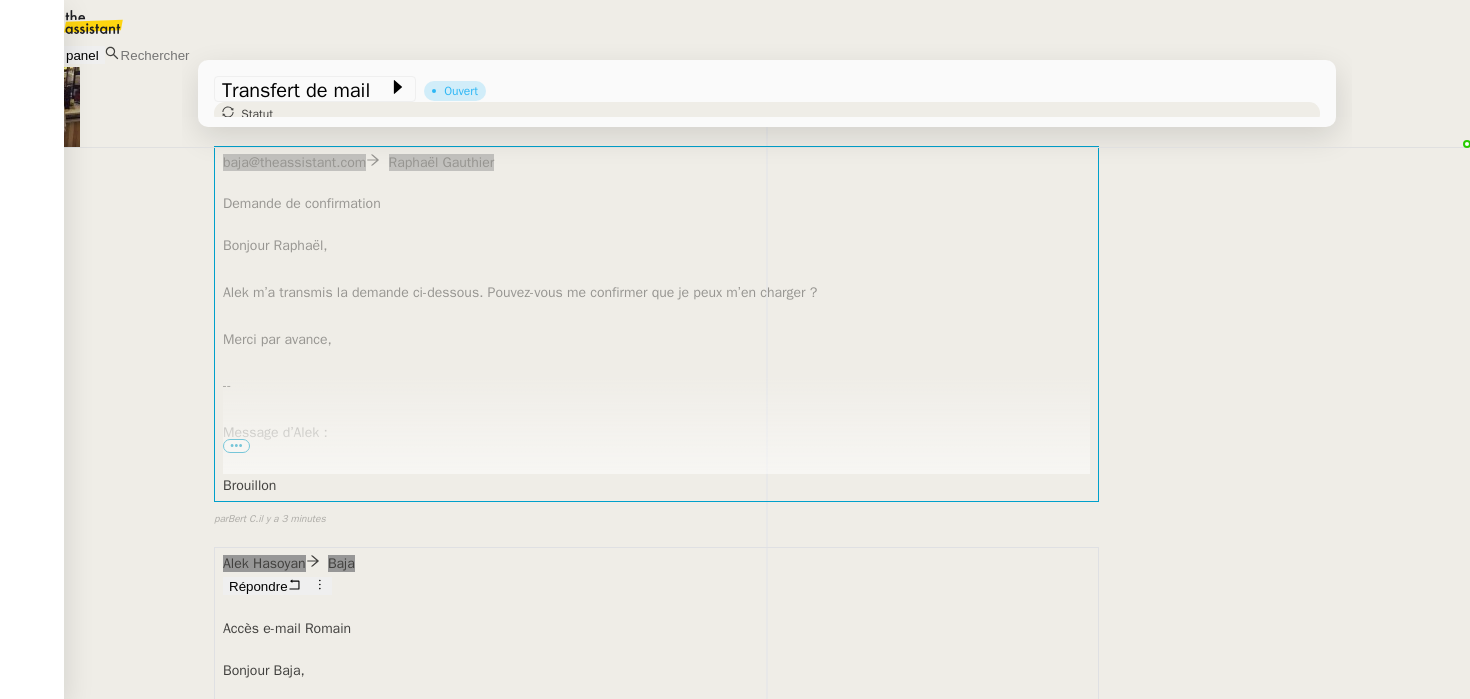 click on "baja@theassistant.com     Raphaël Gauthier  Demande de confirmation
Bonjour Raphaël, Alek m’a transmis la demande ci-dessous. Pouvez-vous me confirmer que je peux m’en charger ? Merci par avance, -- Message d’Alek : Bonjour Baja, Serait-il possible d’obtenir le mot de passe de l’adresse e-mail de Romain, s’il vous plaît ? Merci beaucoup par avance. Bien cordialement, Alek ••• Brouillon false par   Bert C.   il y a 3 minutes" at bounding box center (767, 337) 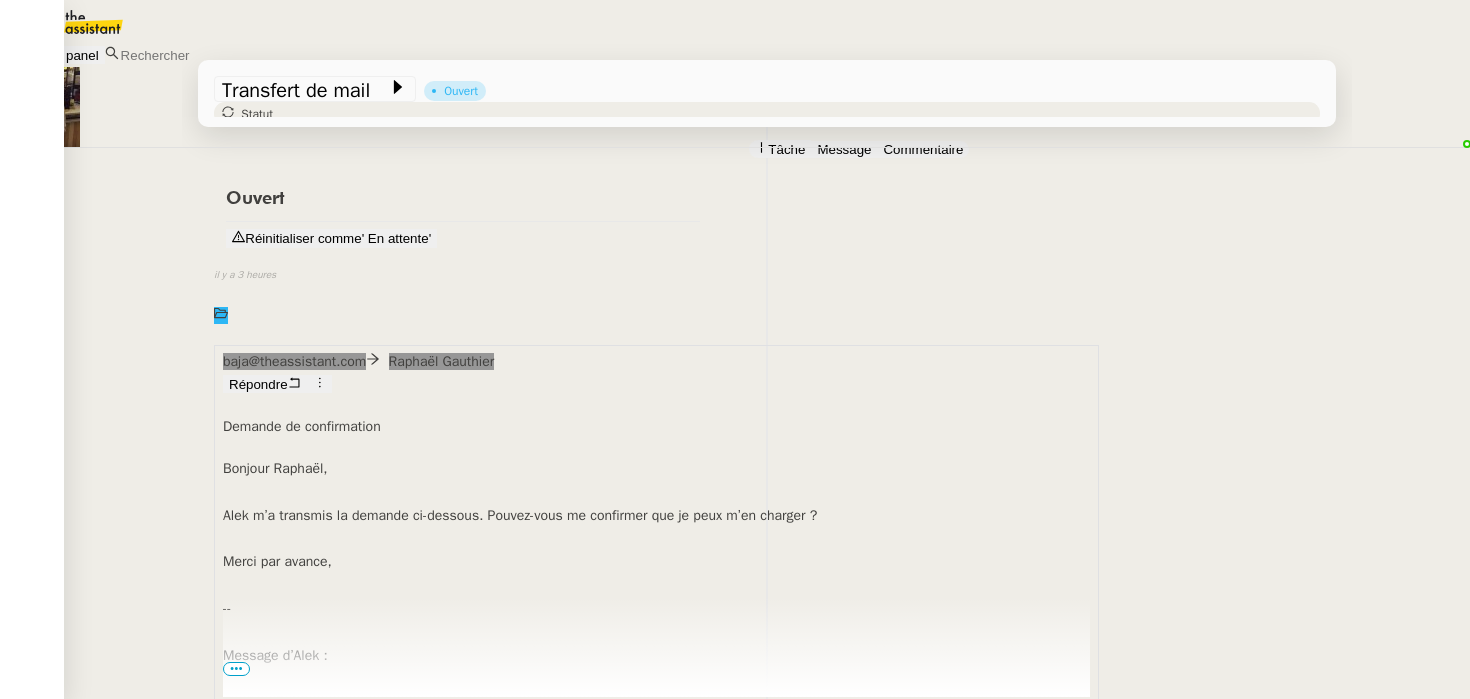 scroll, scrollTop: 0, scrollLeft: 0, axis: both 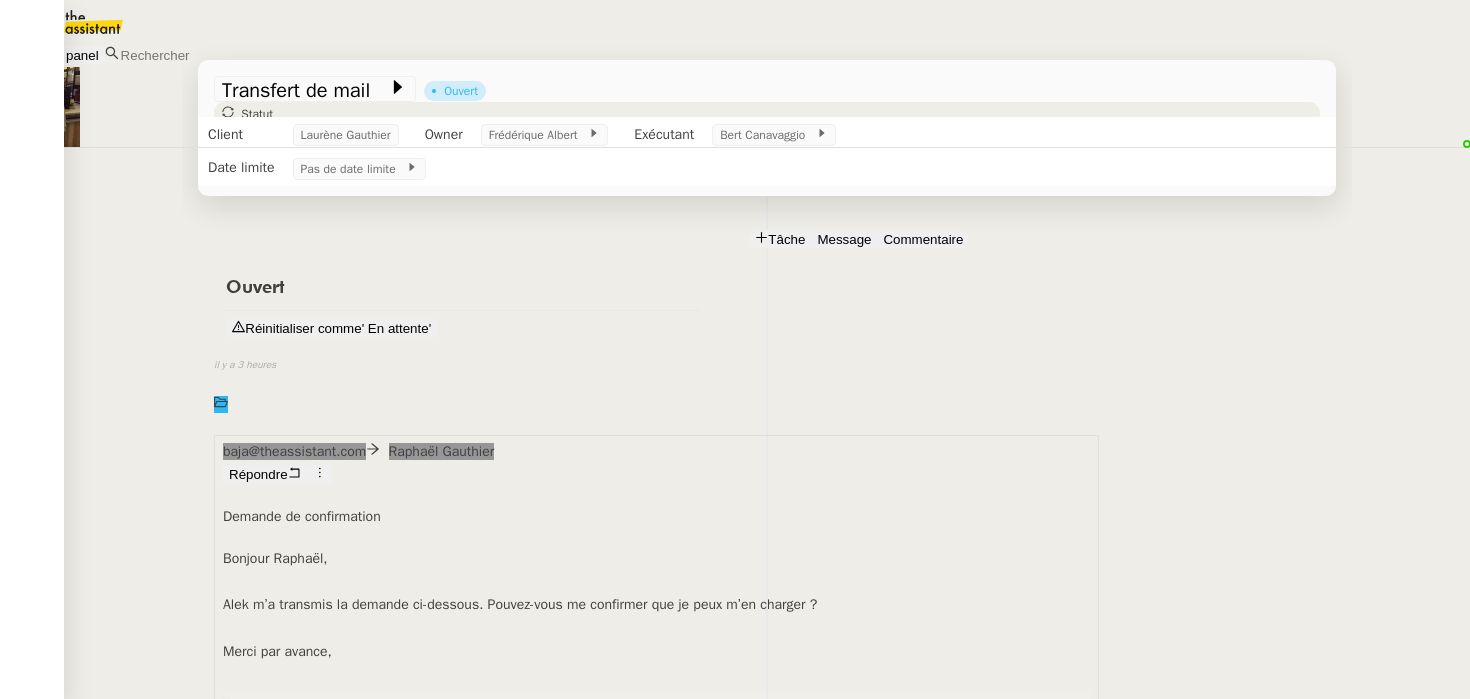 click on "Ouvert Réinitialiser comme  ' En attente'  false il y a 3 heures" at bounding box center [767, 338] 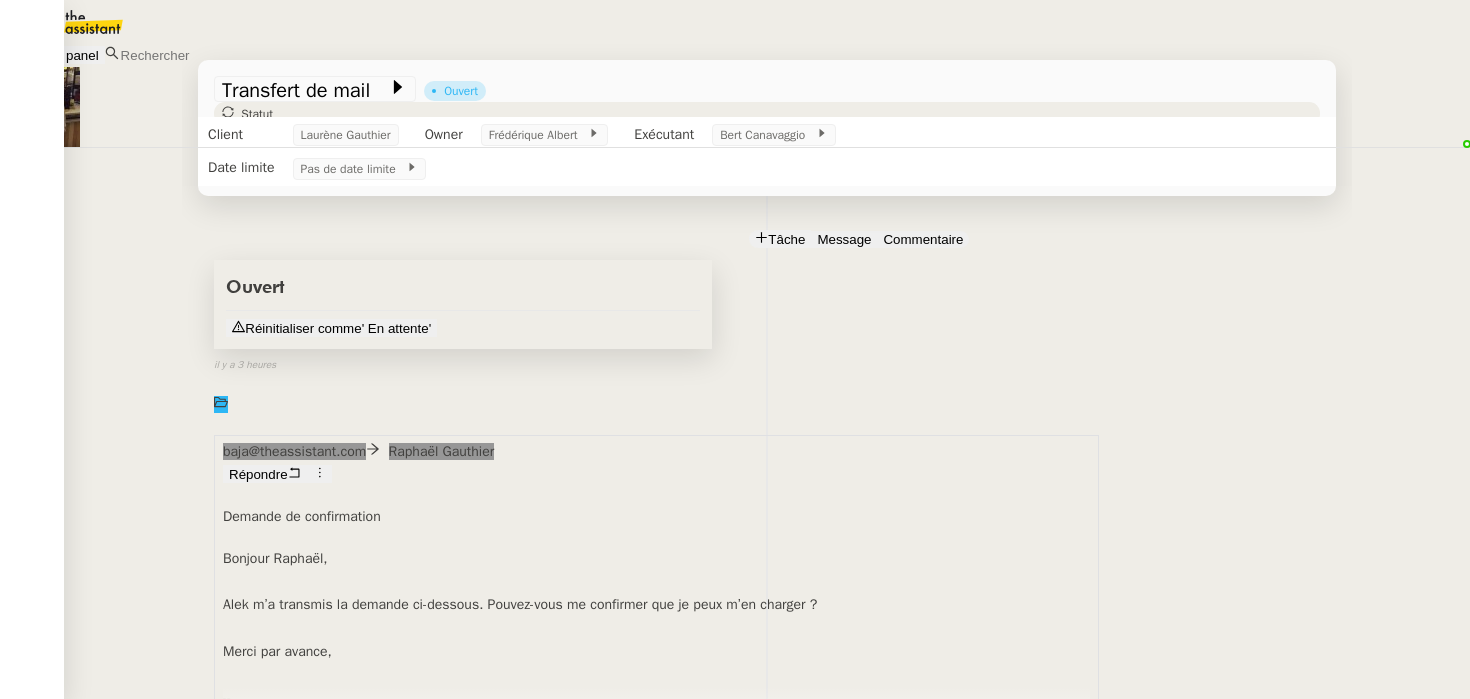 click on "Réinitialiser comme" at bounding box center [303, 328] 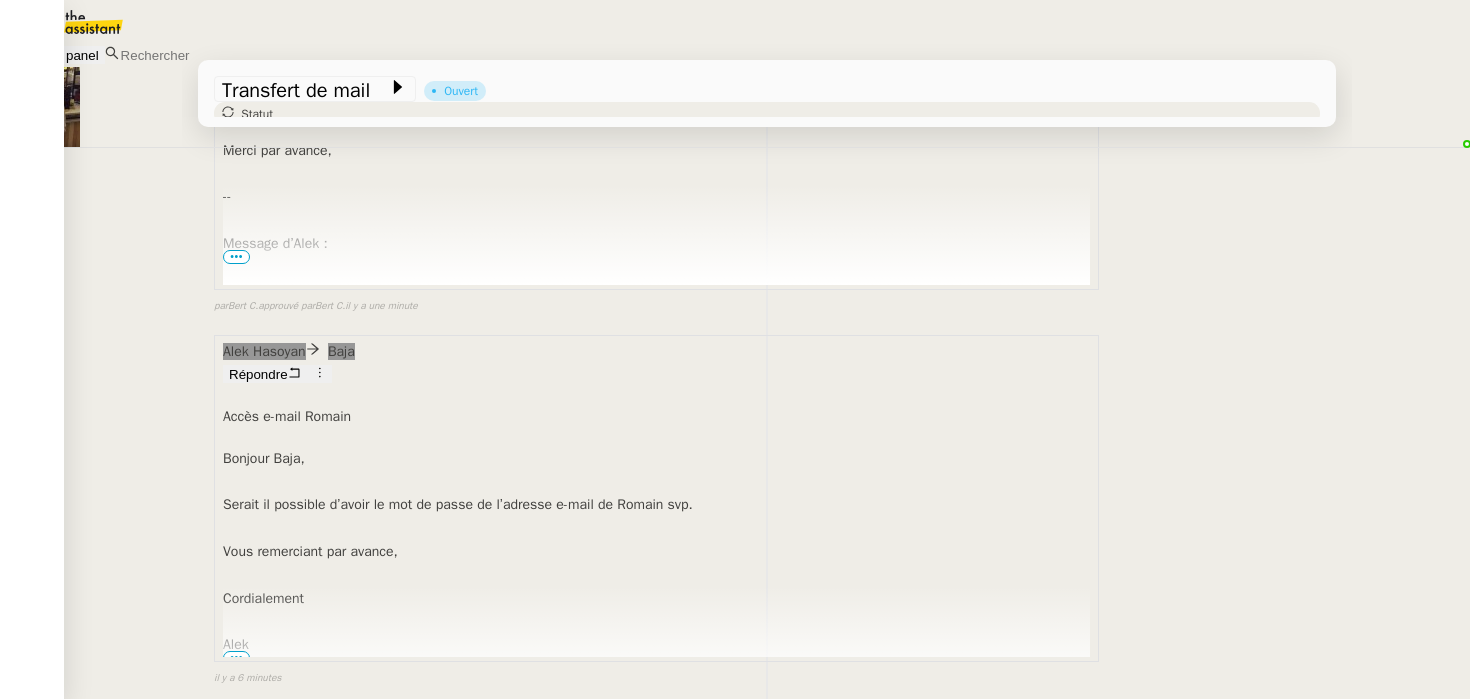 scroll, scrollTop: 927, scrollLeft: 0, axis: vertical 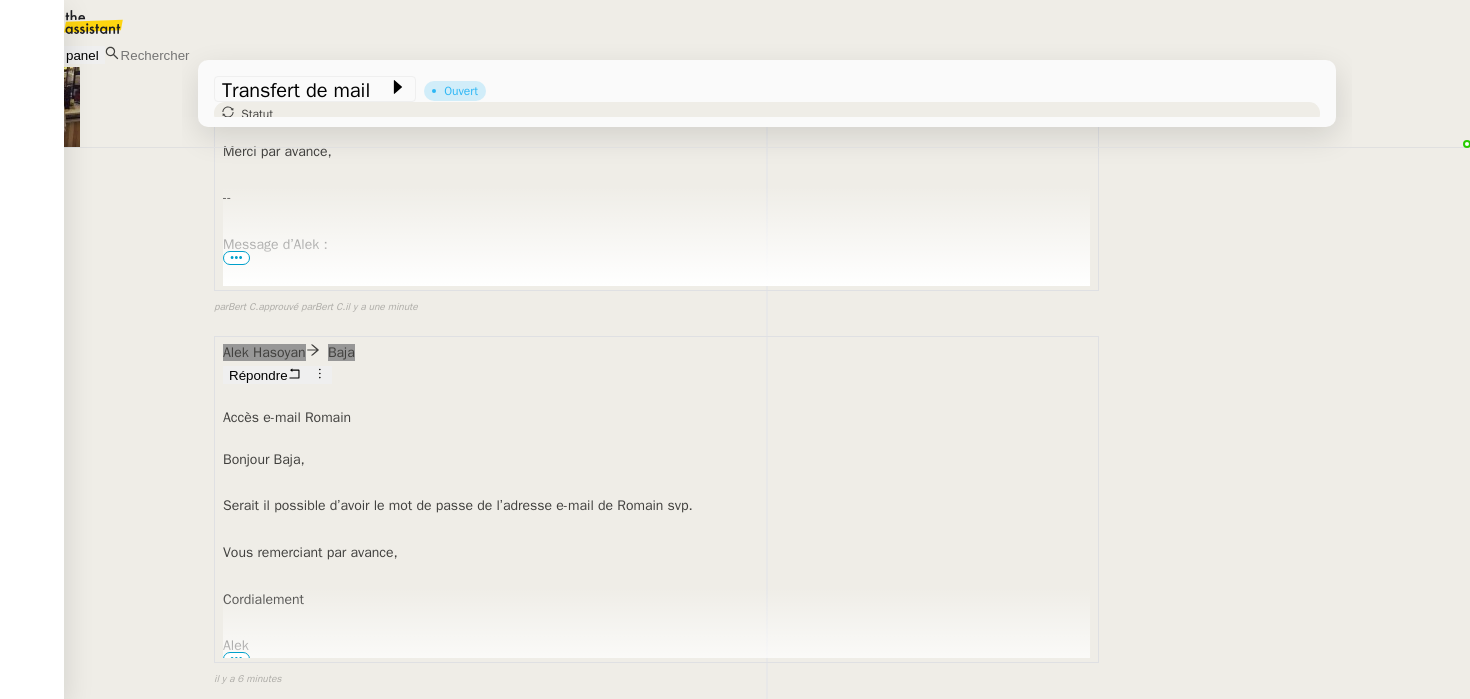 click on "Répondre" at bounding box center [258, 375] 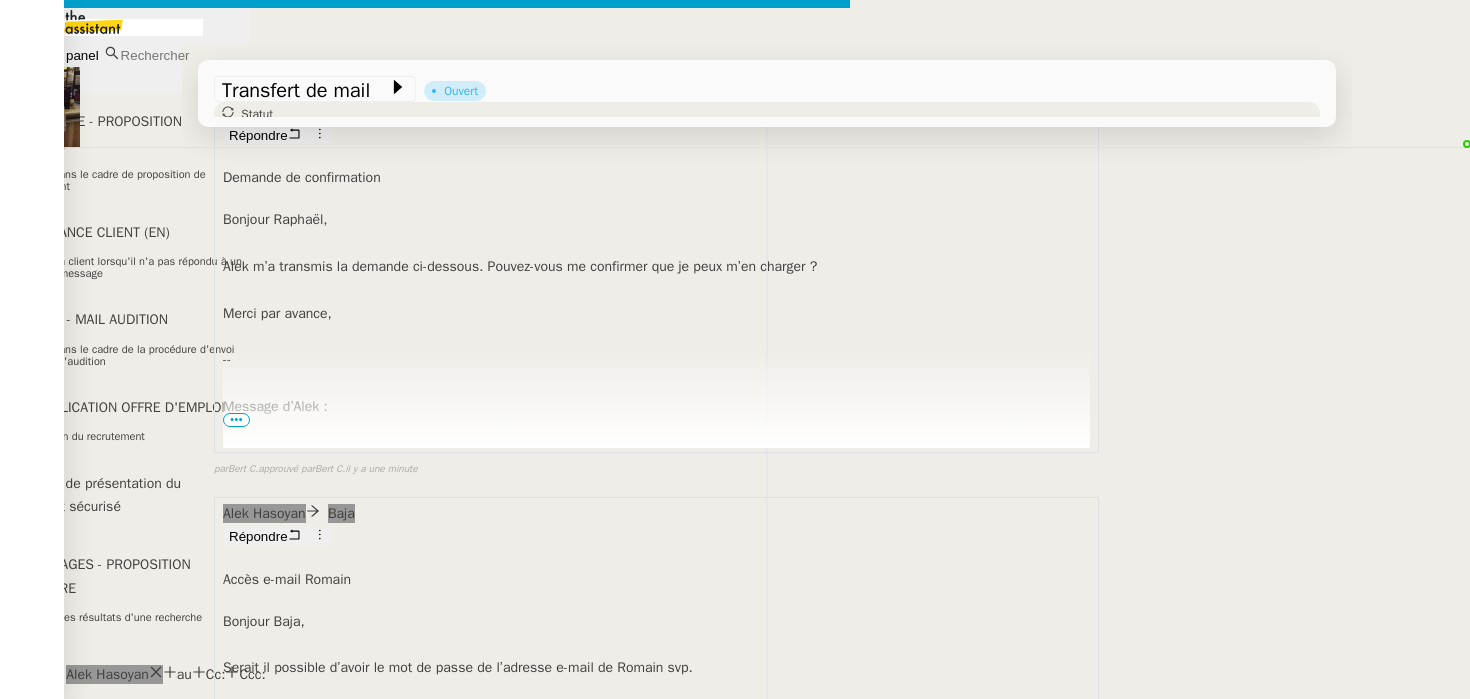 scroll, scrollTop: 1081, scrollLeft: 0, axis: vertical 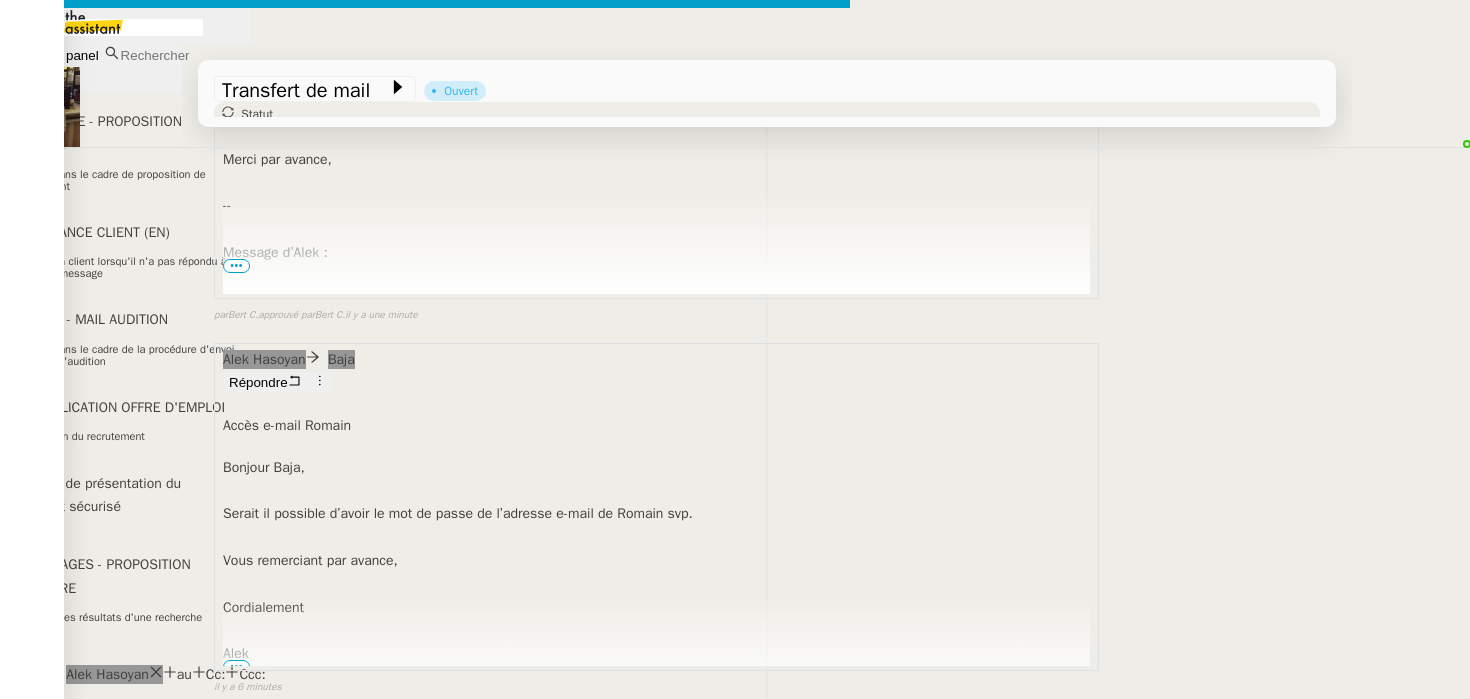 click at bounding box center (425, 837) 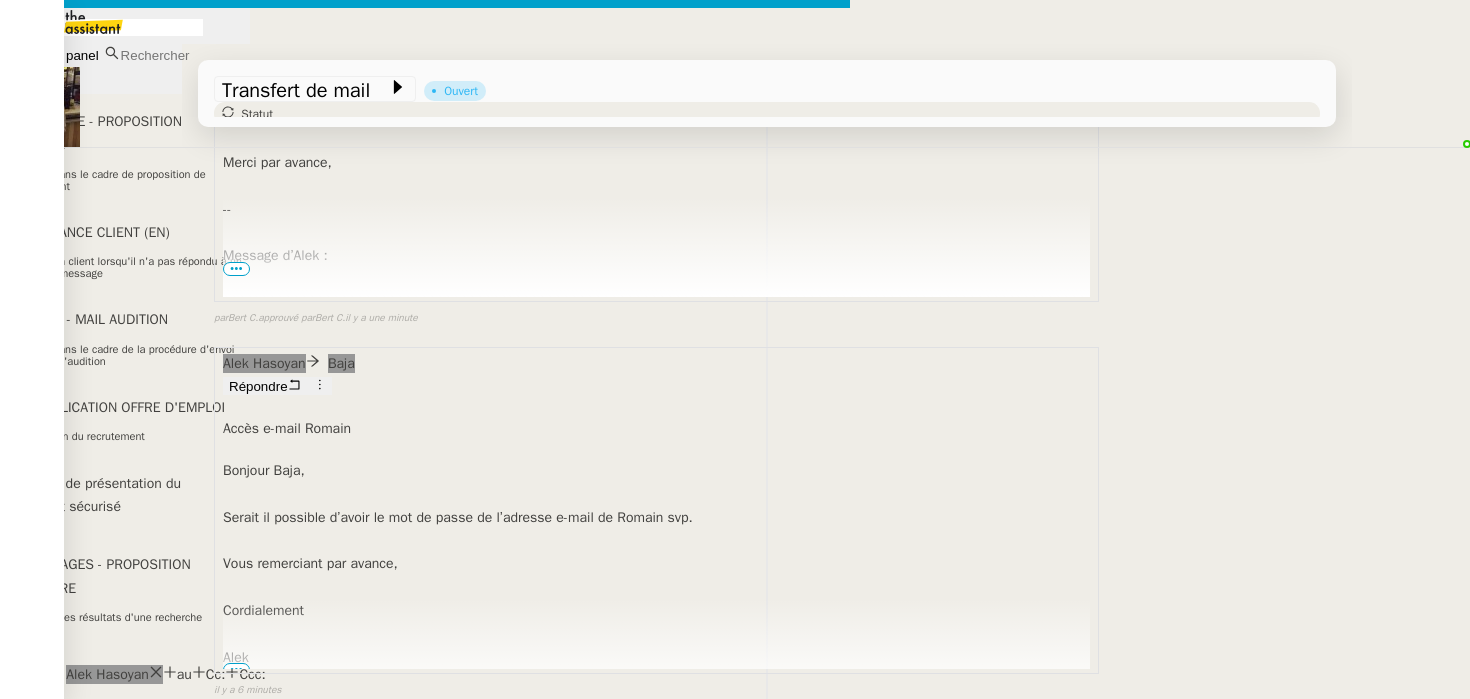 scroll, scrollTop: 1140, scrollLeft: 0, axis: vertical 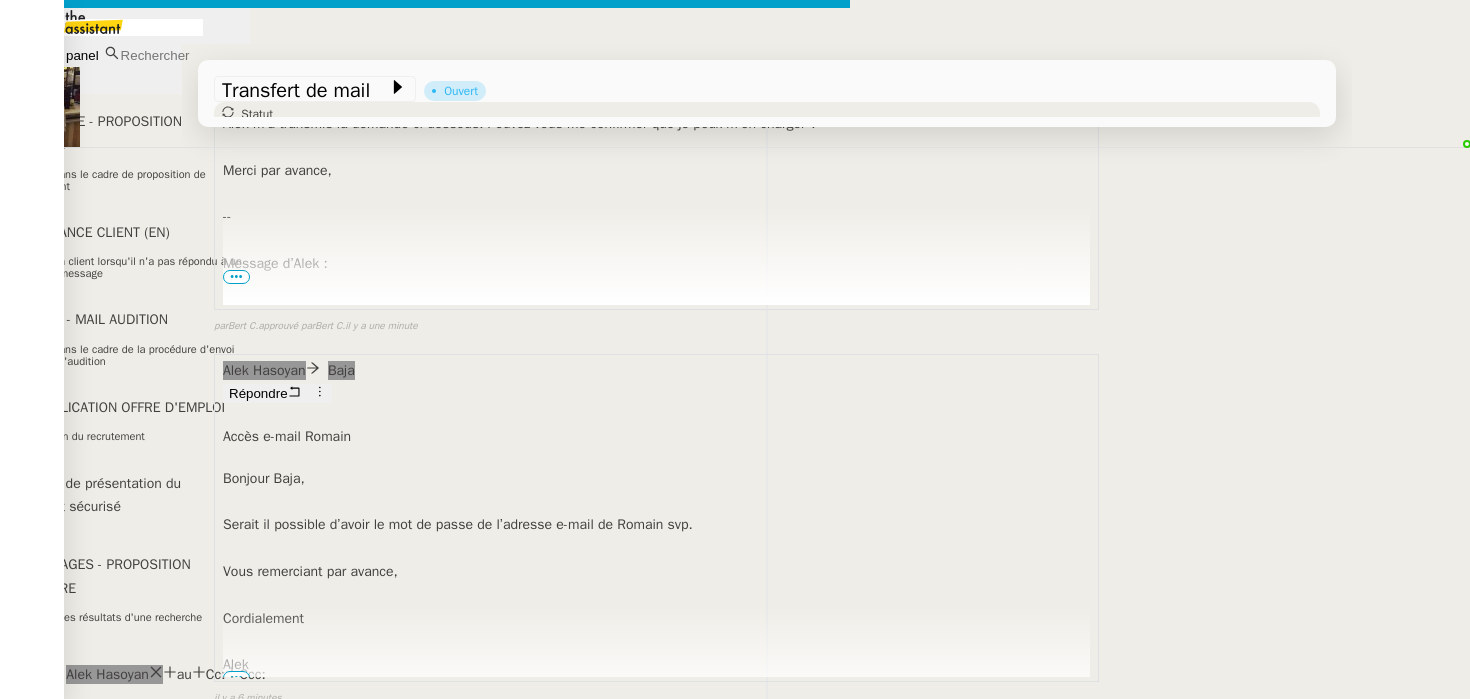 click on "Service TA - VOYAGE - PROPOSITION GLOBALE    A utiliser dans le cadre de proposition de déplacement TA - RELANCE CLIENT (EN)    Relancer un client lorsqu'il n'a pas répondu à un précédent message BAFERTY - MAIL AUDITION    A utiliser dans le cadre de la procédure d'envoi des mails d'audition TA - PUBLICATION OFFRE D'EMPLOI     Organisation du recrutement Discours de présentation du paiement sécurisé    TA - VOYAGES - PROPOSITION ITINERAIRE    Soumettre les résultats d'une recherche TA - CONFIRMATION PAIEMENT (EN)    Confirmer avec le client de modèle de transaction - Attention Plan Pro nécessaire. TA - COURRIER EXPEDIE (recommandé)    A utiliser dans le cadre de l'envoi d'un courrier recommandé TA - PARTAGE DE CALENDRIER (EN)    A utiliser pour demander au client de partager son calendrier afin de faciliter l'accès et la gestion PSPI - Appel de fonds MJL    A utiliser dans le cadre de la procédure d'appel de fonds MJL TA - RELANCE CLIENT    TA - AR PROCEDURES        21 YIELD" at bounding box center [735, 518] 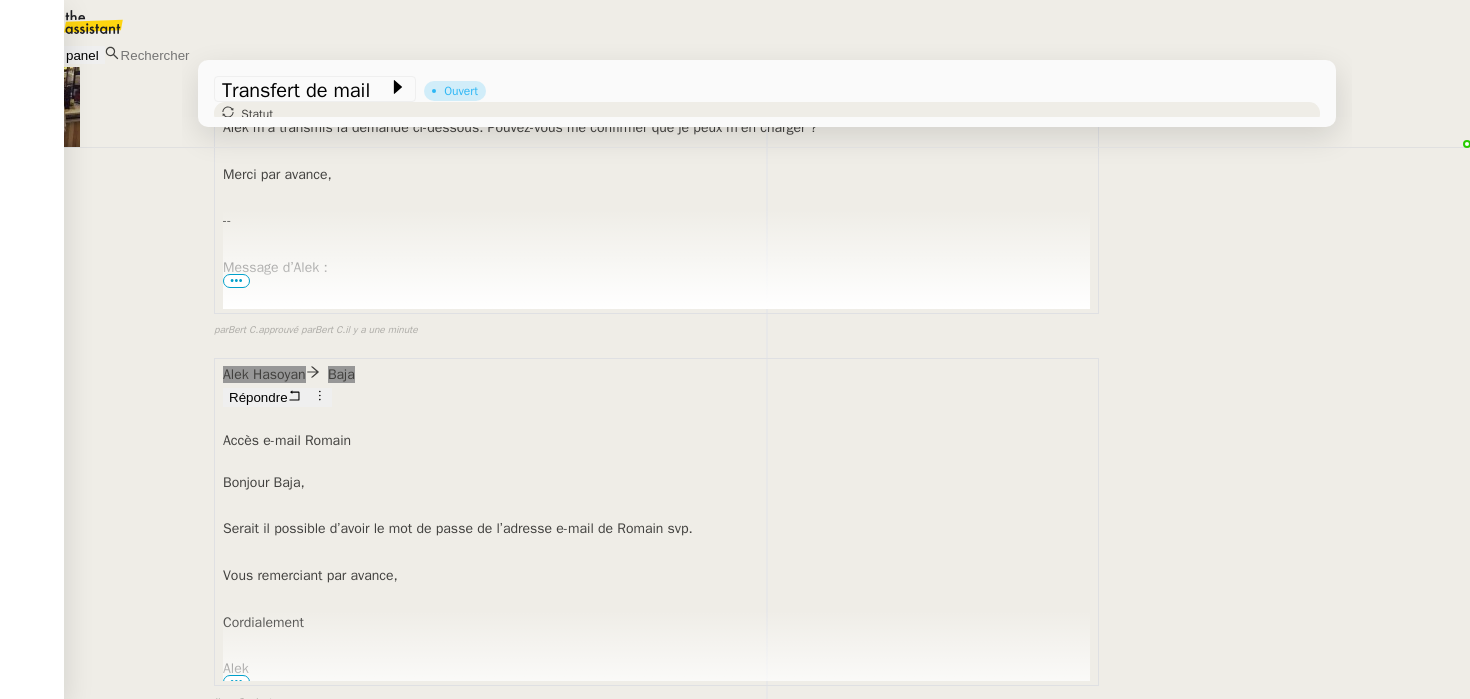 scroll, scrollTop: 0, scrollLeft: 0, axis: both 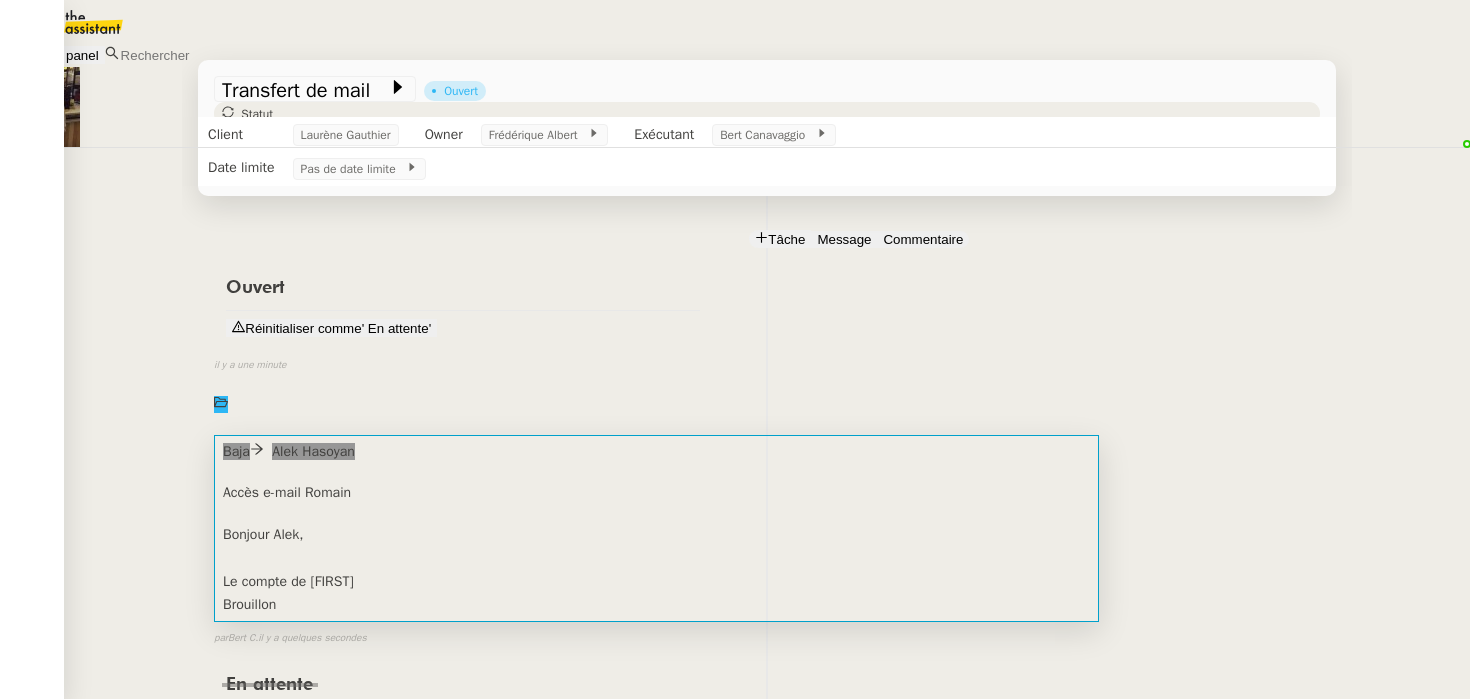 click on "Accès e-mail Romain" at bounding box center (656, 492) 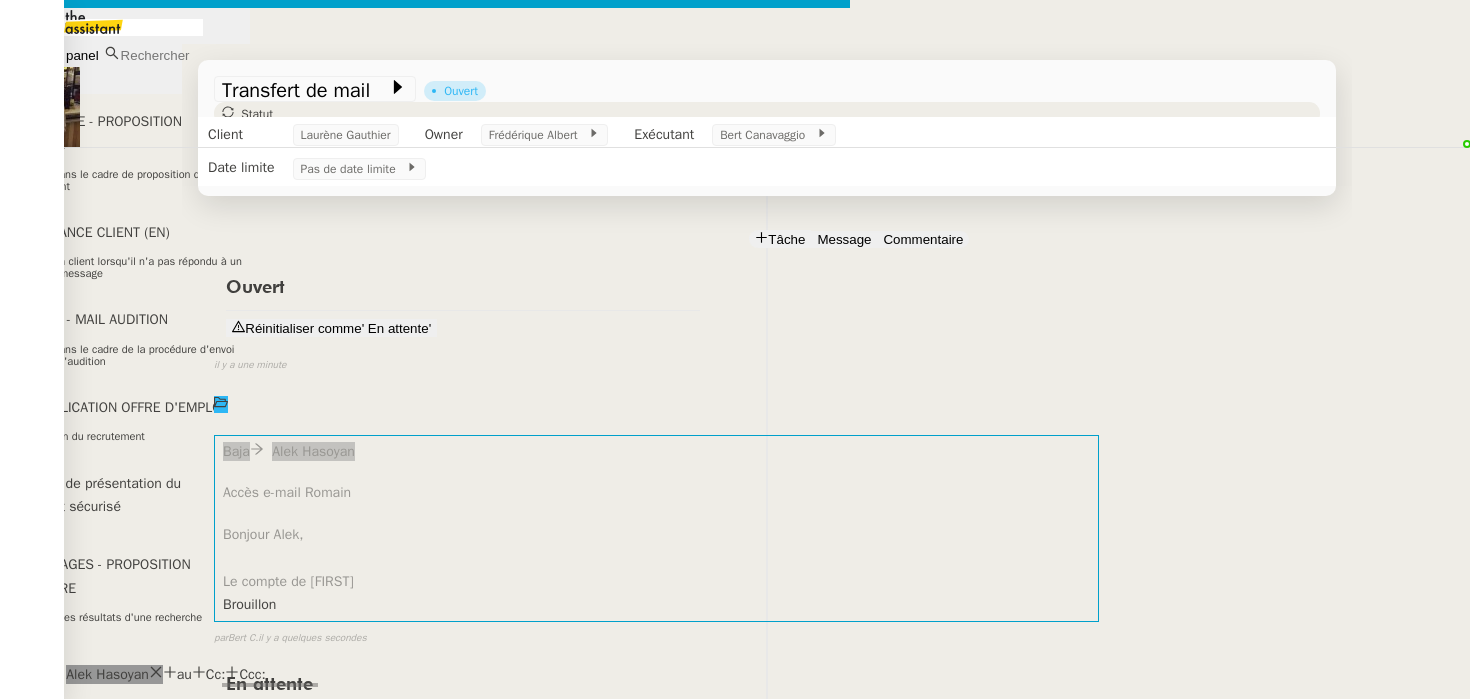 scroll, scrollTop: 0, scrollLeft: 42, axis: horizontal 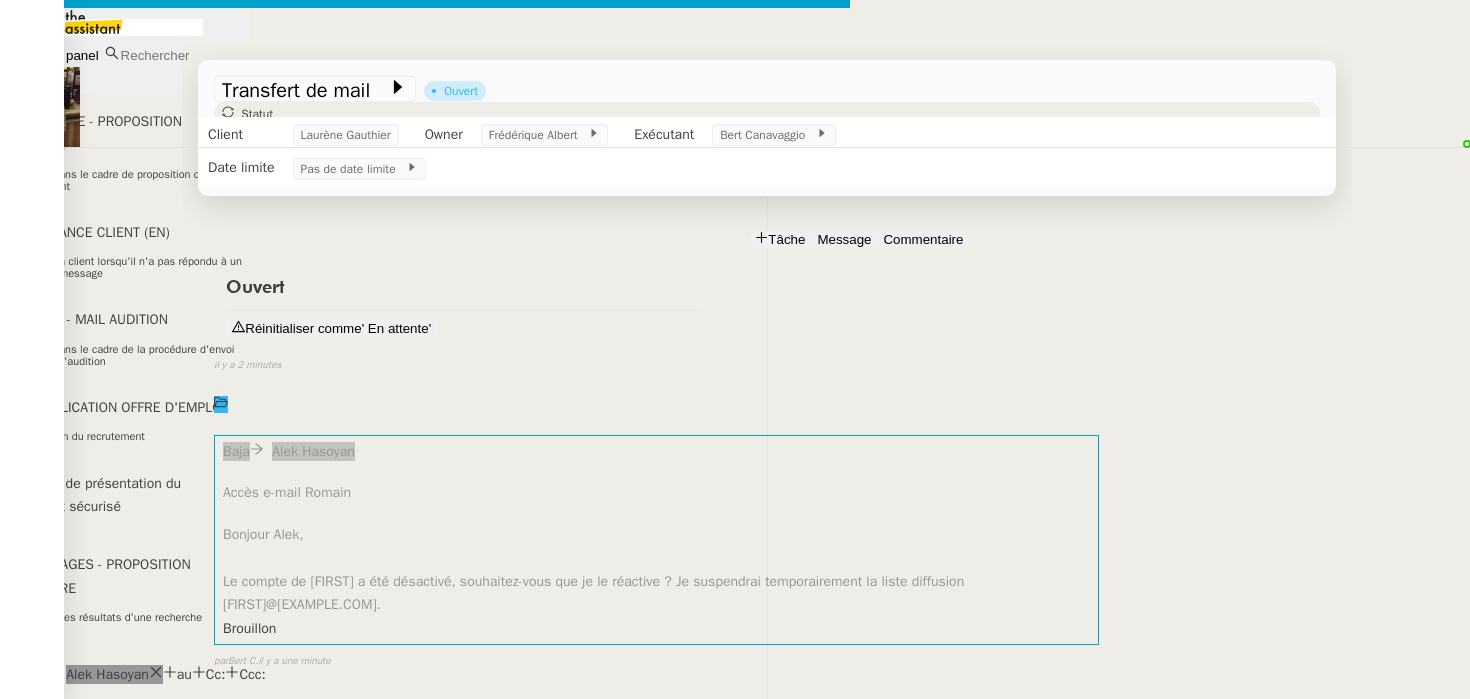 click on "Le compte de Romain a été désactivé, souhaitez-vous que je le réactive ? Je suspendrai temporairement la liste diffusion romain@teamg.ch." at bounding box center [425, 883] 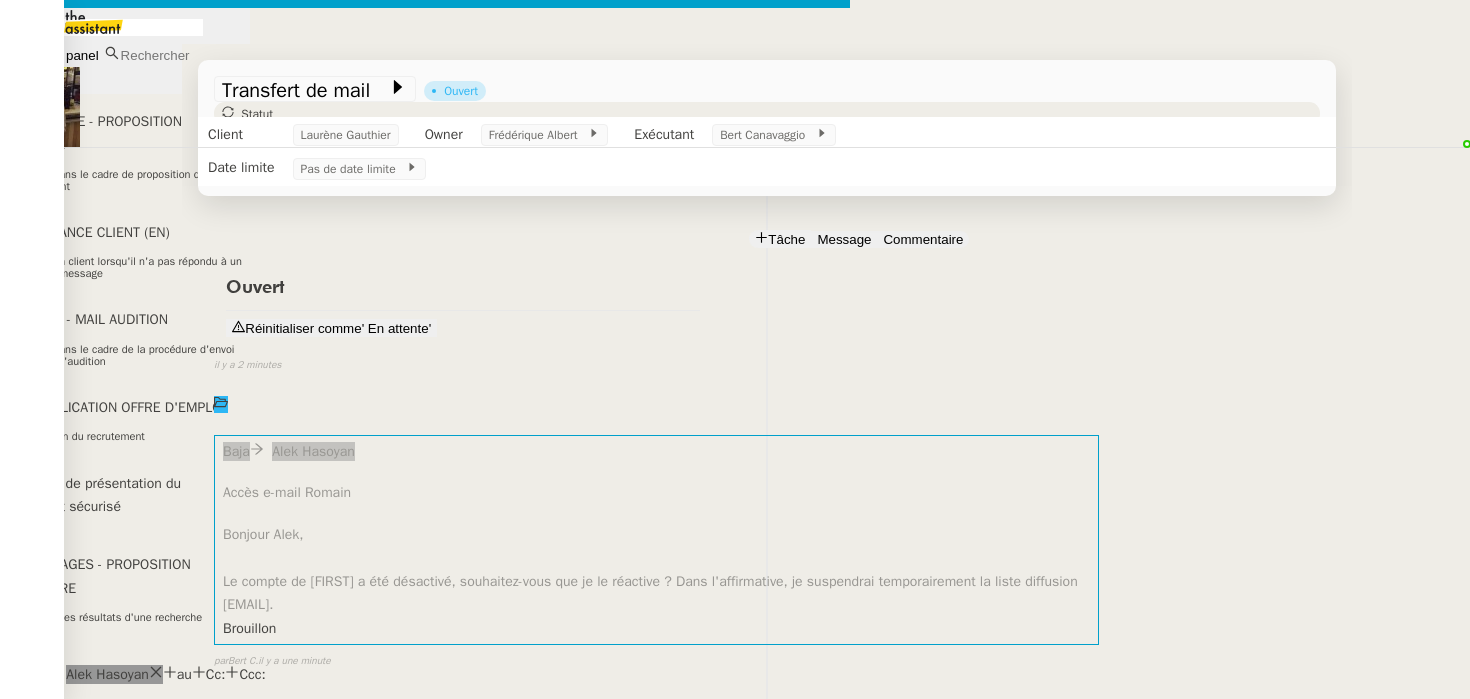 click on "Le compte de [PERSON] a été désactivé, souhaitez-vous que je le réactive ? Dans l'affirmative, je suspendrai temporairement la liste diffusion [EMAIL]." at bounding box center (425, 895) 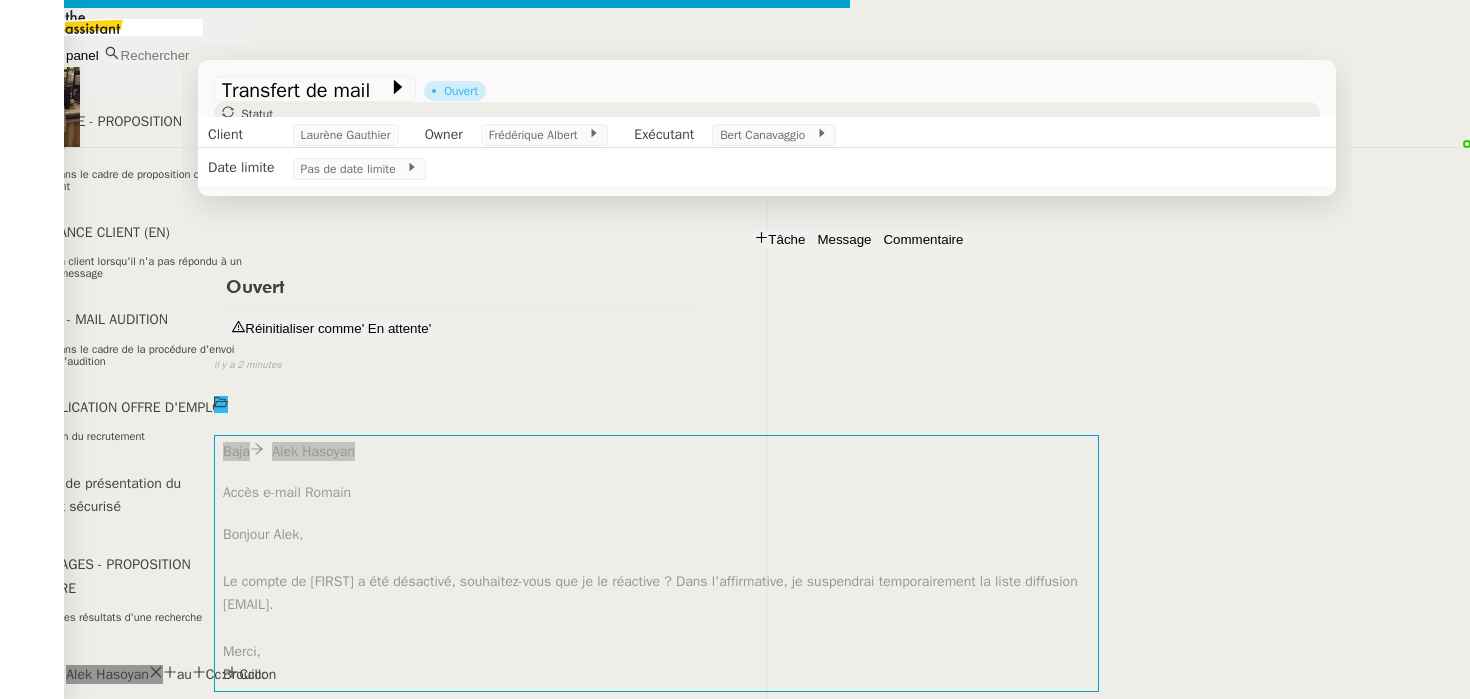 click on "Envoyer" at bounding box center [78, 1063] 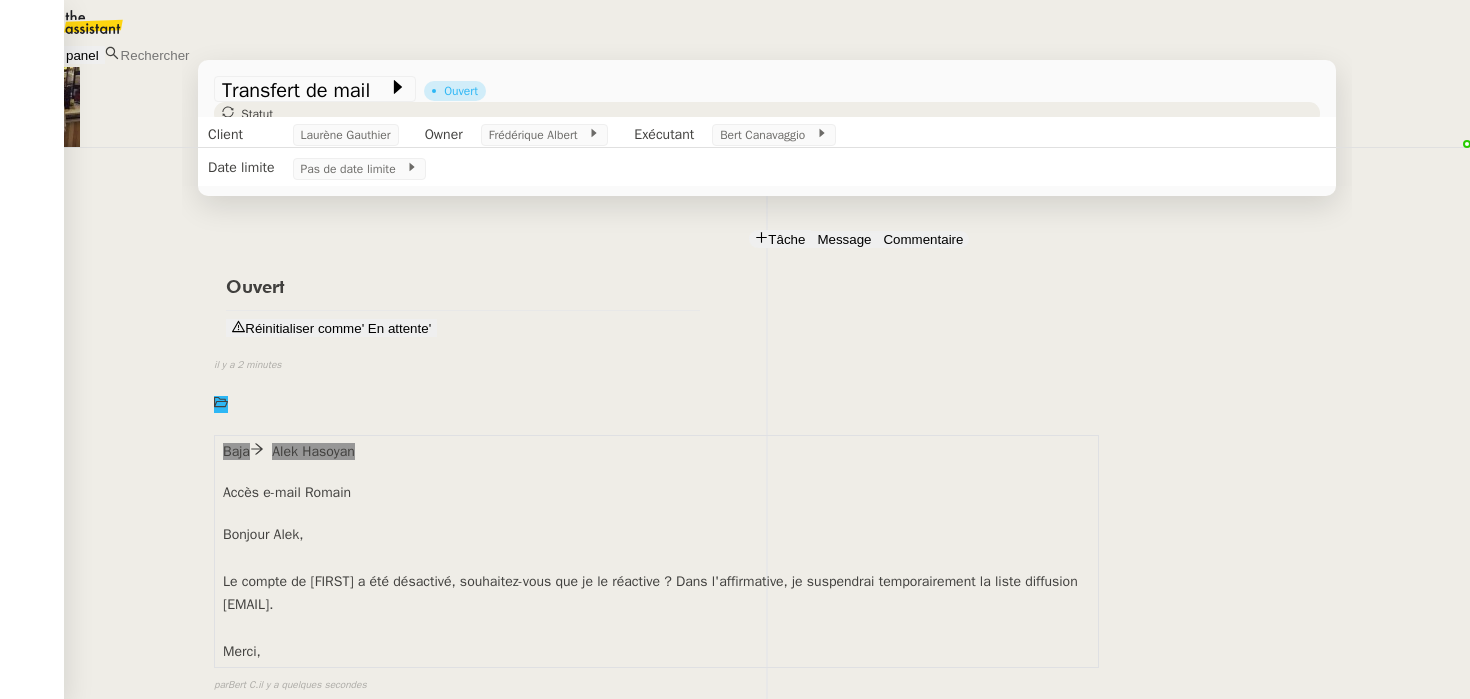 scroll, scrollTop: 582, scrollLeft: 0, axis: vertical 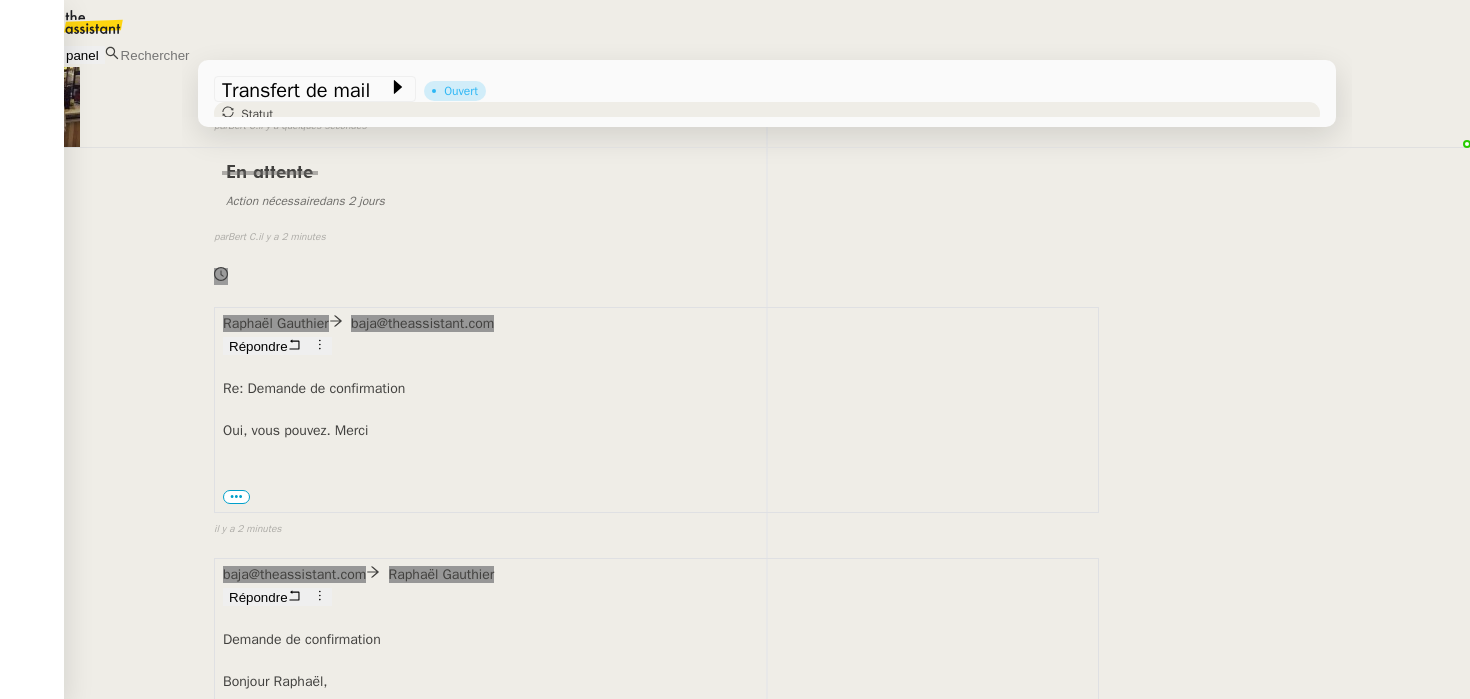 click on "Répondre" at bounding box center [258, 346] 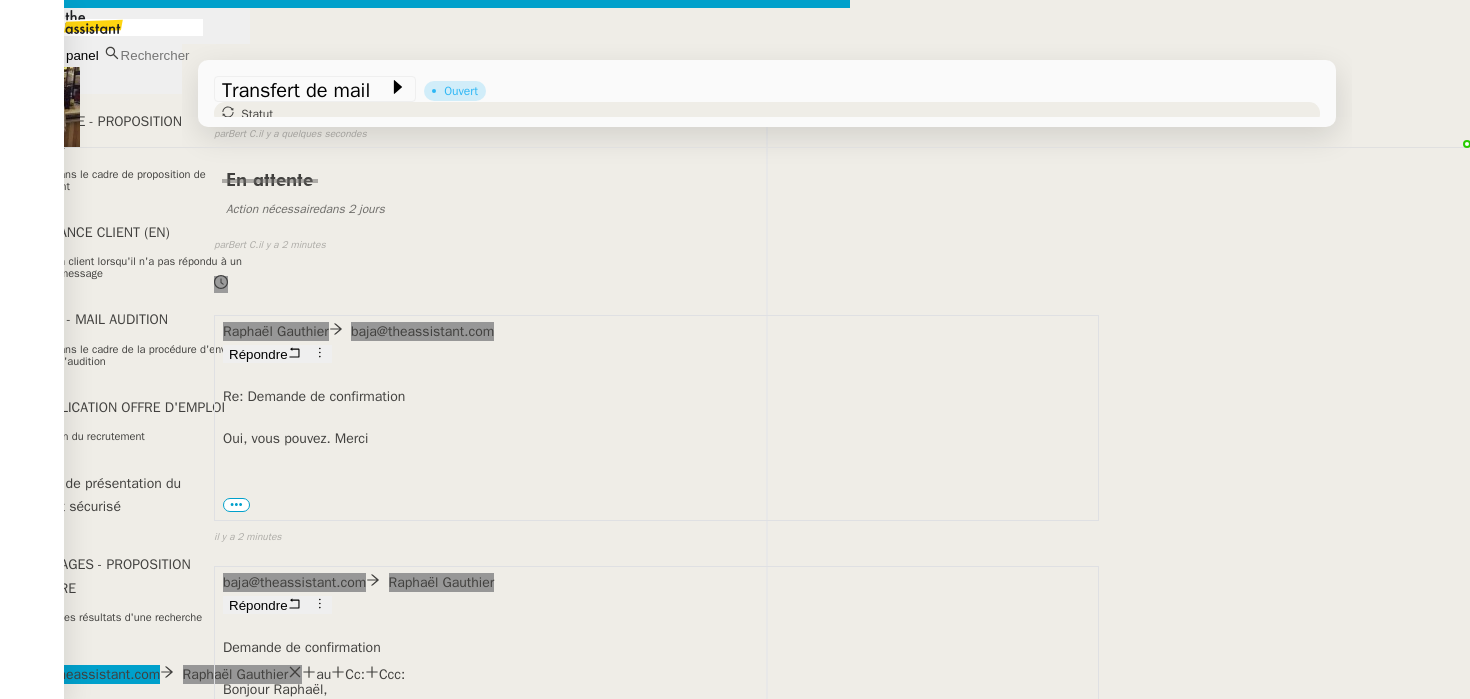 click at bounding box center (425, 837) 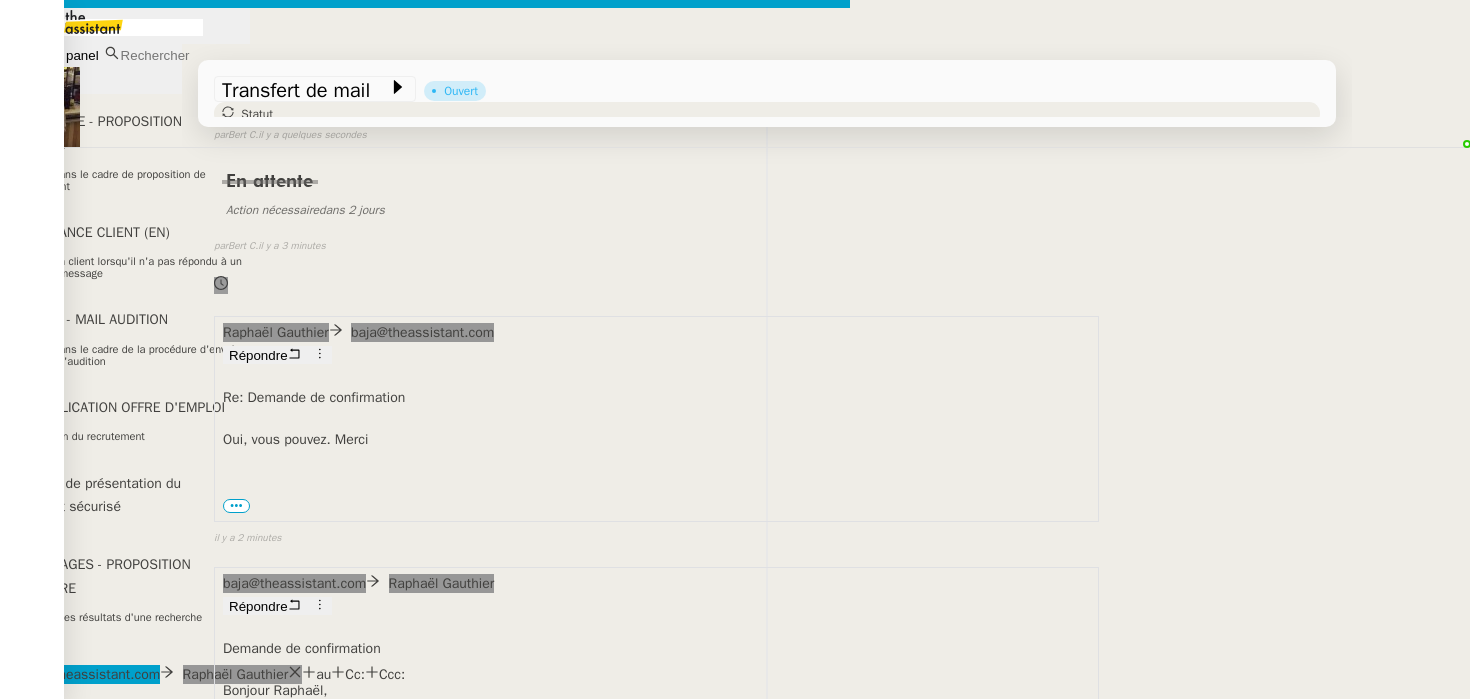 scroll, scrollTop: 900, scrollLeft: 0, axis: vertical 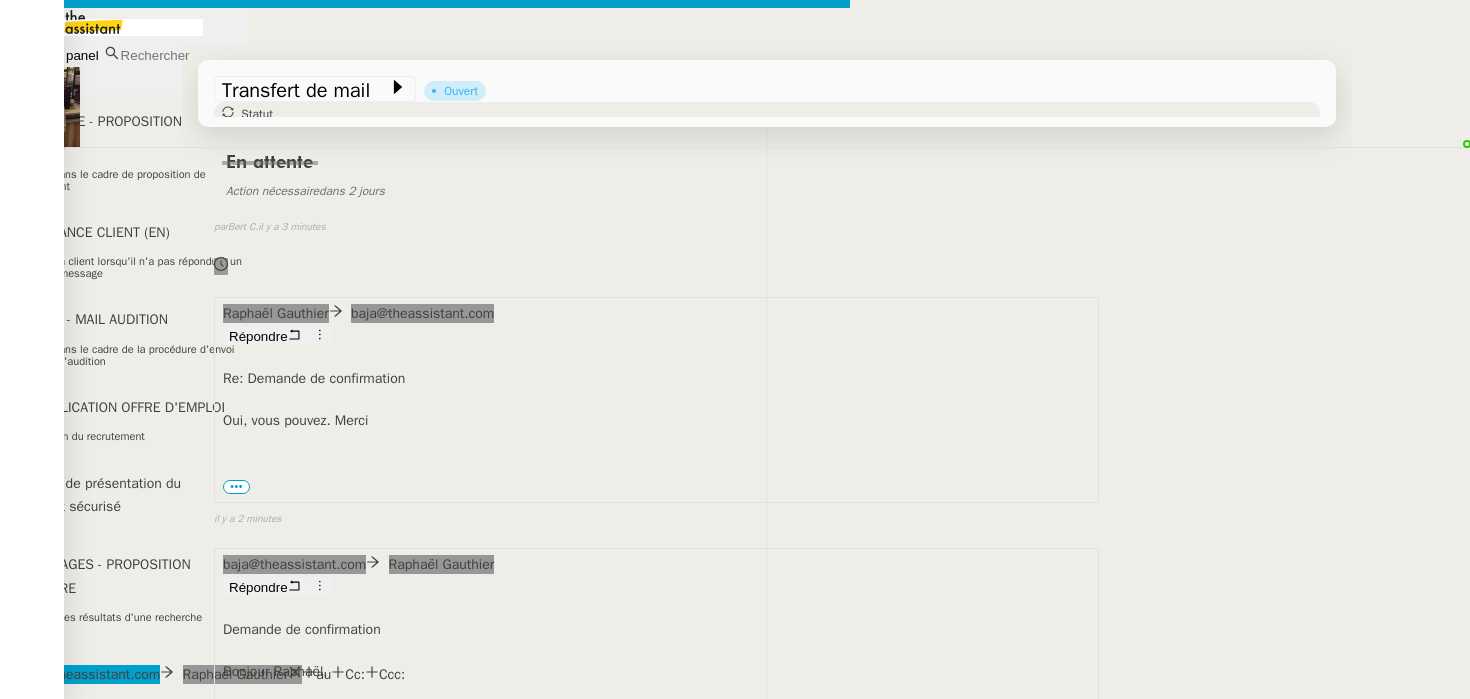 click on "Envoyer" at bounding box center (78, 946) 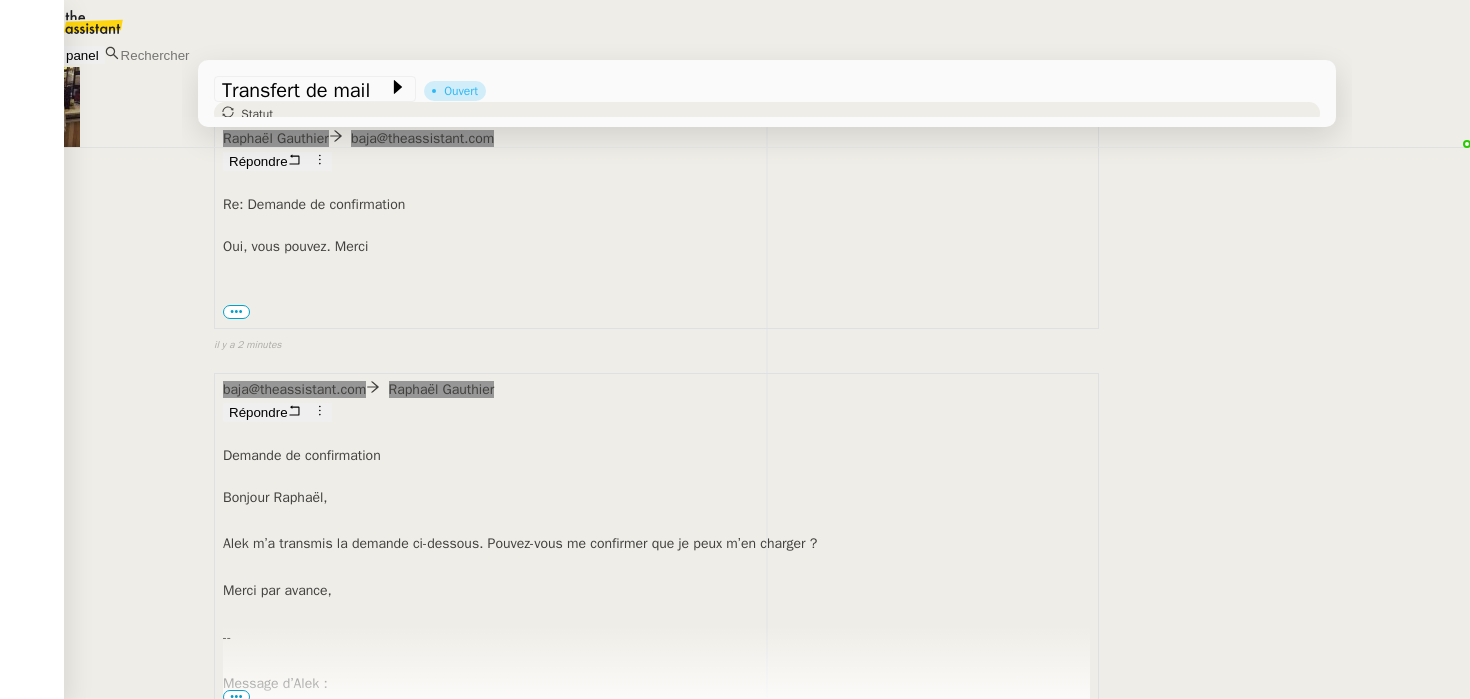 scroll, scrollTop: 1118, scrollLeft: 0, axis: vertical 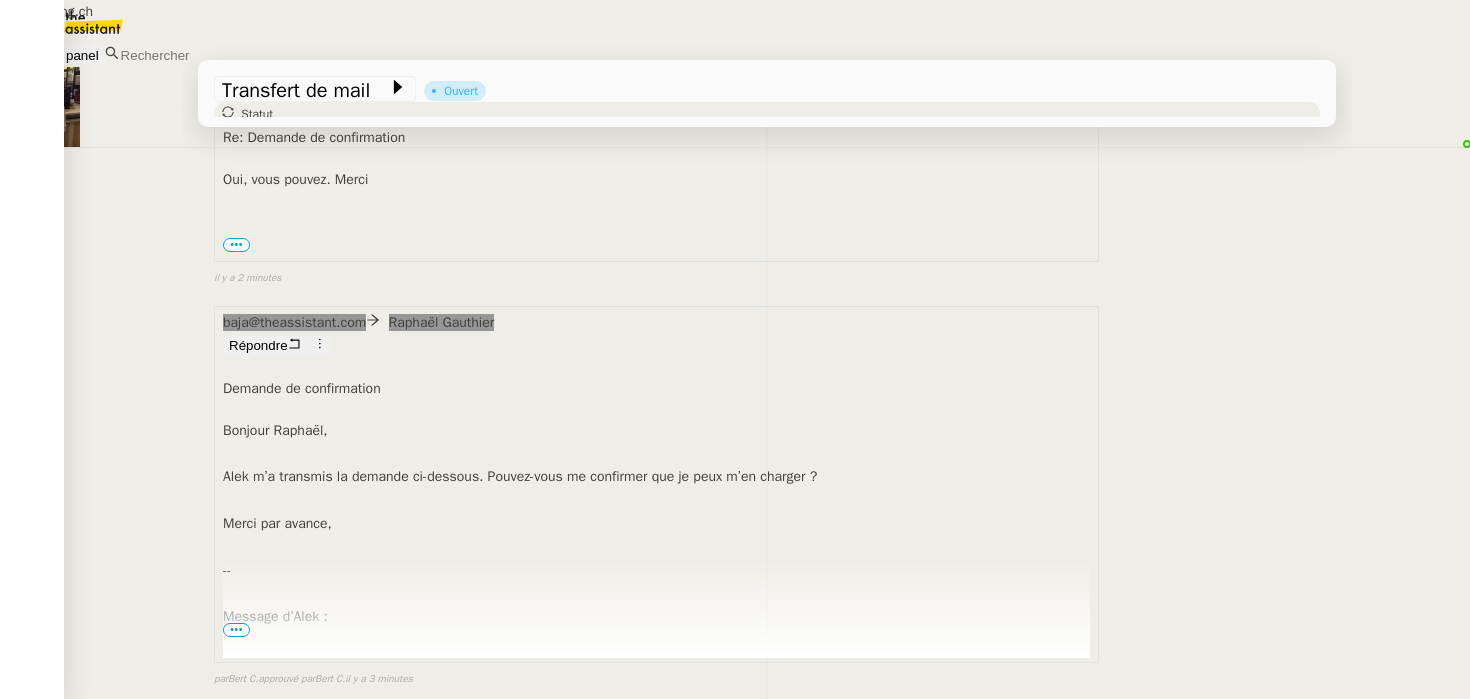 click on "alek@teamg.ch" at bounding box center [145, 11] 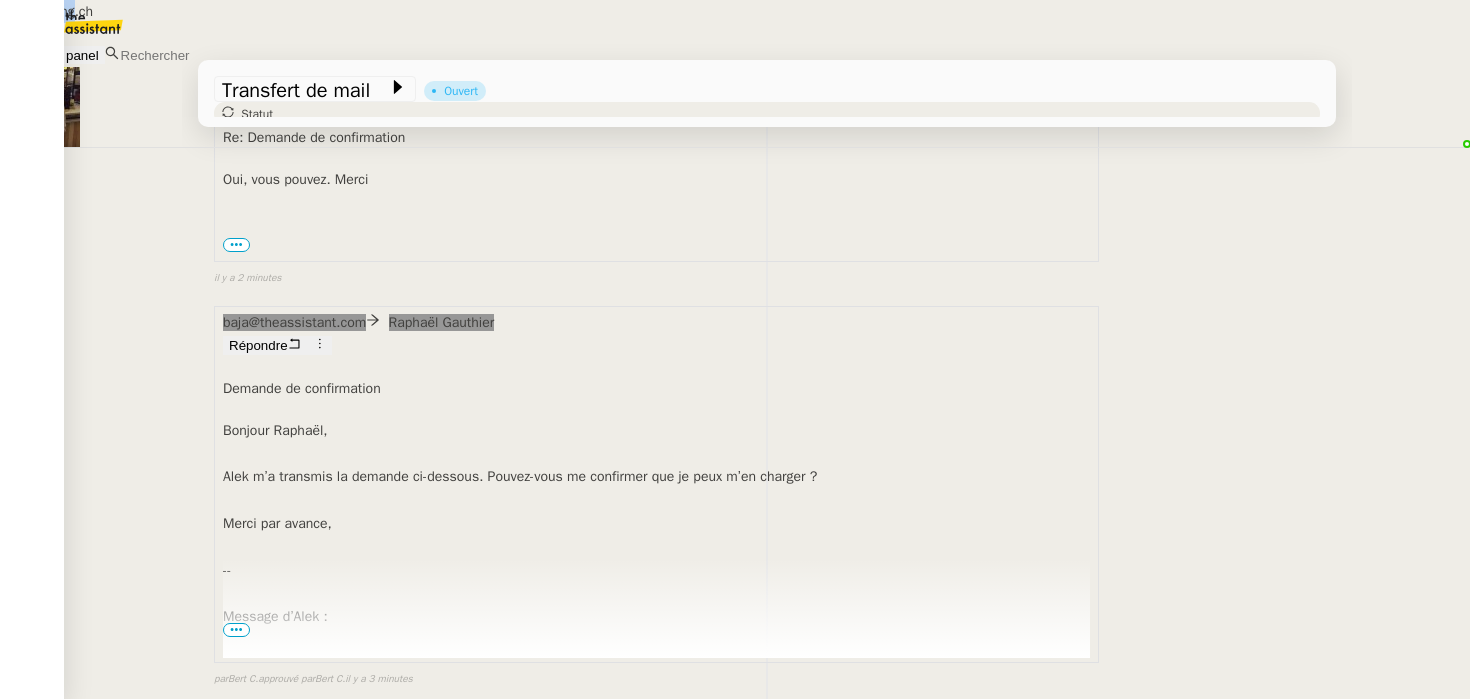click on "alek@teamg.ch" at bounding box center [145, 11] 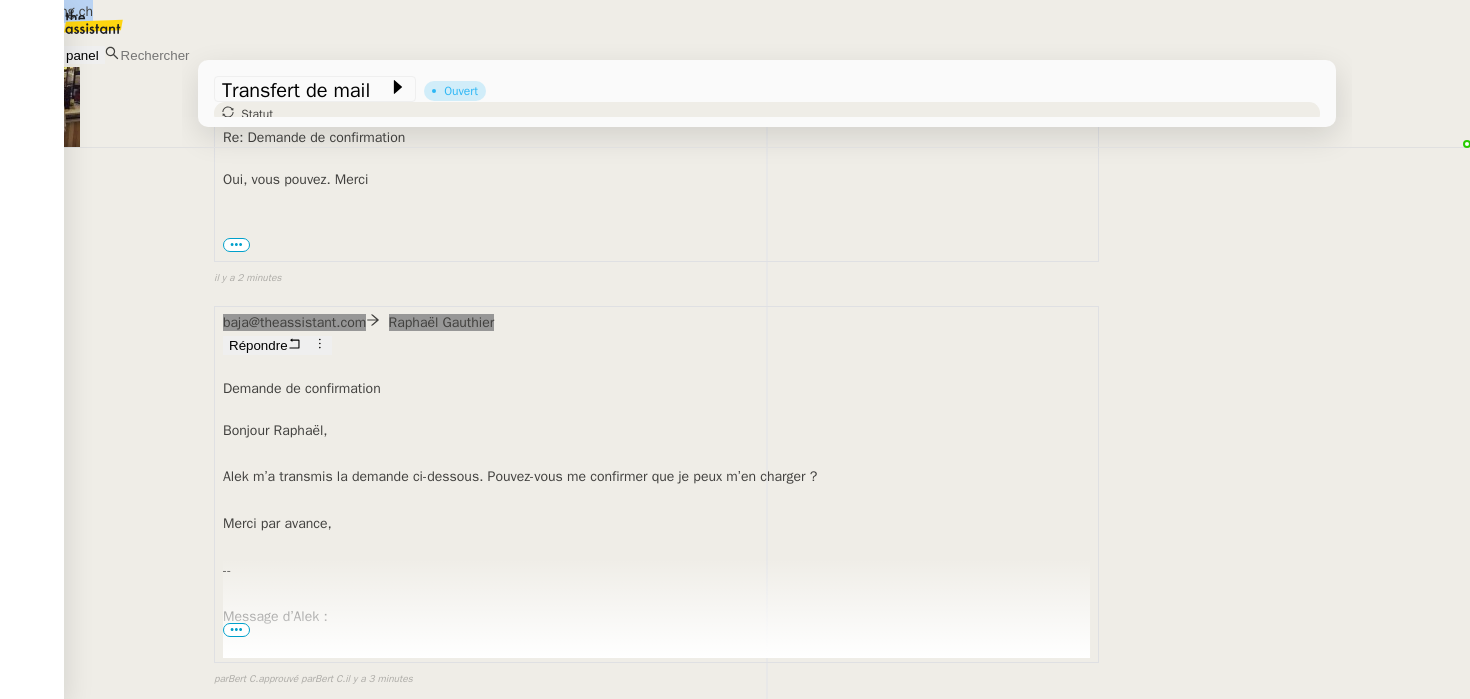 click on "alek@teamg.ch" at bounding box center (145, 11) 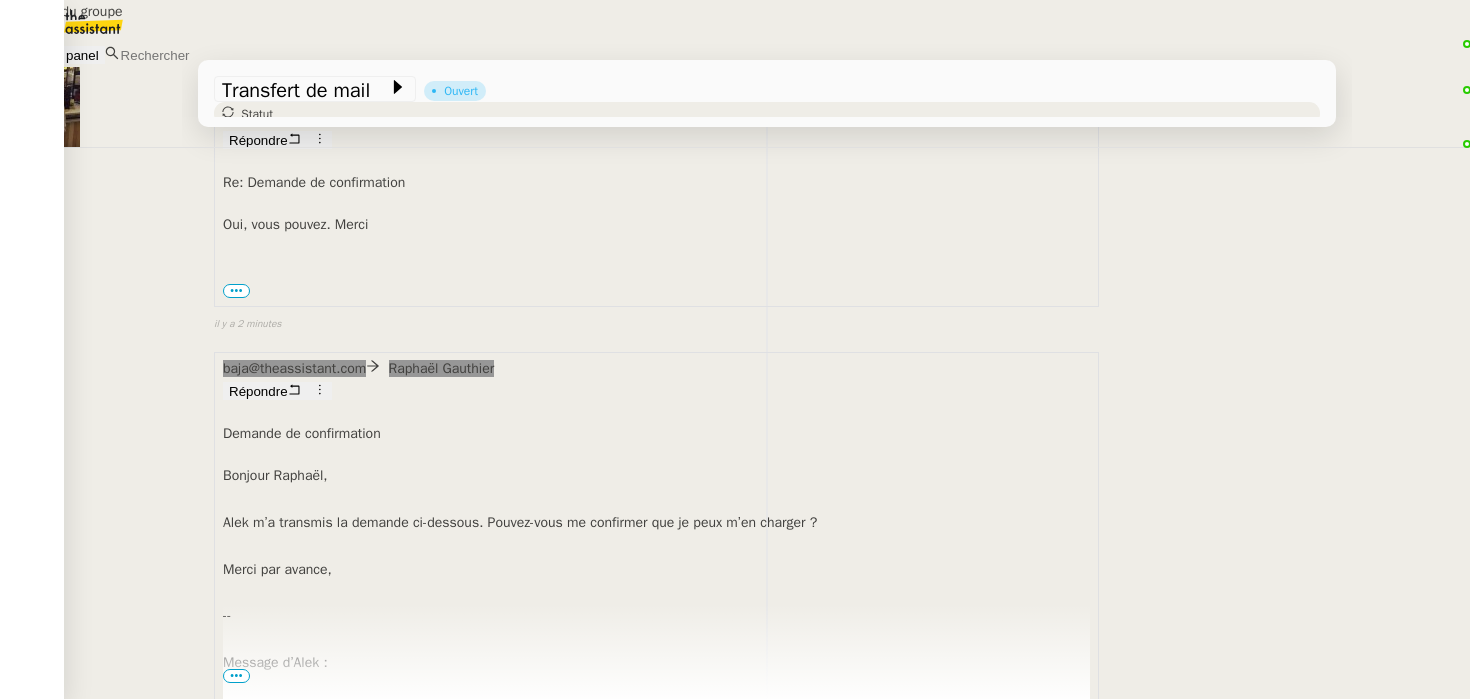 click on "Membres du groupe nobody    nobody    nobody" at bounding box center (735, 81) 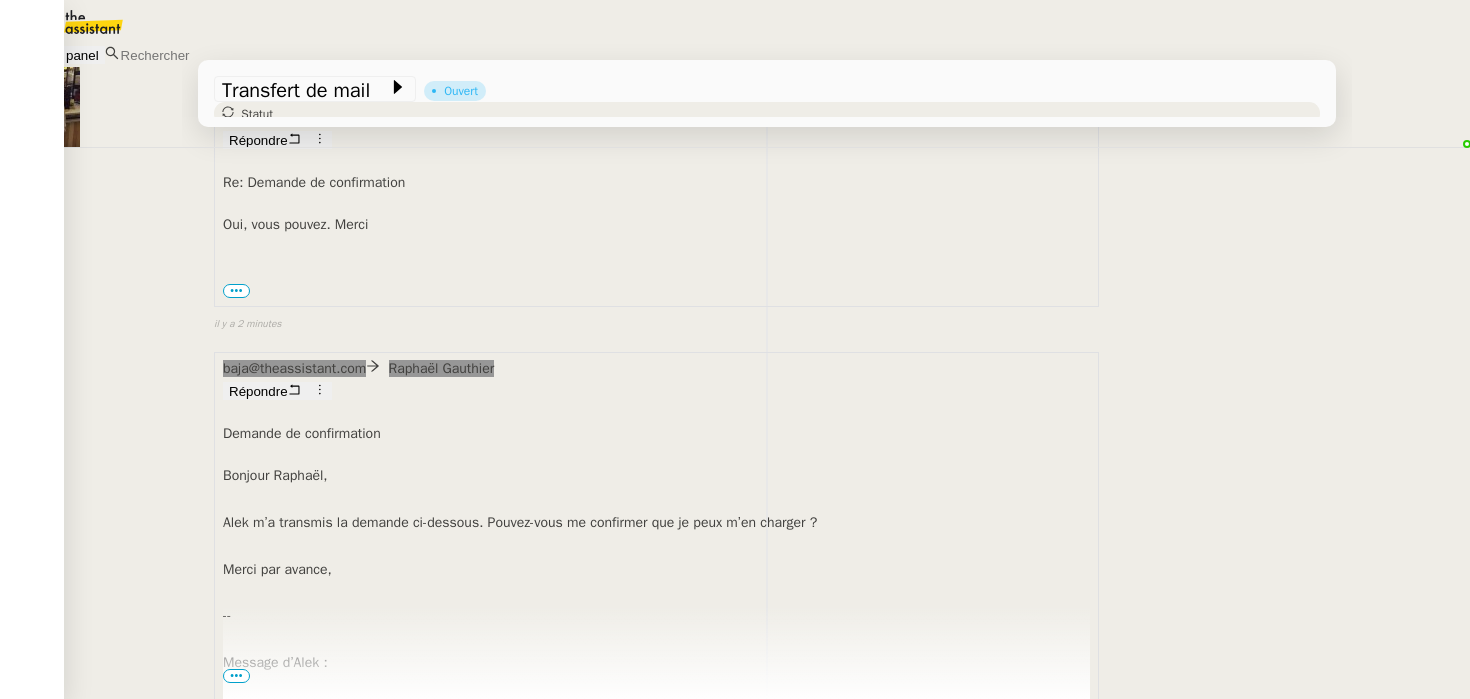 click on "Laurène Gauthier" at bounding box center (116, 2116) 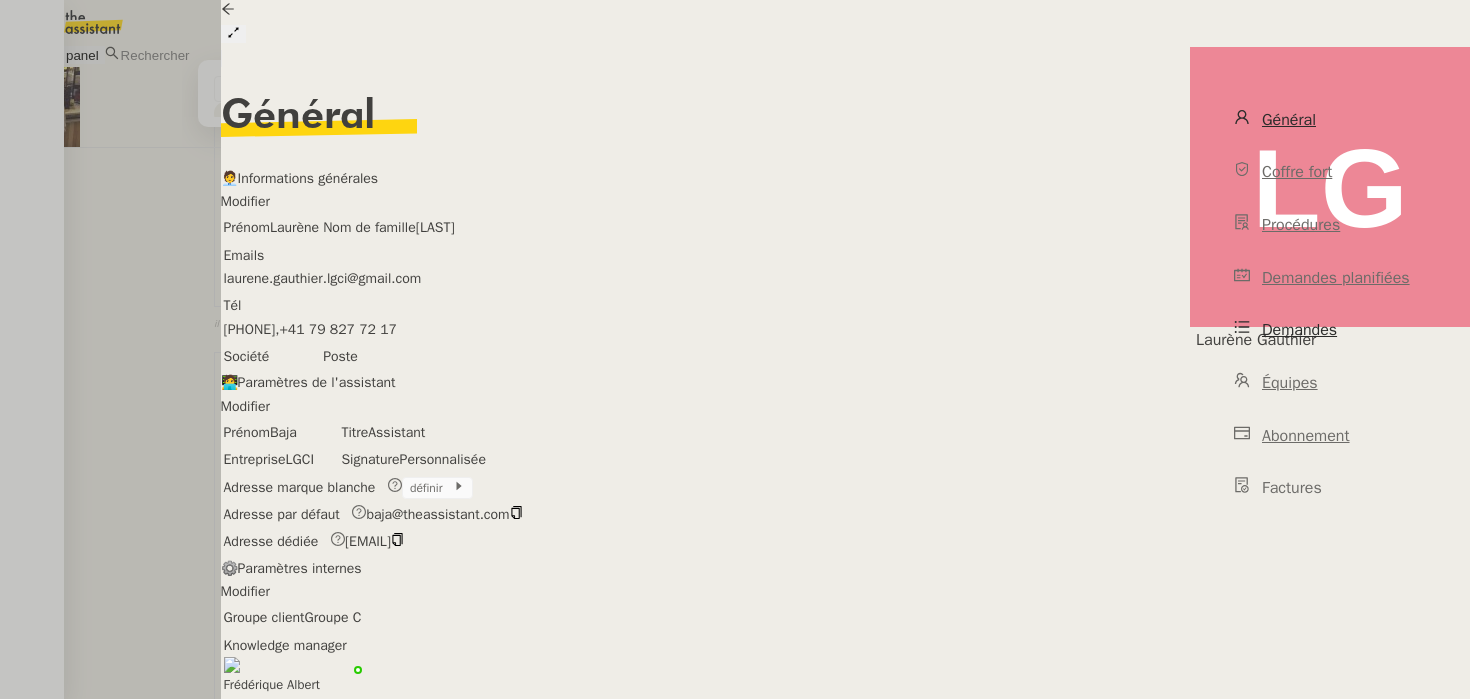 click on "Demandes" at bounding box center [1299, 330] 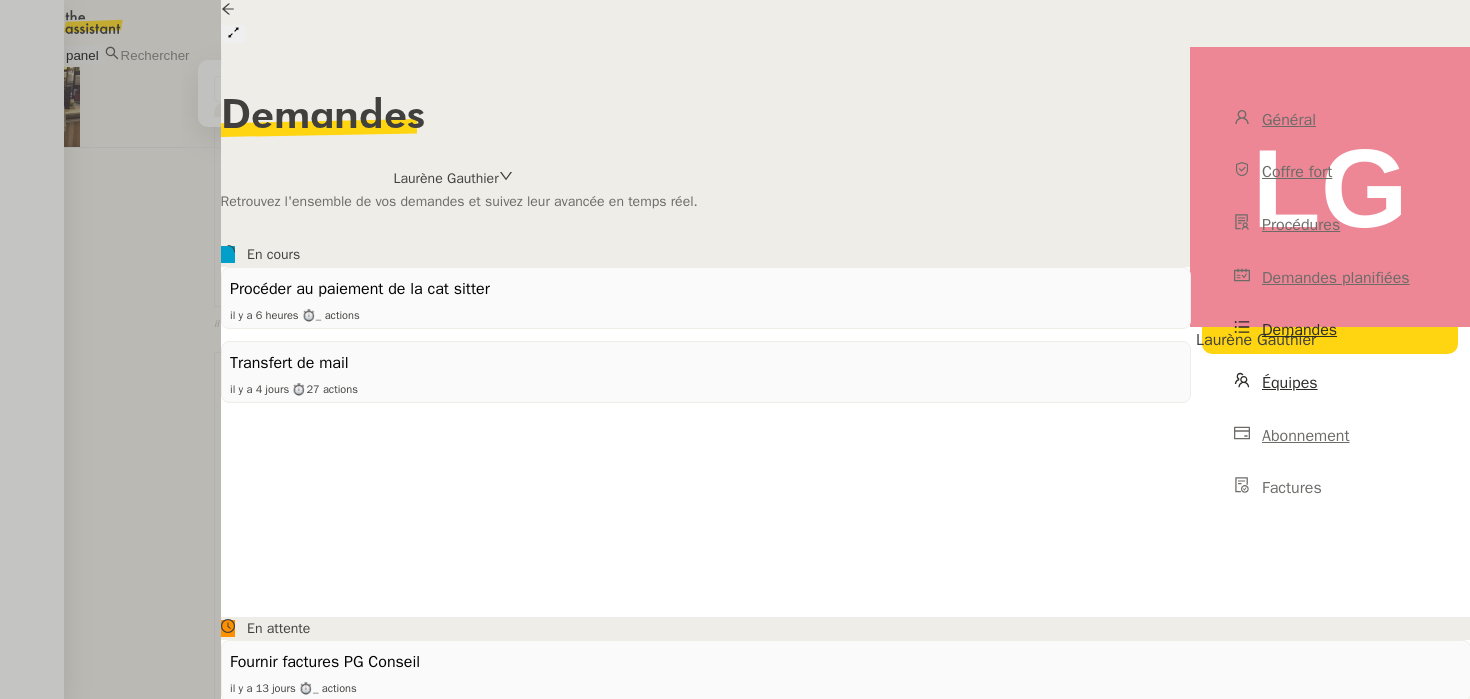 click on "Équipes" at bounding box center (1290, 383) 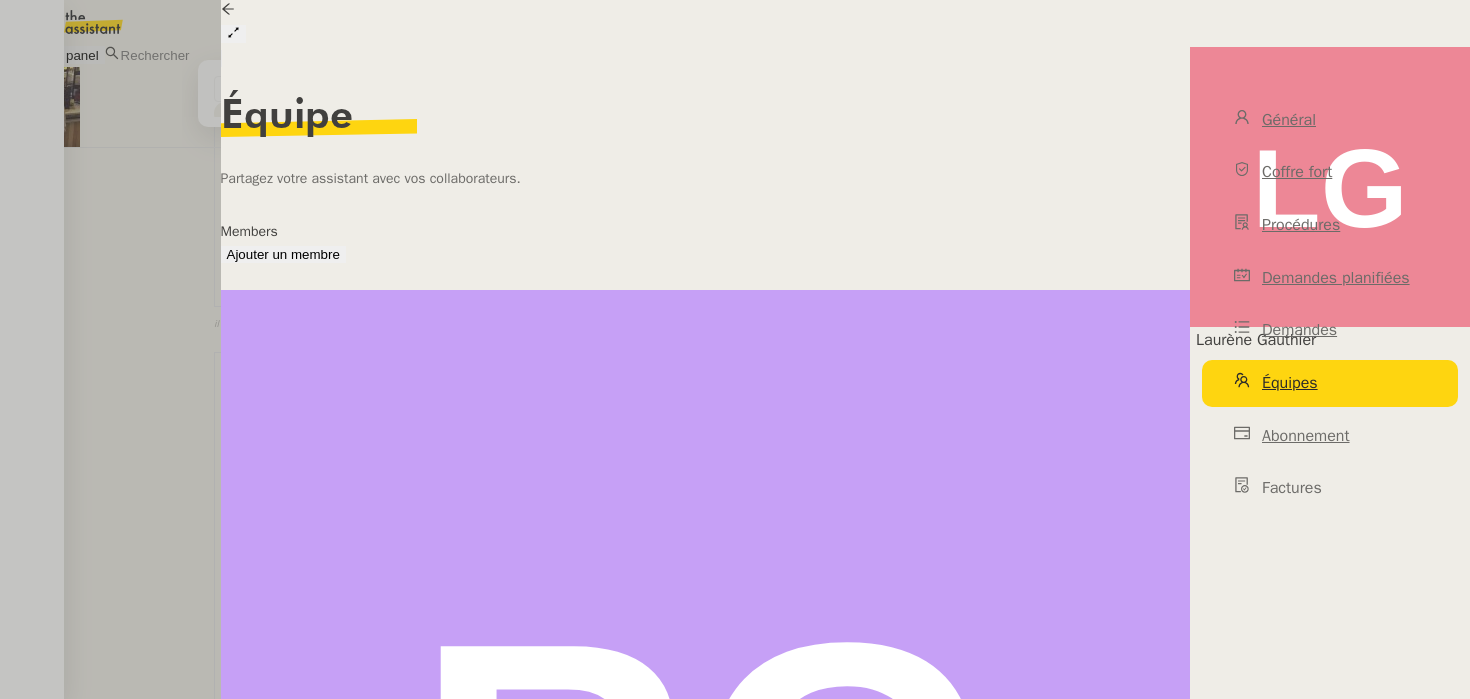 scroll, scrollTop: 42, scrollLeft: 0, axis: vertical 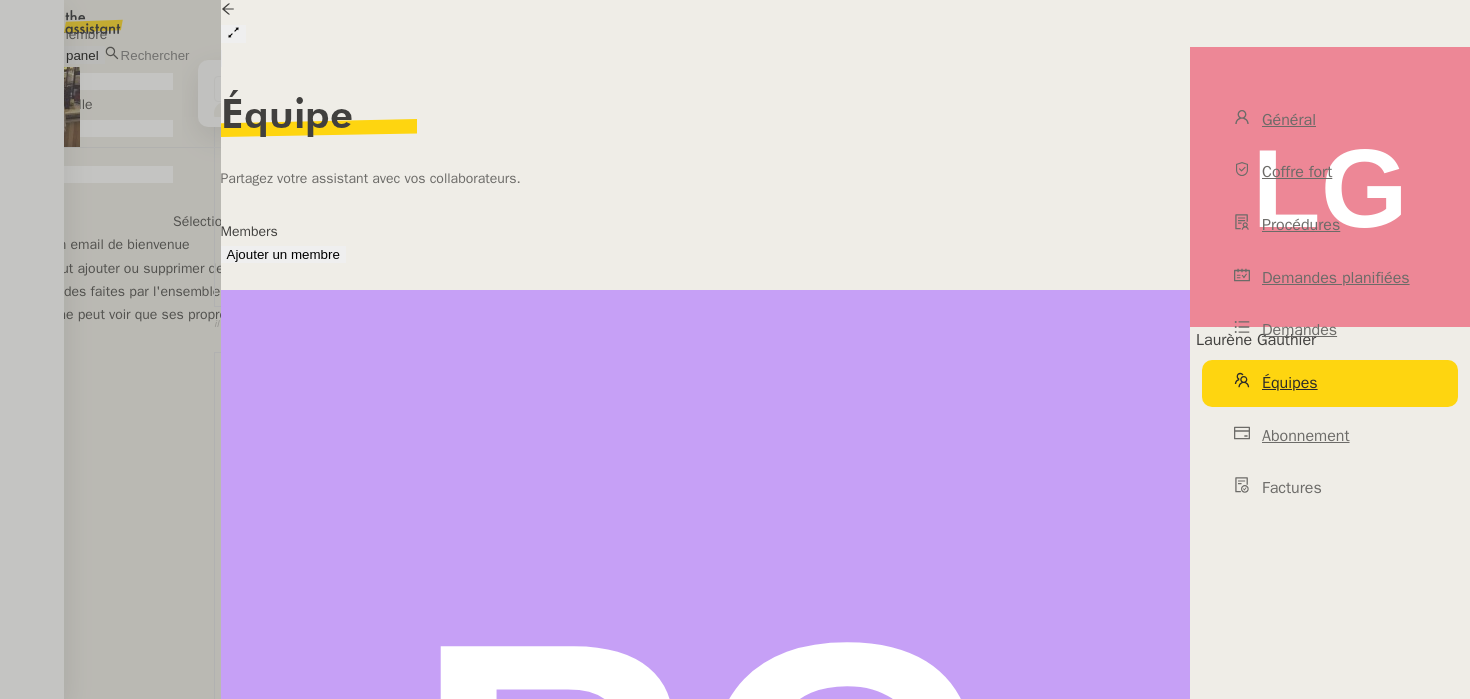click at bounding box center (86, 81) 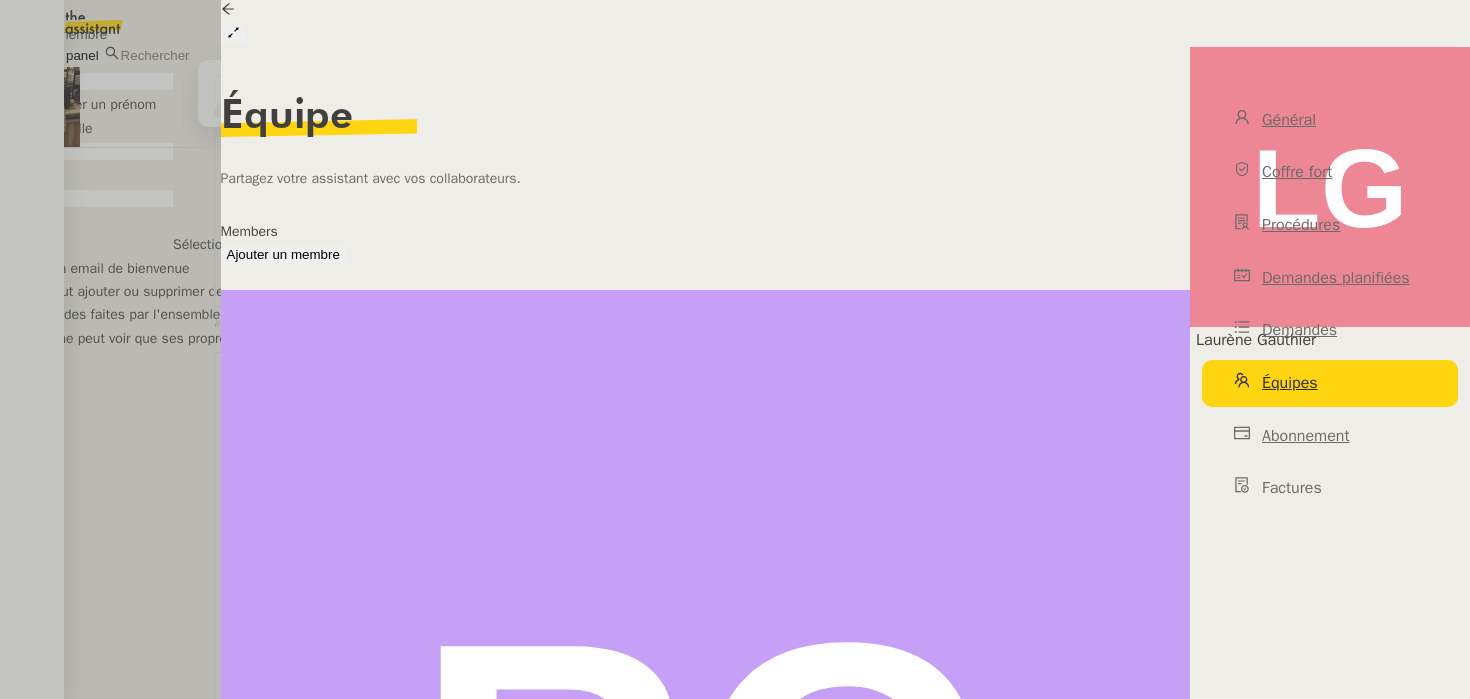 click at bounding box center (86, 198) 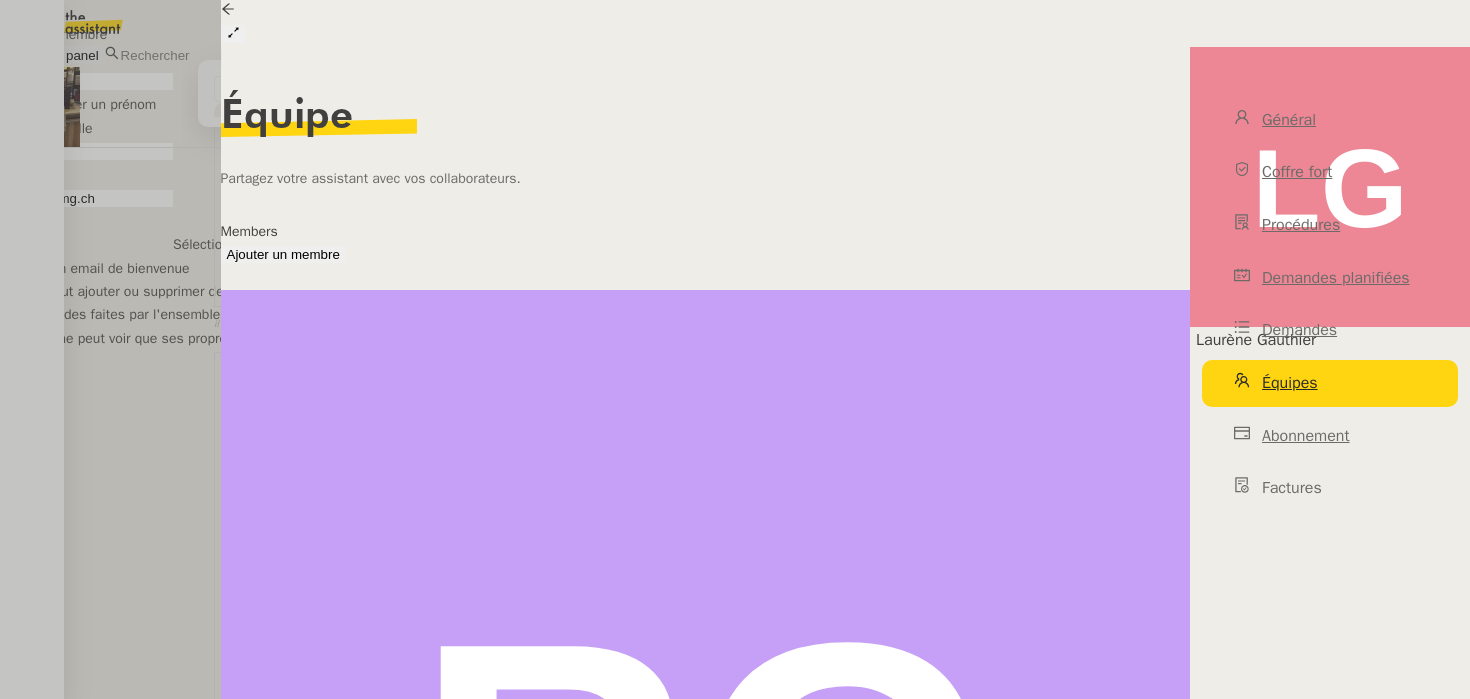 type on "alek@teamg.ch" 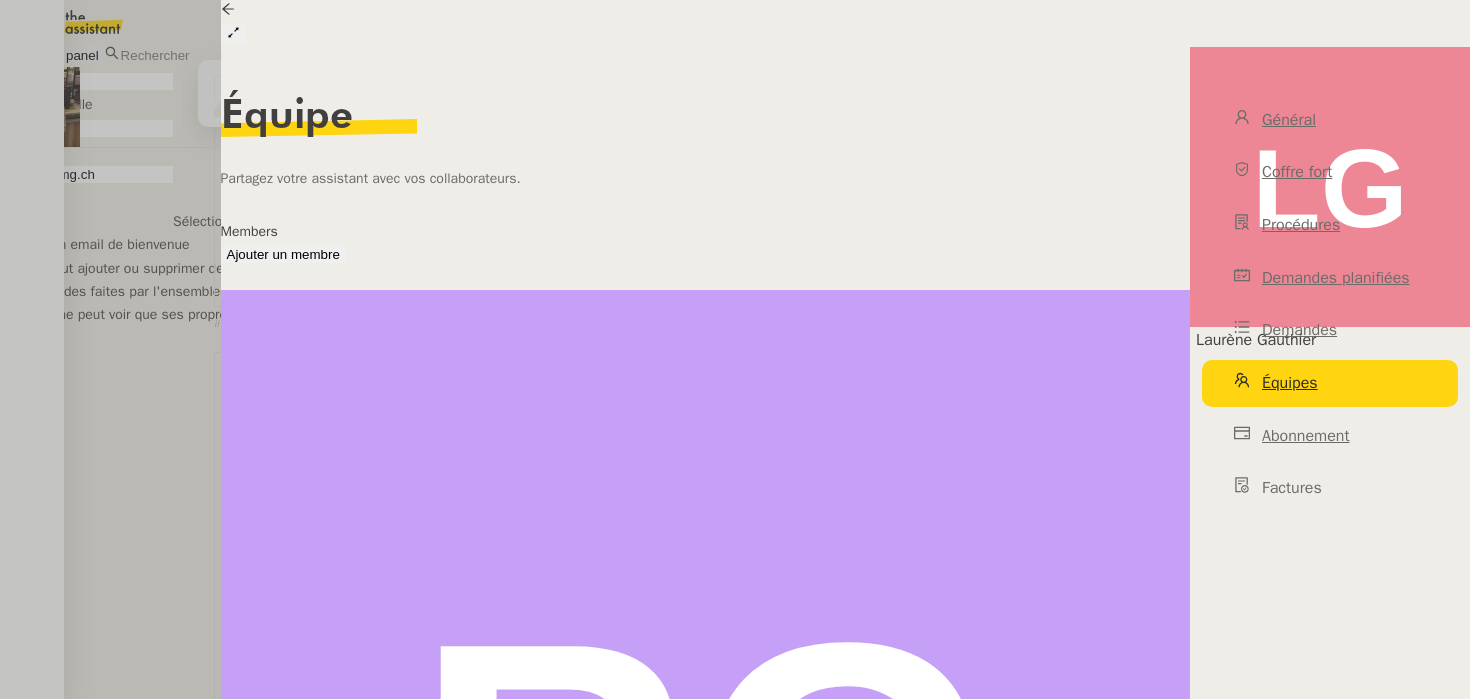 type on "Alek" 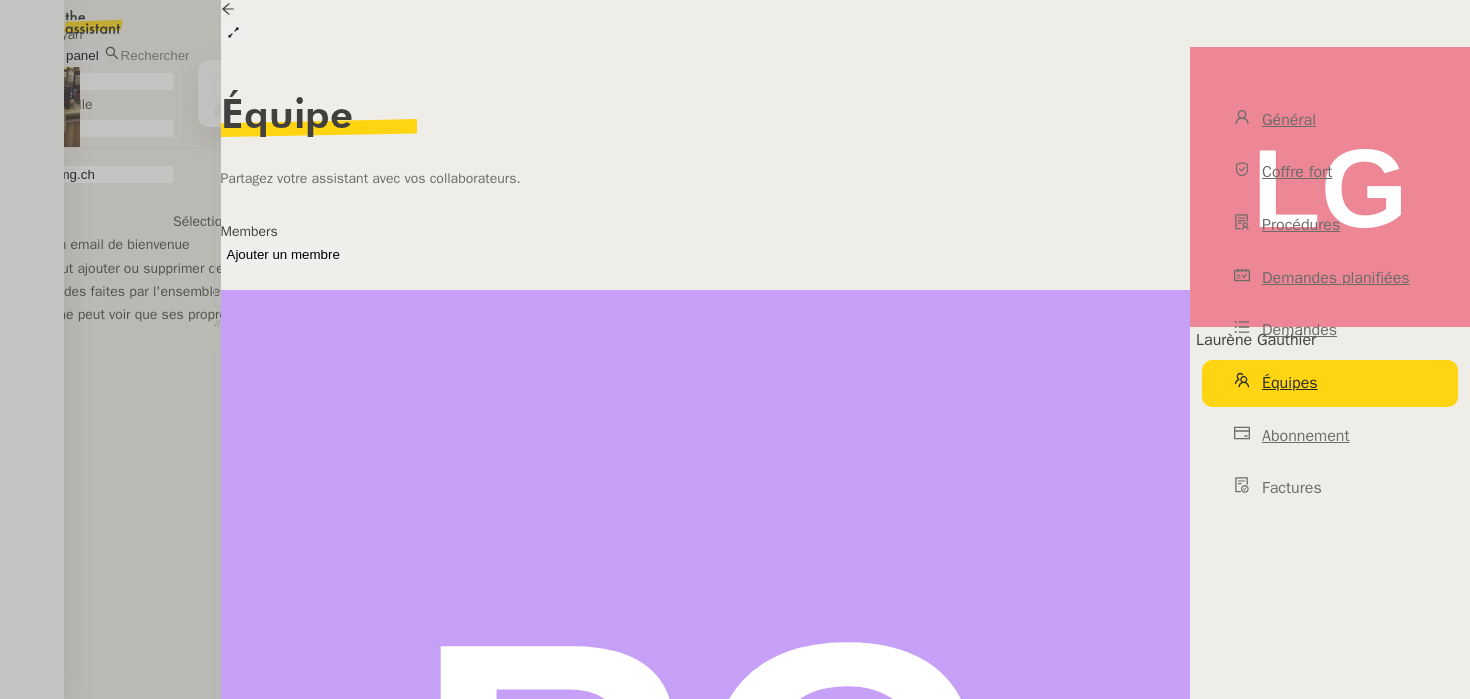 type on "Hasoyan" 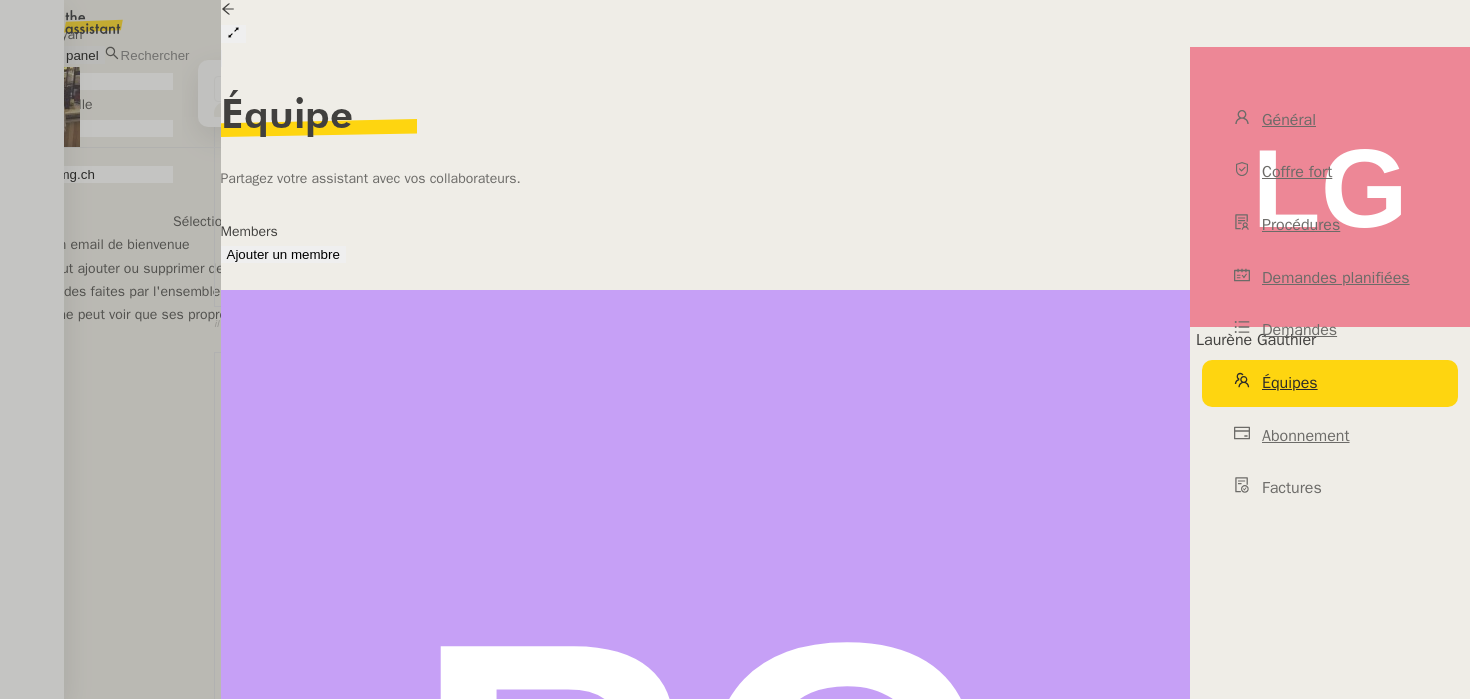 click on "Membre" at bounding box center [142, 384] 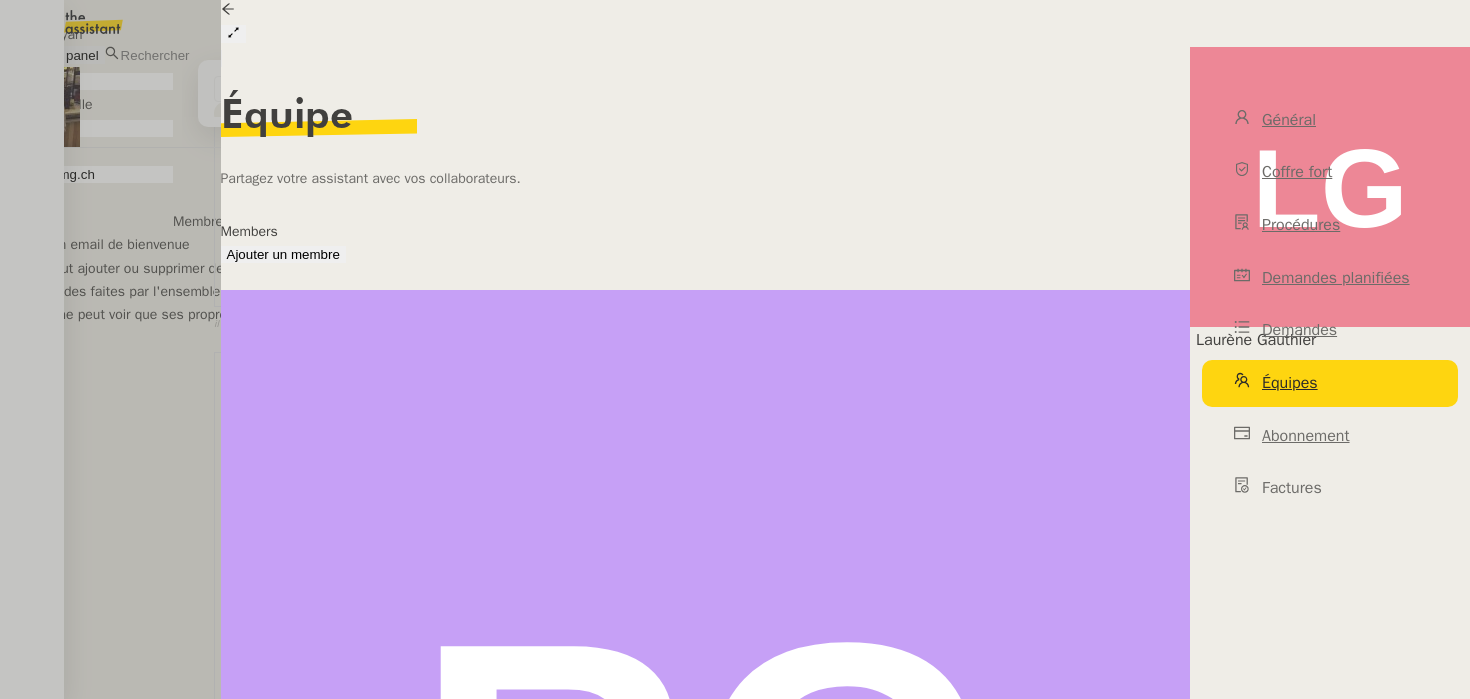 click on "Ajouter" at bounding box center (27, 338) 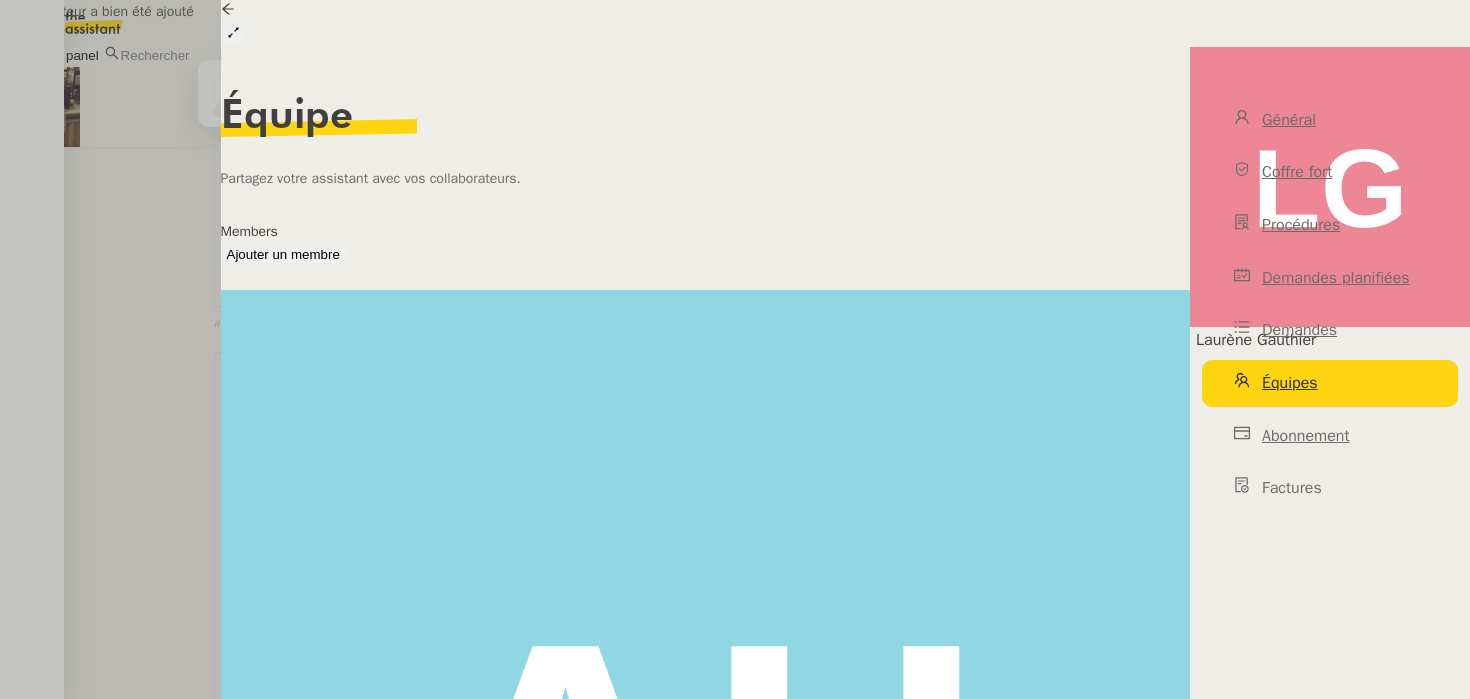 click at bounding box center [735, 349] 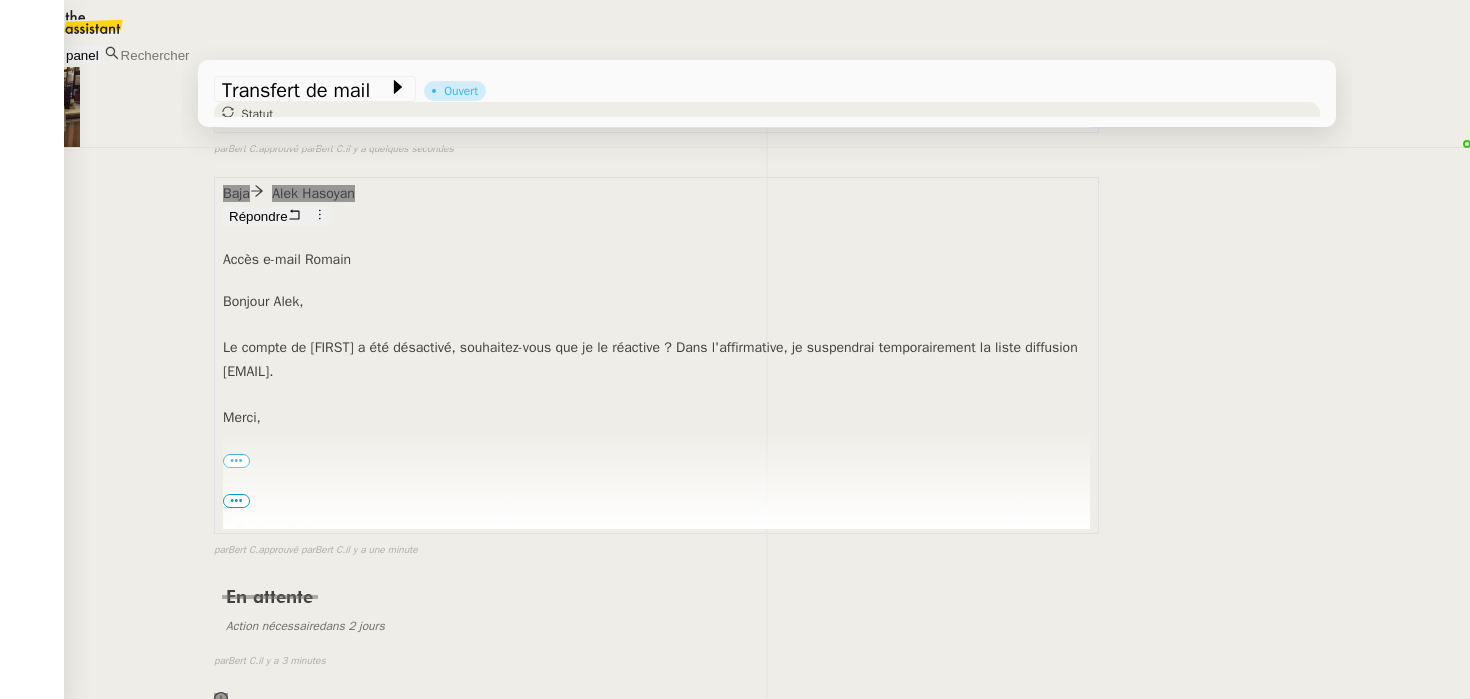 scroll, scrollTop: 0, scrollLeft: 0, axis: both 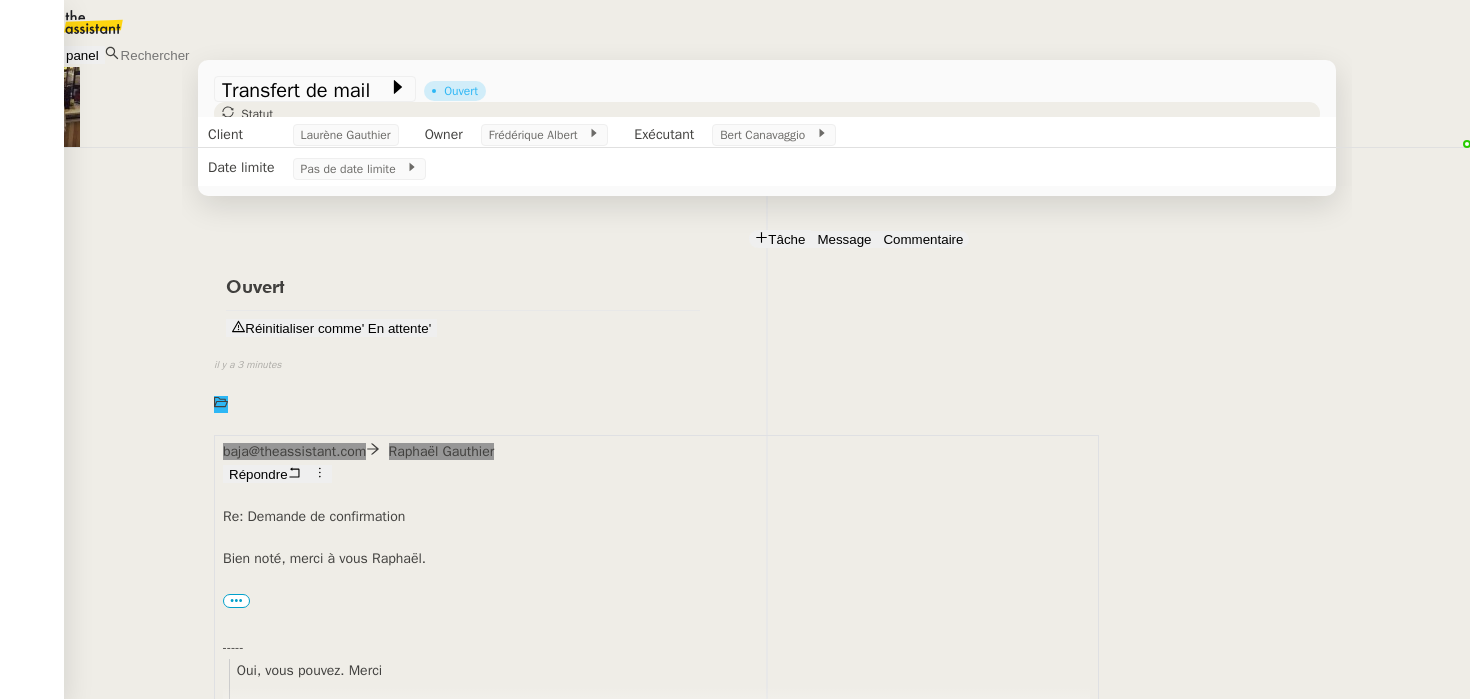 click on "Laurène Gauthier" at bounding box center [346, 135] 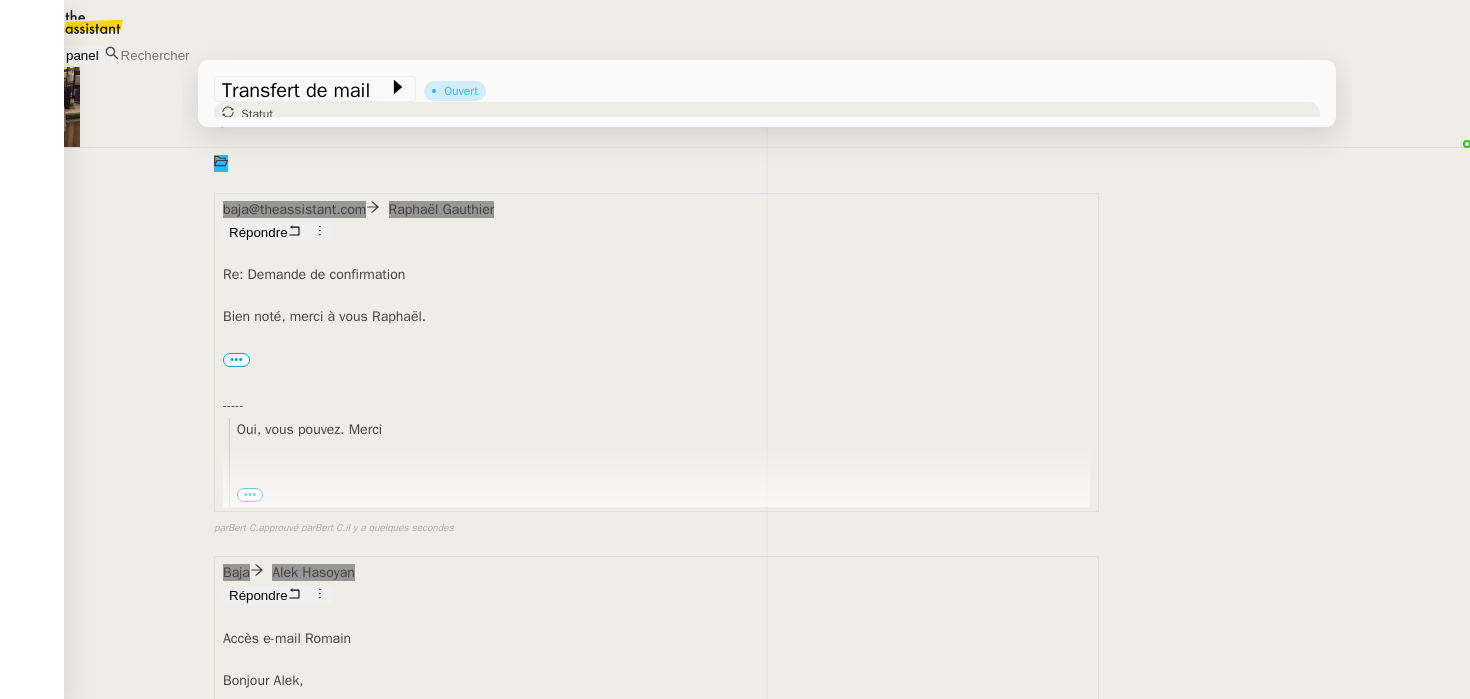 scroll, scrollTop: 0, scrollLeft: 0, axis: both 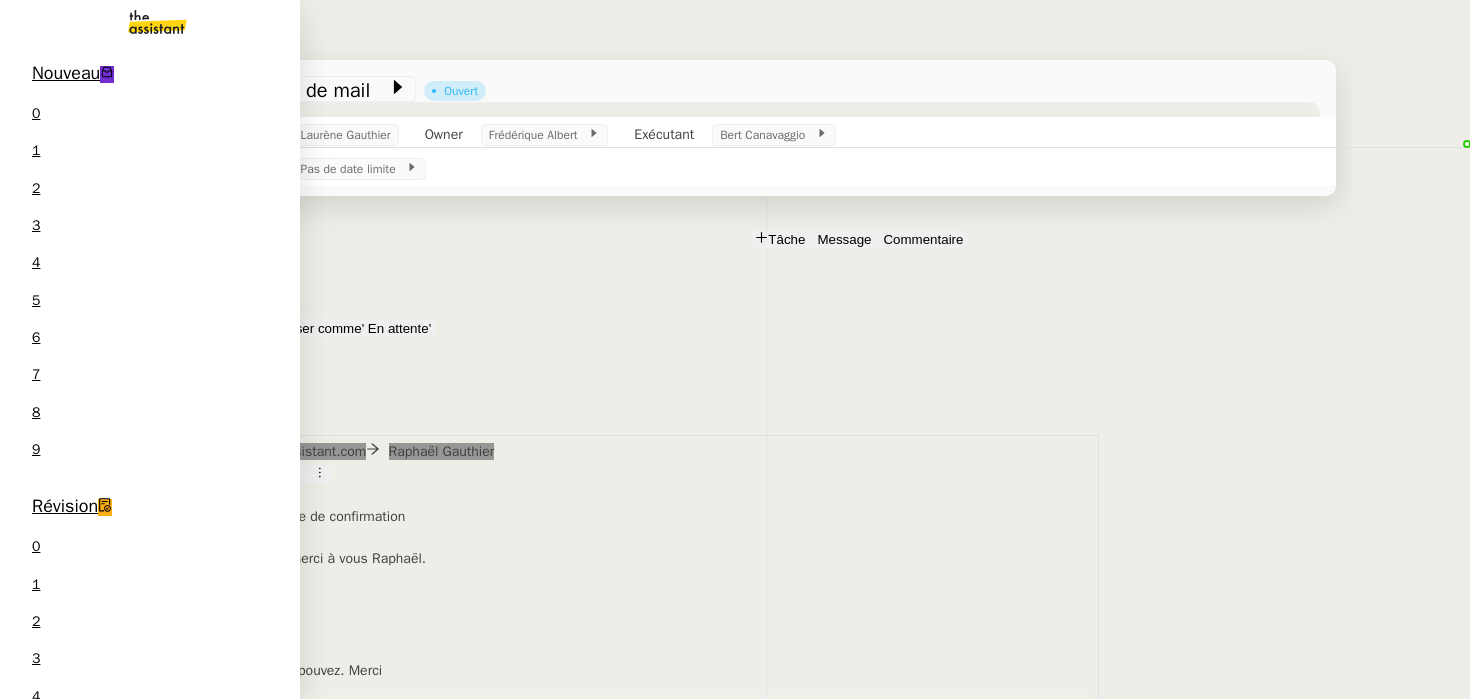 click on "Nouveau" at bounding box center (66, 73) 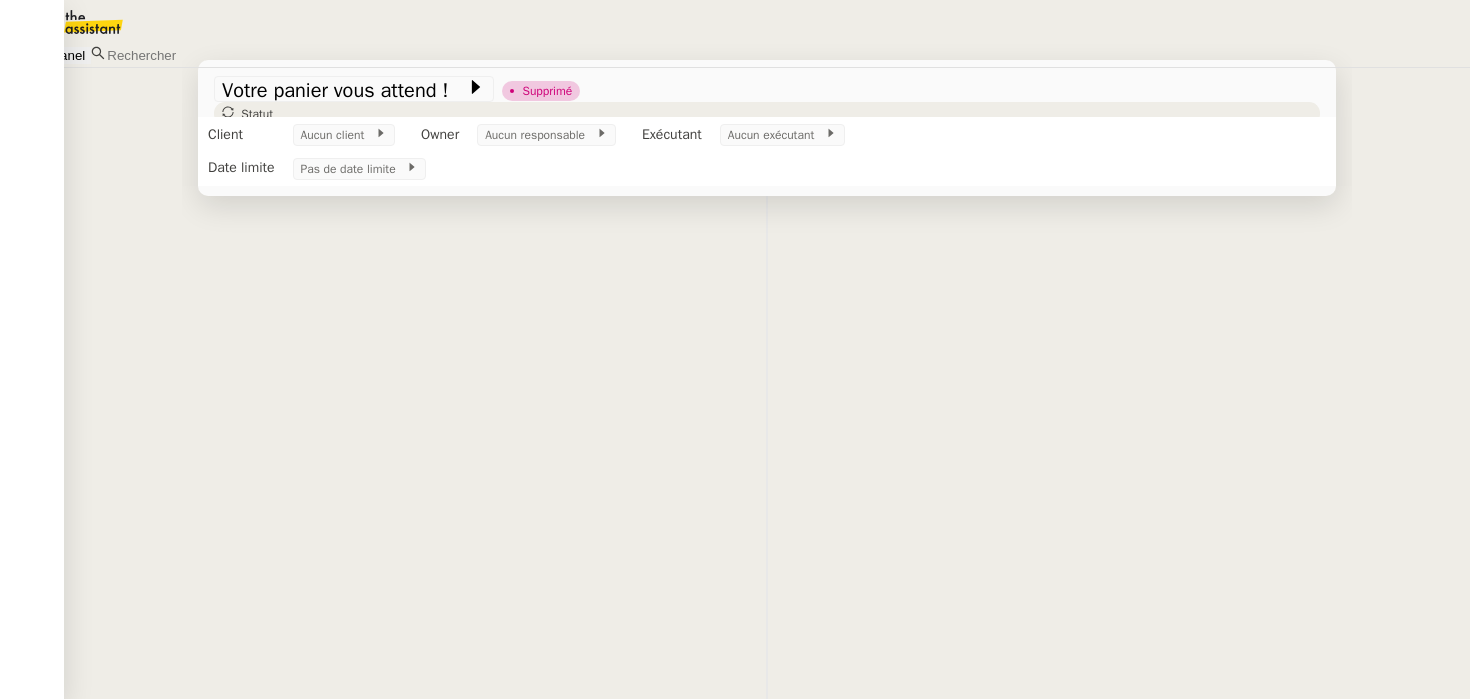 scroll, scrollTop: 0, scrollLeft: 0, axis: both 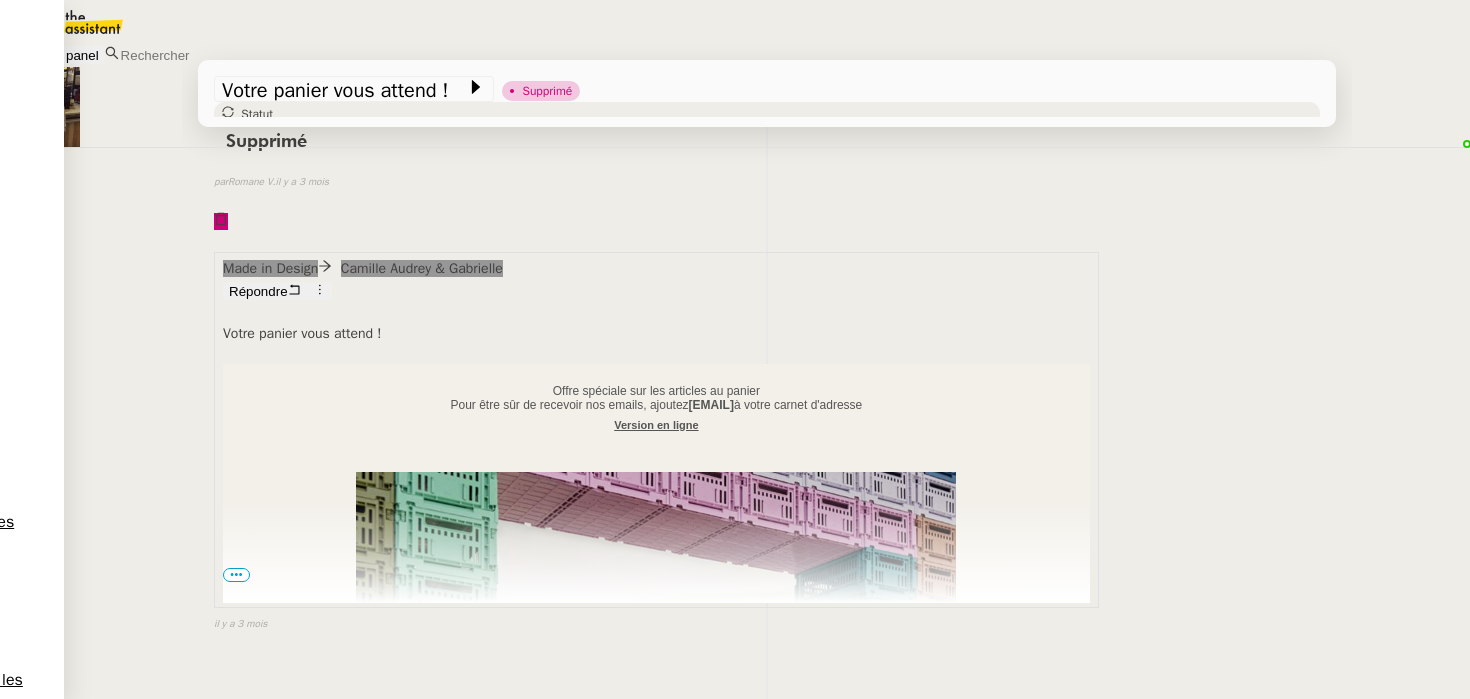 click on "•••" at bounding box center (236, 575) 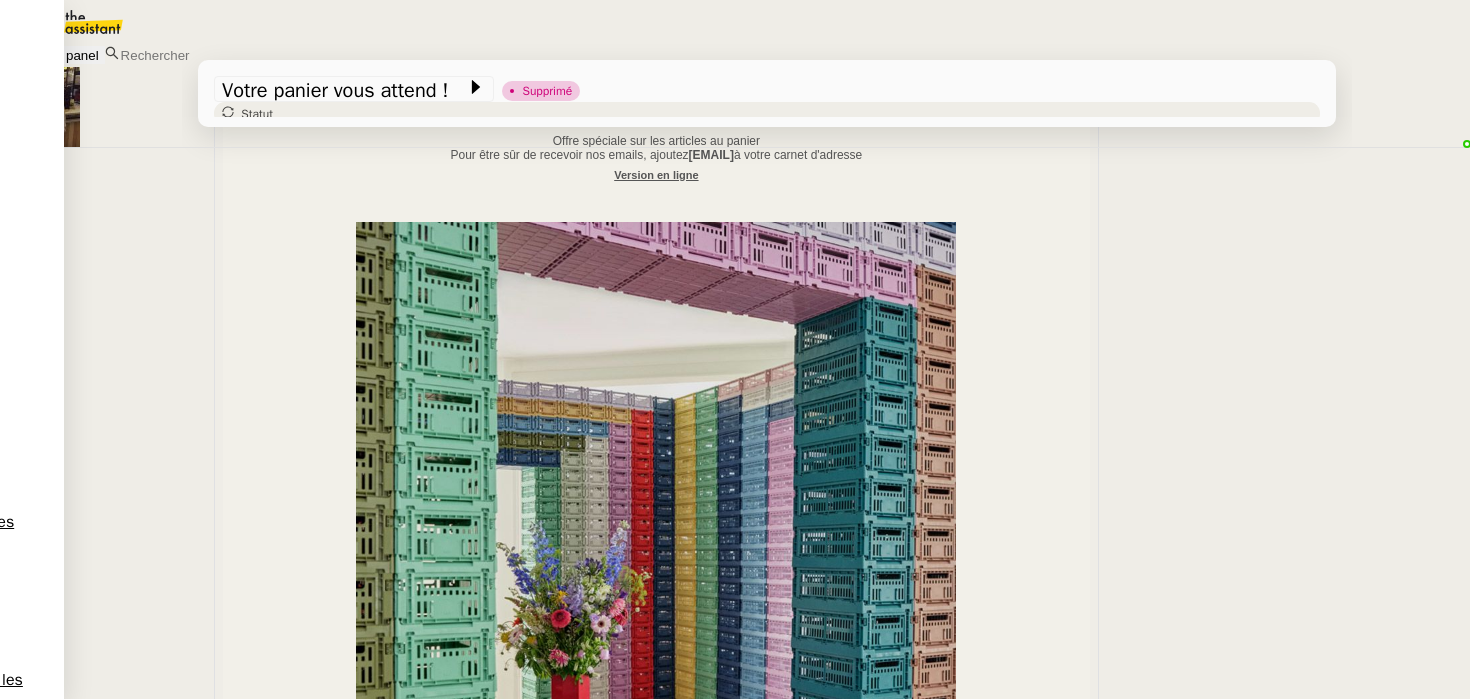 scroll, scrollTop: 0, scrollLeft: 0, axis: both 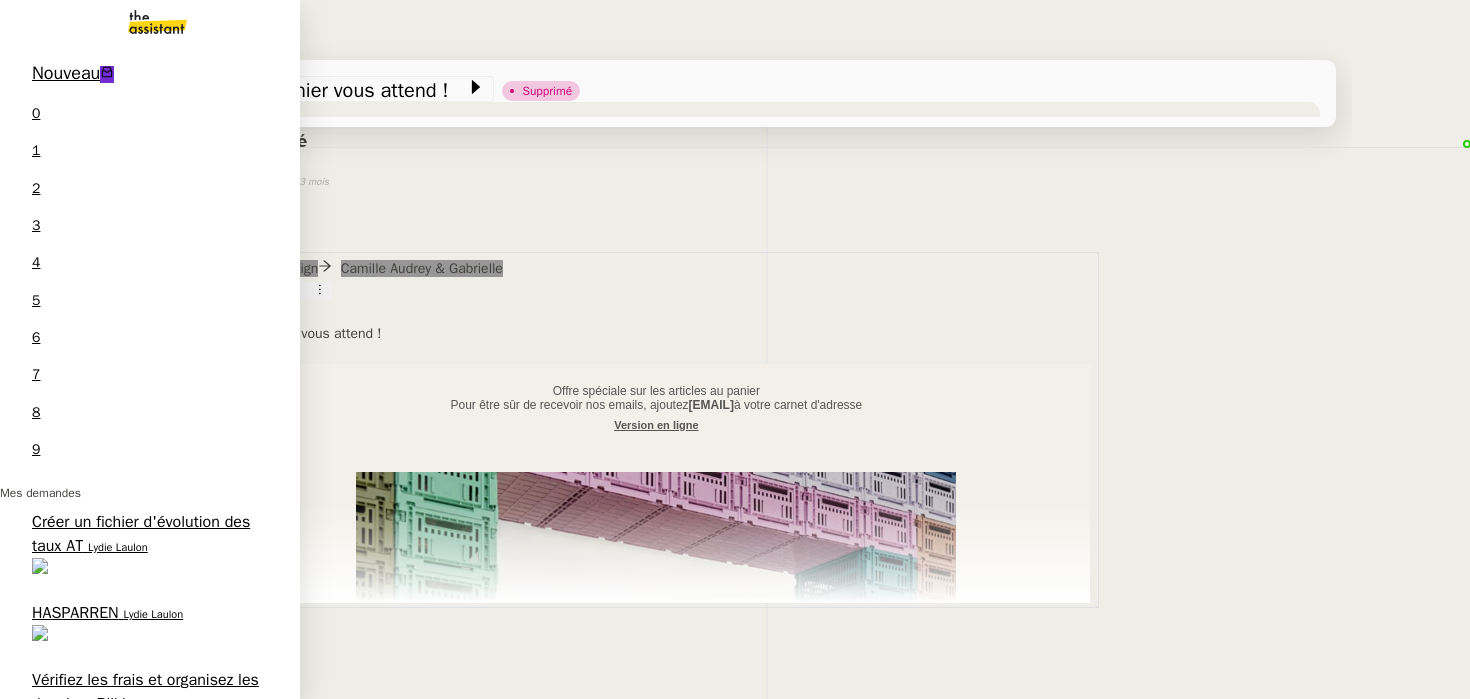 click on "Nouveau  0   1   2   3   4   5   6   7   8   9" at bounding box center [150, 266] 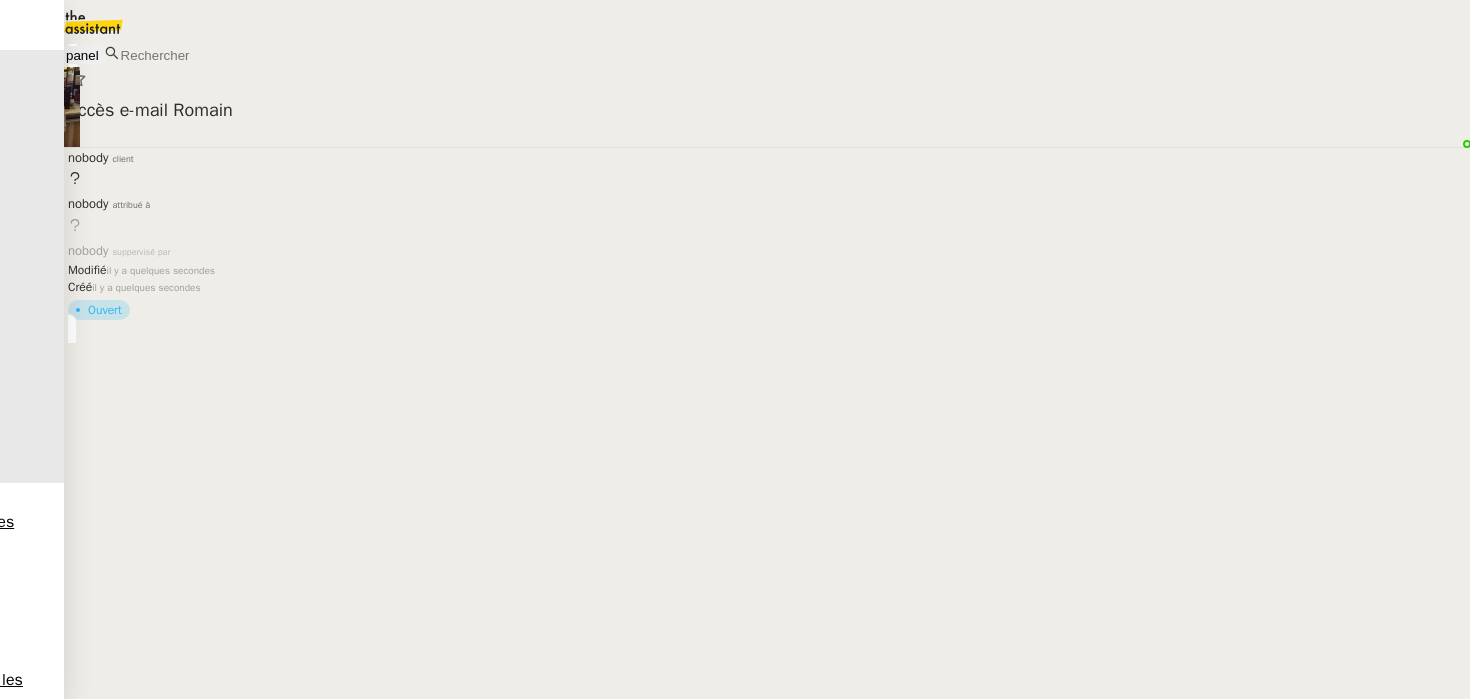 click on "Accès e-mail [NAME]  nobody    client    nobody    attribué à    nobody    suppervisé par    Modifié   il y a [TIME_REF]  Créé   il y a [TIME_REF]   Ouvert" at bounding box center (767, 371) 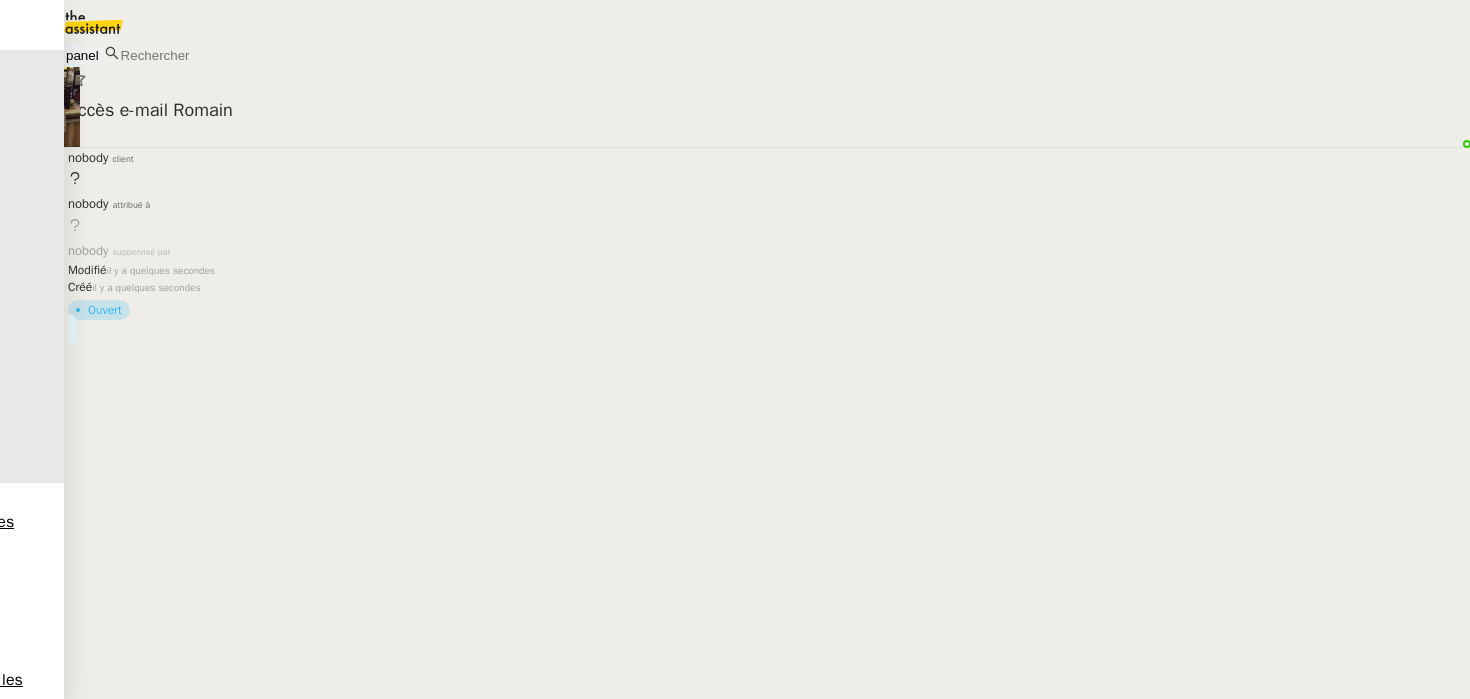 click on "Accès e-mail [NAME]  nobody    client    nobody    attribué à    nobody    suppervisé par    Modifié   il y a [TIME_REF]  Créé   il y a [TIME_REF]   Ouvert" at bounding box center (767, 193) 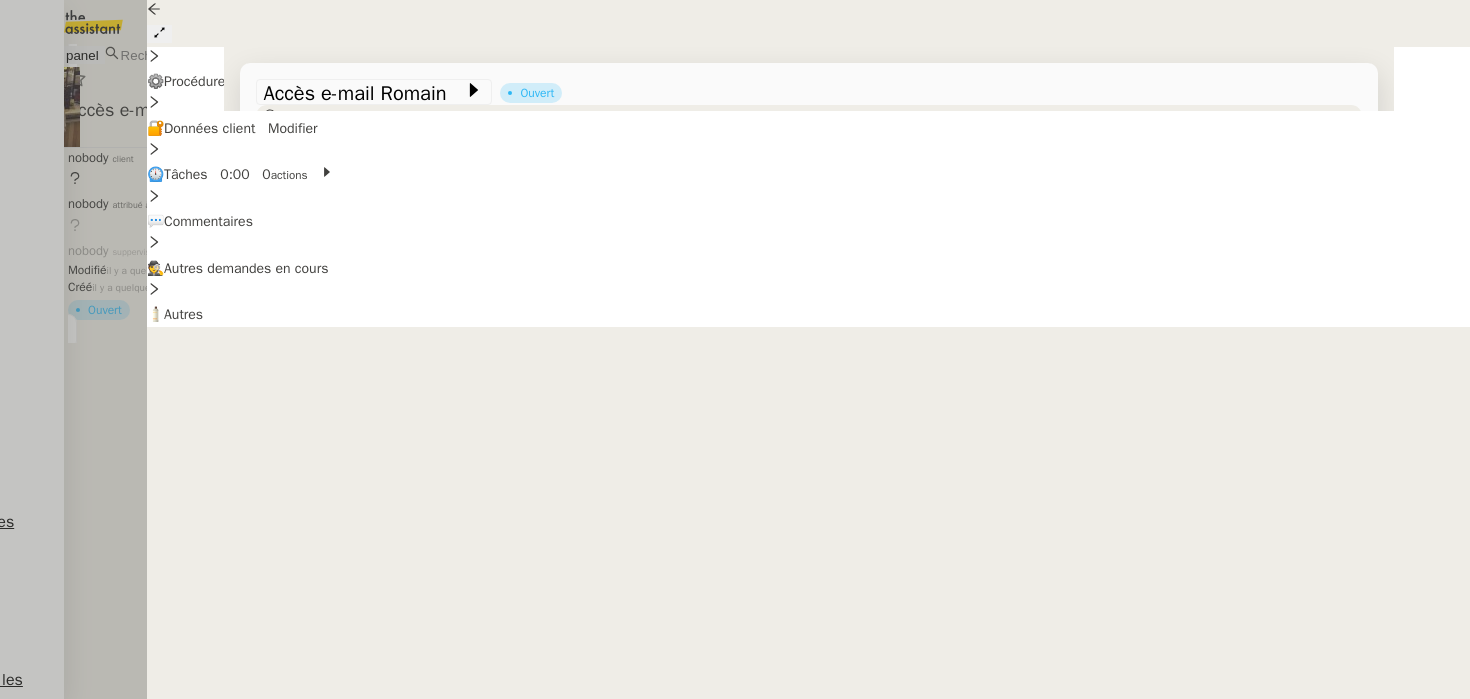 scroll, scrollTop: 128, scrollLeft: 0, axis: vertical 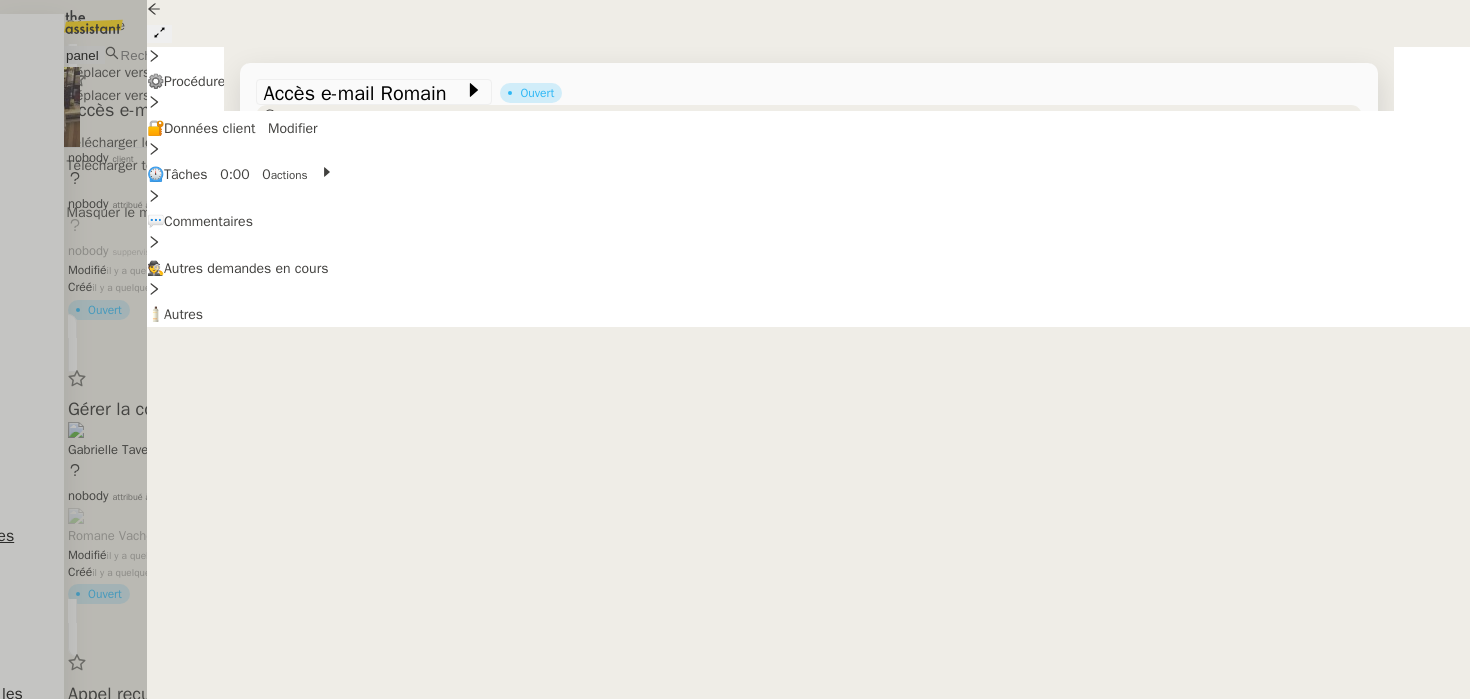 click on "Déplacer vers une demande existante" at bounding box center [96, 25] 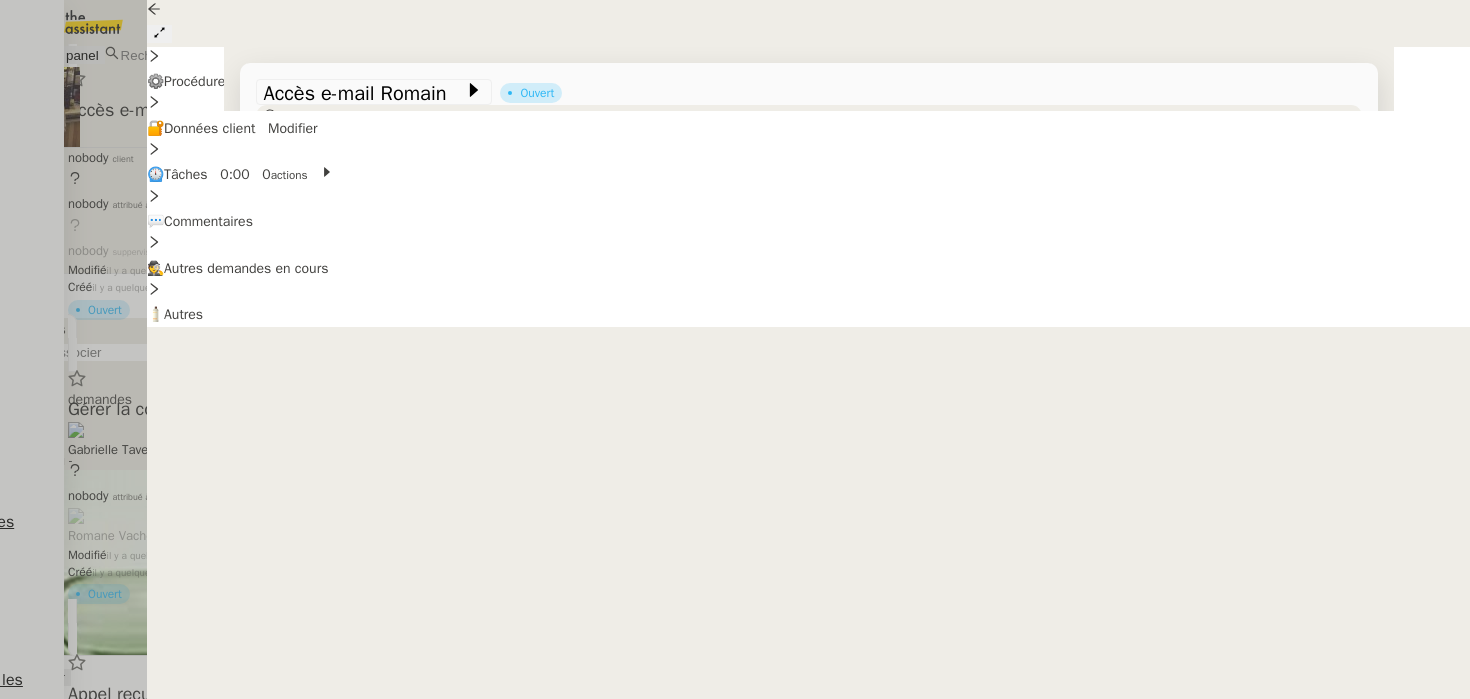 click on "Toutes les demandes" at bounding box center (66, 399) 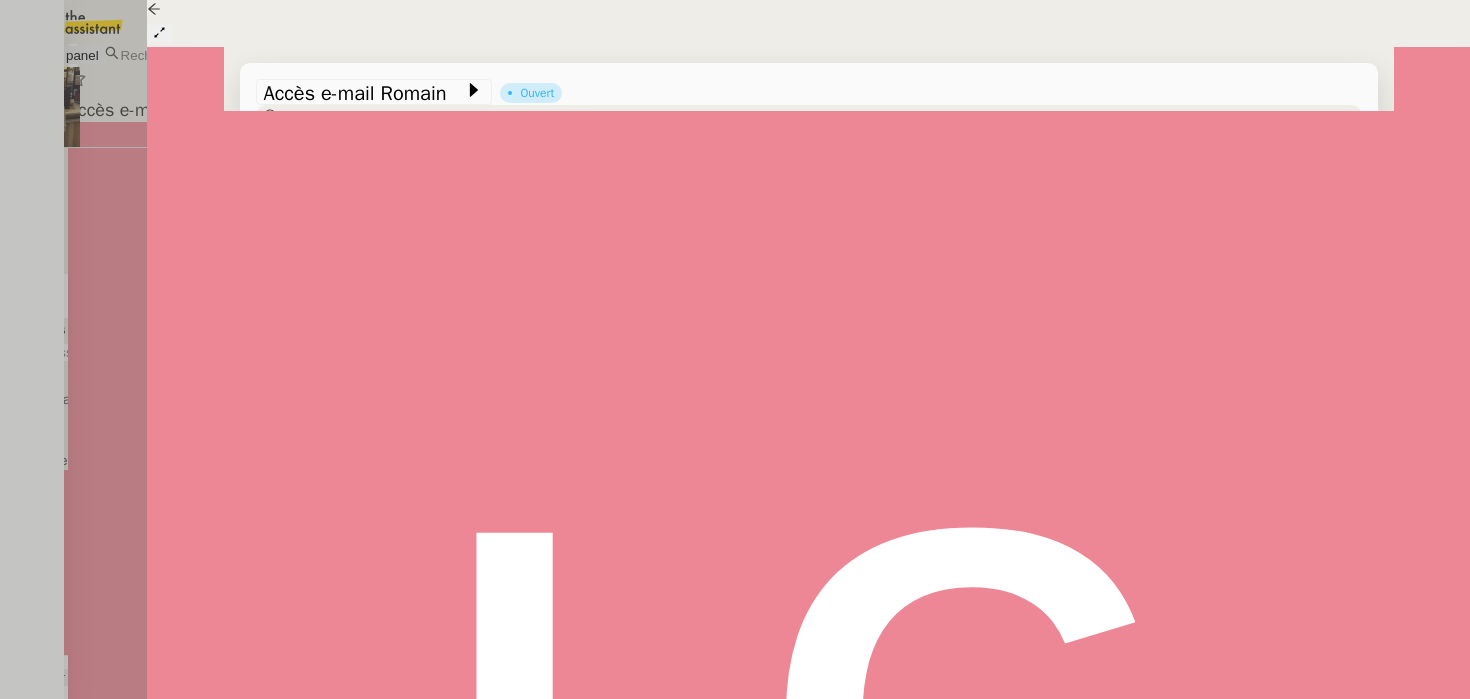 click on "Transfert de mail  Laurène Gauthier    client" at bounding box center [400, 866] 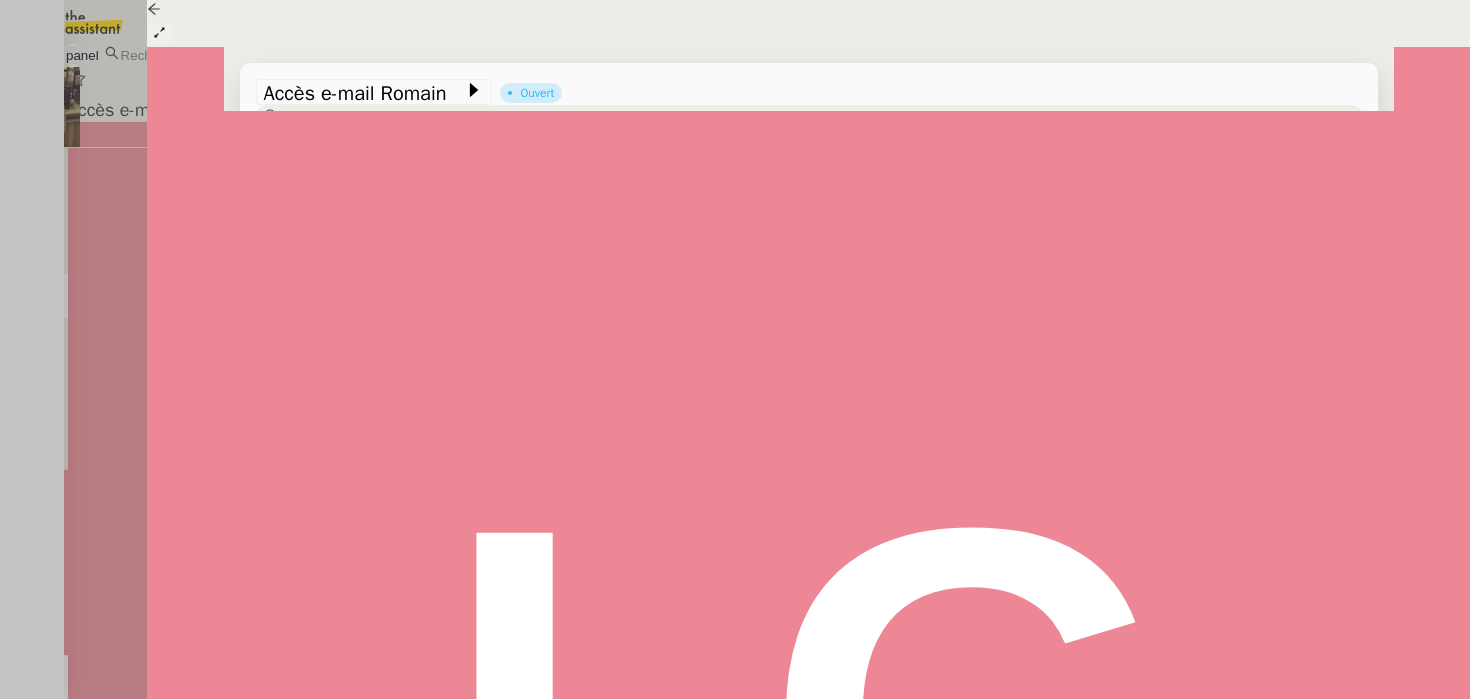 click on "Ajouter" at bounding box center [1427, 677] 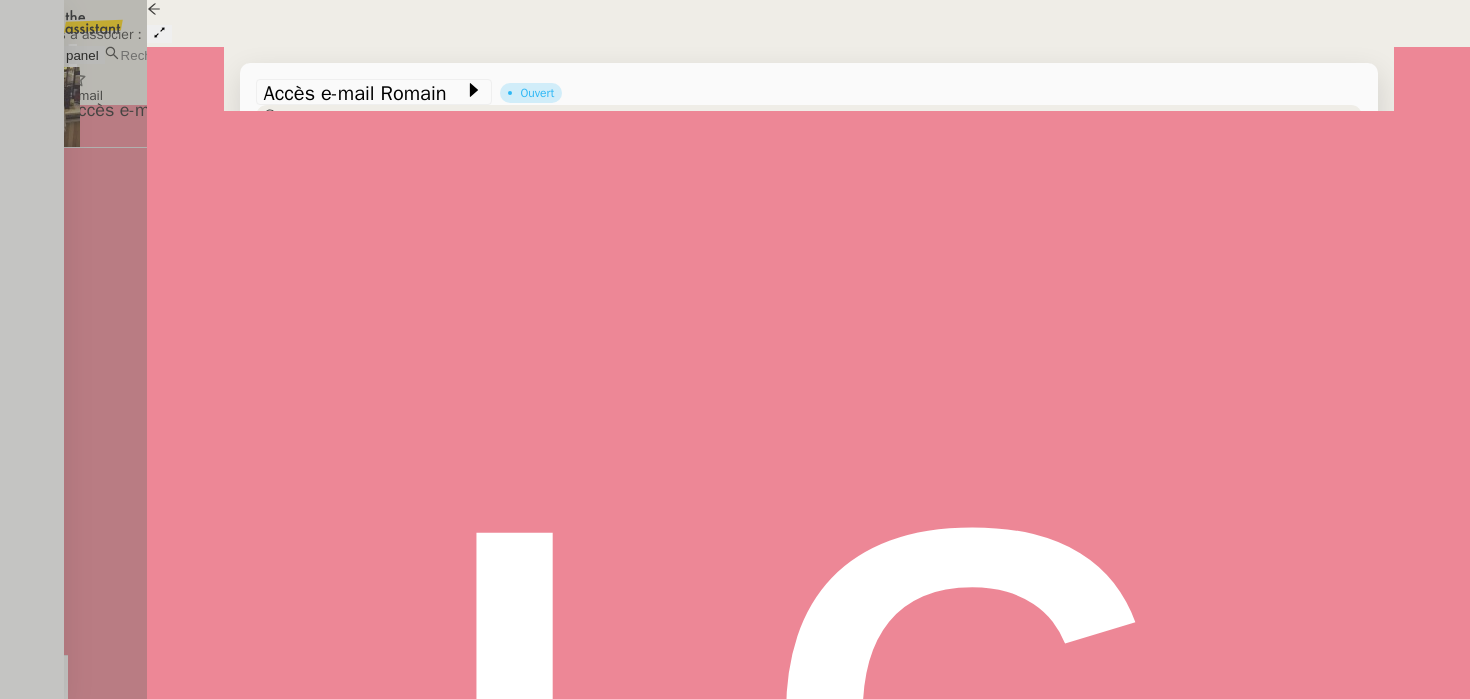 click on "Annuler Confirmer" at bounding box center (735, 677) 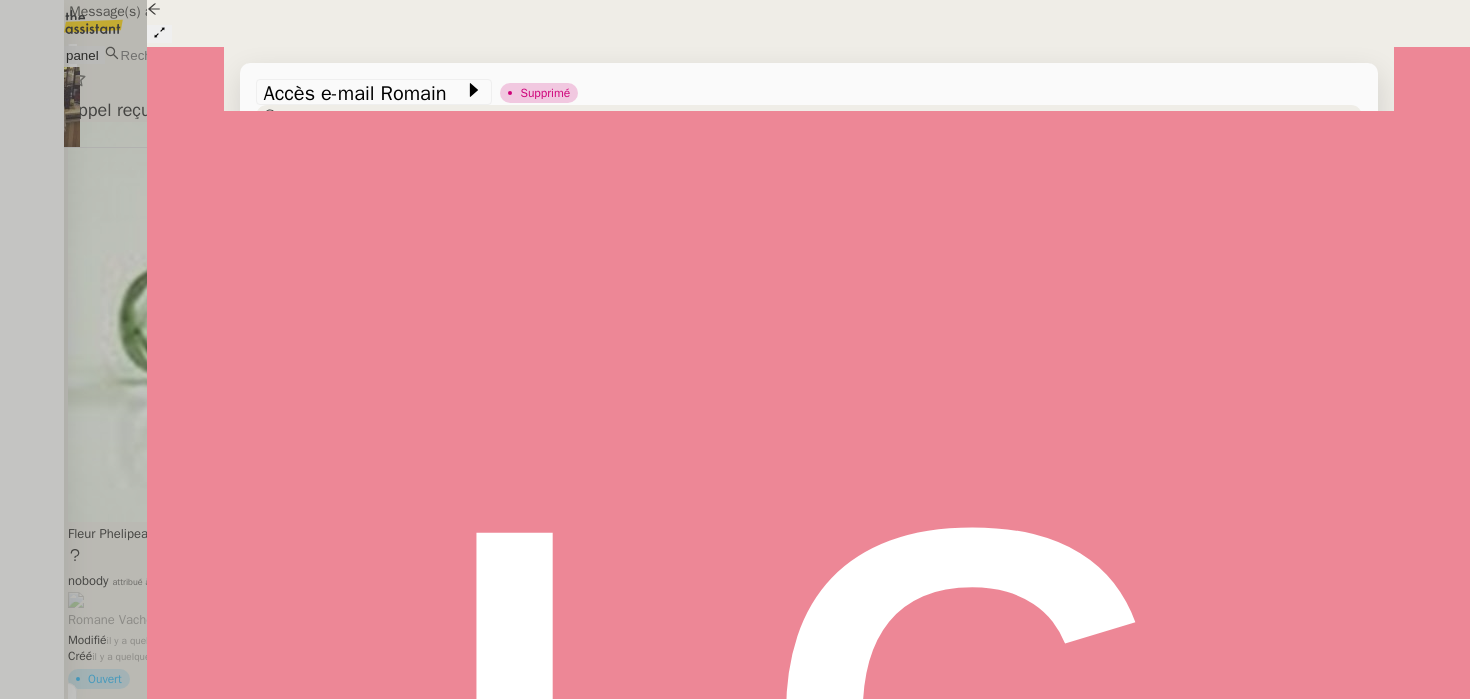 click at bounding box center (735, 349) 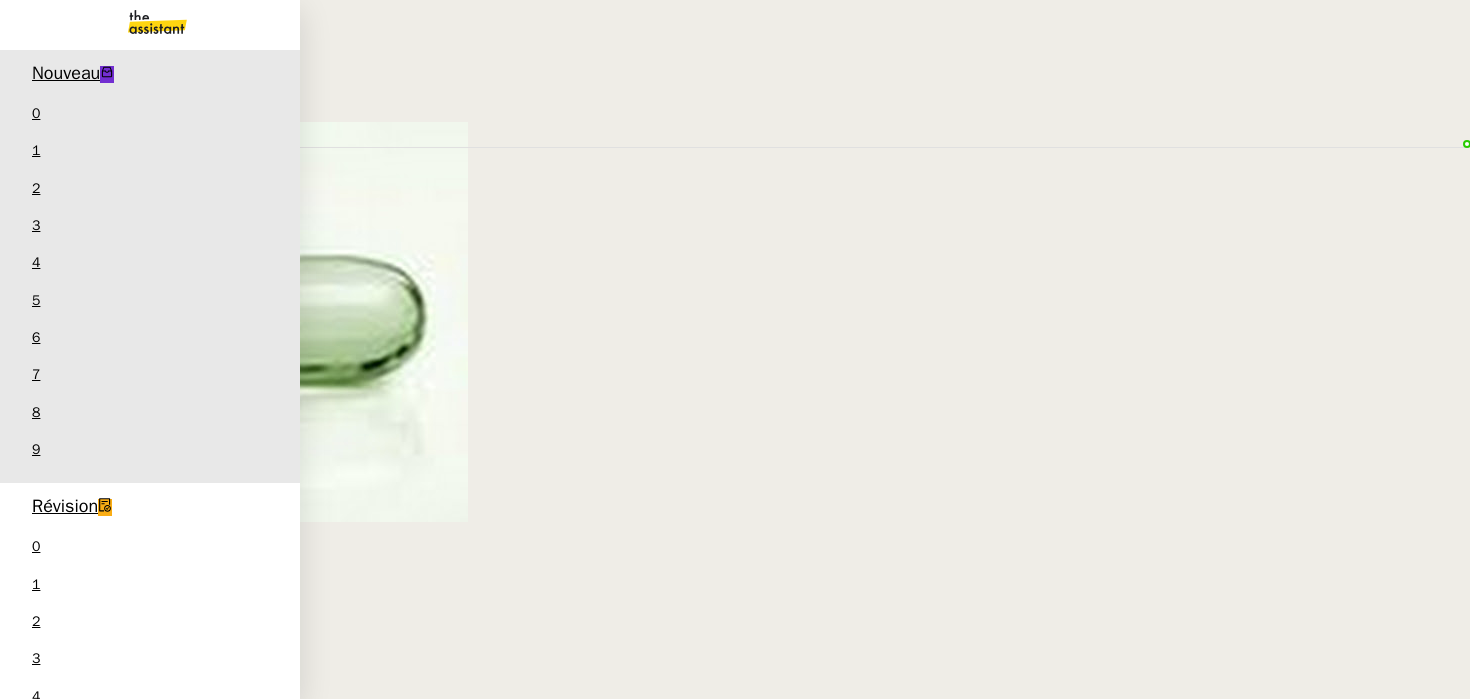 click on "Laurène Gauthier" at bounding box center [196, 1273] 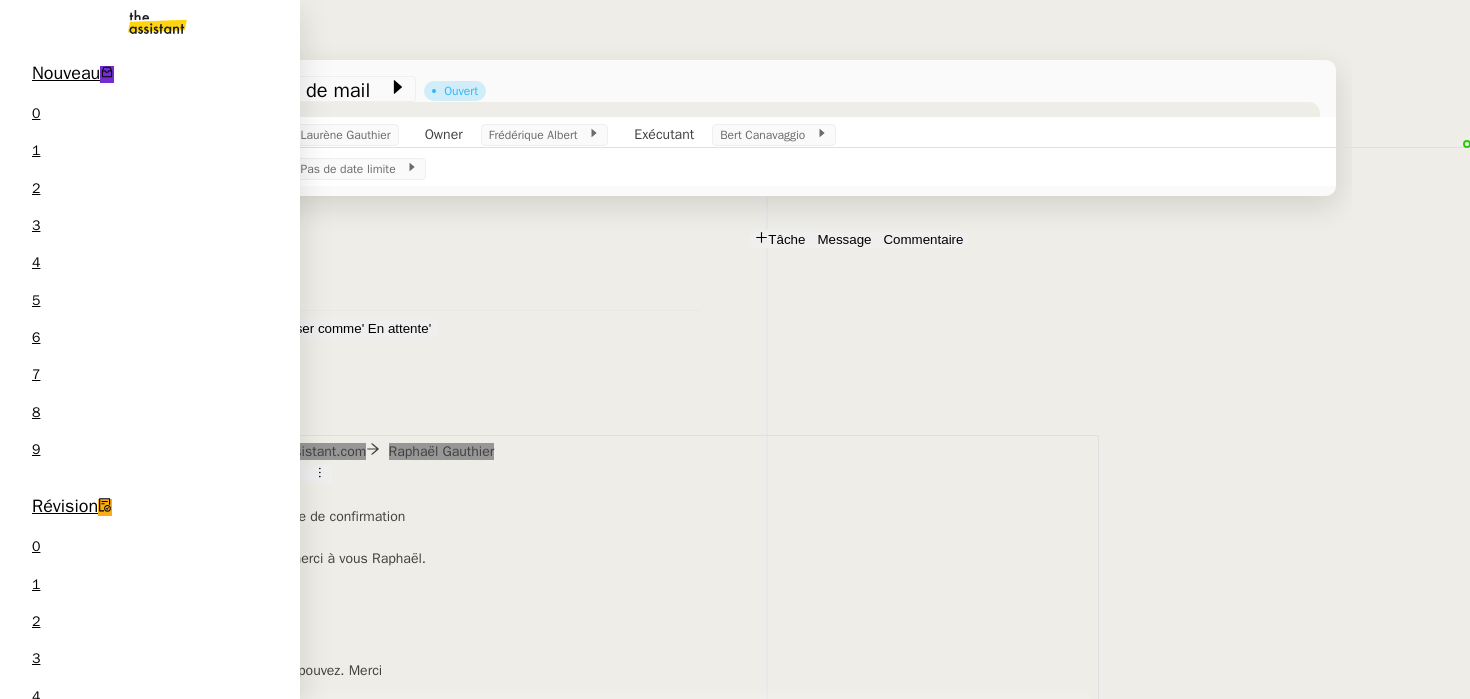 click on "Lydie Laulon" at bounding box center [62, 1820] 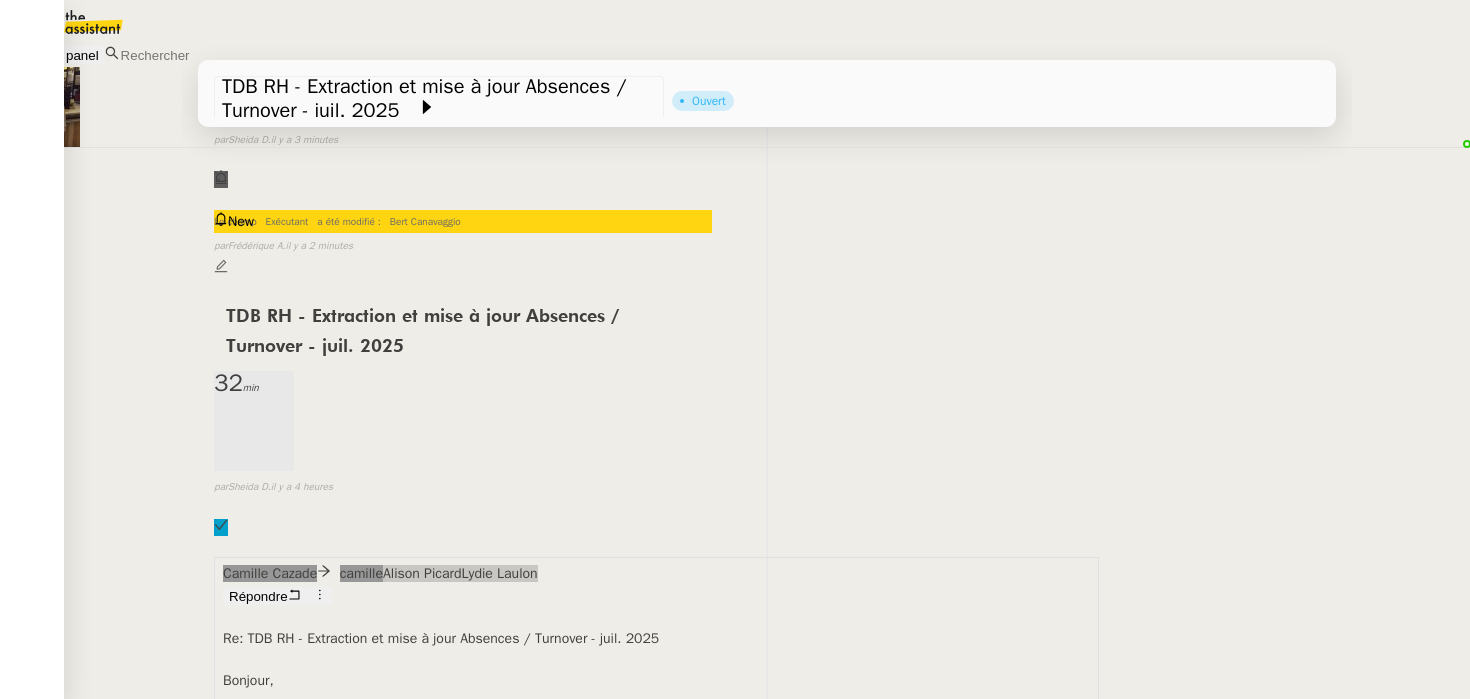 scroll, scrollTop: 0, scrollLeft: 0, axis: both 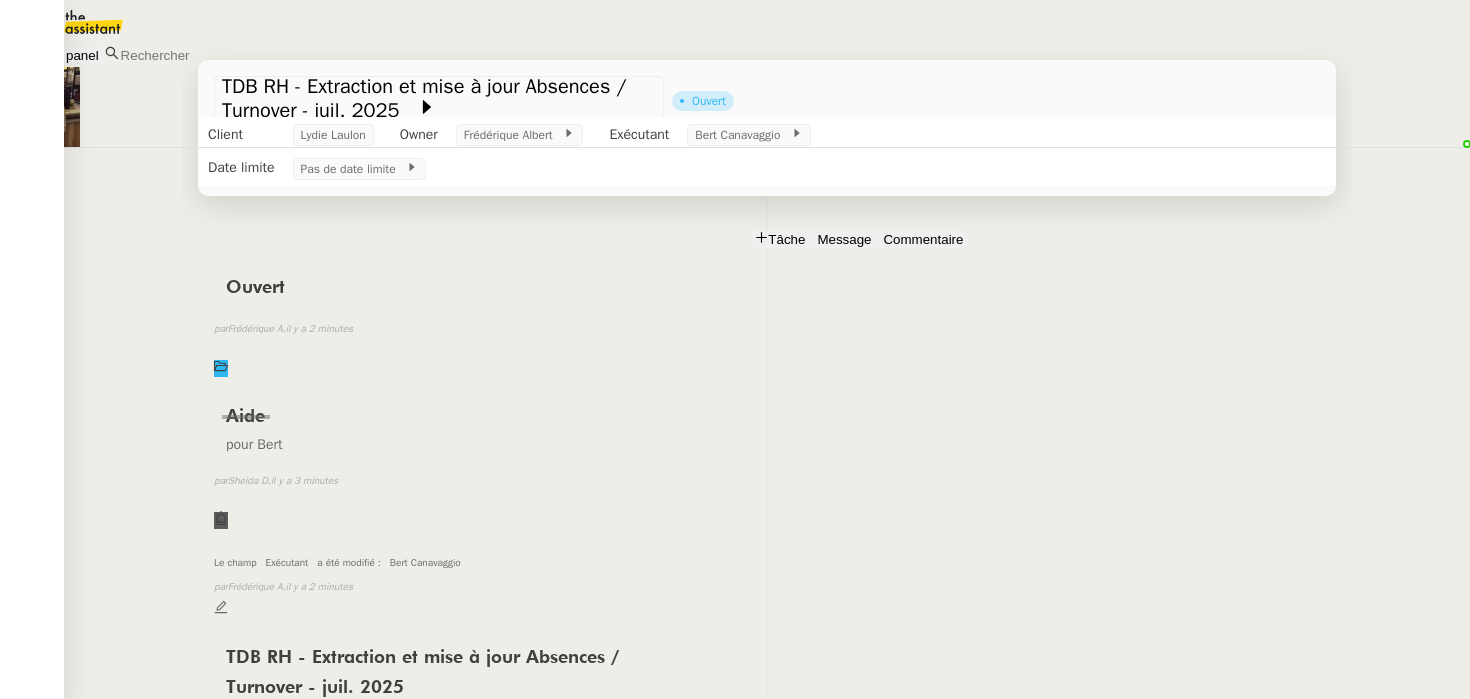 click on "Aide pour Bert    false par   Sheida D.   il y a 3 minutes" at bounding box center (767, 460) 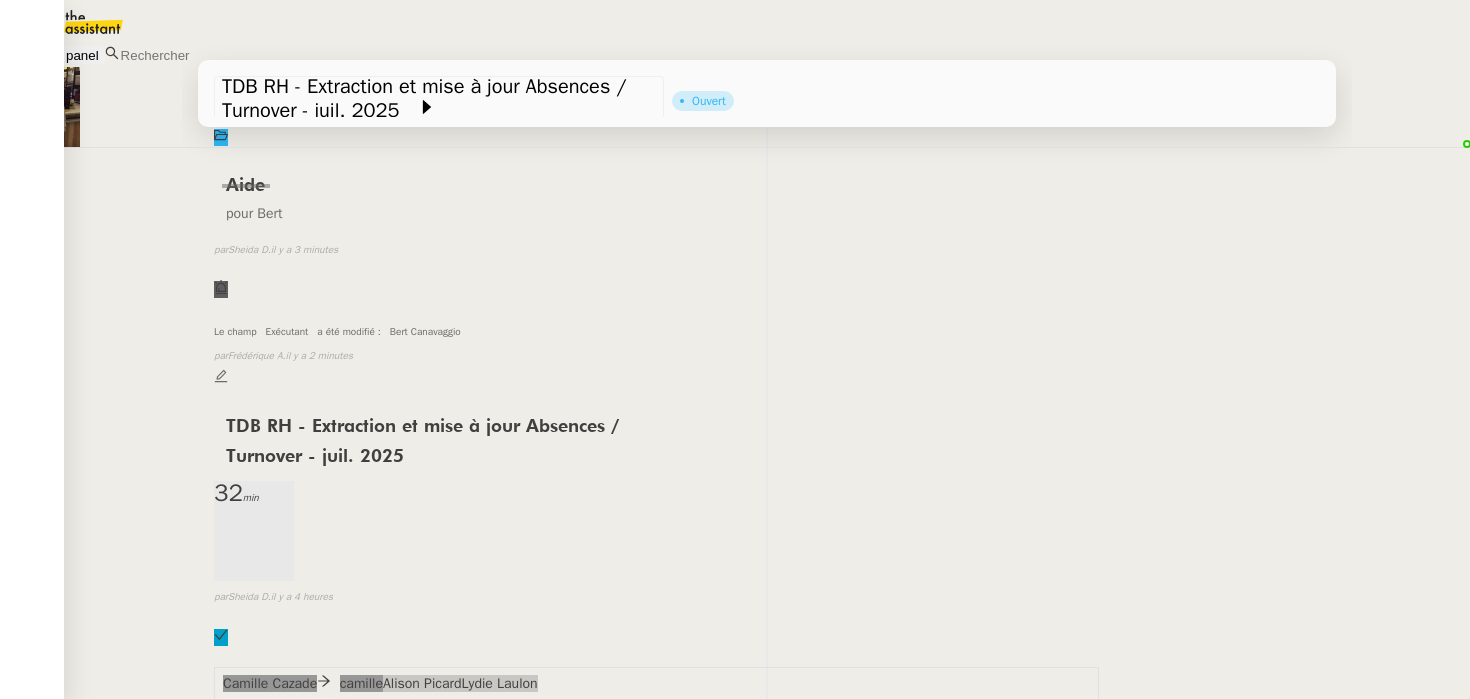 scroll, scrollTop: 233, scrollLeft: 0, axis: vertical 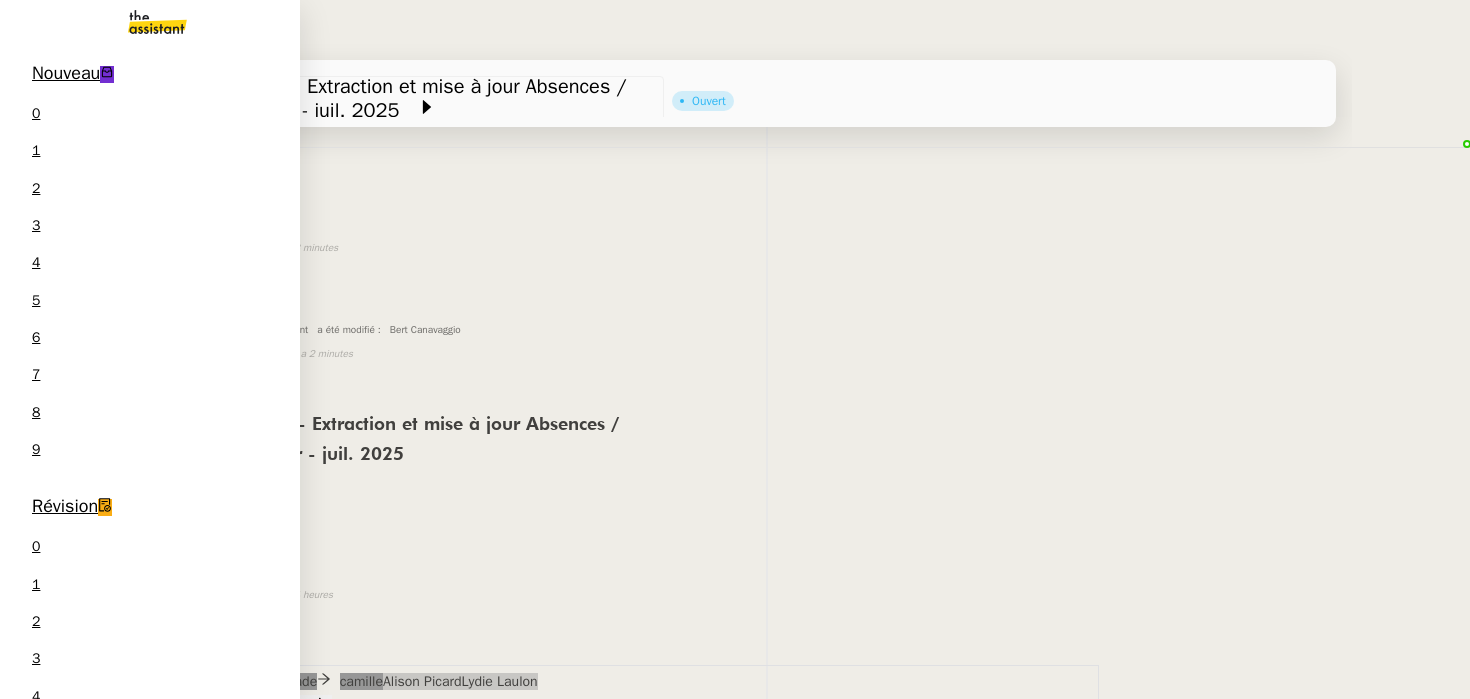 click on "Laurène Gauthier" at bounding box center [196, 1706] 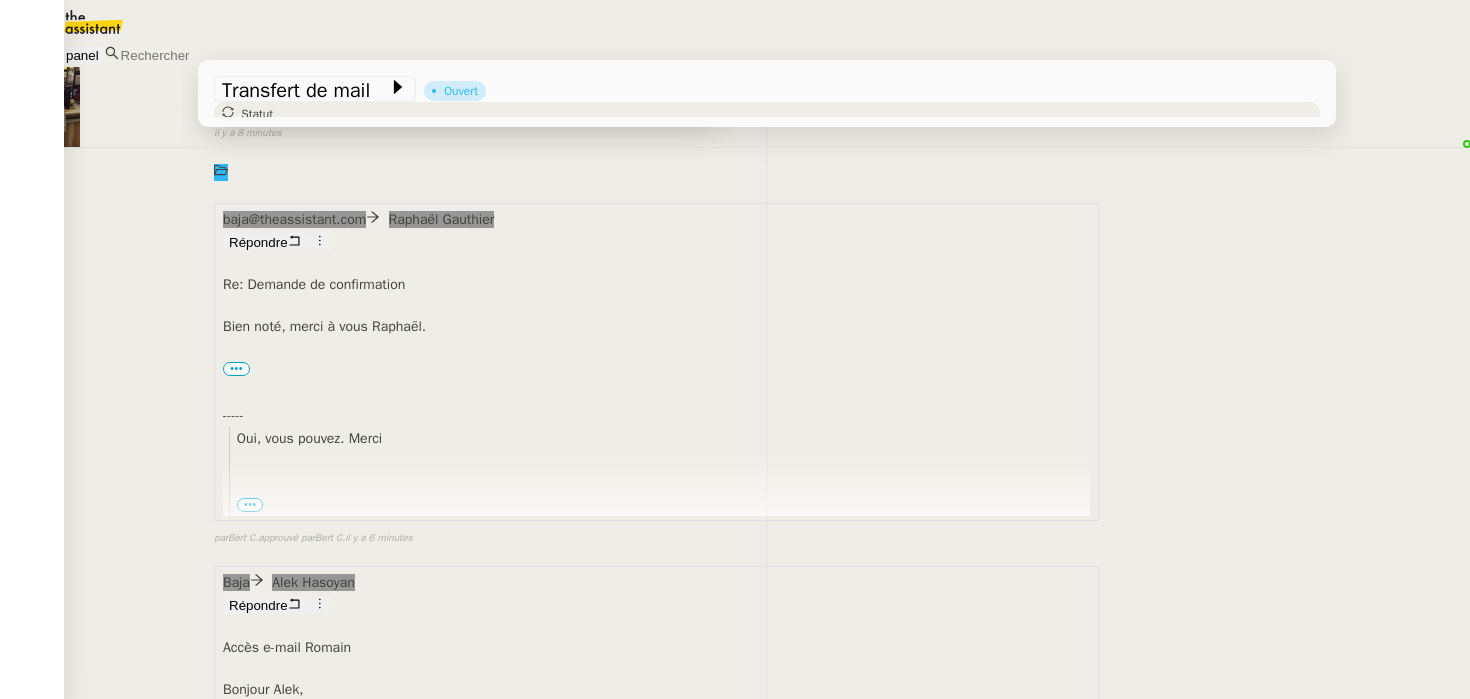 scroll, scrollTop: 243, scrollLeft: 0, axis: vertical 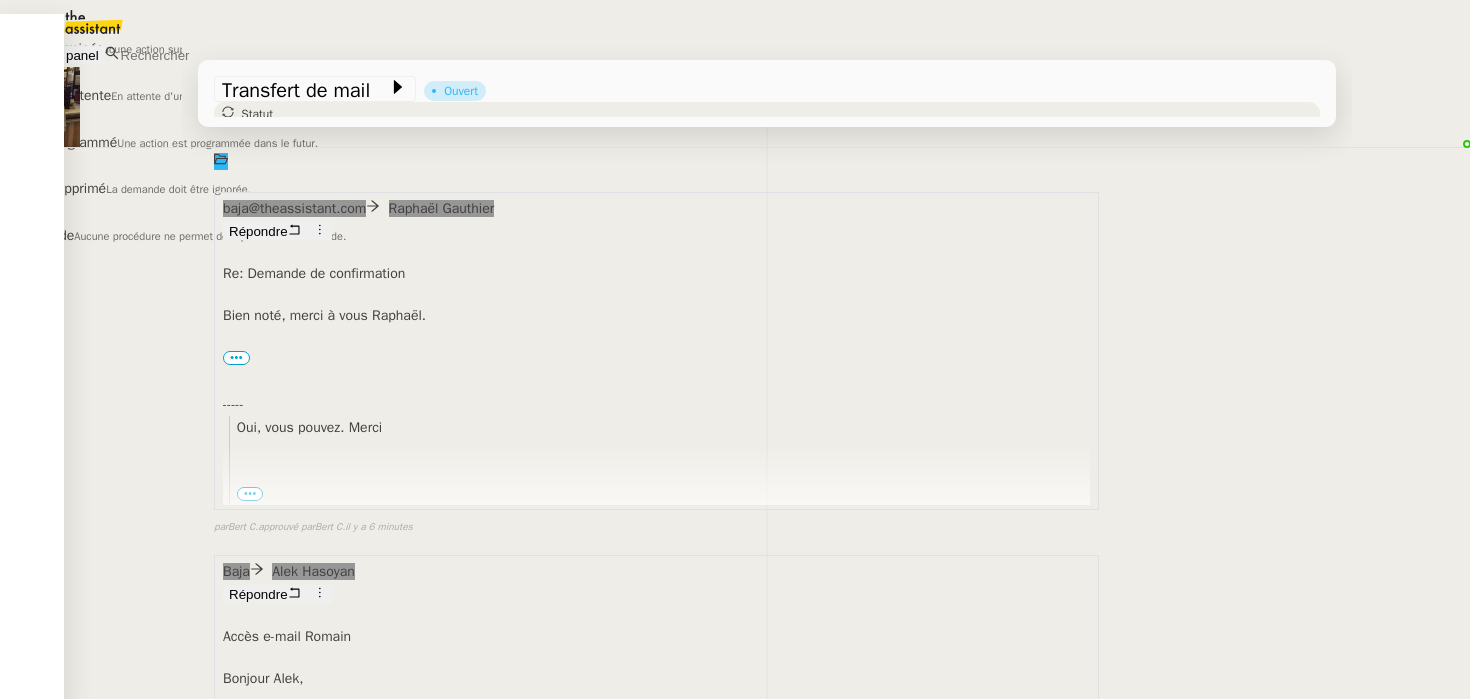 click on "En attente En attente d'une réponse d'un client, d'un contact ou d'un tiers." at bounding box center (334, 48) 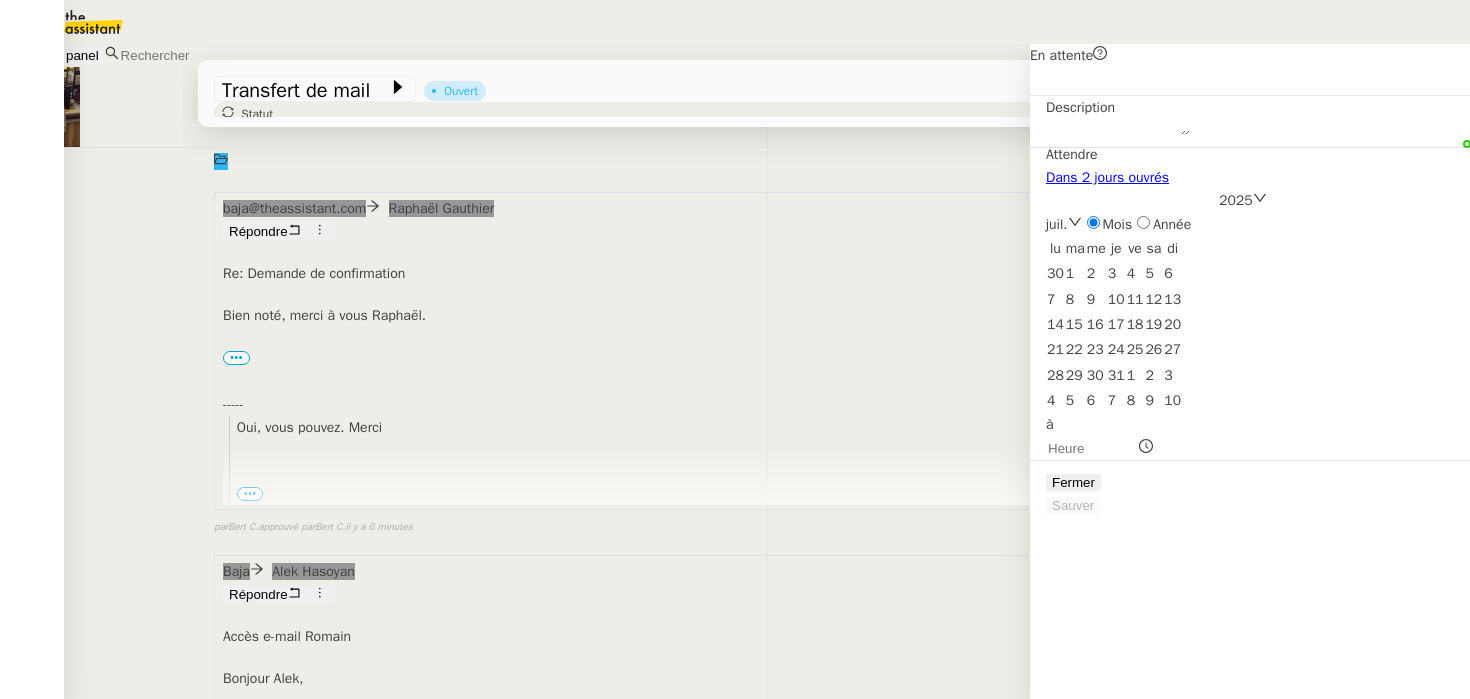 click on "Dans 2 jours ouvrés" at bounding box center [1107, 177] 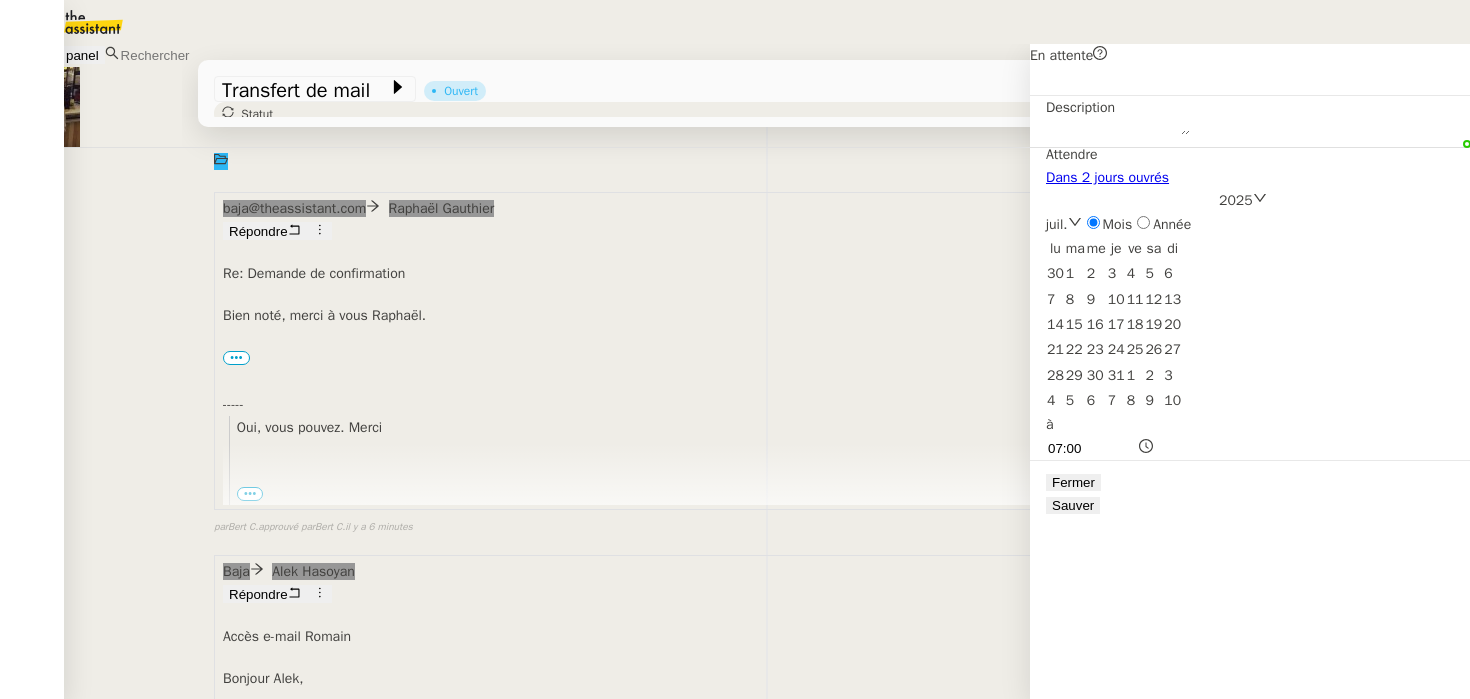 click on "Sauver" at bounding box center (1073, 505) 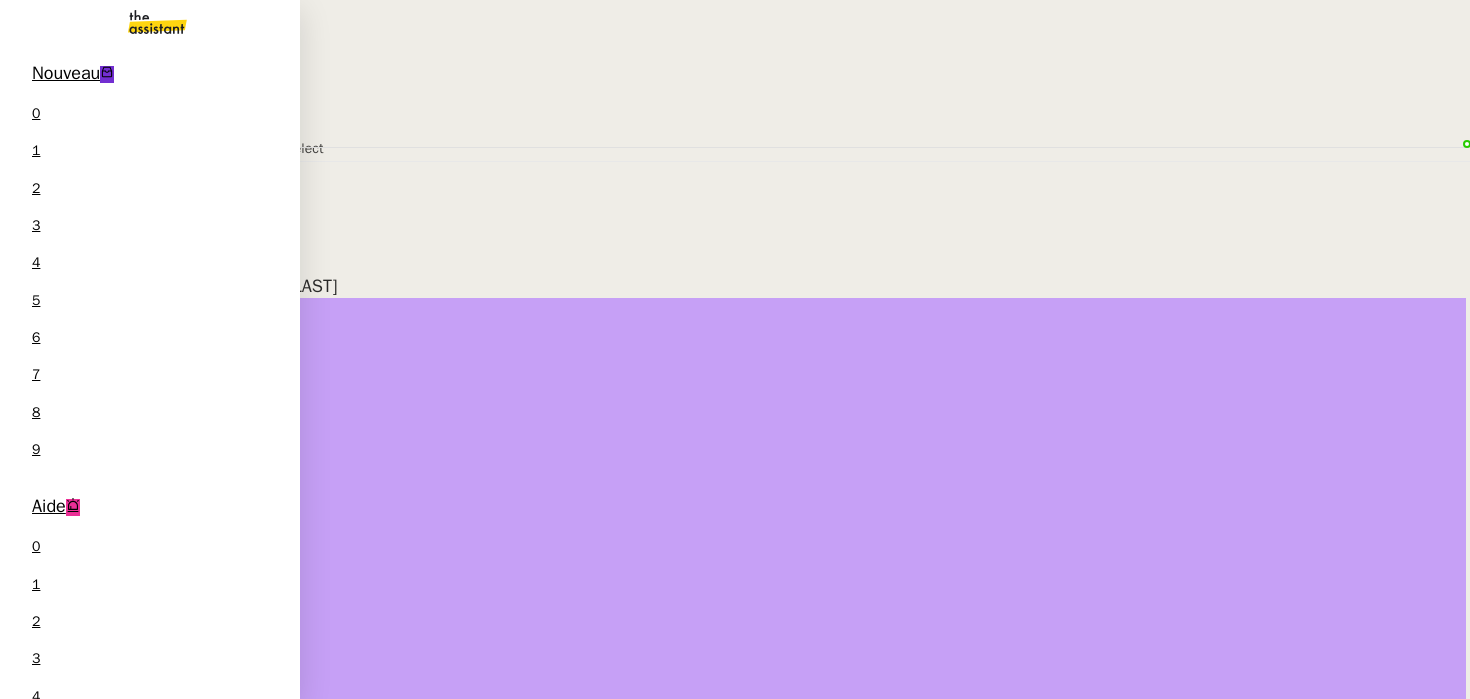 scroll, scrollTop: 0, scrollLeft: 0, axis: both 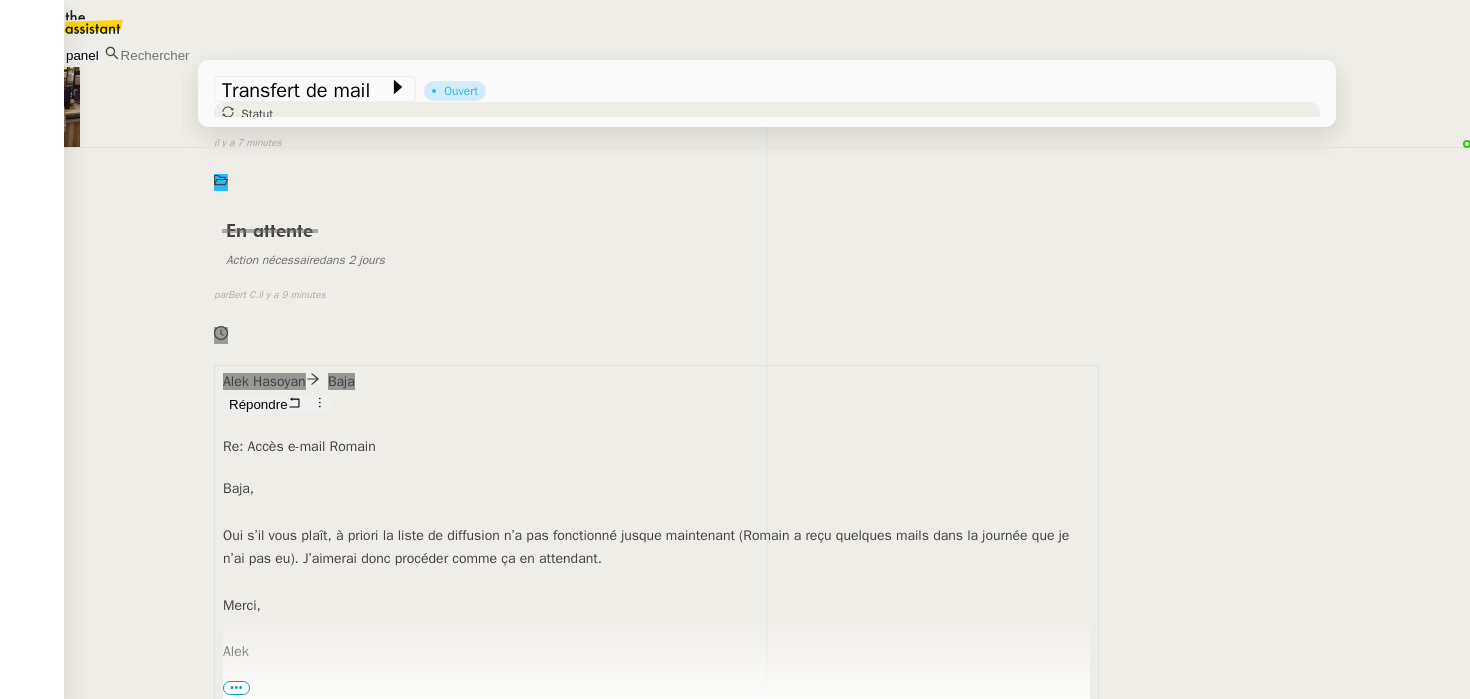 click on "Re: Accès e-mail Romain" at bounding box center [656, 446] 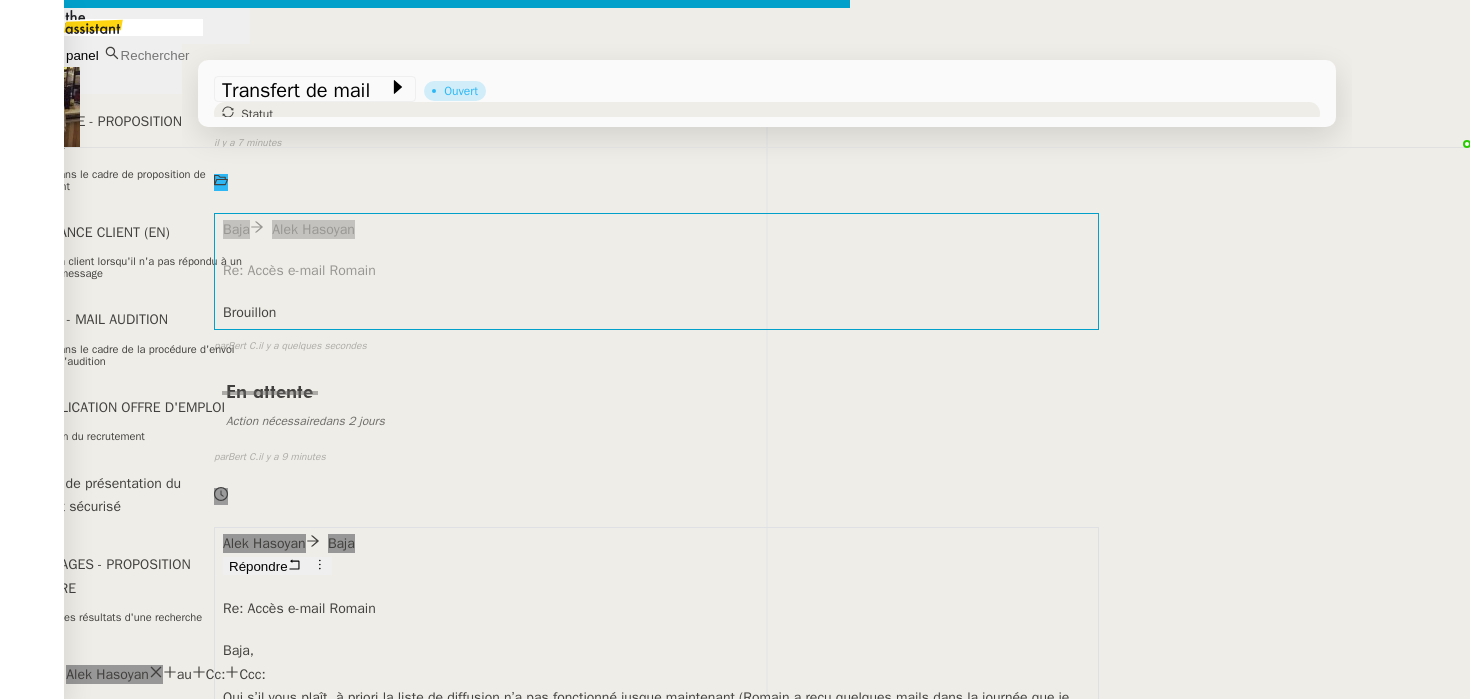 click at bounding box center [425, 837] 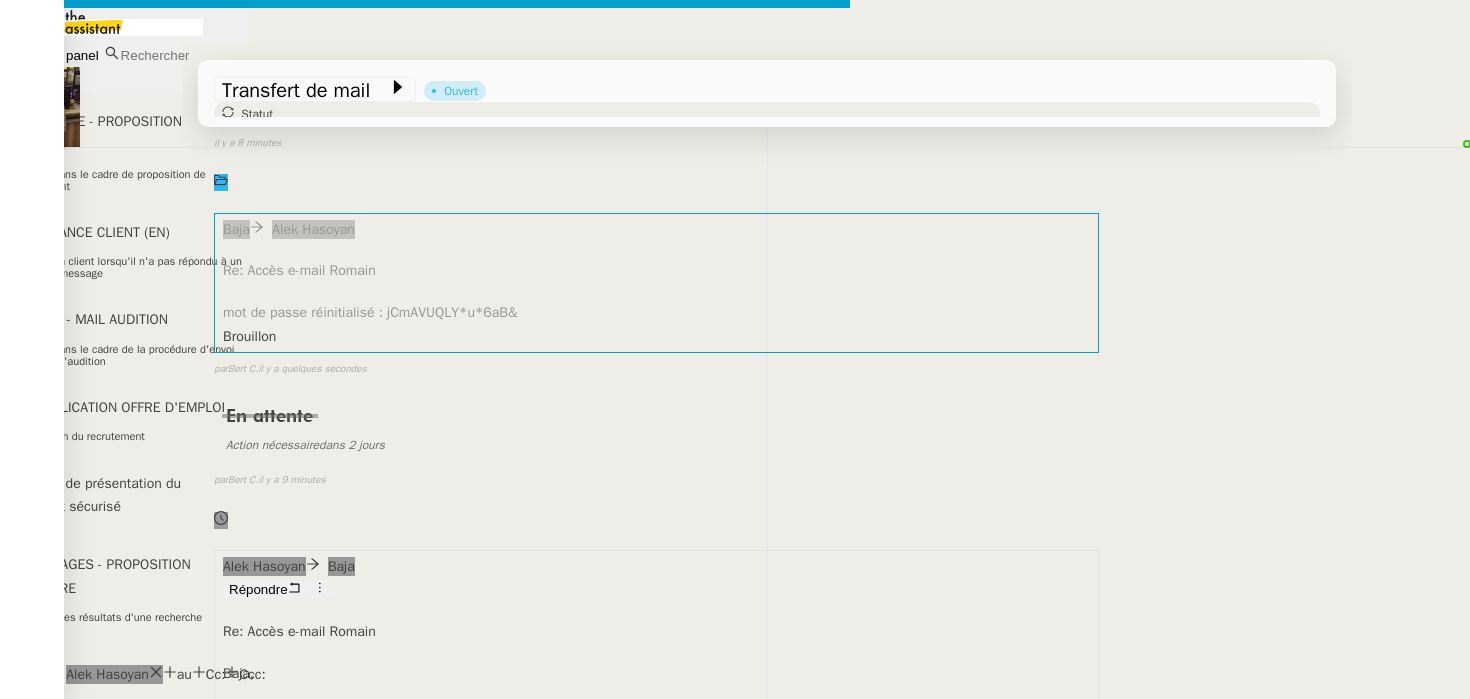 click on "mot de passe réinitialisé : jCmAVUQLY*u*6aB&" at bounding box center (425, 839) 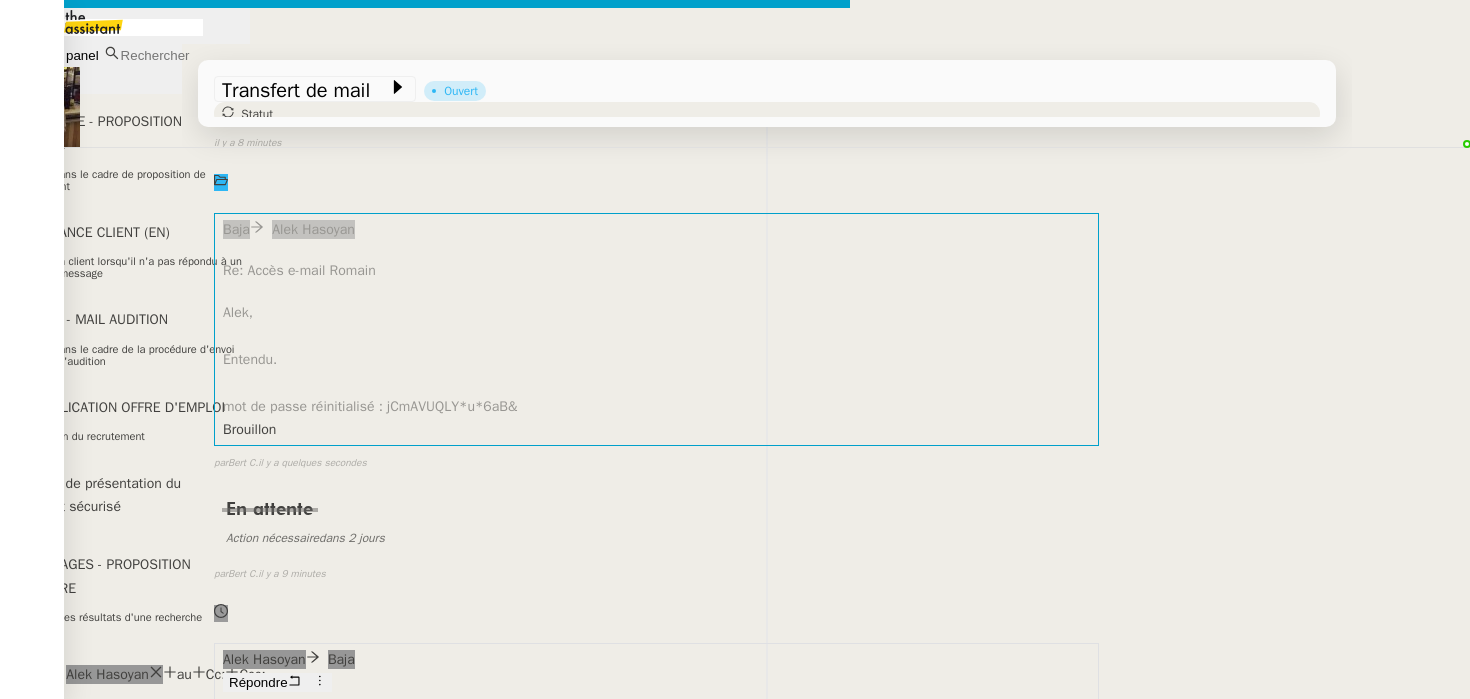 click on "Entendu." at bounding box center [425, 883] 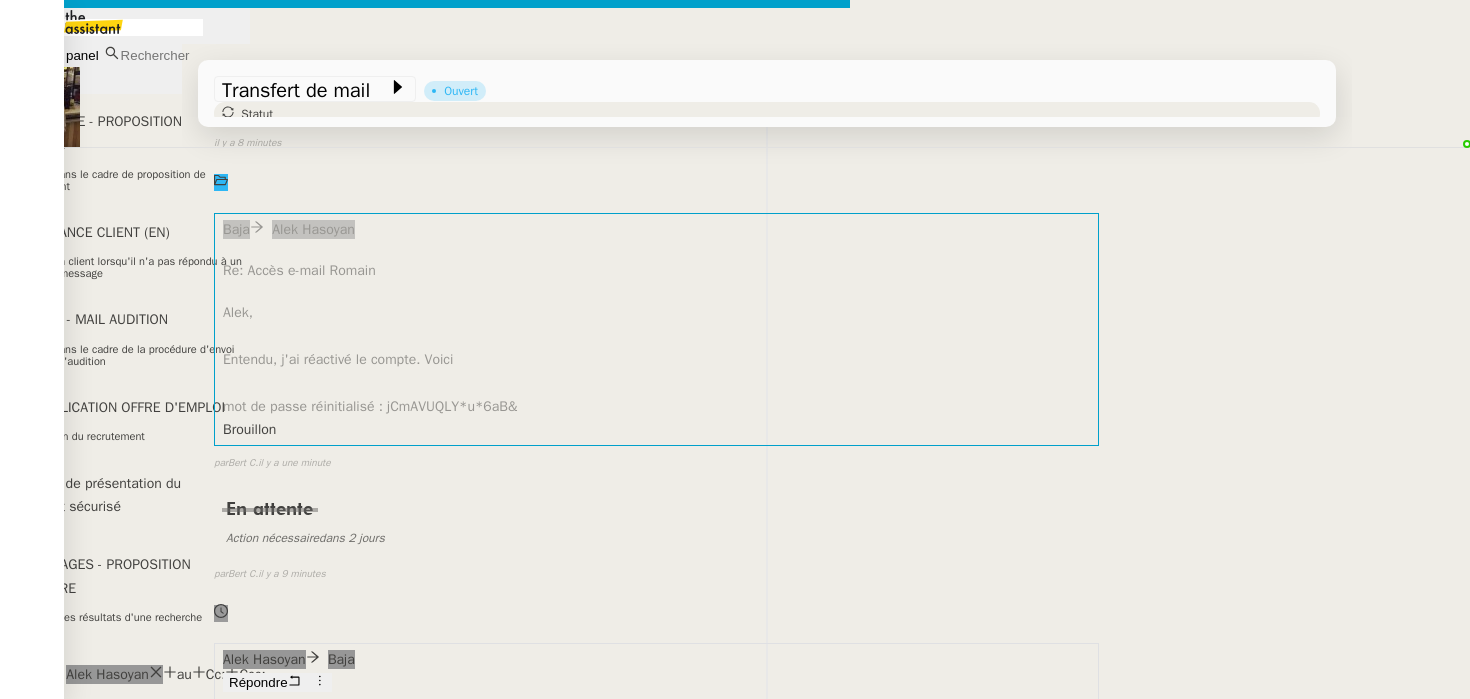 click on "Entendu, j'ai réactivé le compte. Voici" at bounding box center (425, 883) 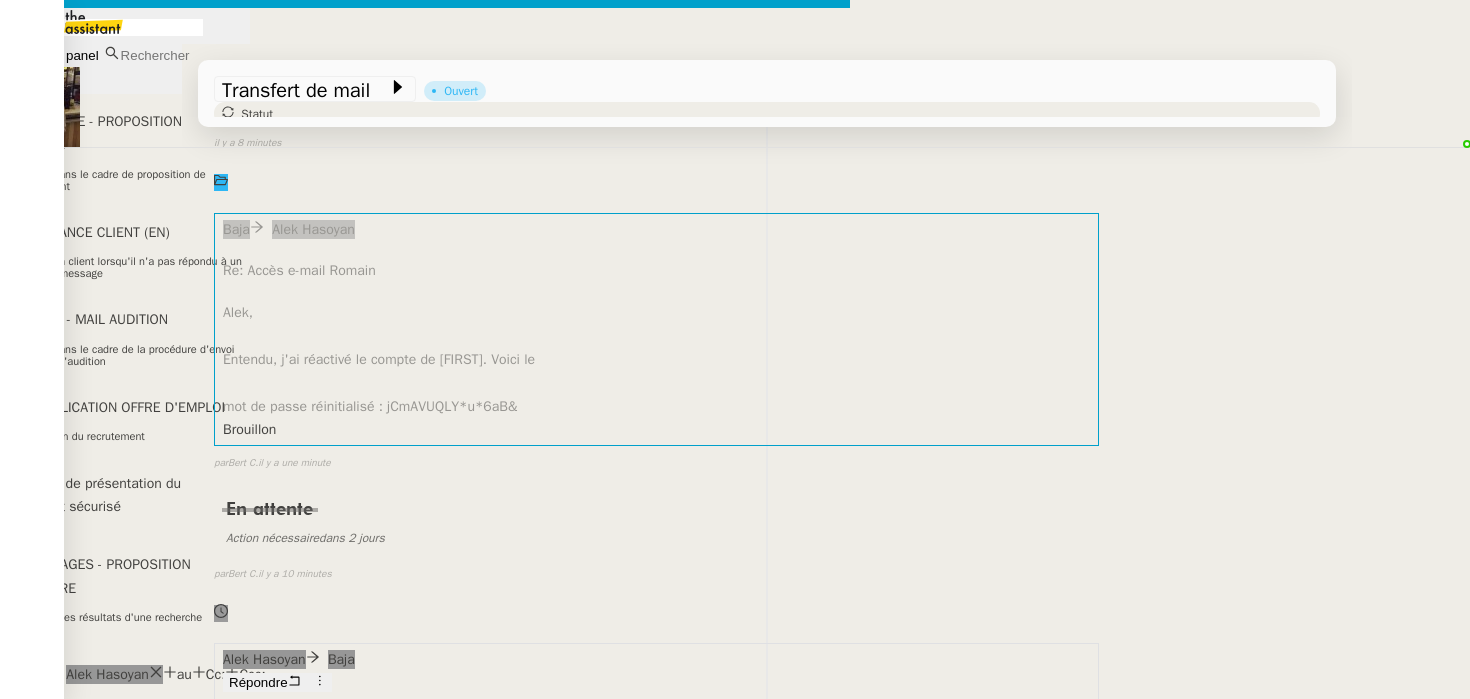 click on "mot de passe réinitialisé : jCmAVUQLY*u*6aB&" at bounding box center [425, 930] 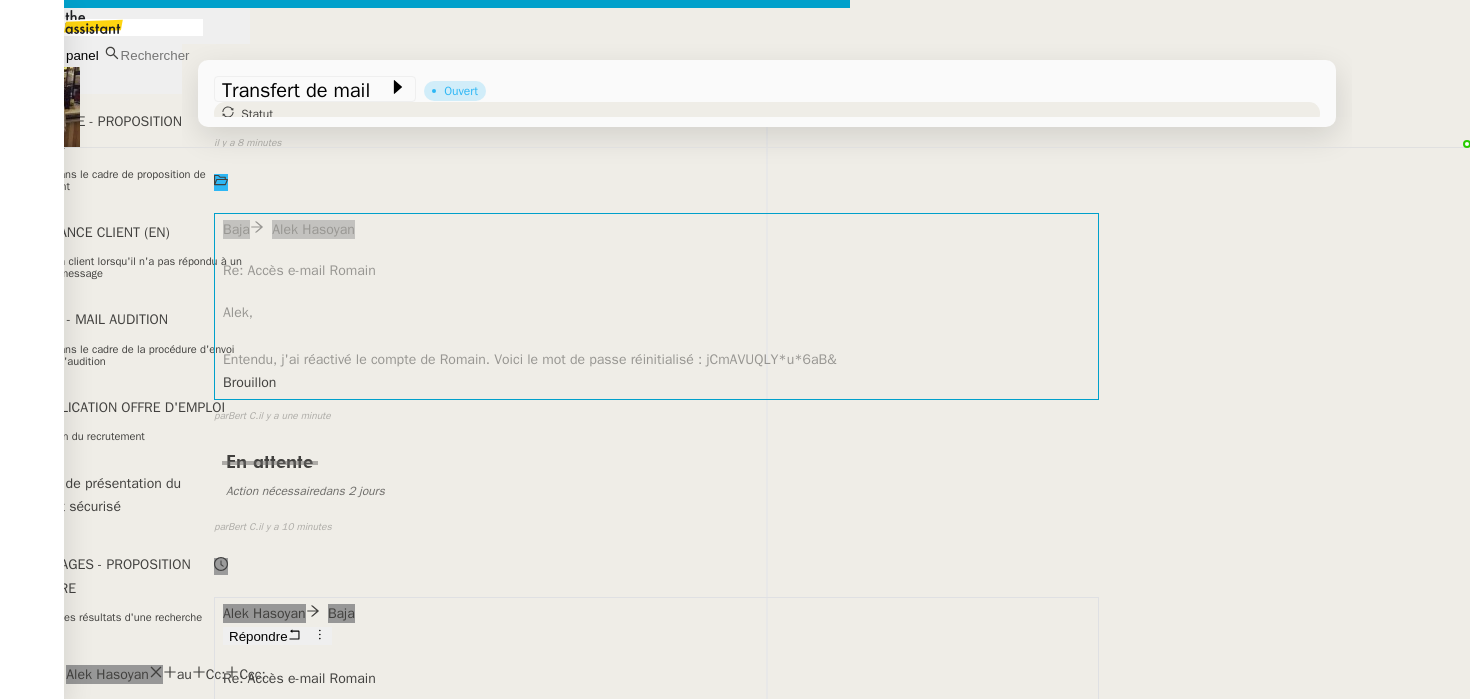 click on "[NAME], Entendu, j'ai réactivé le compte de [NAME]. Voici le mot de passe réinitialisé : [PASSWORD]" at bounding box center (425, 858) 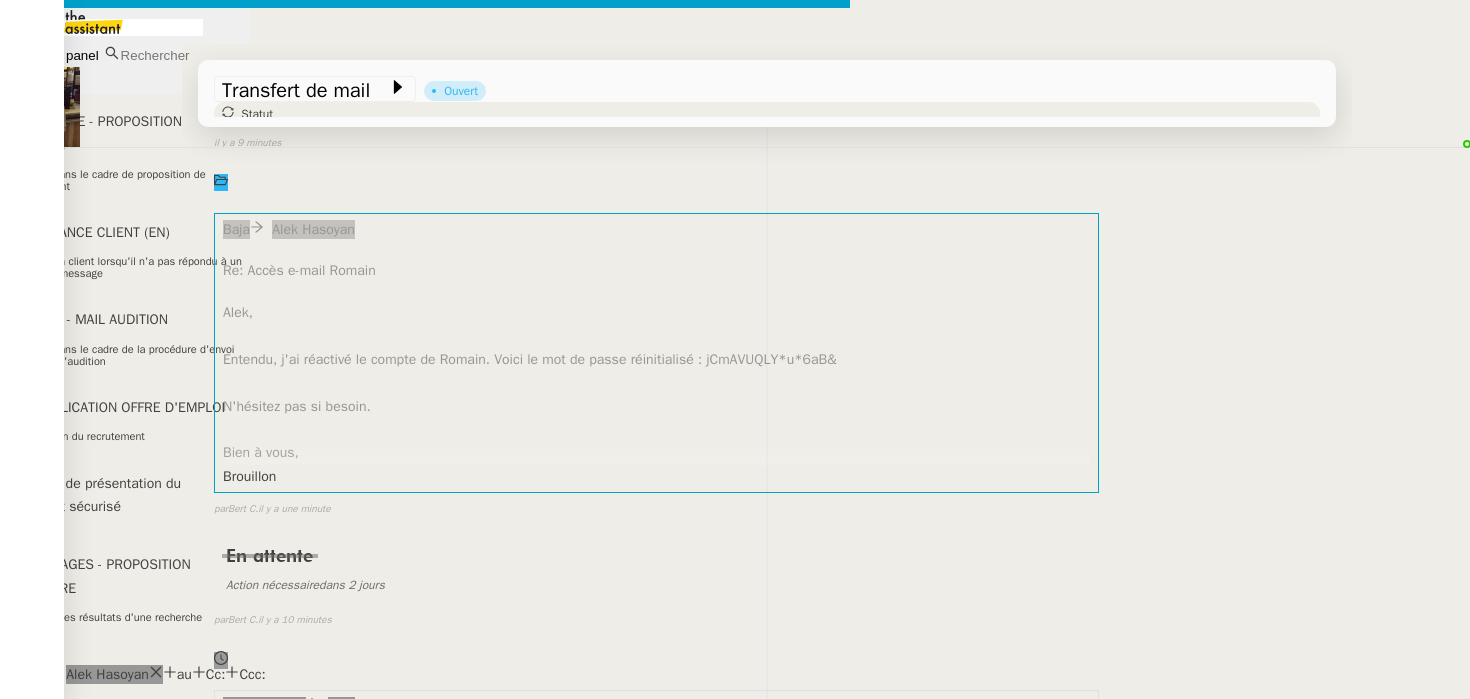 click on "Envoyer" at bounding box center [71, 1086] 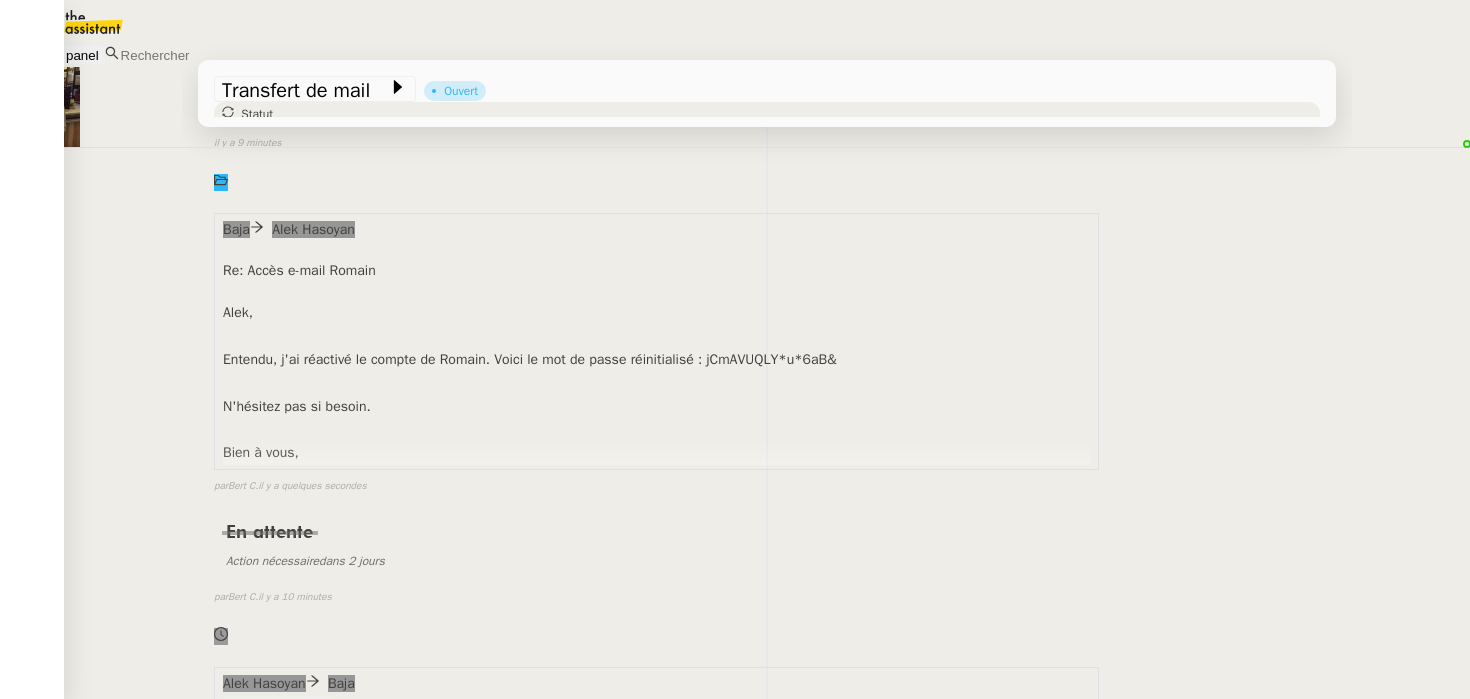 scroll, scrollTop: 0, scrollLeft: 0, axis: both 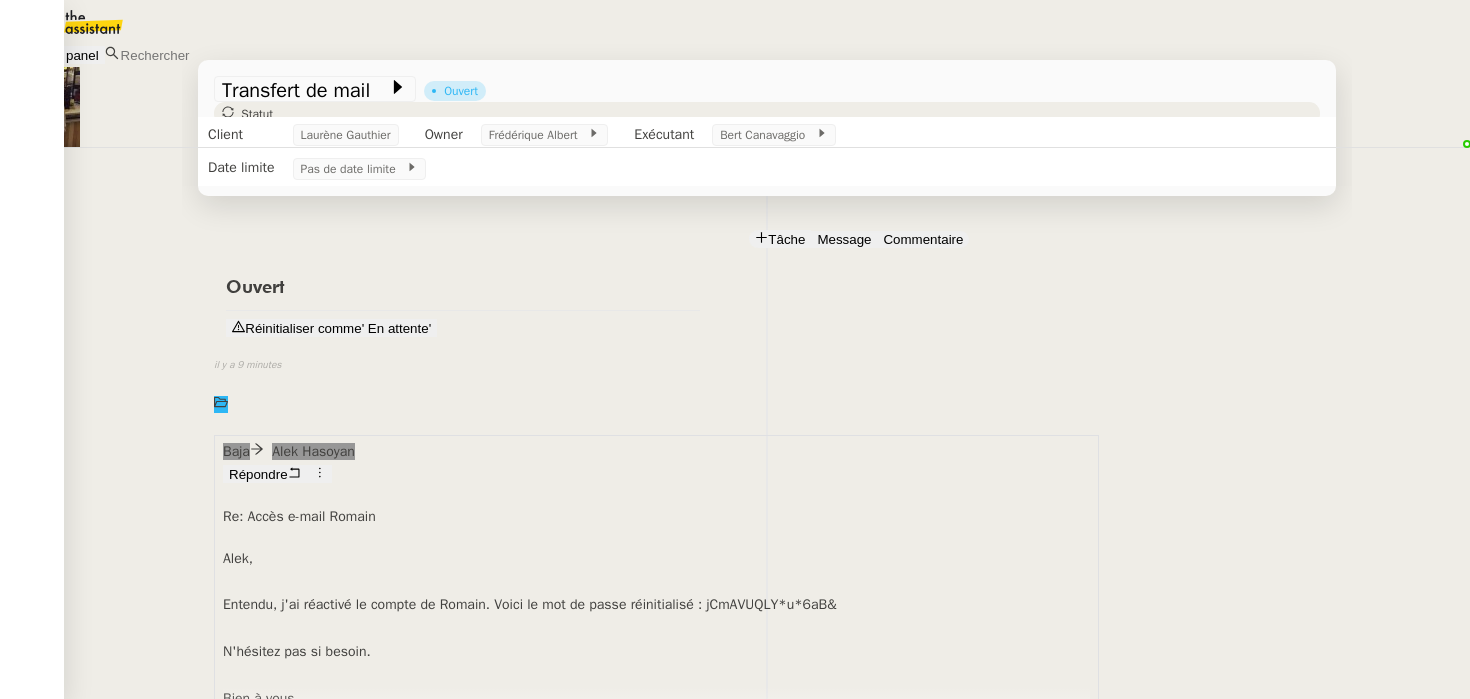 click on "Tâche" at bounding box center [786, 239] 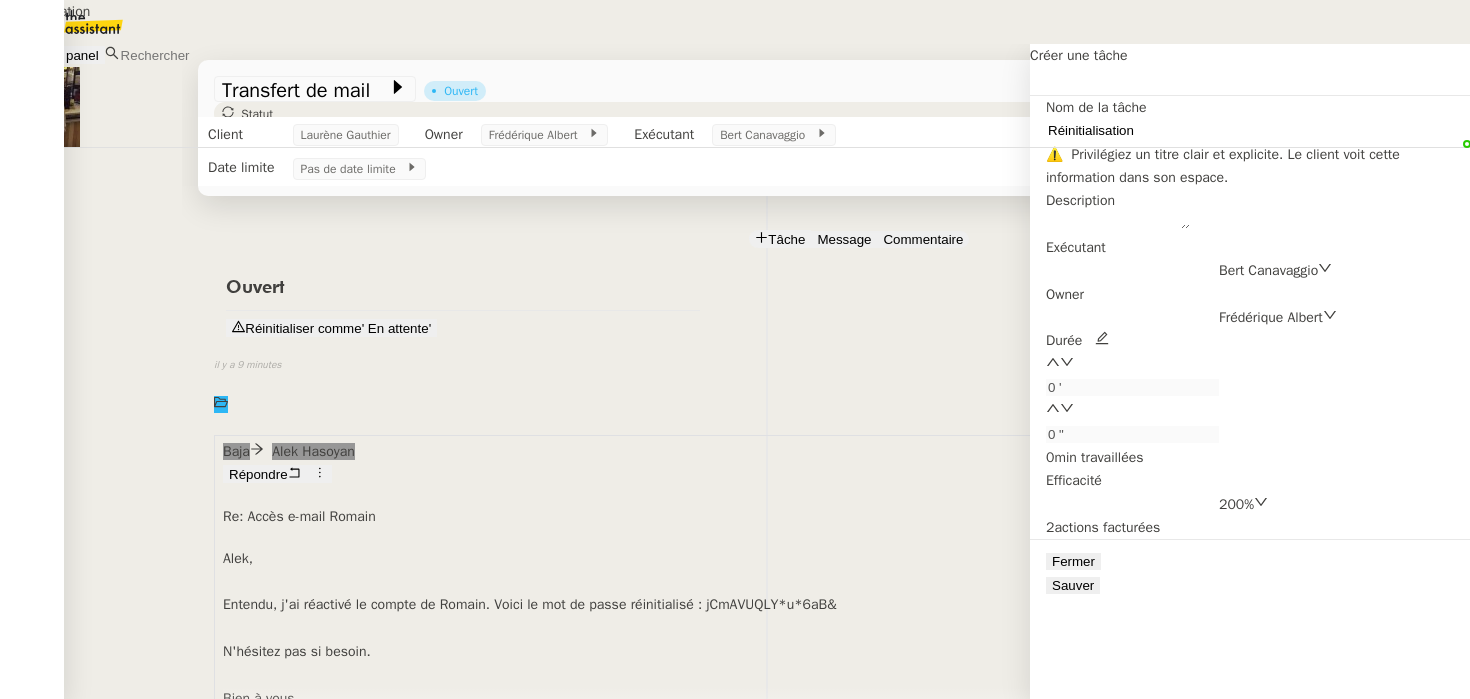type on "Réinitialisation" 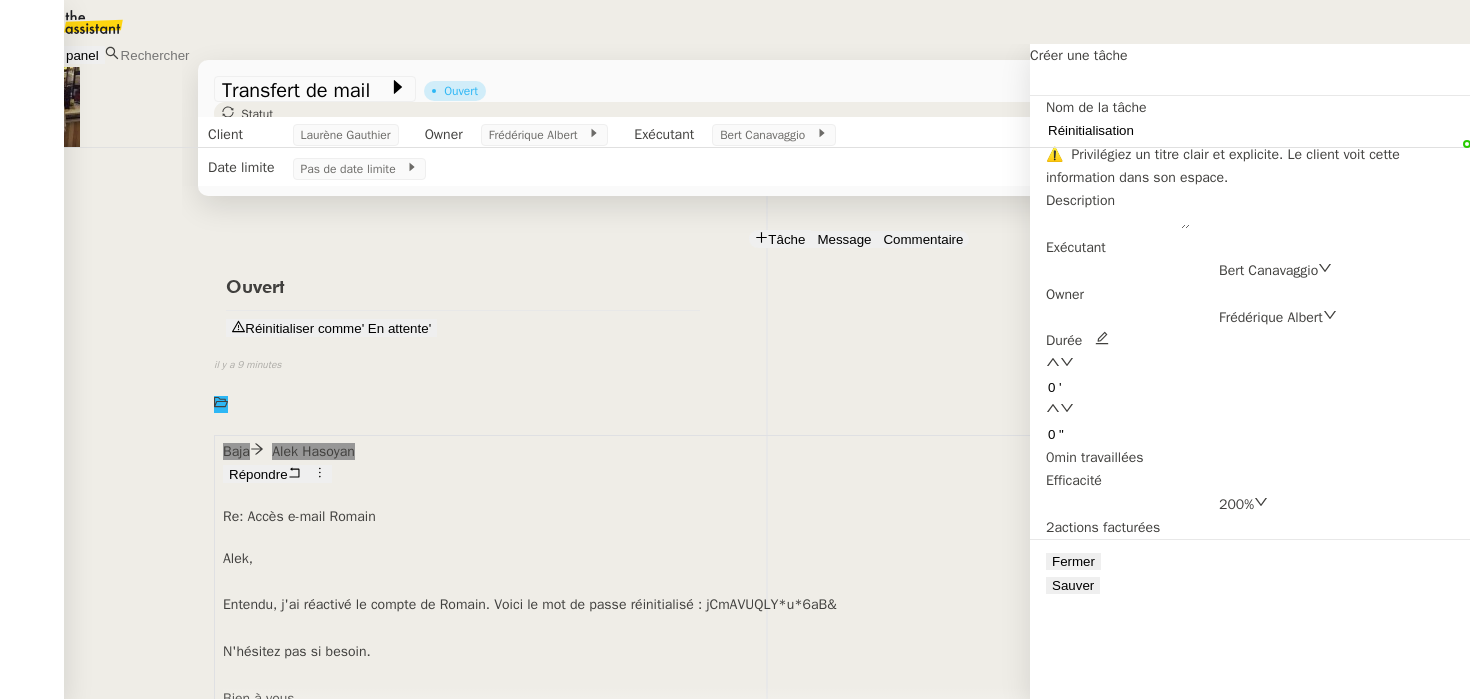 drag, startPoint x: 1078, startPoint y: 399, endPoint x: 963, endPoint y: 399, distance: 115 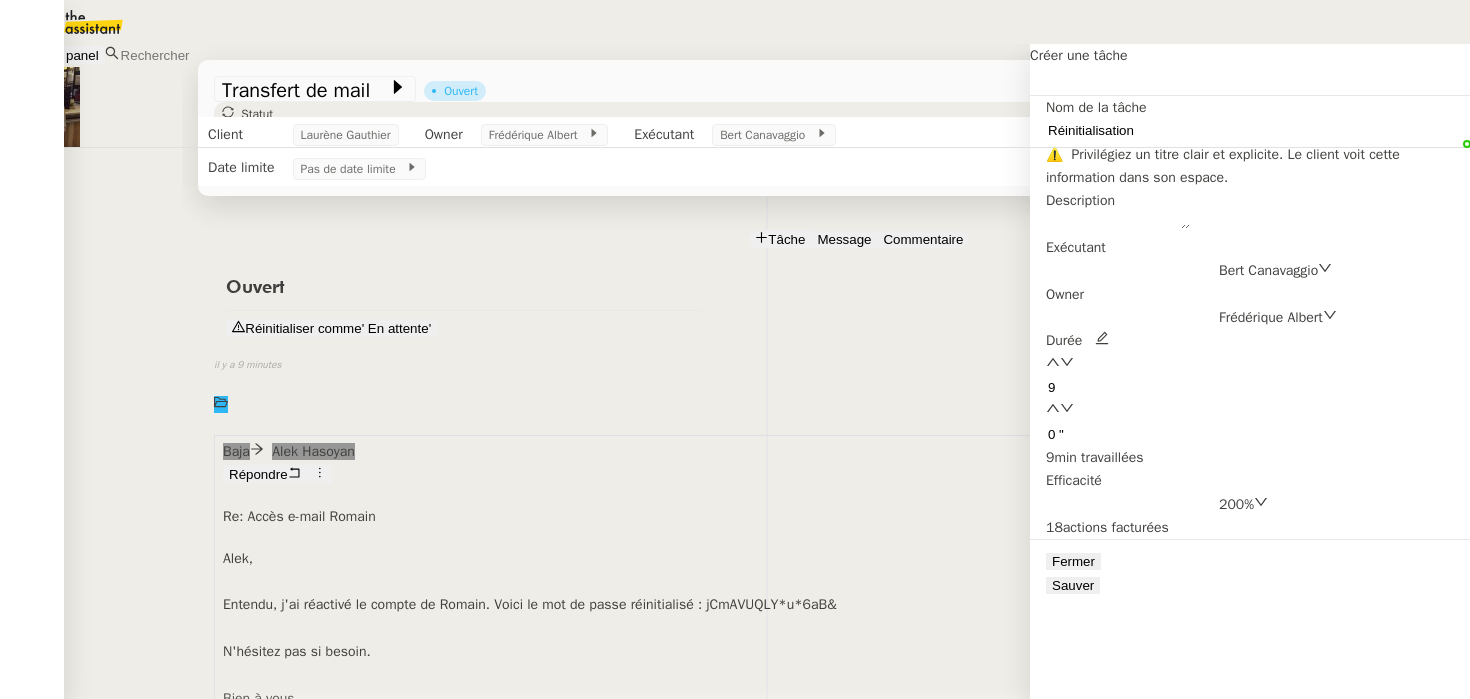 type on "9" 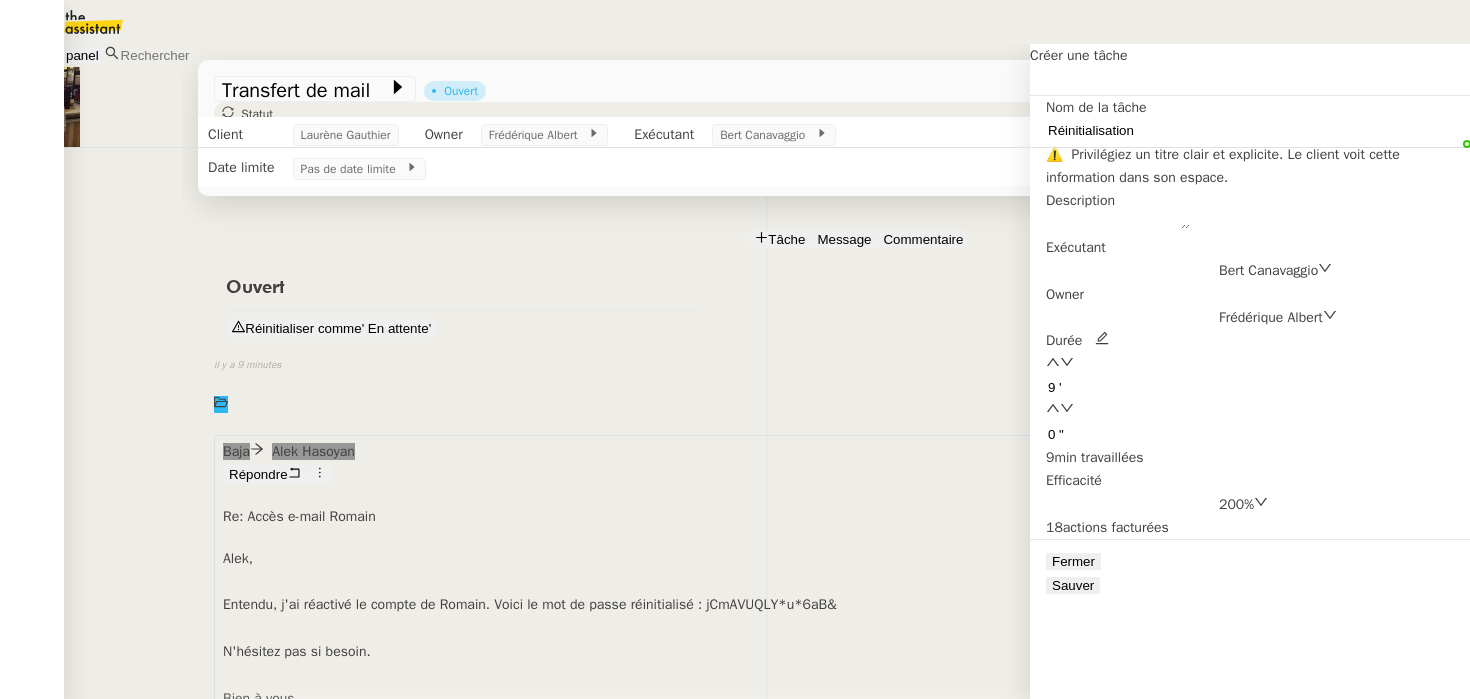 click on "Sauver" at bounding box center (1073, 585) 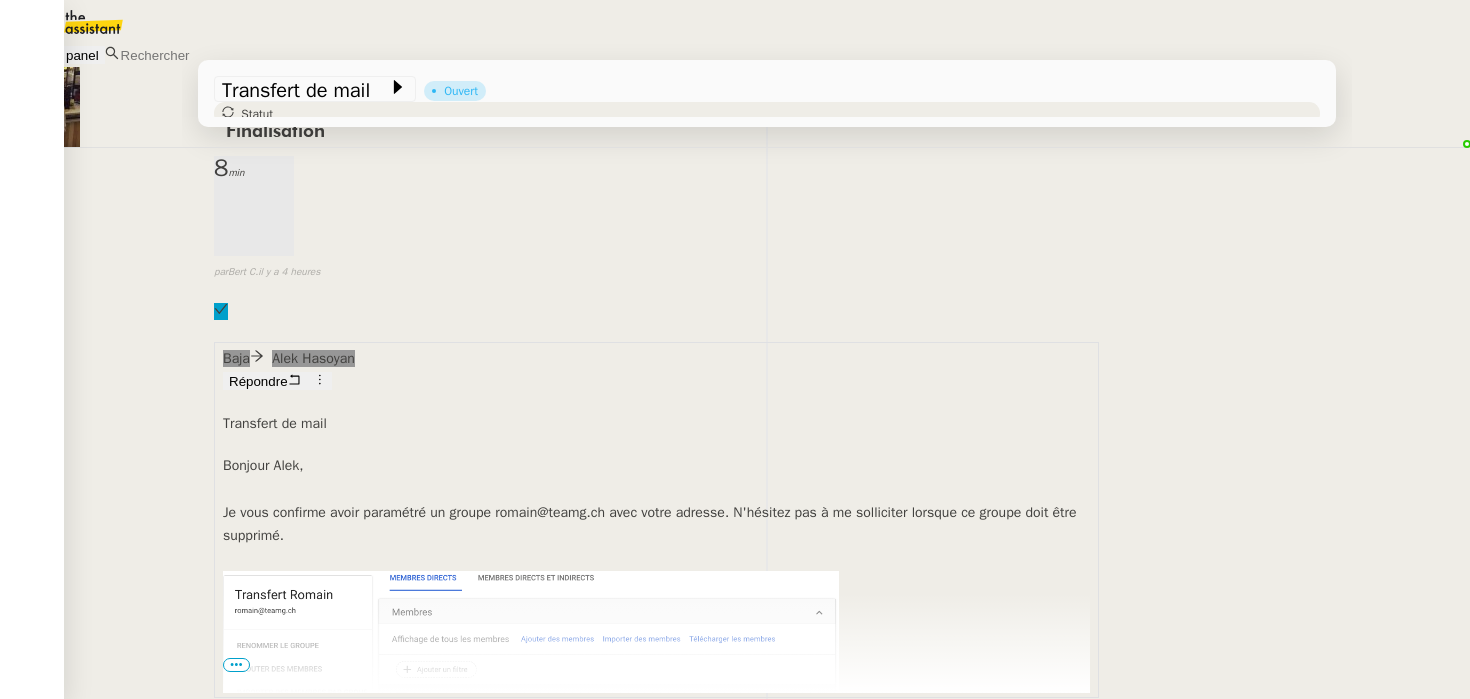 scroll, scrollTop: 4727, scrollLeft: 0, axis: vertical 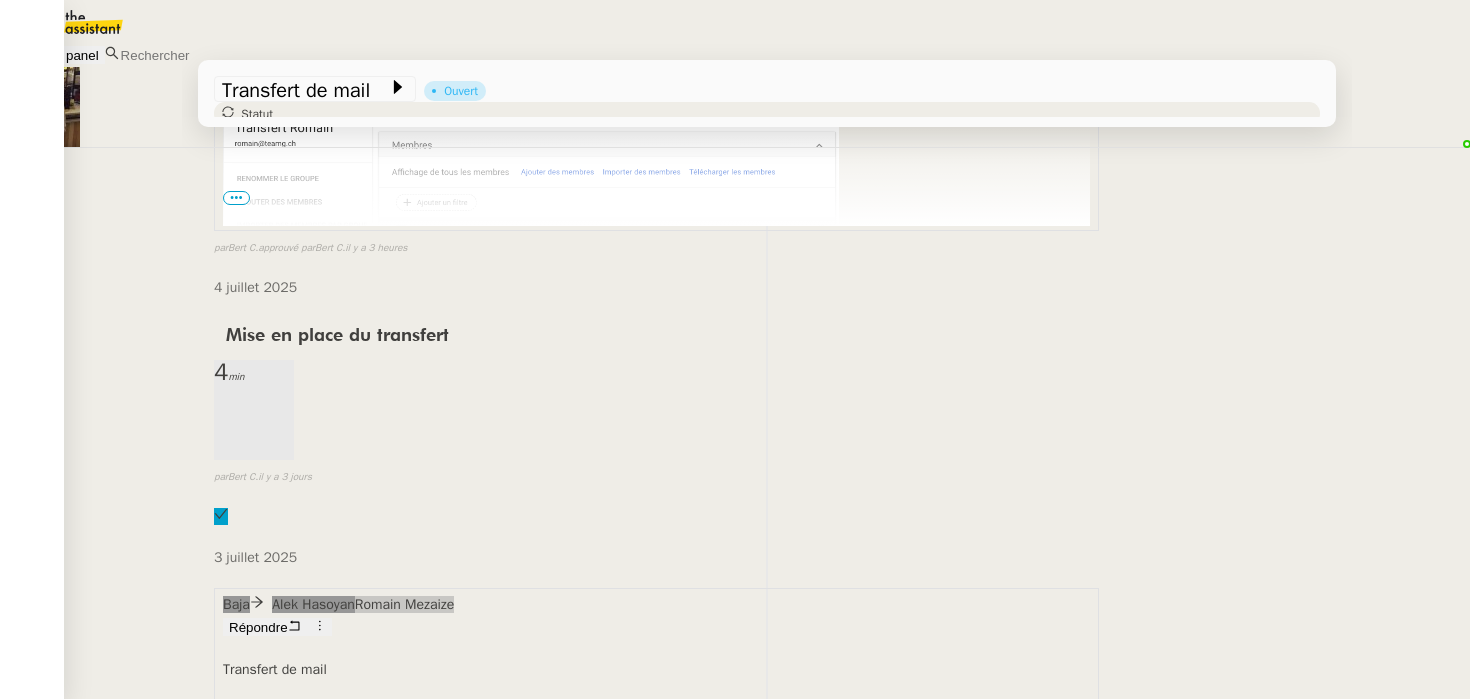 drag, startPoint x: 334, startPoint y: 390, endPoint x: 210, endPoint y: 390, distance: 124 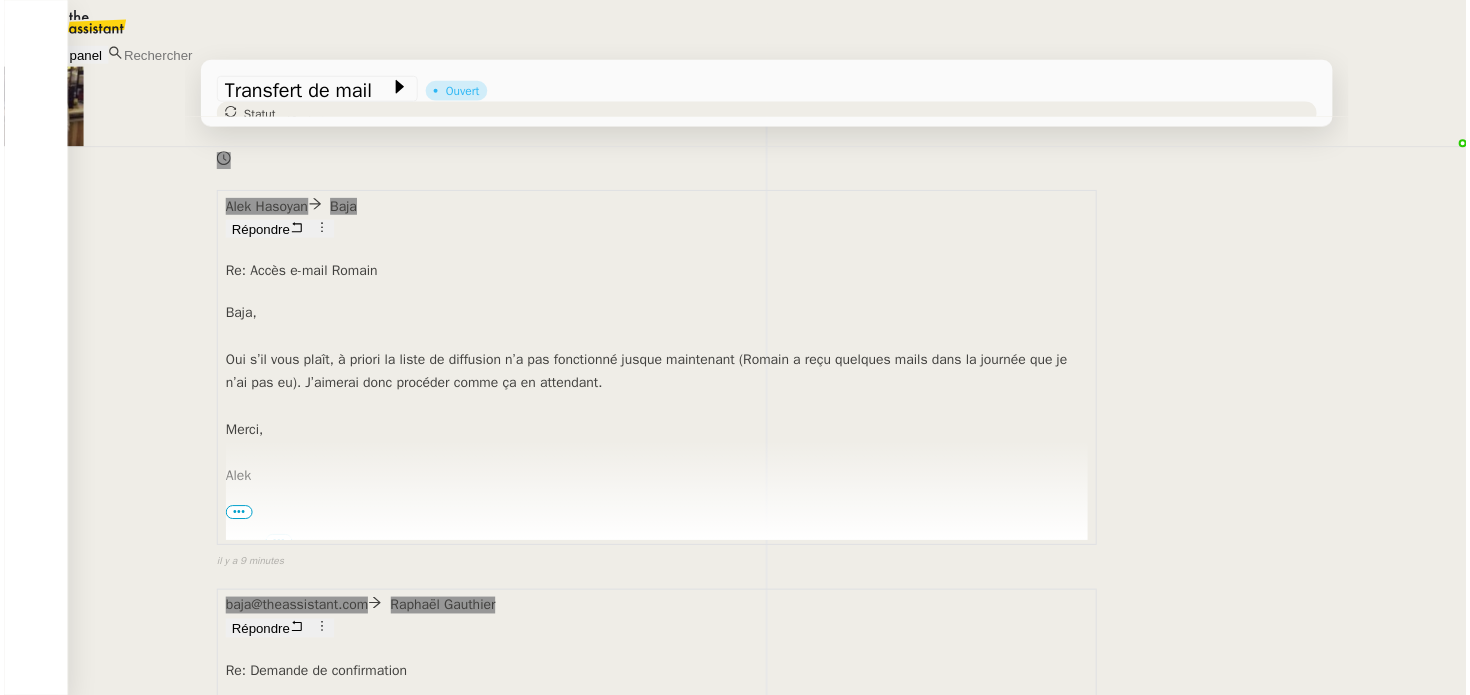 scroll, scrollTop: 0, scrollLeft: 0, axis: both 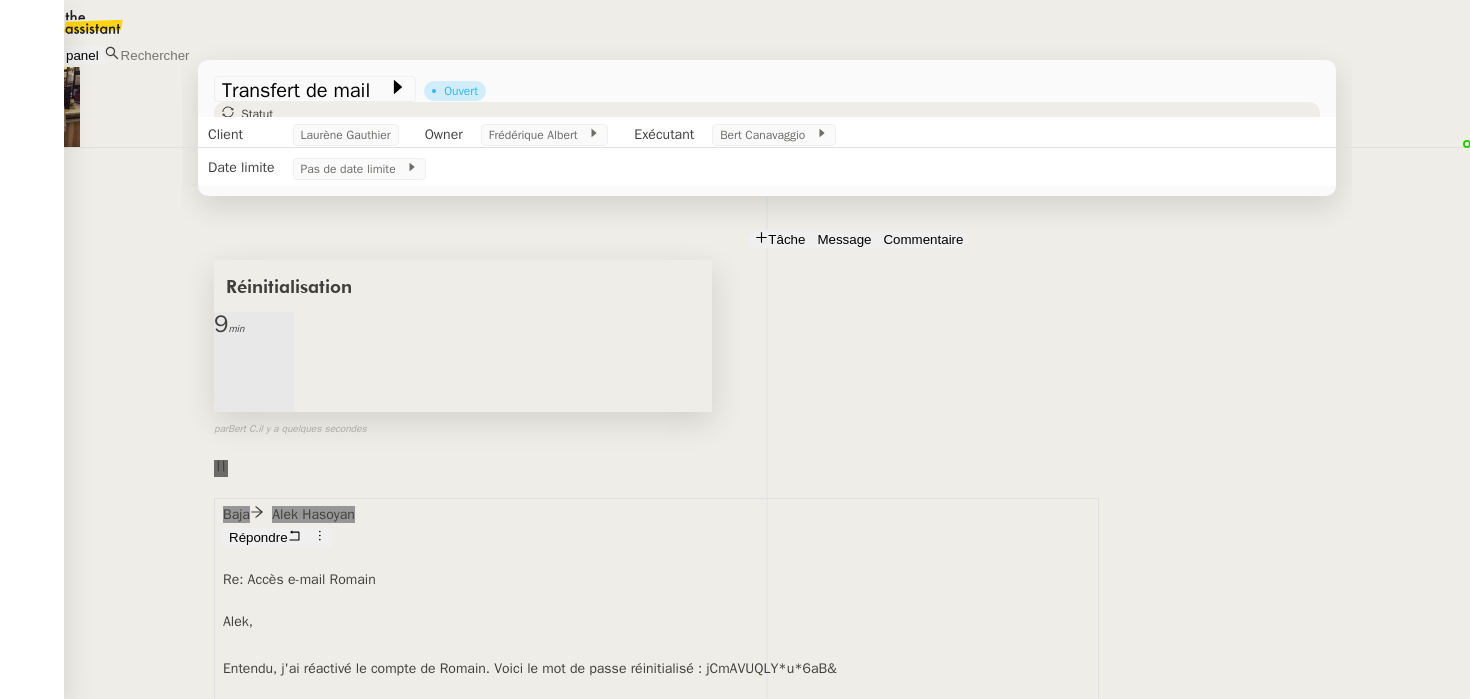 click on "Réinitialisation" at bounding box center [463, 286] 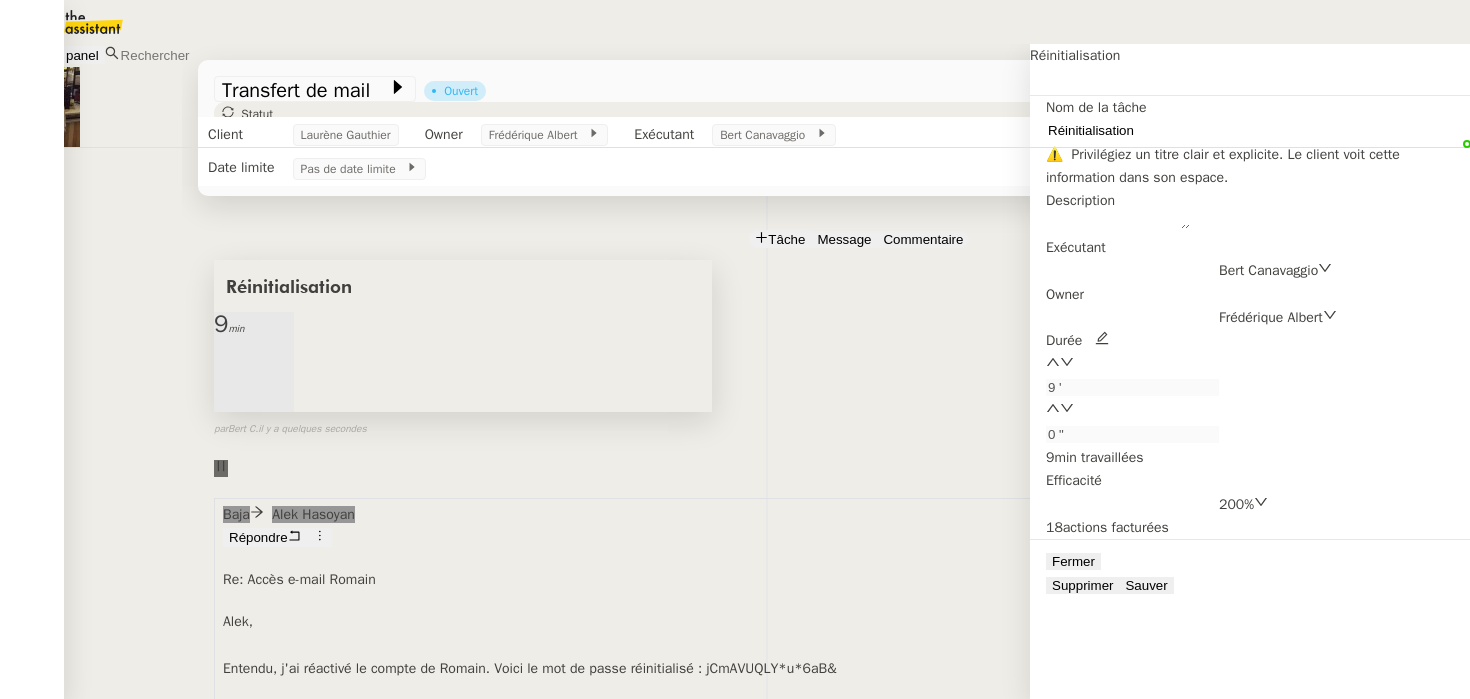 click on "Réinitialisation" at bounding box center [1132, 130] 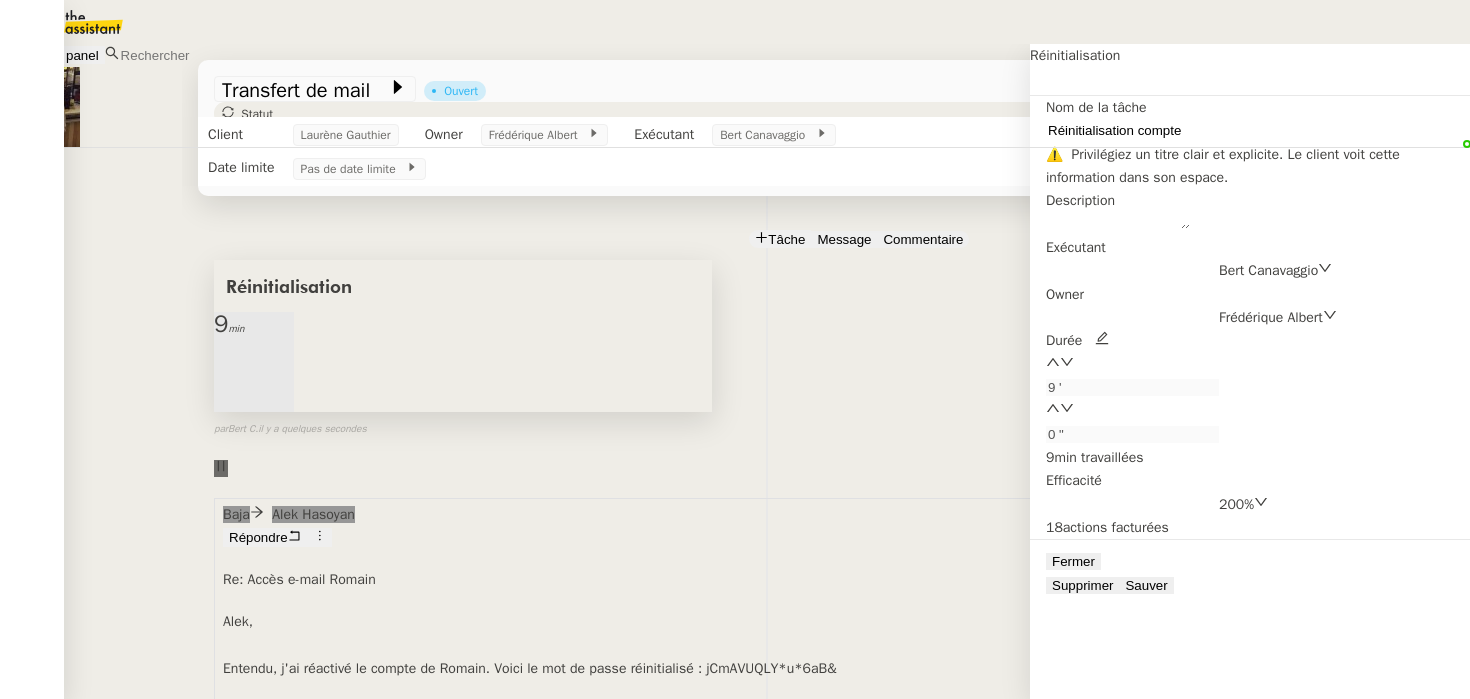 type on "Réinitialisation compte" 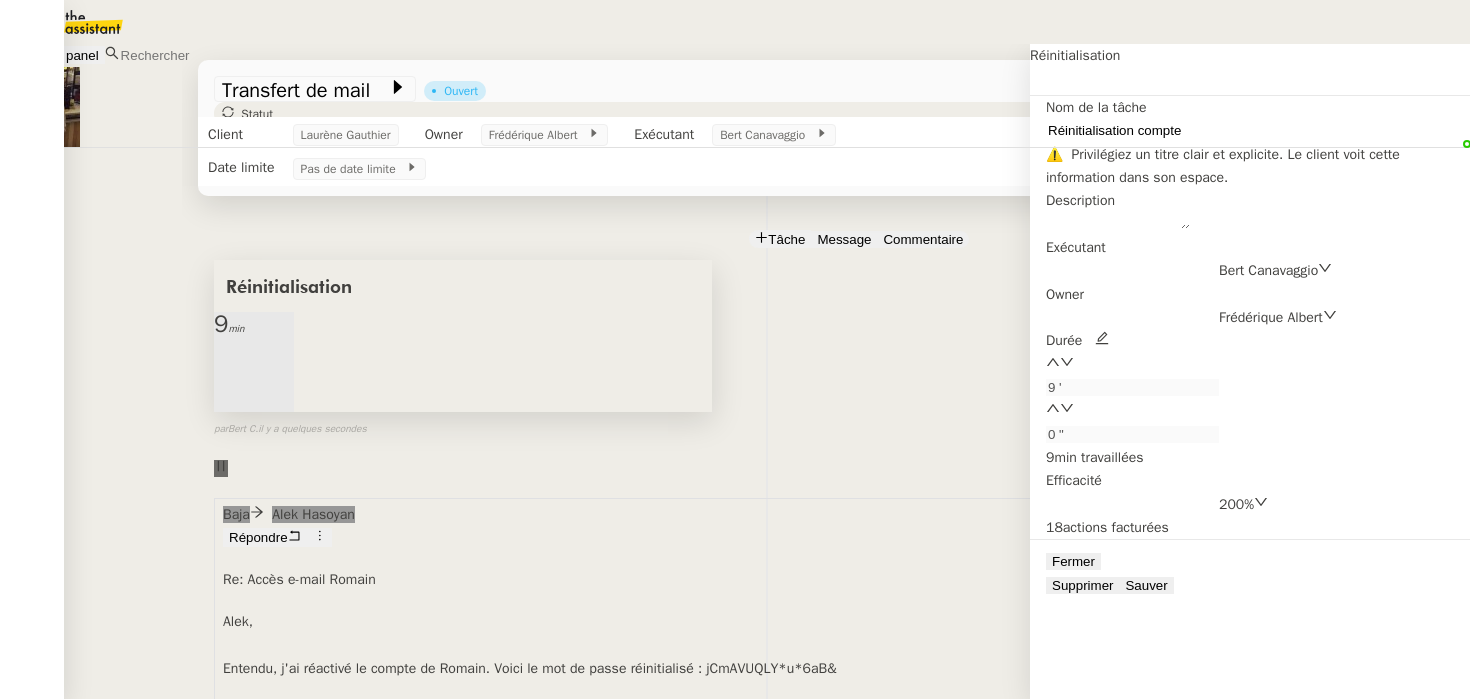paste on "[EMAIL]." 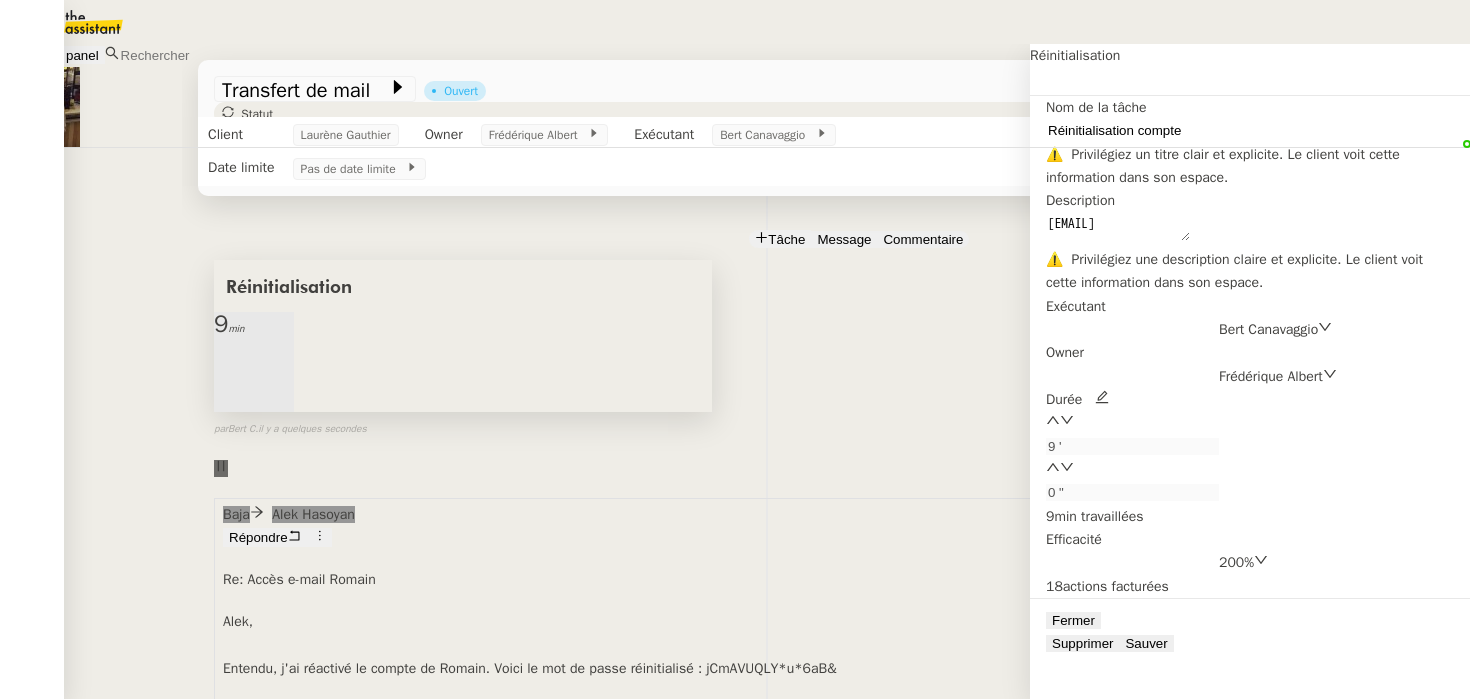 type on "[EMAIL]" 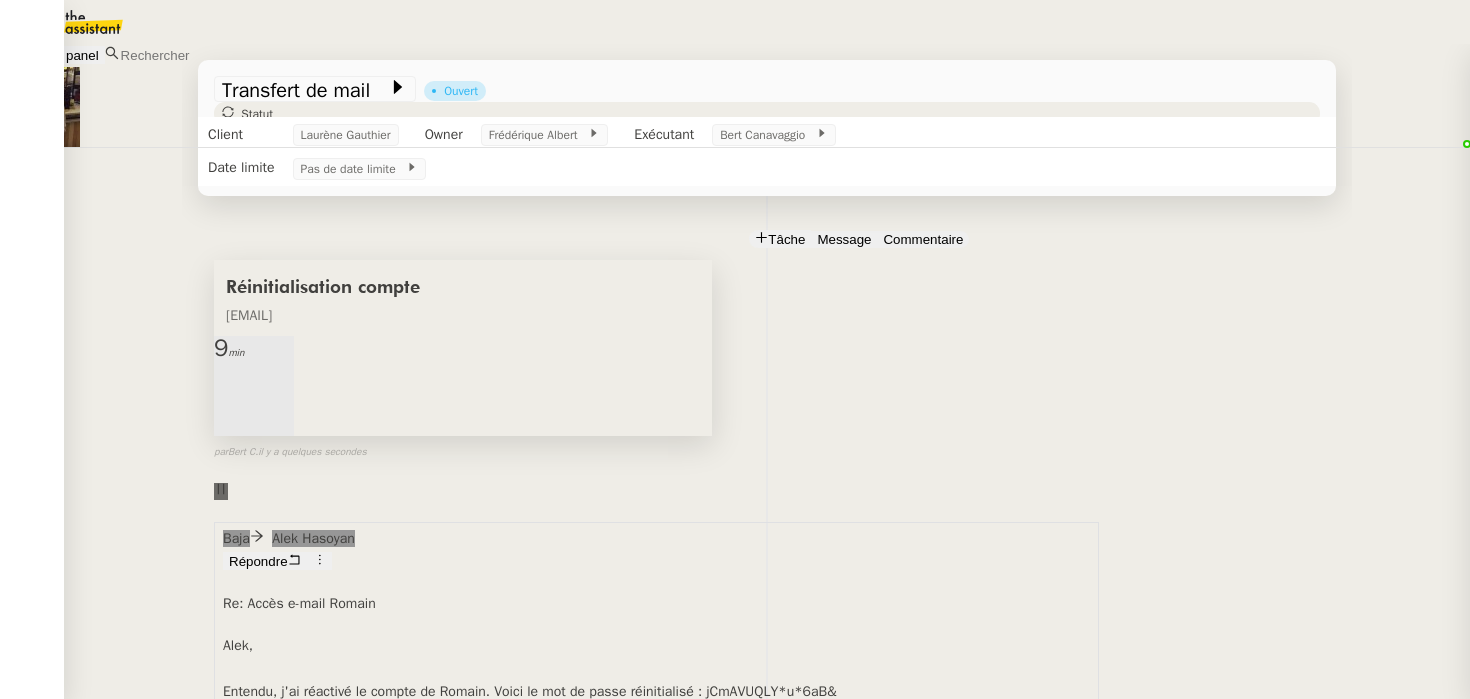 click at bounding box center (274, 361) 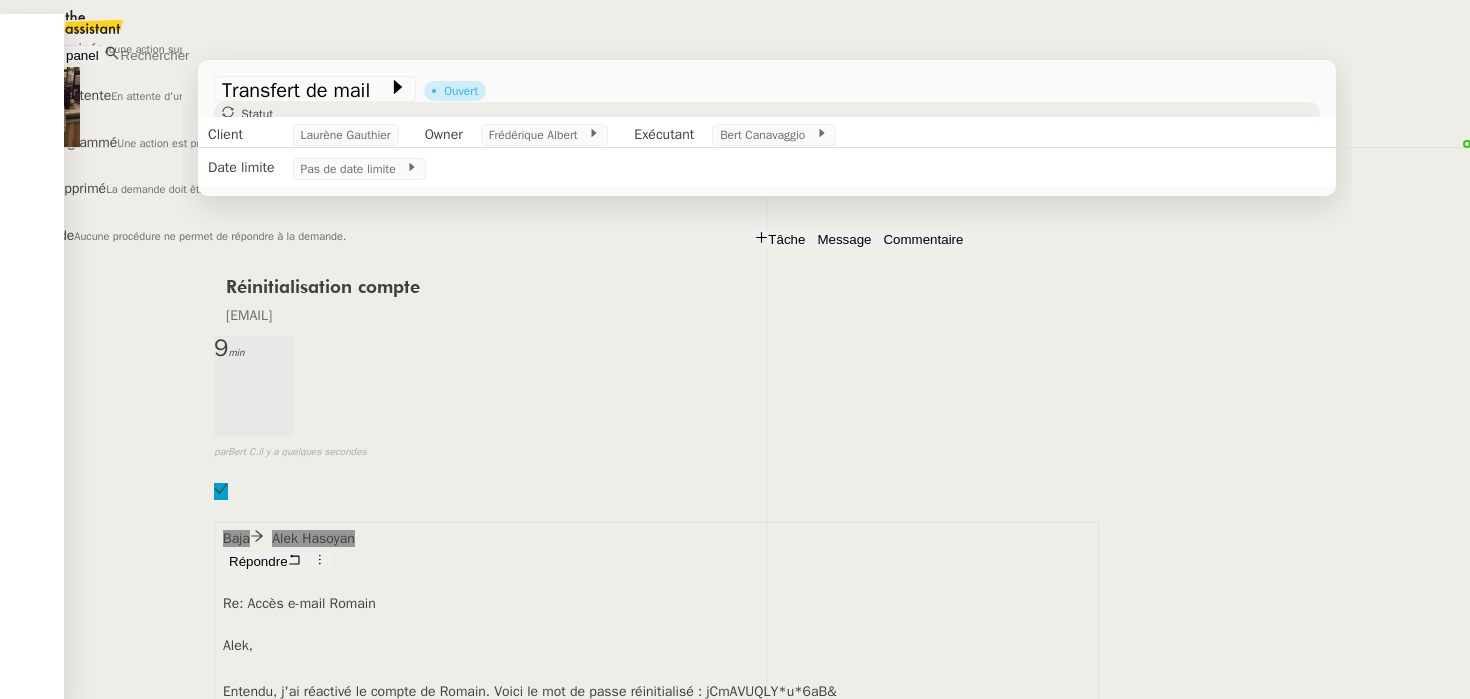 click on "En attente" at bounding box center (72, 48) 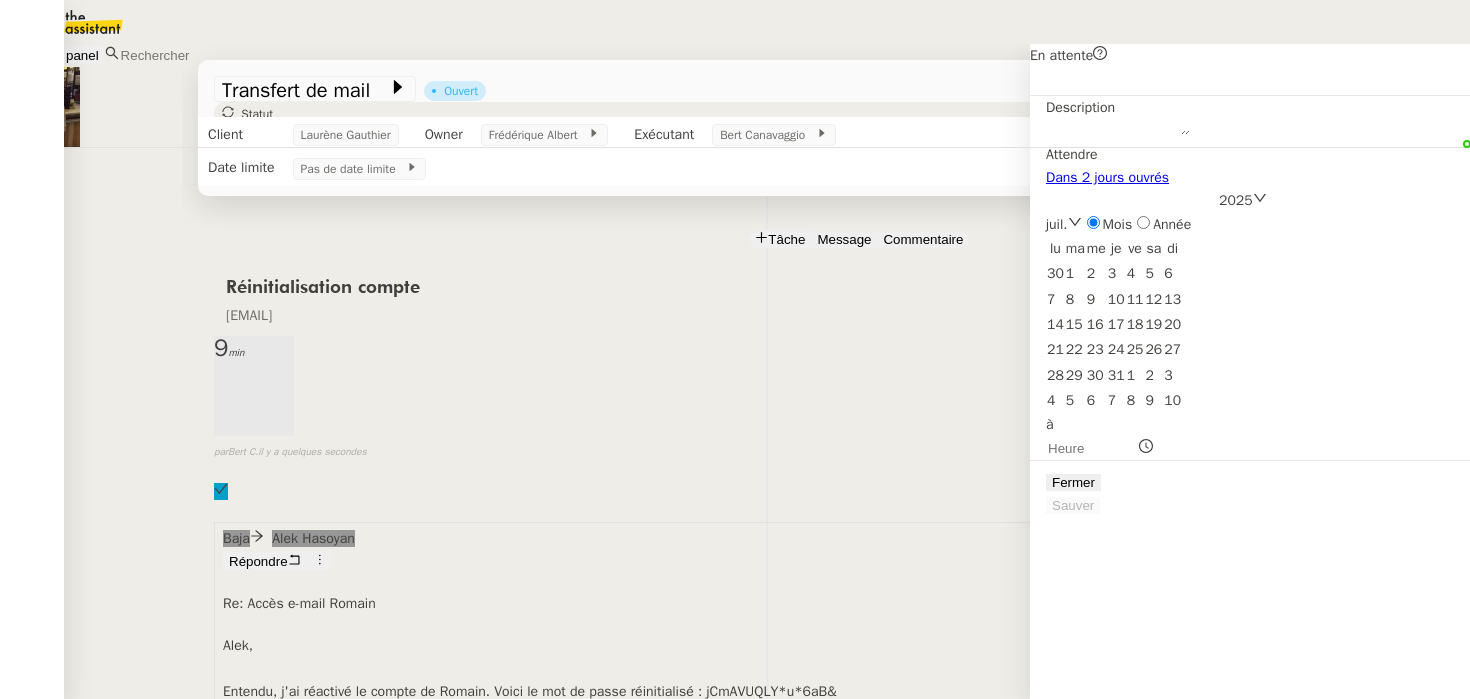 click on "Dans 2 jours ouvrés" at bounding box center (1250, 177) 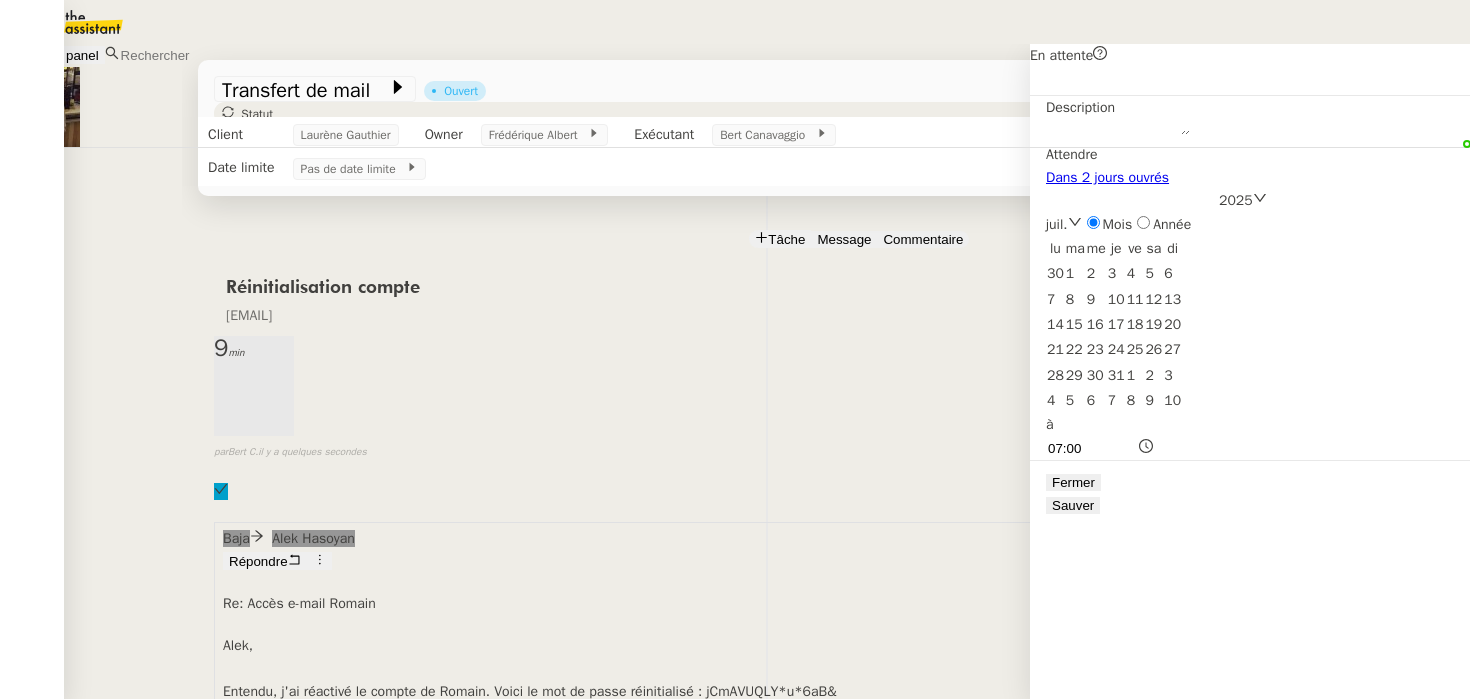click on "Sauver" at bounding box center [1073, 505] 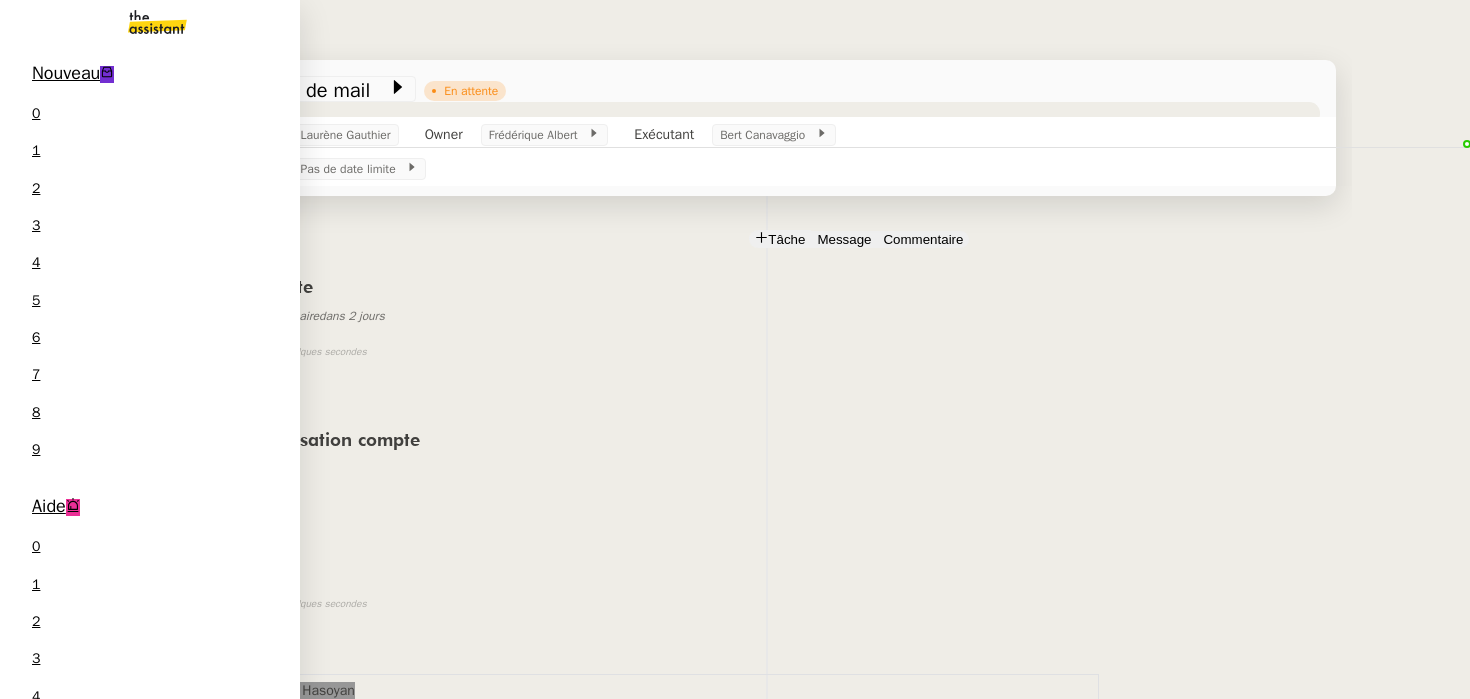 click on "Nouveau  0   1   2   3   4   5   6   7   8   9" at bounding box center [150, 266] 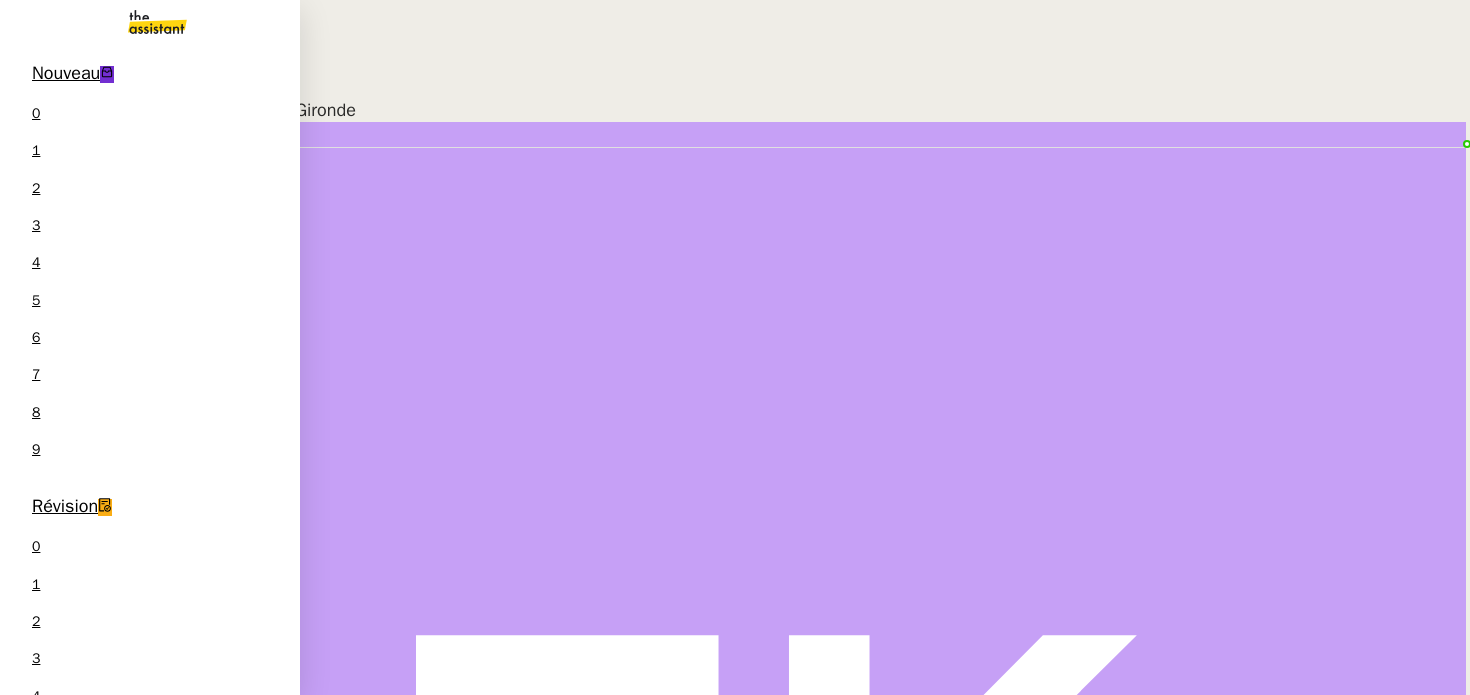 click on "Lydie Laulon" at bounding box center (62, 1752) 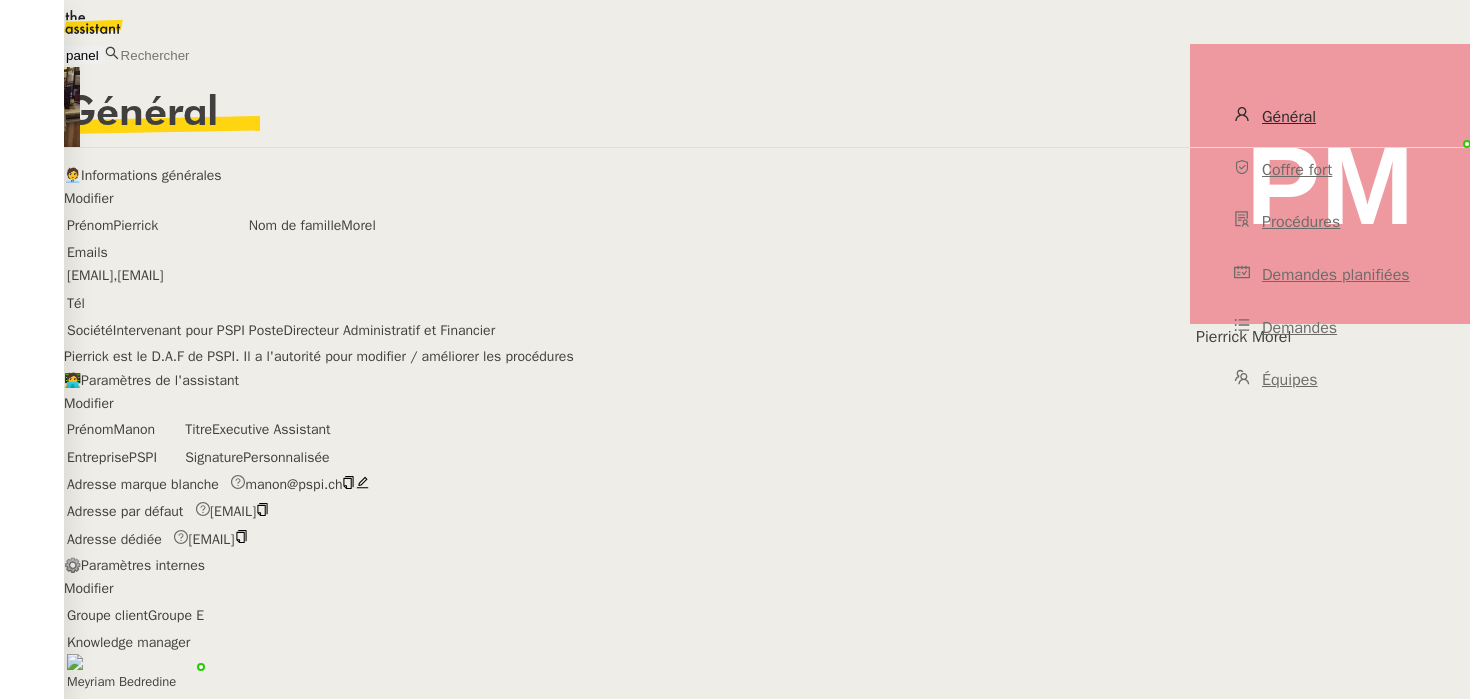 scroll, scrollTop: 0, scrollLeft: 0, axis: both 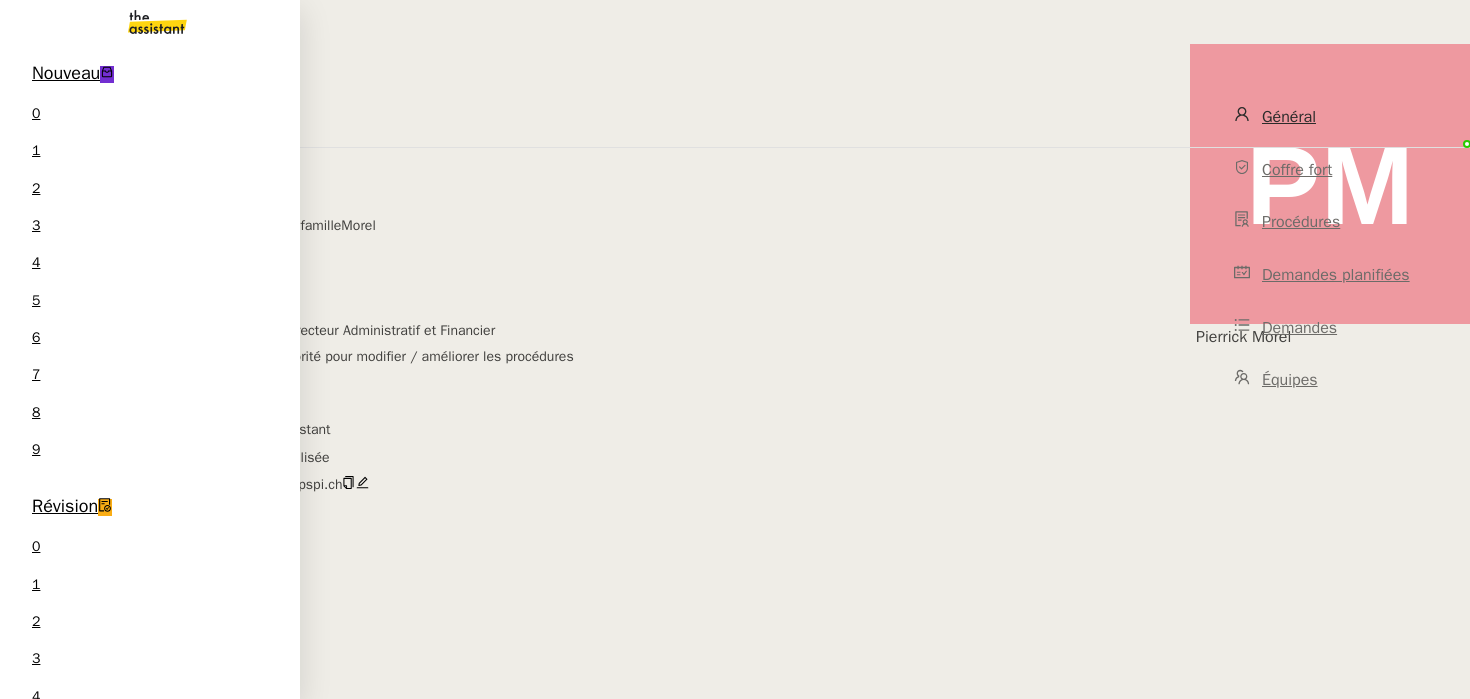 click on "Transfert de mail" at bounding box center (91, 1819) 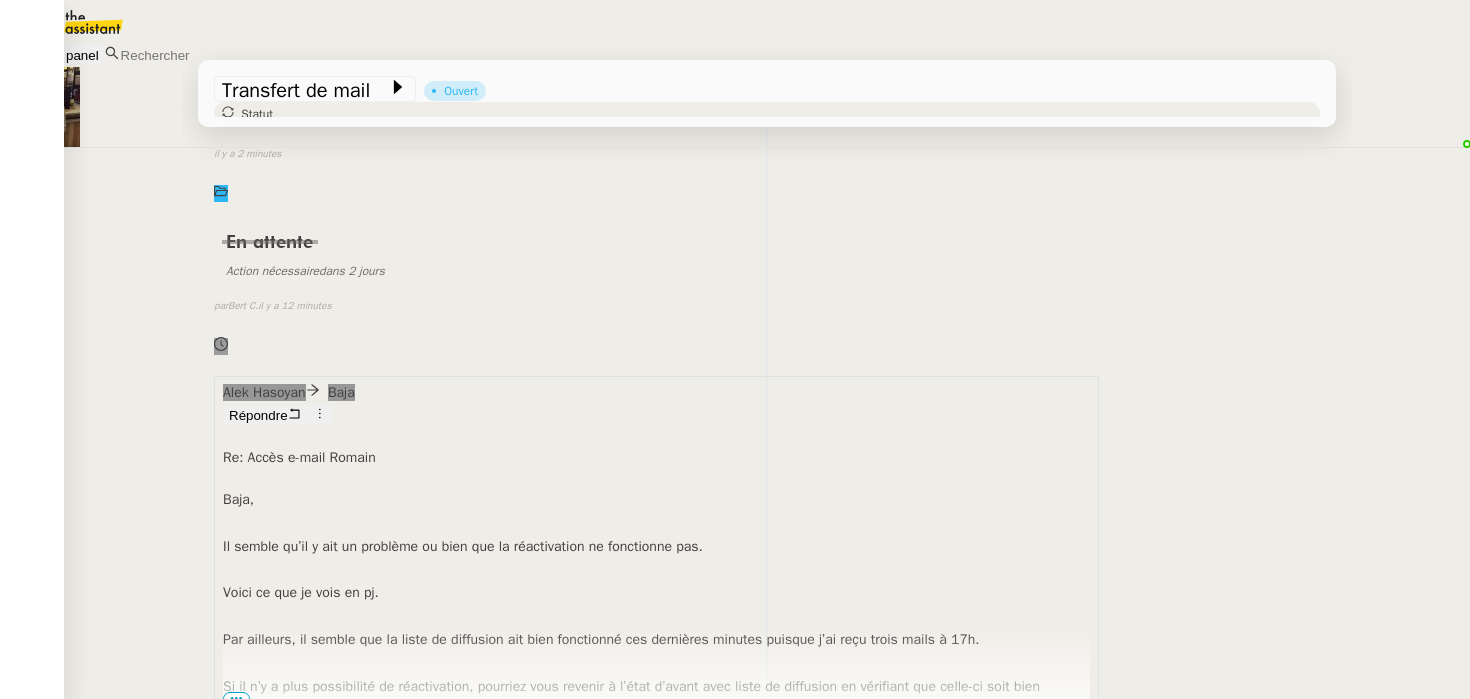 scroll, scrollTop: 211, scrollLeft: 0, axis: vertical 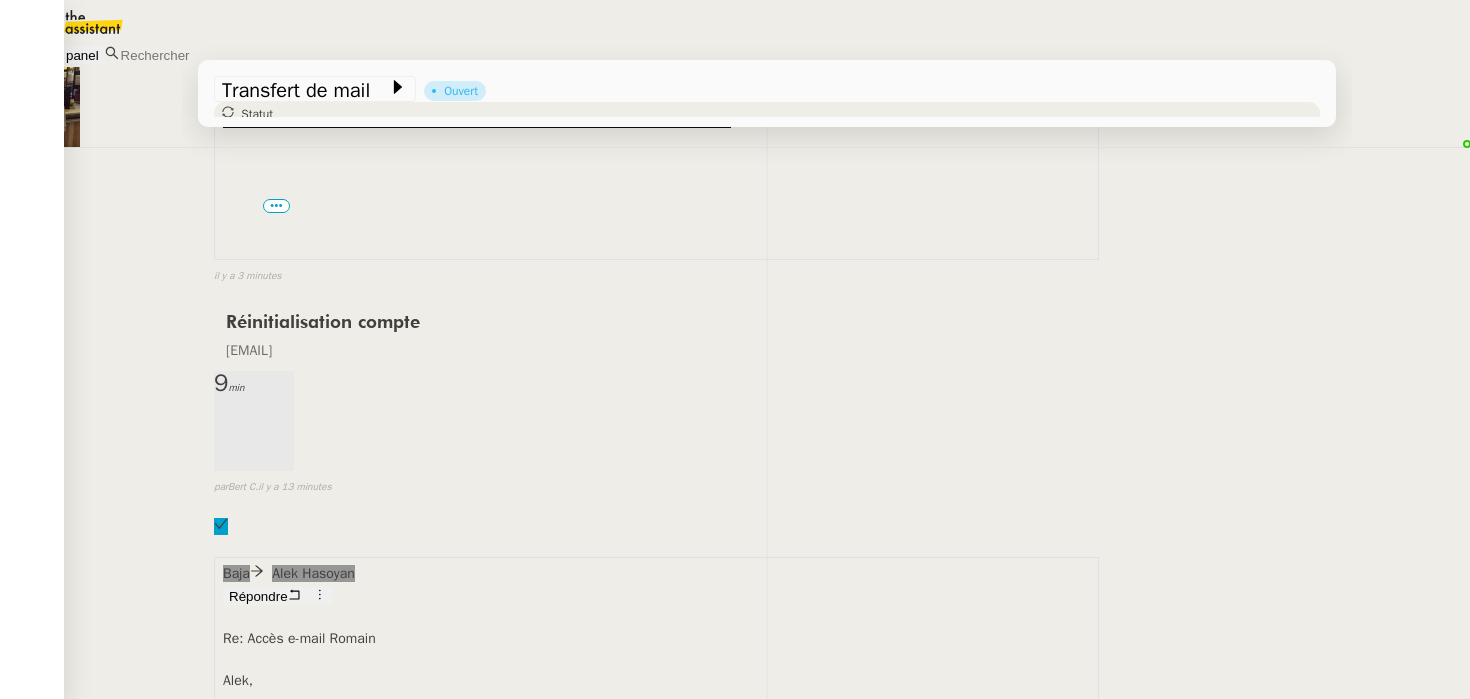 click on "Entendu, j'ai réactivé le compte de Romain. Voici le mot de passe réinitialisé : jCmAVUQLY*u*6aB&" at bounding box center (656, 727) 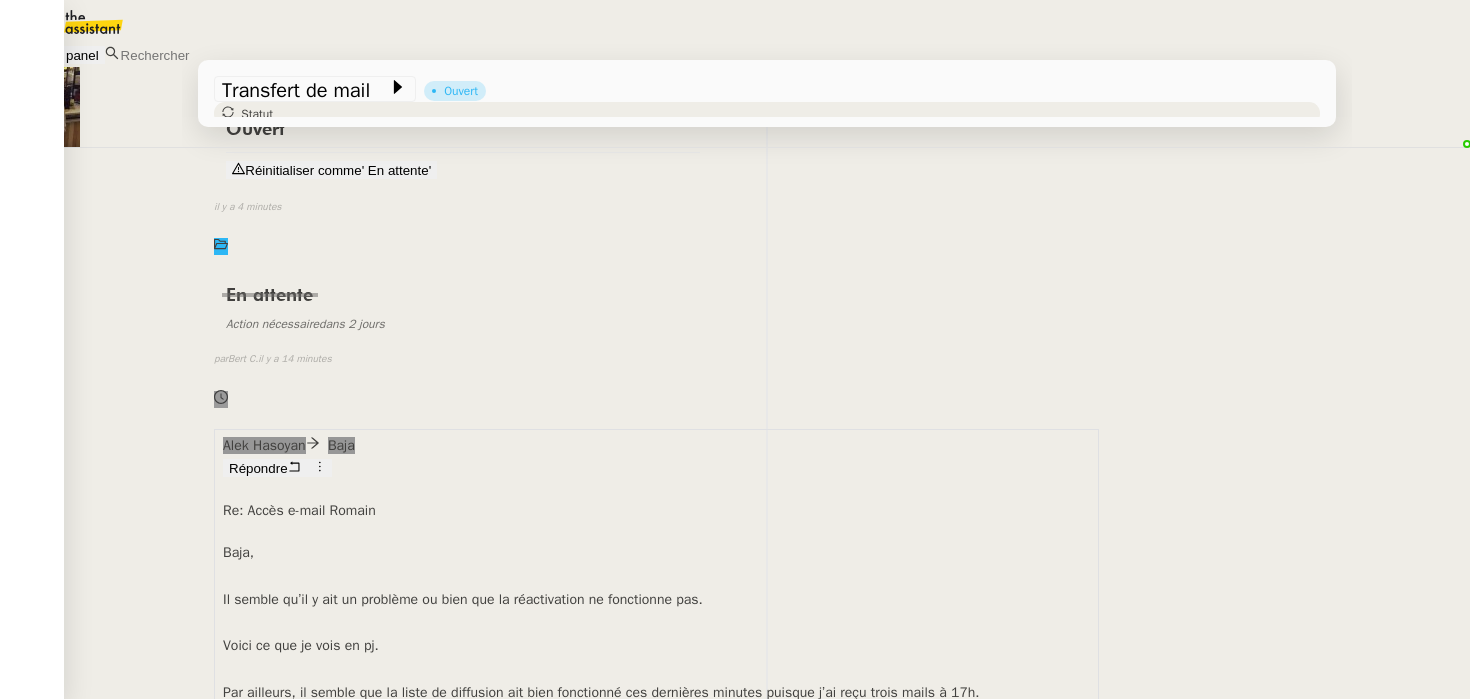 scroll, scrollTop: 172, scrollLeft: 0, axis: vertical 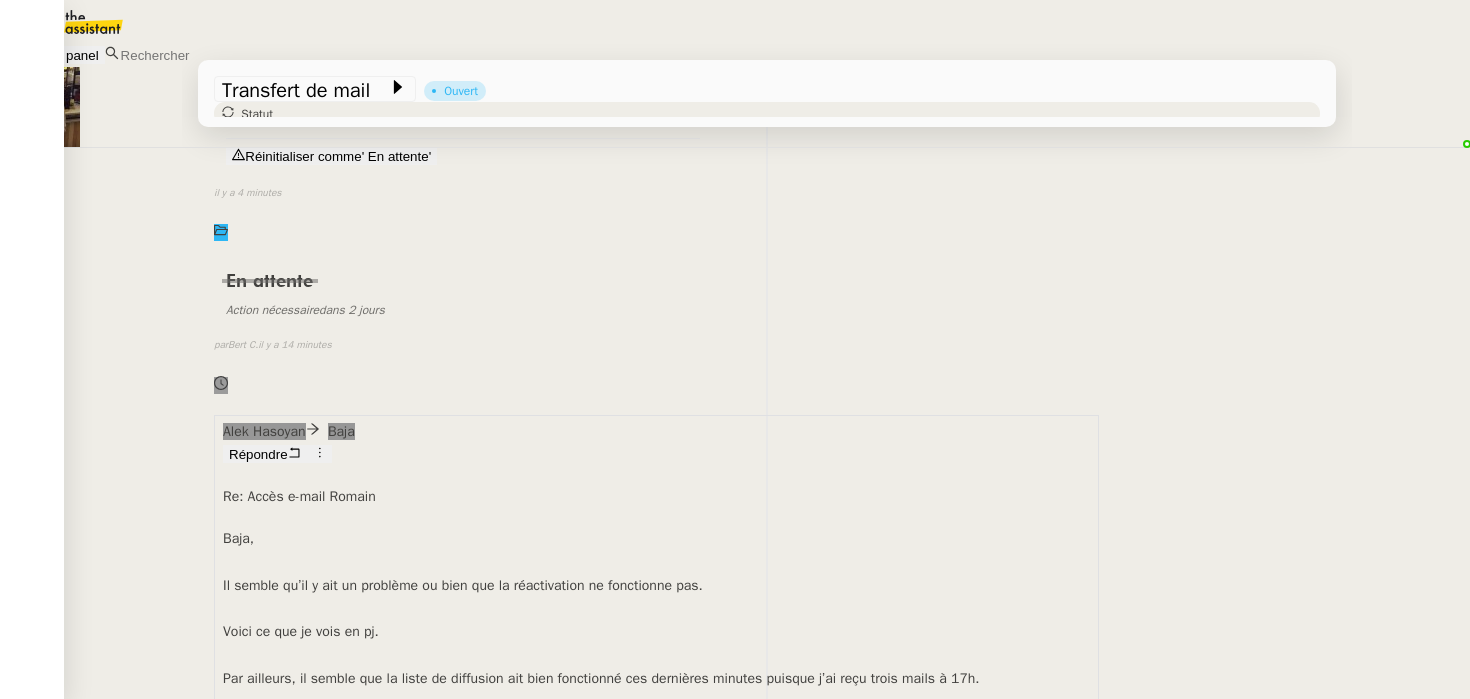 click on "Répondre" at bounding box center [258, 454] 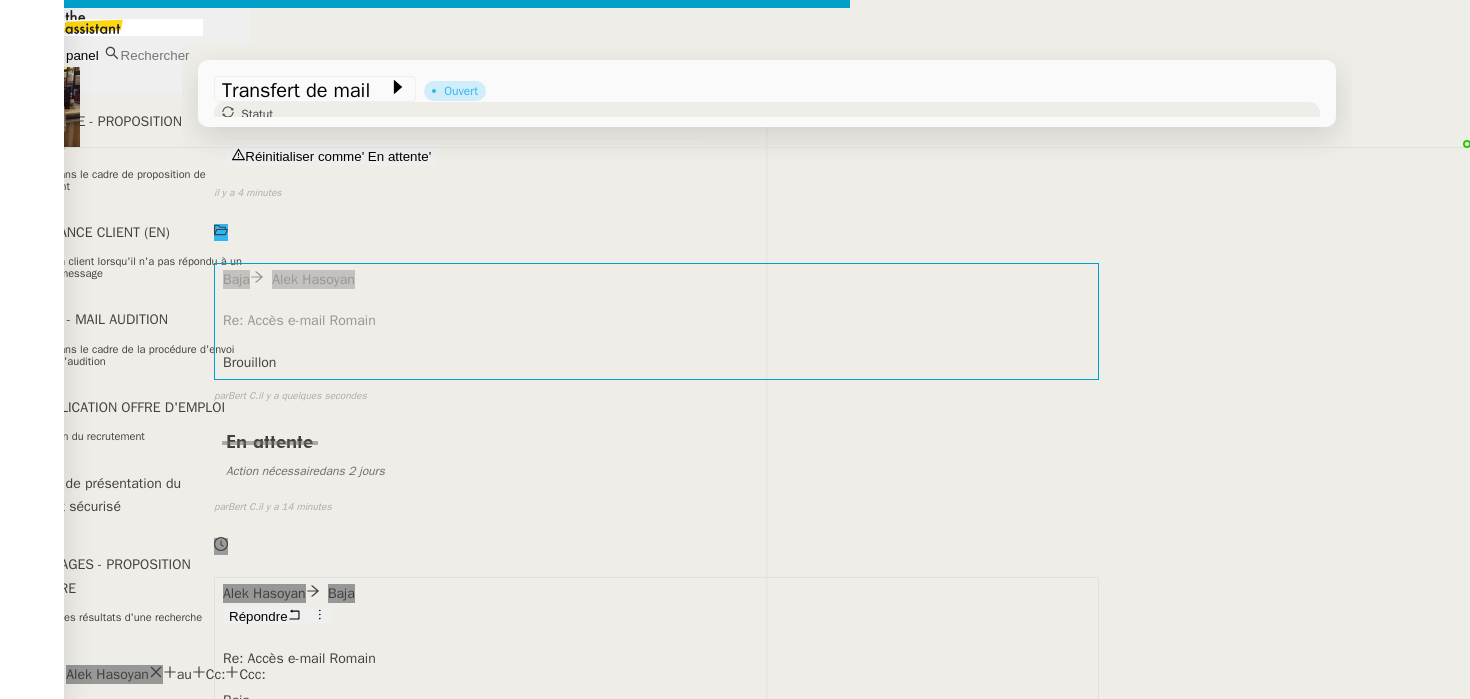 click at bounding box center (425, 837) 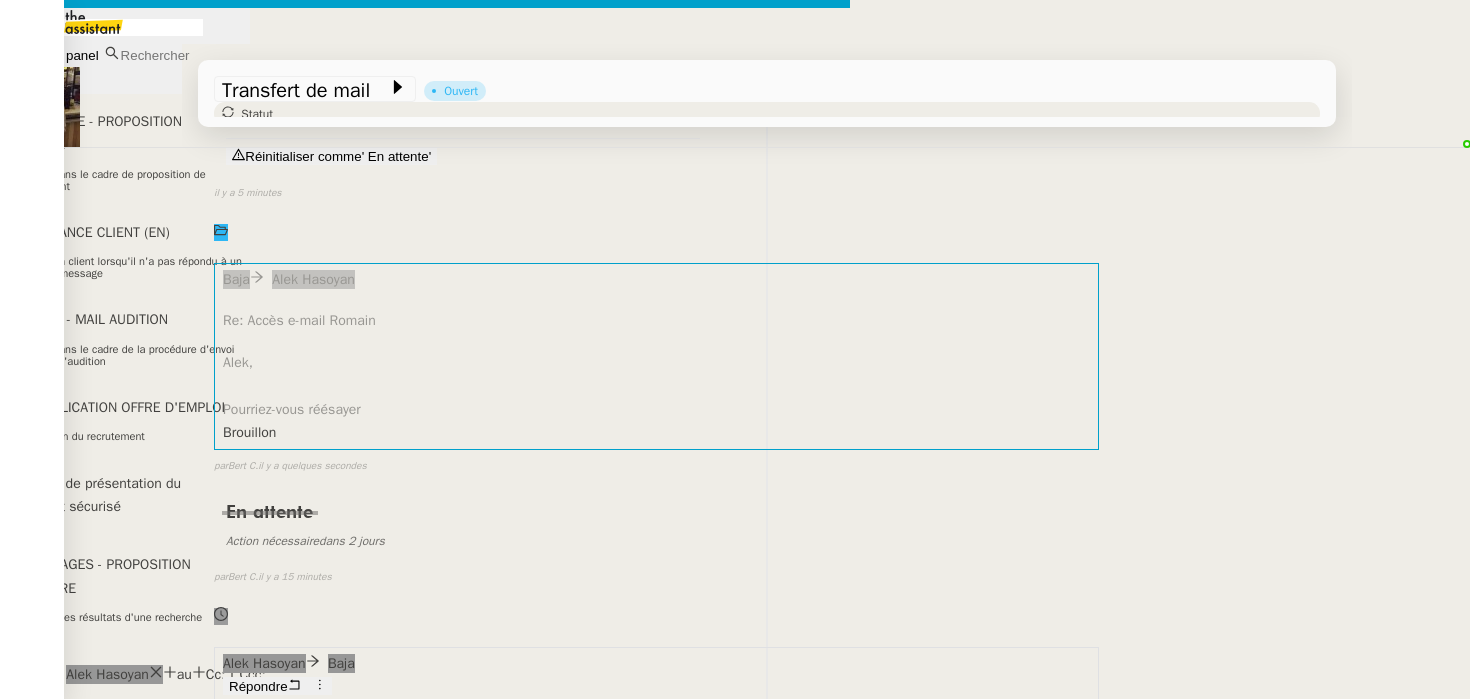 scroll, scrollTop: 0, scrollLeft: 0, axis: both 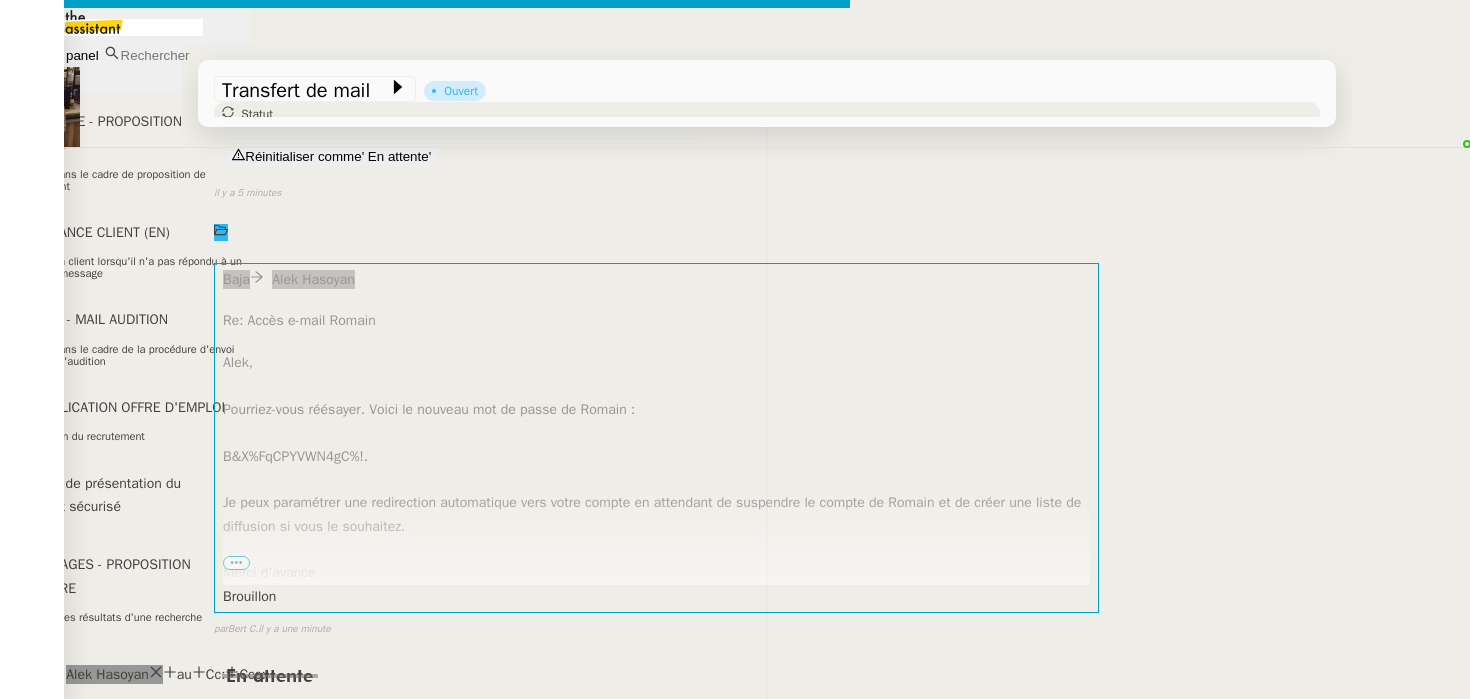 click on "Pourriez-vous réésayer. Voici le nouveau mot de passe de Romain :" at bounding box center [425, 883] 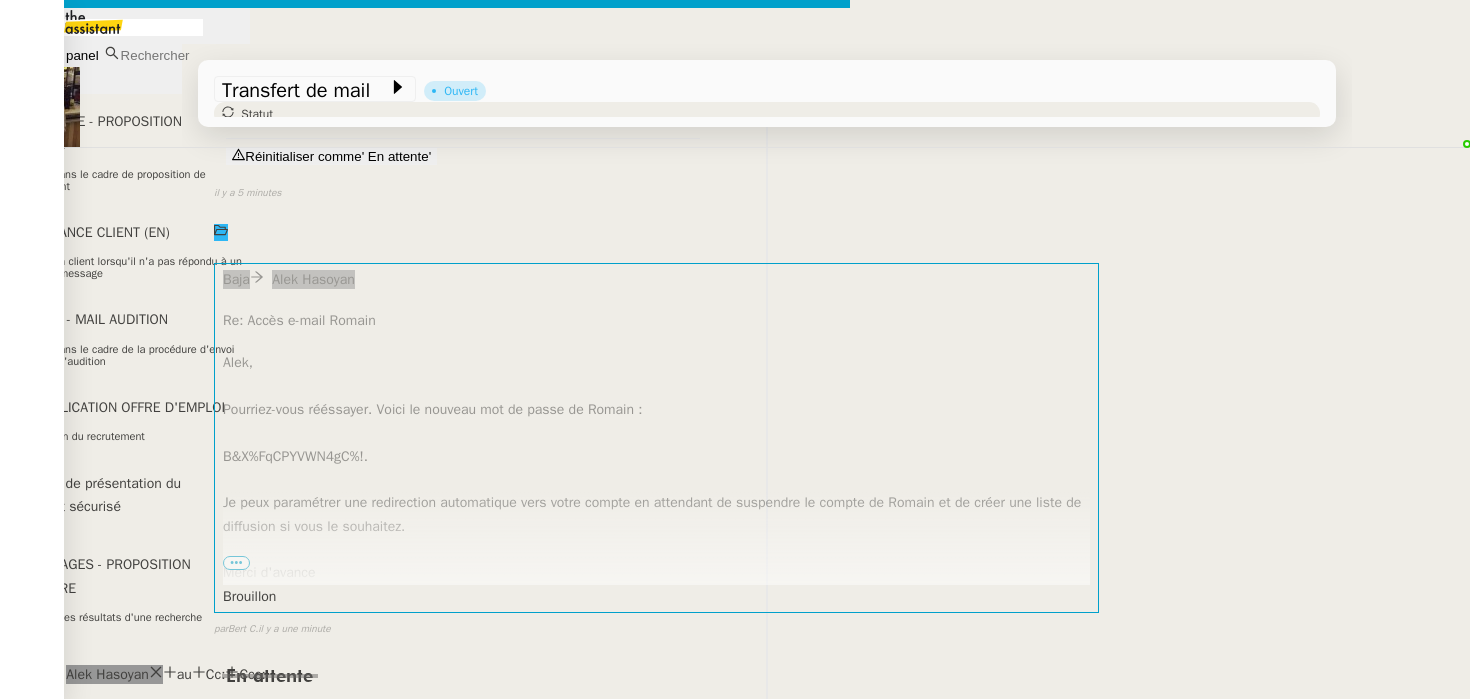 click on "Pourriez-vous rééssayer. Voici le nouveau mot de passe de Romain :" at bounding box center (425, 883) 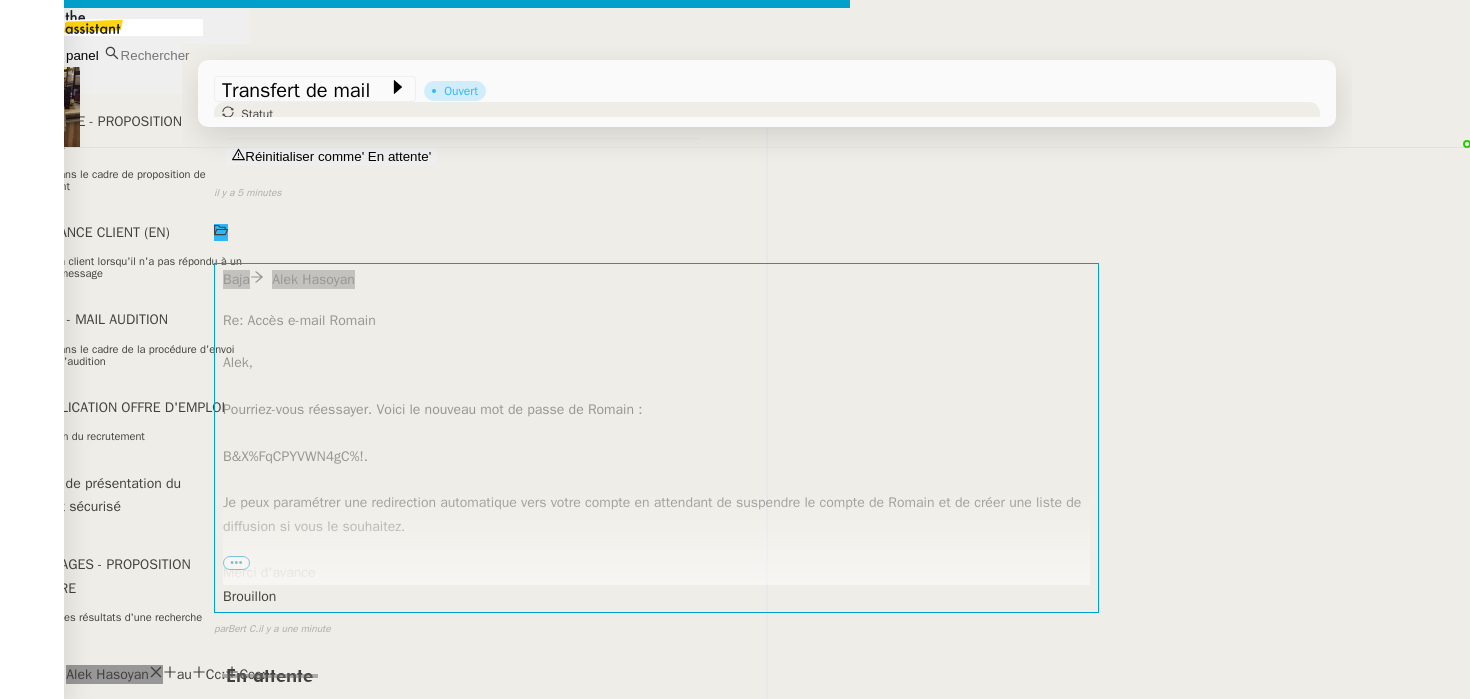 click on "B&X%FqCPYVWN4gC%!." at bounding box center [425, 930] 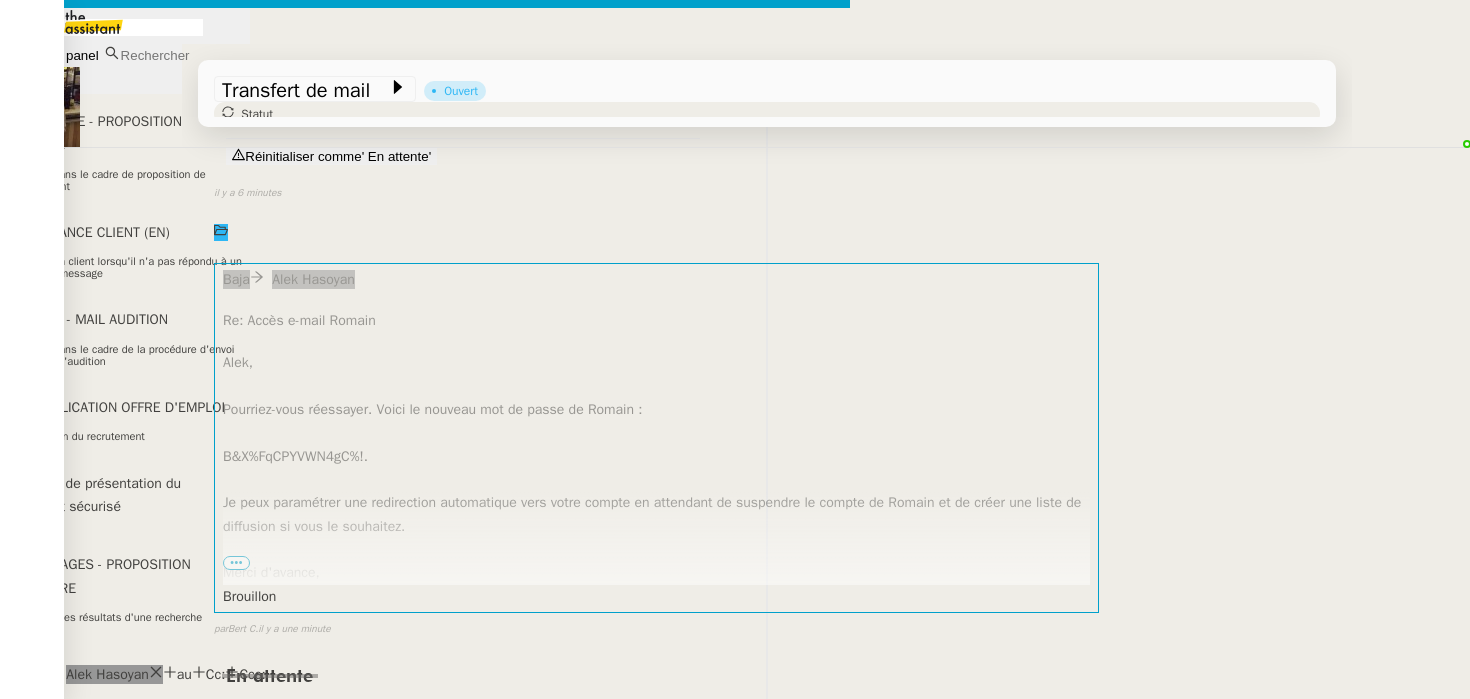 click on "Envoyer" at bounding box center (71, 1156) 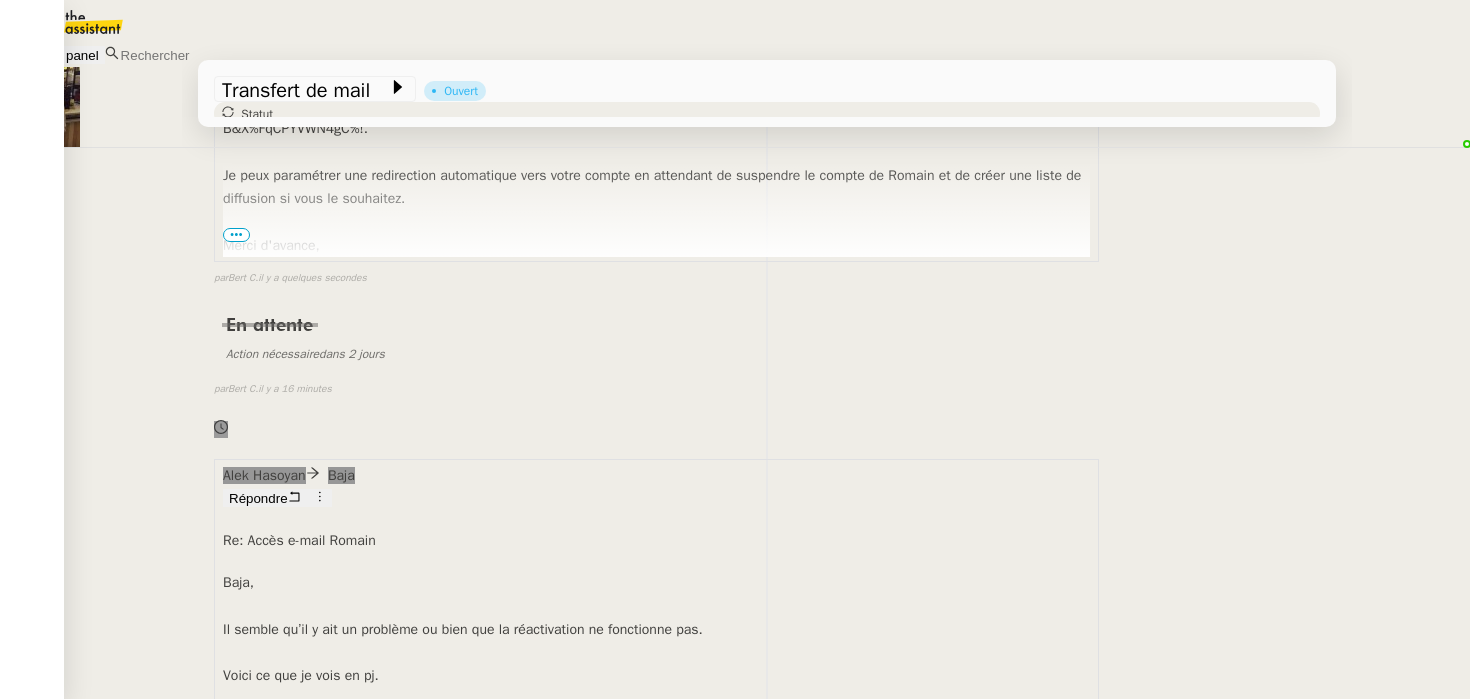scroll, scrollTop: 0, scrollLeft: 0, axis: both 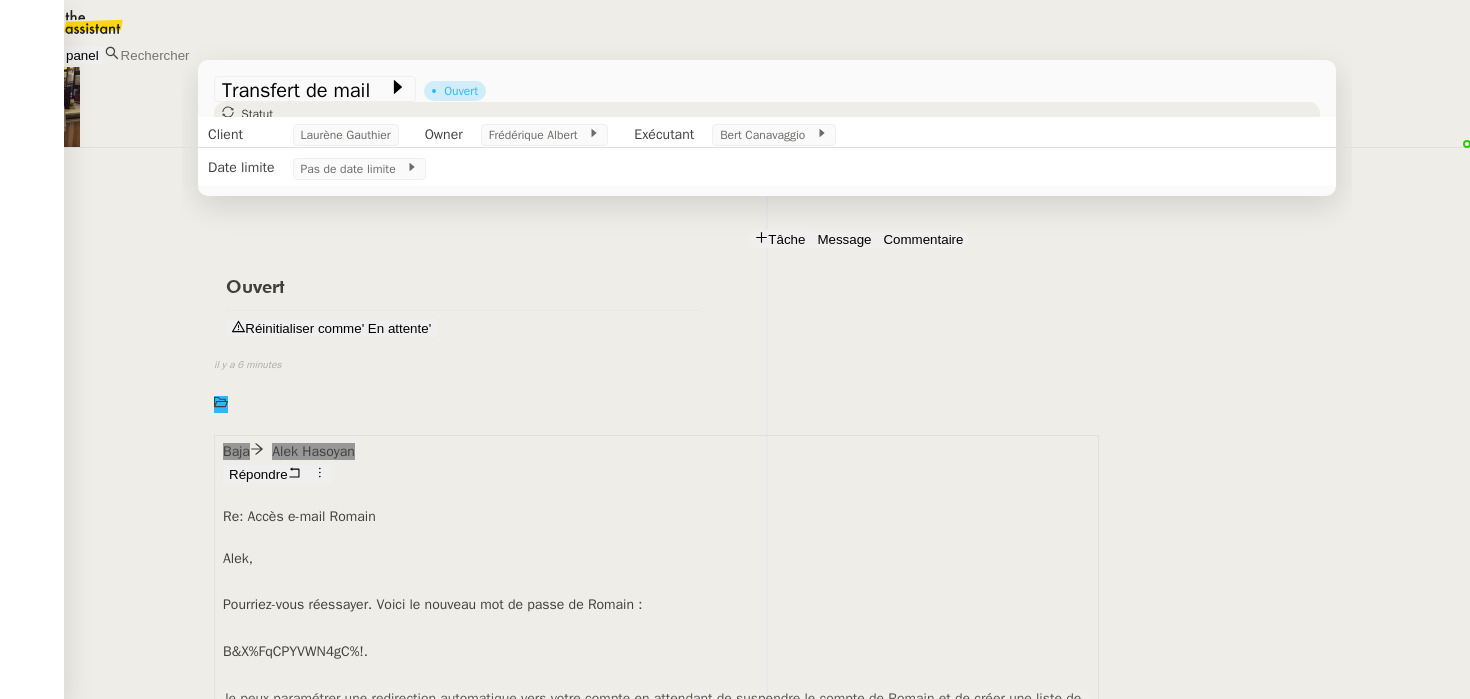 click on "Tâche" at bounding box center [786, 239] 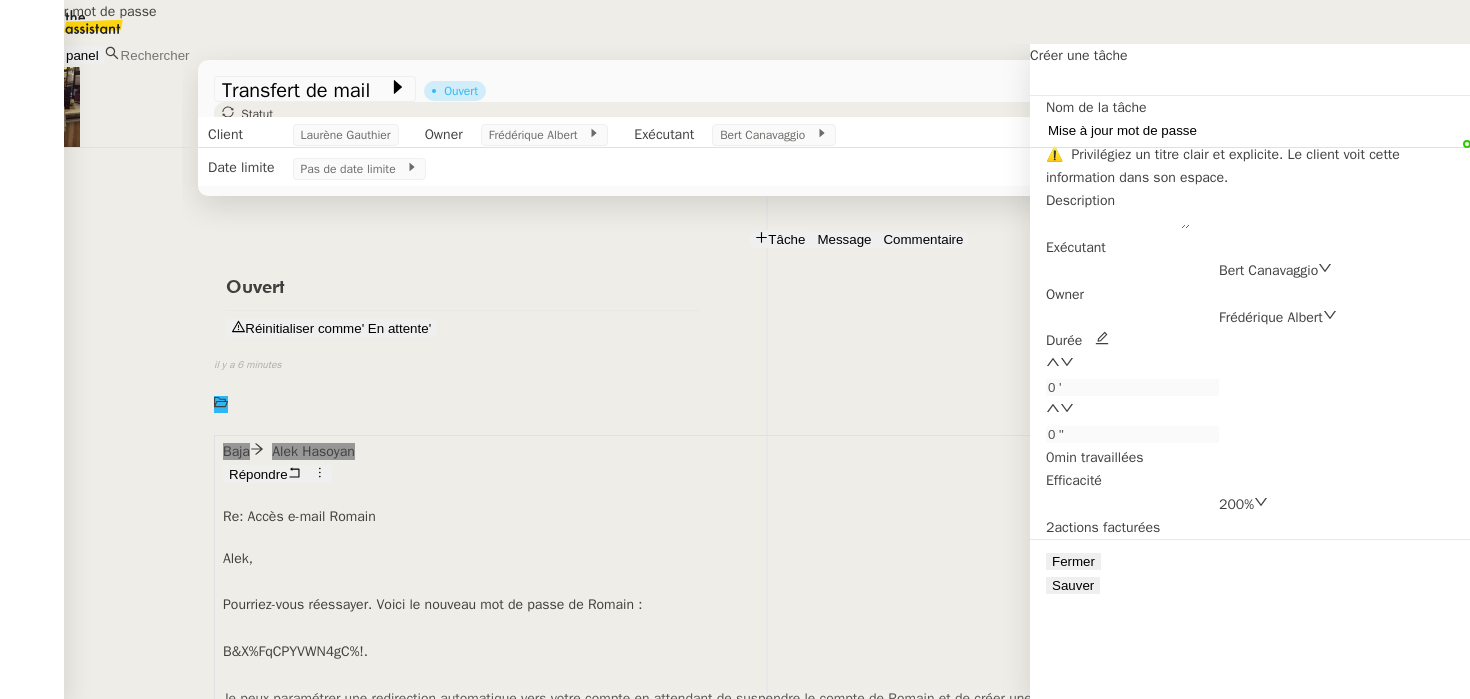 type on "Mise à jour mot de passe" 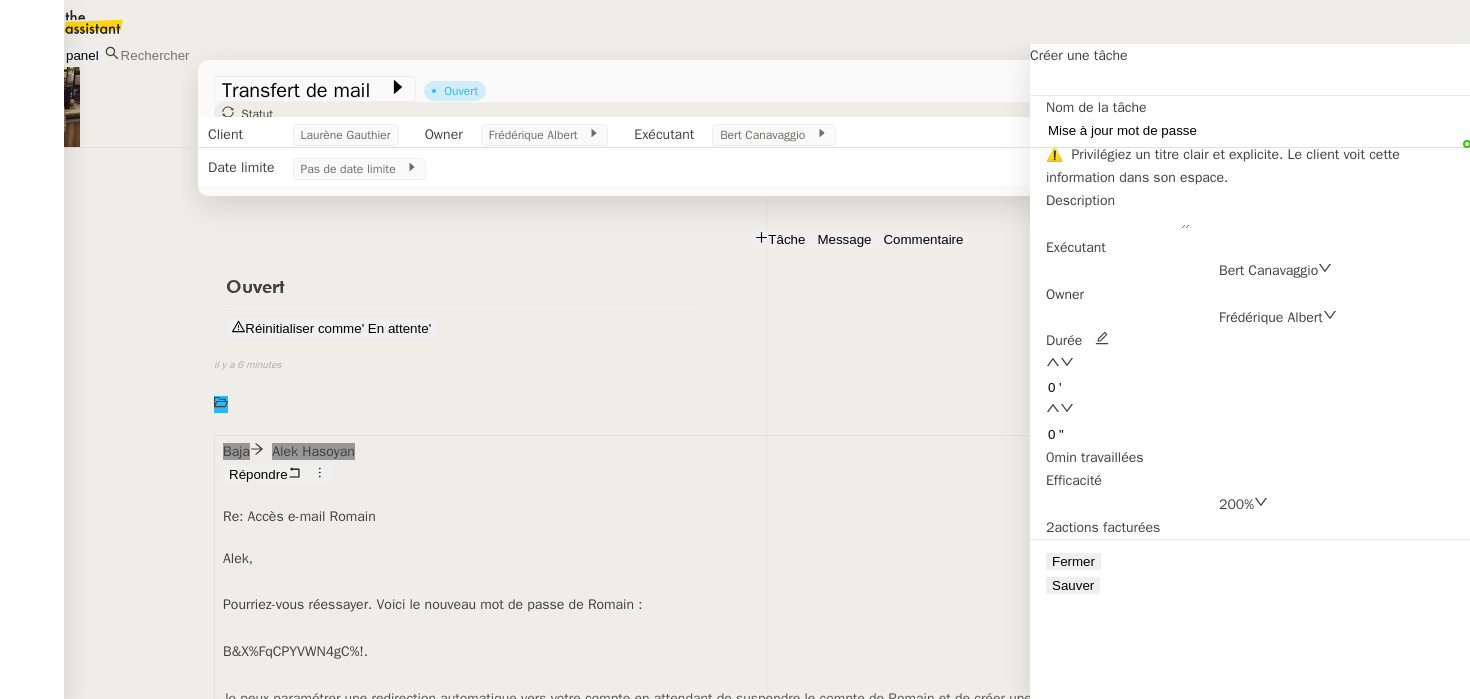 drag, startPoint x: 1076, startPoint y: 396, endPoint x: 961, endPoint y: 396, distance: 115 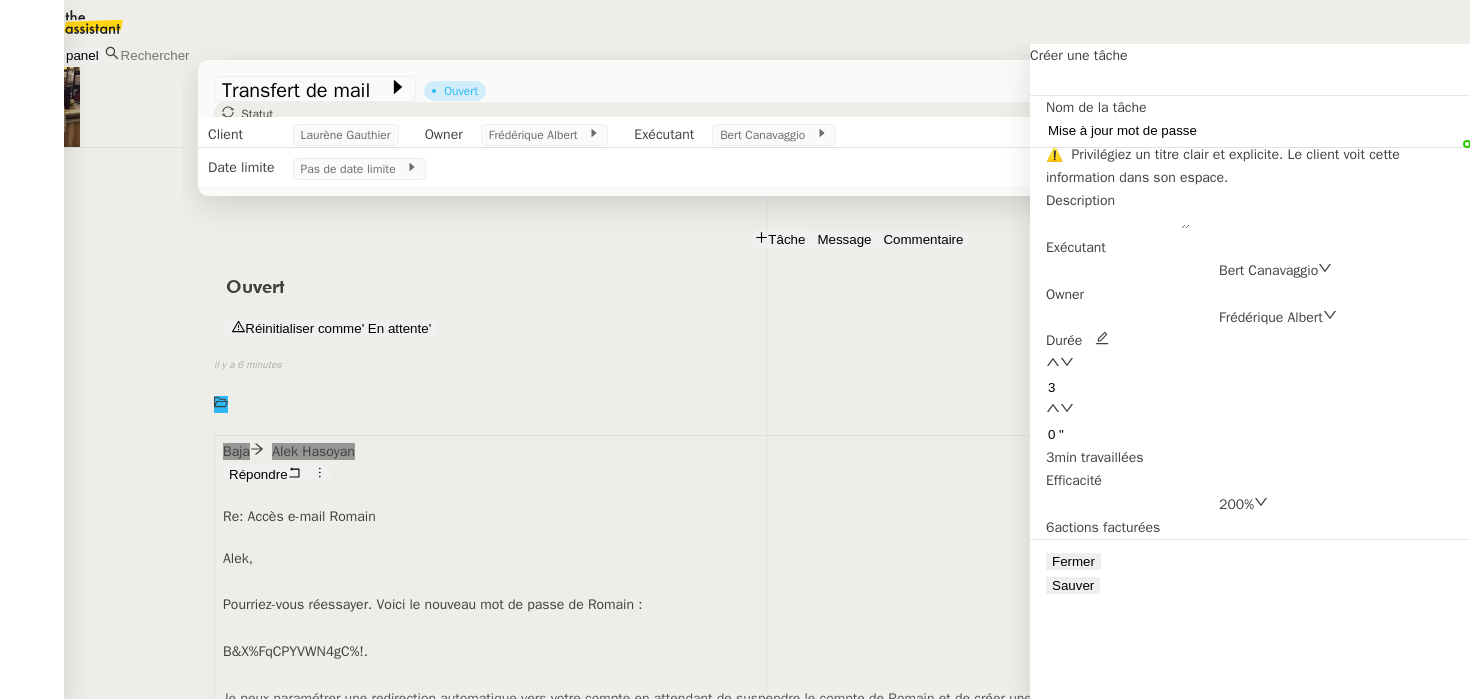 type on "3" 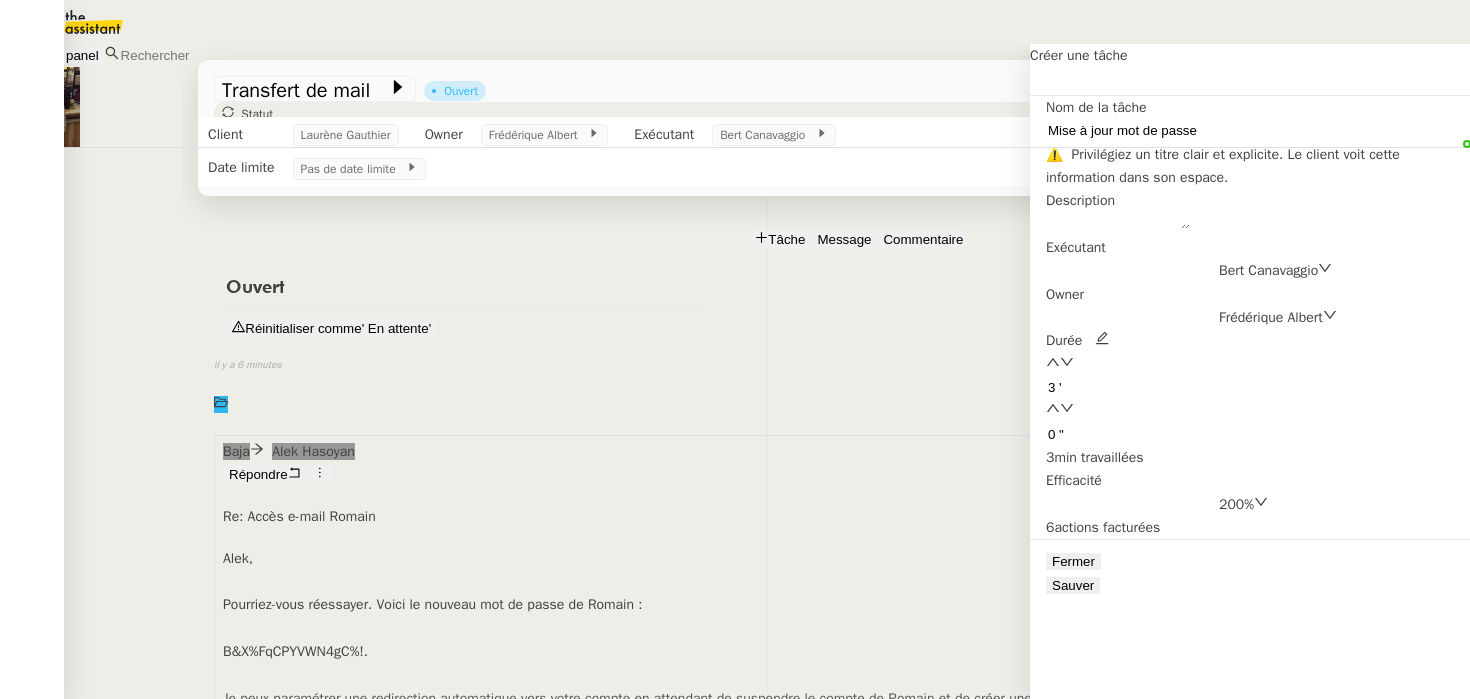 click on "Sauver" at bounding box center (1073, 585) 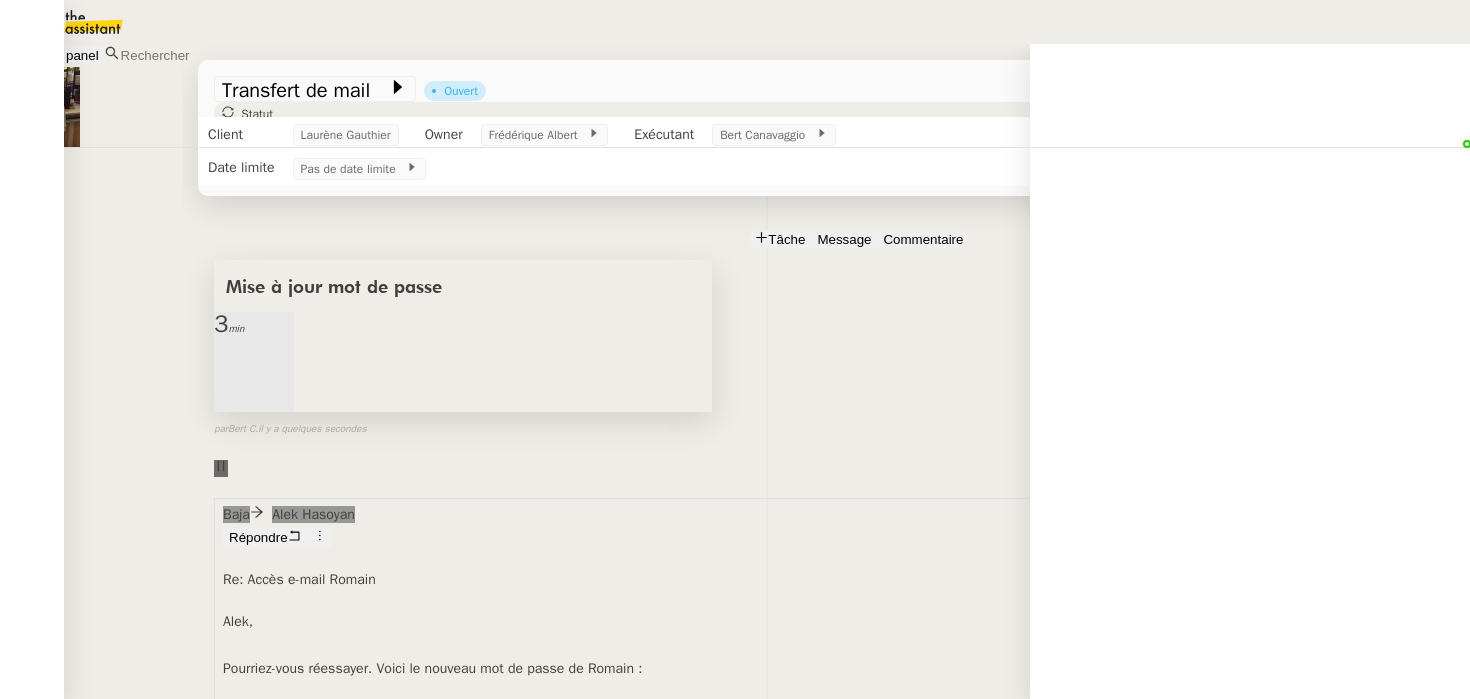 click at bounding box center [274, 338] 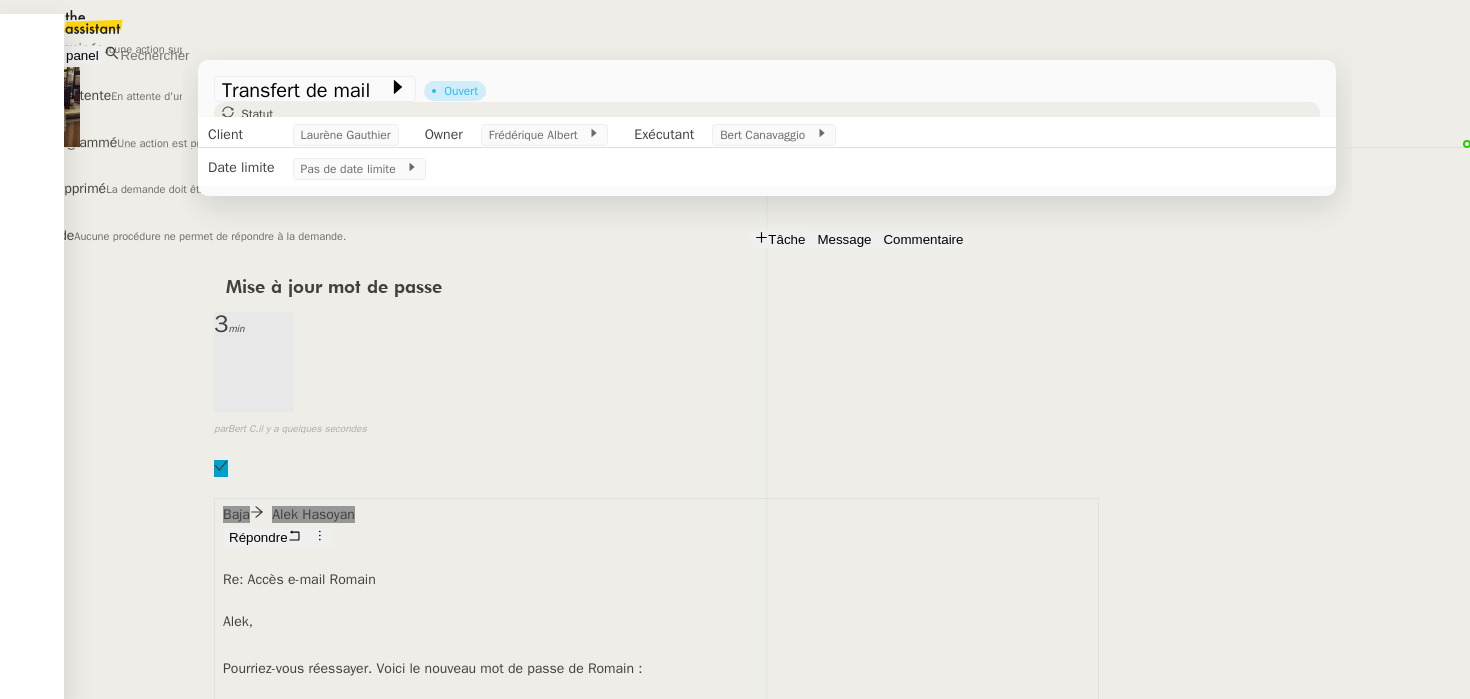 click on "En attente d'une réponse d'un client, d'un contact ou d'un tiers." at bounding box center [213, 49] 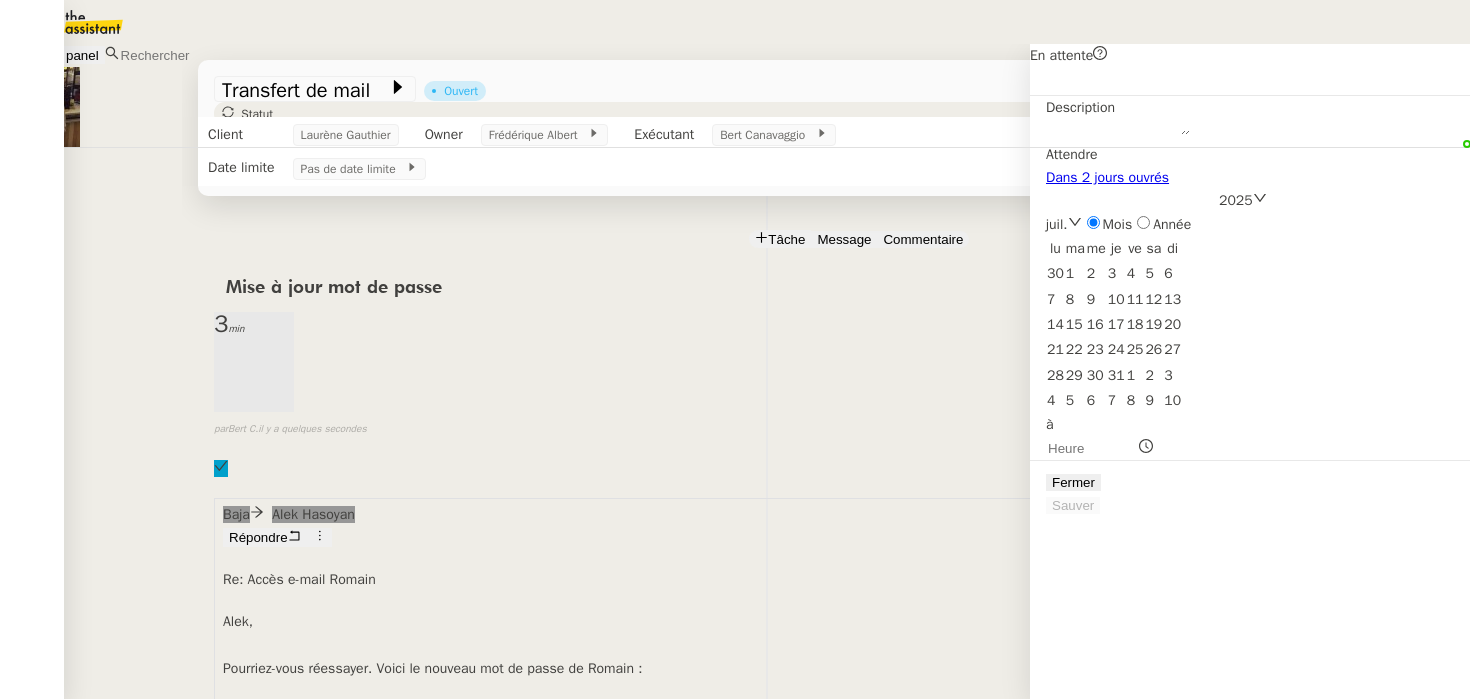 click on "Dans 2 jours ouvrés" at bounding box center [1107, 177] 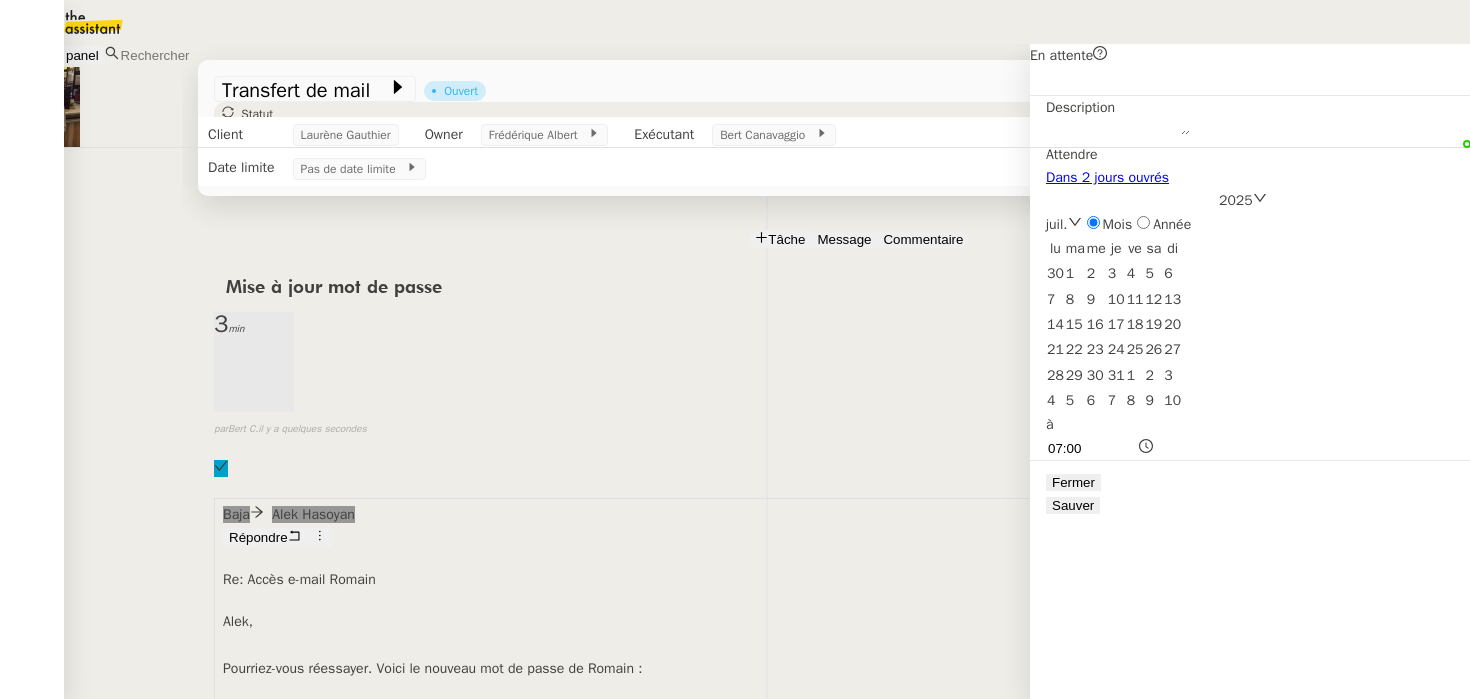 click on "Sauver" at bounding box center (1073, 505) 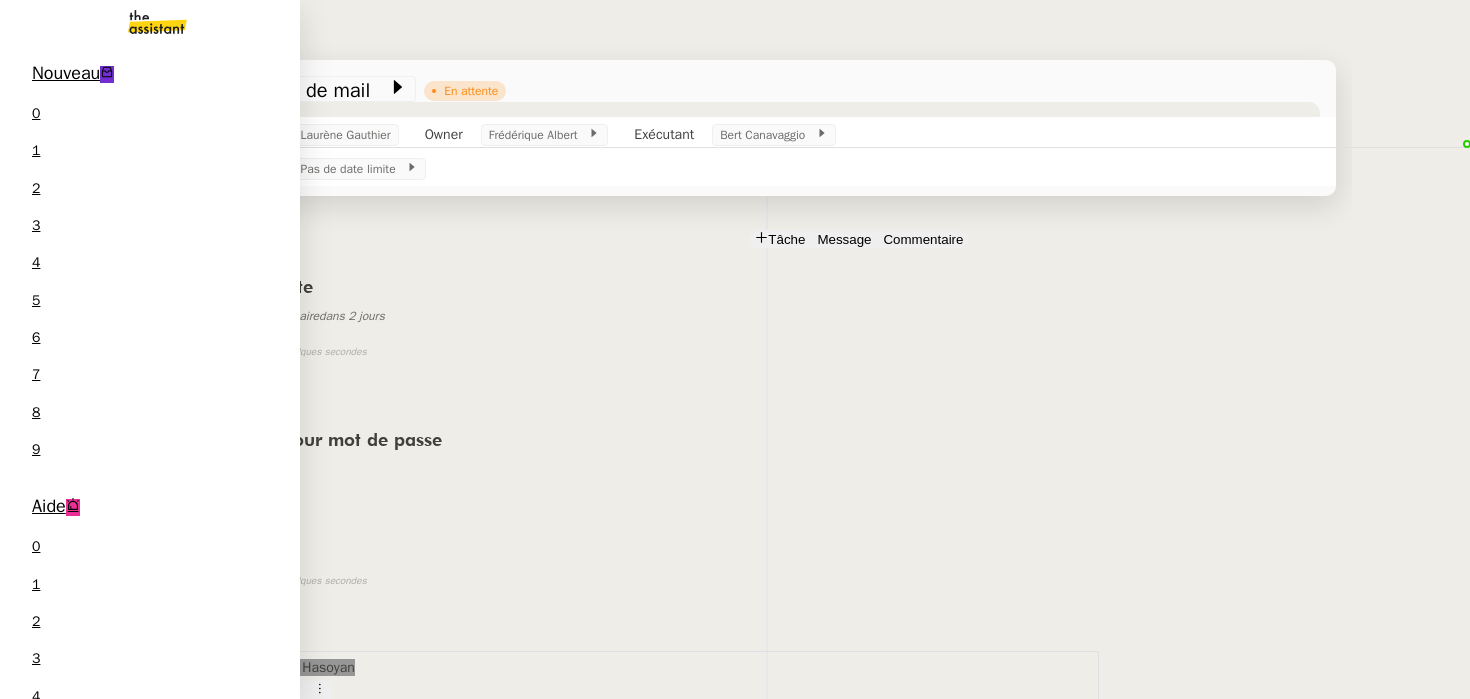 click on "Lydie Laulon" at bounding box center (62, 1319) 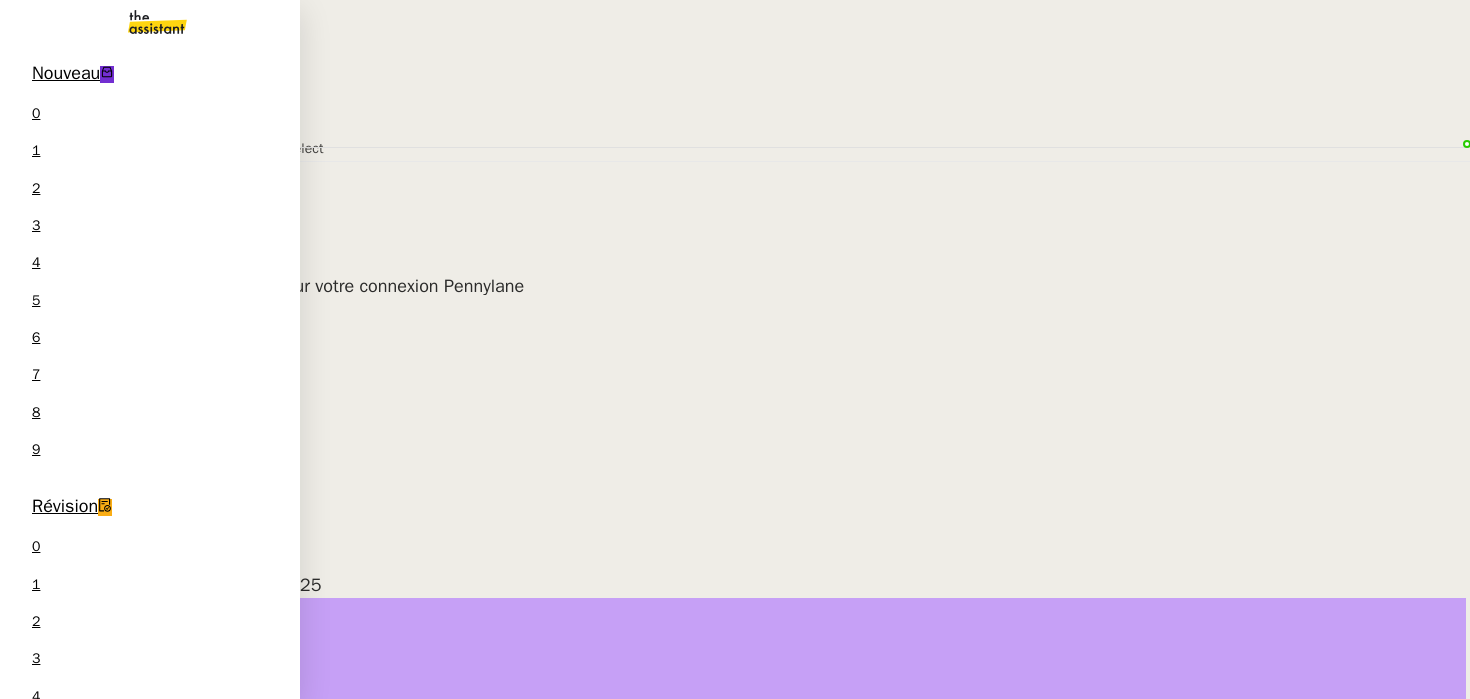 scroll, scrollTop: 0, scrollLeft: 0, axis: both 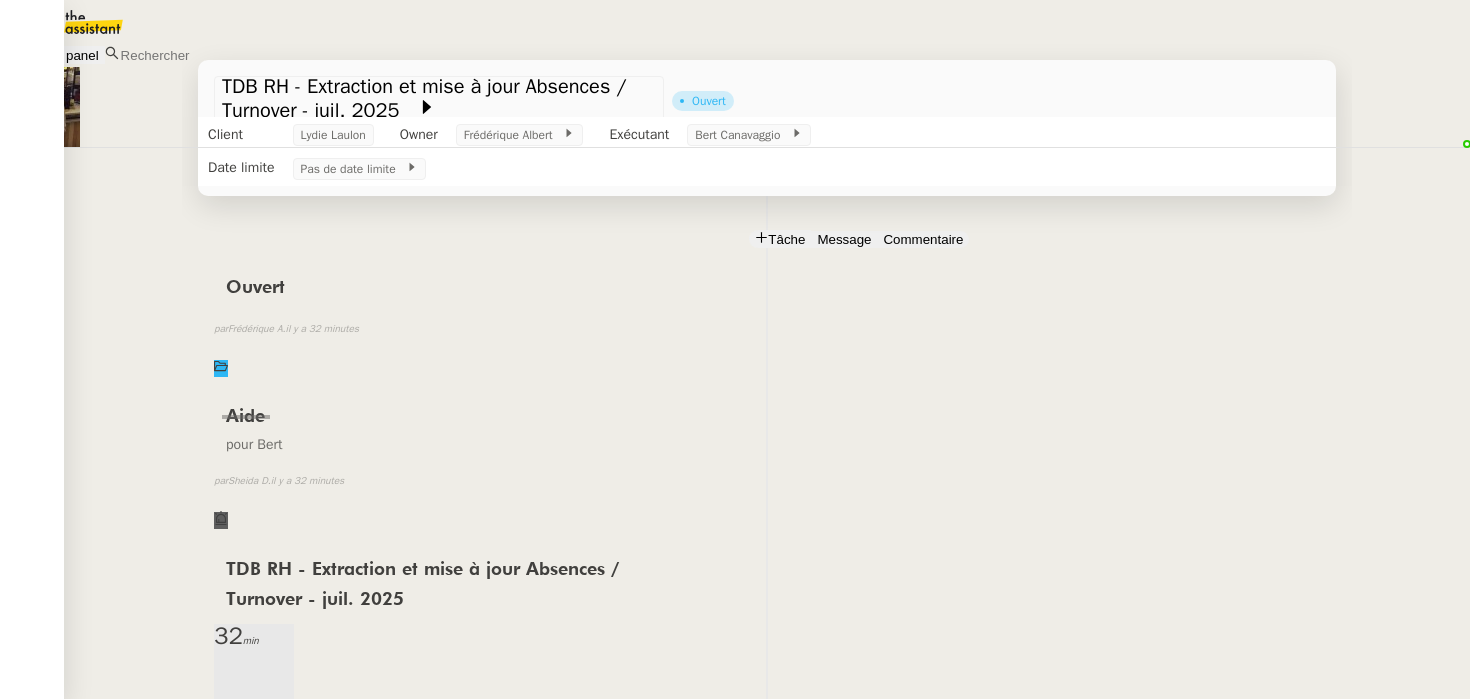 click on "Tâche" at bounding box center [786, 239] 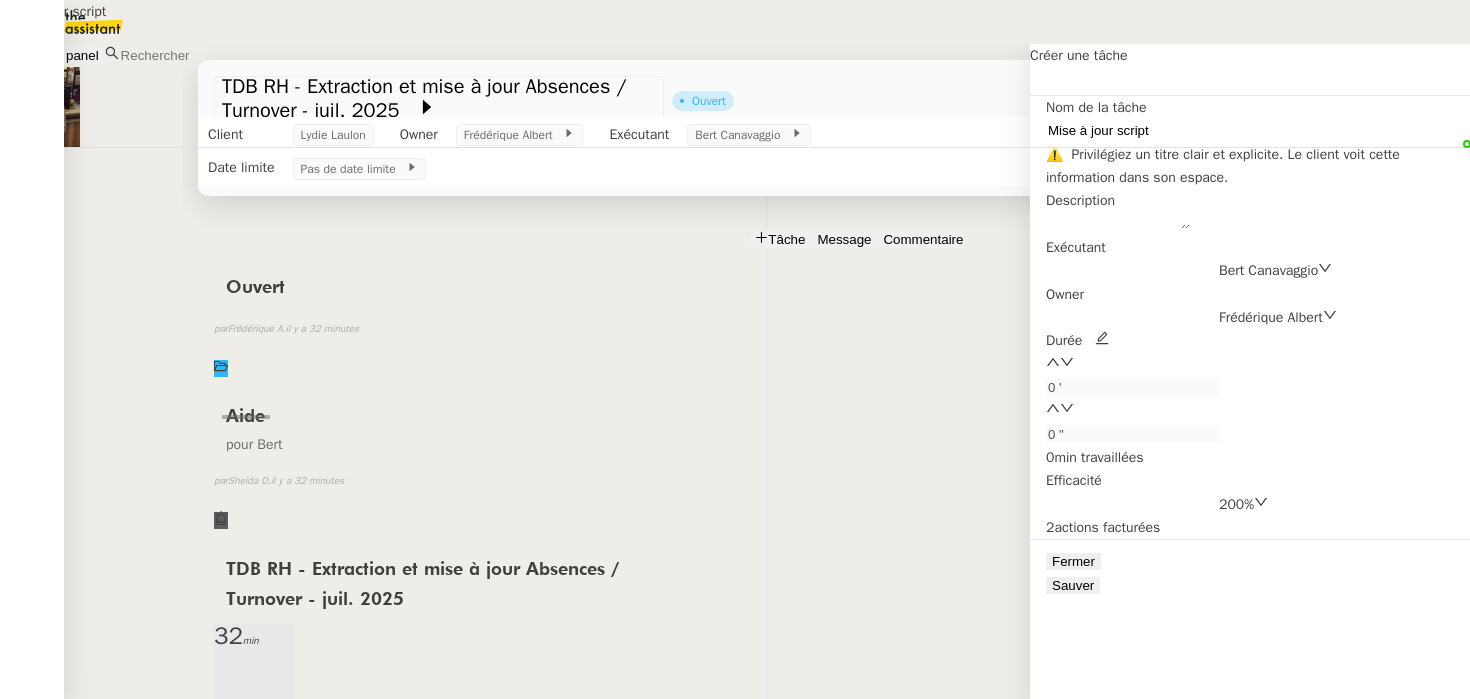 type on "Mise à jour script" 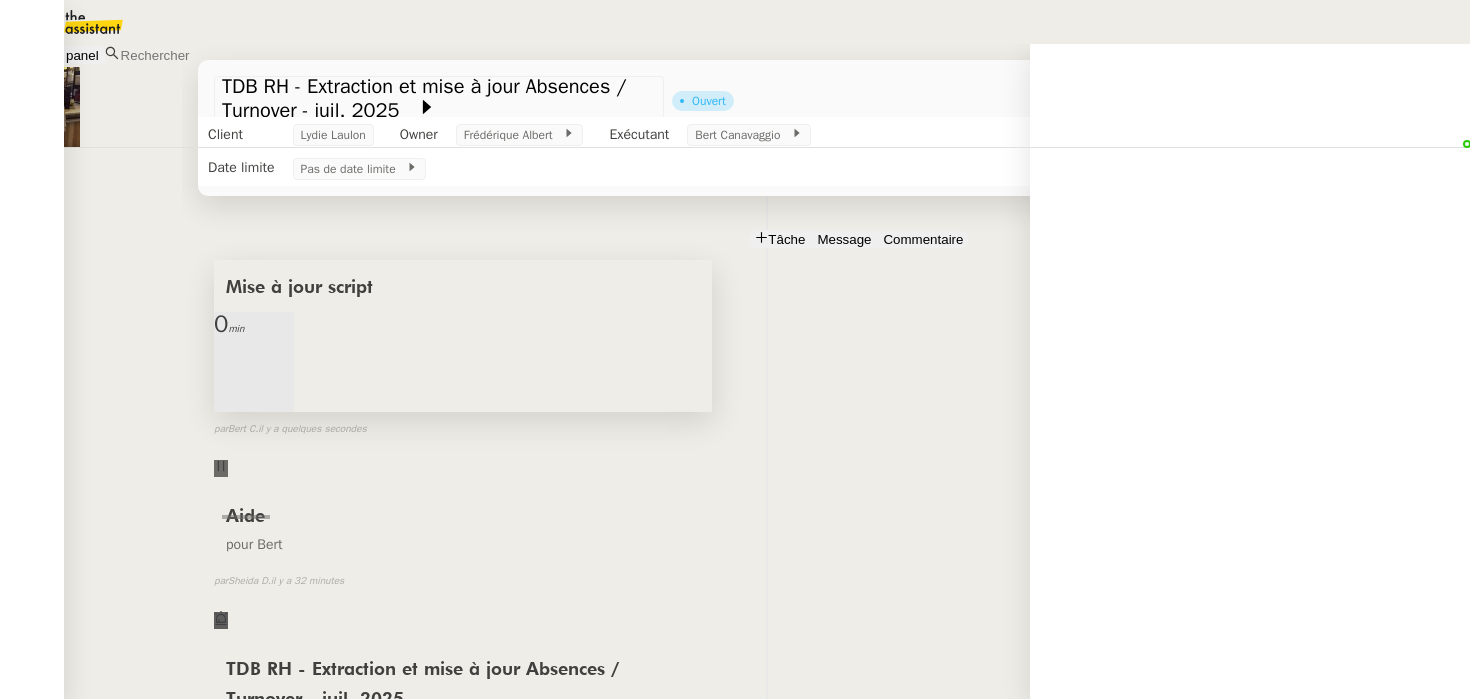 click at bounding box center [234, 336] 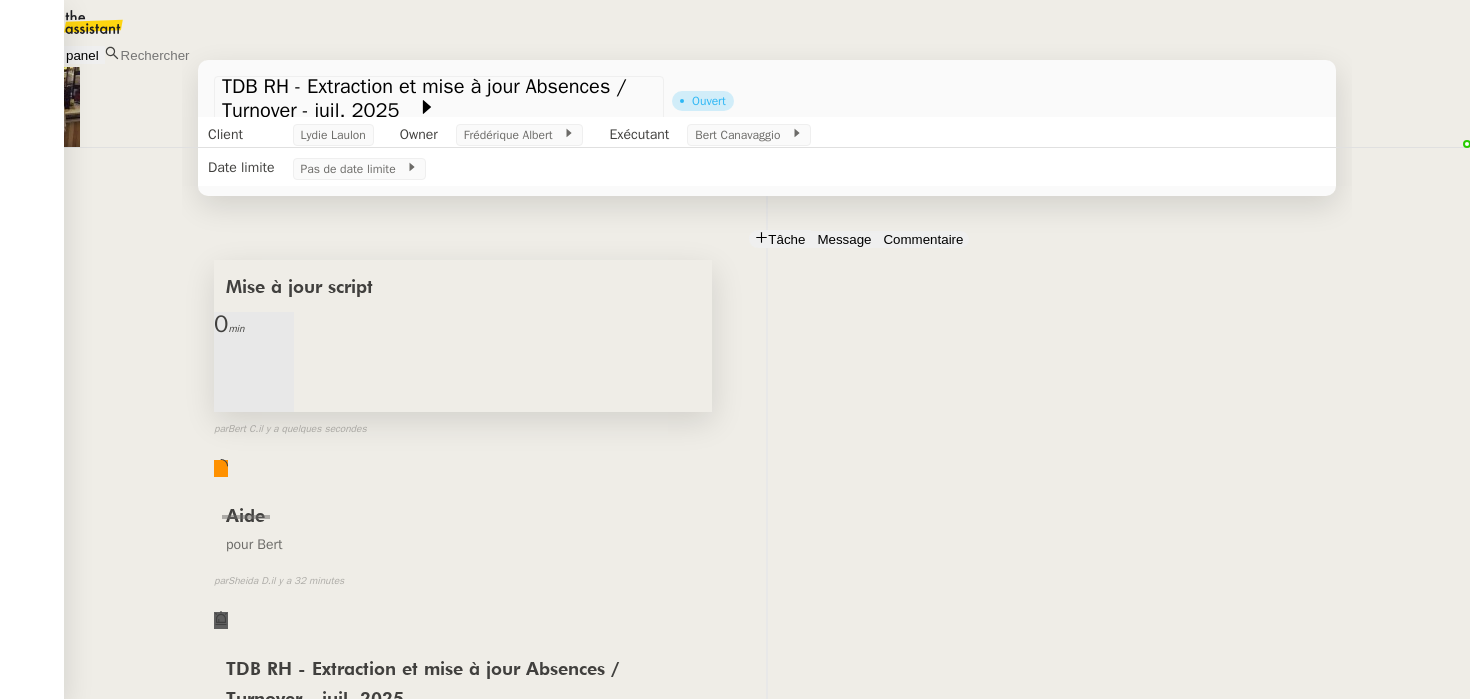 click on "Mise à jour script" at bounding box center [463, 286] 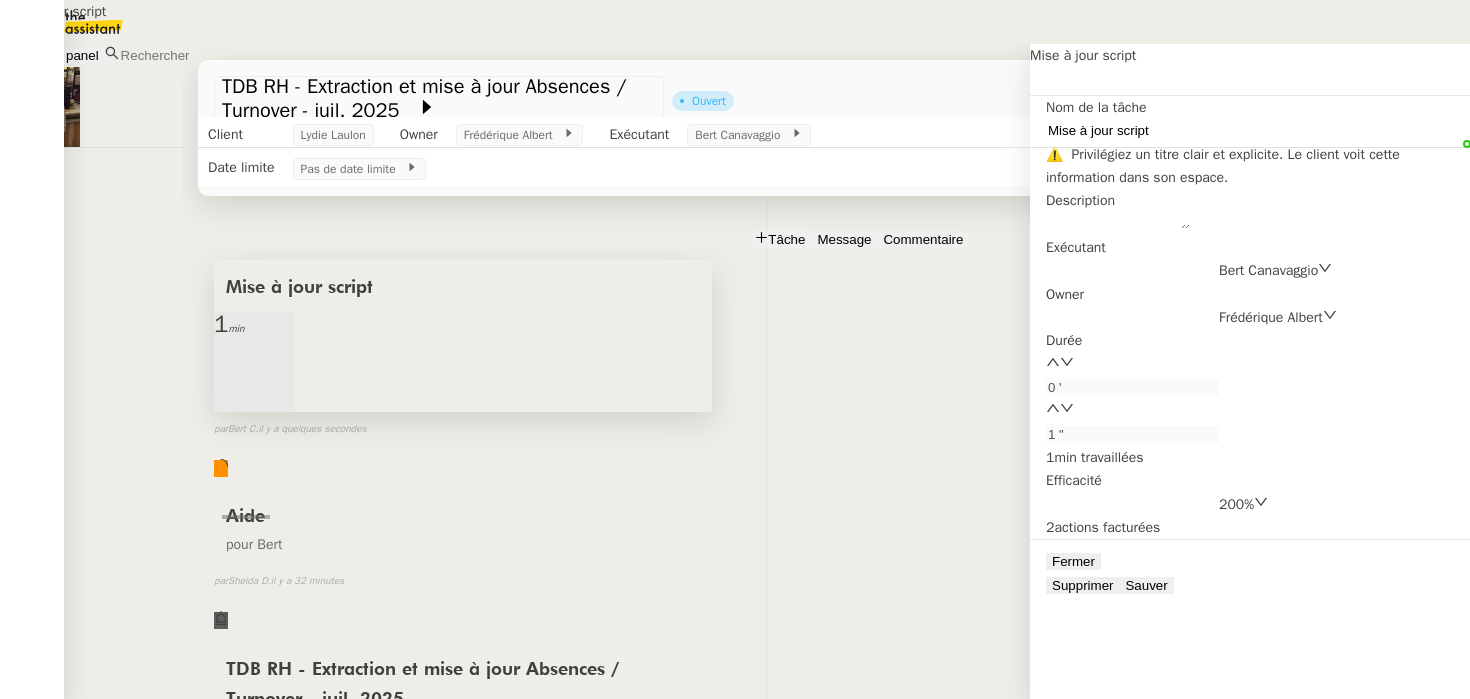 click on "Mise à jour script" at bounding box center [1132, 130] 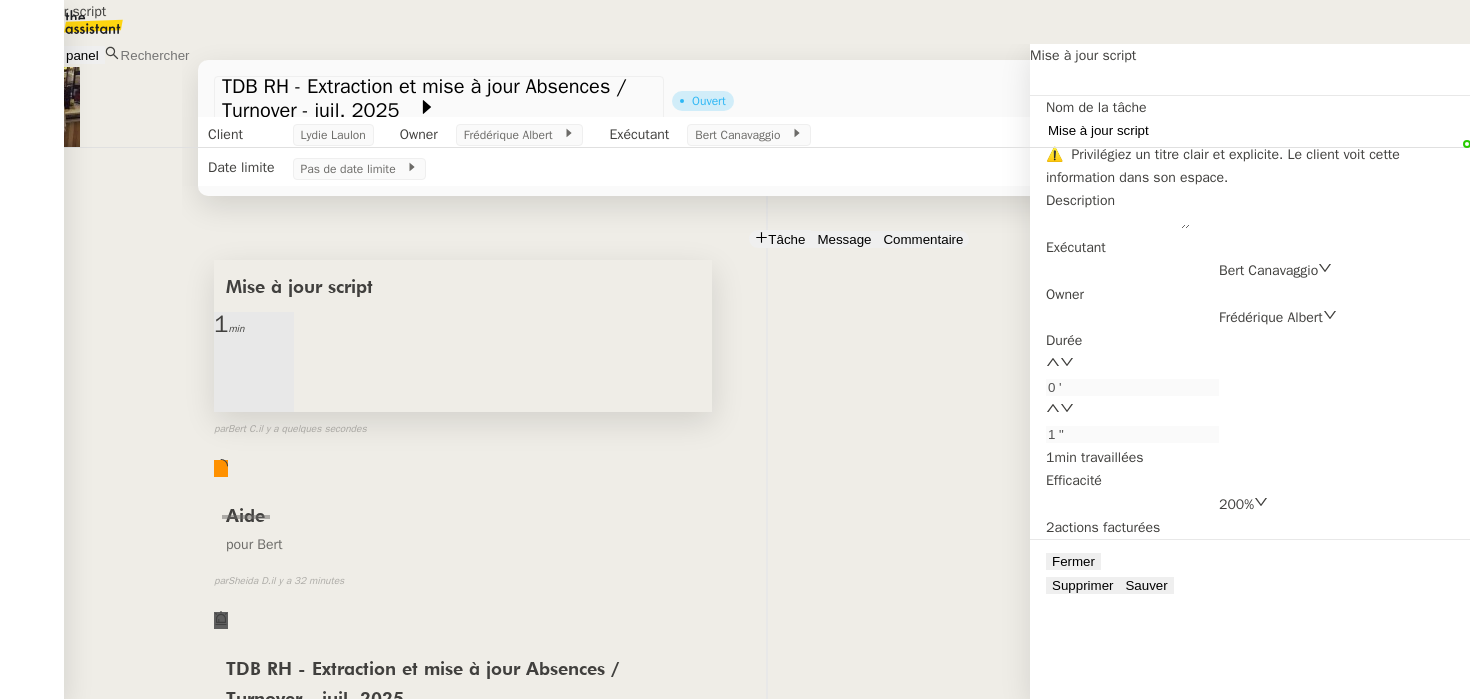 click on "Mise à jour script" at bounding box center [1132, 130] 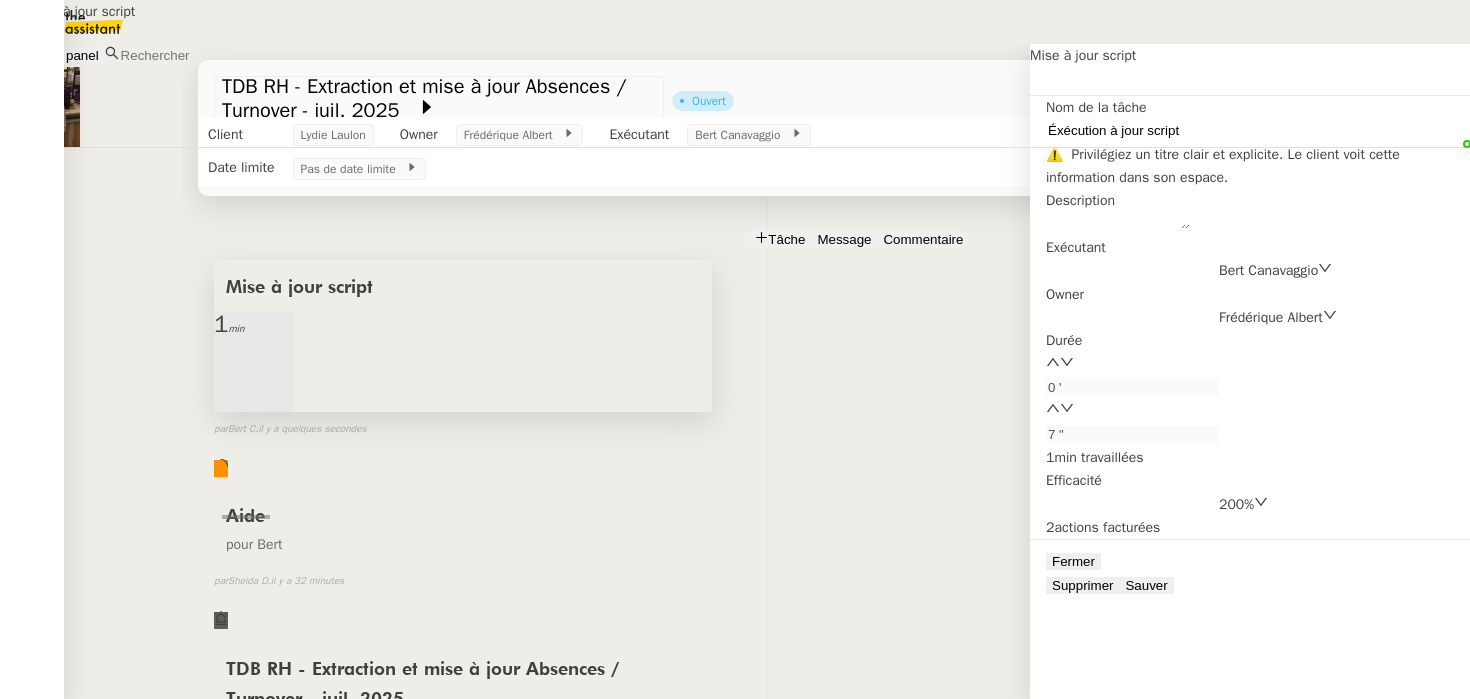 click on "Éxécution à jour script" at bounding box center (1132, 130) 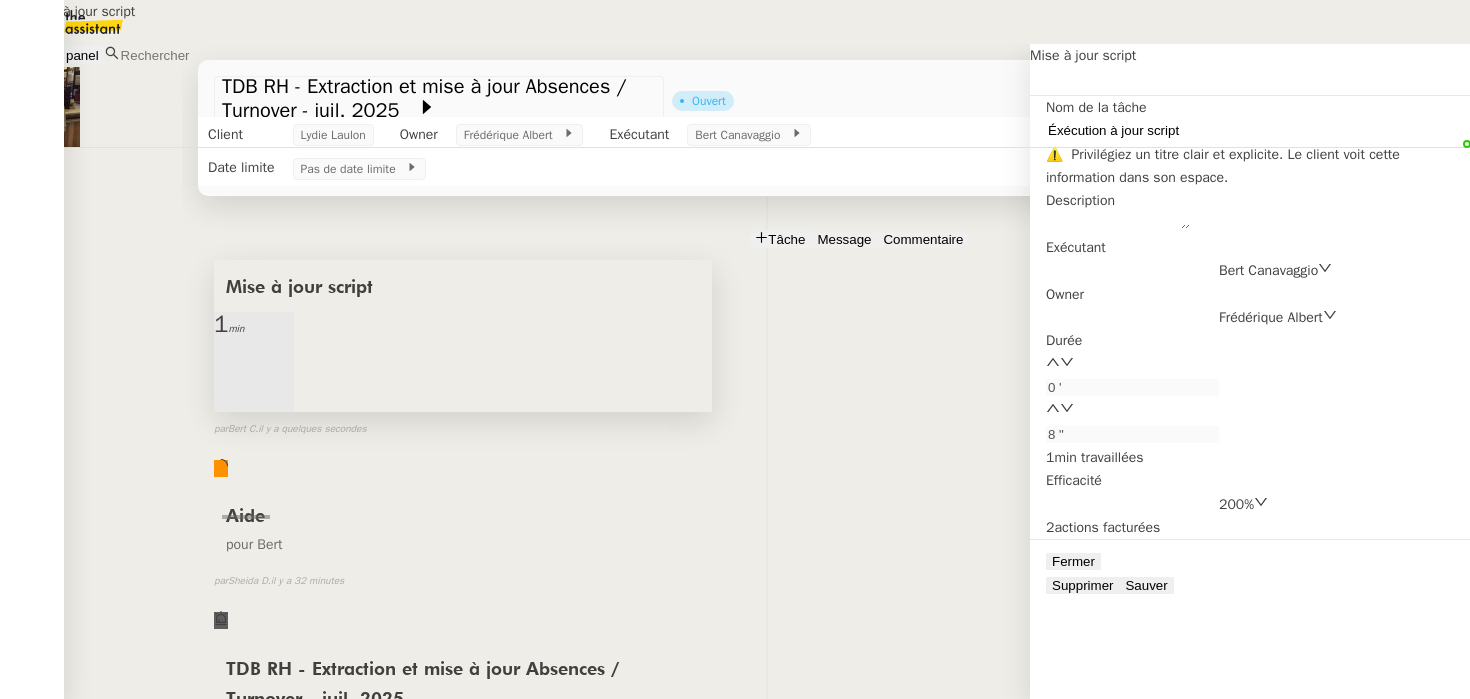 drag, startPoint x: 1135, startPoint y: 141, endPoint x: 1122, endPoint y: 141, distance: 13 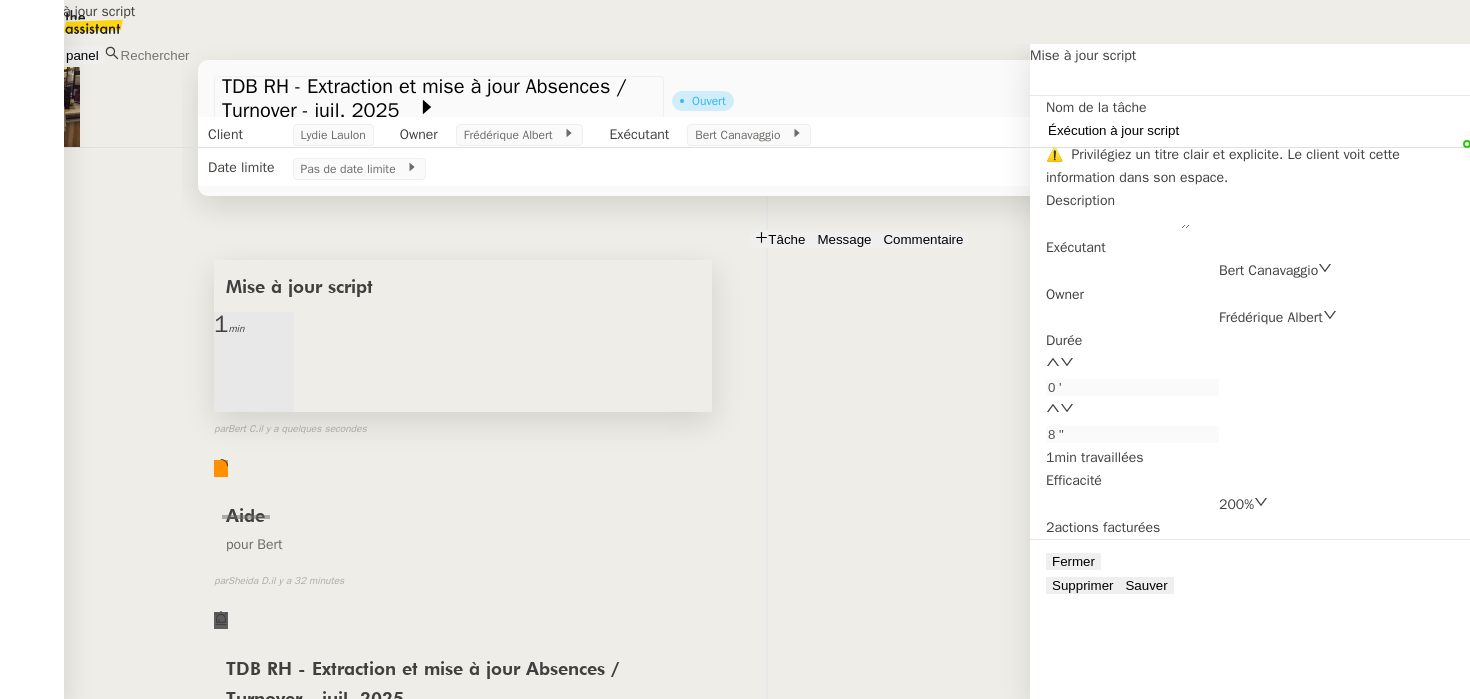 click on "Éxécution à jour script" at bounding box center [1132, 130] 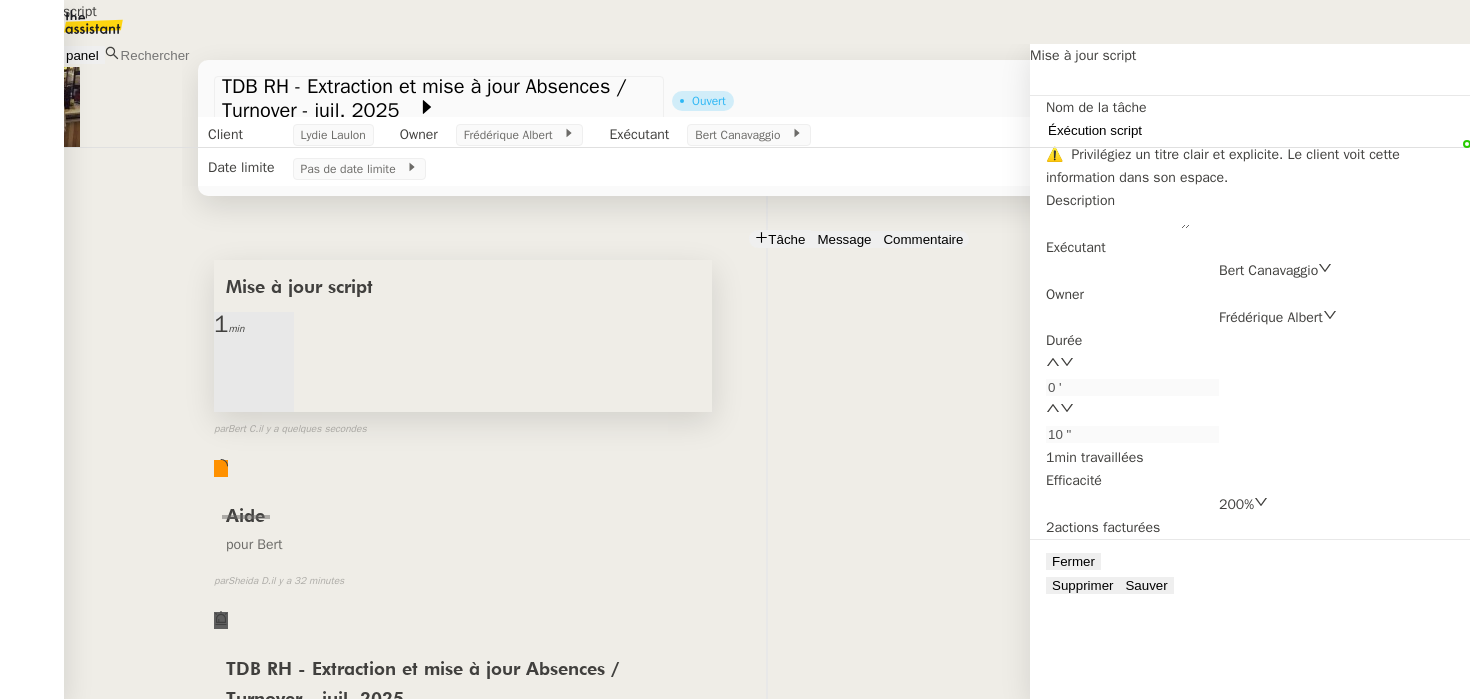 type on "Éxécution script" 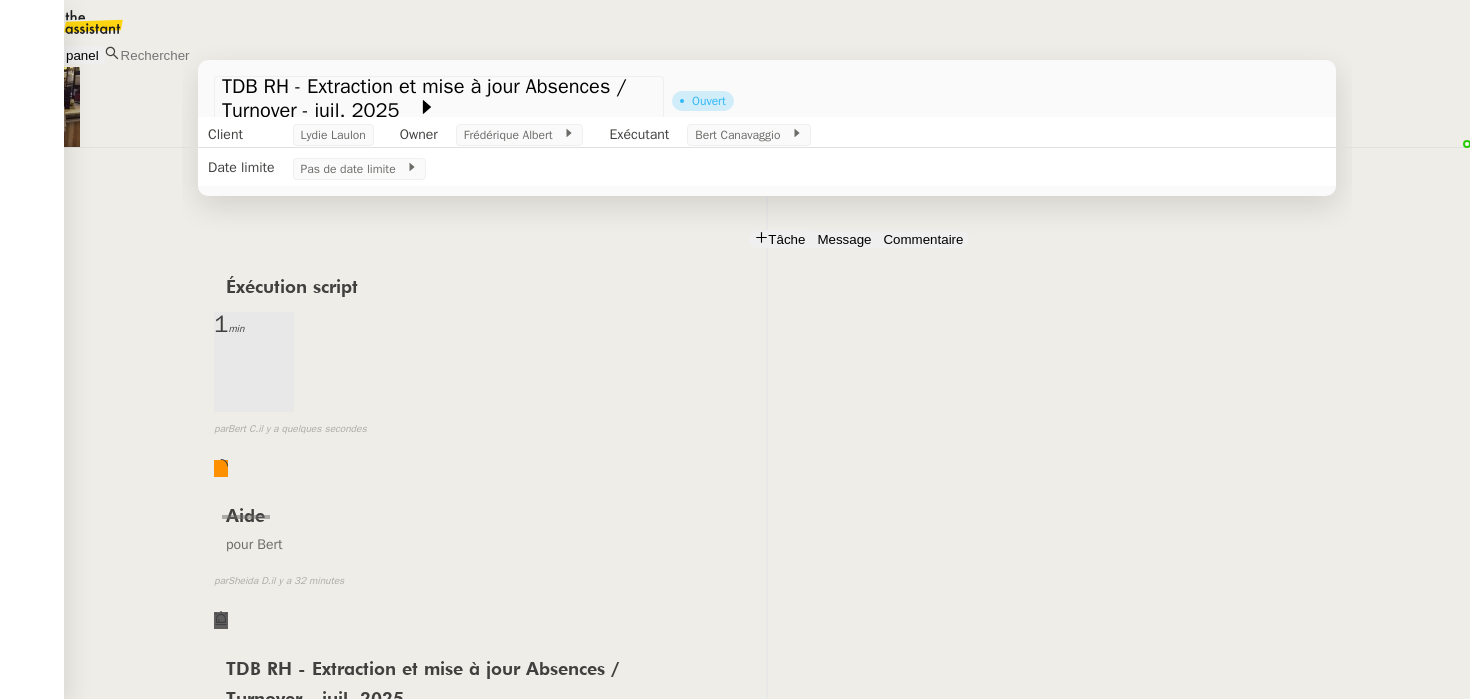 click on "Mise à jour absence, turnover" at bounding box center [155, 944] 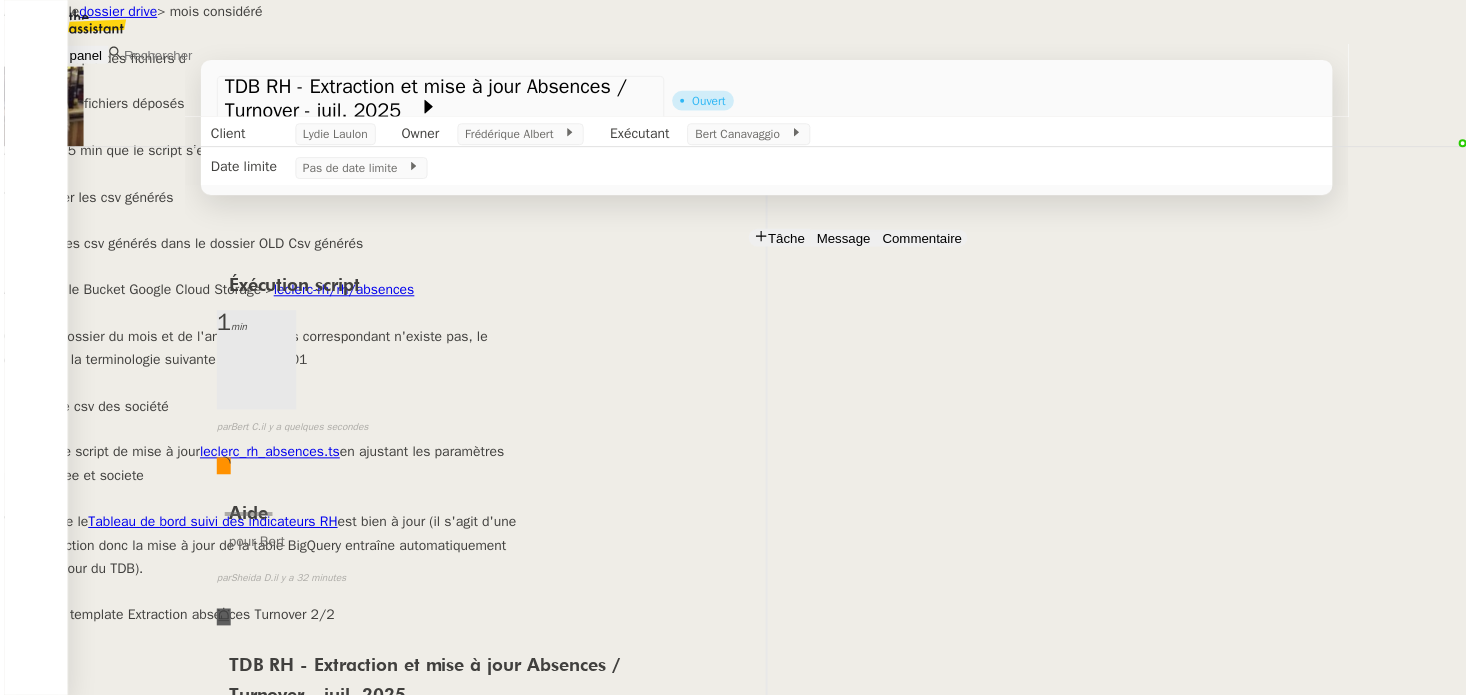 scroll, scrollTop: 6, scrollLeft: 0, axis: vertical 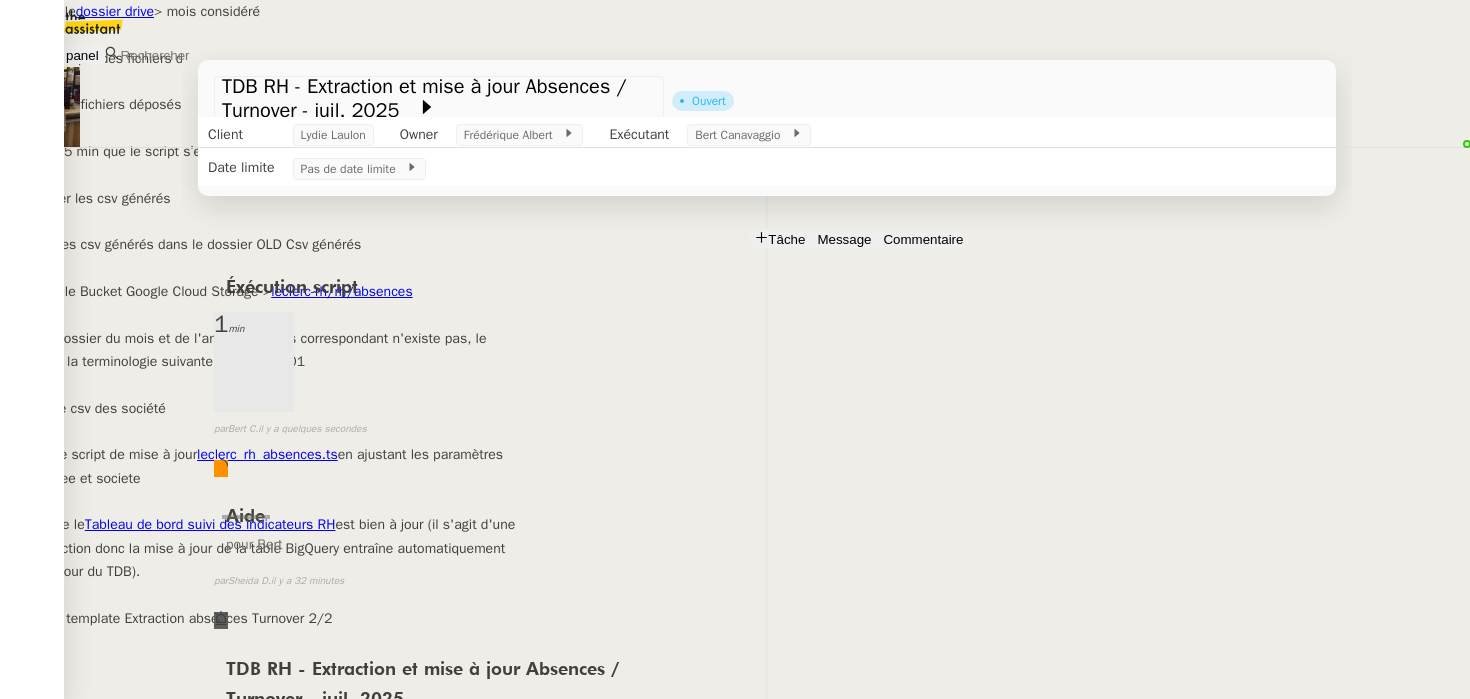 click on "dossier drive" at bounding box center [115, 11] 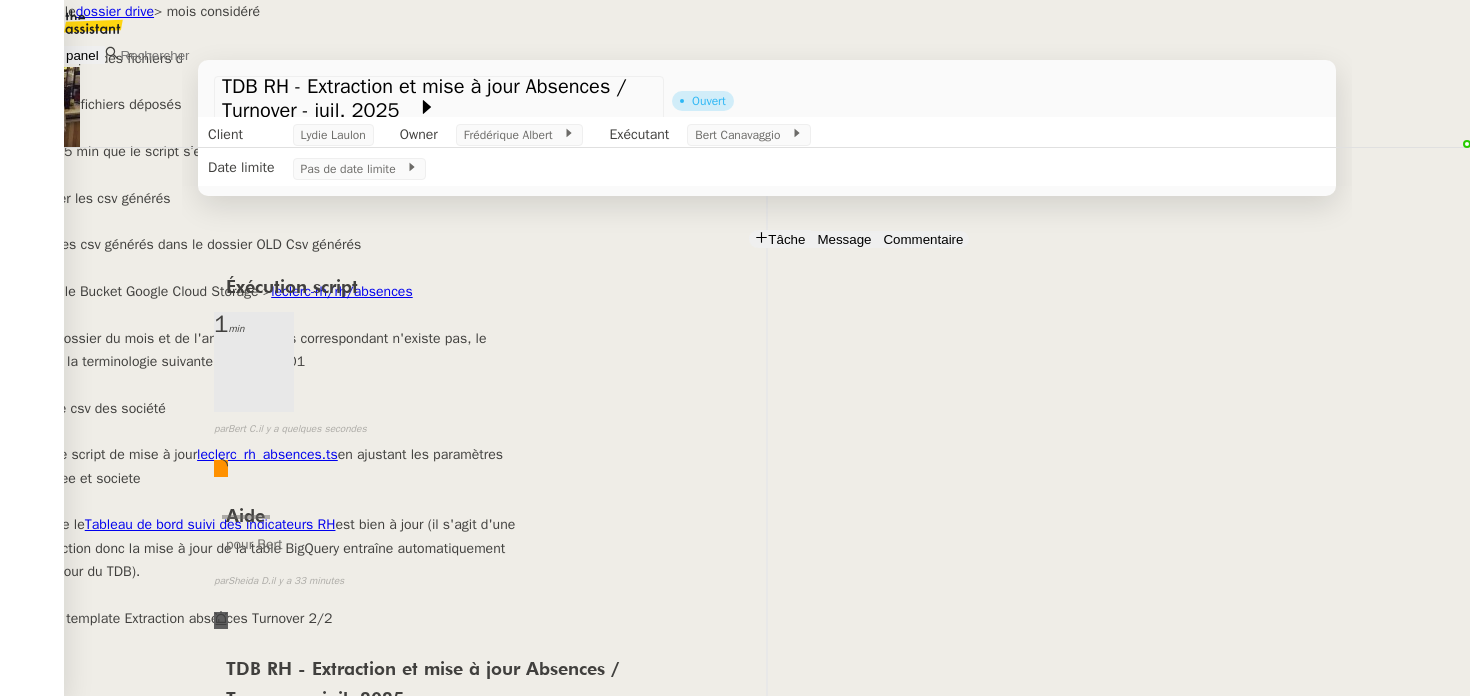 click on "Fichiers à reporter" at bounding box center (335, 104) 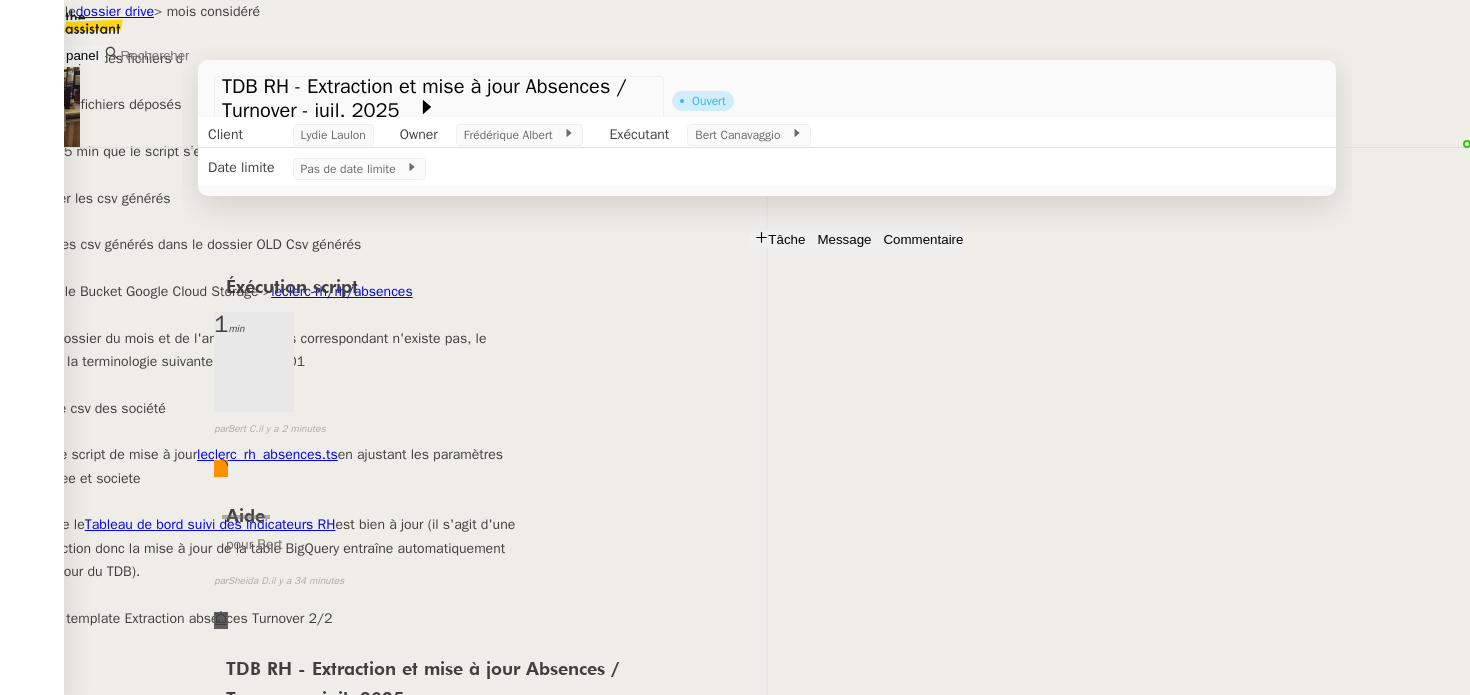 click on "Aller dans le  dossier drive  > mois considéré Créer une copie des fichiers déposés Déplacer les fichiers déposés dans le dossier  Fichiers à reporter Attendre 15 min que le script s’exécute ⏳ Télécharger les csv générés Déplacer les csv générés dans le dossier OLD Csv générés Aller dans le Bucket Google Cloud Storage >  leclerc-rh/rh/absences Créer un dossier du mois et de l'année en cours correspondant n'existe pas, le créer avec la terminologie suivante : AAAA-MM-01 Déposer le csv des société Exécuter le script de mise à jour  leclerc_rh_absences.ts  en ajustant les paramètres mois, annee et societe Vérifier que le  Tableau de bord suivi des indicateurs RH  est bien à jour (il s'agit d'une live connection donc la mise à jour de la table BigQuery entraîne automatiquement la mise à jour du TDB). Envoyer la template Extraction absences Turnover 2/2 Modifier" at bounding box center (735, 326) 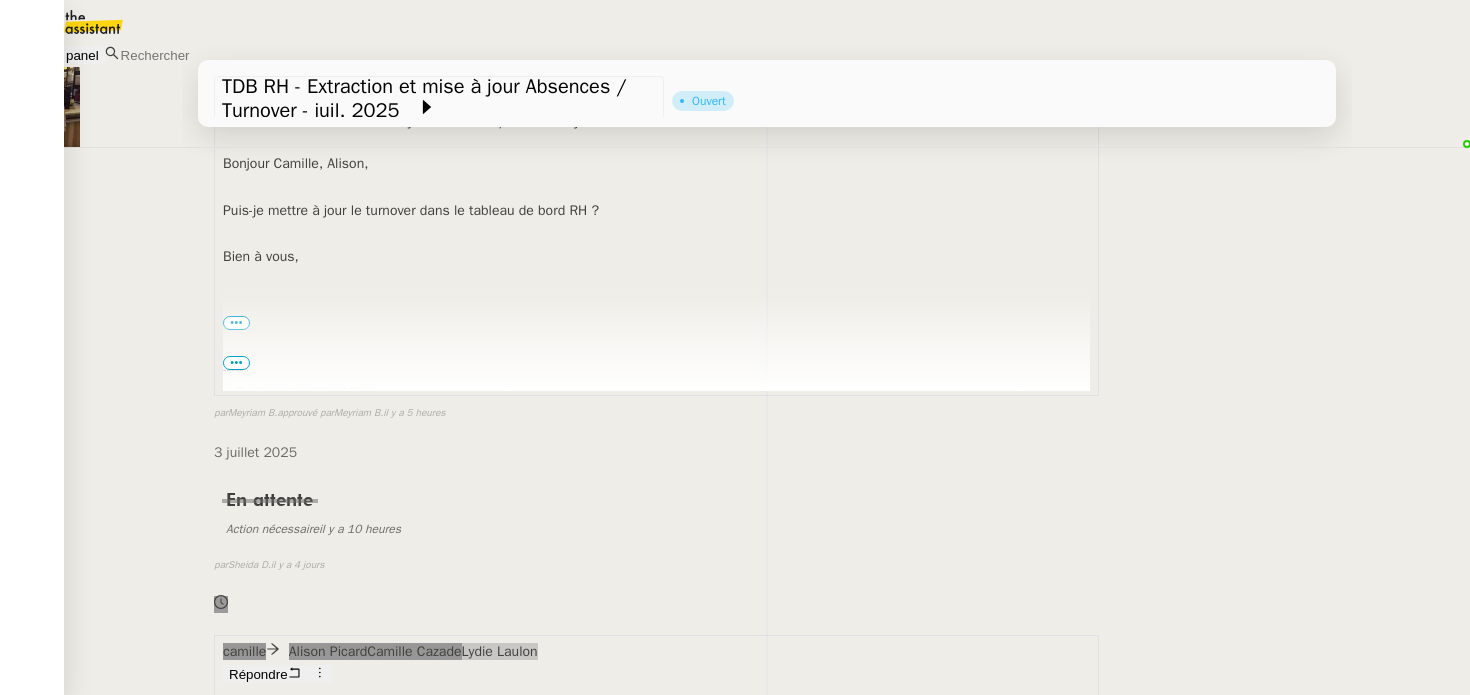 scroll, scrollTop: 1774, scrollLeft: 0, axis: vertical 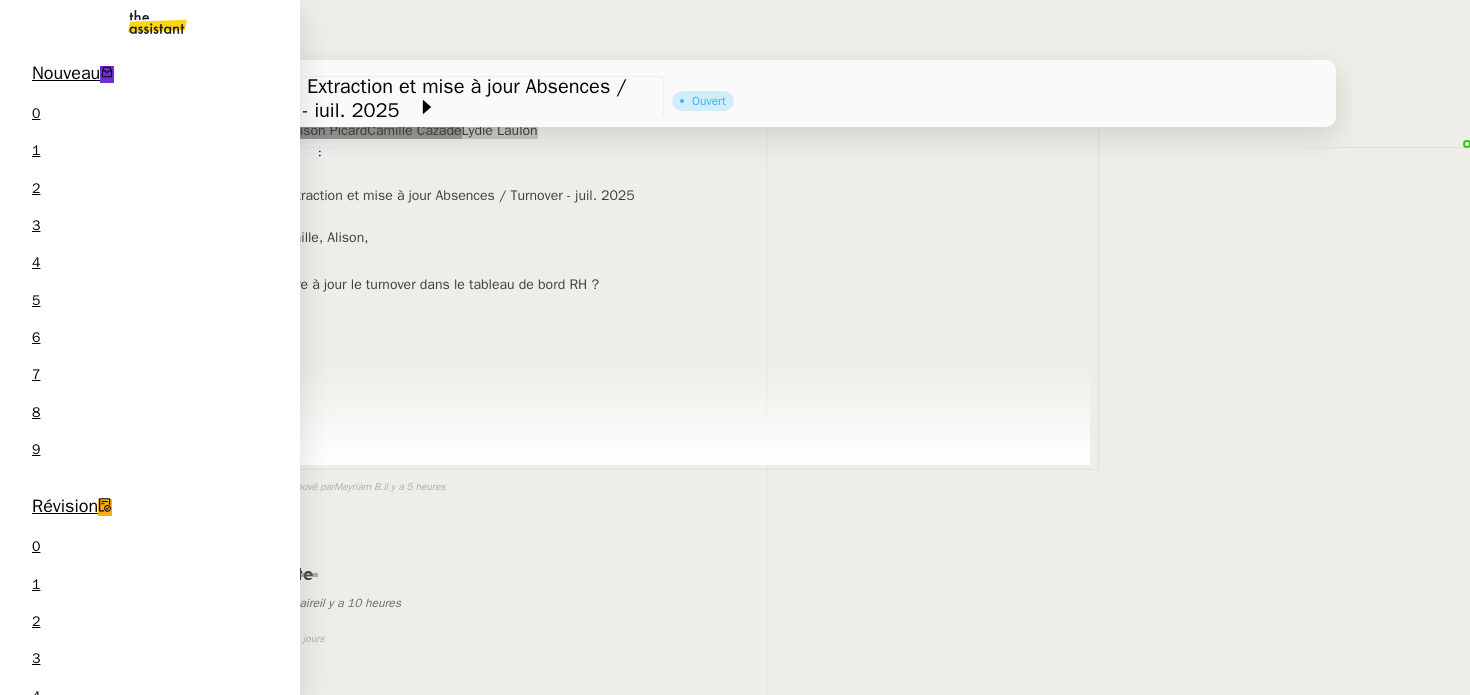 click on "Nouveau" at bounding box center (66, 73) 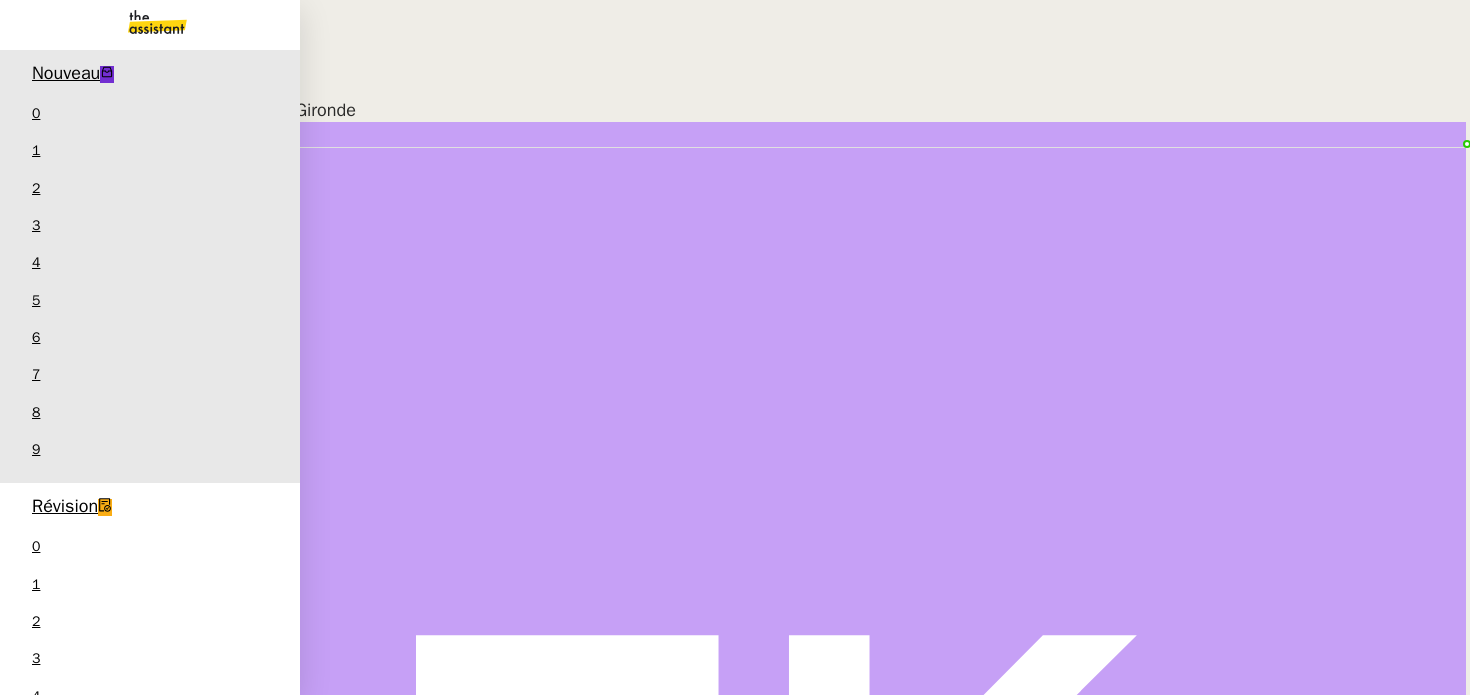 click on "[FIRST] [LAST]    1 demandes en cours" at bounding box center [150, 1800] 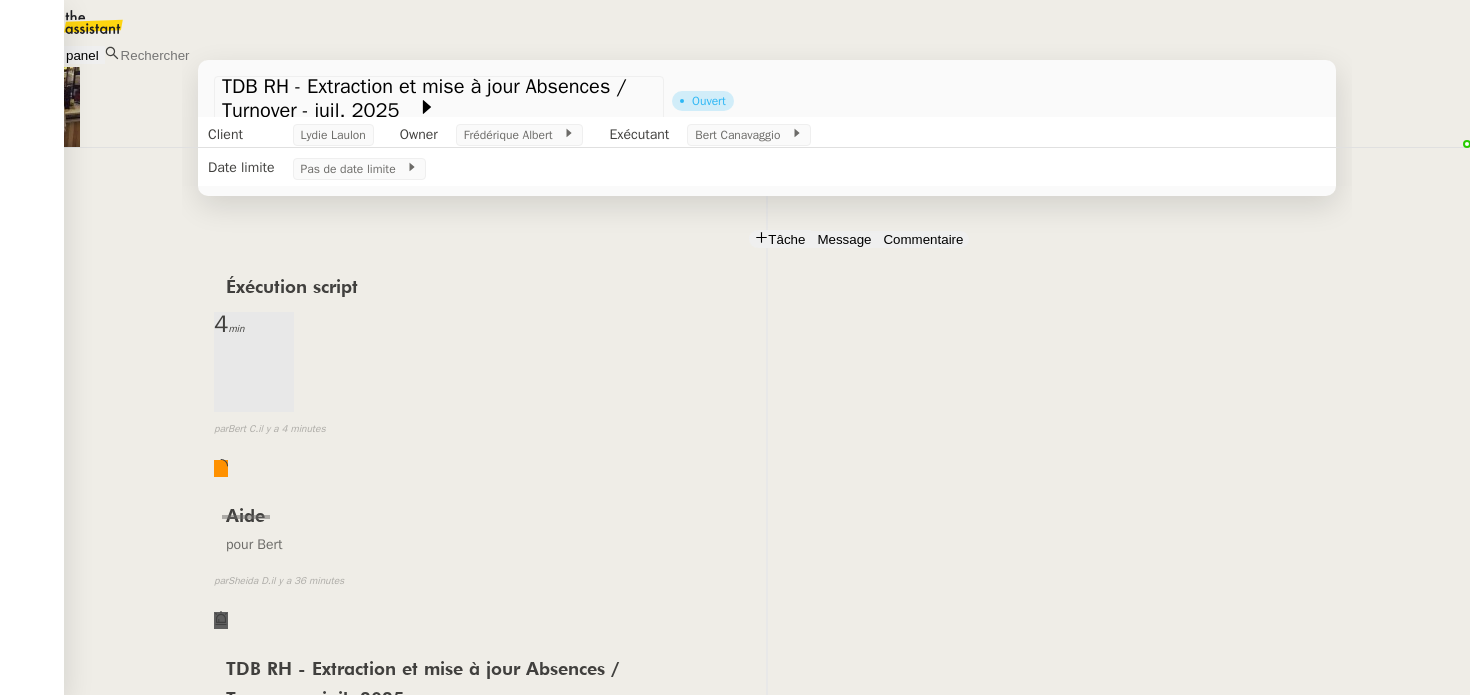 click on "Mise à jour absence, turnover" at bounding box center (155, 940) 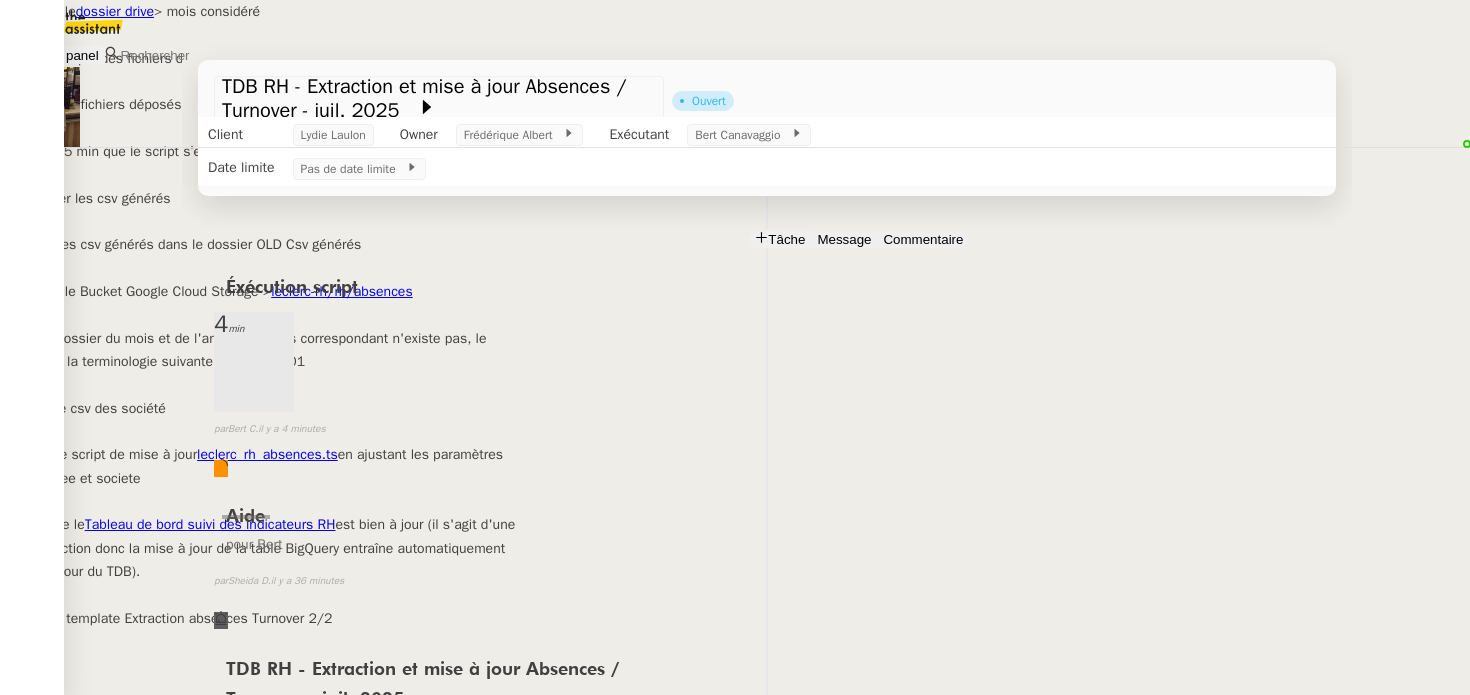 click on "leclerc-rh/rh/absences" at bounding box center (341, 291) 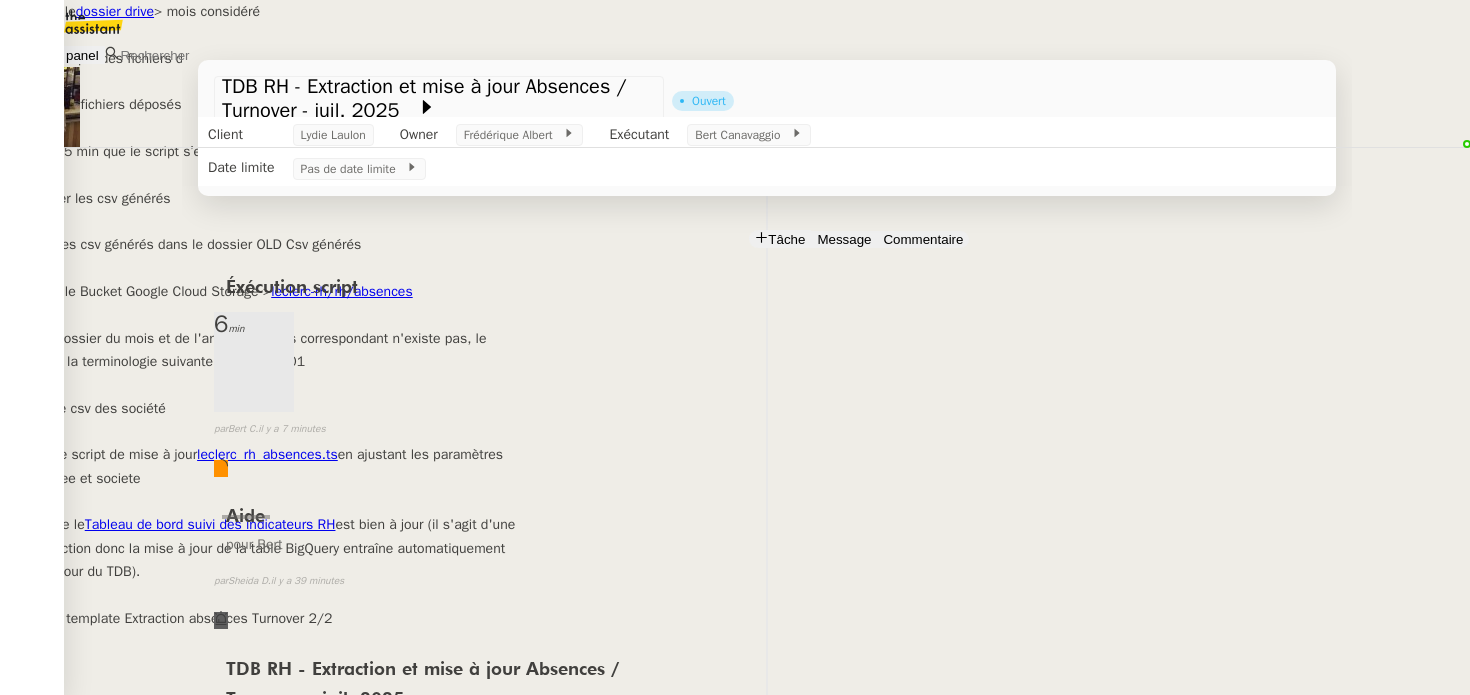 click on "Aller dans le  dossier drive  > mois considéré Créer une copie des fichiers déposés Déplacer les fichiers déposés dans le dossier  Fichiers à reporter Attendre 15 min que le script s’exécute ⏳ Télécharger les csv générés Déplacer les csv générés dans le dossier OLD Csv générés Aller dans le Bucket Google Cloud Storage >  leclerc-rh/rh/absences Créer un dossier du mois et de l'année en cours correspondant n'existe pas, le créer avec la terminologie suivante : AAAA-MM-01 Déposer le csv des société Exécuter le script de mise à jour  leclerc_rh_absences.ts  en ajustant les paramètres mois, annee et societe Vérifier que le  Tableau de bord suivi des indicateurs RH  est bien à jour (il s'agit d'une live connection donc la mise à jour de la table BigQuery entraîne automatiquement la mise à jour du TDB). Envoyer la template Extraction absences Turnover 2/2 Modifier" at bounding box center [735, 326] 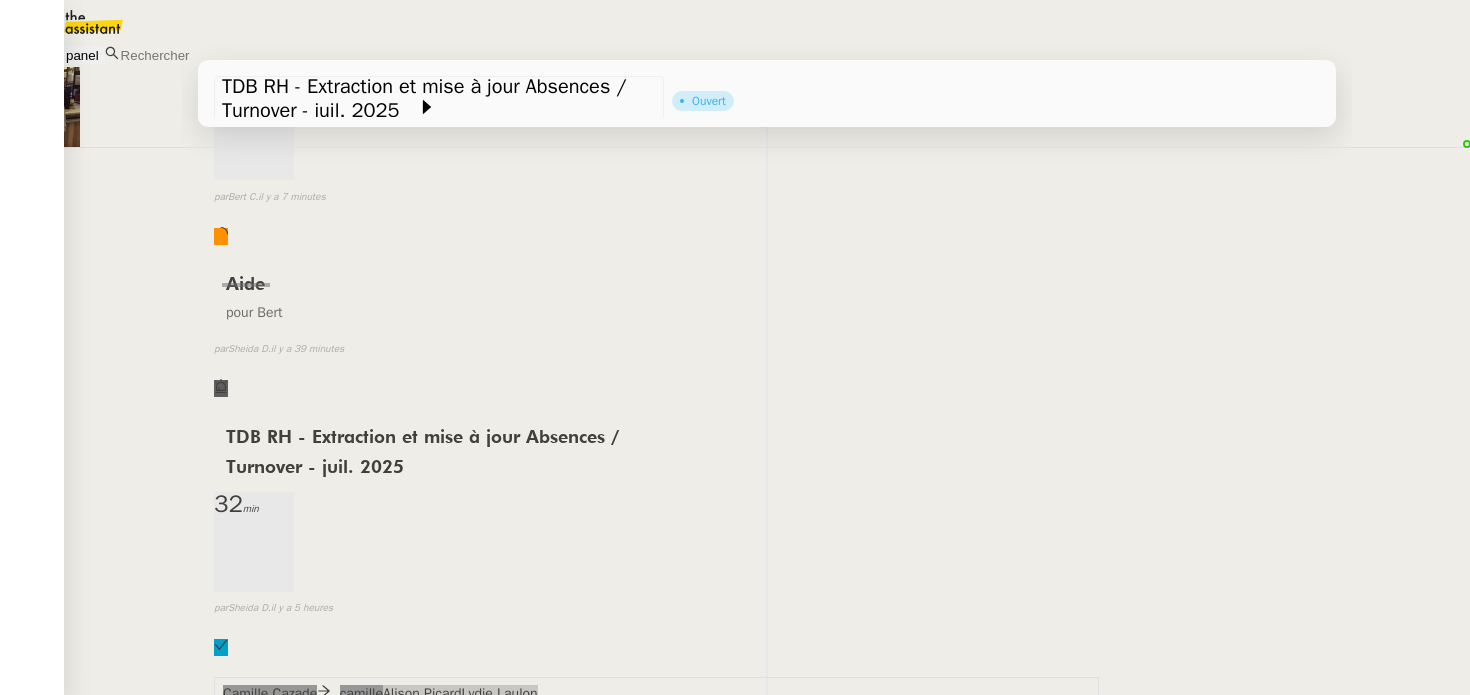 scroll, scrollTop: 280, scrollLeft: 0, axis: vertical 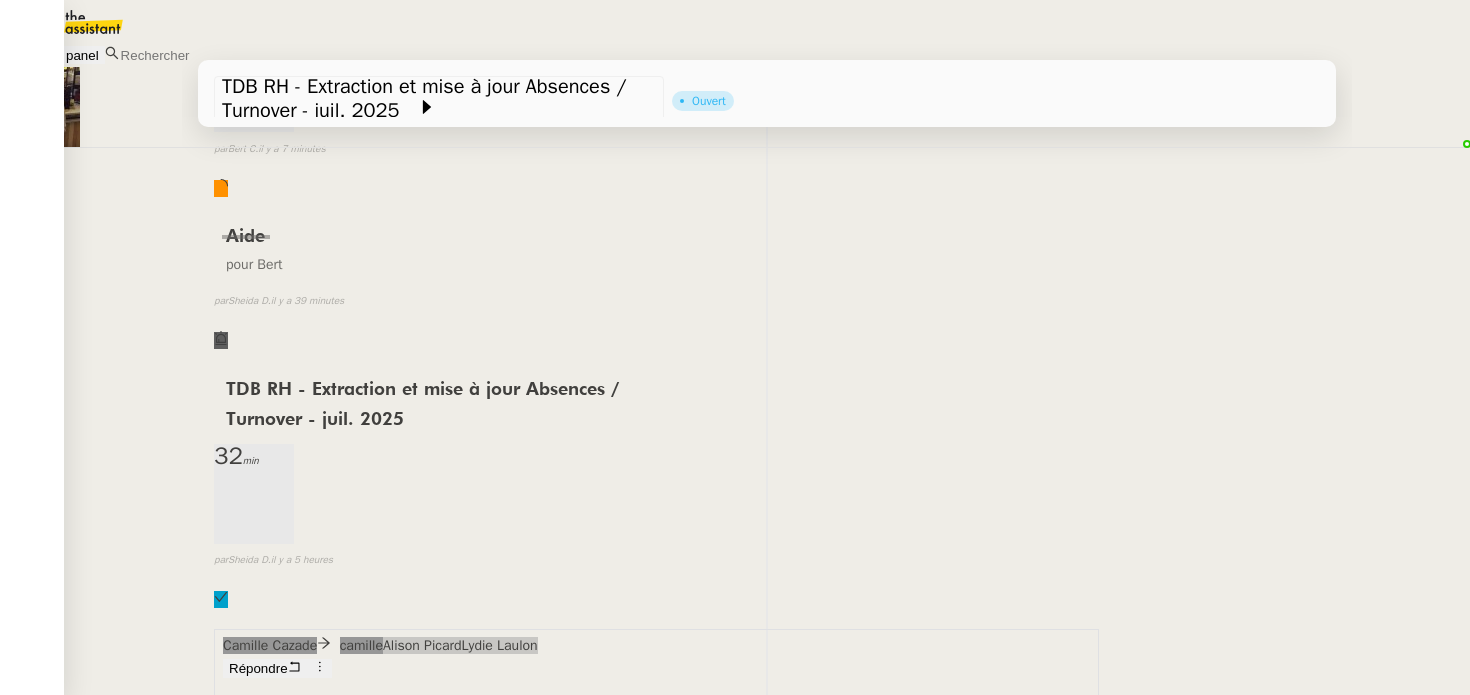 click on "Répondre" at bounding box center (258, 669) 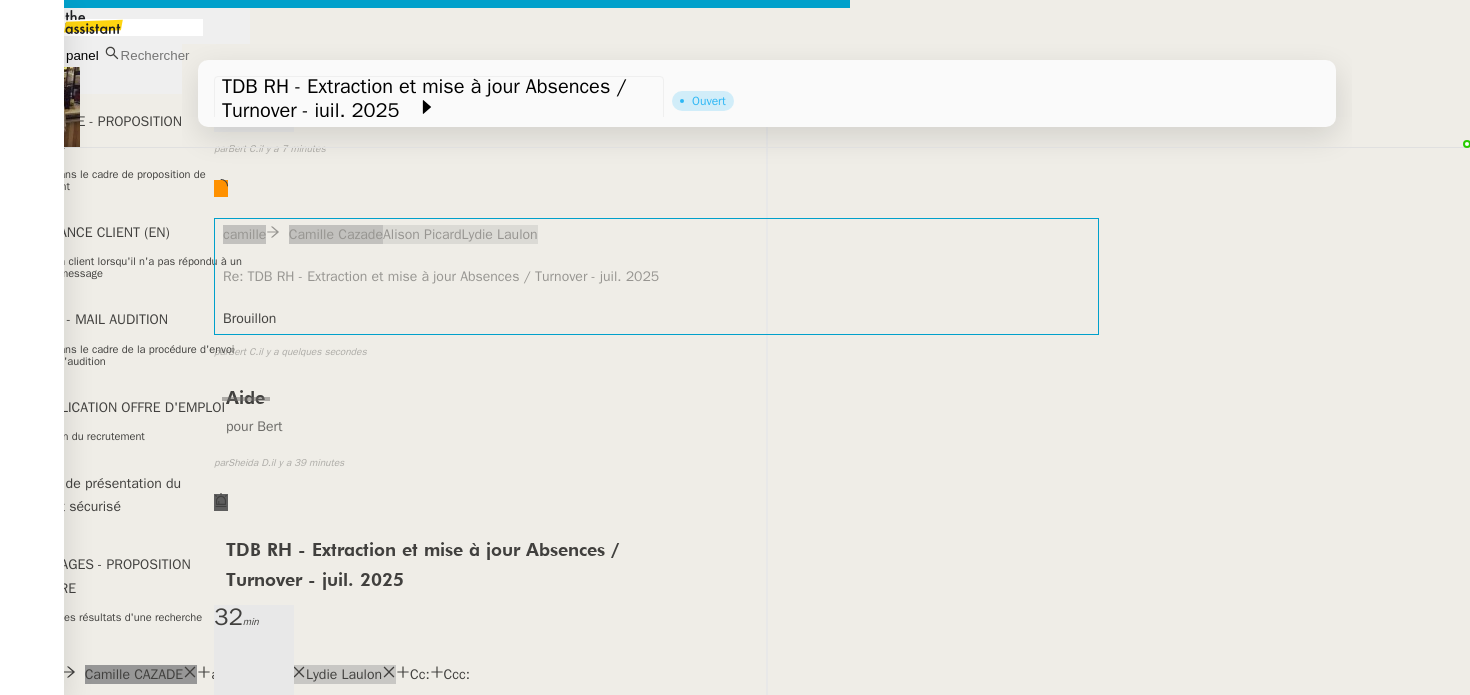 click at bounding box center (116, 27) 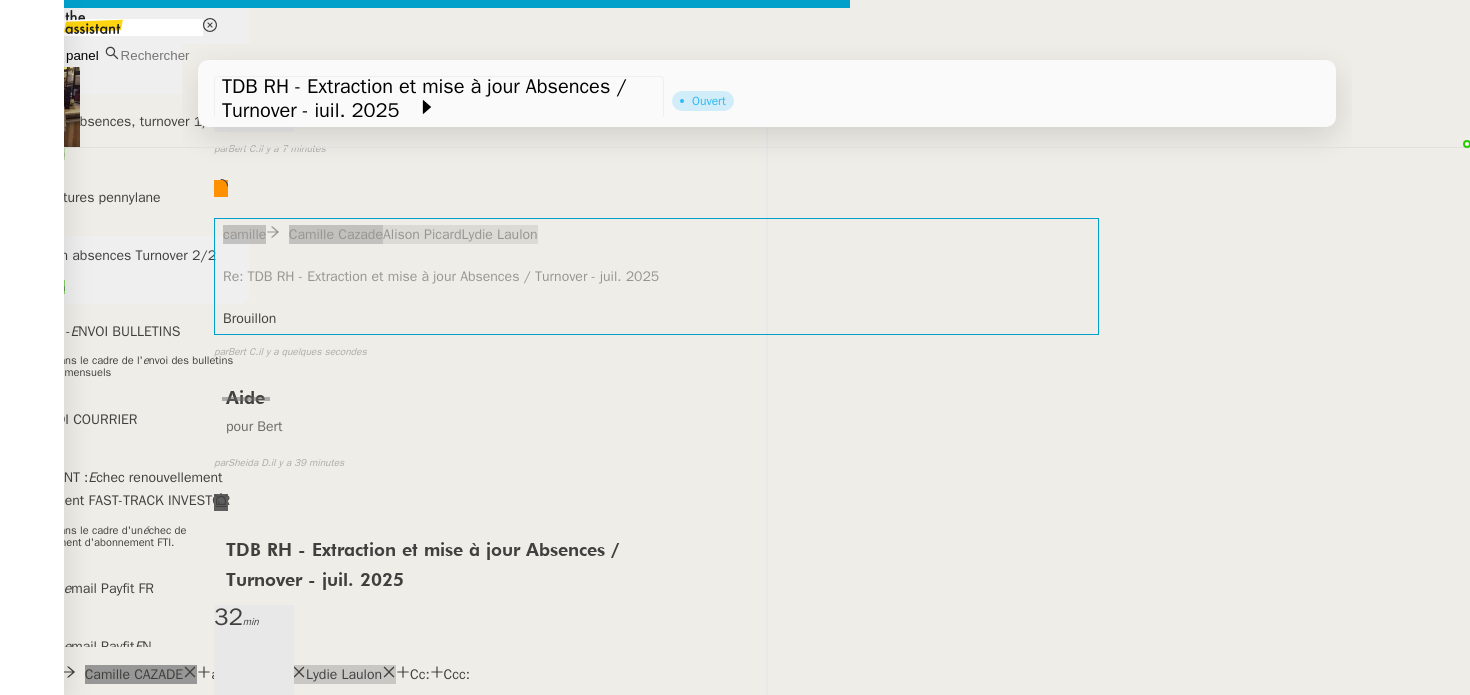 type on "e" 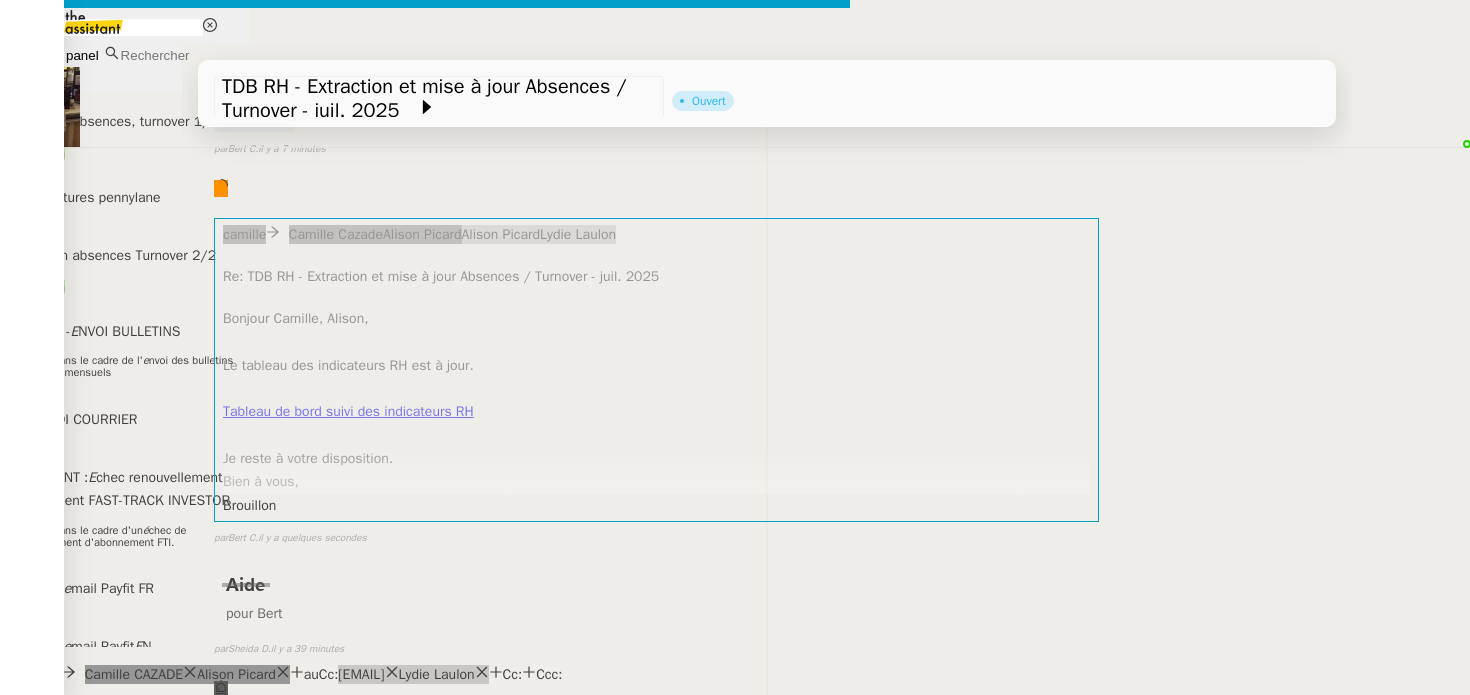 click at bounding box center [190, 672] 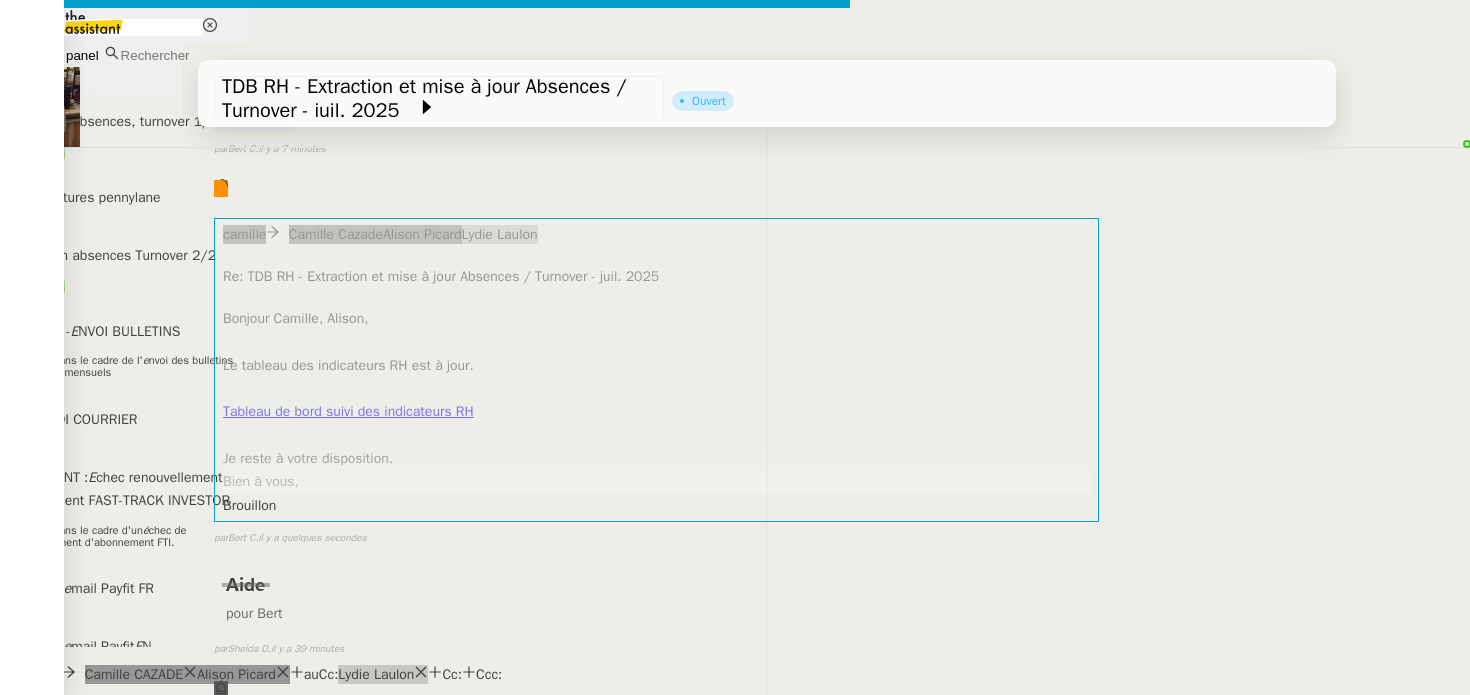 click on "Le tableau des indicateurs RH est à jour." at bounding box center [425, 883] 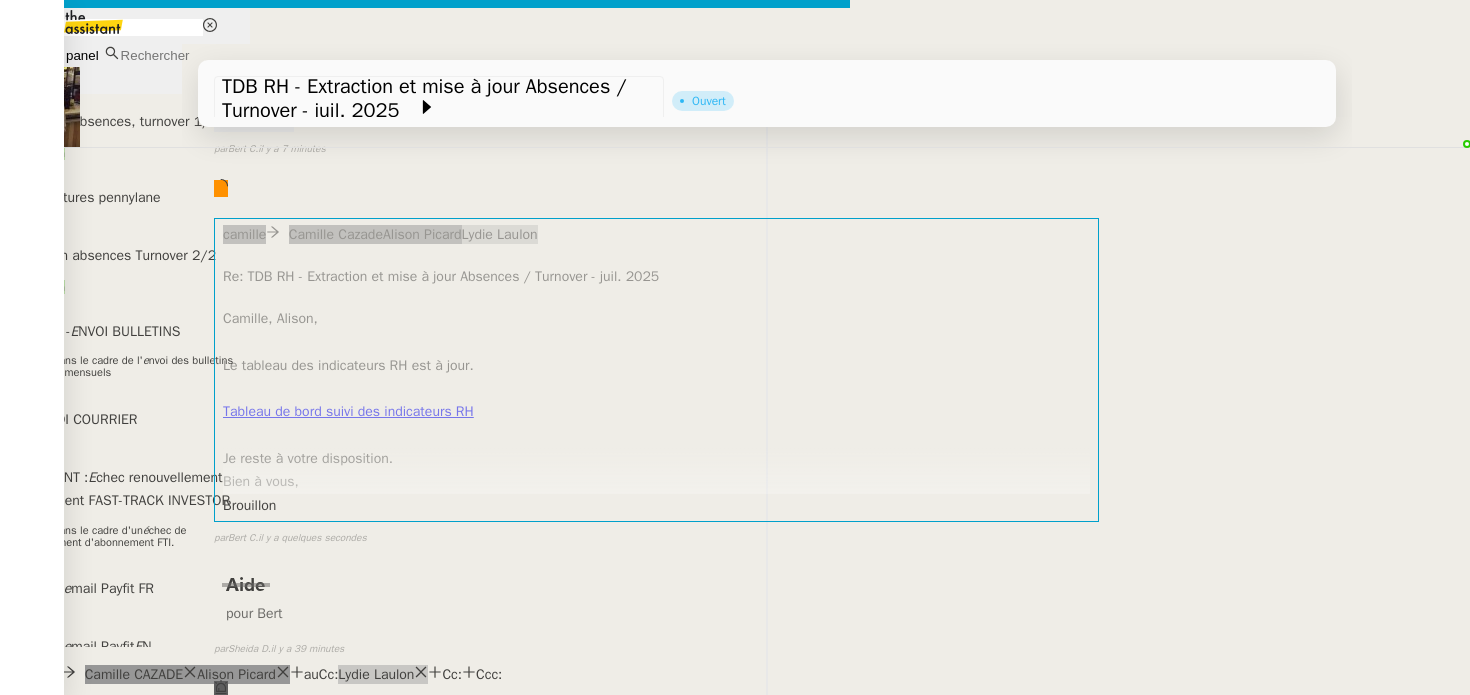 click on "Le tableau des indicateurs RH est à jour." at bounding box center (425, 883) 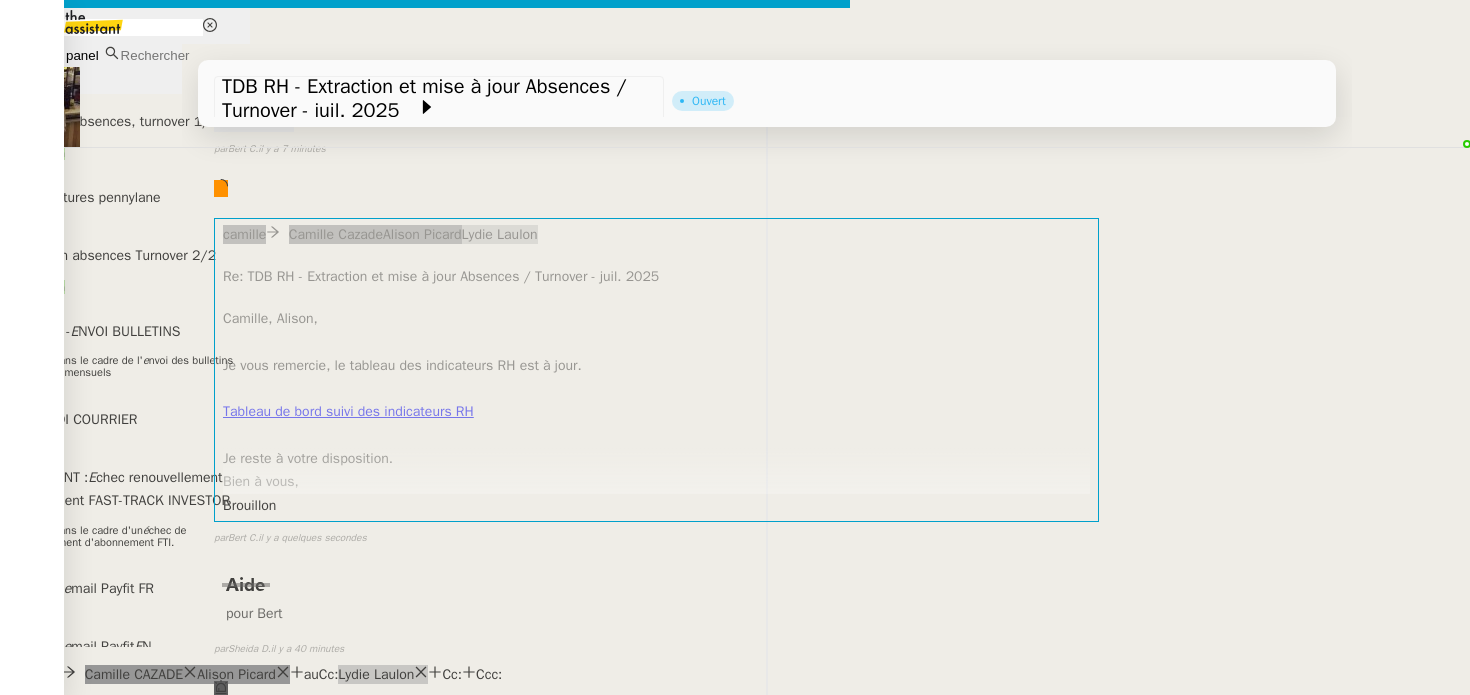 click on "Je reste à votre disposition." at bounding box center (425, 977) 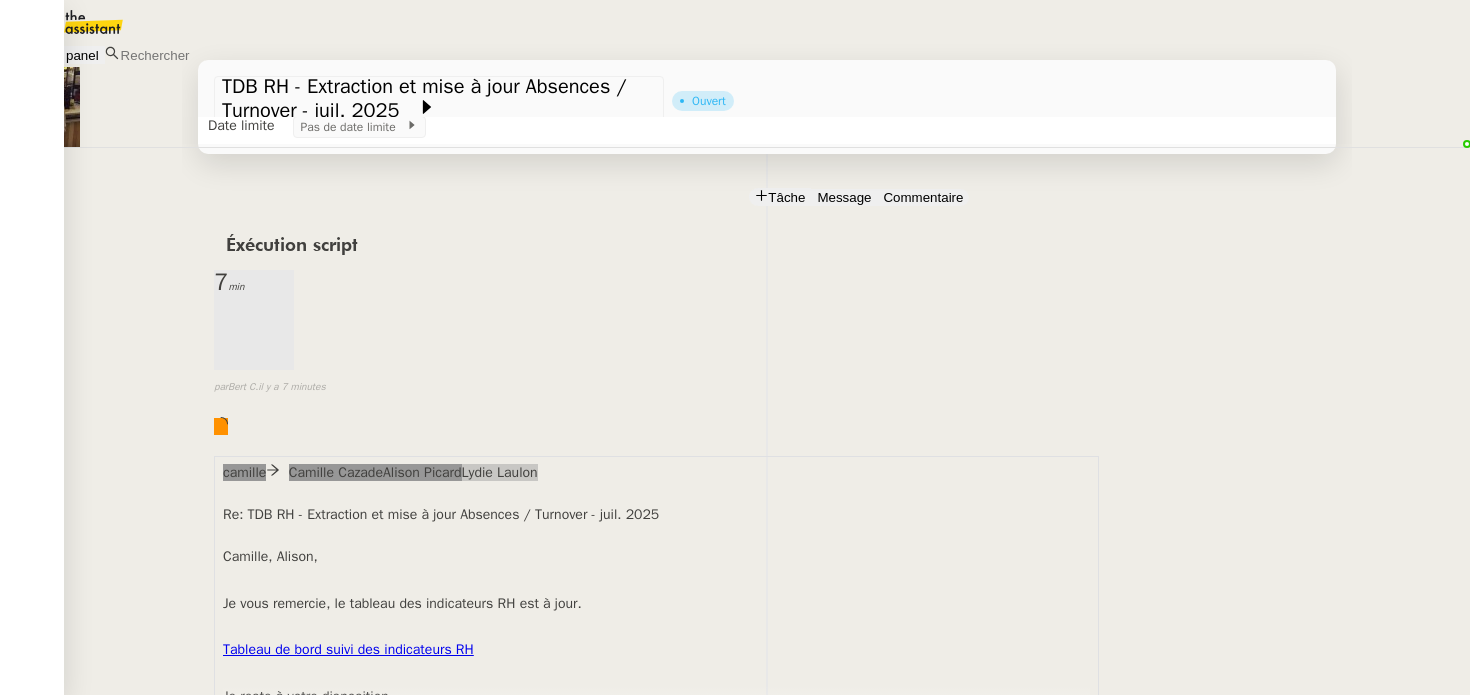 scroll, scrollTop: 0, scrollLeft: 0, axis: both 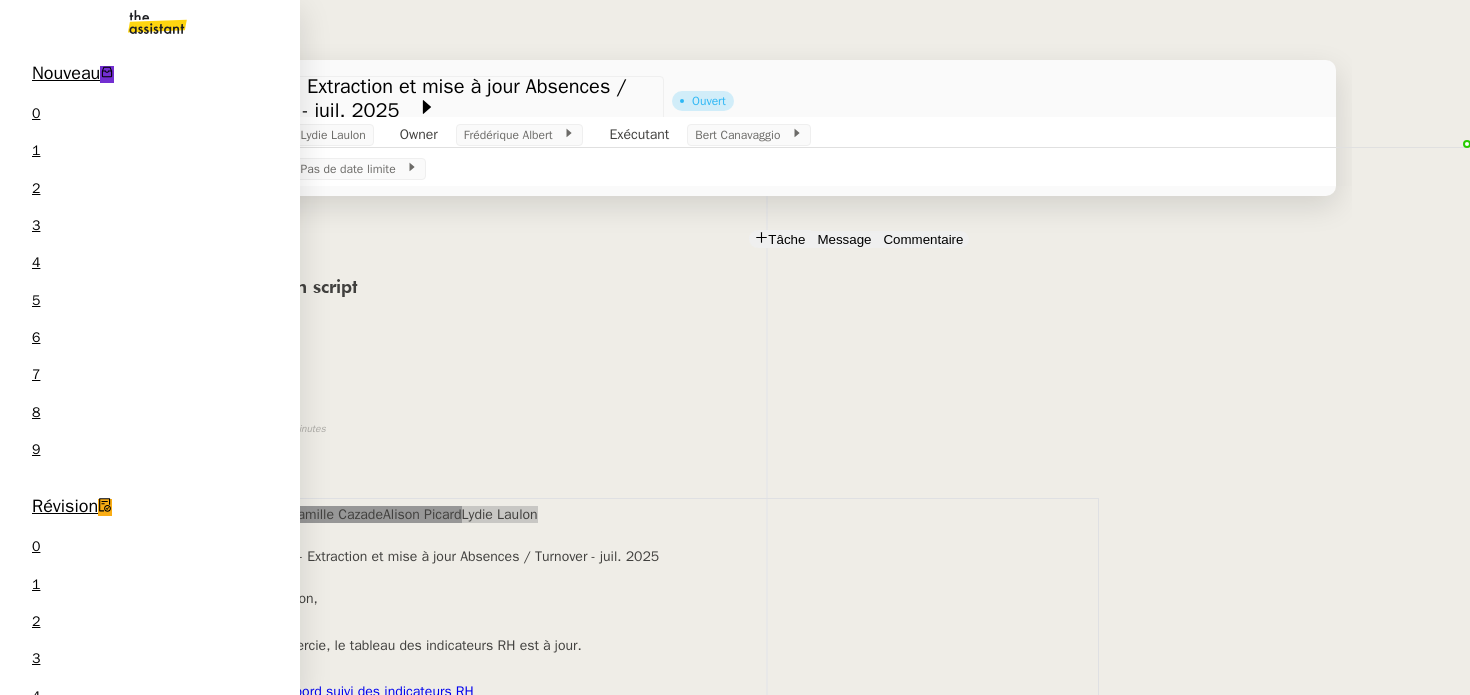 click on "TDB RH - Extraction et mise à jour Absences / Turnover - juil. 2025    Lydie Laulon" at bounding box center [150, 1743] 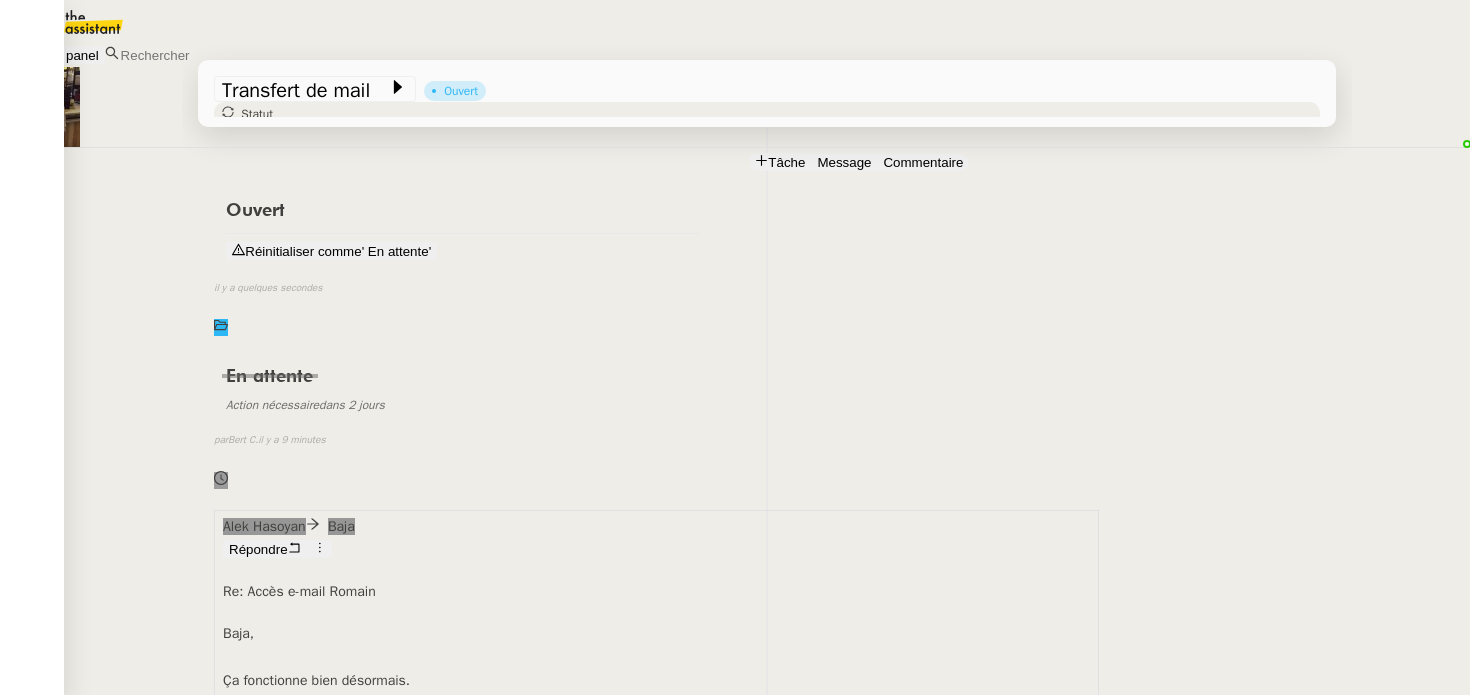 scroll, scrollTop: 0, scrollLeft: 0, axis: both 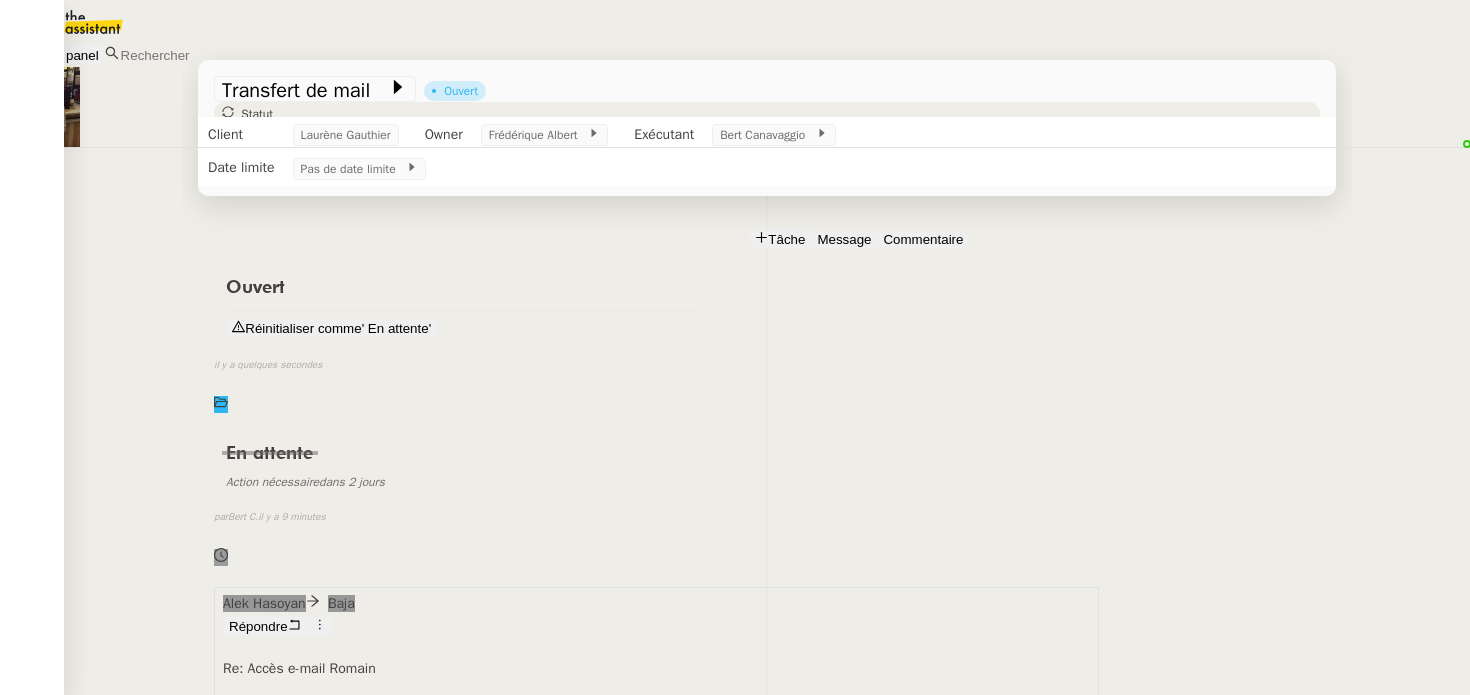 click on "Répondre" at bounding box center (258, 626) 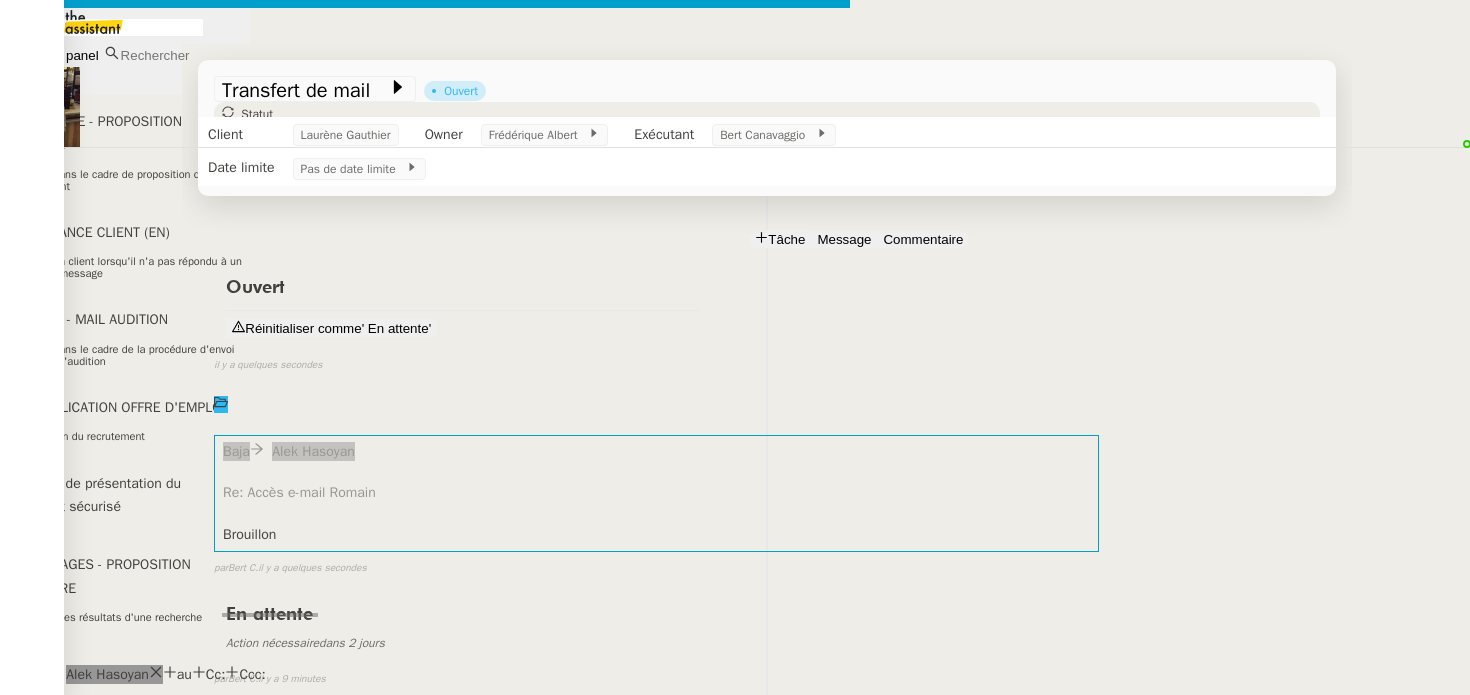 click at bounding box center (425, 837) 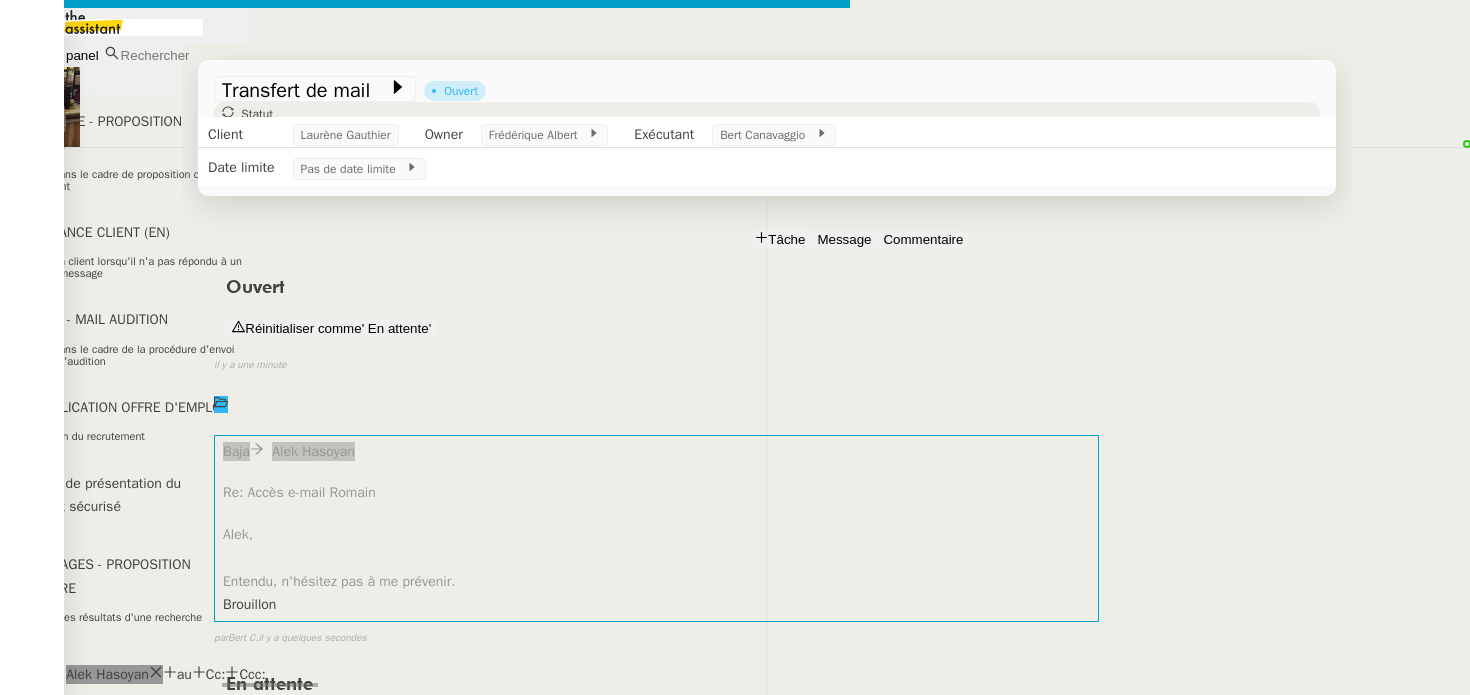 click on "Service TA - VOYAGE - PROPOSITION GLOBALE    A utiliser dans le cadre de proposition de déplacement TA - RELANCE CLIENT (EN)    Relancer un client lorsqu'il n'a pas répondu à un précédent message BAFERTY - MAIL AUDITION    A utiliser dans le cadre de la procédure d'envoi des mails d'audition TA - PUBLICATION OFFRE D'EMPLOI     Organisation du recrutement Discours de présentation du paiement sécurisé    TA - VOYAGES - PROPOSITION ITINERAIRE    Soumettre les résultats d'une recherche TA - CONFIRMATION PAIEMENT (EN)    Confirmer avec le client de modèle de transaction - Attention Plan Pro nécessaire. TA - COURRIER EXPEDIE (recommandé)    A utiliser dans le cadre de l'envoi d'un courrier recommandé TA - PARTAGE DE CALENDRIER (EN)    A utiliser pour demander au client de partager son calendrier afin de faciliter l'accès et la gestion PSPI - Appel de fonds MJL    A utiliser dans le cadre de la procédure d'appel de fonds MJL TA - RELANCE CLIENT    TA - AR PROCEDURES        21 YIELD" at bounding box center [735, 518] 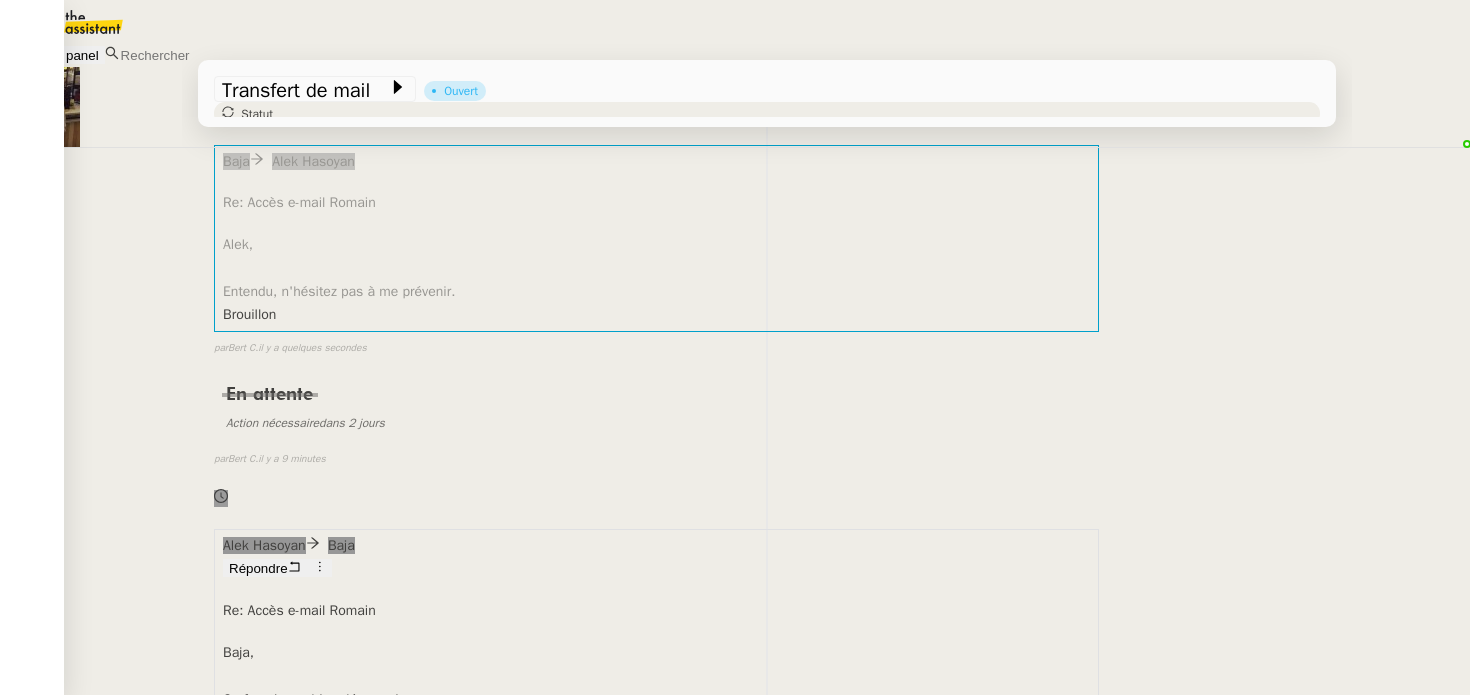 scroll, scrollTop: 225, scrollLeft: 0, axis: vertical 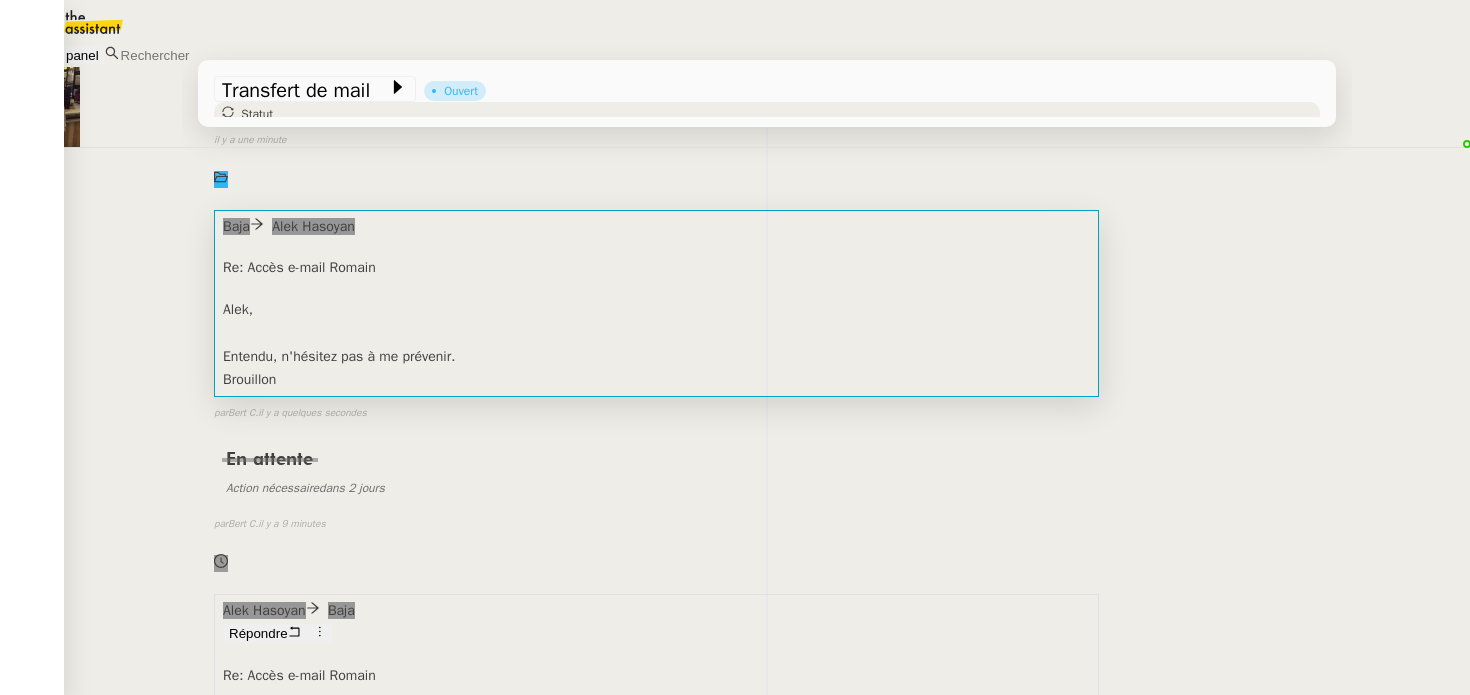 click on "Entendu, n'hésitez pas à me prévenir." at bounding box center (656, 356) 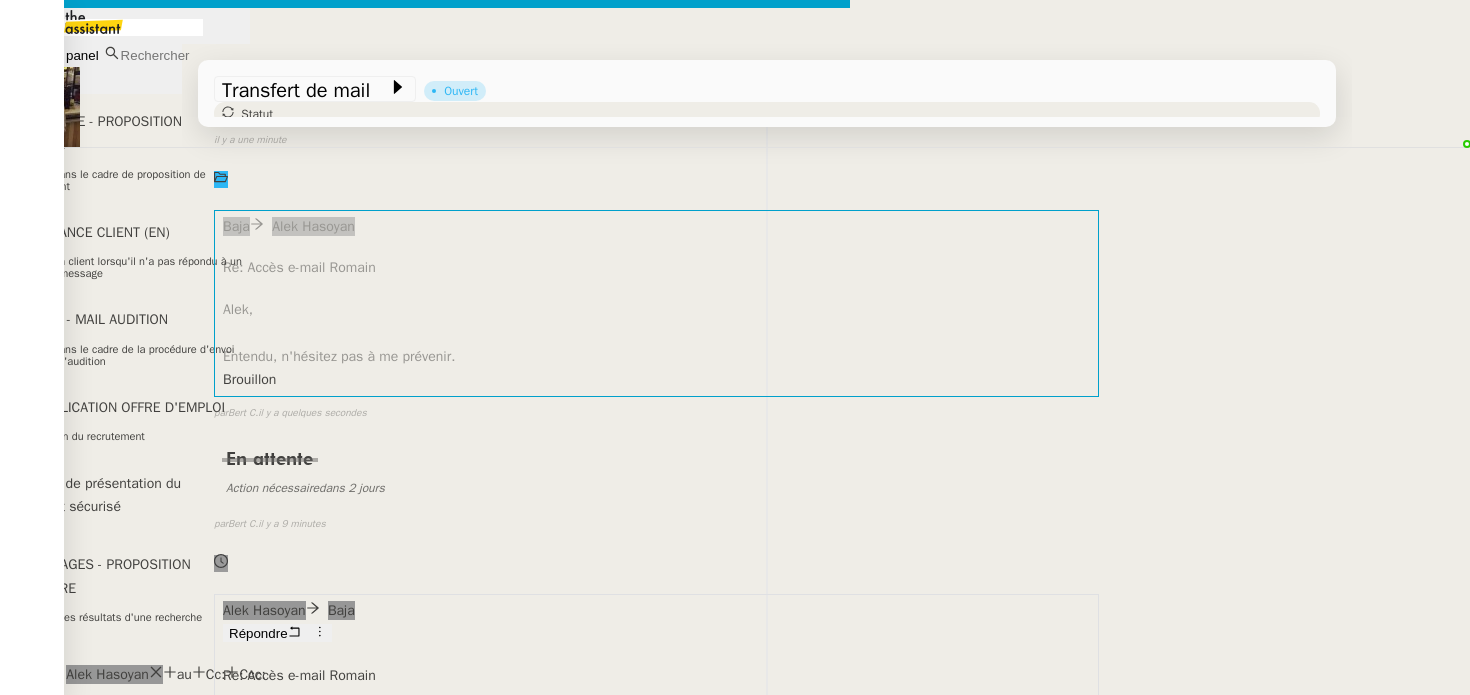 scroll, scrollTop: 0, scrollLeft: 42, axis: horizontal 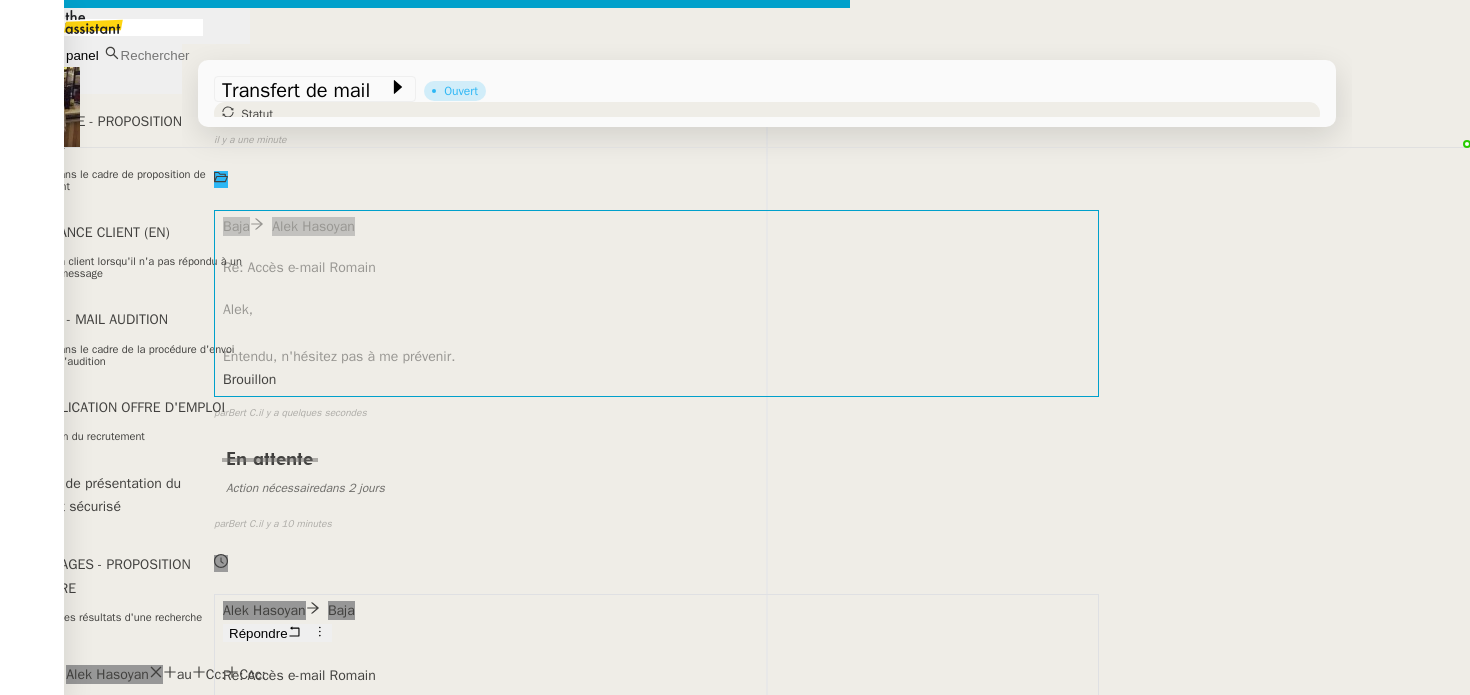 click on "Entendu, n'hésitez pas à me prévenir." at bounding box center [425, 883] 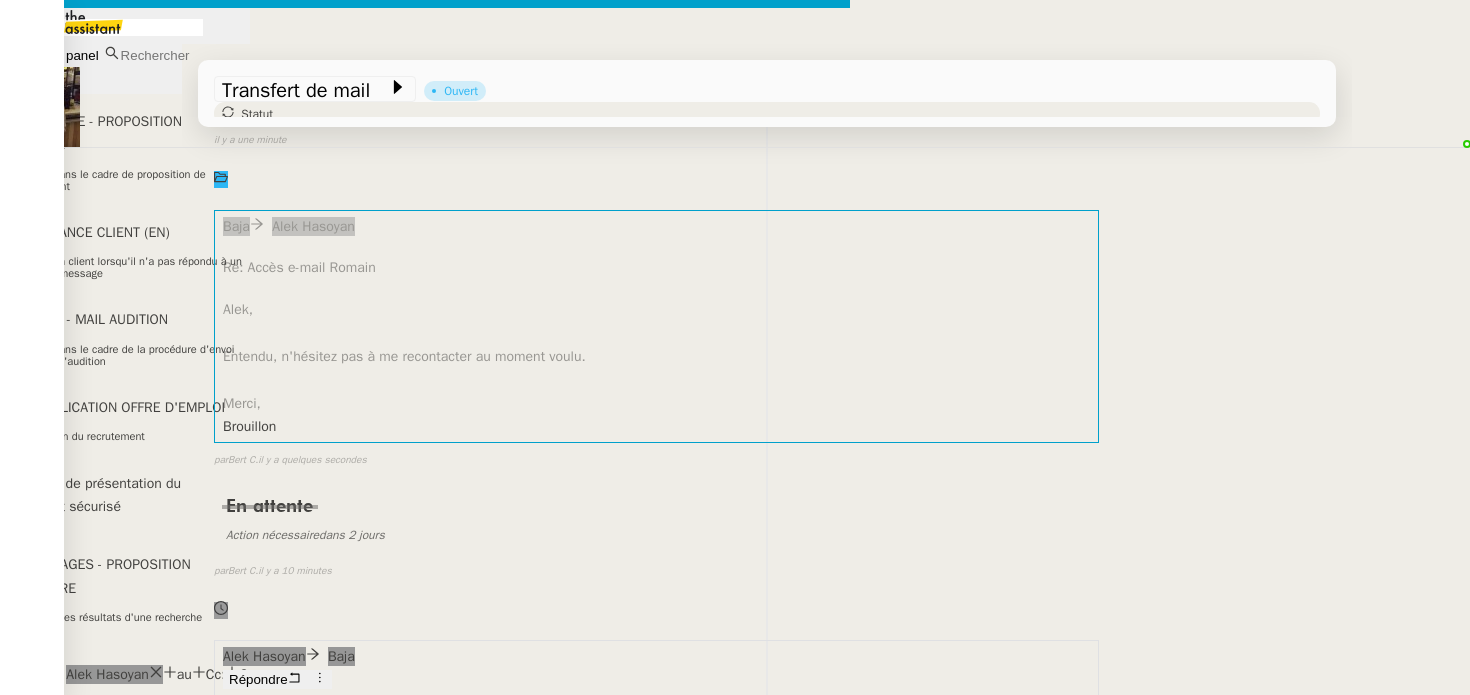 click at bounding box center (46, 1037) 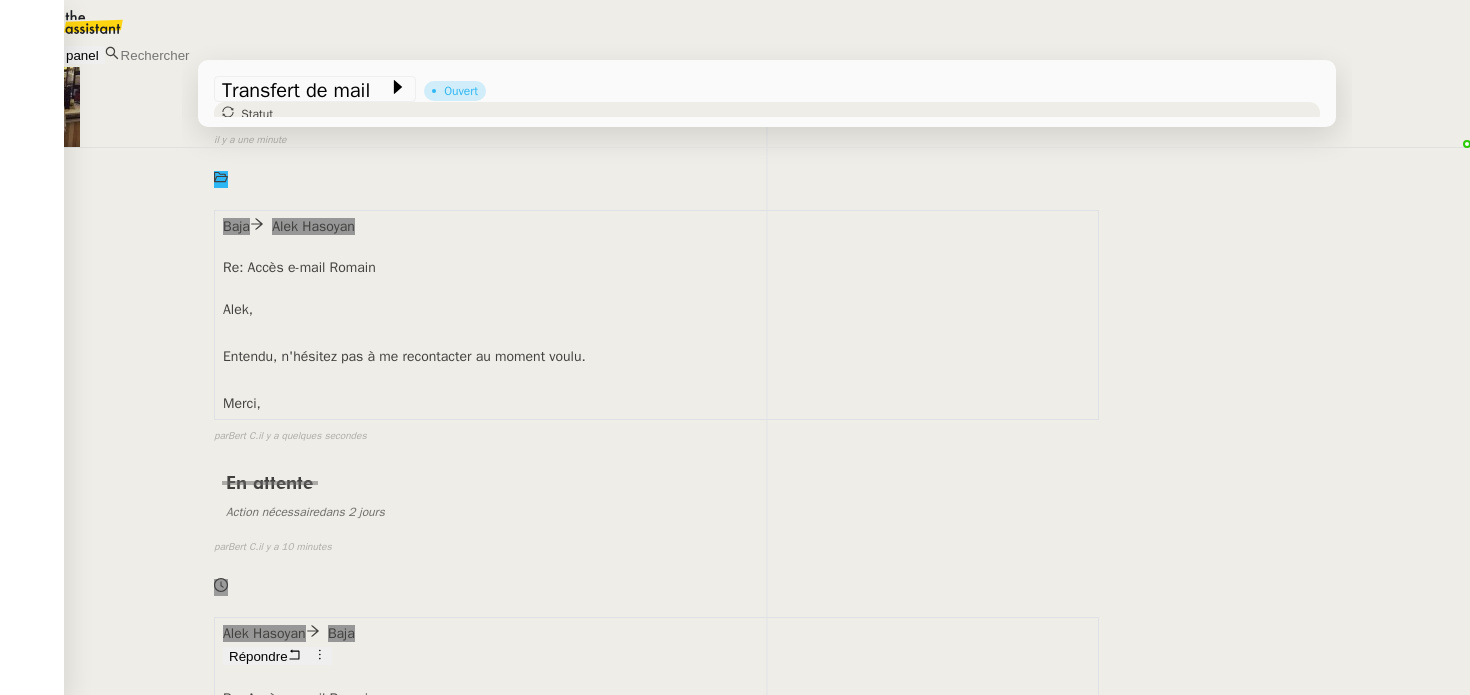 scroll, scrollTop: 0, scrollLeft: 0, axis: both 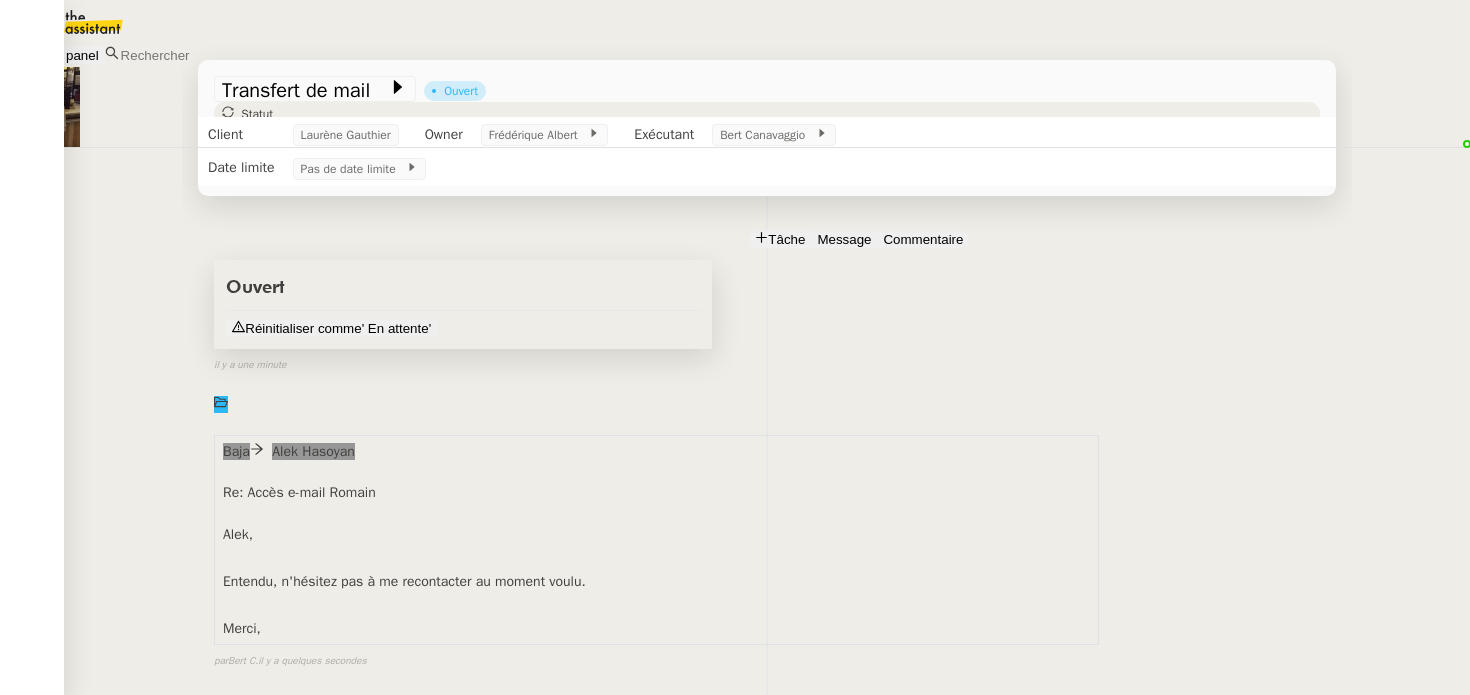 click on "' En attente'" at bounding box center (397, 328) 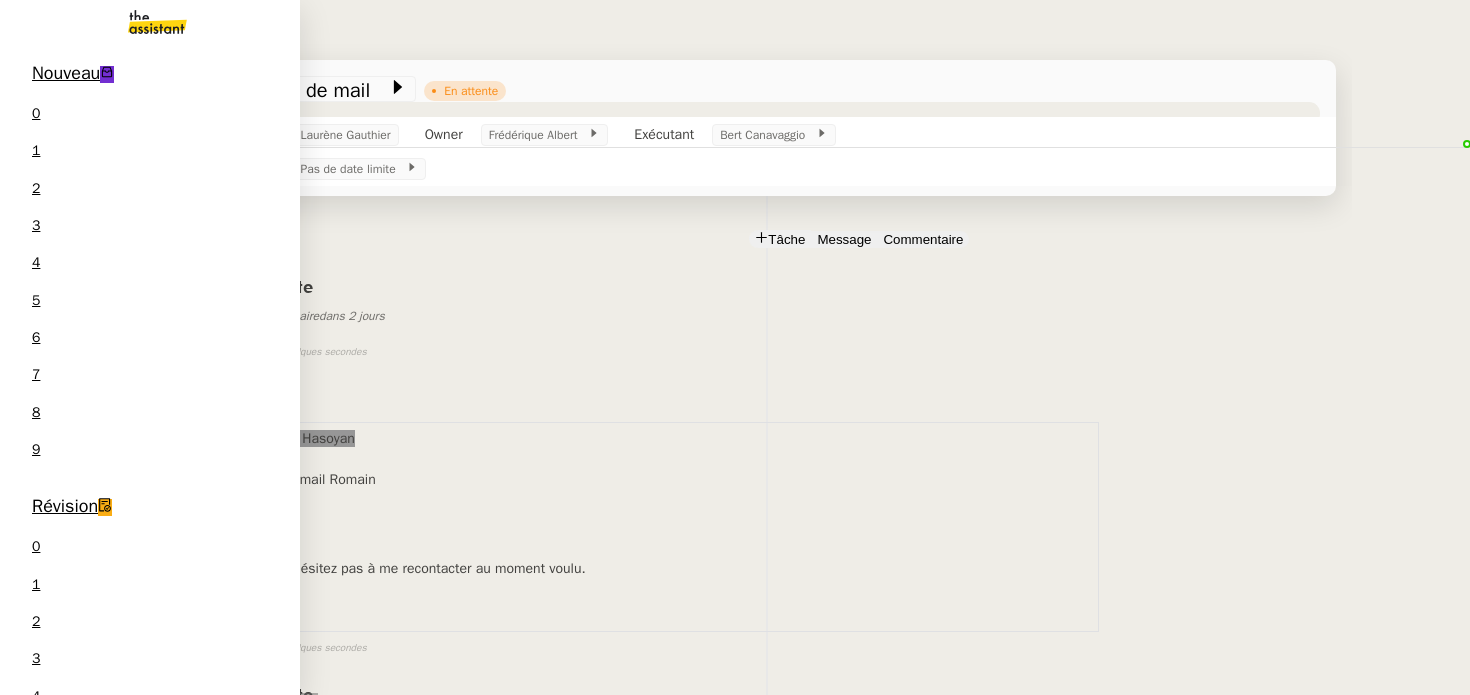 click on "TDB RH - Extraction et mise à jour Absences / Turnover - juil. 2025" at bounding box center [151, 1716] 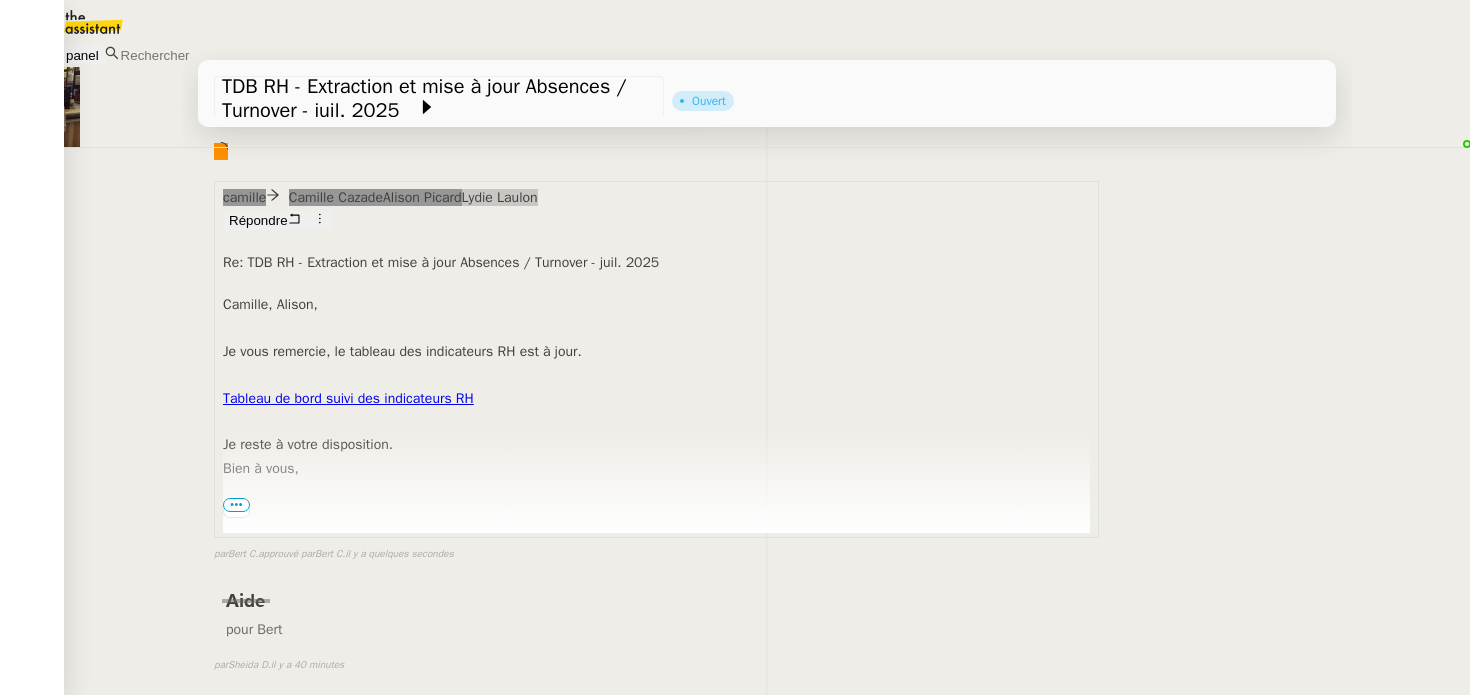 scroll, scrollTop: 0, scrollLeft: 0, axis: both 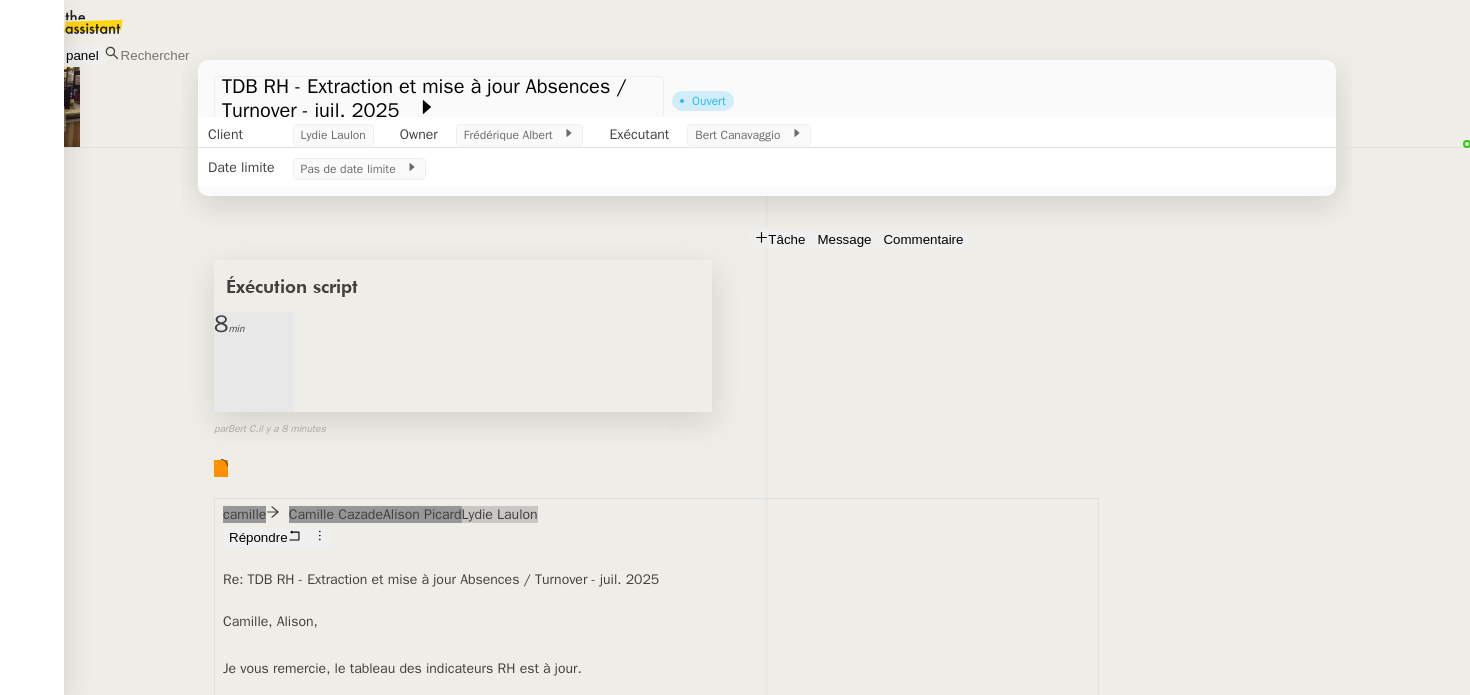click at bounding box center (254, 340) 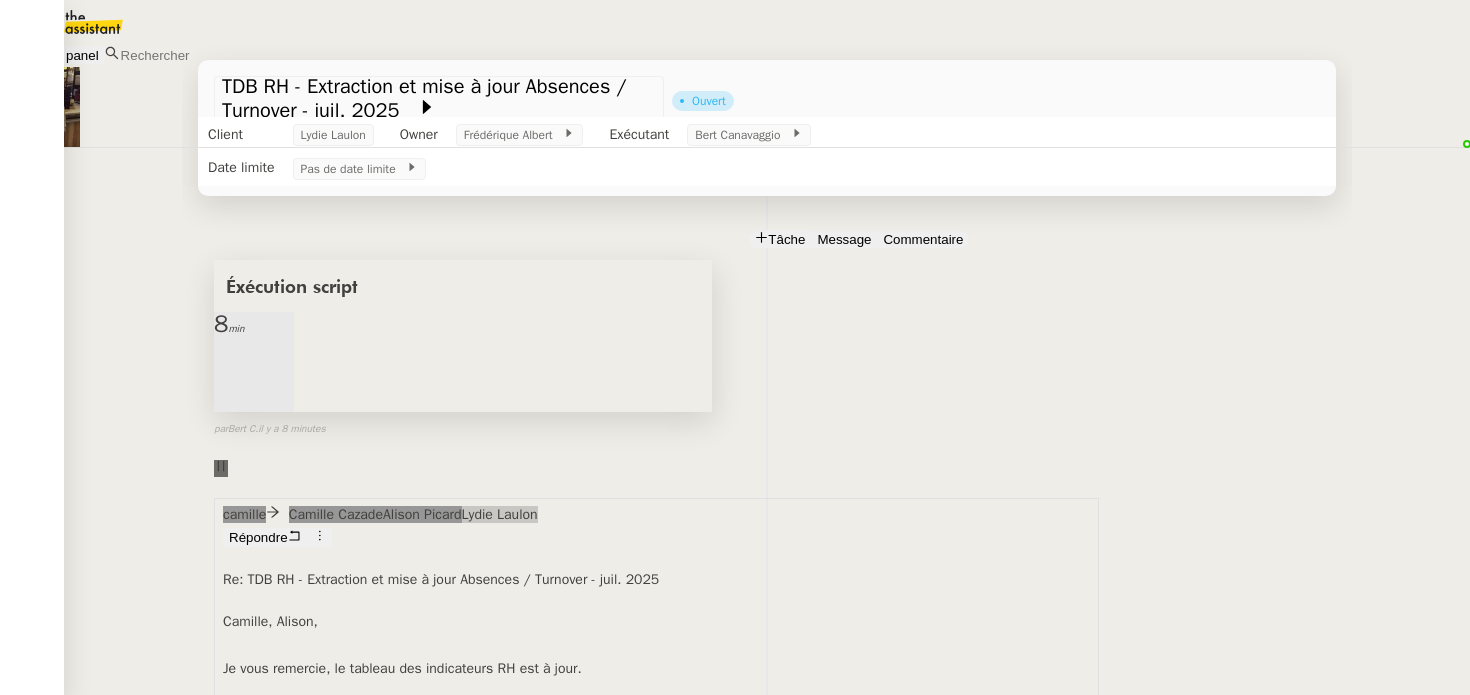 click at bounding box center [274, 340] 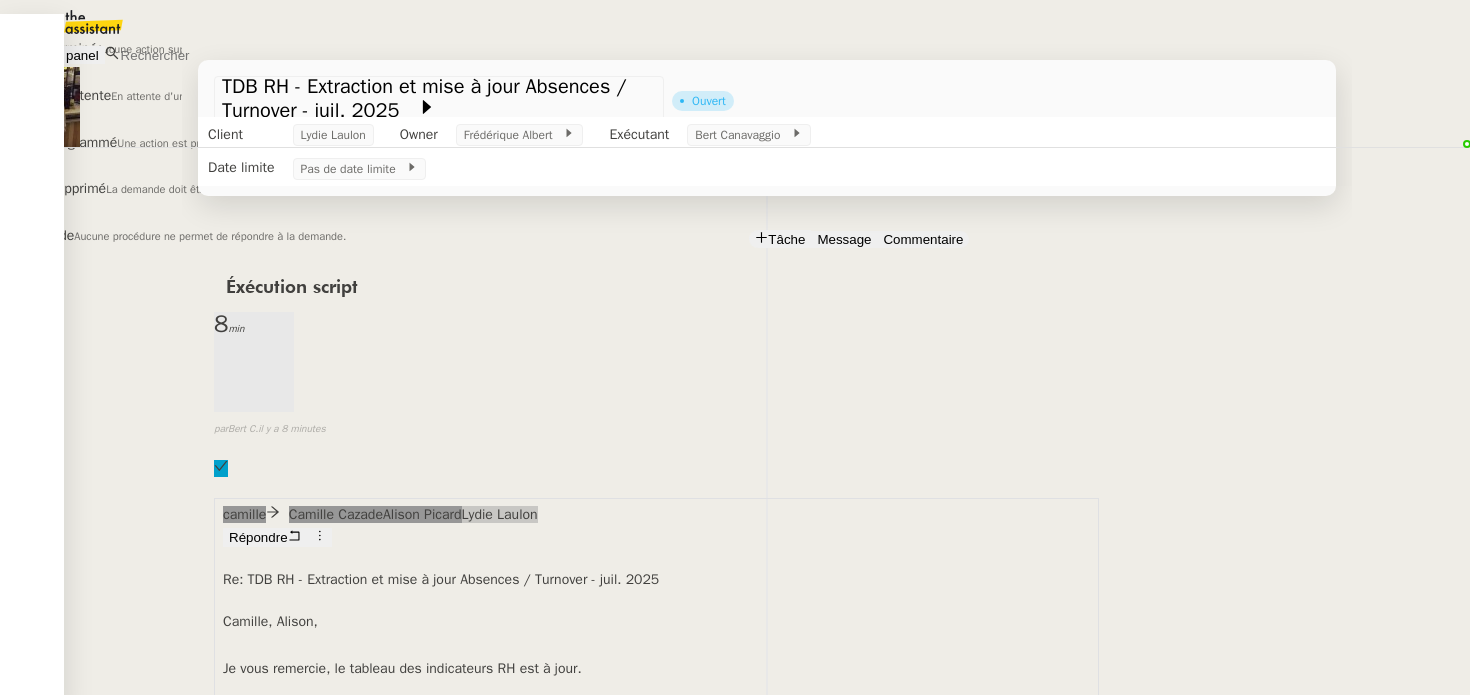 click on "En attente" at bounding box center [72, 48] 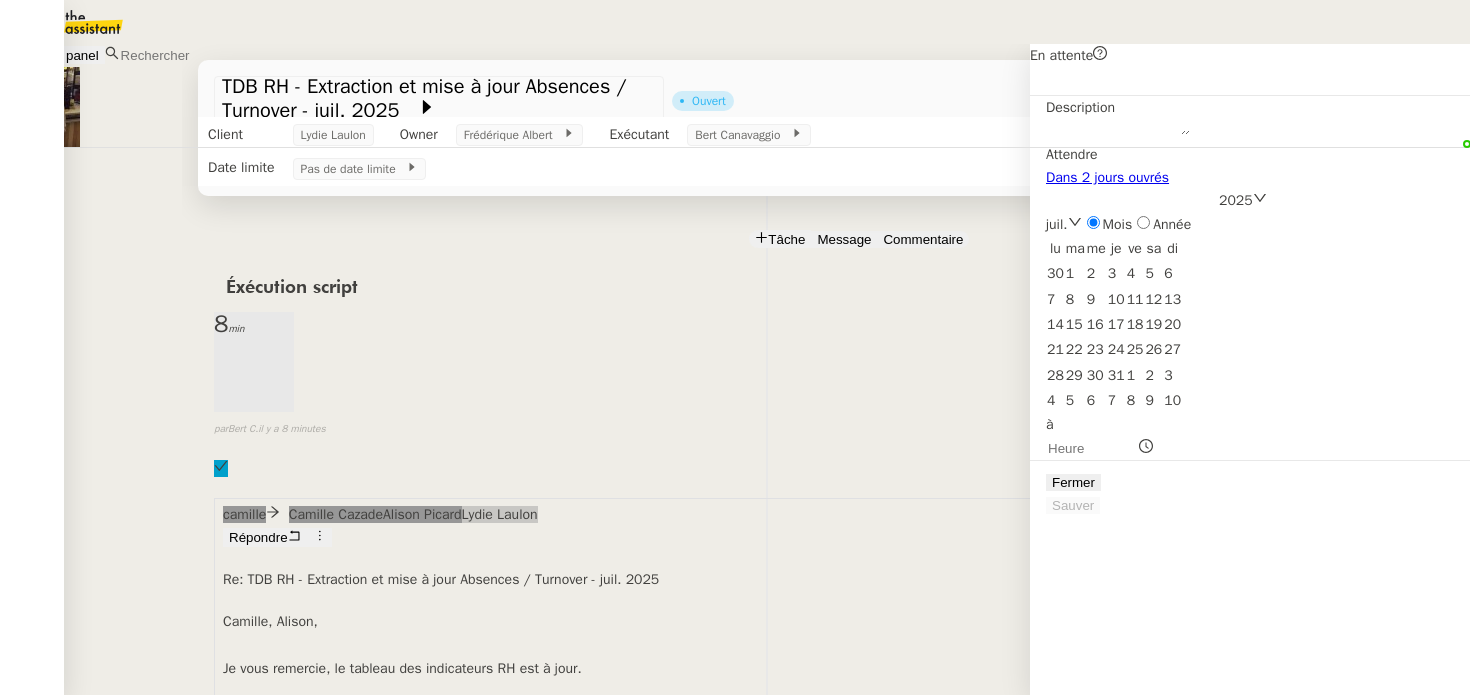 click on "Dans 2 jours ouvrés" at bounding box center (1107, 177) 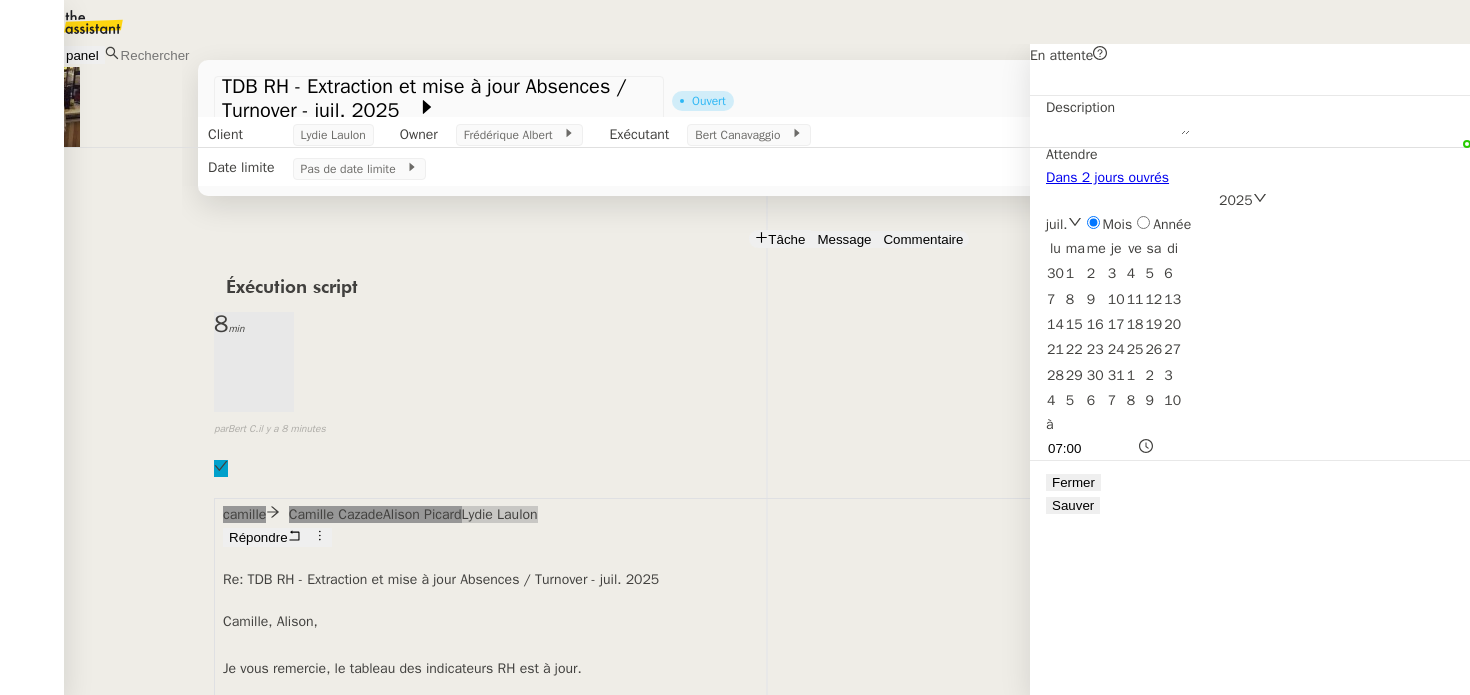 click on "Sauver" at bounding box center [1073, 505] 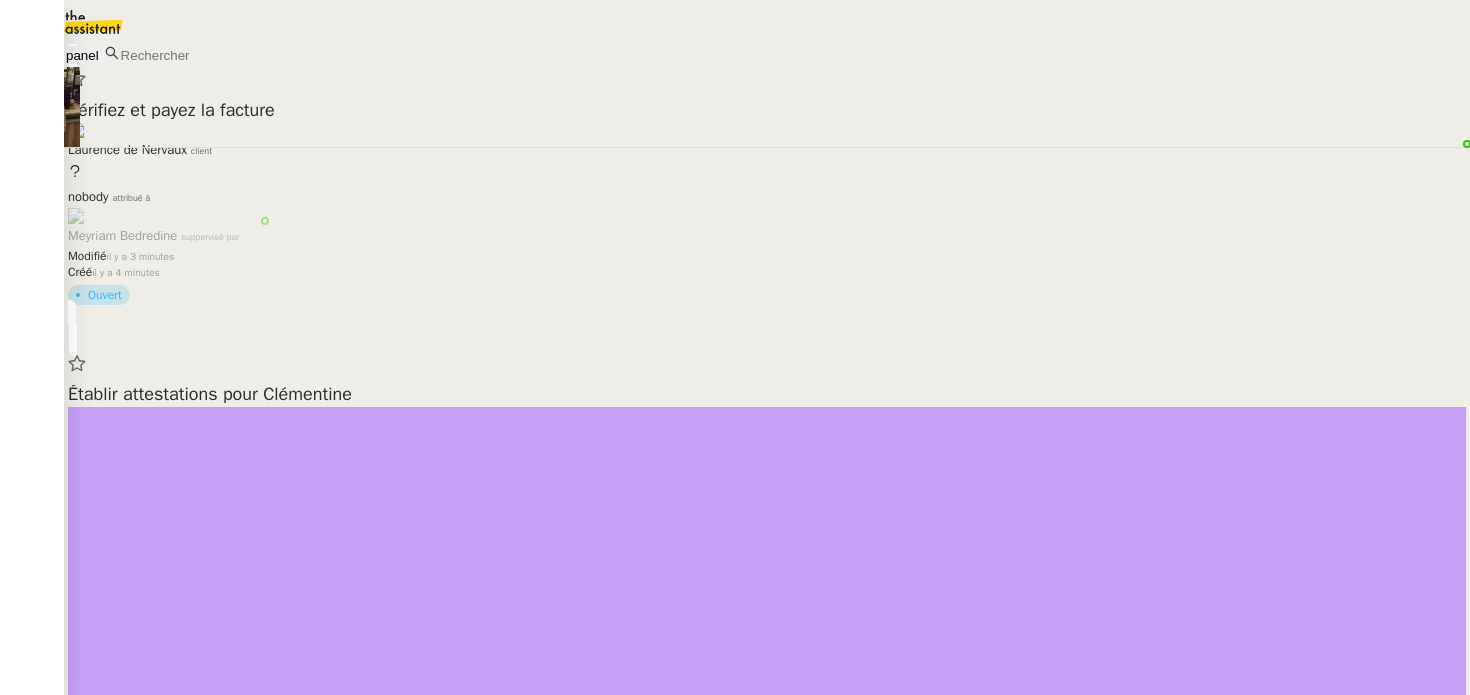 scroll, scrollTop: 0, scrollLeft: 0, axis: both 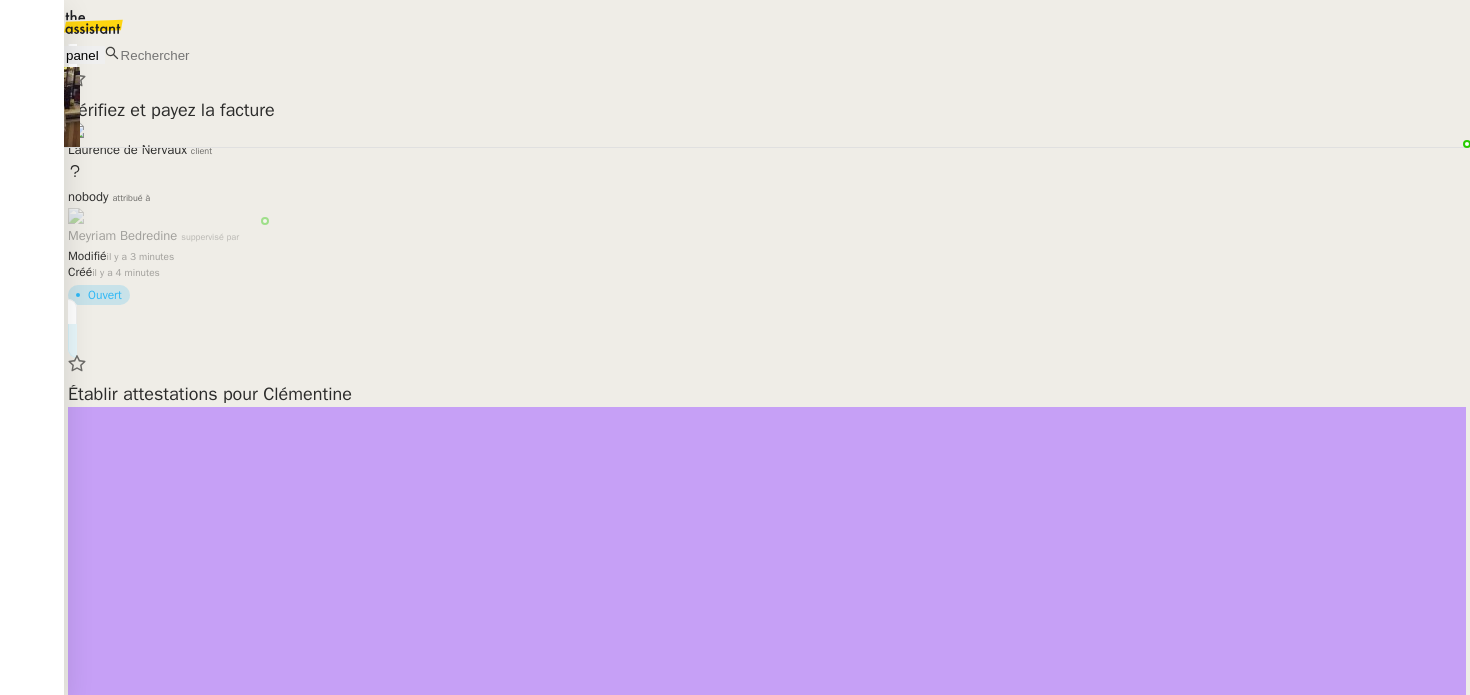 click on "Établir attestations pour Clémentine Ségolène [LAST] client nobody attribué à Romane [LAST] suppervisé par Modifié il y a une minute Créé il y a une minute Ouvert" at bounding box center [767, 186] 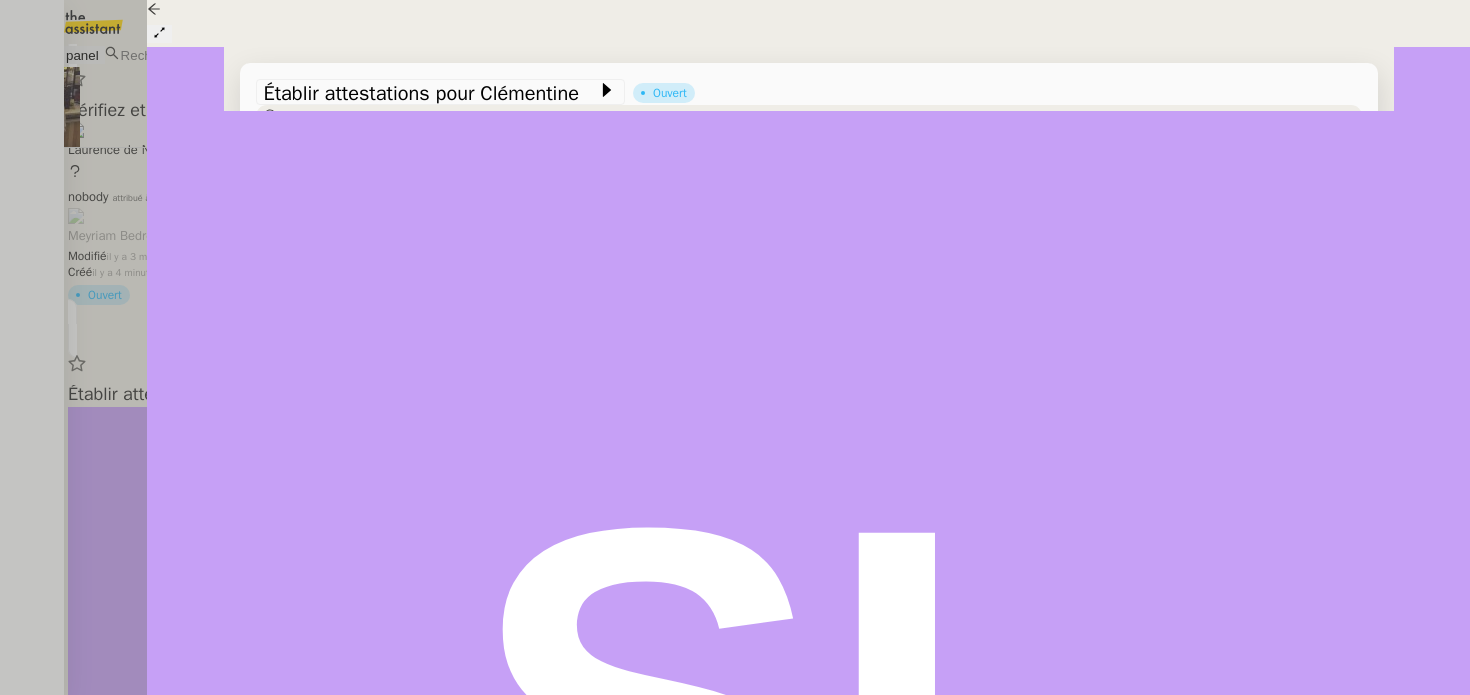 scroll, scrollTop: 167, scrollLeft: 0, axis: vertical 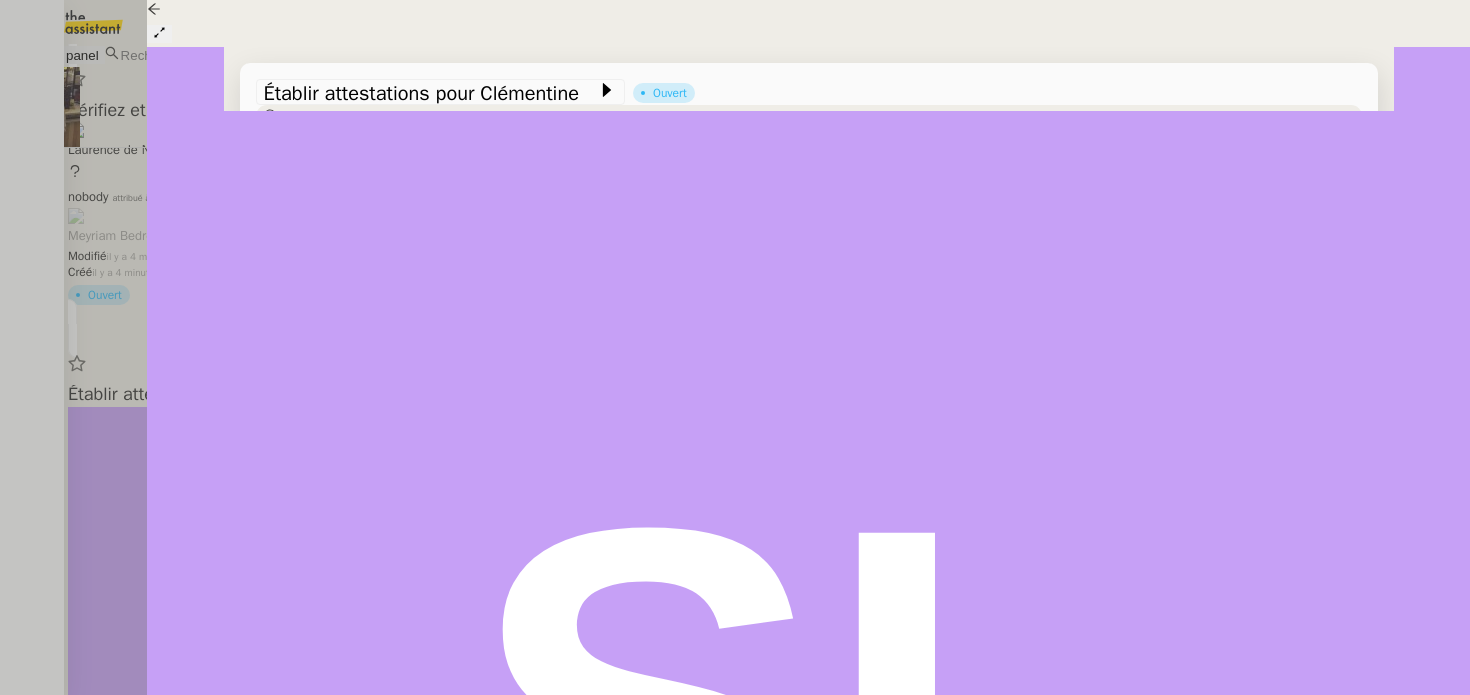 click at bounding box center [735, 347] 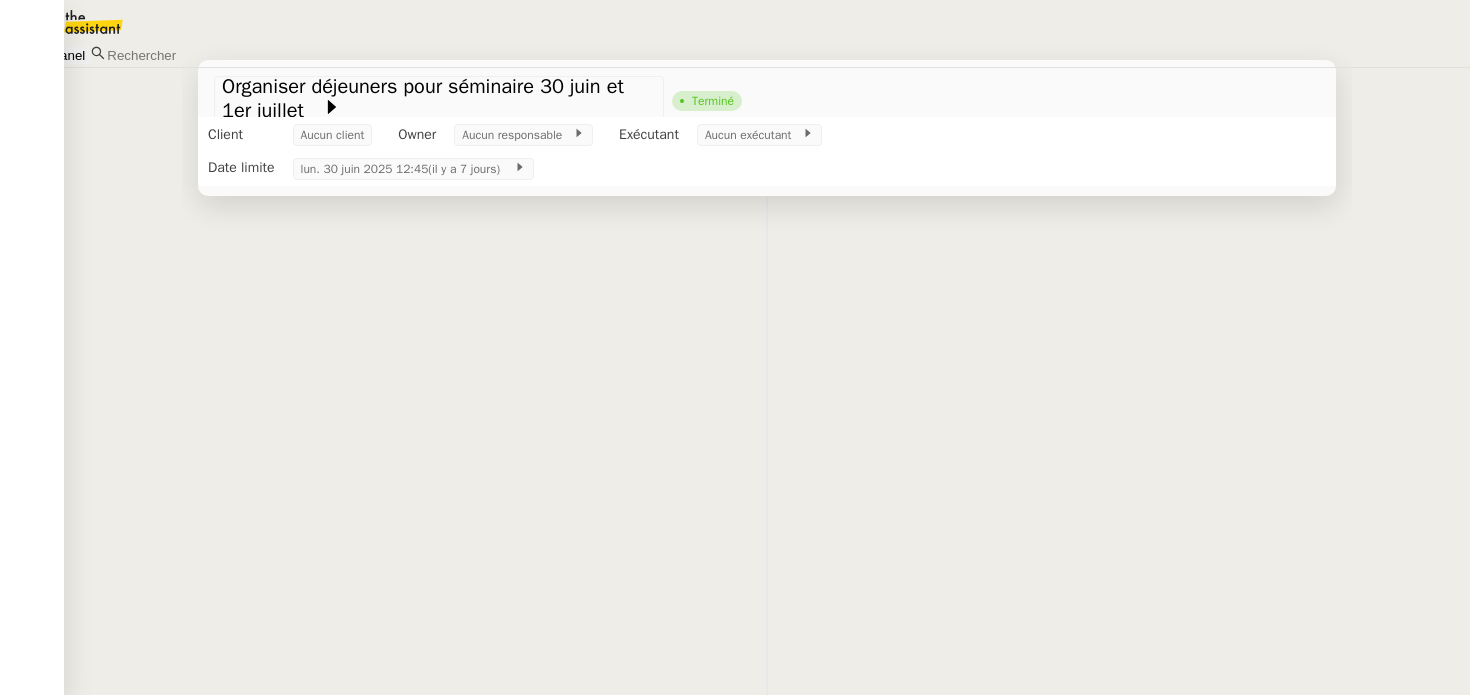 scroll, scrollTop: 0, scrollLeft: 0, axis: both 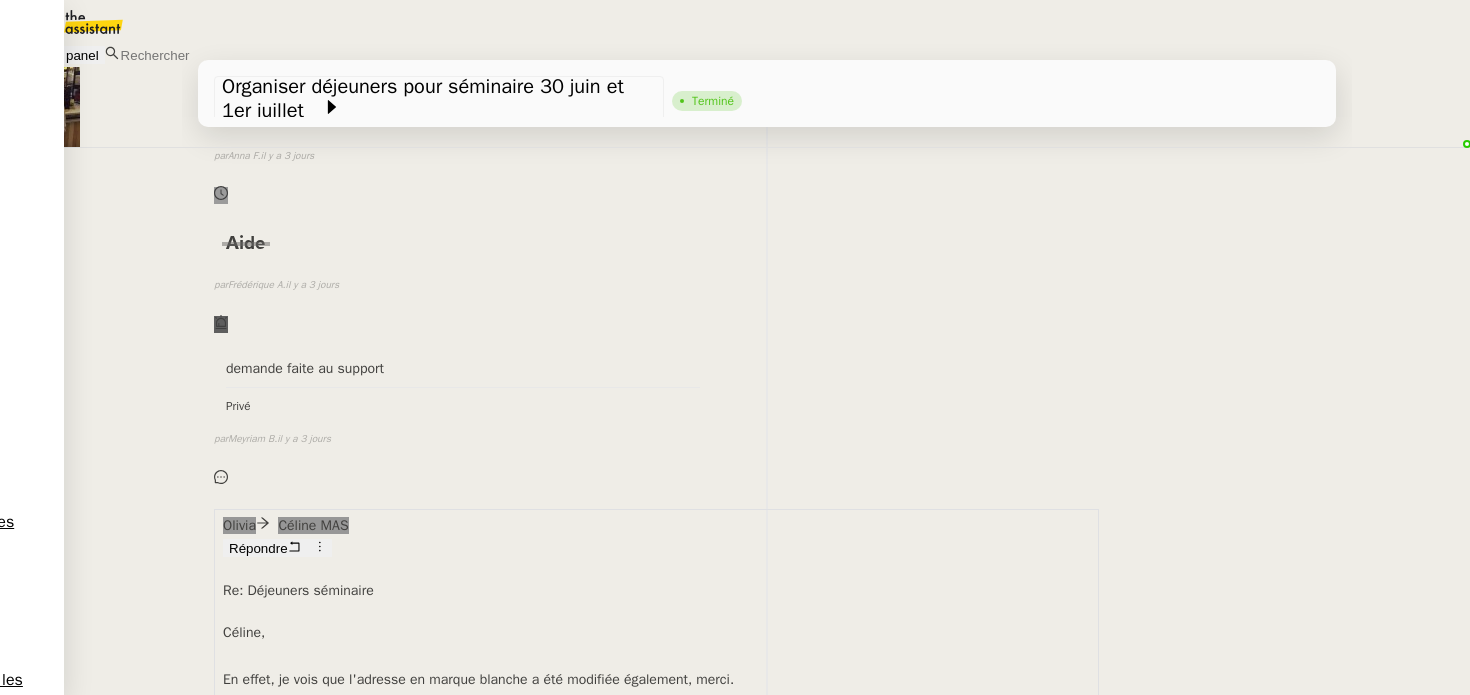 click on "Céline MAS" at bounding box center [99, 2112] 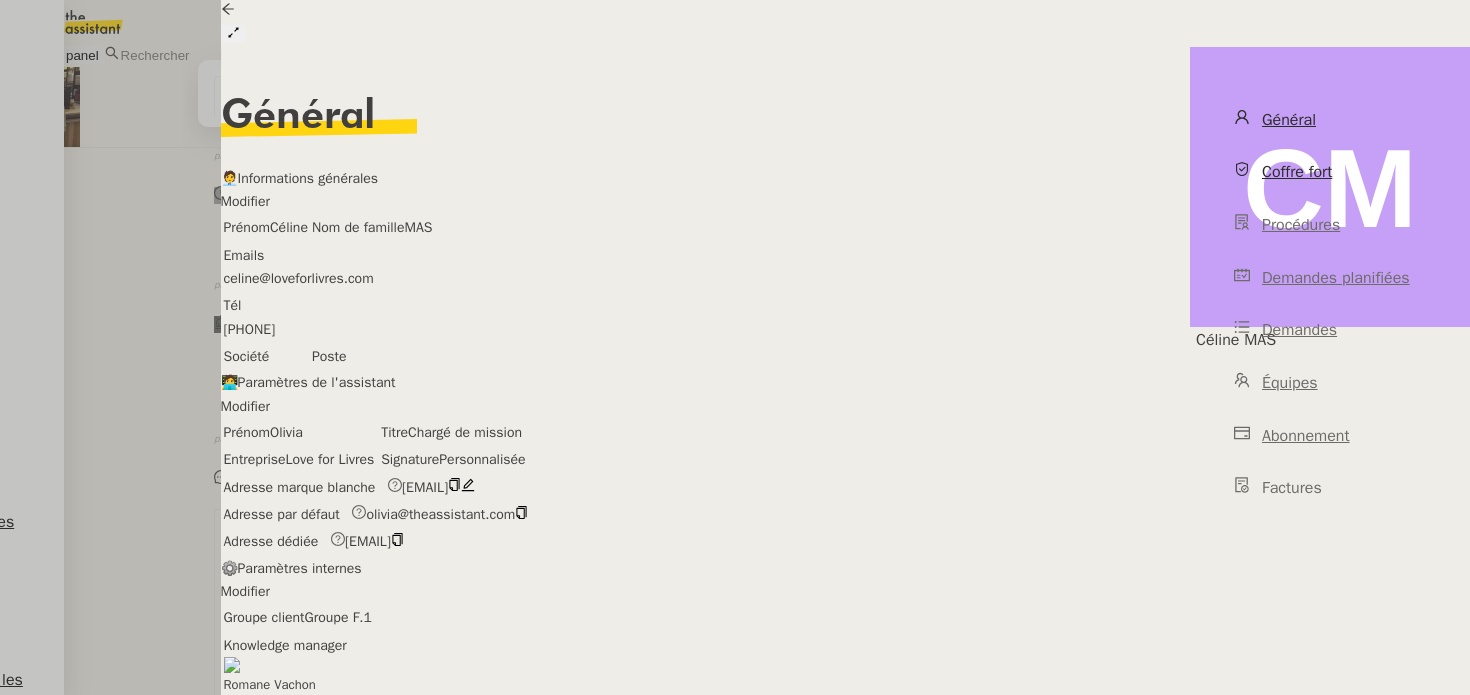 click on "Coffre fort" at bounding box center (1330, 172) 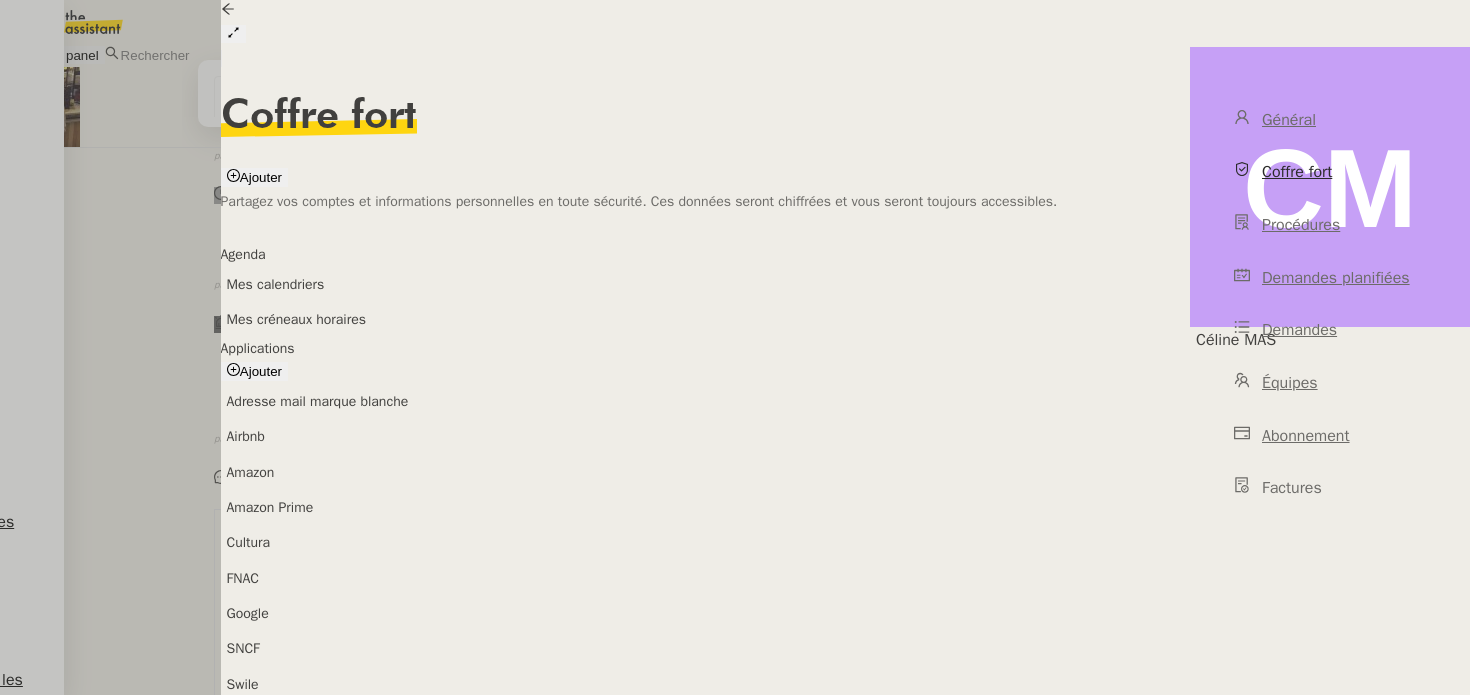 click on "Adresse mail marque blanche" at bounding box center [318, 401] 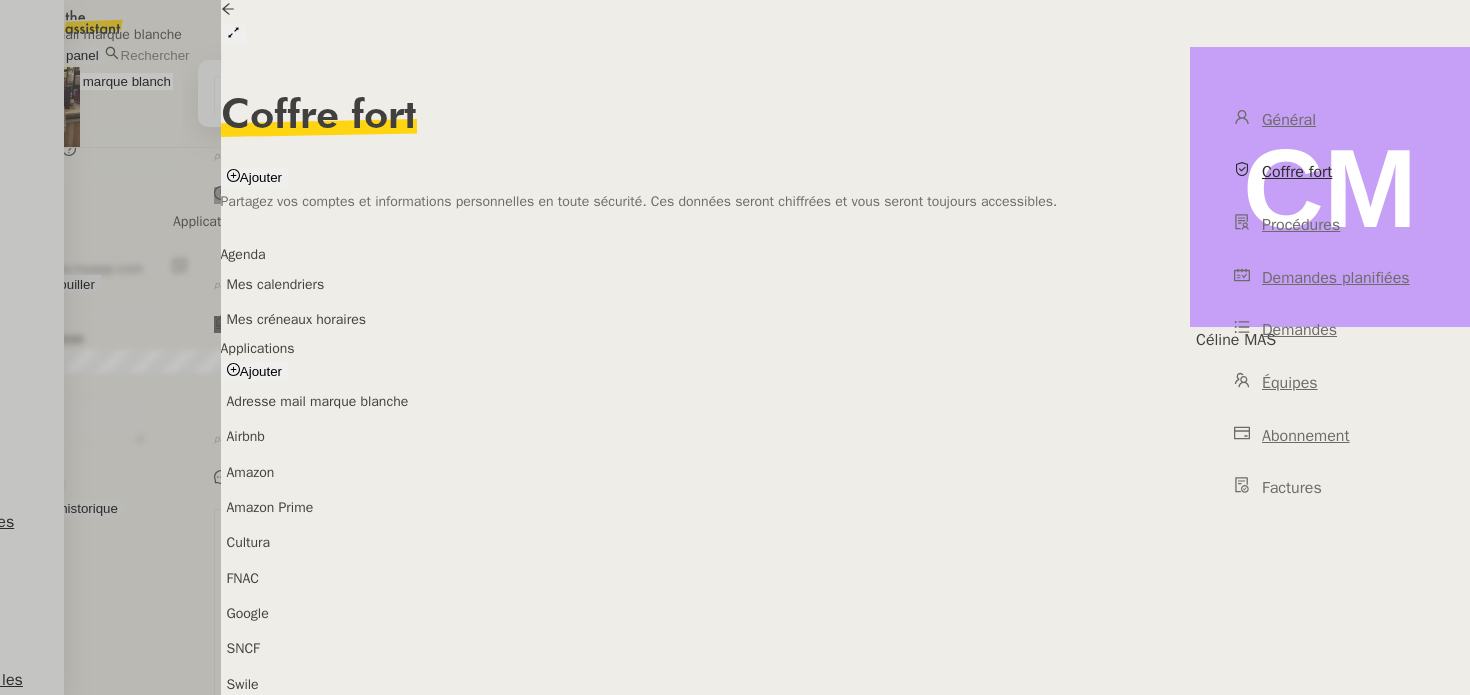 click on "Déverrouiller Url Identifiant Mot de passe Note Fichiers Upload" at bounding box center [300, 364] 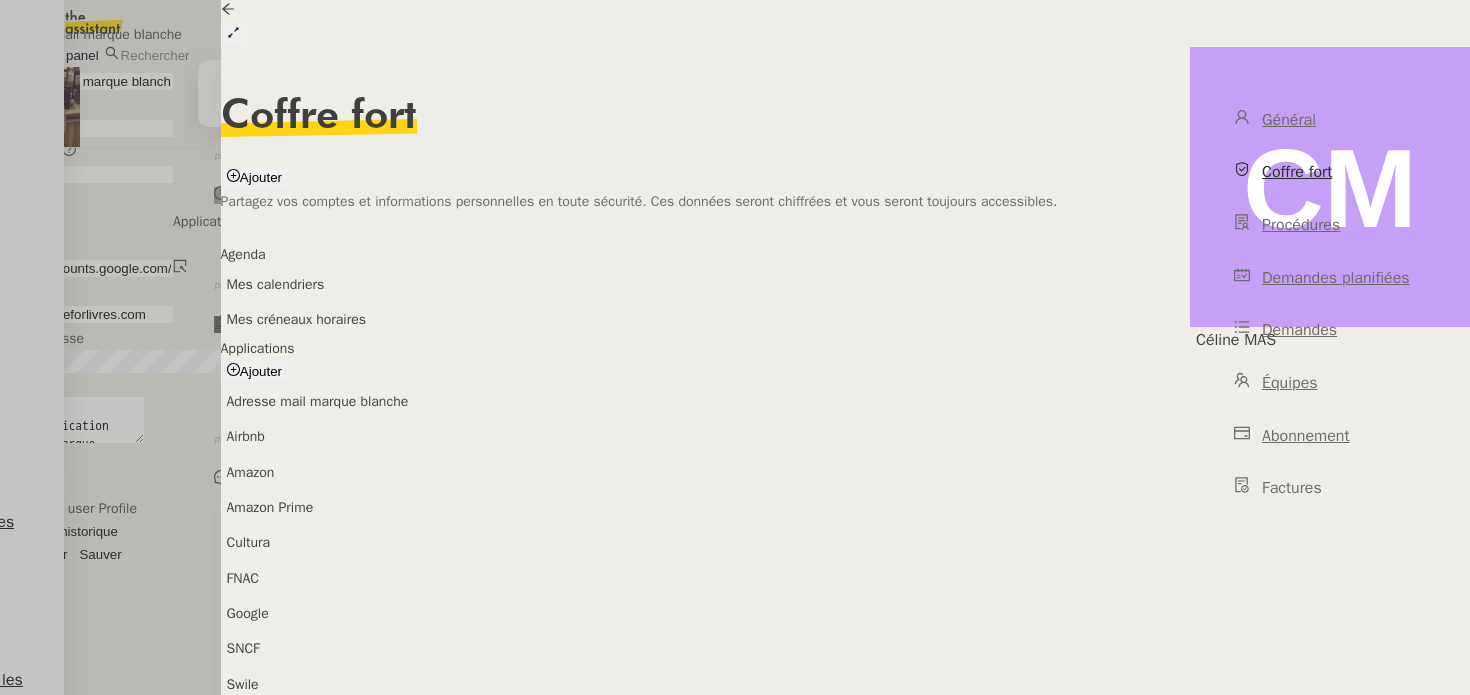 click on "olivia@loveforlivres.com" at bounding box center [86, 314] 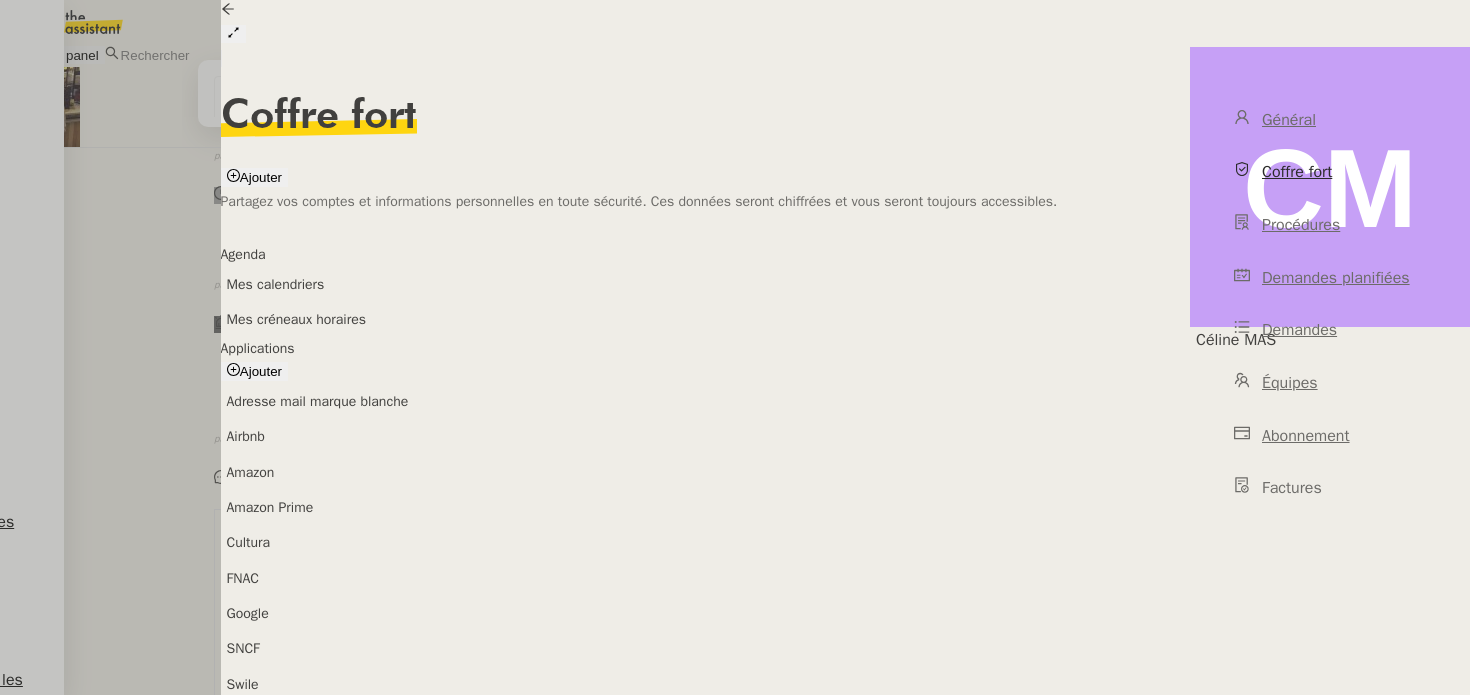 click on "Adresse mail marque blanche" at bounding box center [318, 401] 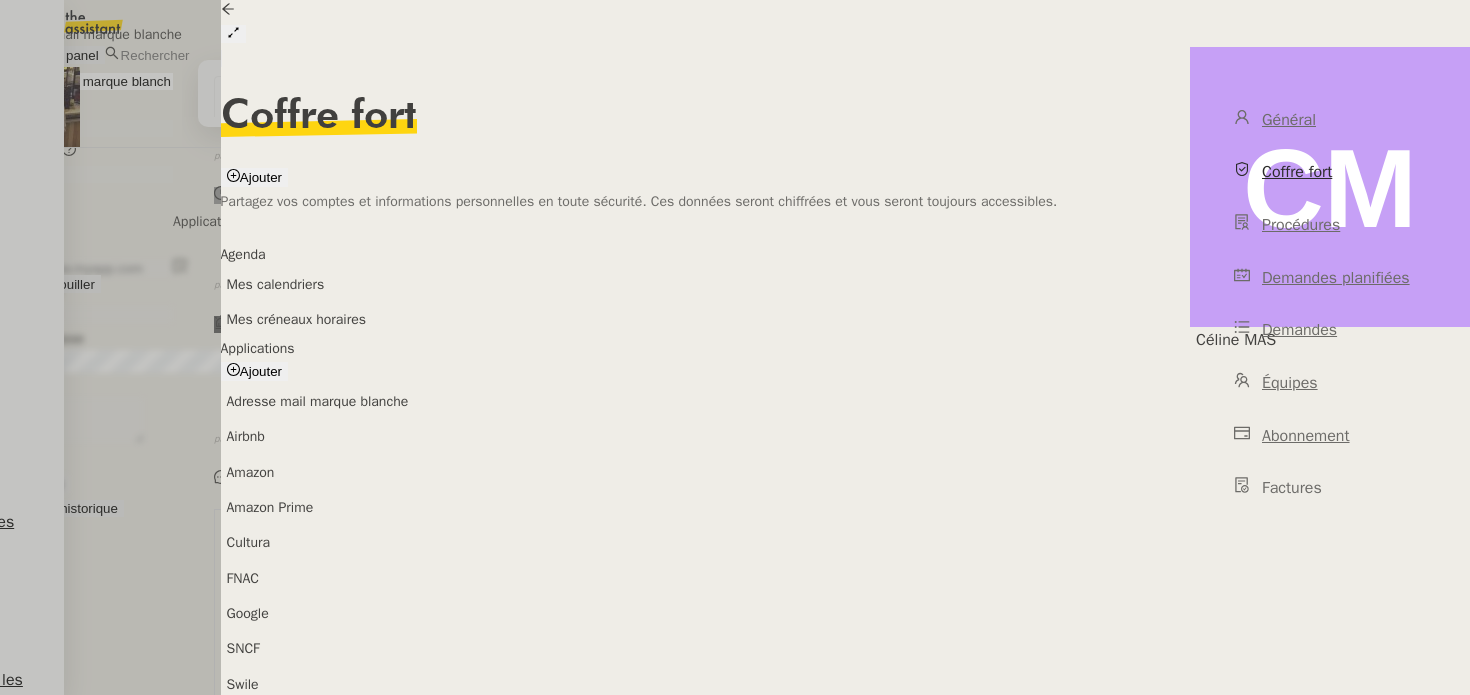 click at bounding box center (12, 282) 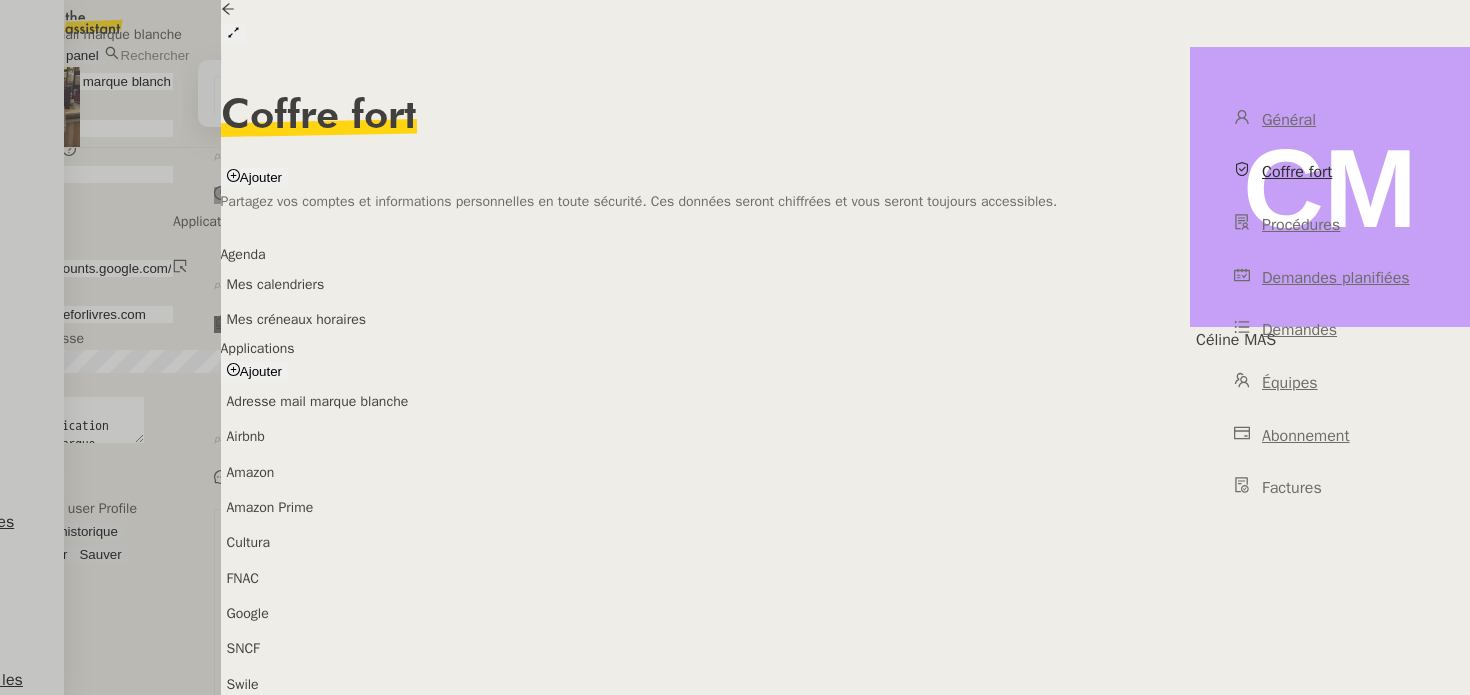click at bounding box center [304, 359] 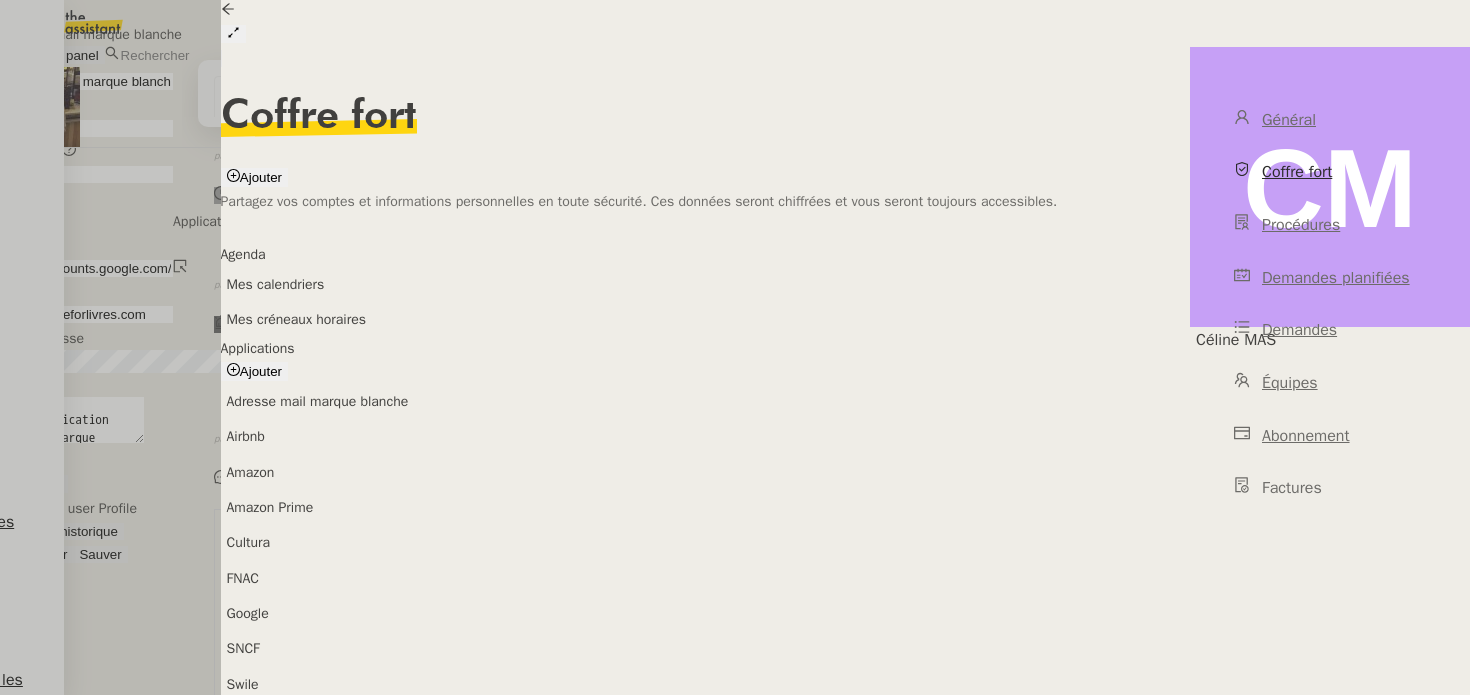 drag, startPoint x: 784, startPoint y: 513, endPoint x: 883, endPoint y: 512, distance: 99.00505 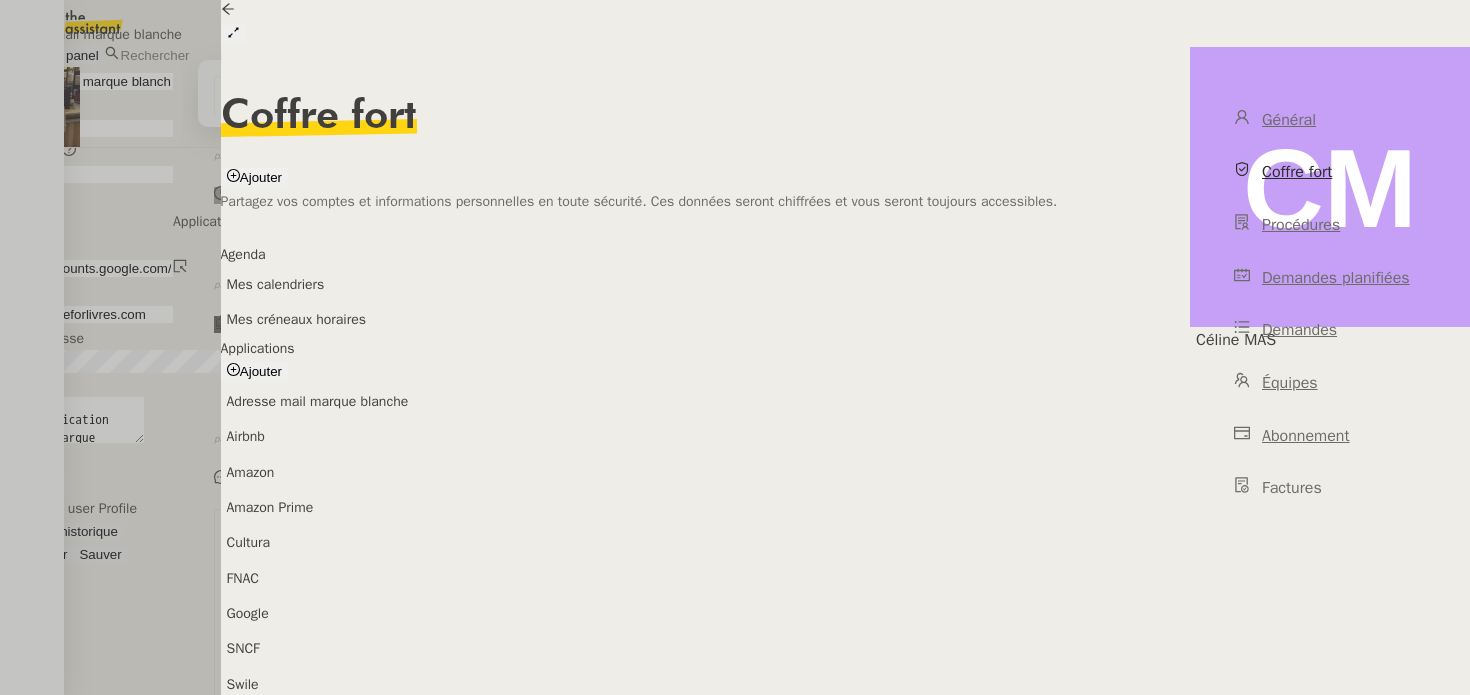 click at bounding box center [13, 9] 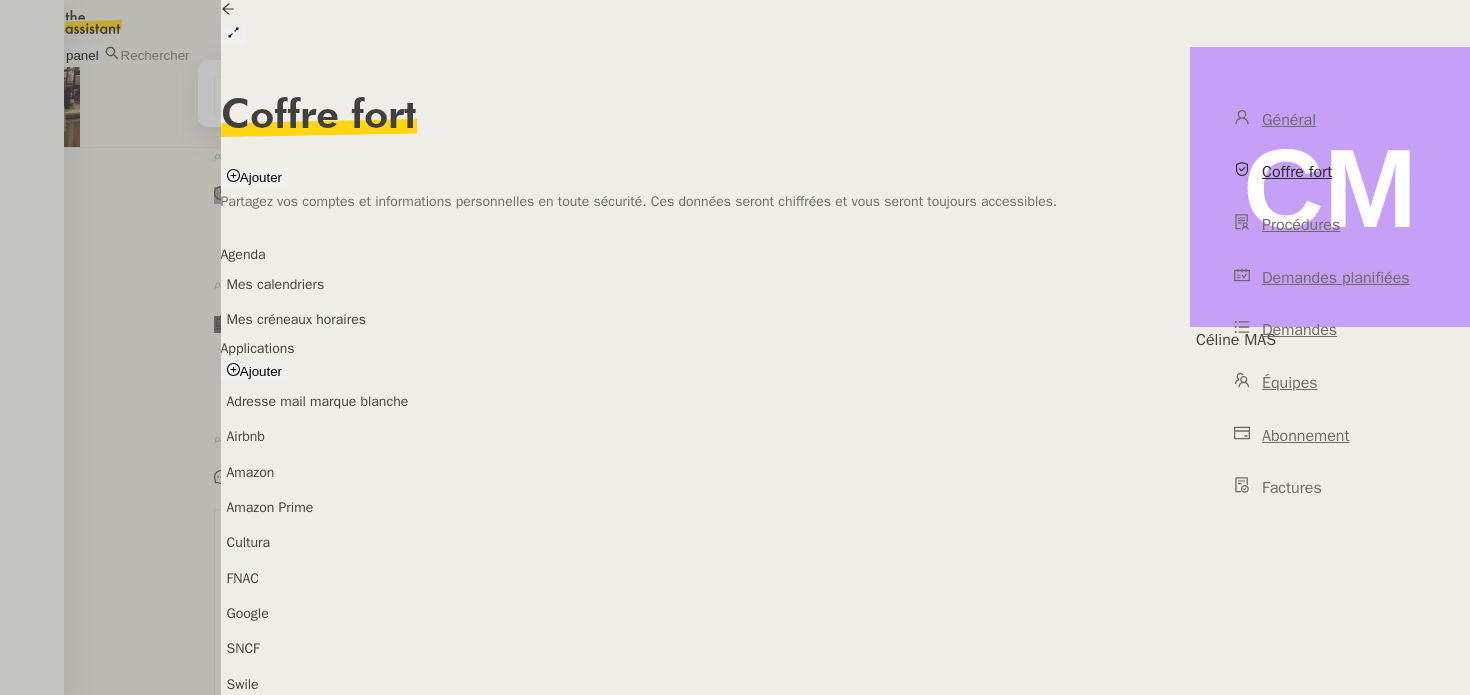 click on "Général Coffre fort Procédures Demandes planifiées Demandes Équipes Abonnement Factures" at bounding box center [1330, 304] 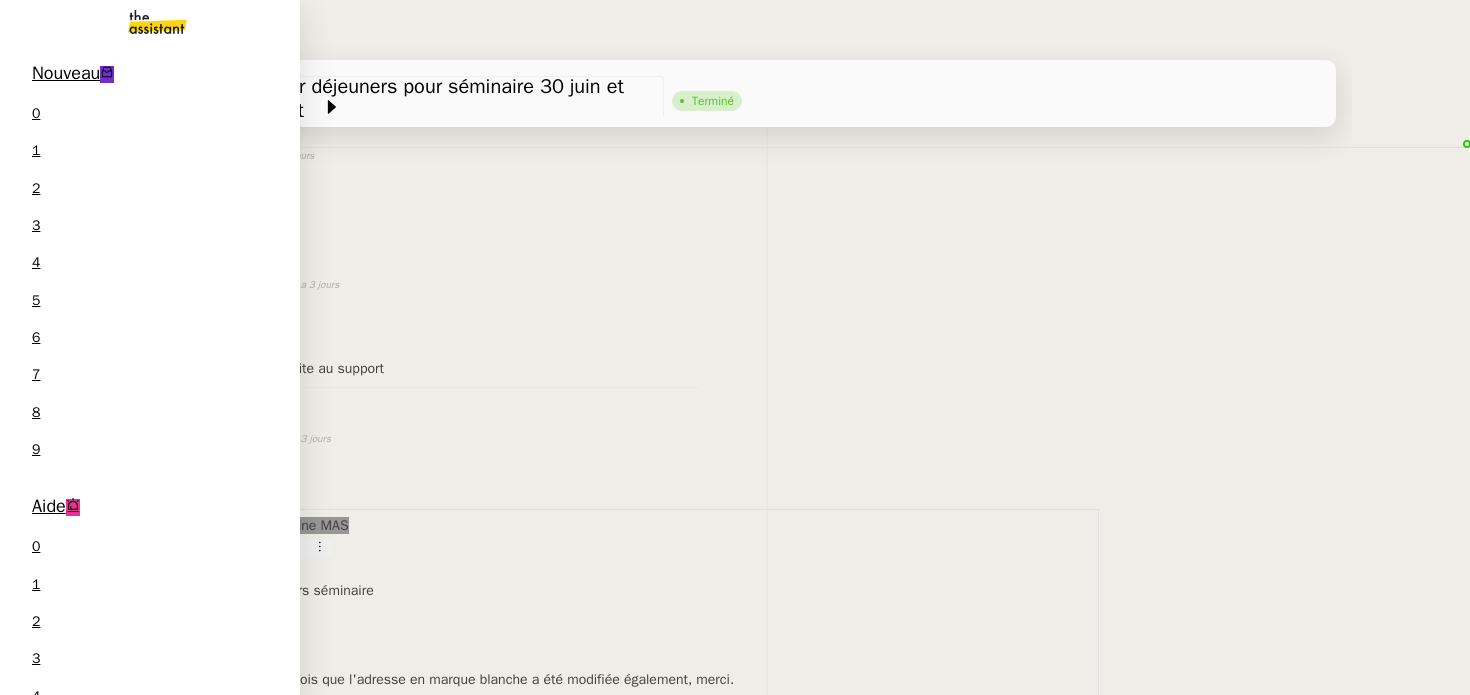 click on "Nouveau  0   1   2   3   4   5   6   7   8   9" at bounding box center (150, 266) 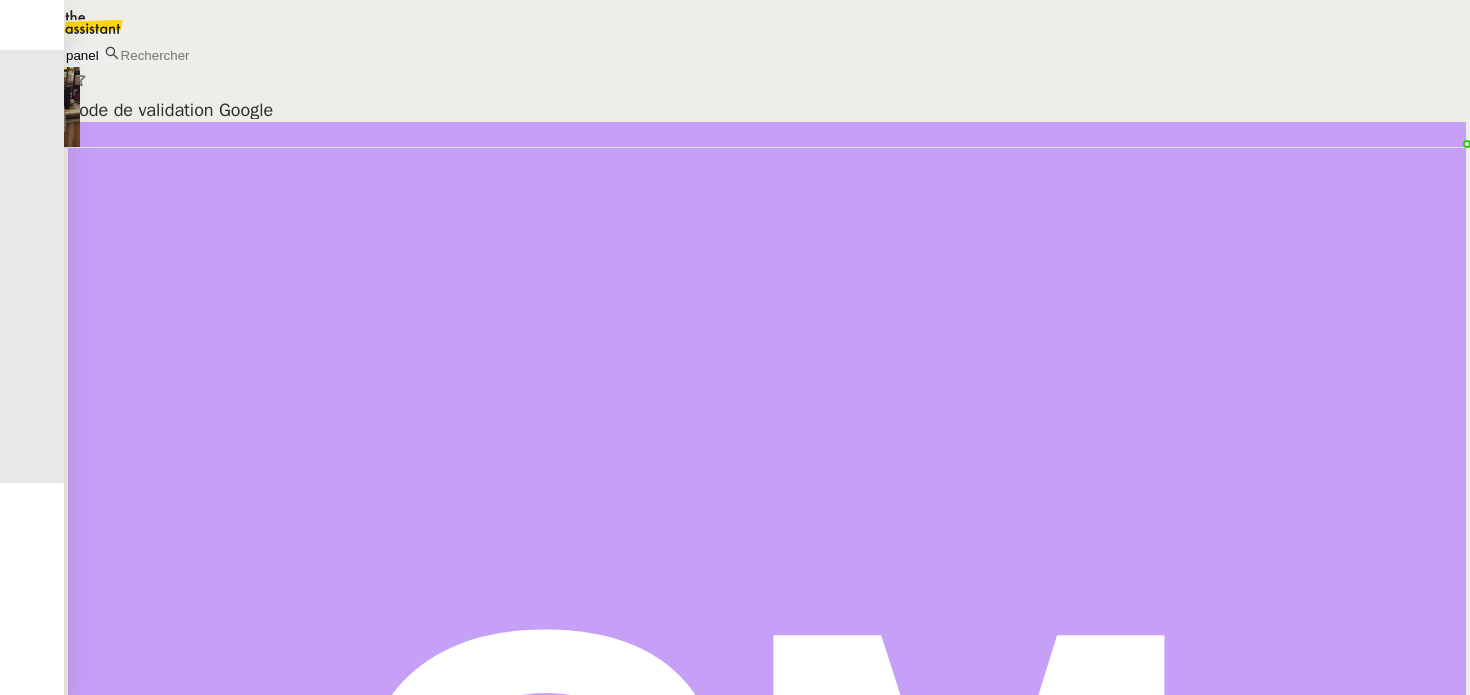 click on "Code de validation Google" at bounding box center (767, 110) 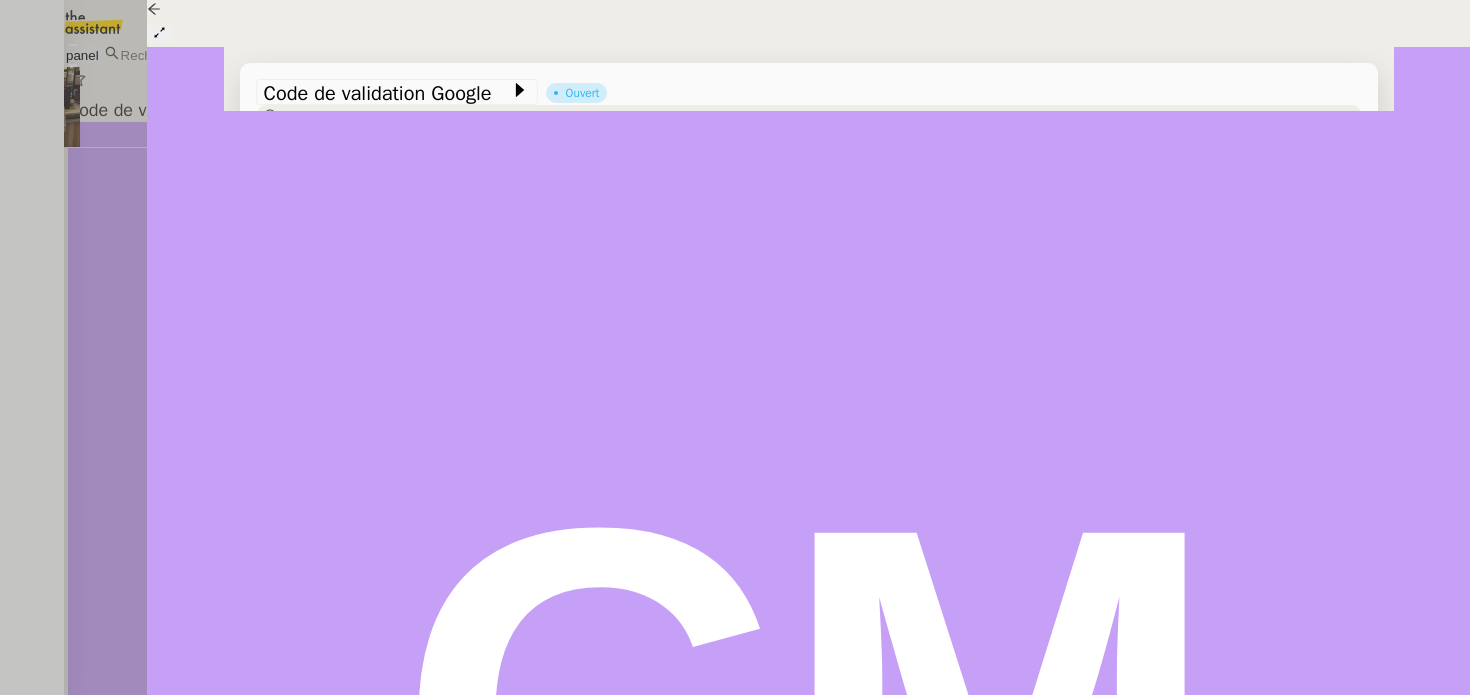 scroll, scrollTop: 256, scrollLeft: 0, axis: vertical 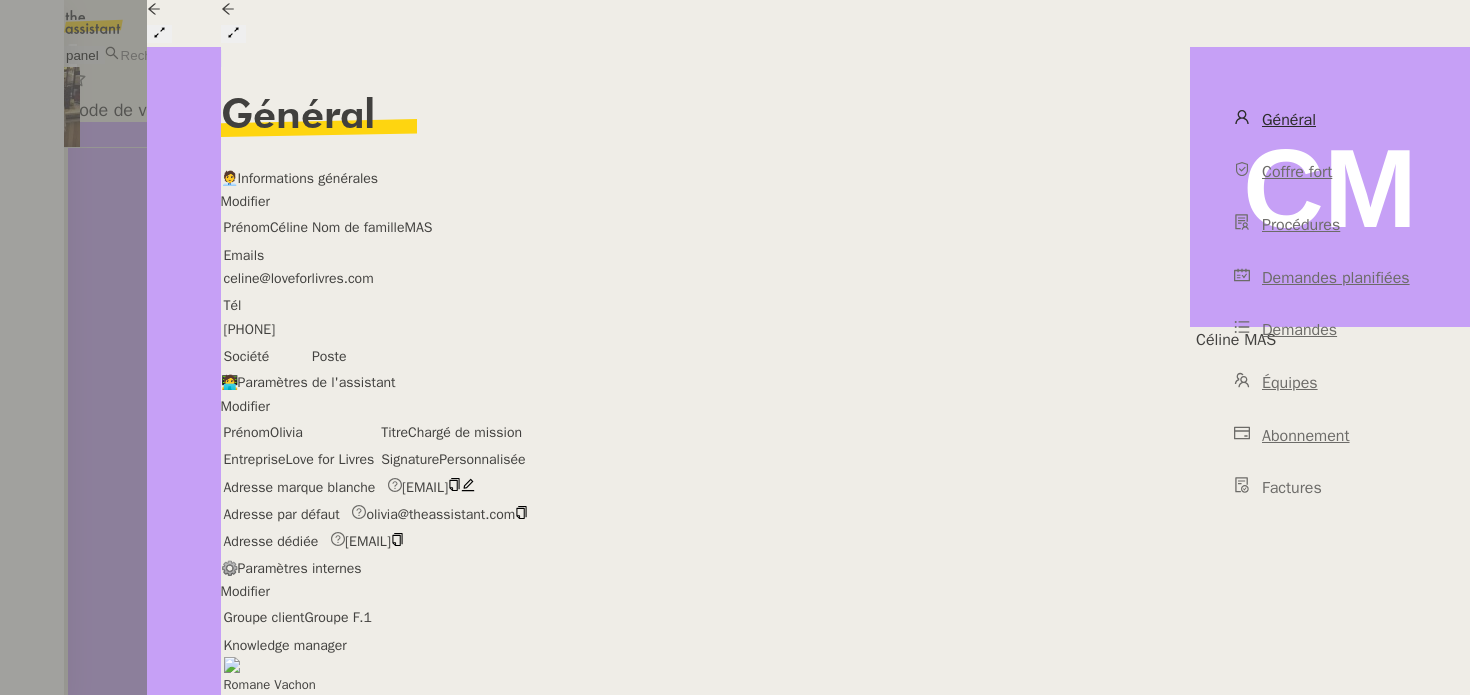 click on "olivia@theassistant.com" at bounding box center [447, 514] 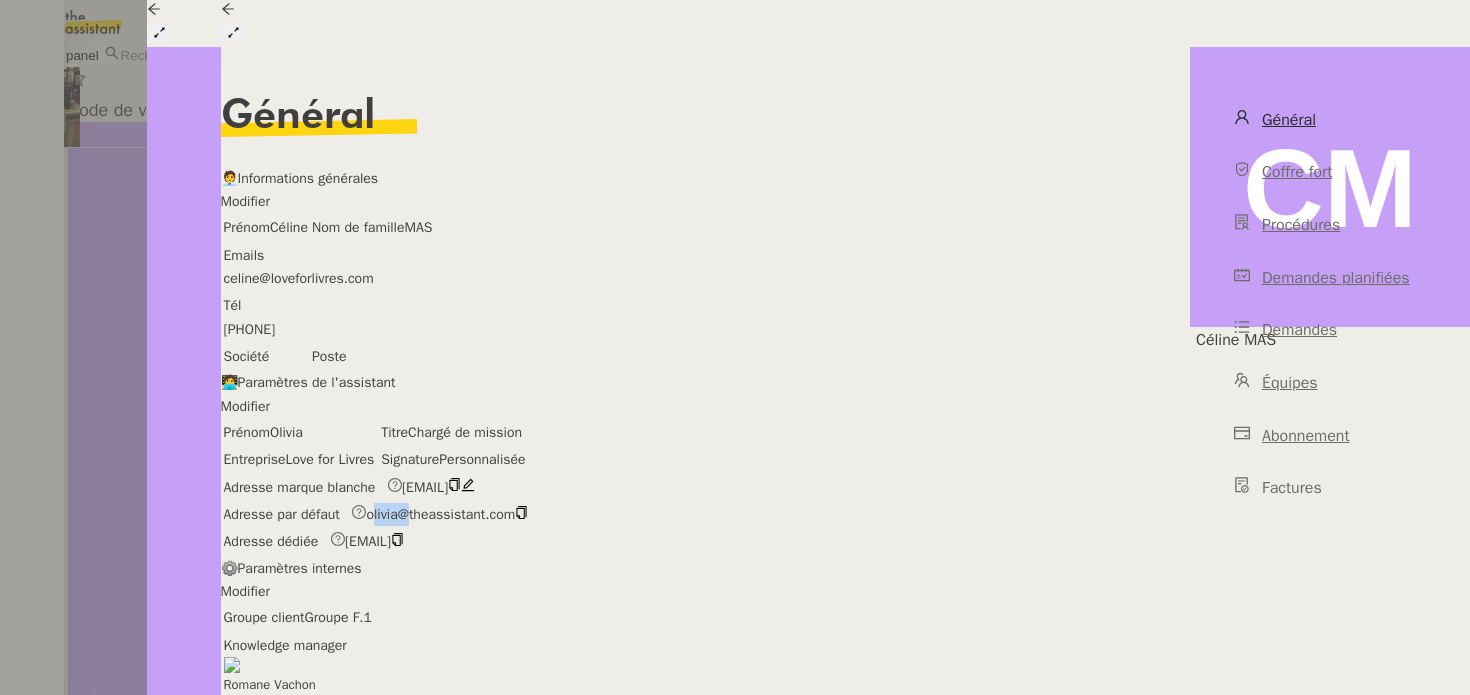 click on "olivia@theassistant.com" at bounding box center [447, 514] 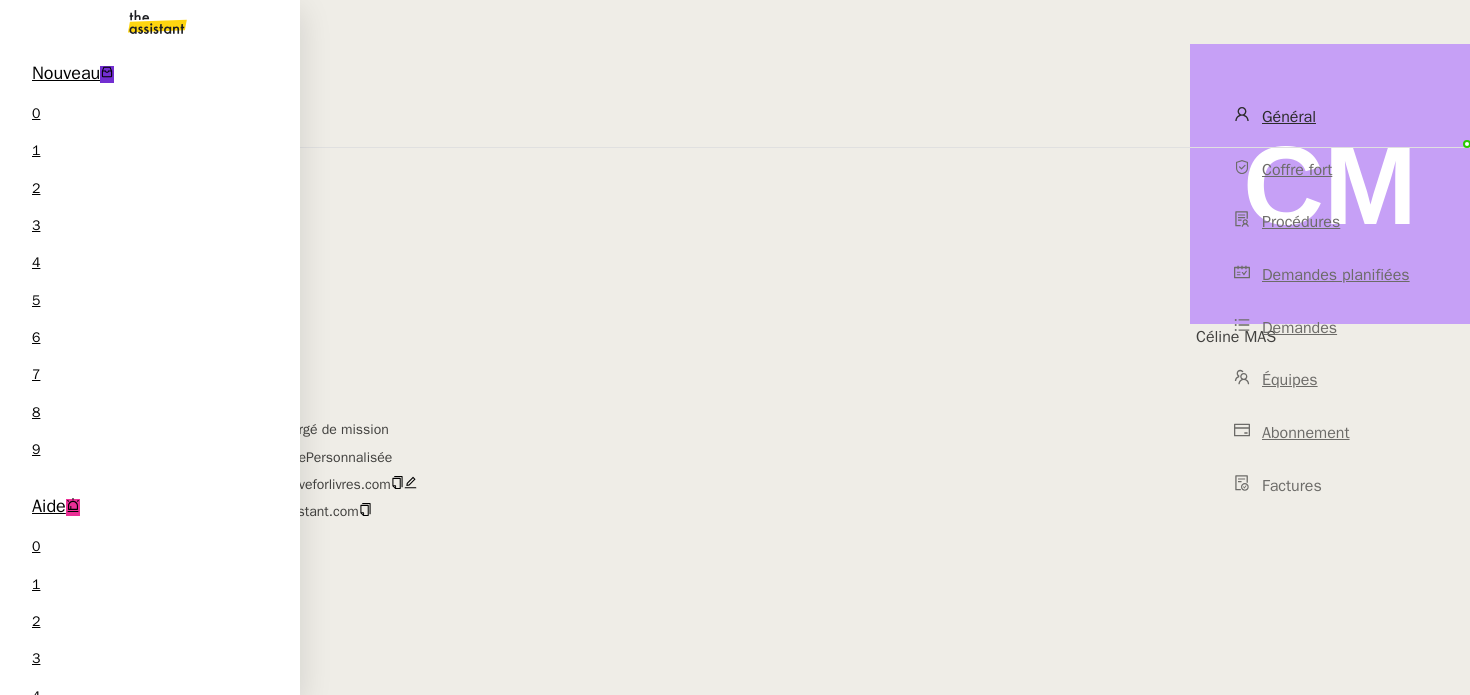 click on "Nouveau  0   1   2   3   4   5   6   7   8   9  Aide  0   1   2   3   4   5   6   7   8   9  Mes demandes Créer un fichier d'évolution des taux AT    [PERSON] [LAST]    [CITY]    [PERSON] [LAST]    Vérifiez les frais et organisez les dossiers Blikk    [PERSON] [LAST]    Tableau des stocks    [PERSON] [LAST]    [PERSON] [LAST]    1 demandes en cours    Procédure - SUIVI DES FACTURES D'EXPLOITATION    [PERSON] [LAST]     0   1   2   3   4   5   6   7   8   9   0   1   2   3   4   5   6   7   8   9" at bounding box center (150, 698) 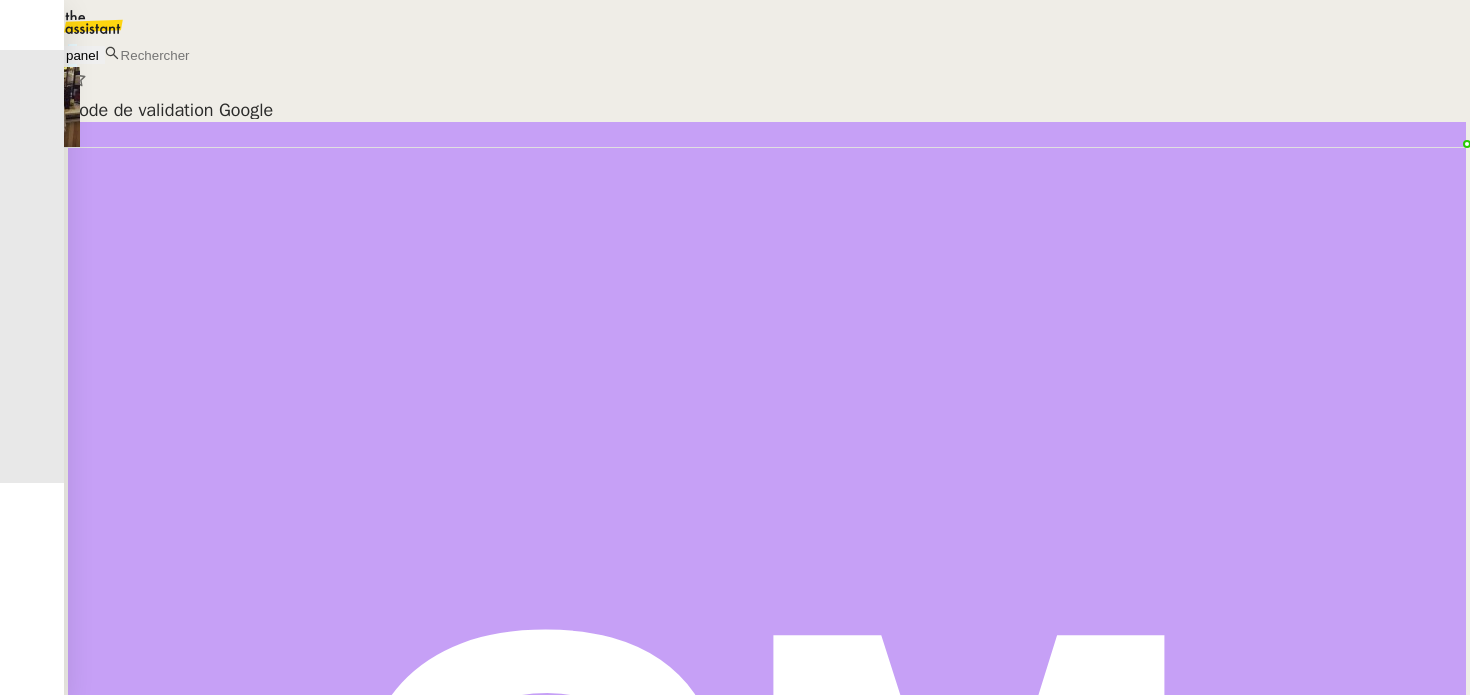 click on "Code de validation Google  [PERSON] [LAST]    client    nobody    attribué à    [PERSON] [LAST]    suppervisé par    Modifié   il y a une minute  Créé   il y a une minute   Ouvert" at bounding box center [767, 877] 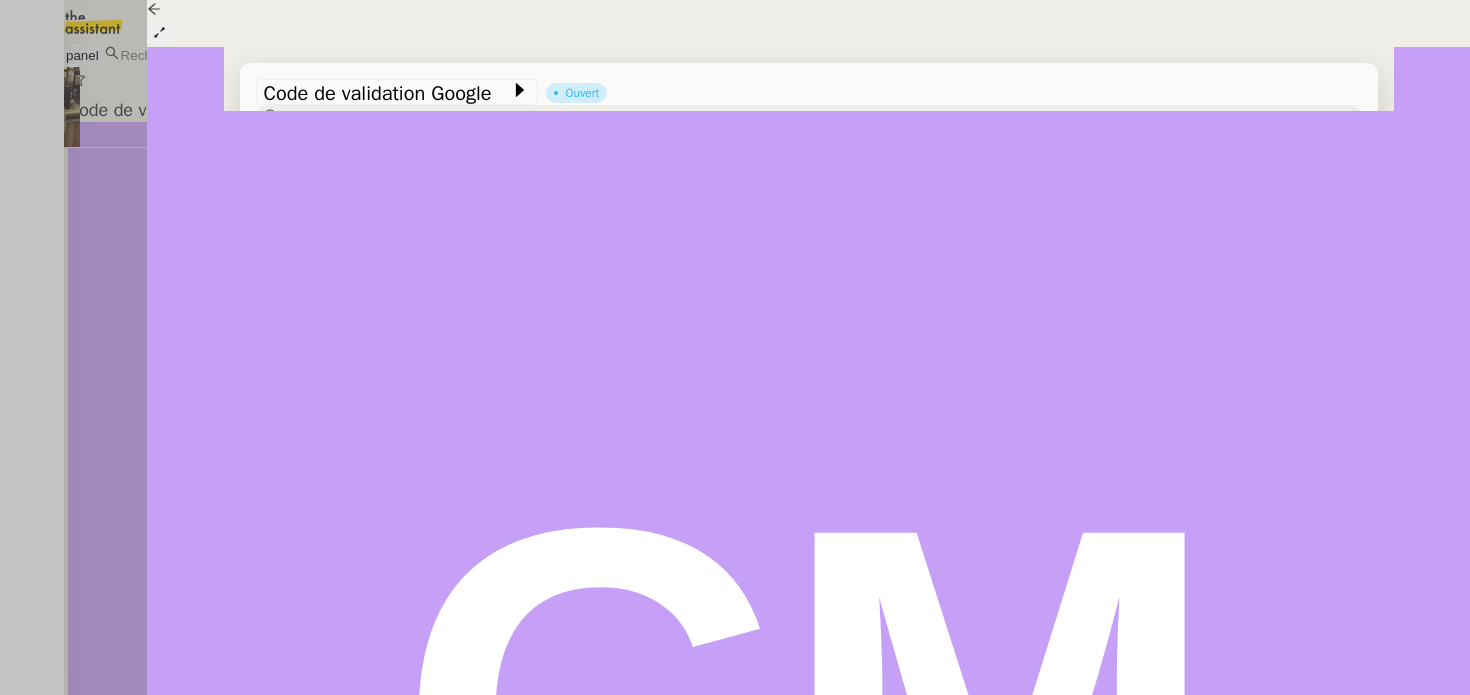 click on "S'auto-attribuer" at bounding box center (420, 349) 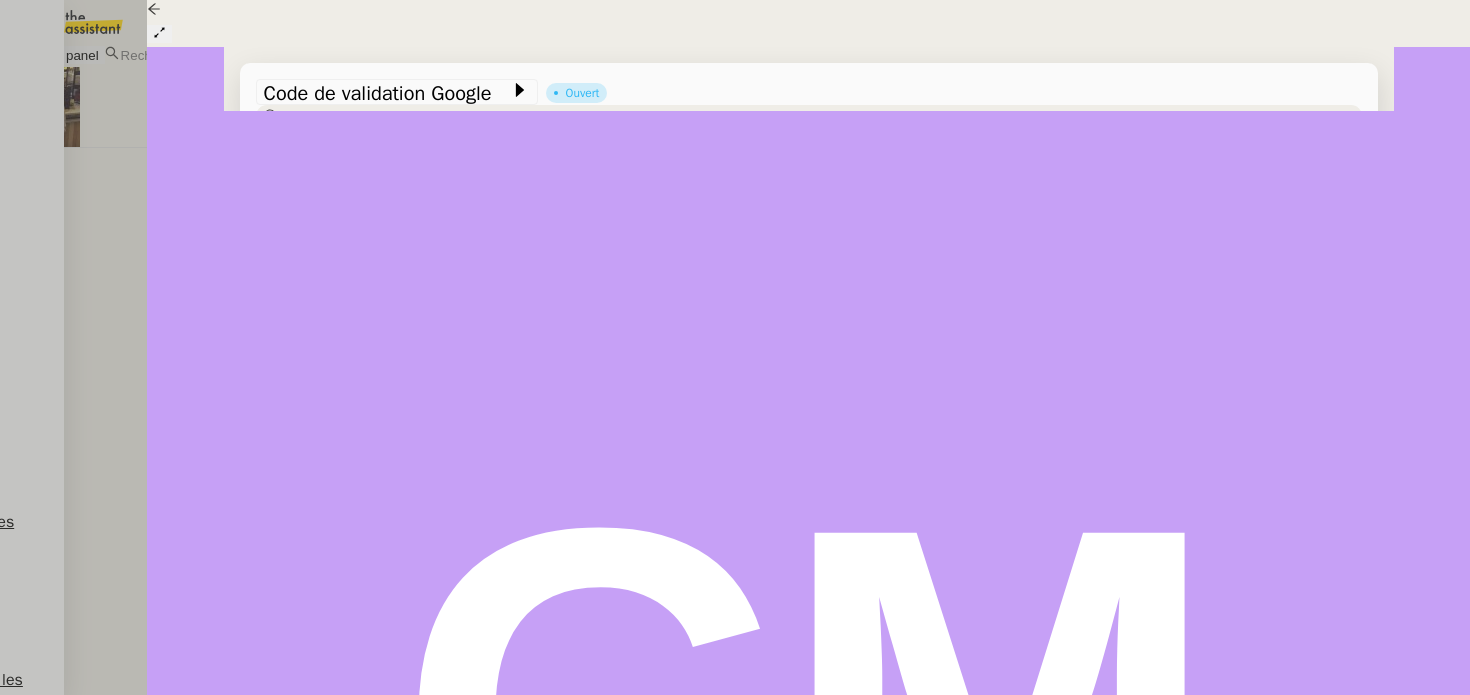 click on "Message" at bounding box center [886, 242] 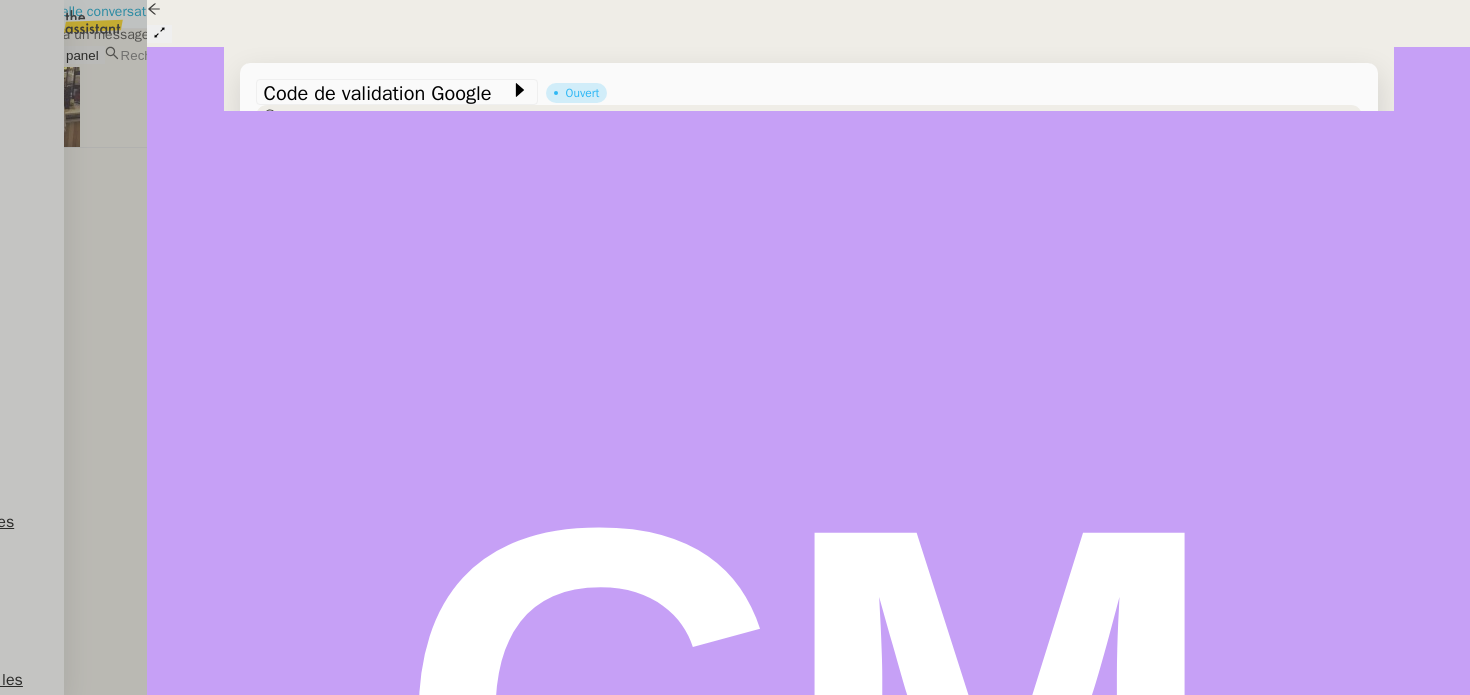 click on "Nouvelle conversation" at bounding box center [86, 12] 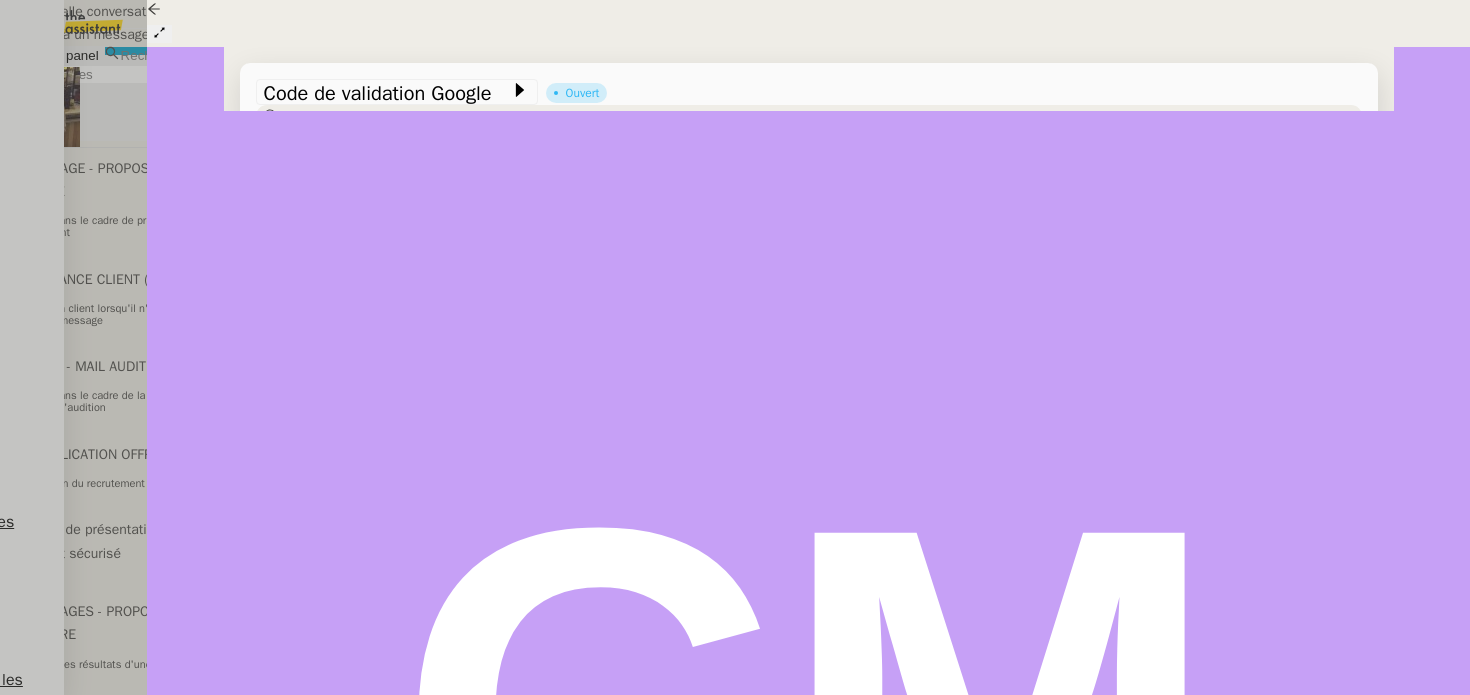 click on "_______" at bounding box center (41, 721) 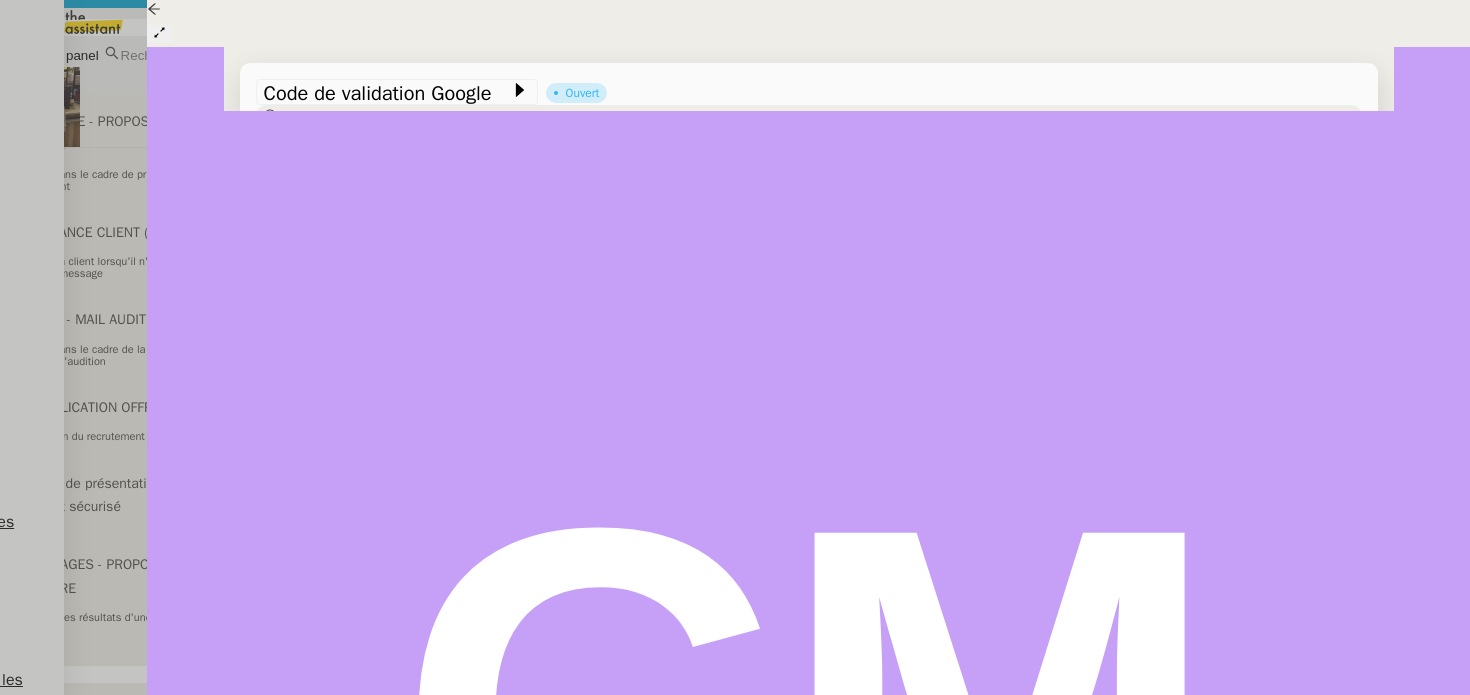 click on "olivia@loveforlivres.com" at bounding box center (90, 1002) 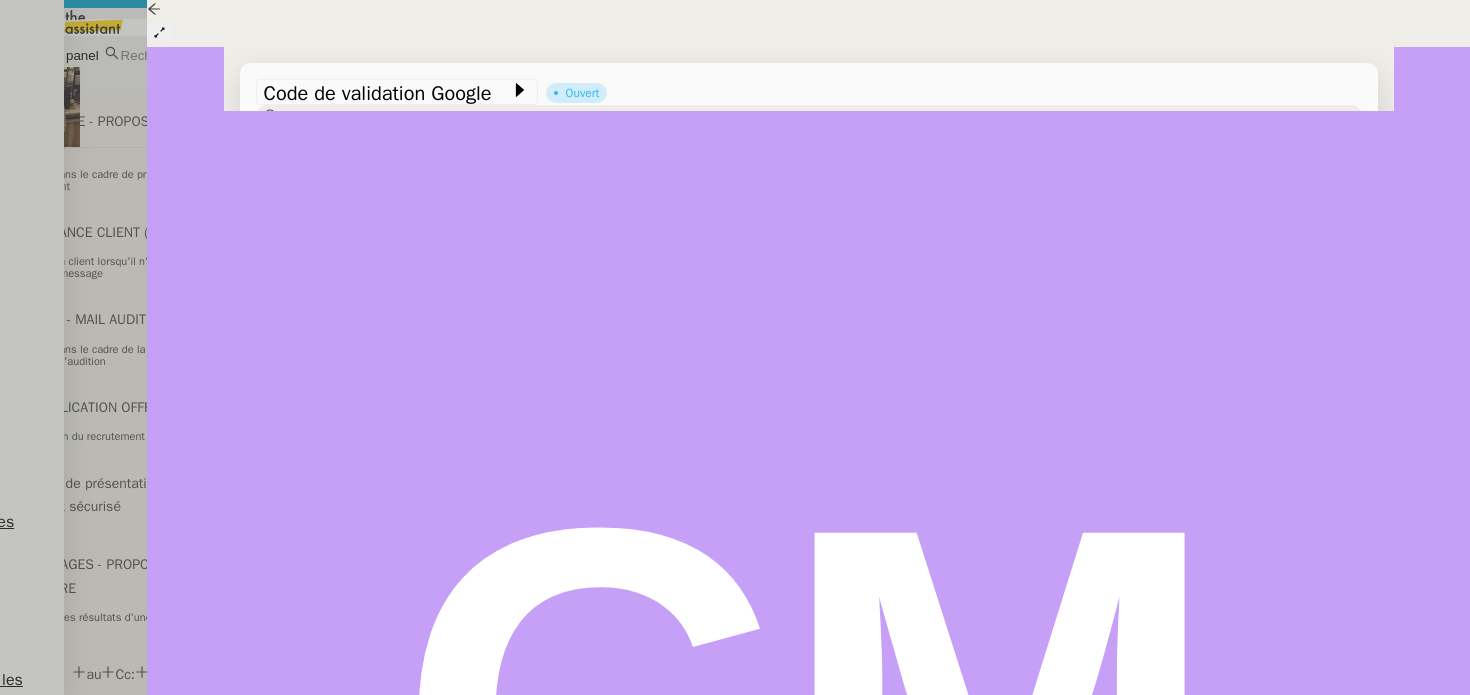 click on "au" at bounding box center [86, 674] 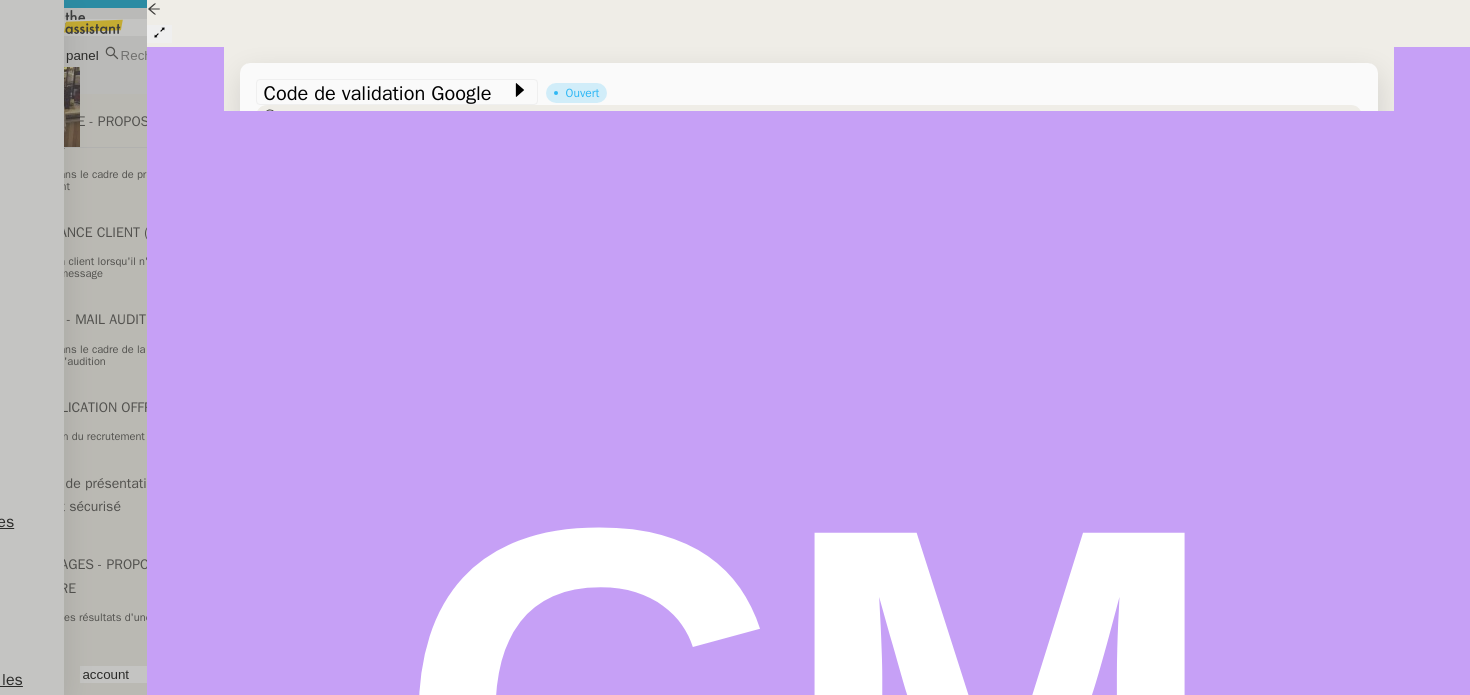 type on "account" 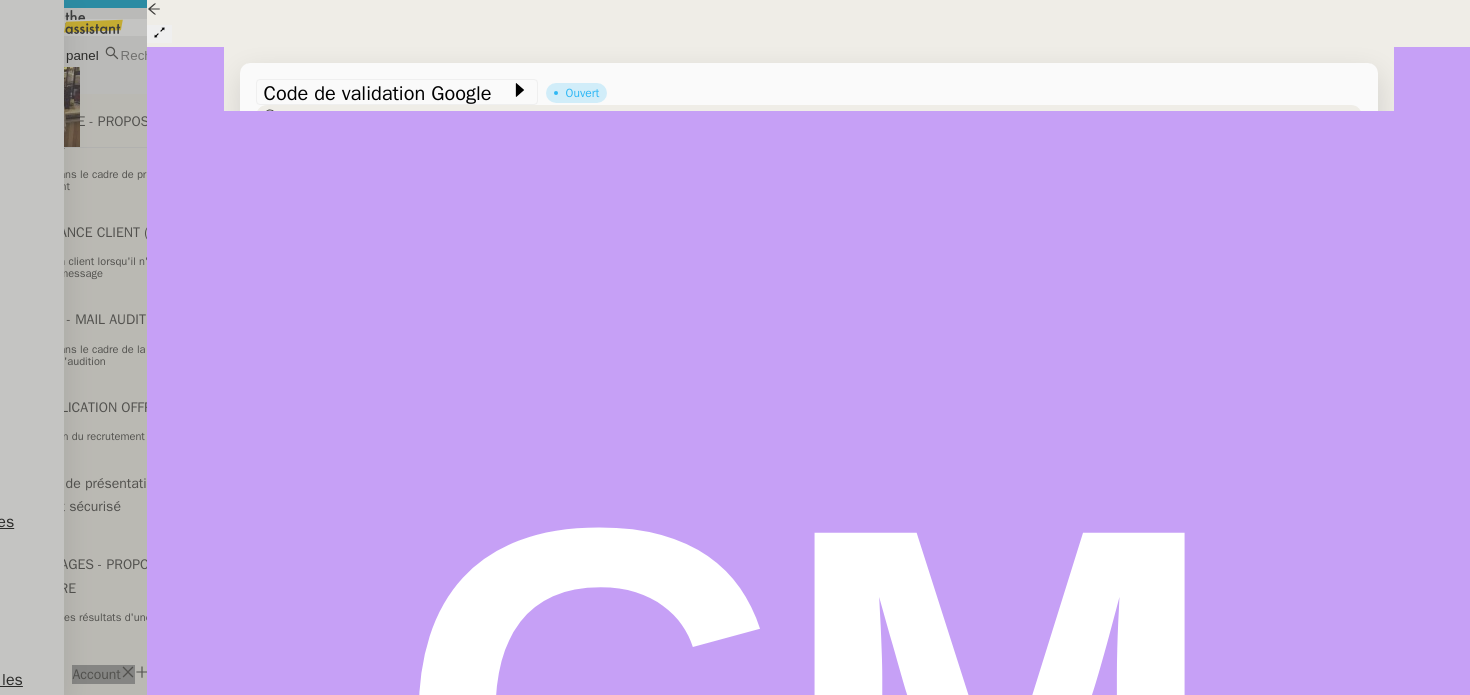 click at bounding box center [425, 719] 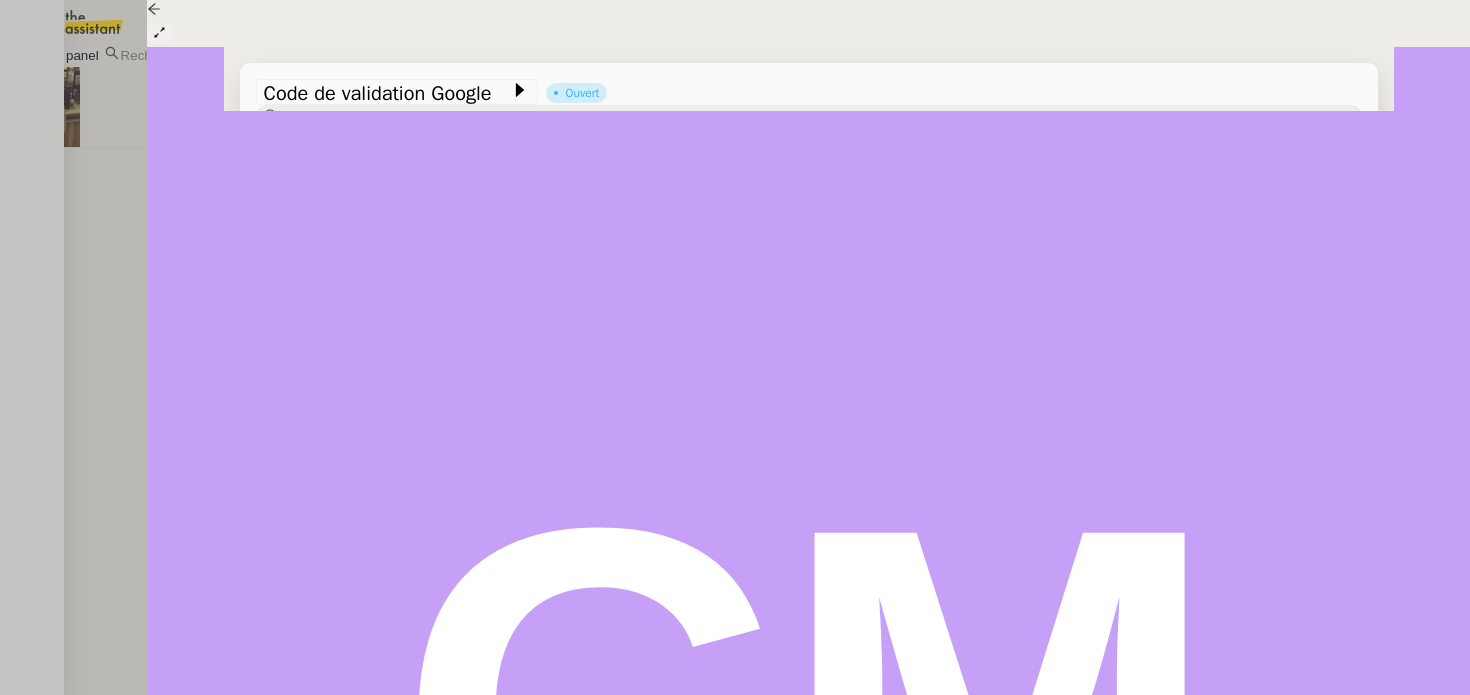 click on "Renvoyer" at bounding box center [335, 547] 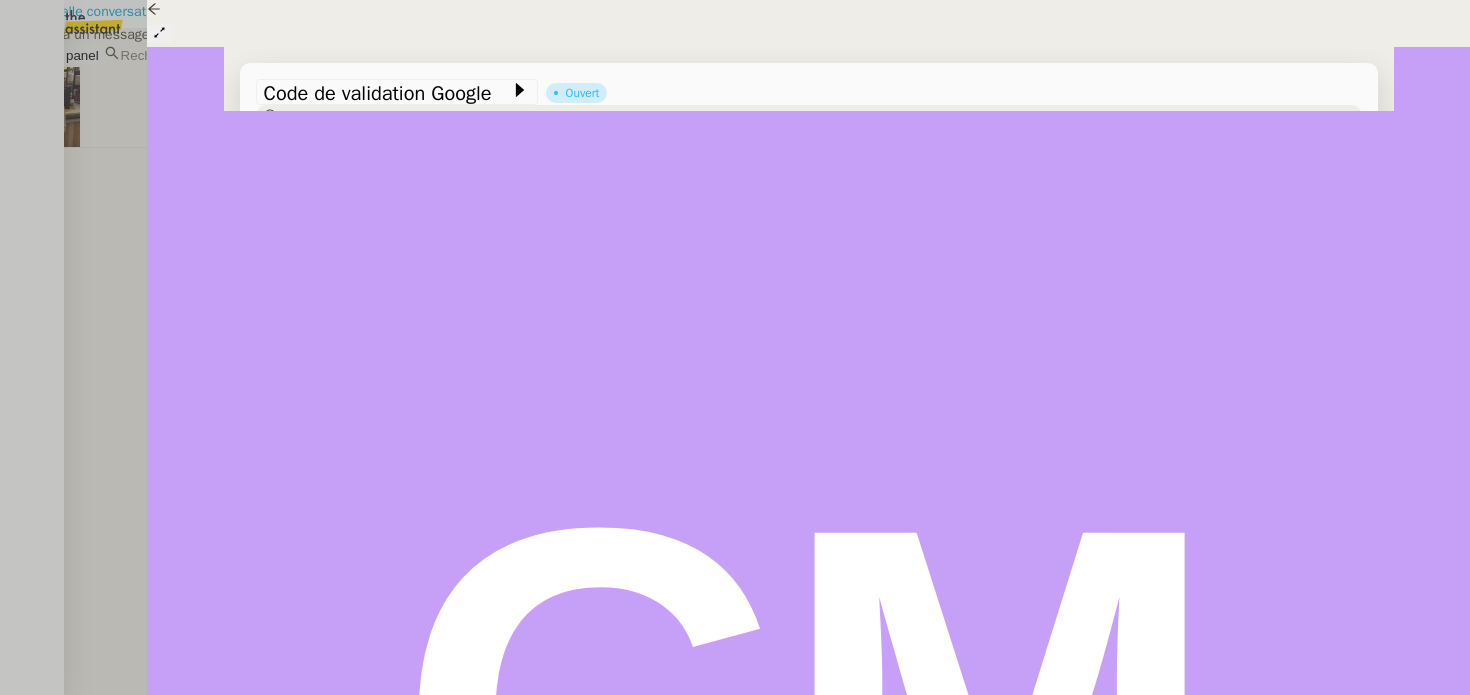 click on "Nouvelle conversation" at bounding box center (86, 12) 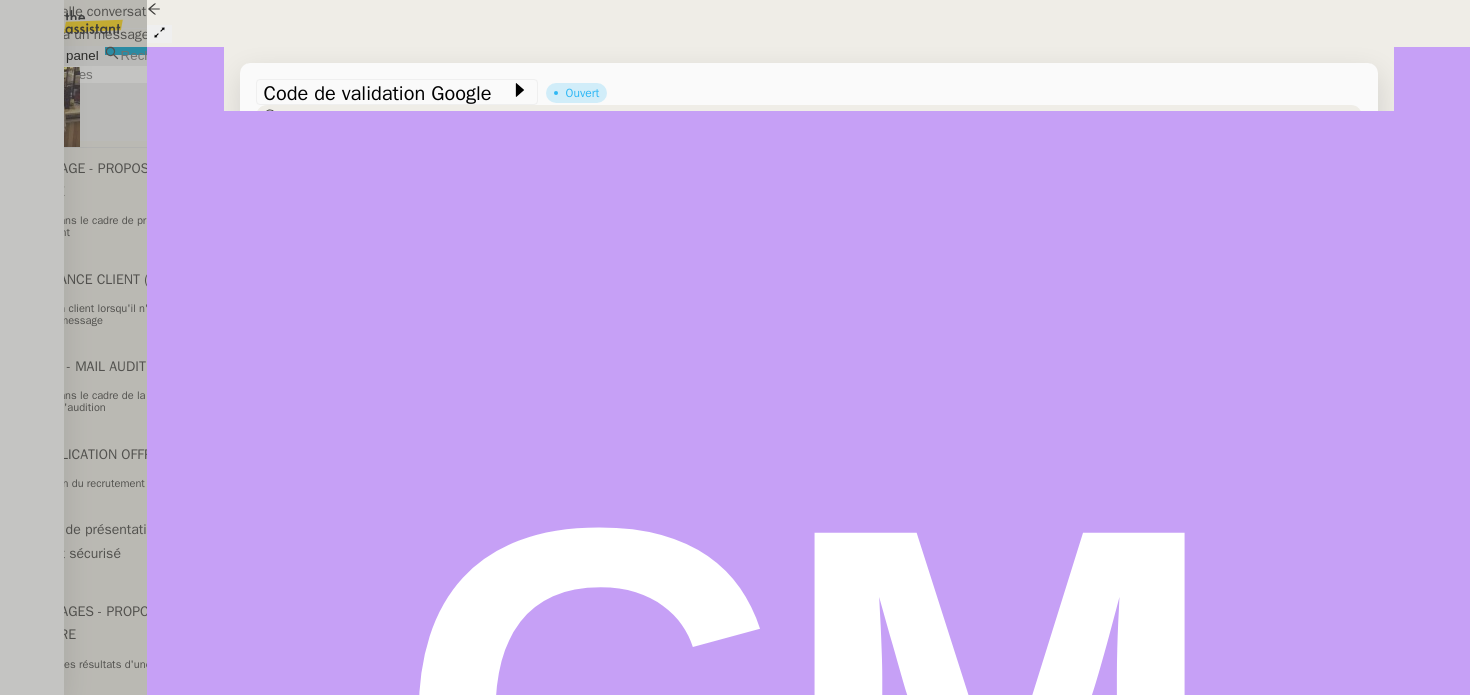 click on "_______" at bounding box center [41, 721] 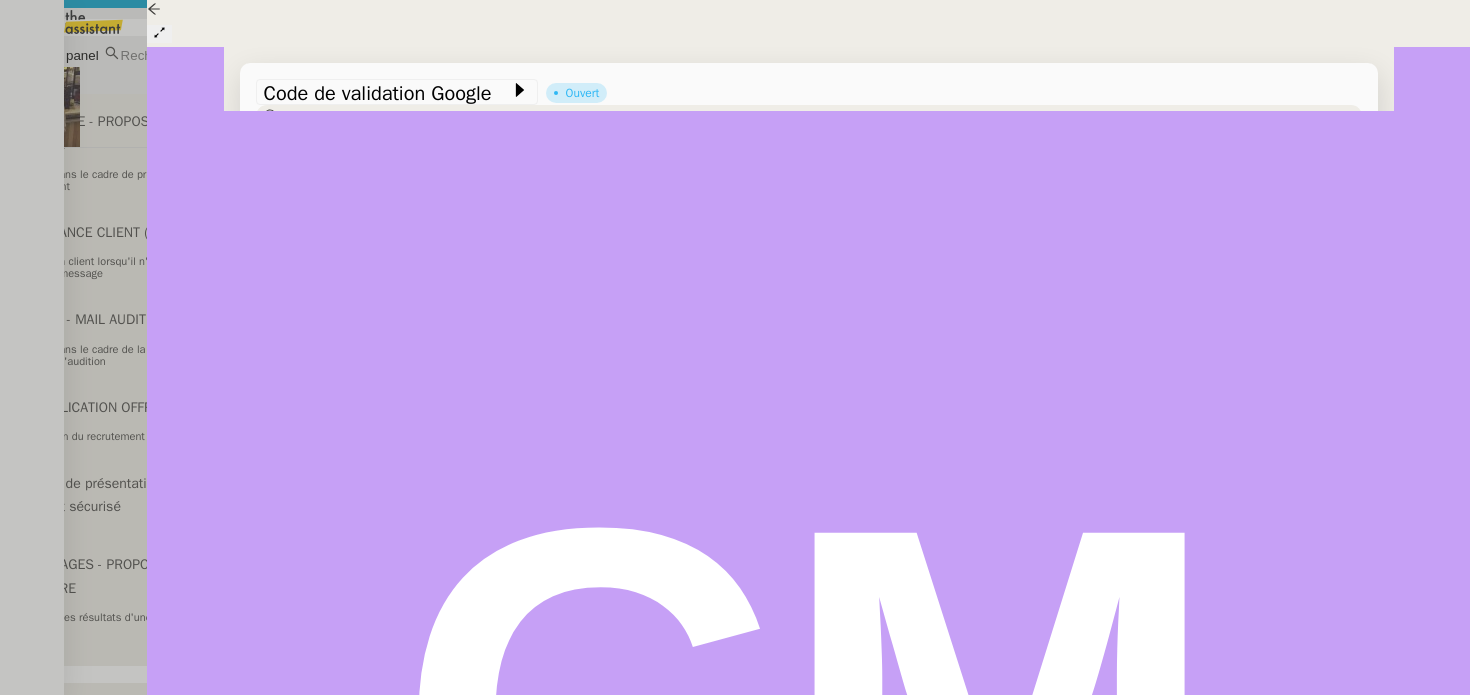 click on "Olivia" at bounding box center [16, 1001] 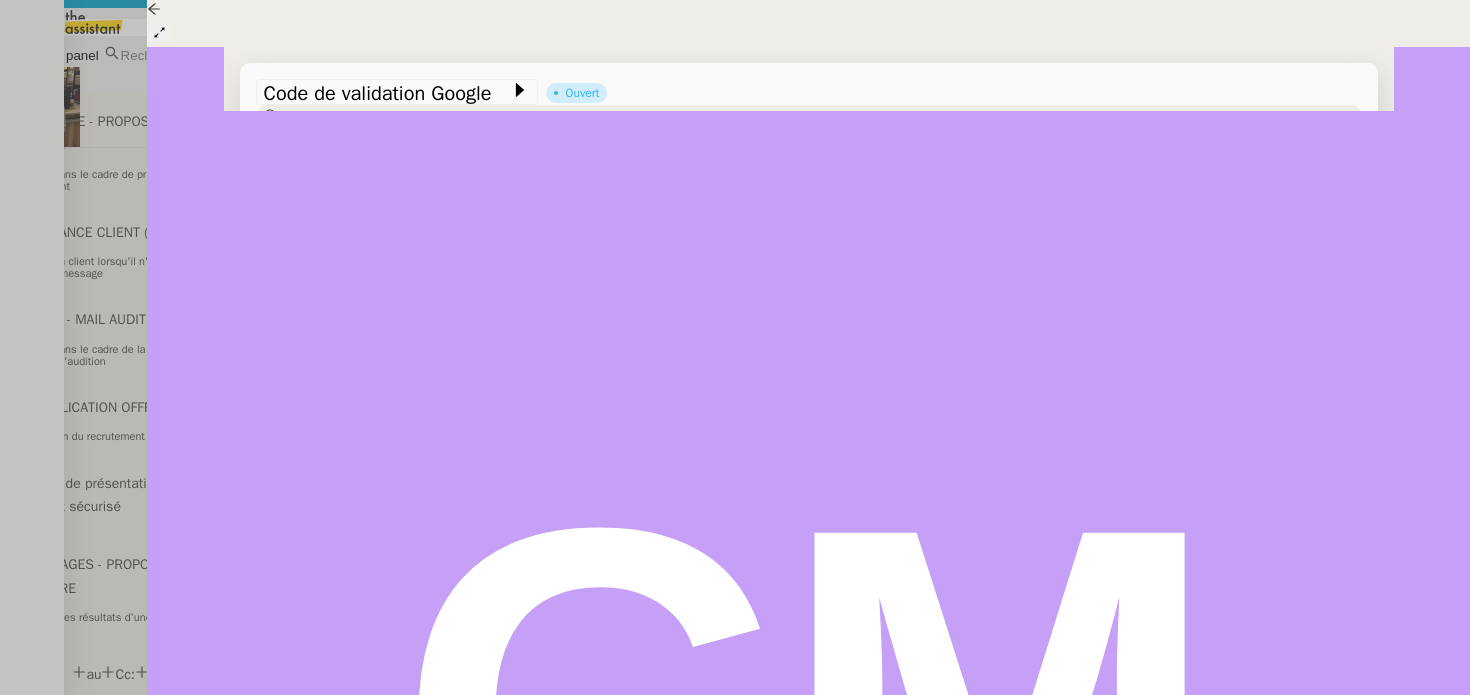 click on "au" at bounding box center [86, 674] 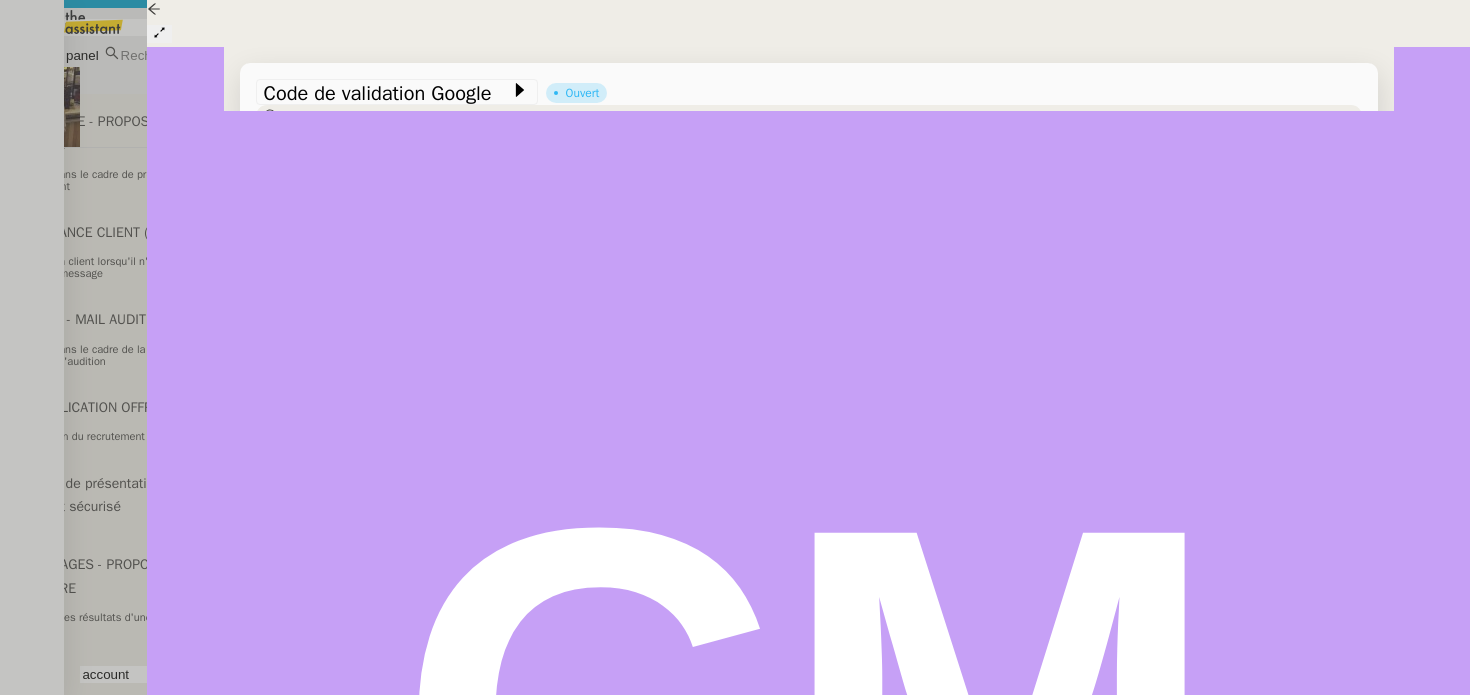 type on "account" 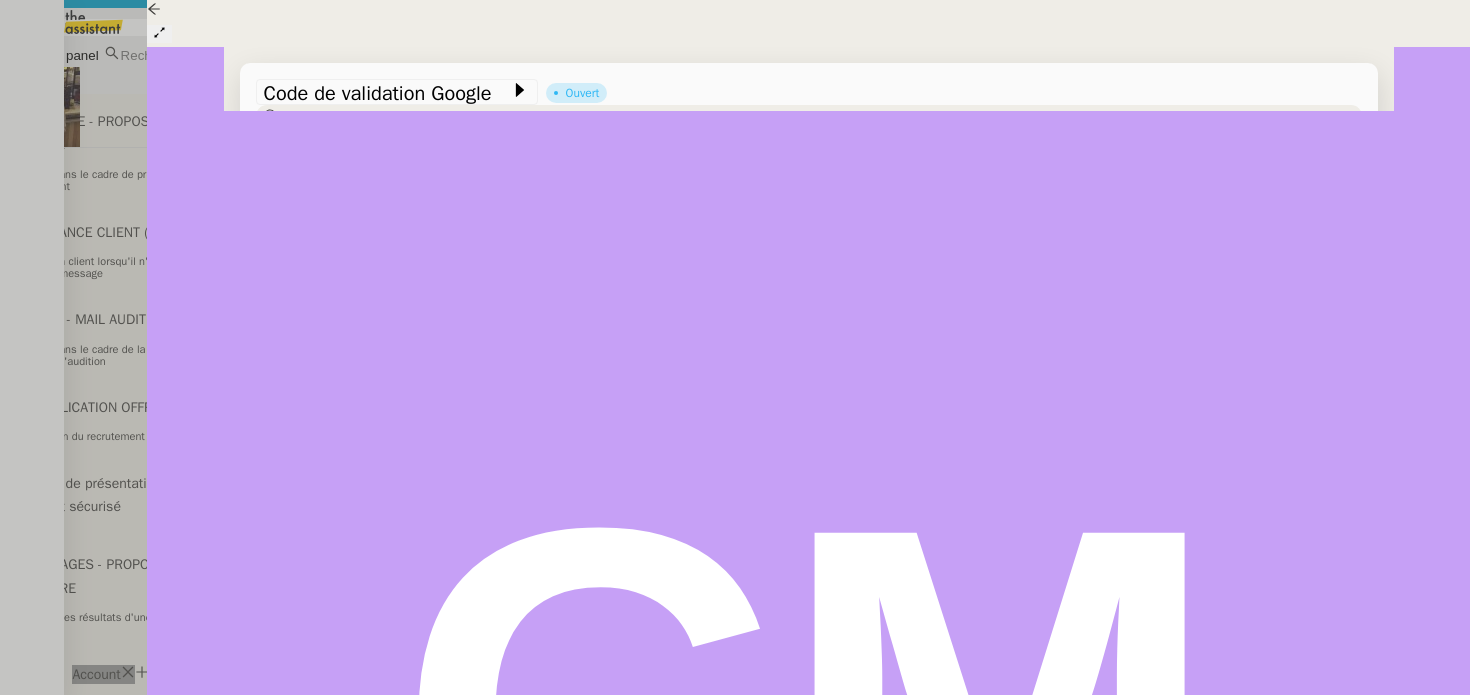 click at bounding box center (425, 719) 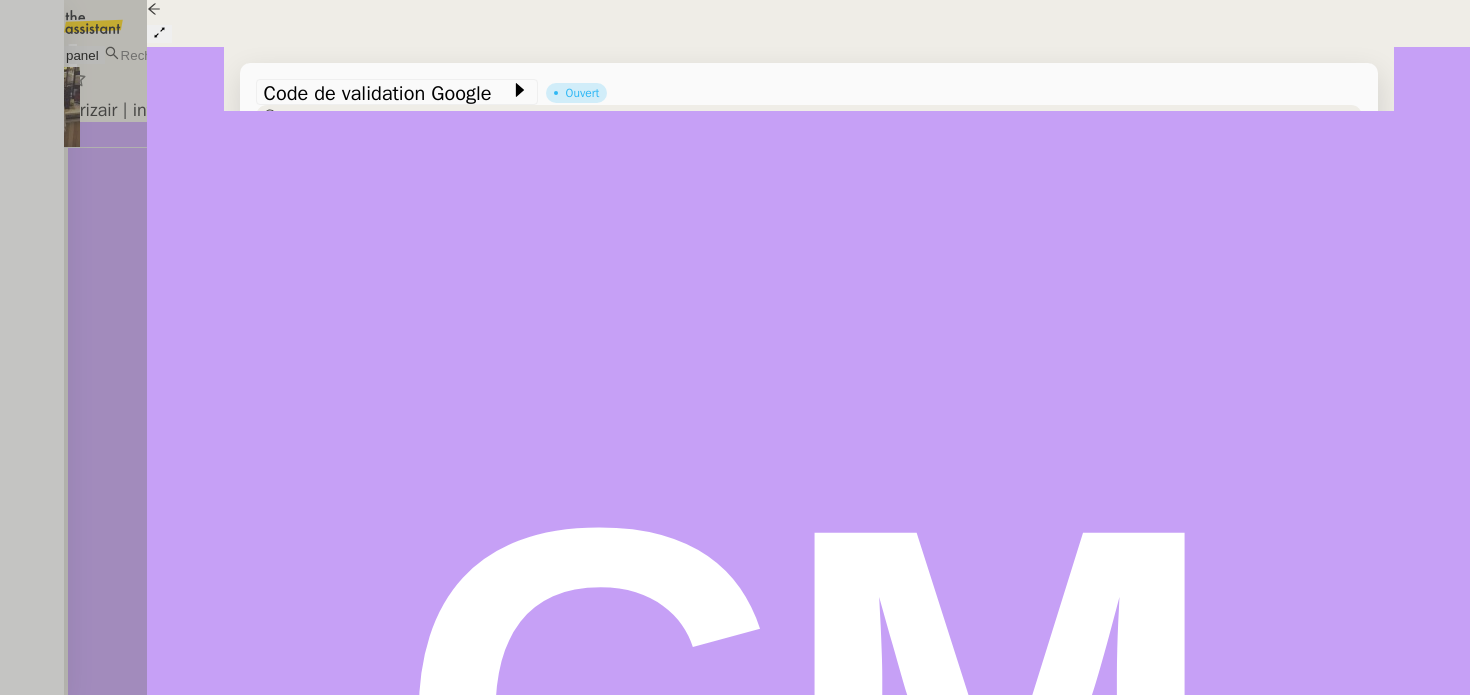 click at bounding box center [154, 9] 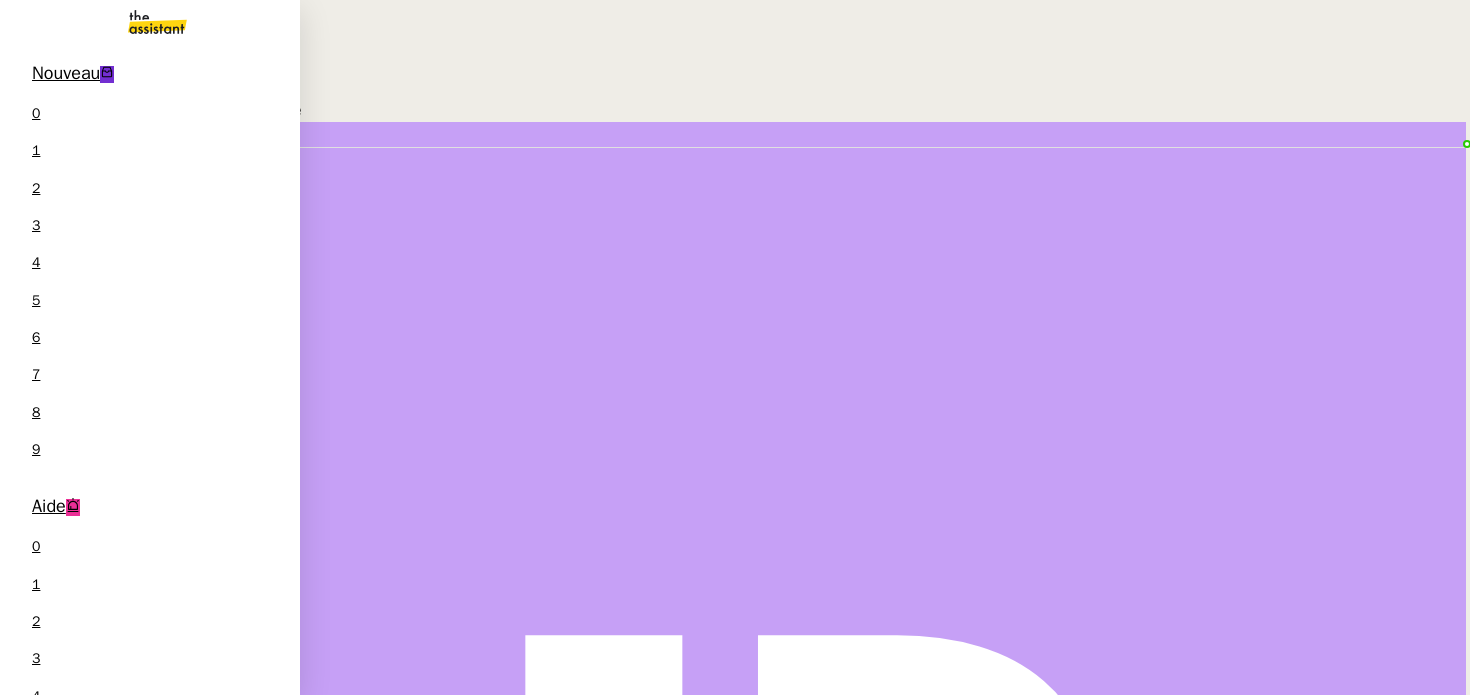 click on "Céline MAS" at bounding box center (246, 1273) 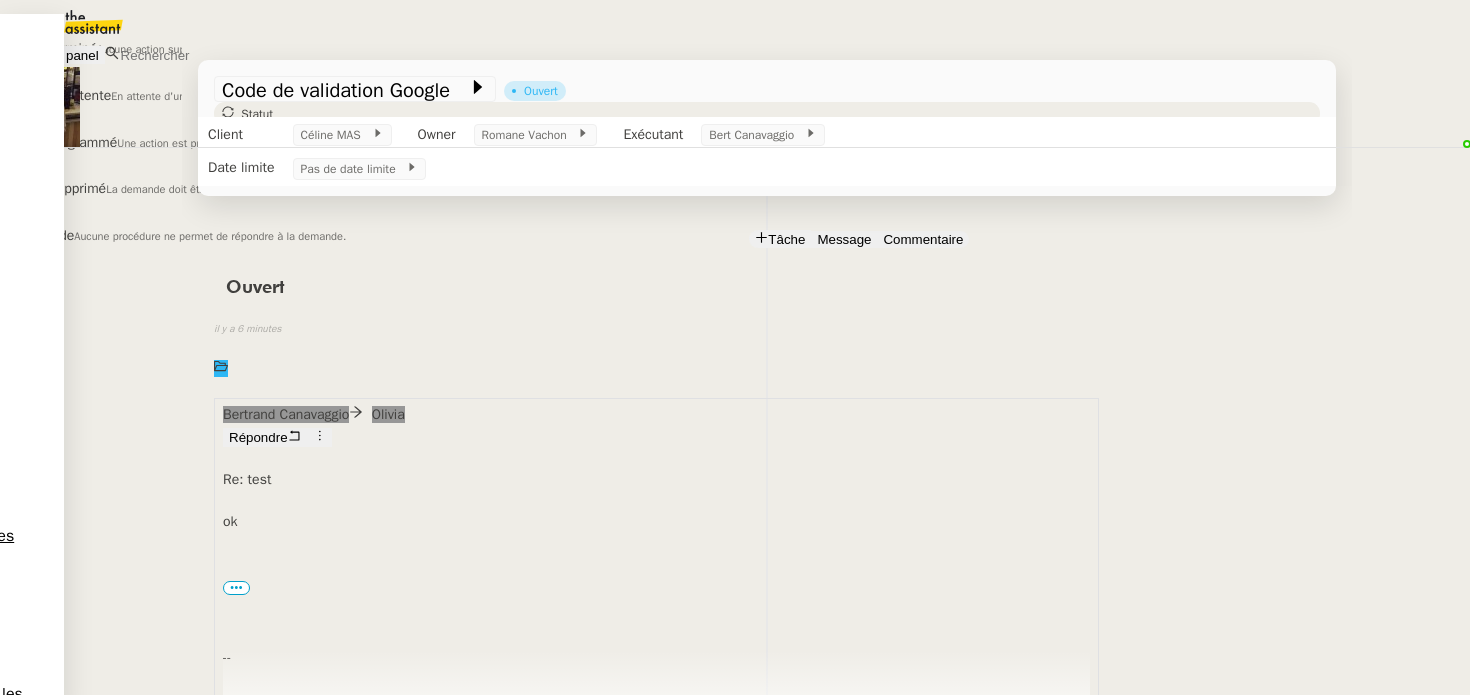 click on "Supprimé" at bounding box center [72, 48] 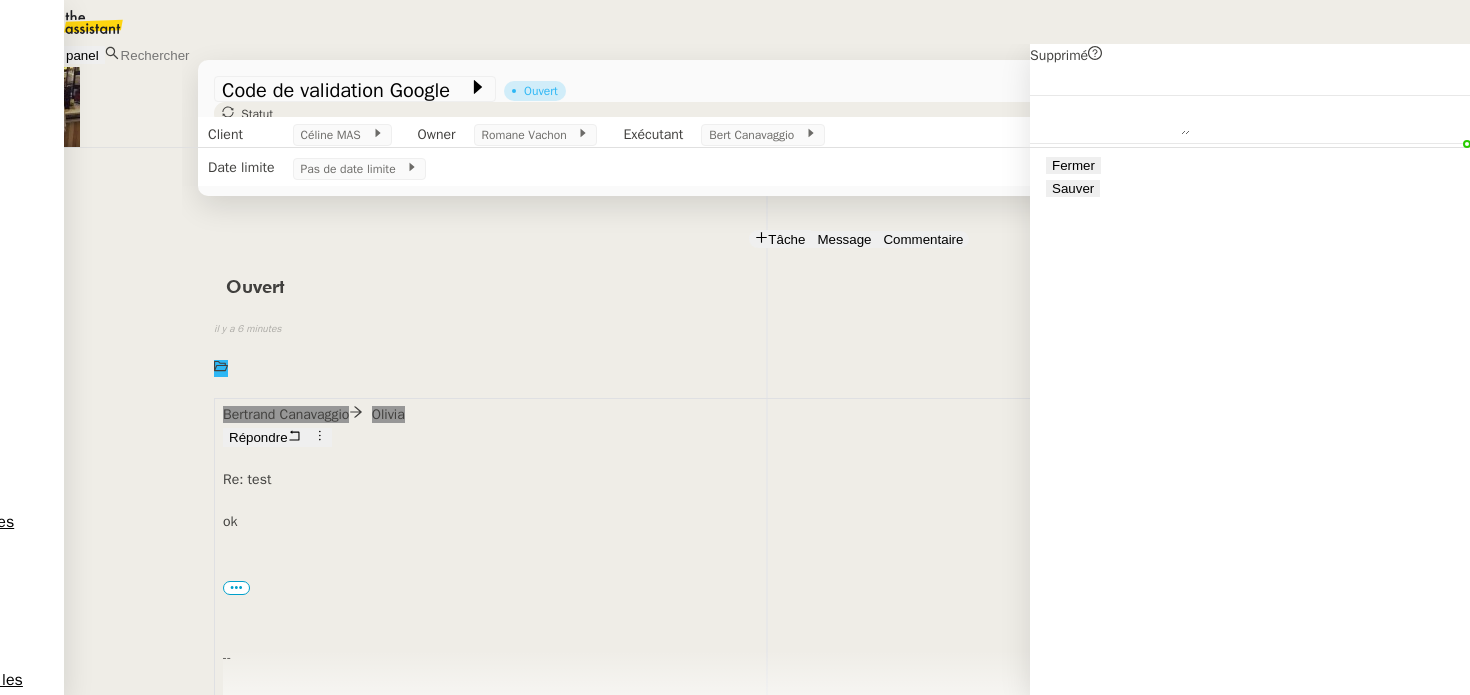 click on "Sauver" at bounding box center (1073, 188) 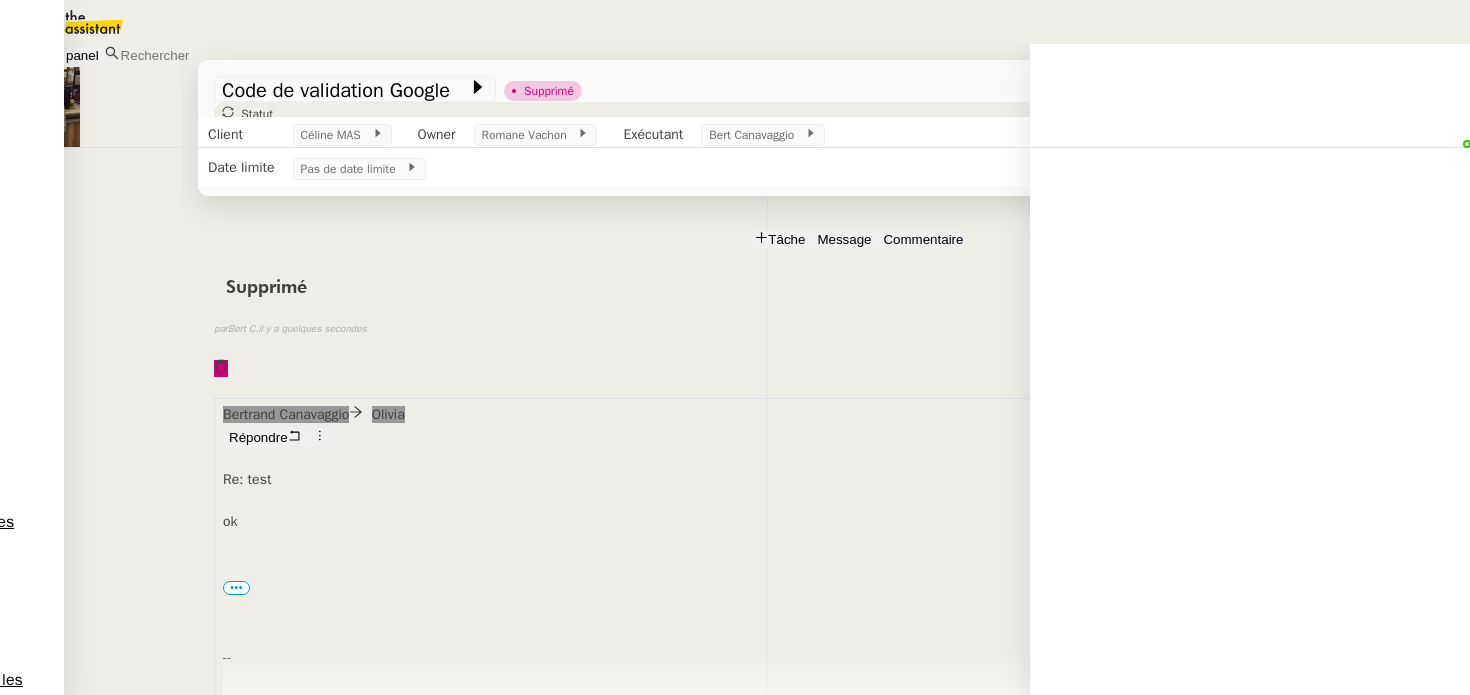click at bounding box center (205, 55) 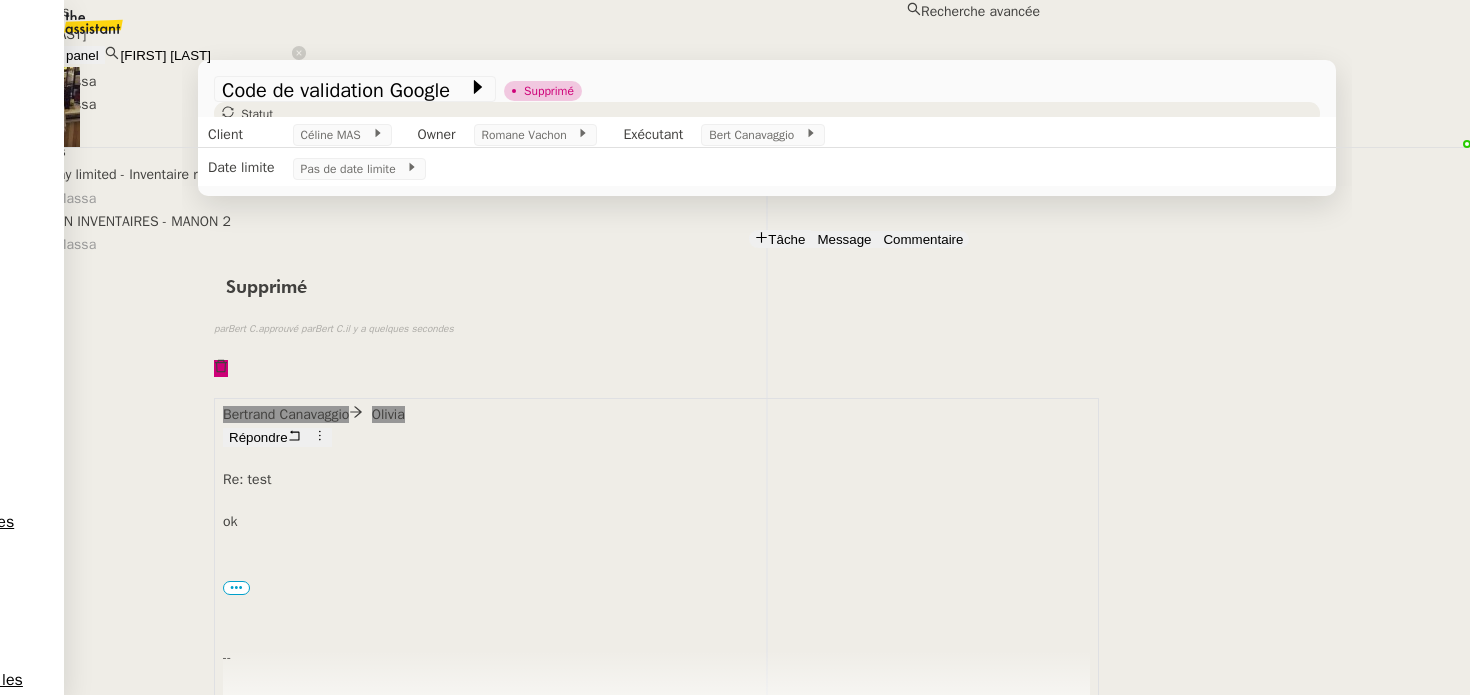 click on "Johanna Massa" at bounding box center [520, 81] 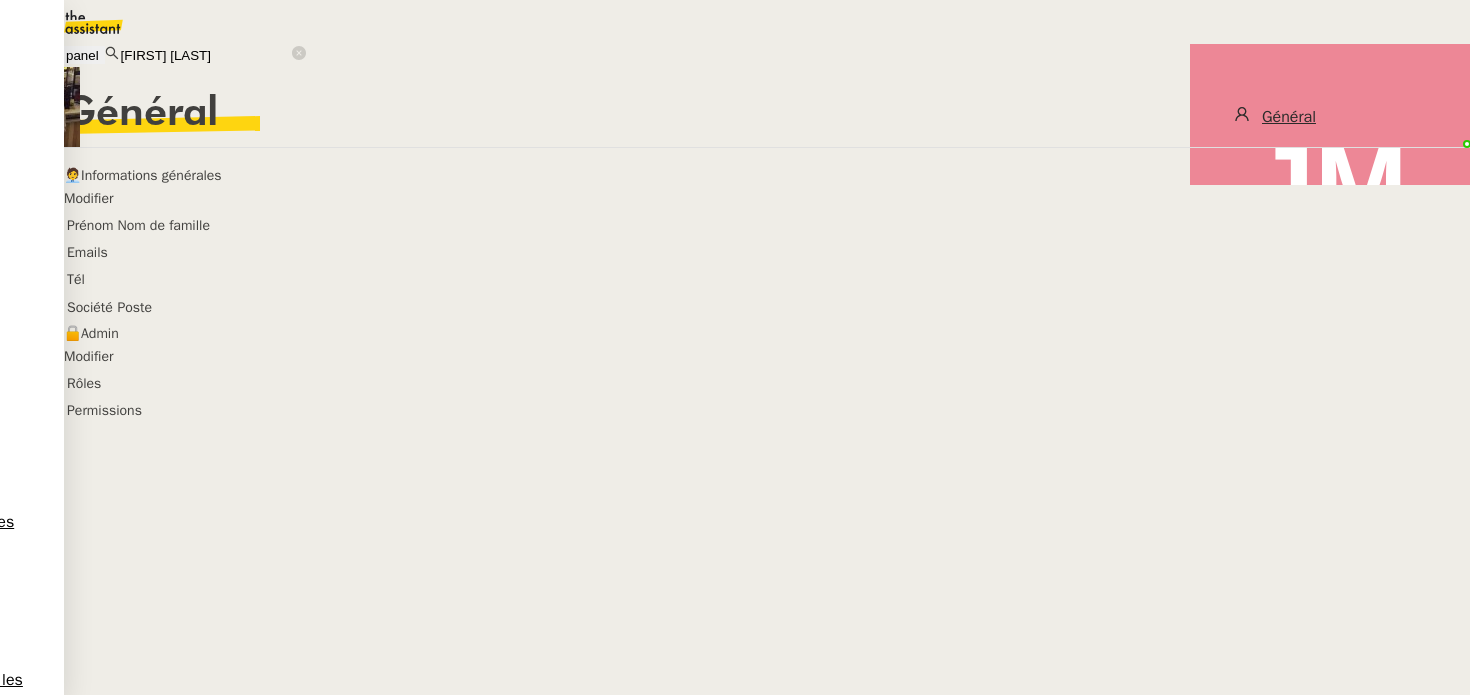 click on "[PERSON] massa" at bounding box center [205, 55] 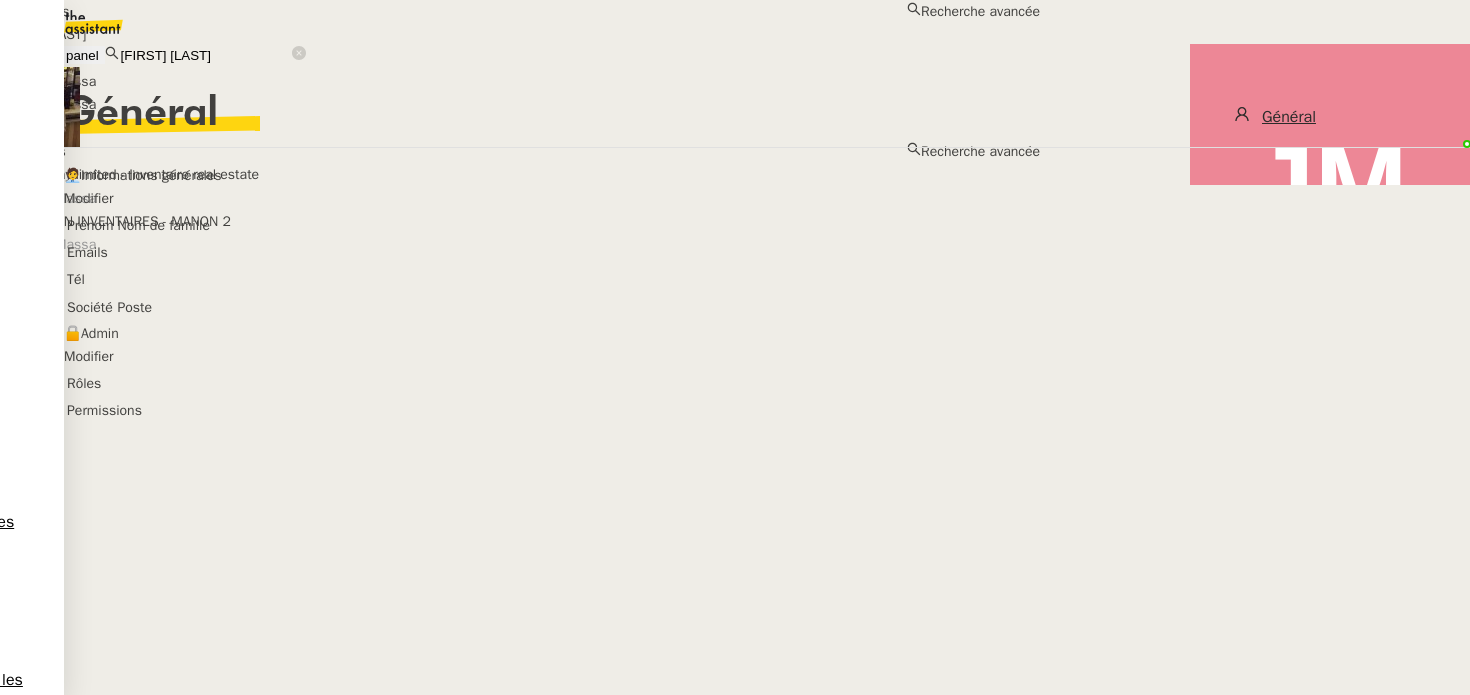 click on "Johanna Massa" at bounding box center [520, 104] 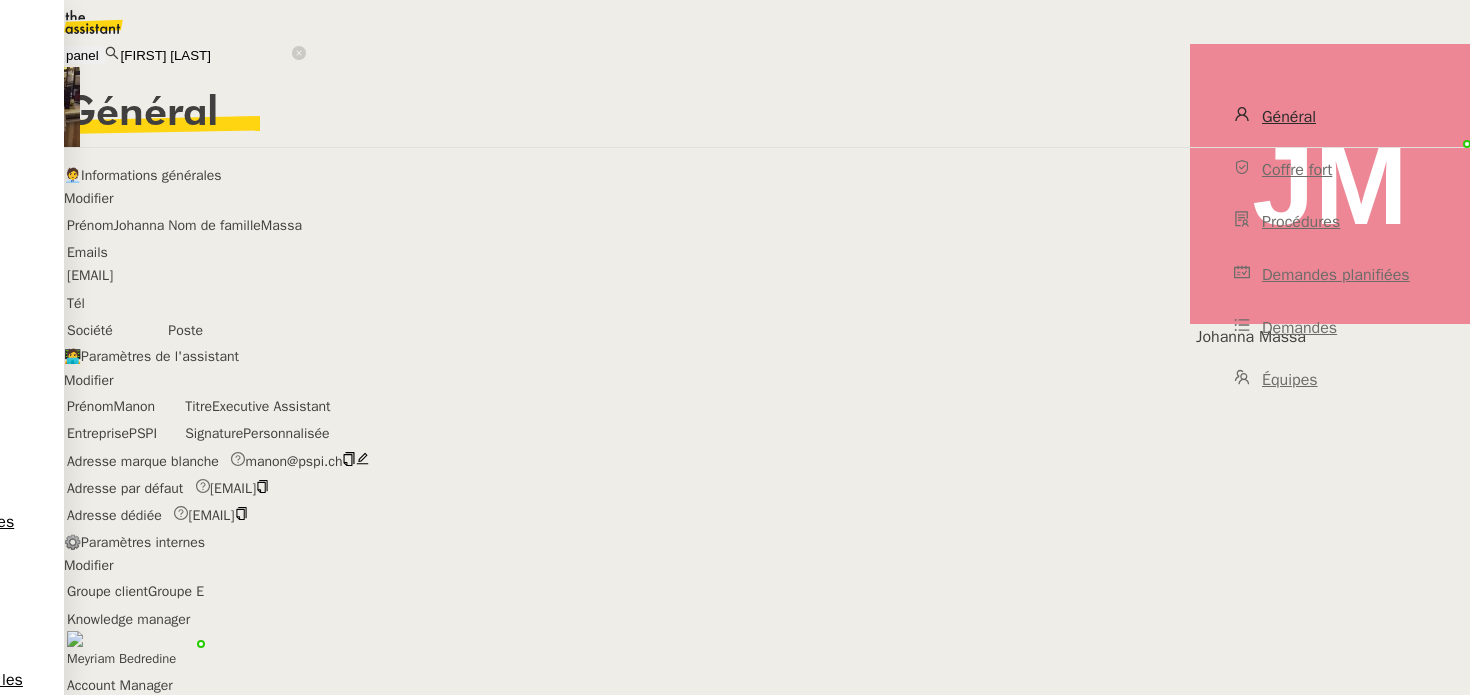click on "[PERSON] massa" at bounding box center [205, 55] 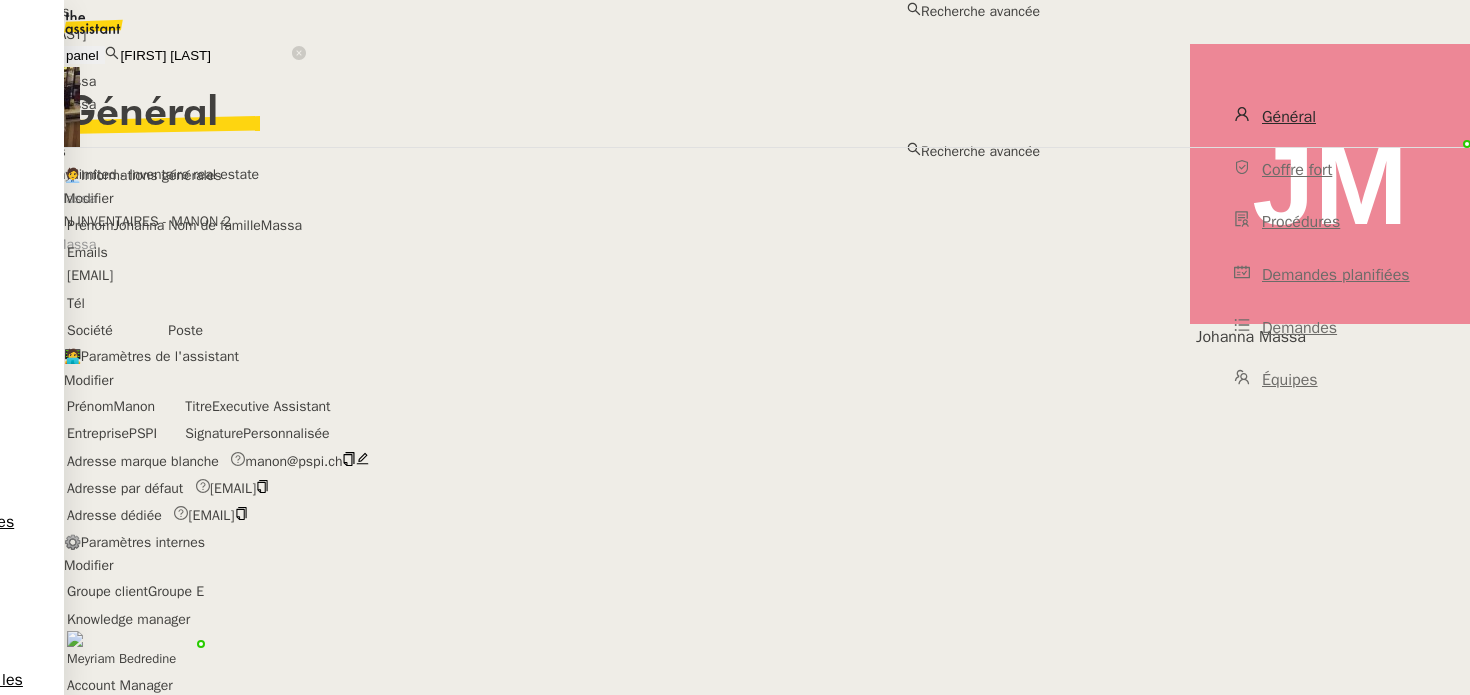 click on "[PERSON] massa" at bounding box center (205, 55) 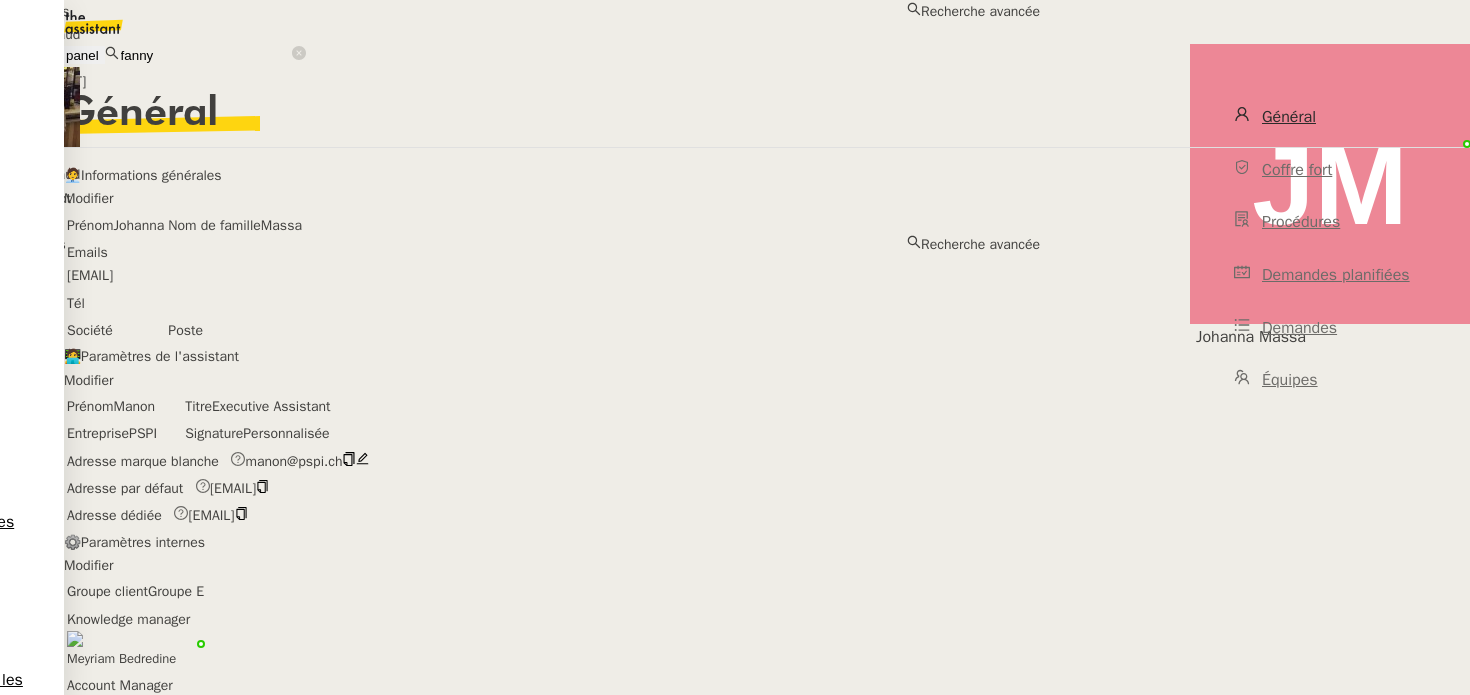 click on "Fanny Eyraud" at bounding box center (520, 34) 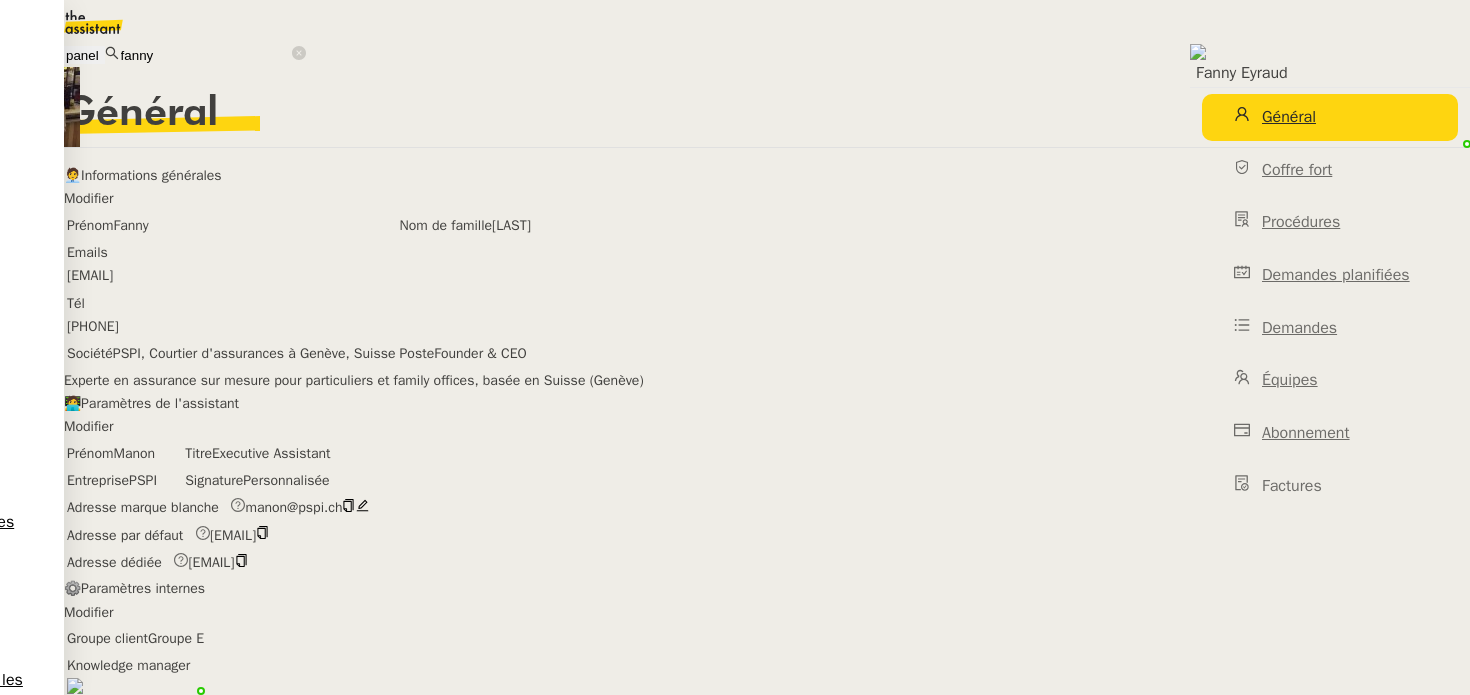 click on "Général" at bounding box center (767, 114) 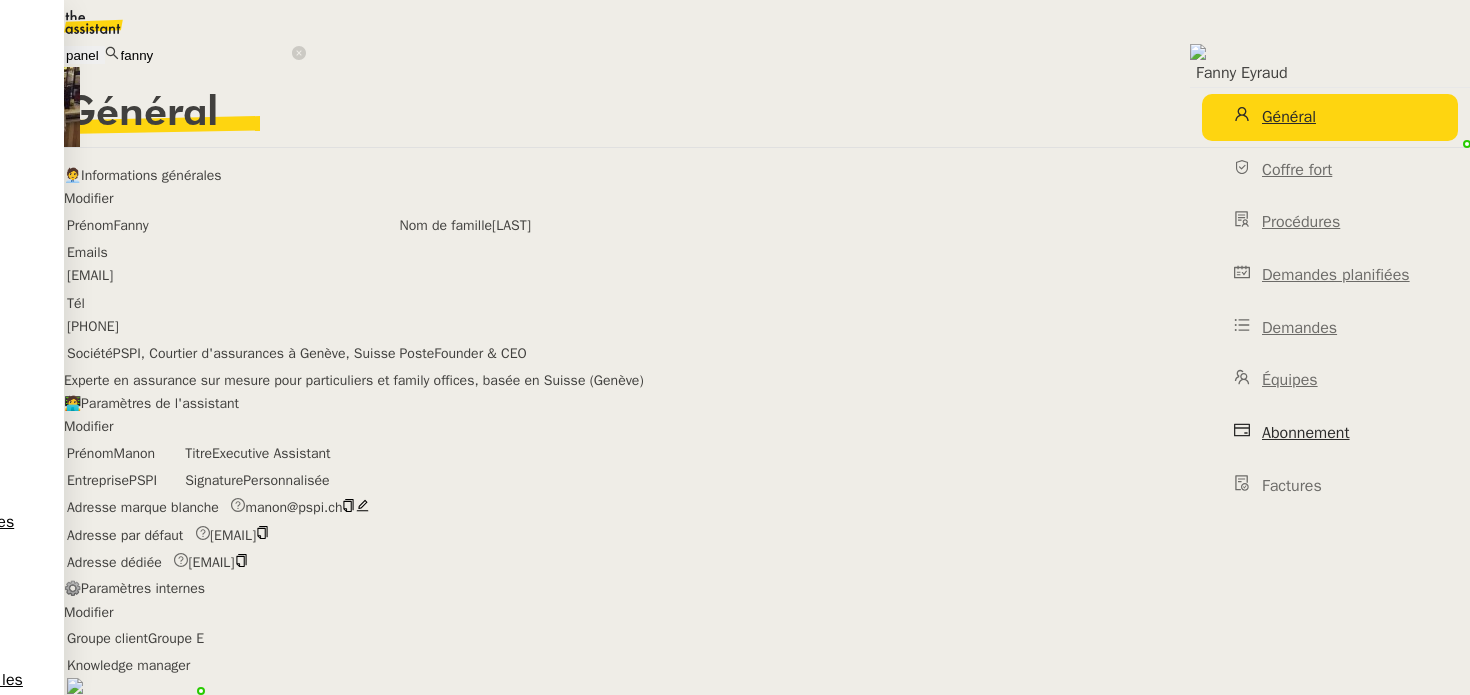 click on "Abonnement" at bounding box center [1306, 433] 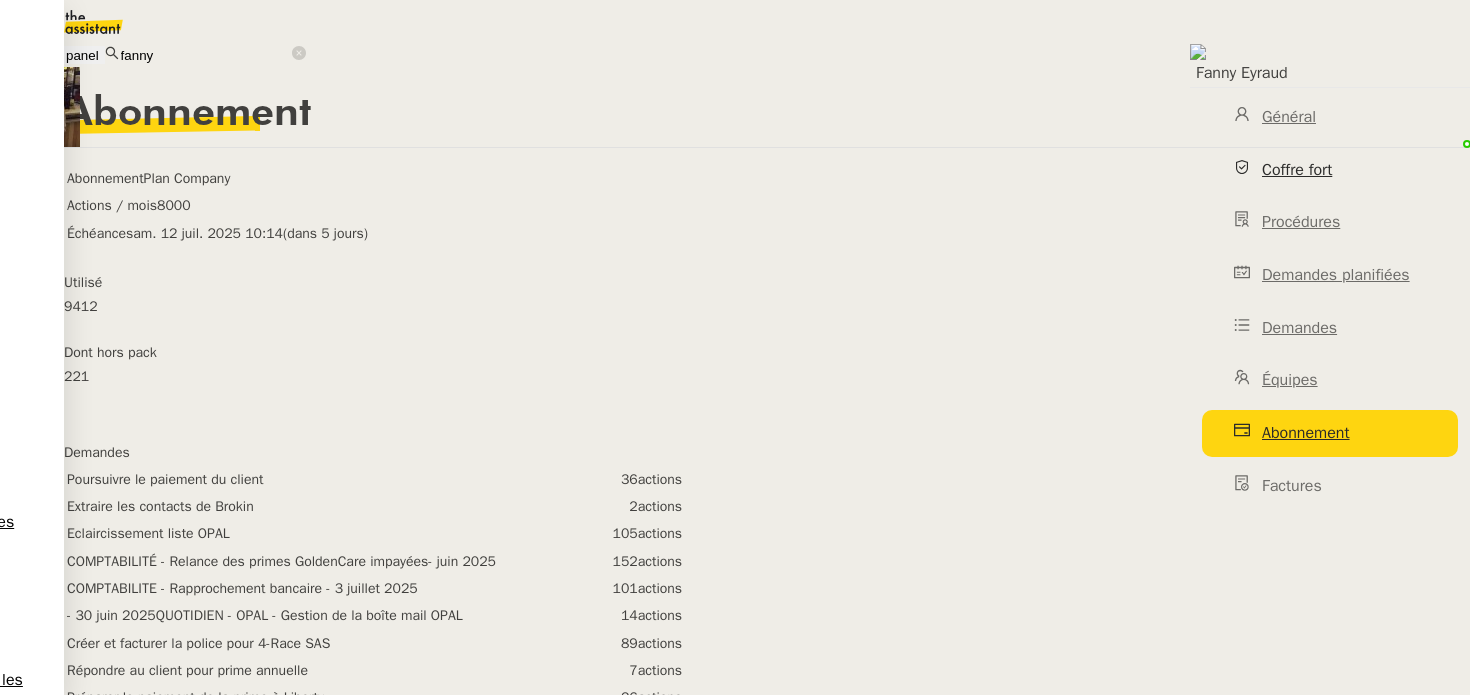 click on "Coffre fort" at bounding box center (1297, 170) 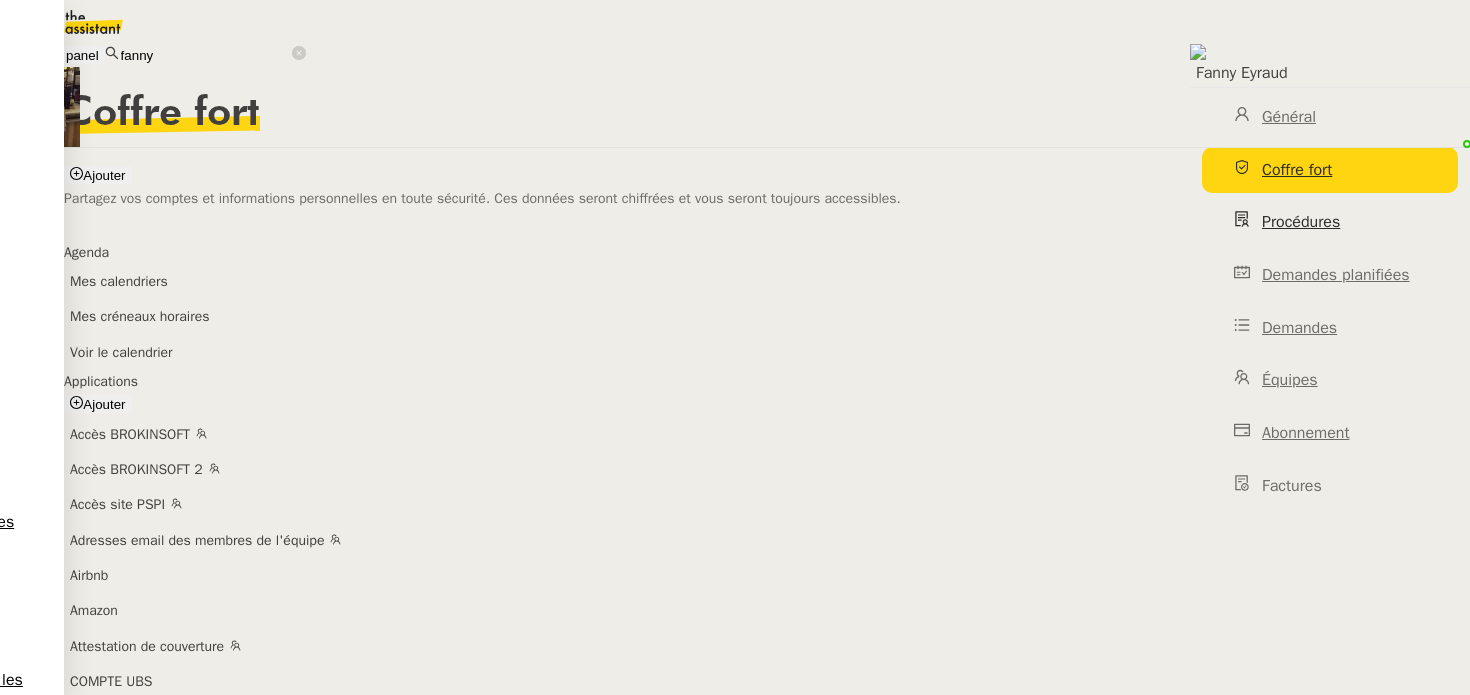 click on "Procédures" at bounding box center [1301, 222] 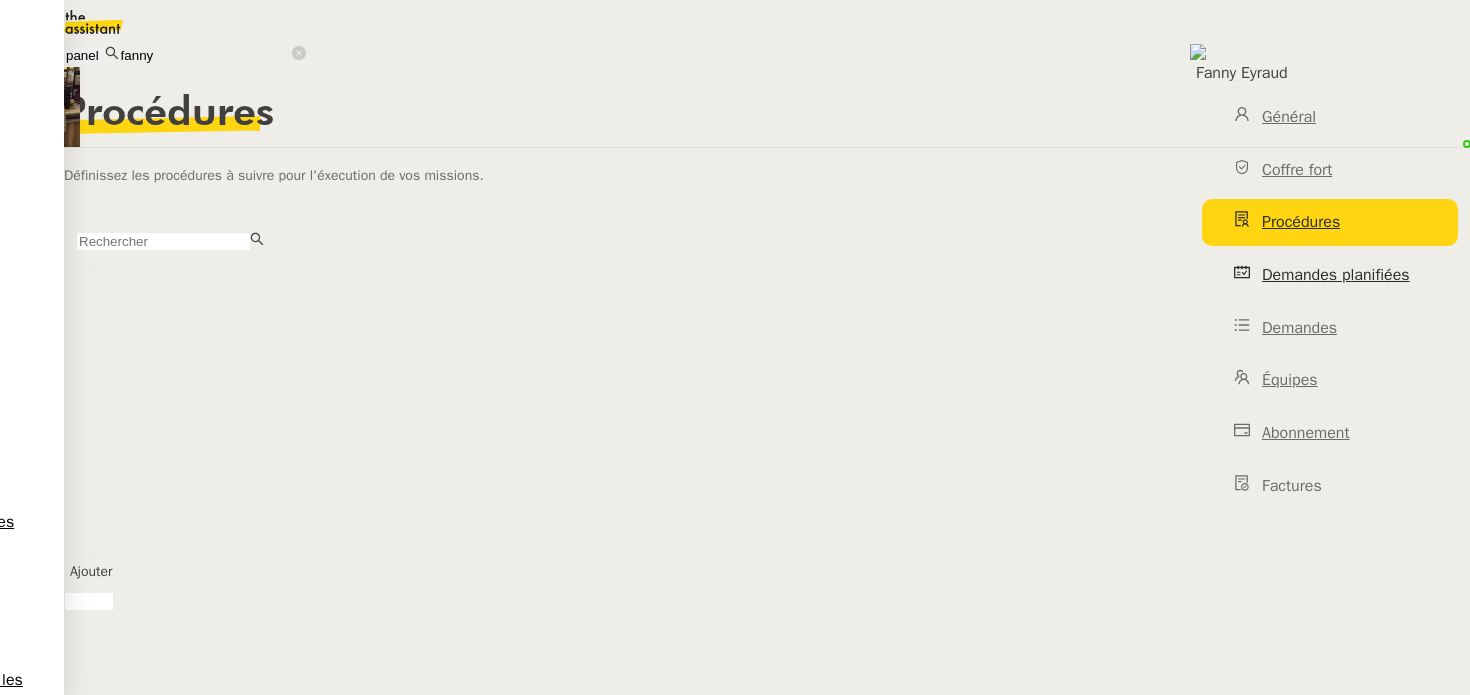 click on "Demandes planifiées" at bounding box center [1336, 275] 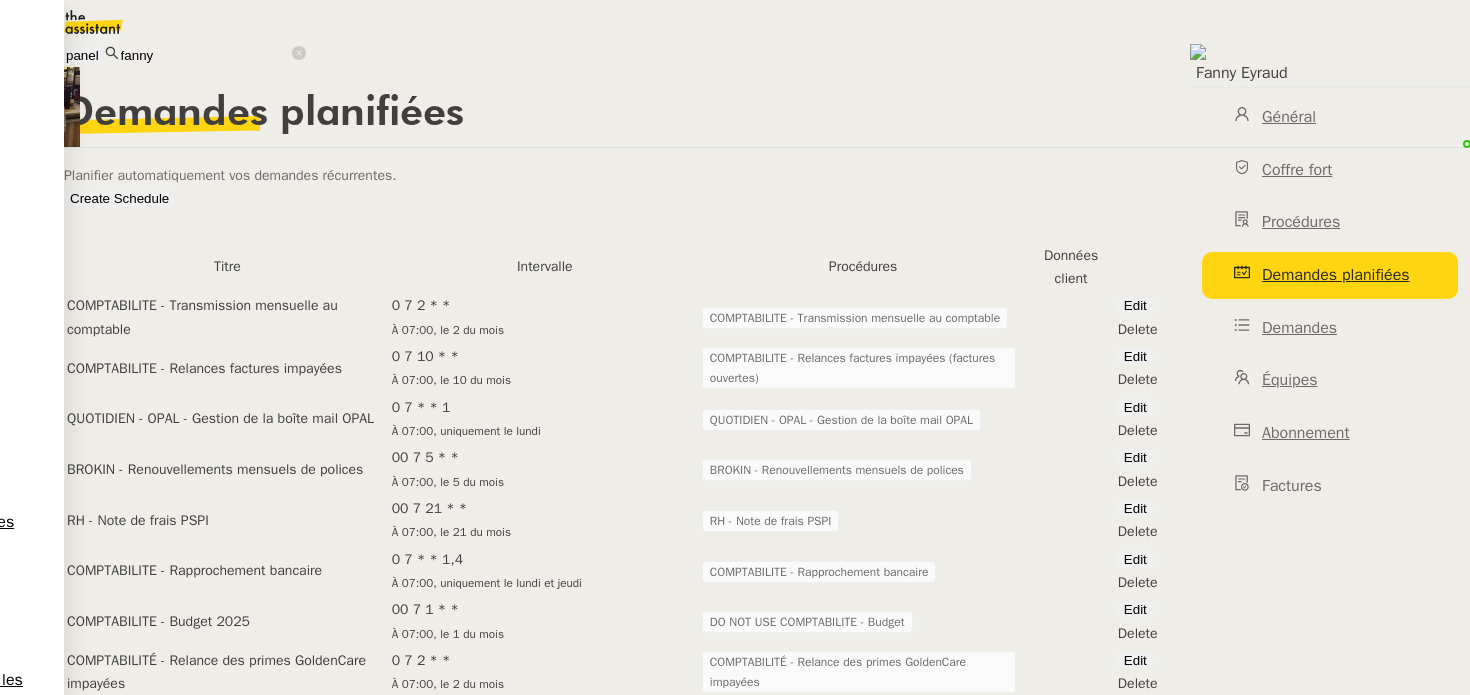 scroll, scrollTop: 0, scrollLeft: 0, axis: both 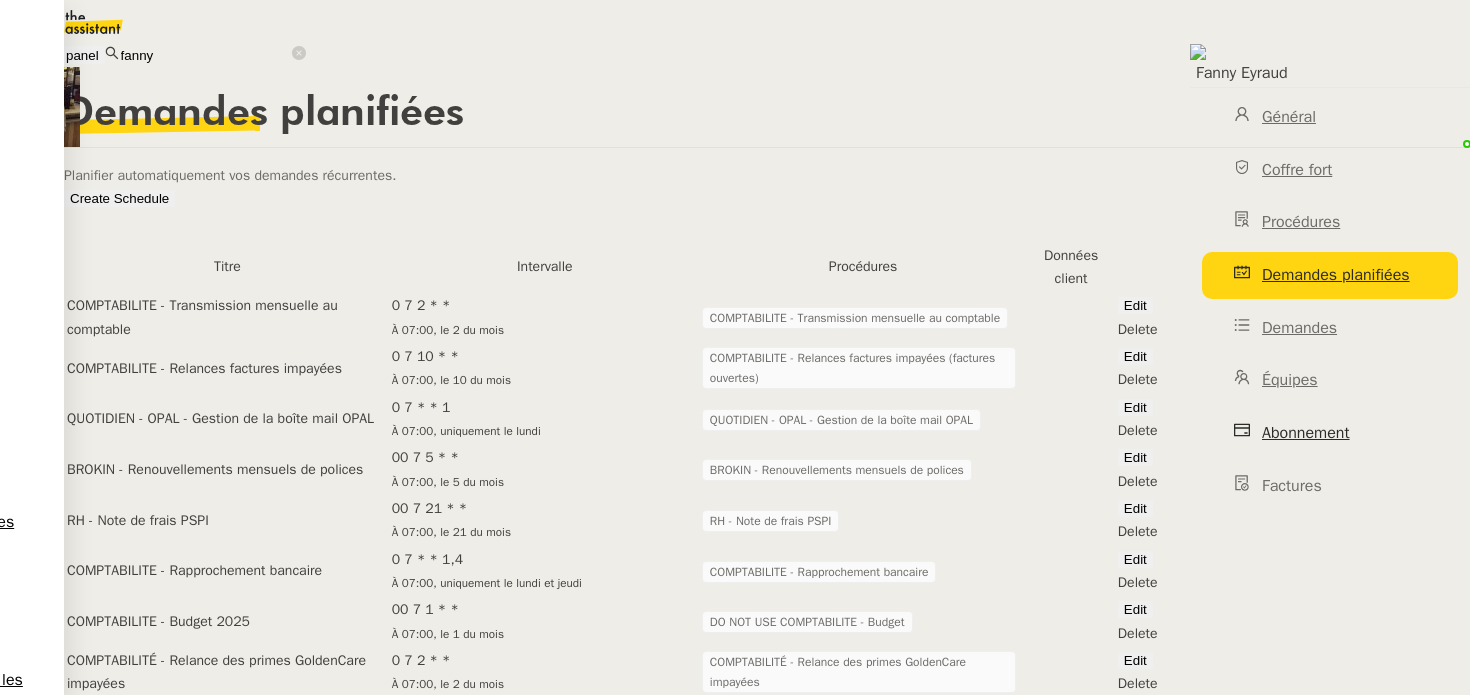 click on "Abonnement" at bounding box center [1306, 433] 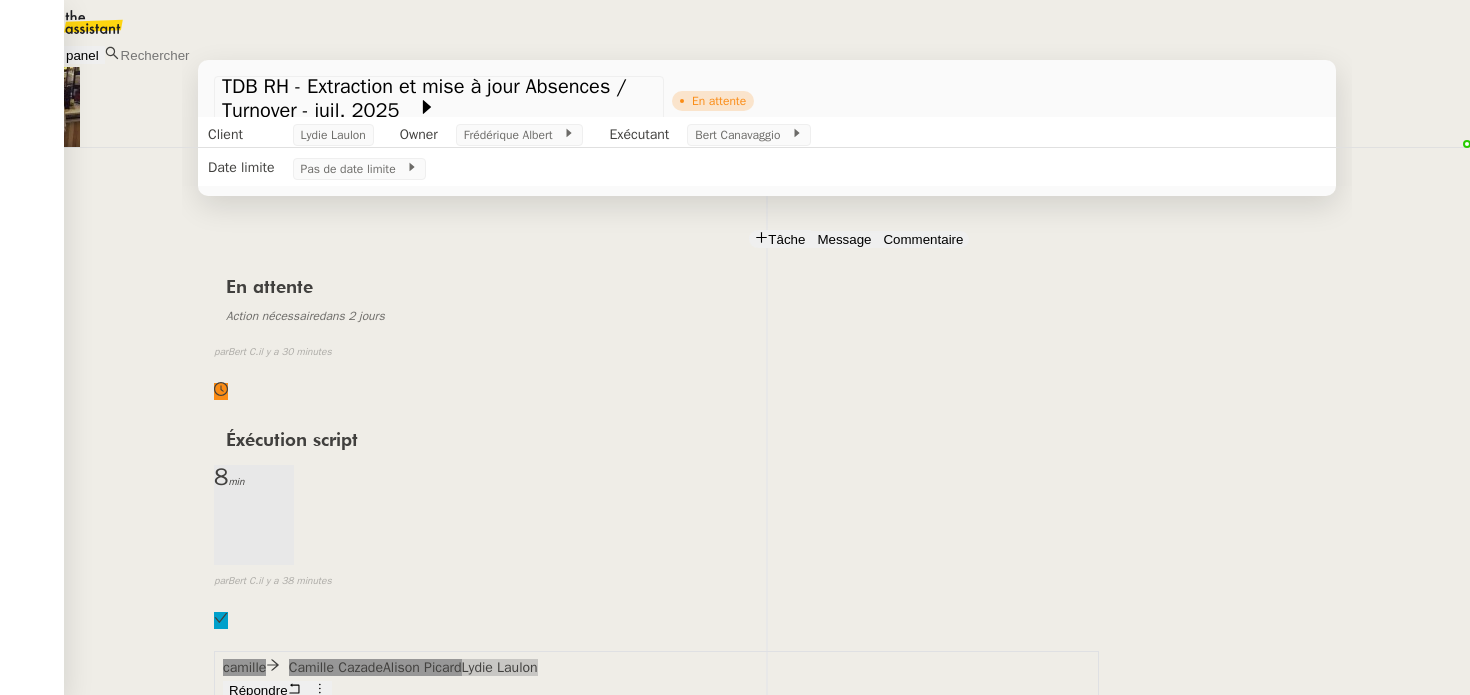 scroll, scrollTop: 0, scrollLeft: 0, axis: both 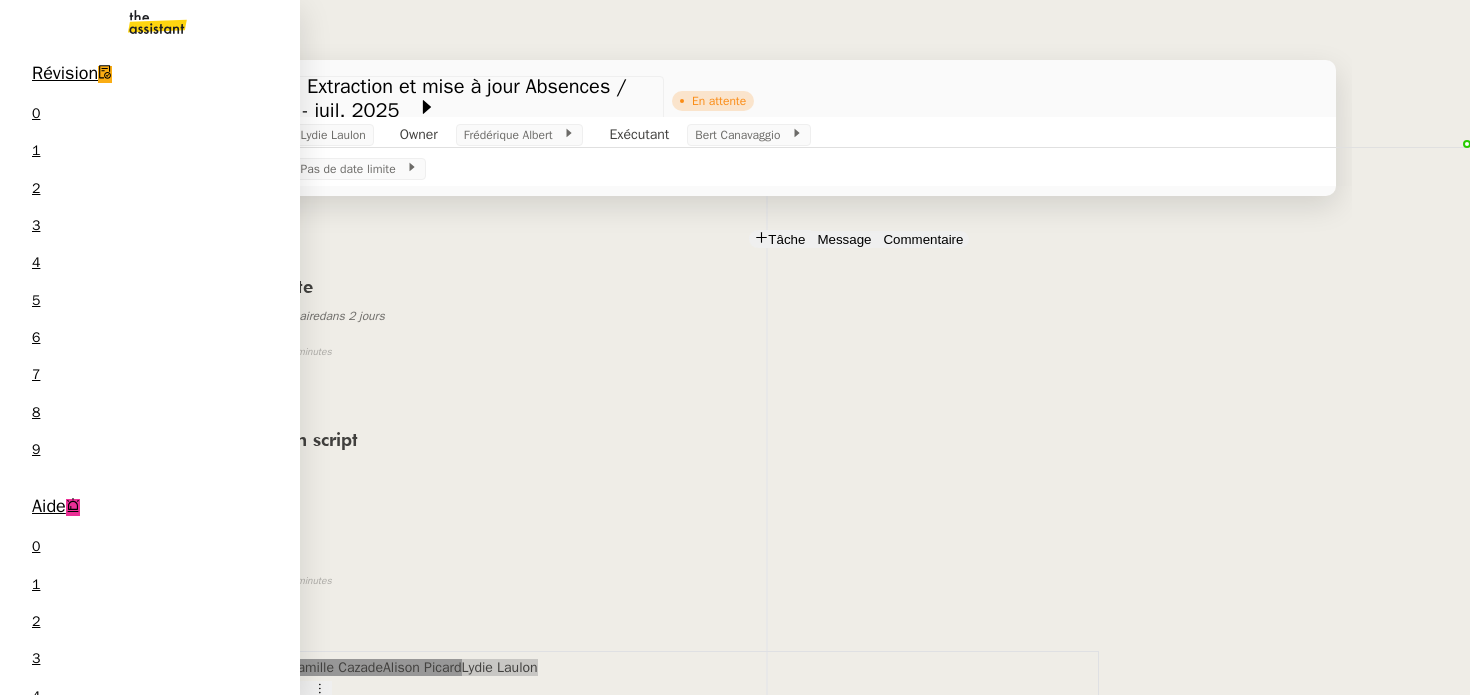 click on "Aide  0   1   2   3   4   5   6   7   8   9" at bounding box center (150, 699) 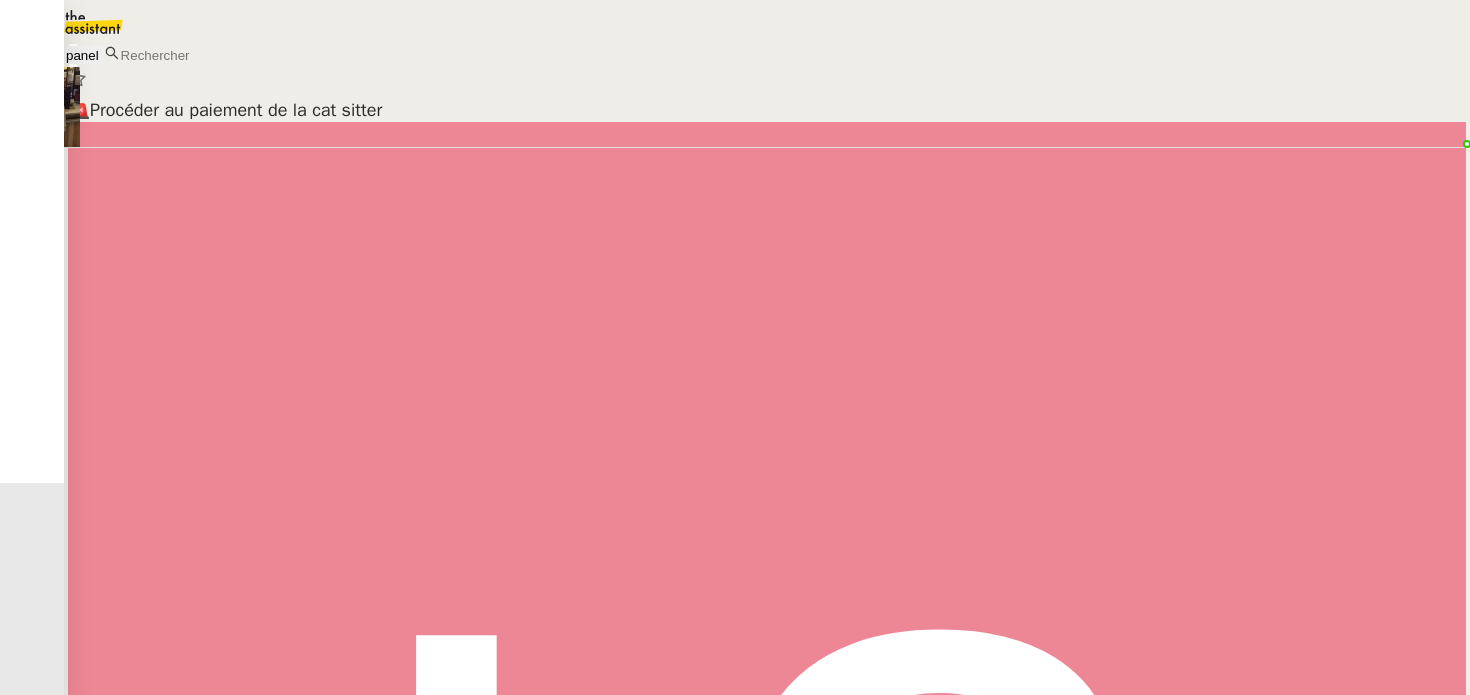 click on "🚨   Procéder au paiement de la cat sitter  [FIRST] [LAST]    client    [FIRST] [LAST]    attribué à    [FIRST]  [LAST]    suppervisé par    Modifié   il y a une heure  Créé   il y a 7 heures  Date limite  lun. 7 juil. 2025 23:59   Aide   Comptabilité - juillet 2025  [FIRST] [LAST]    client    [FIRST] [LAST]    attribué à    [FIRST]  [LAST]    suppervisé par    Modifié   il y a 4 minutes  Créé   il y a 2 jours   Aide" at bounding box center (767, 369) 